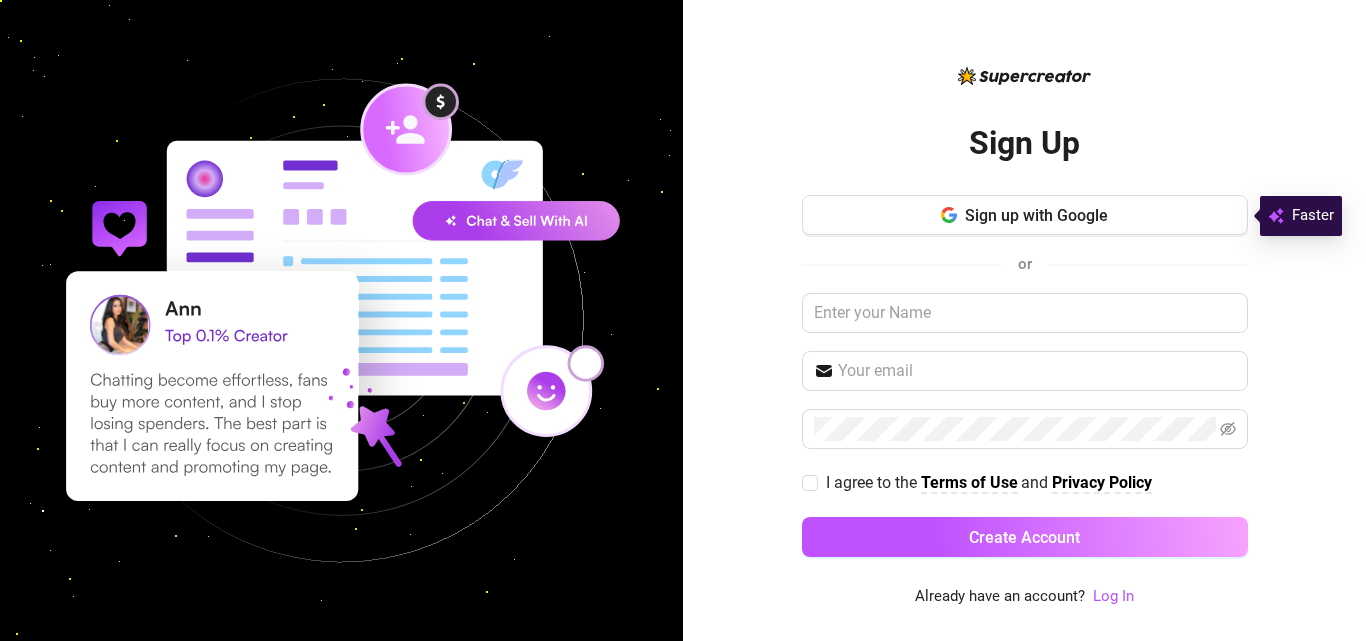 scroll, scrollTop: 0, scrollLeft: 0, axis: both 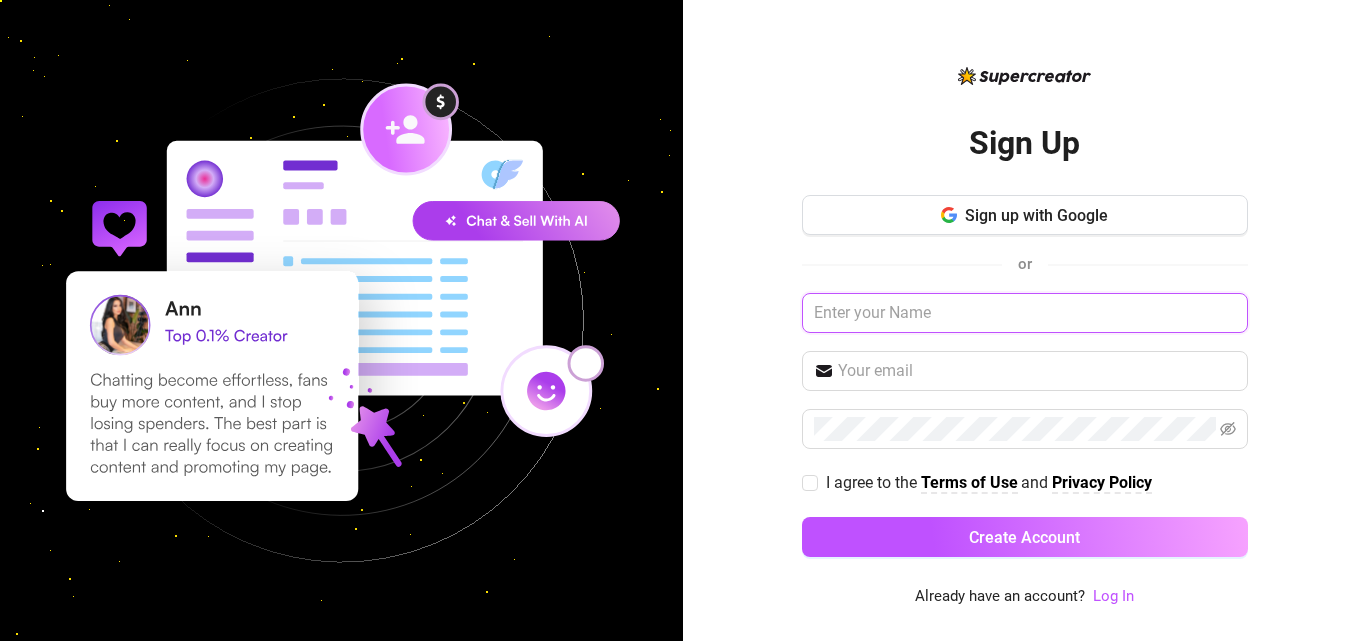 click at bounding box center (1025, 313) 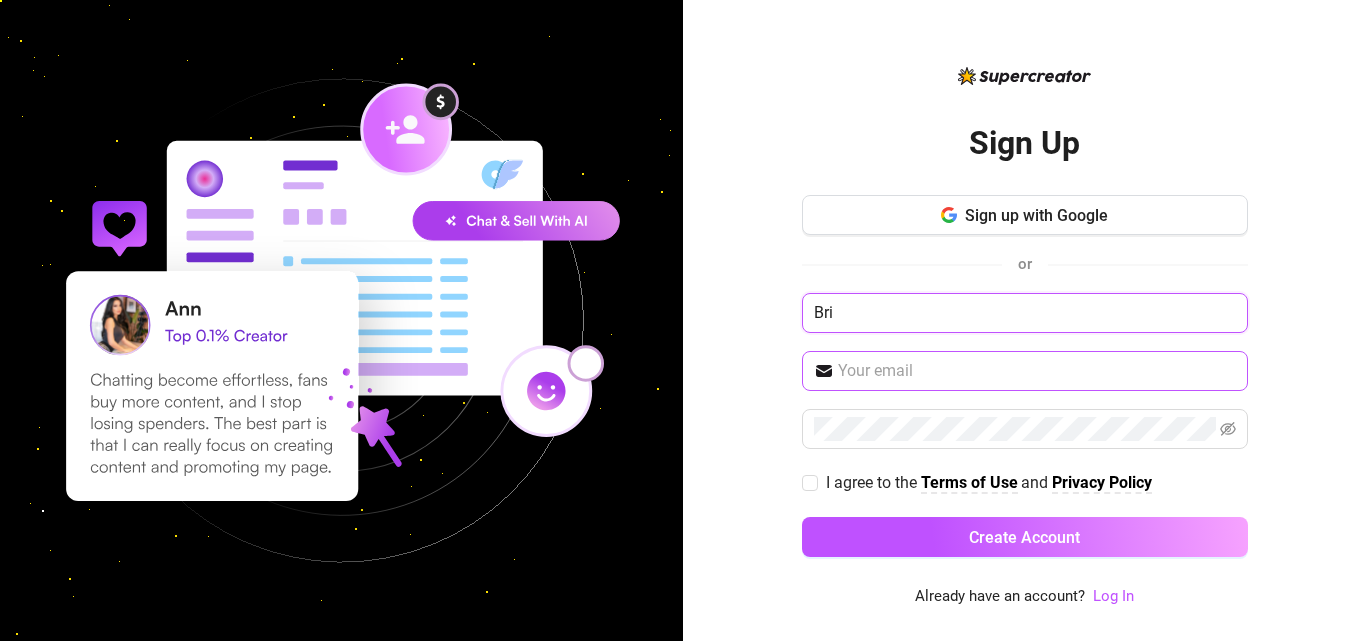 type on "Bri" 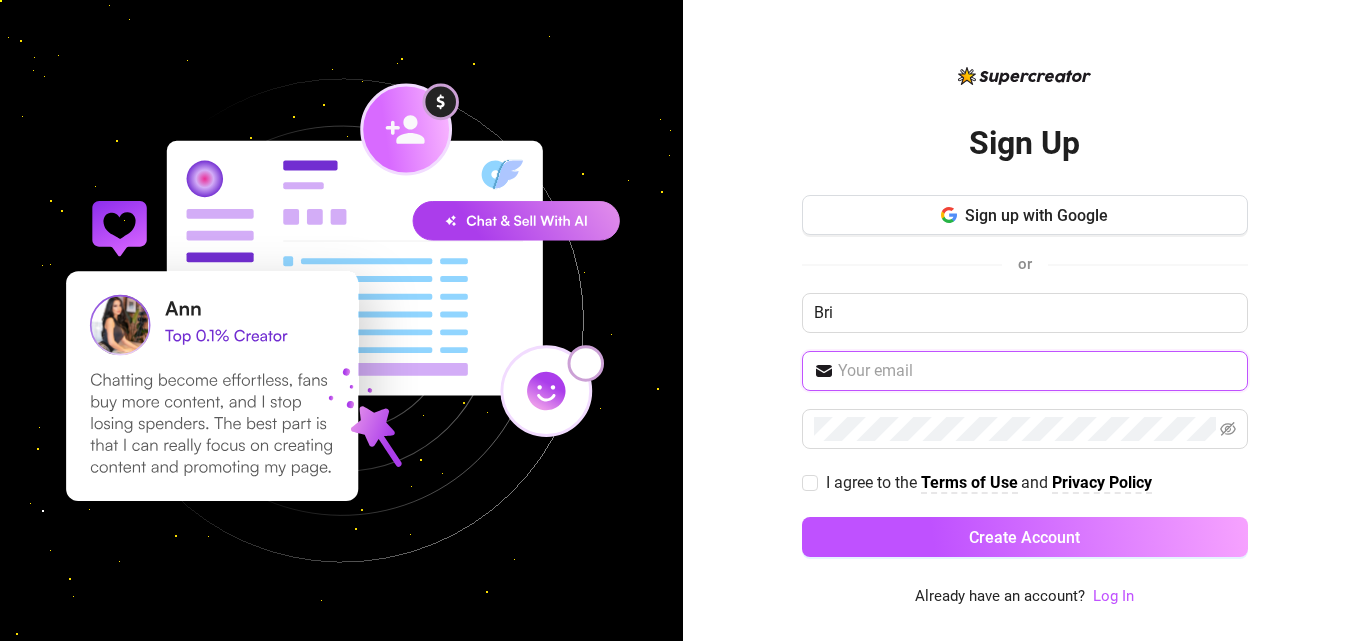 click at bounding box center (1037, 371) 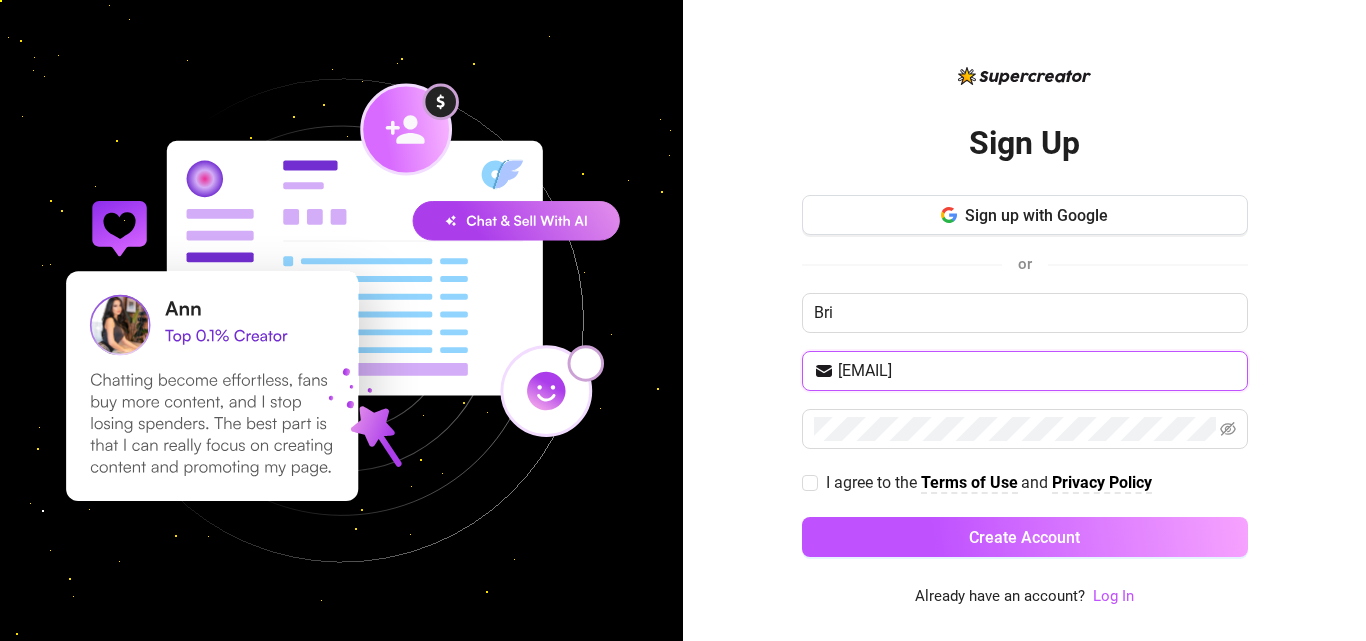 type on "[EMAIL]" 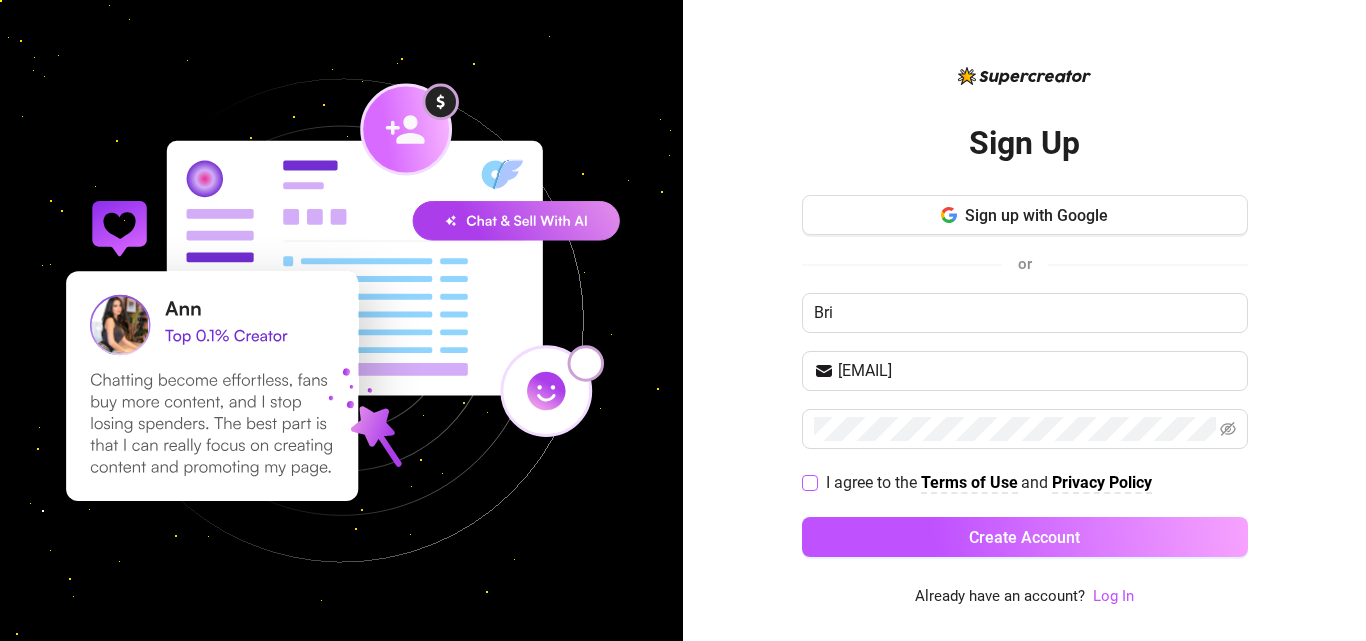 click on "I agree to the   Terms of Use   and   Privacy Policy" at bounding box center [809, 482] 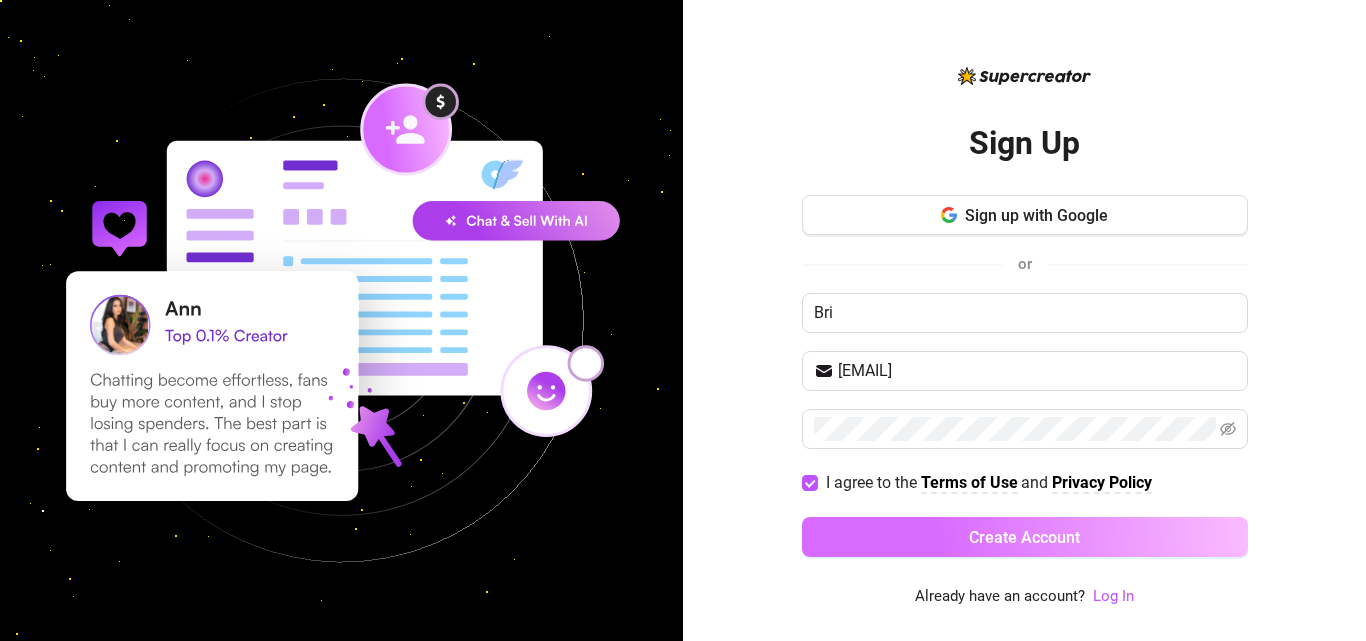 click on "Create Account" at bounding box center [1025, 537] 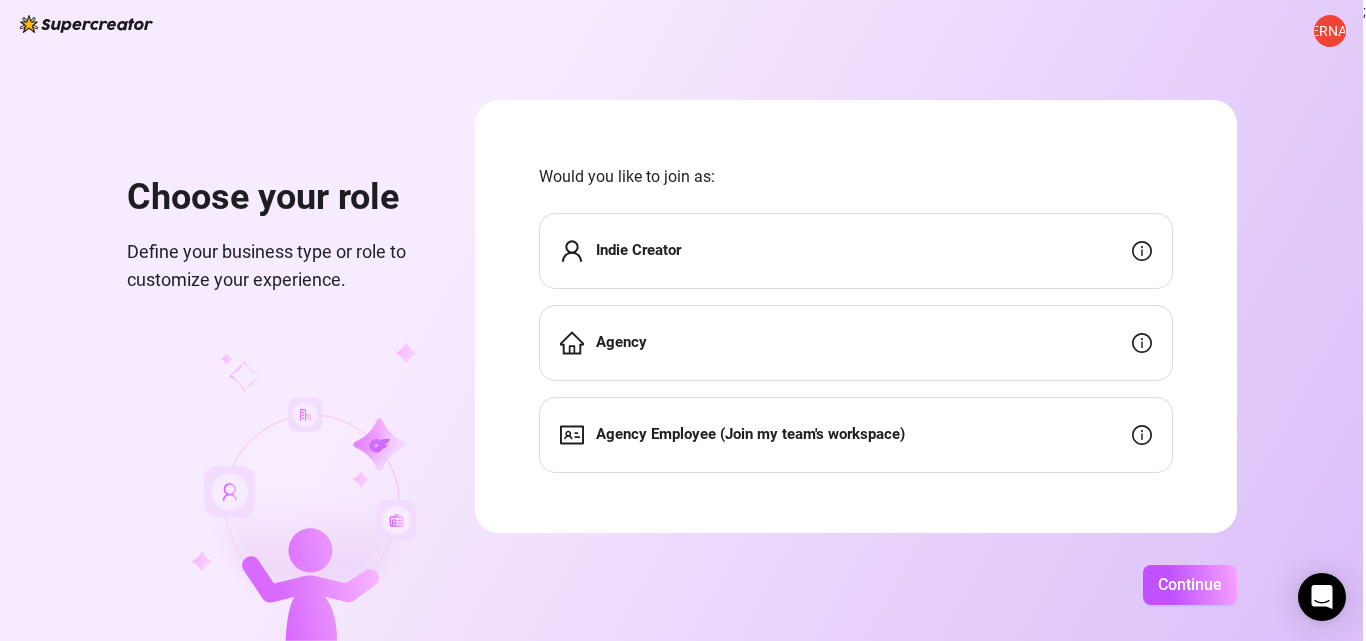 click on "Indie Creator" at bounding box center (856, 251) 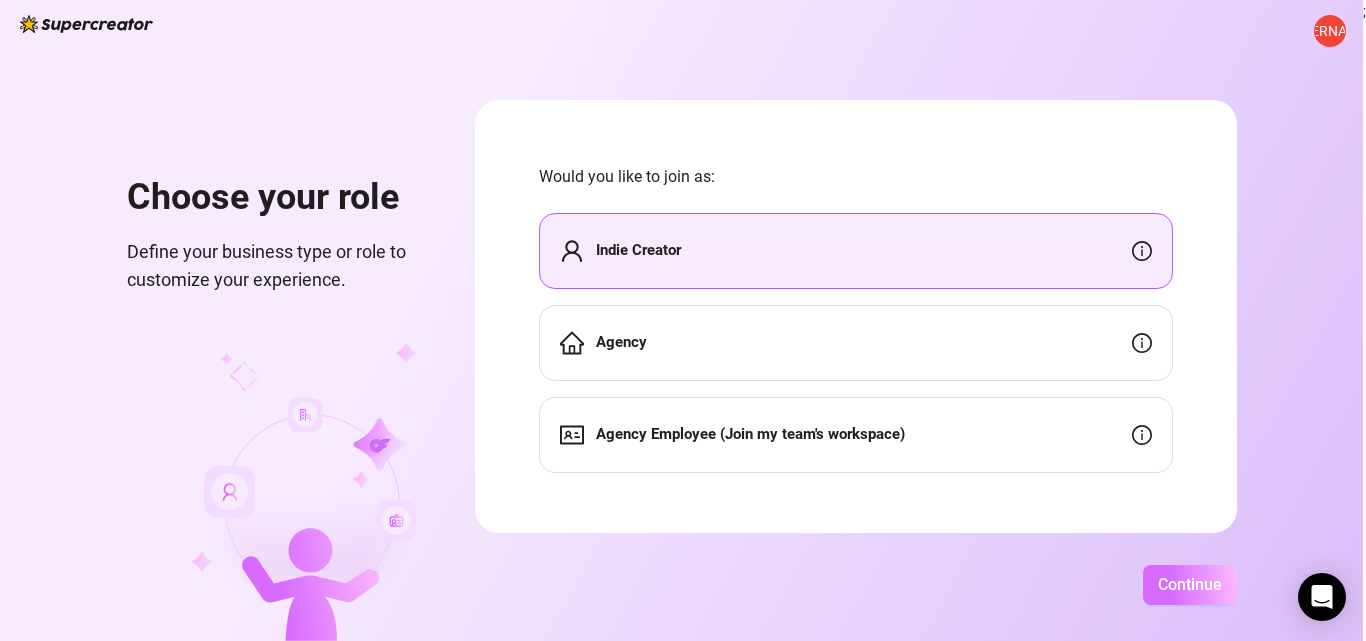 click on "Continue" at bounding box center [1190, 584] 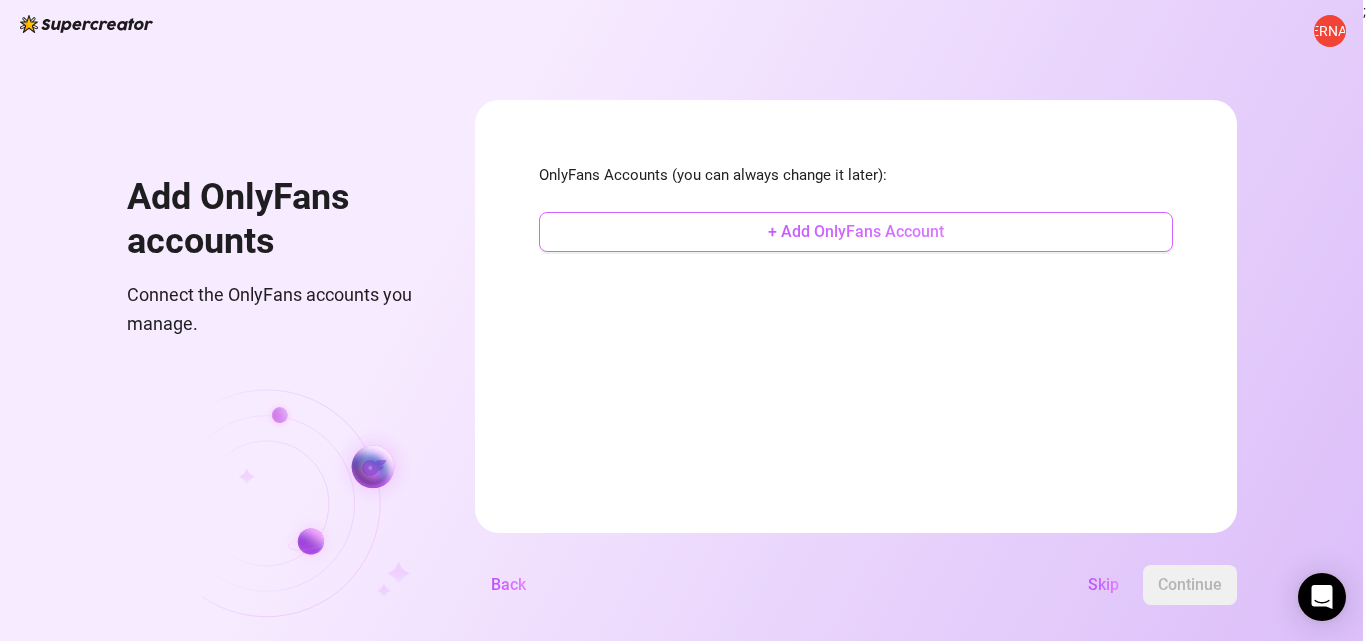 click on "+ Add OnlyFans Account" at bounding box center [856, 231] 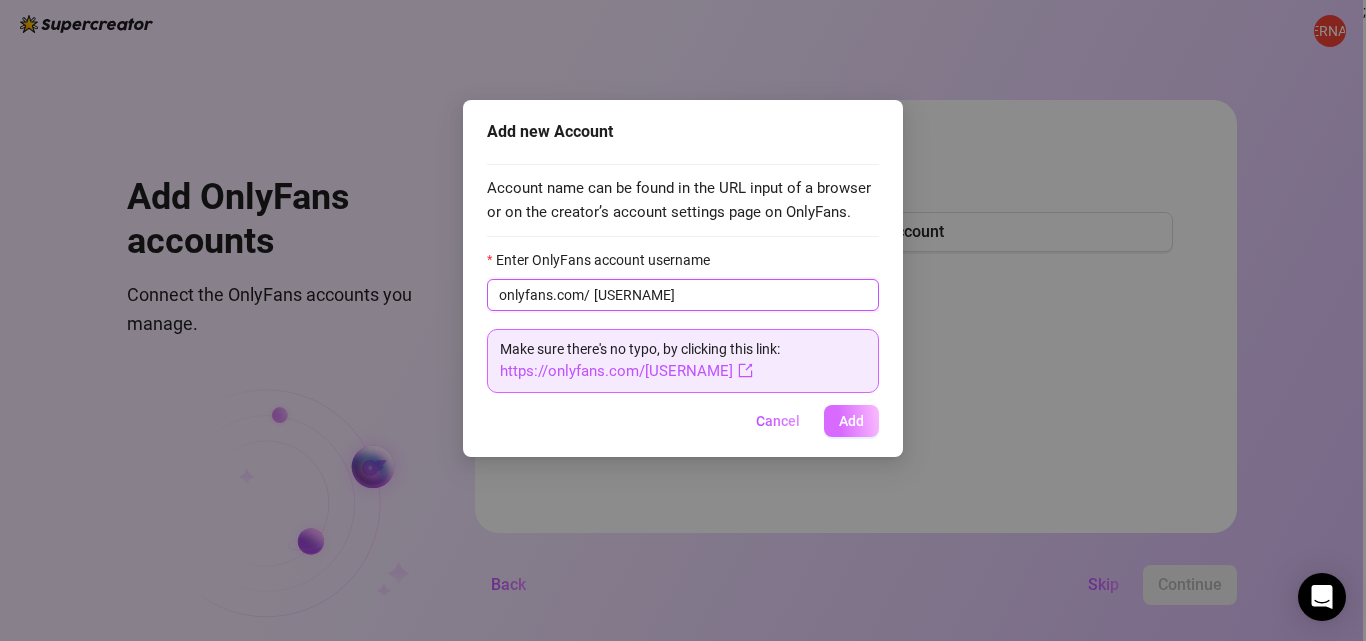 type on "[USERNAME]" 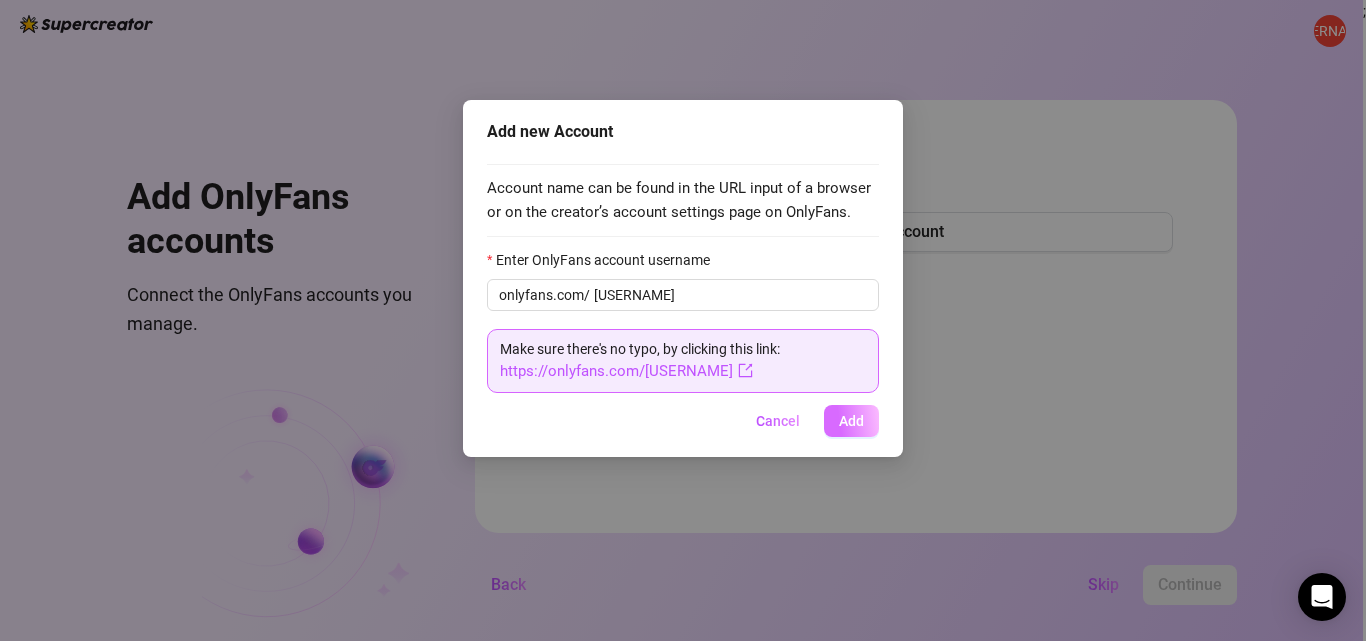 click on "Add" at bounding box center (851, 421) 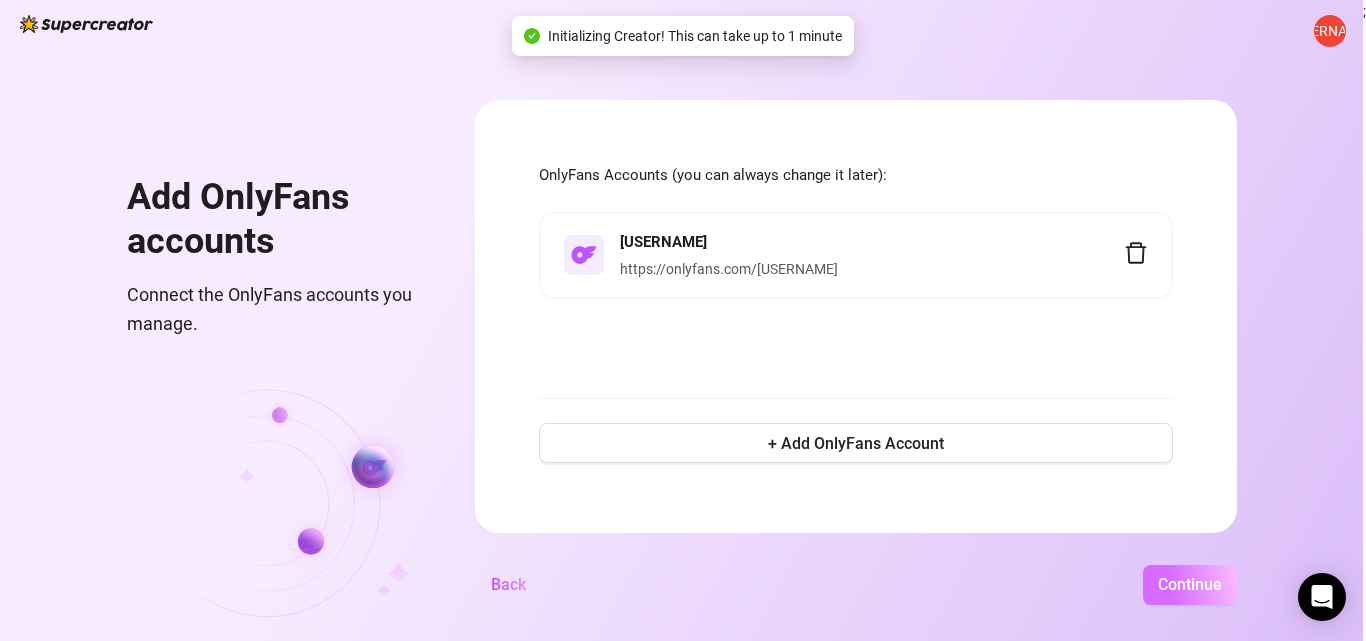 click on "Continue" at bounding box center (1190, 584) 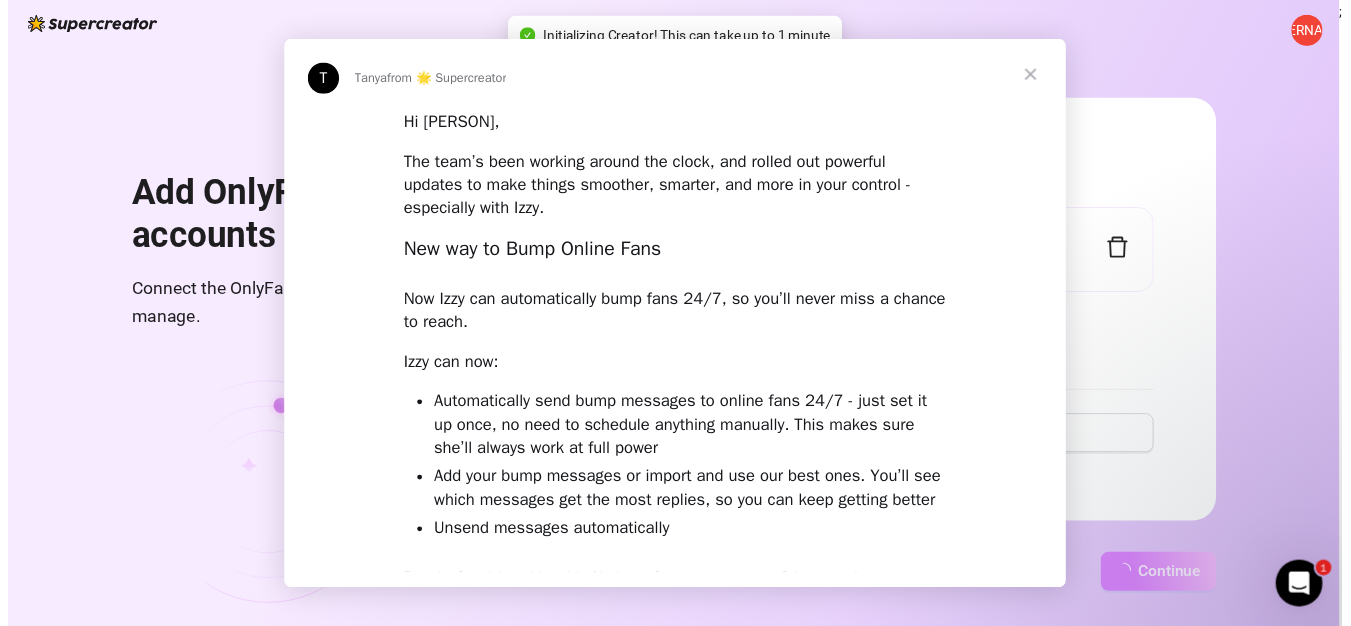 scroll, scrollTop: 0, scrollLeft: 0, axis: both 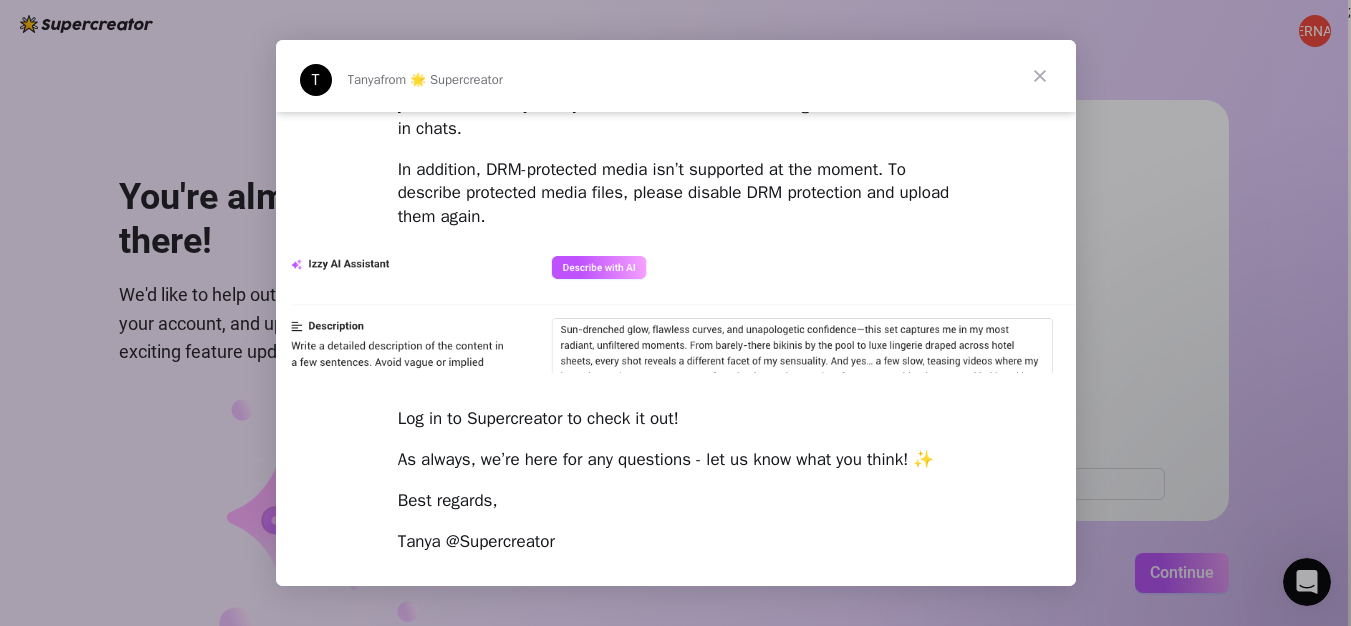 click at bounding box center [675, 313] 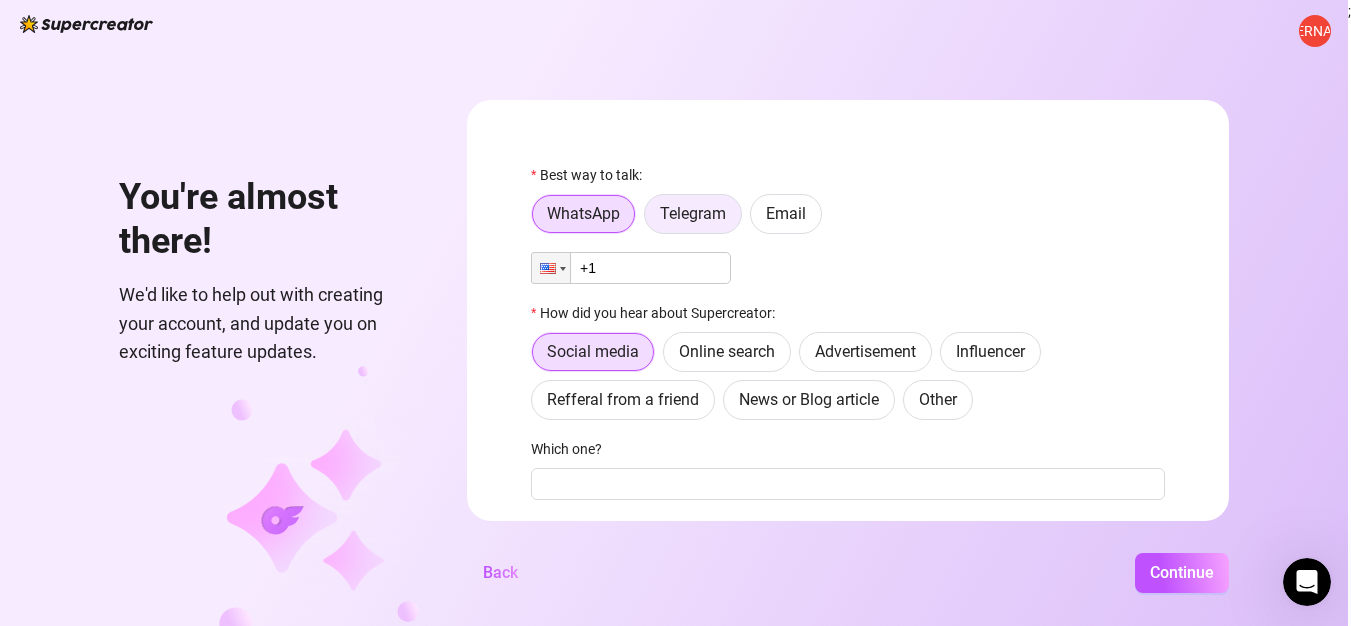 click on "Telegram" at bounding box center [693, 213] 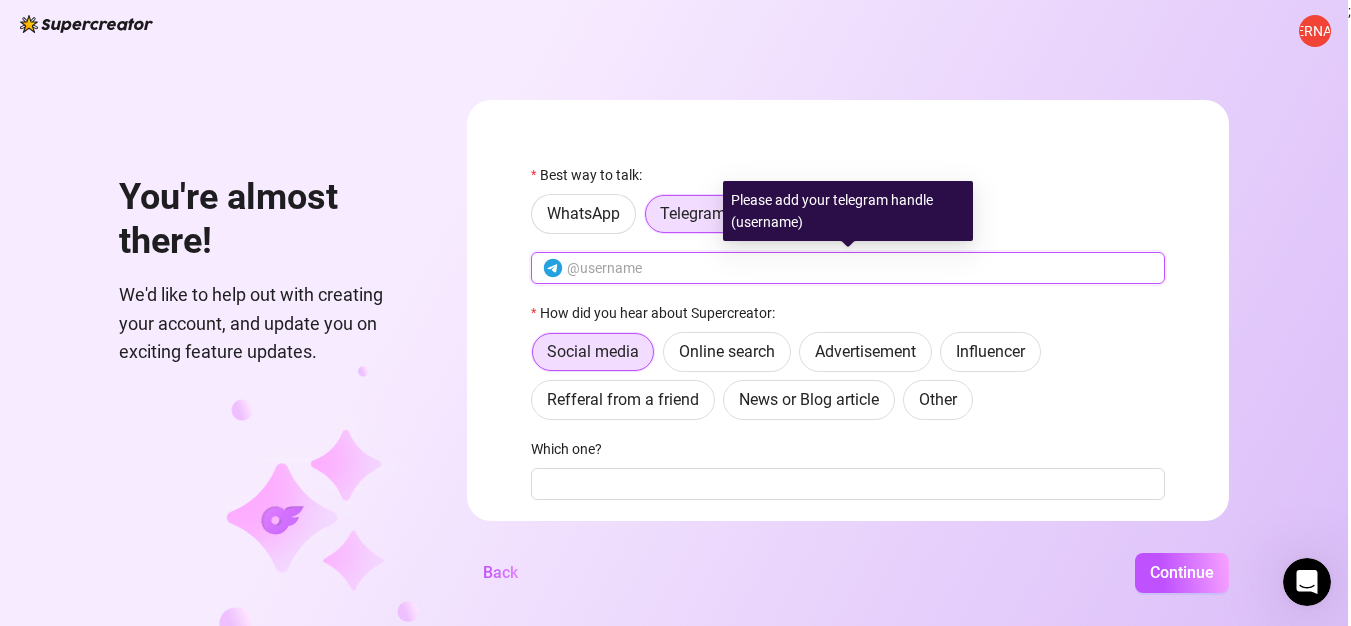 click at bounding box center [860, 268] 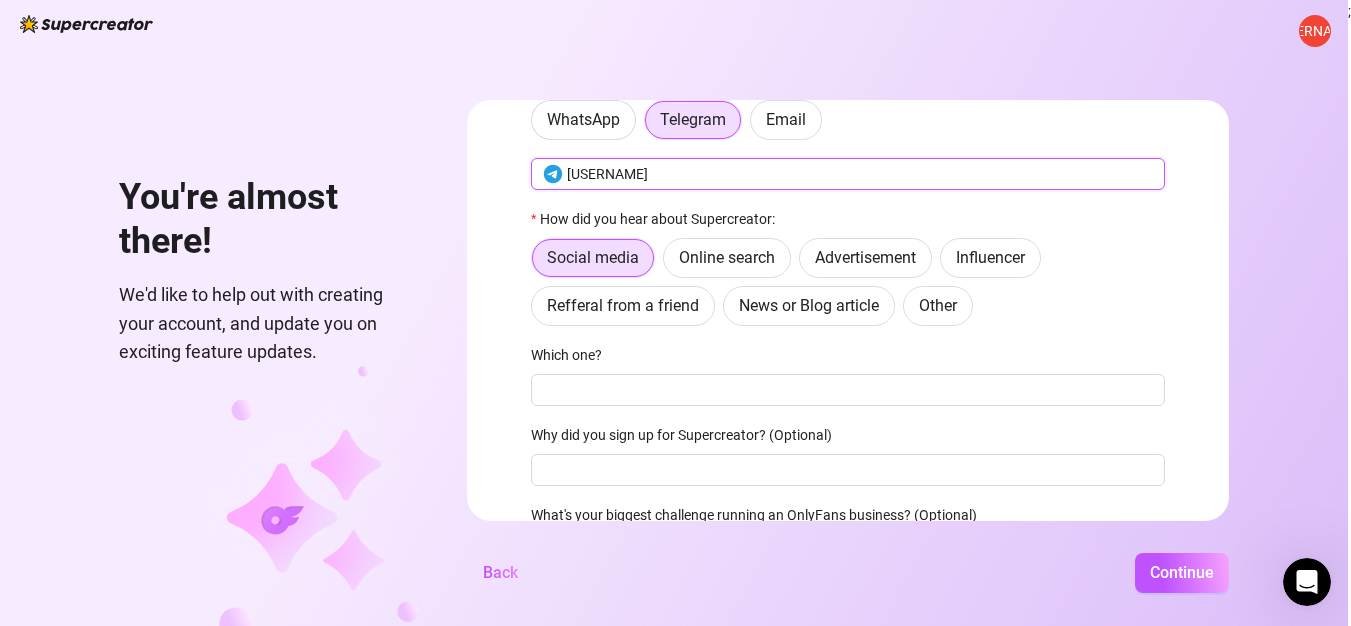 scroll, scrollTop: 96, scrollLeft: 0, axis: vertical 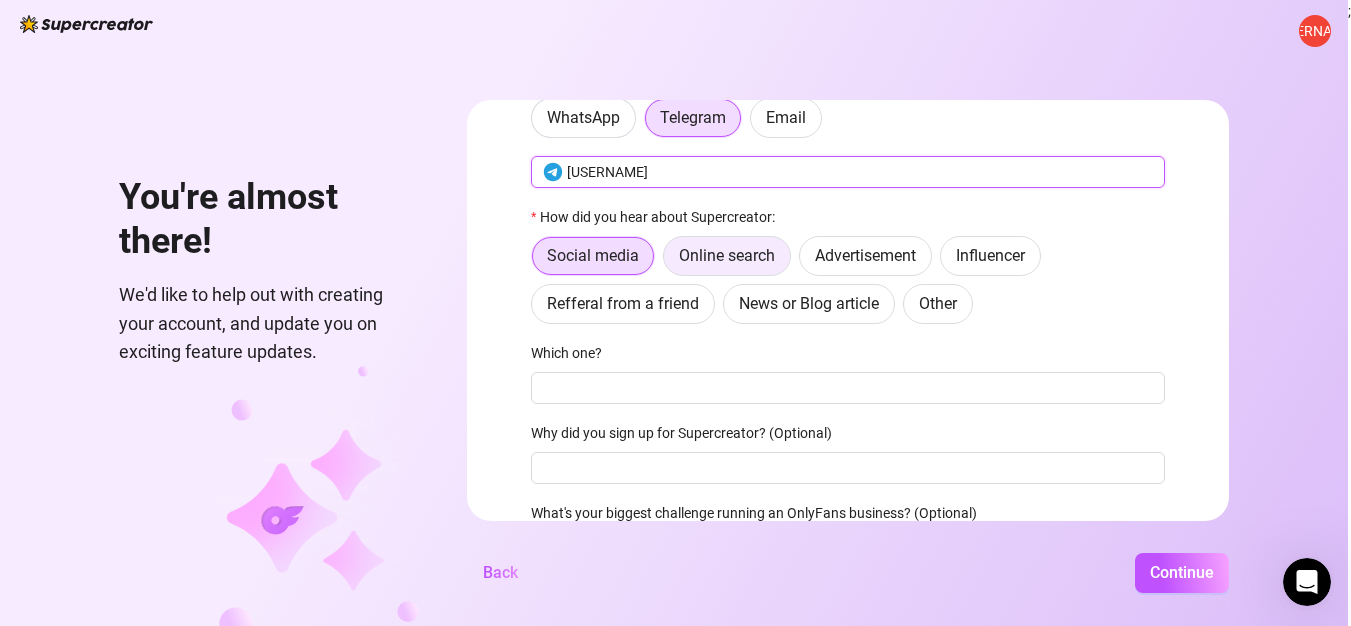 type on "@xxxomg1tsbr1" 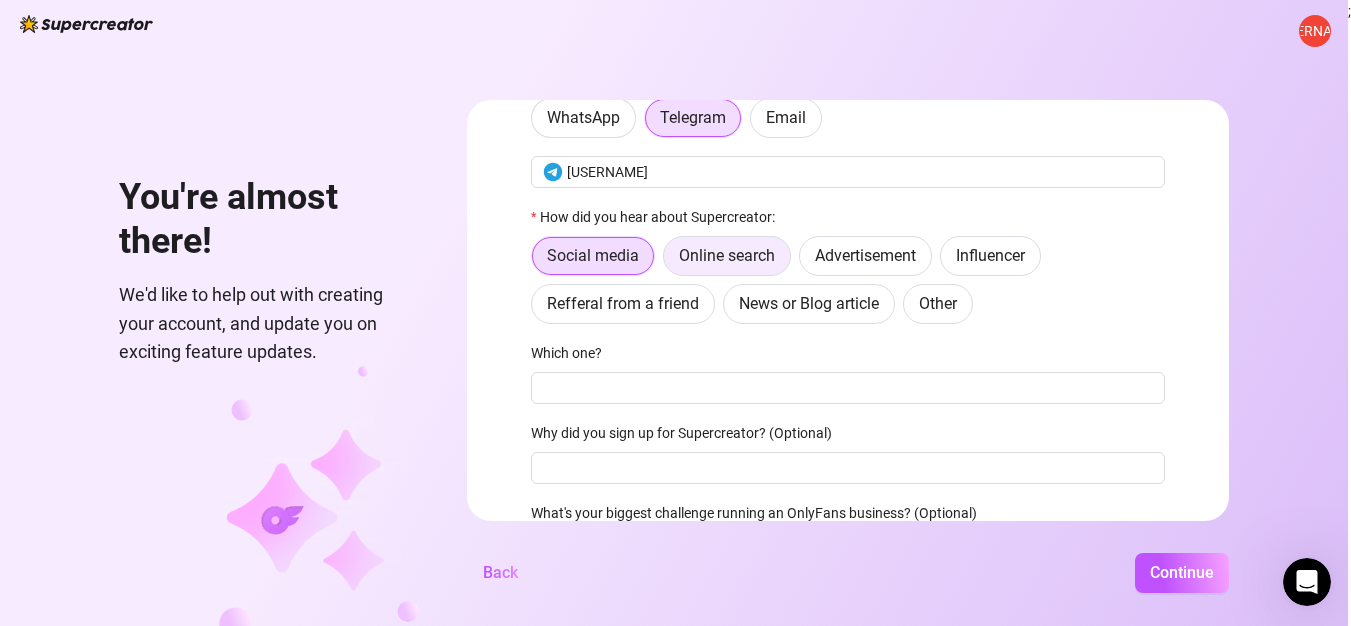 click on "Online search" at bounding box center (727, 255) 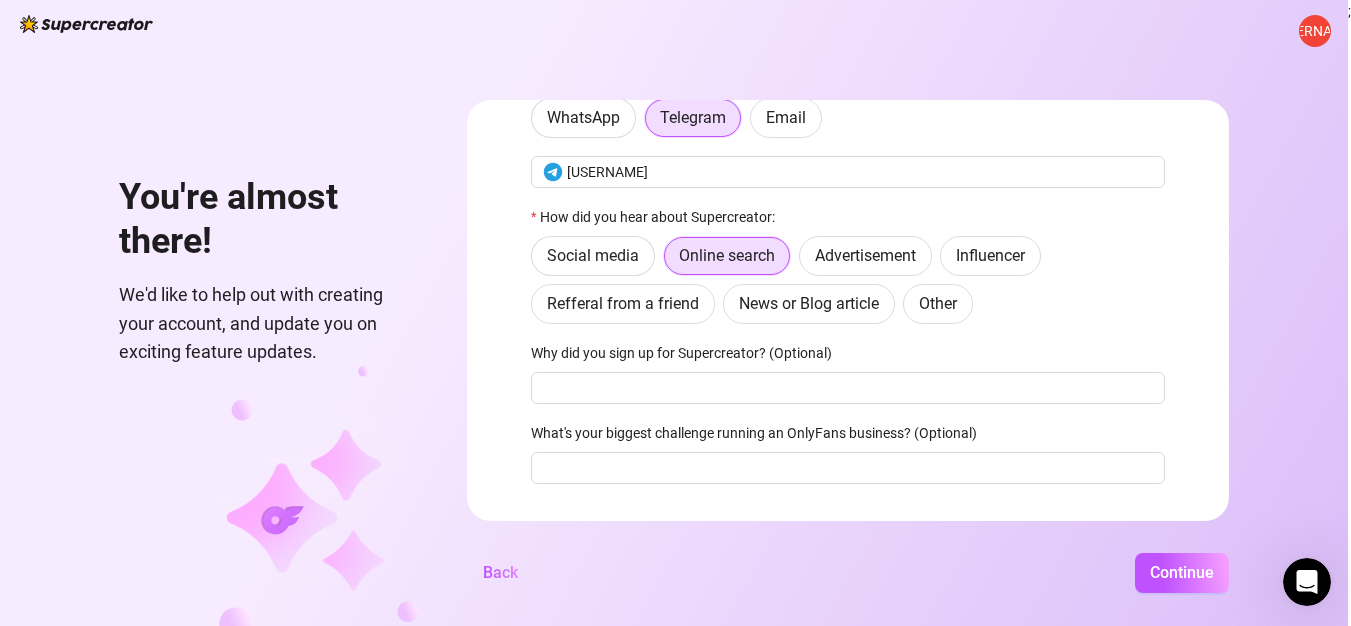 click on "Why did you sign up for Supercreator? (Optional)" at bounding box center [848, 357] 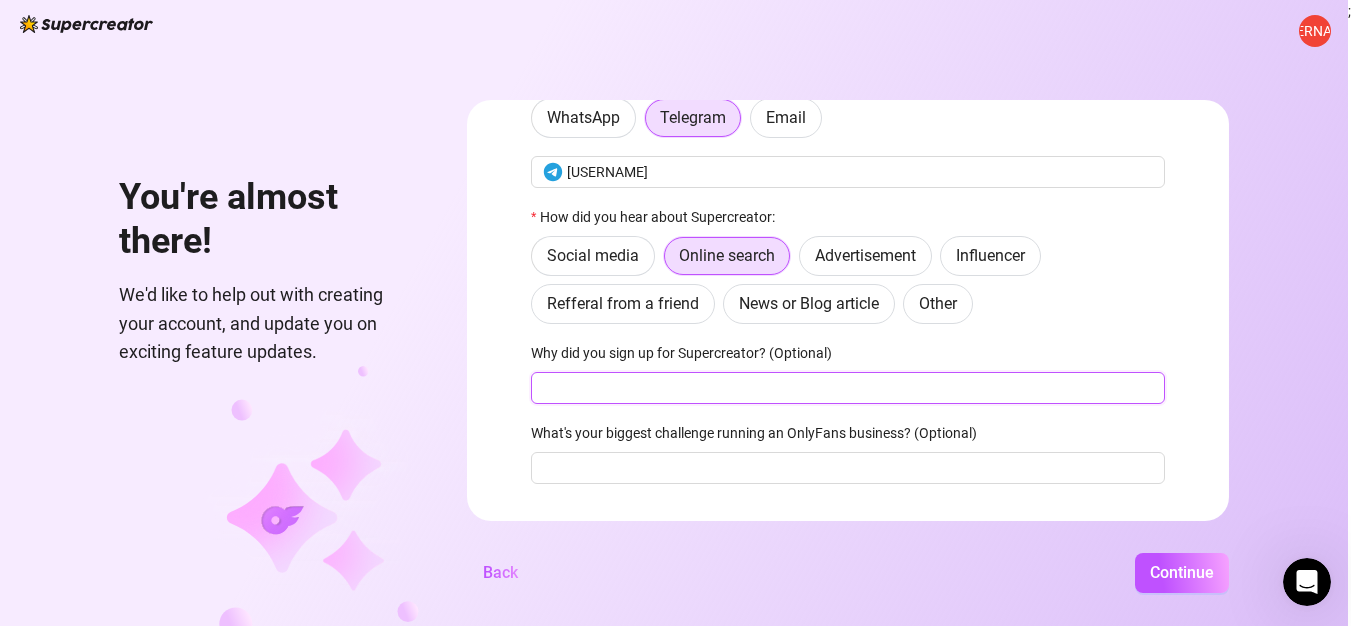 click on "Why did you sign up for Supercreator? (Optional)" at bounding box center (848, 388) 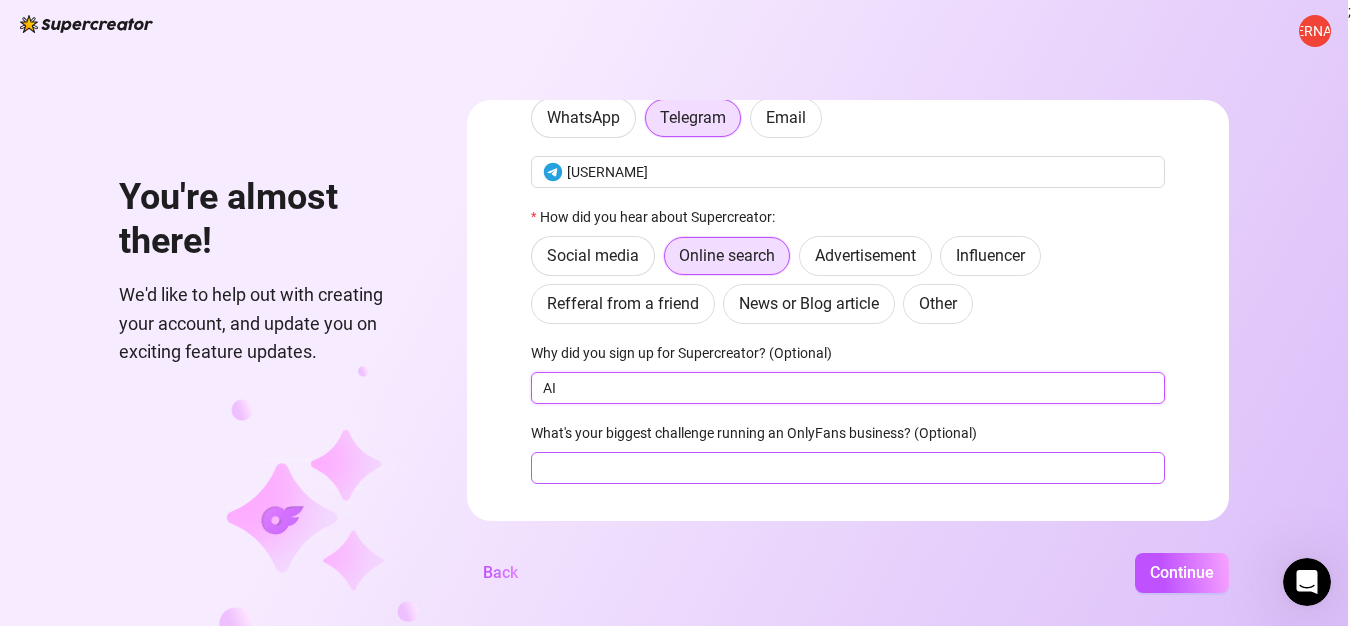 type on "AI" 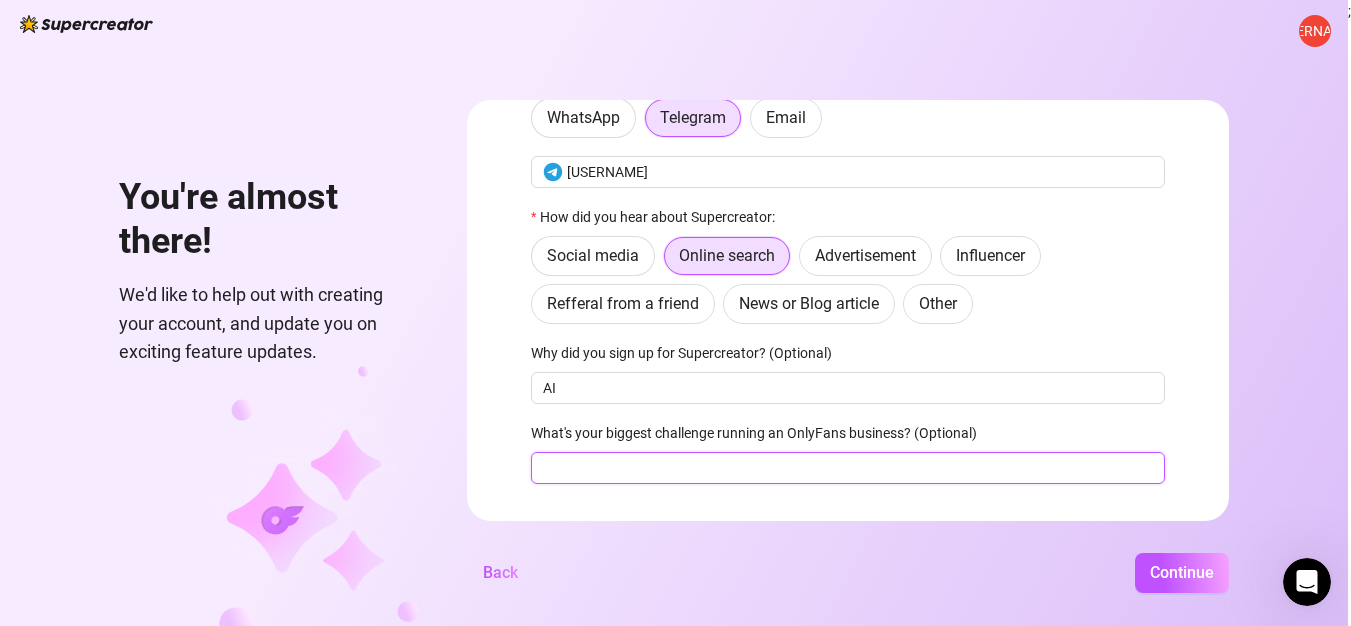 click on "What's your biggest challenge running an OnlyFans business? (Optional)" at bounding box center (848, 468) 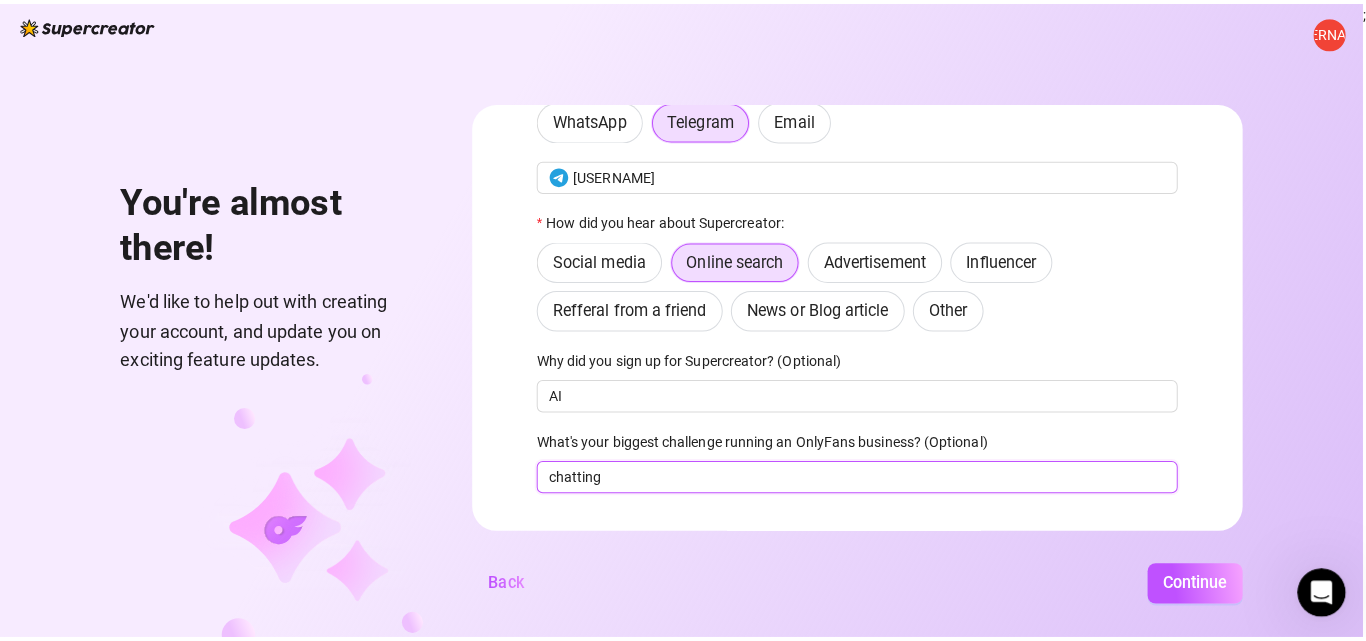 scroll, scrollTop: 131, scrollLeft: 0, axis: vertical 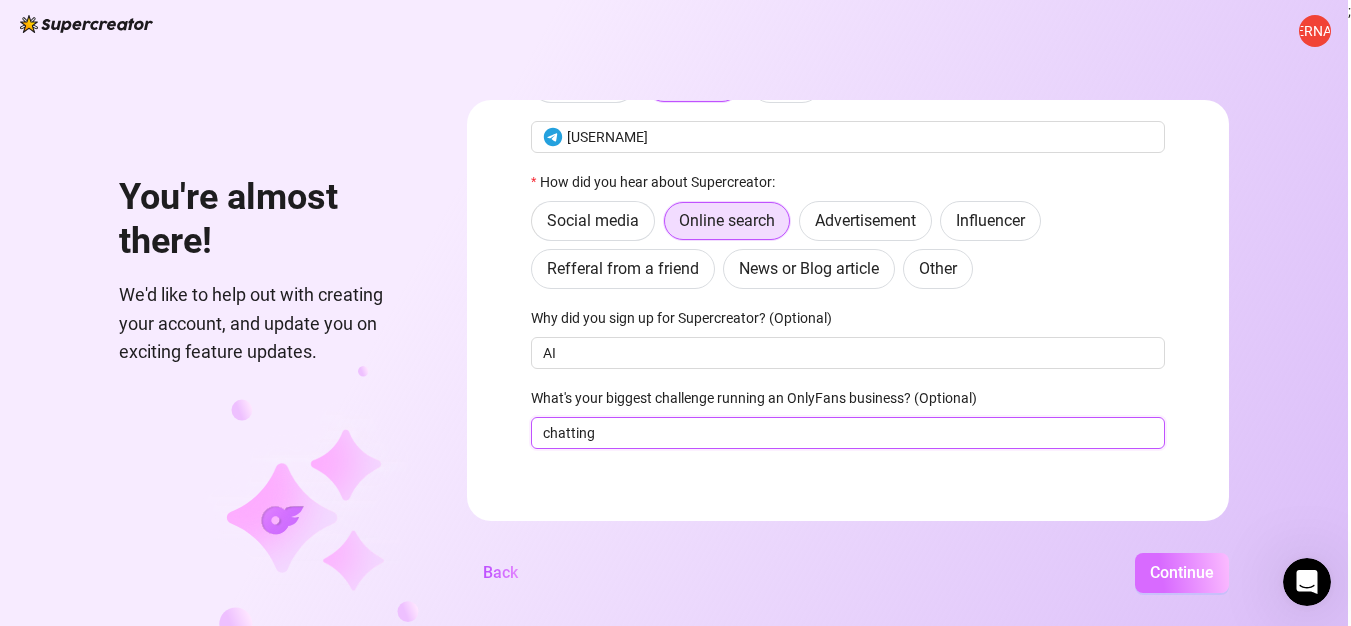 type on "chatting" 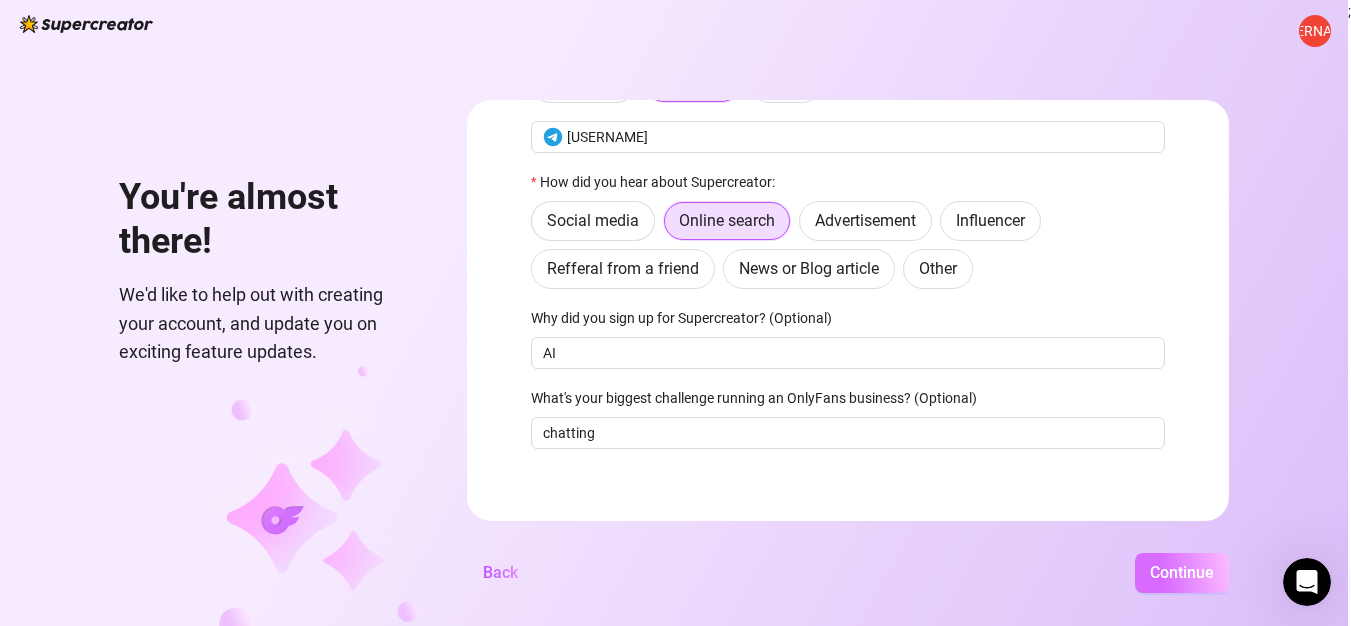 click on "Continue" at bounding box center (1182, 572) 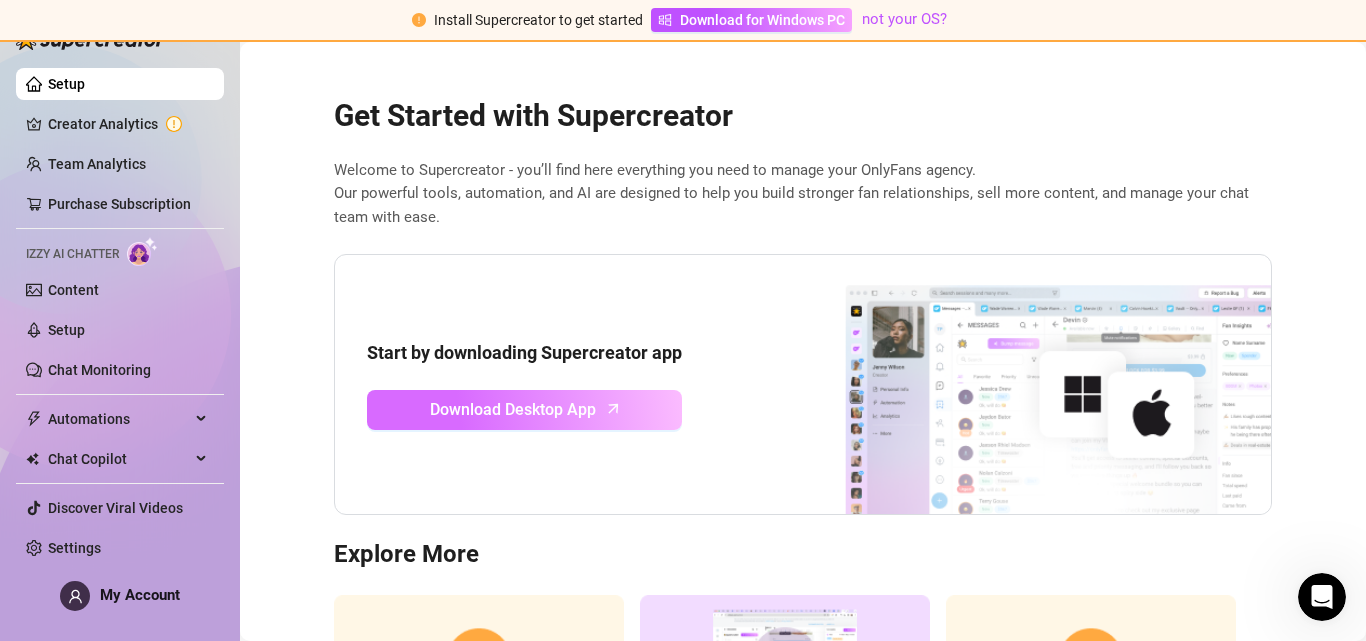 click on "Download Desktop App" at bounding box center (513, 409) 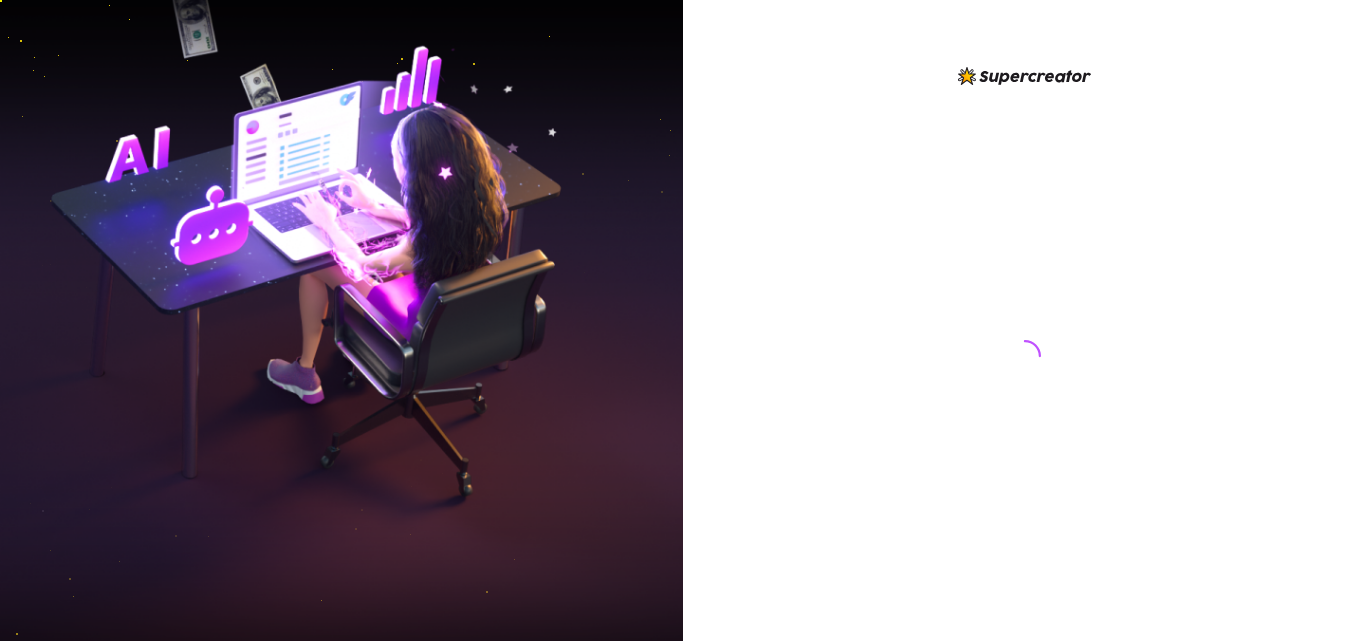 scroll, scrollTop: 0, scrollLeft: 0, axis: both 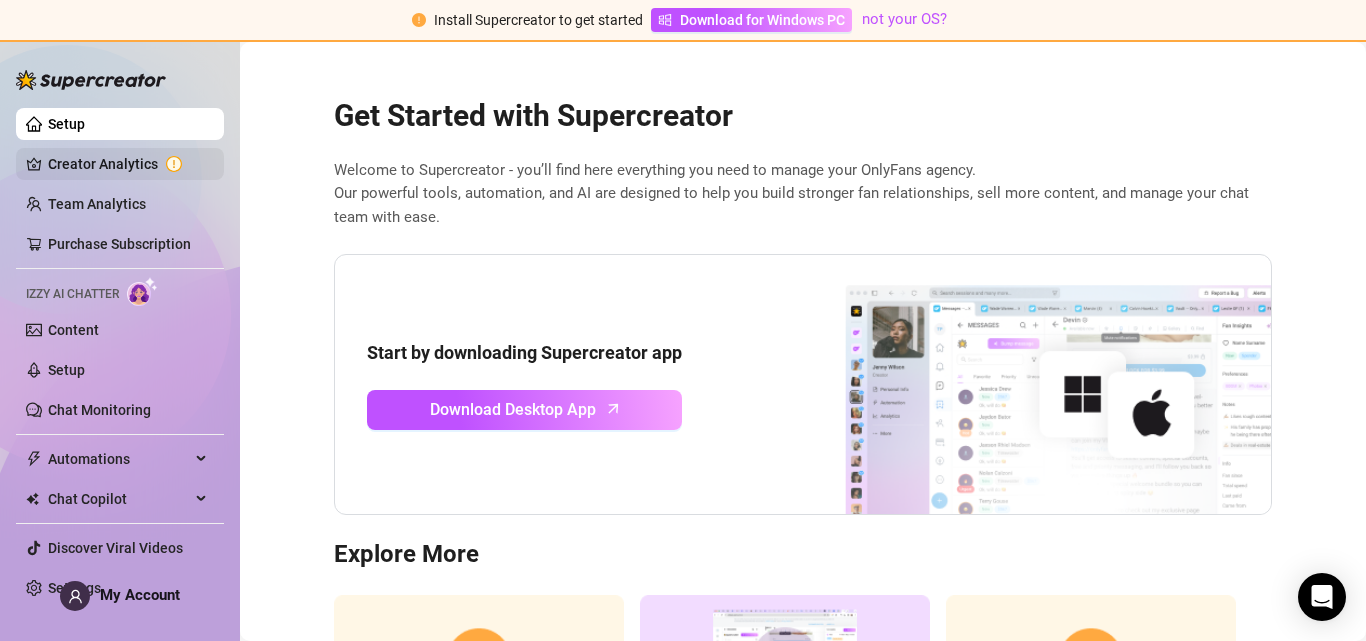 click on "Creator Analytics" at bounding box center (128, 164) 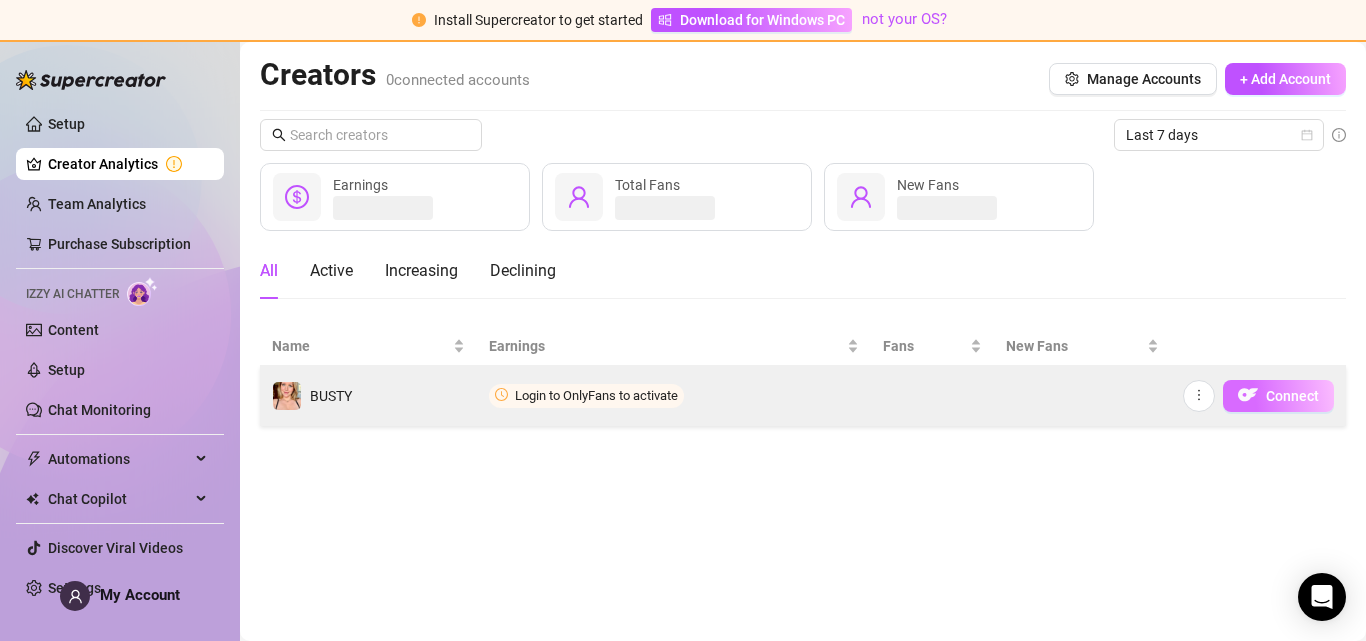 click on "Connect" at bounding box center [1292, 396] 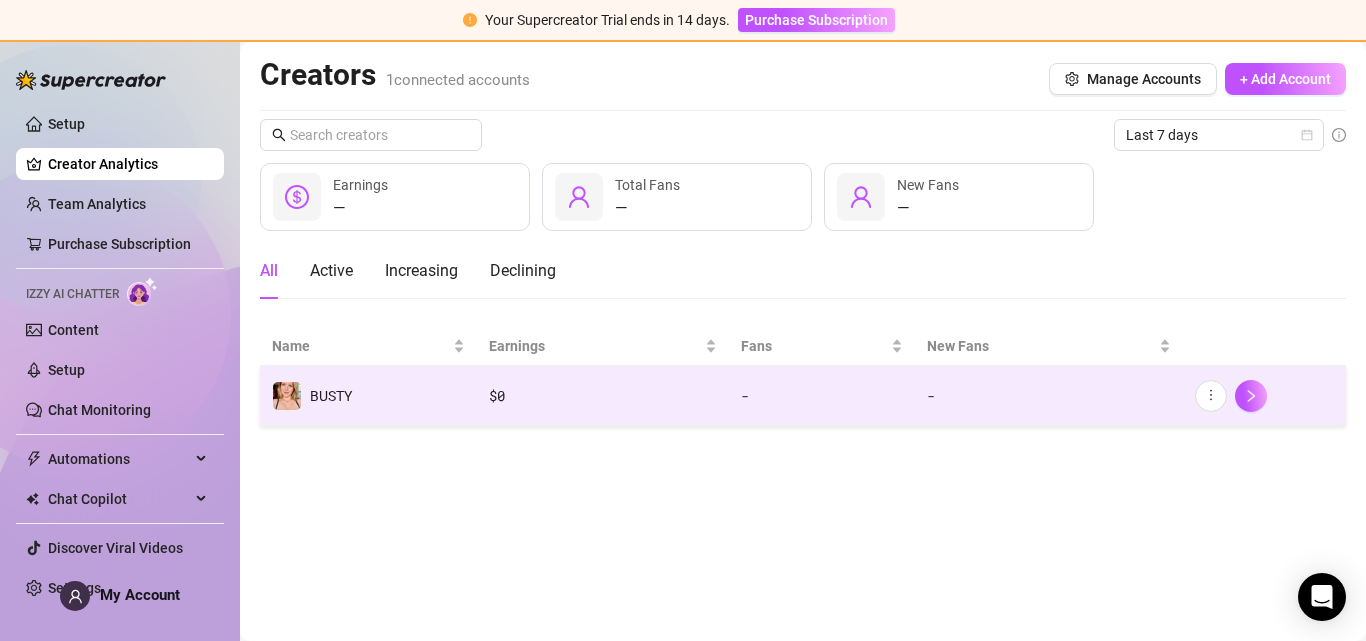 click on "BUSTY" at bounding box center (368, 396) 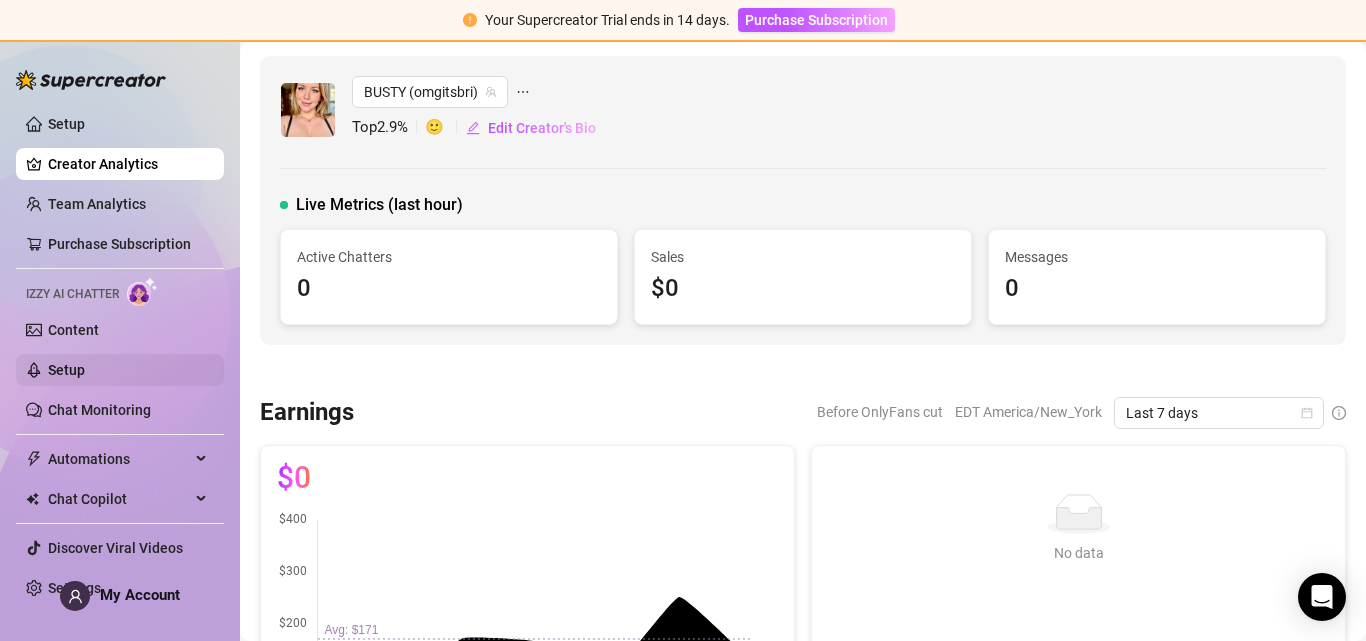 click on "Setup" at bounding box center (66, 370) 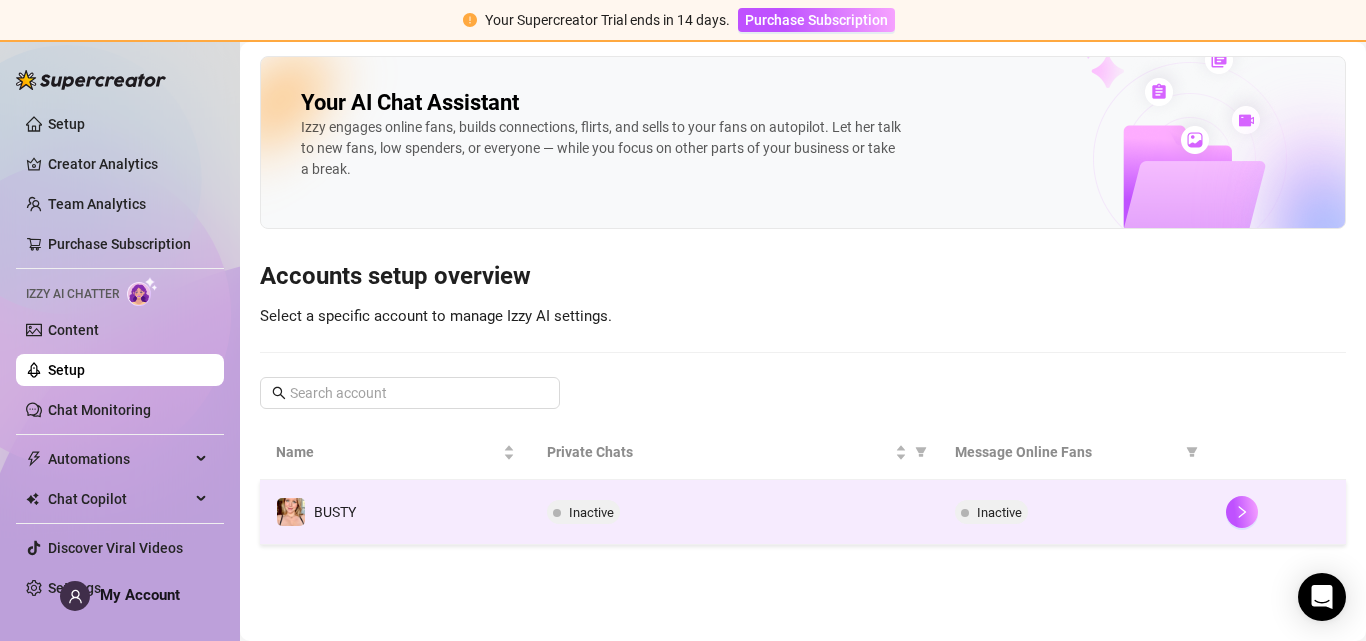 click on "BUSTY" at bounding box center (395, 512) 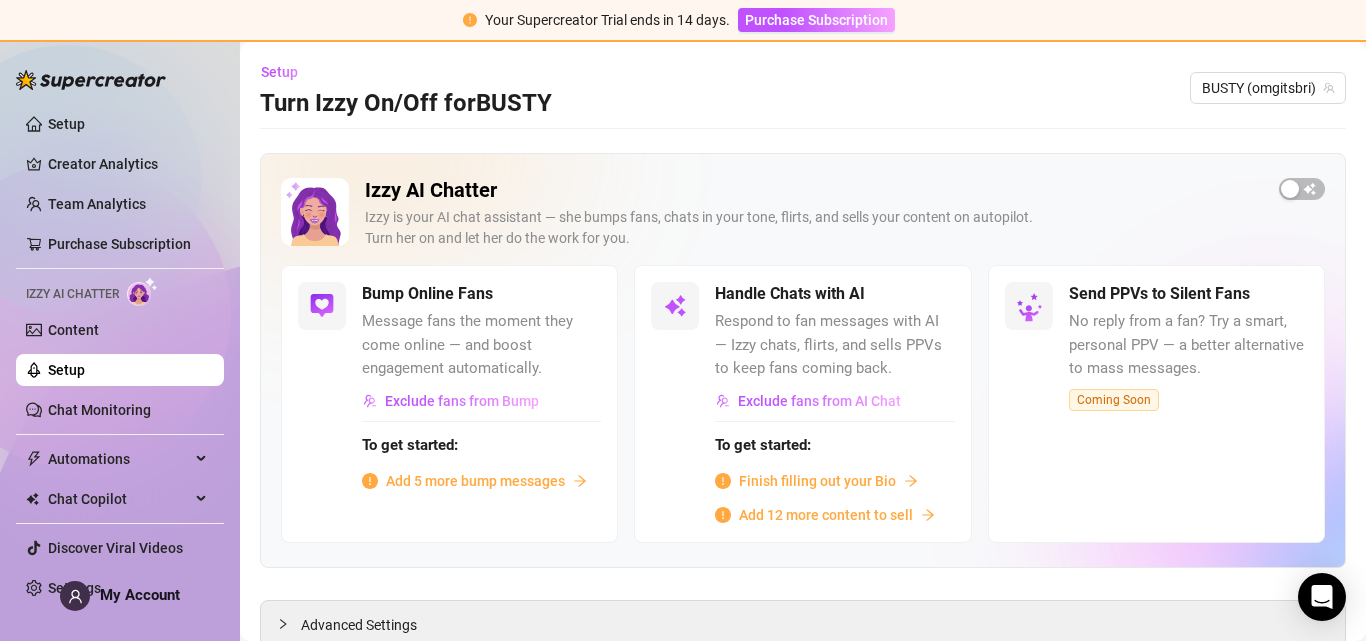 click on "Finish filling out your Bio" at bounding box center [817, 481] 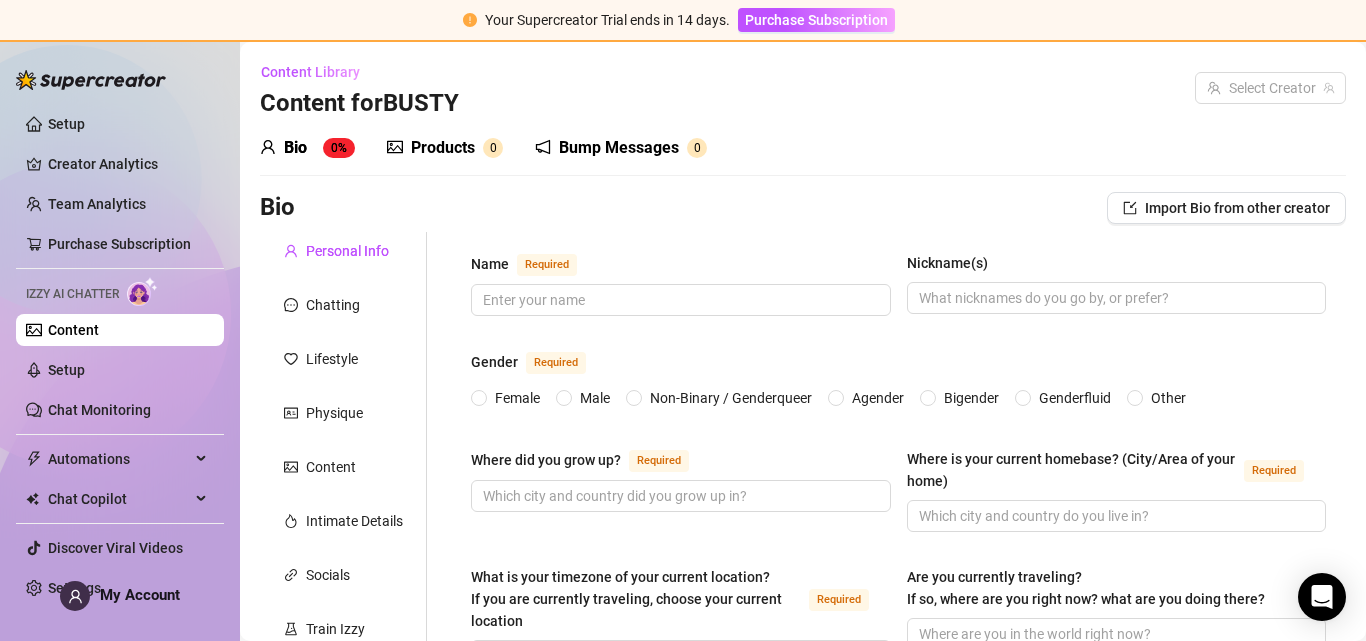 type 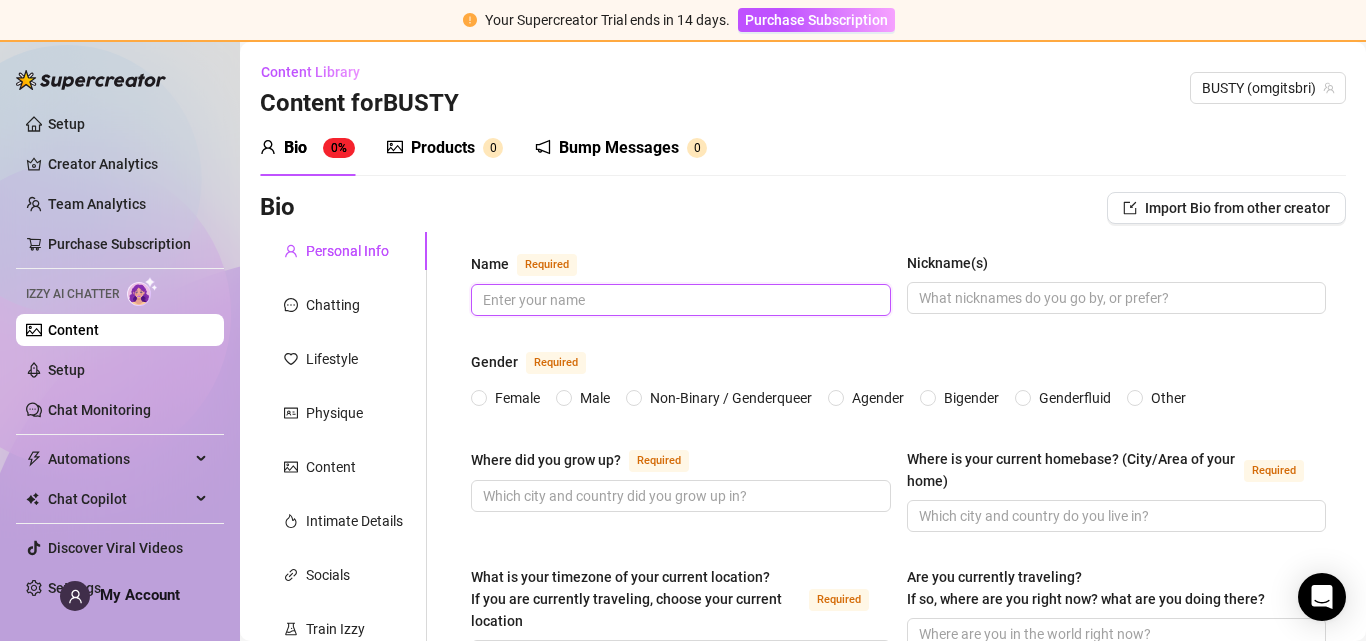 click on "Name Required" at bounding box center [679, 300] 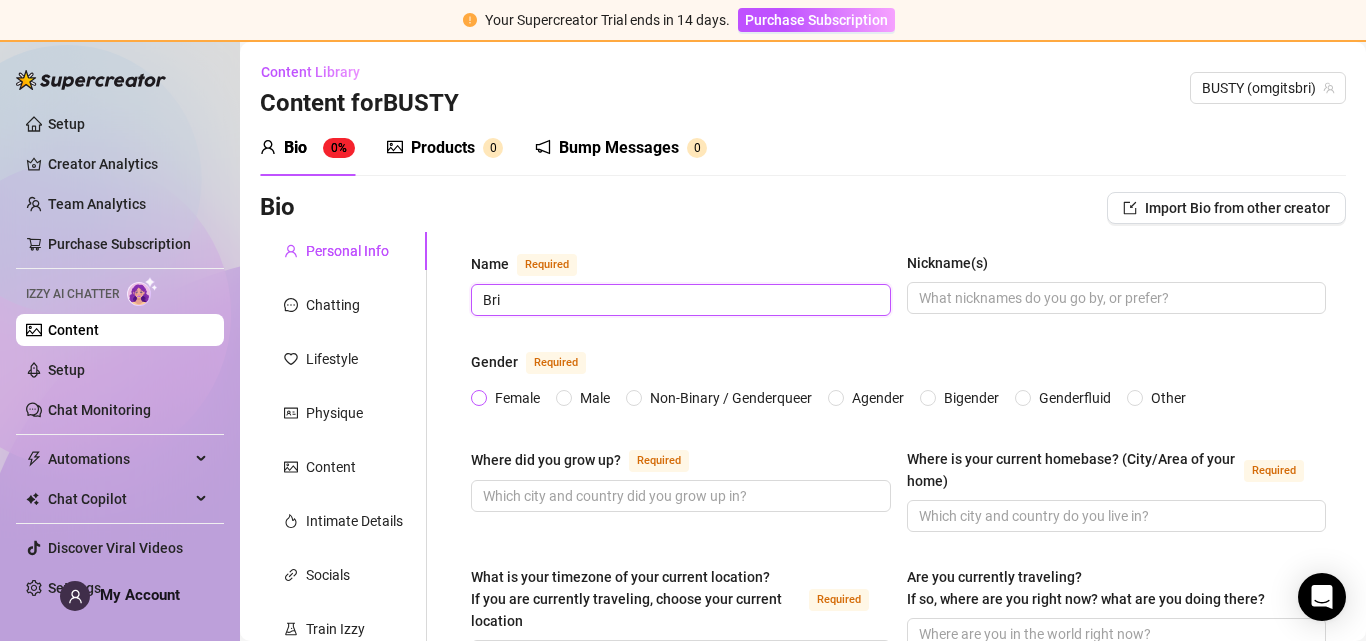 type on "Bri" 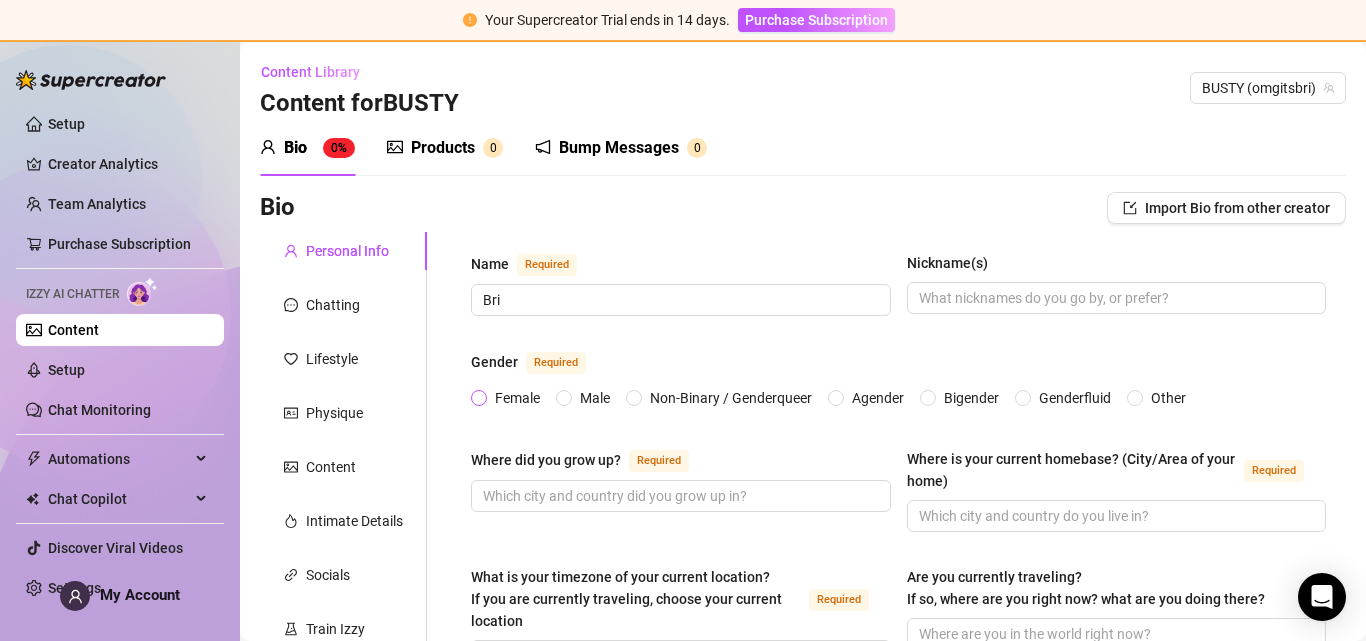 click at bounding box center (479, 398) 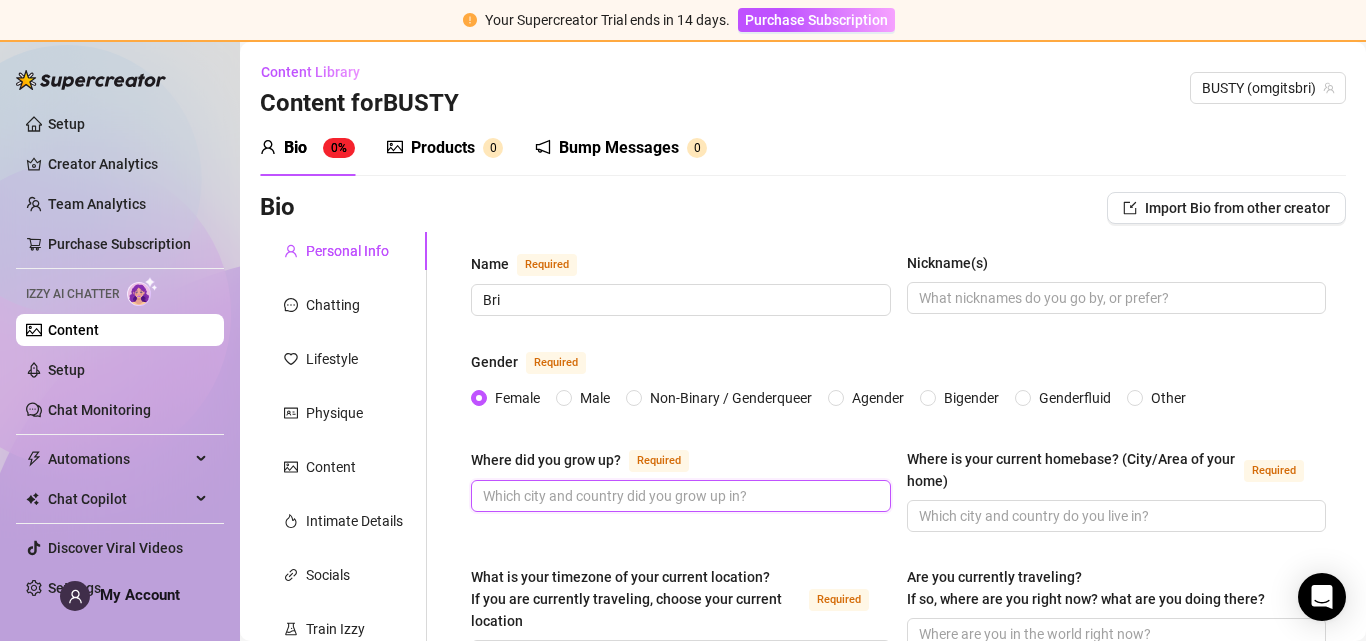 click on "Where did you grow up? Required" at bounding box center (679, 496) 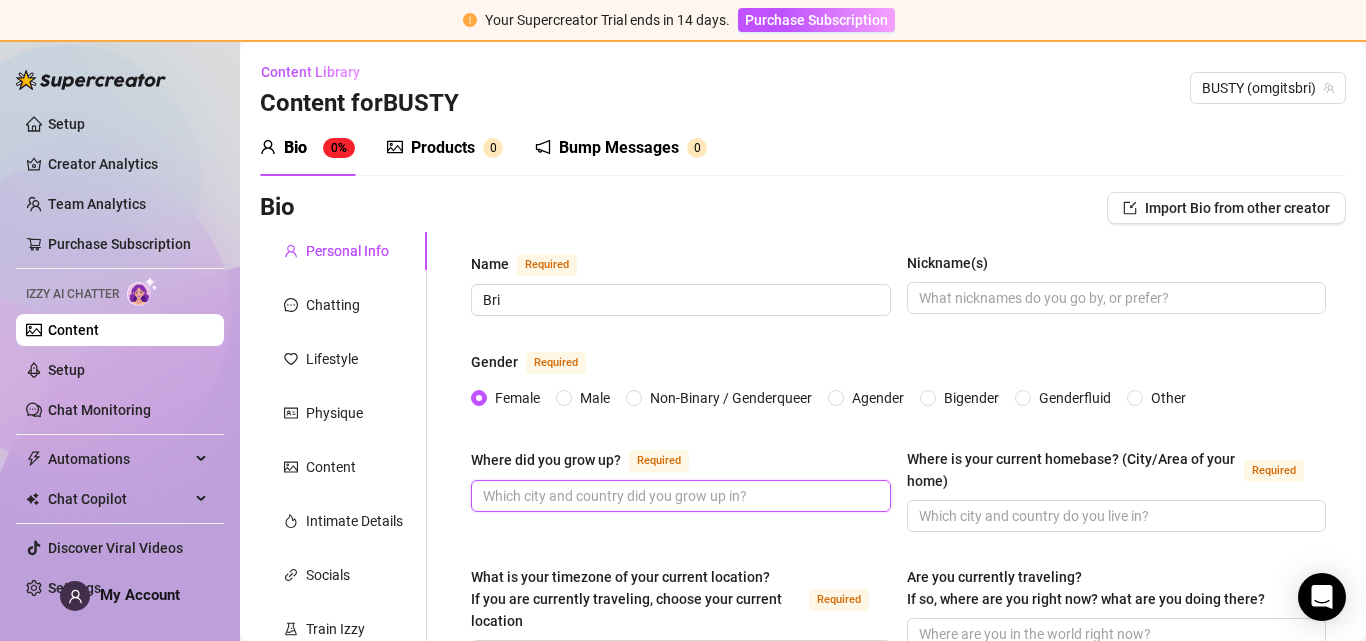 type on "v" 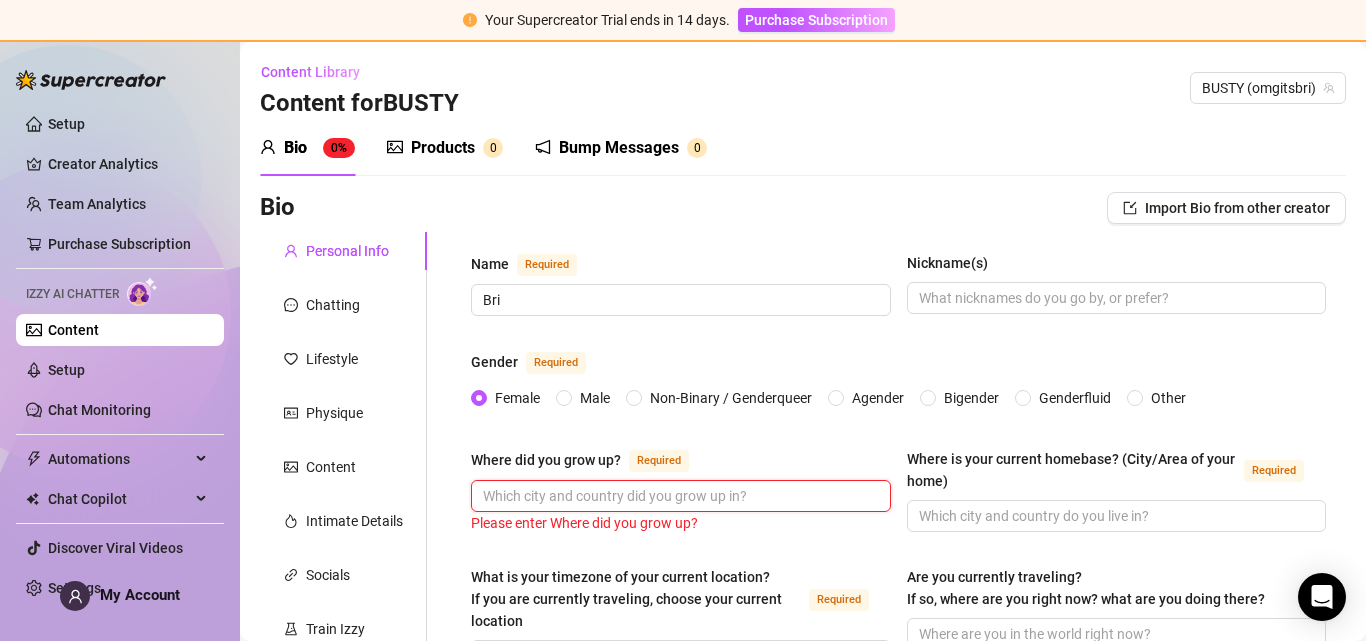 paste on "US on the East Coast" 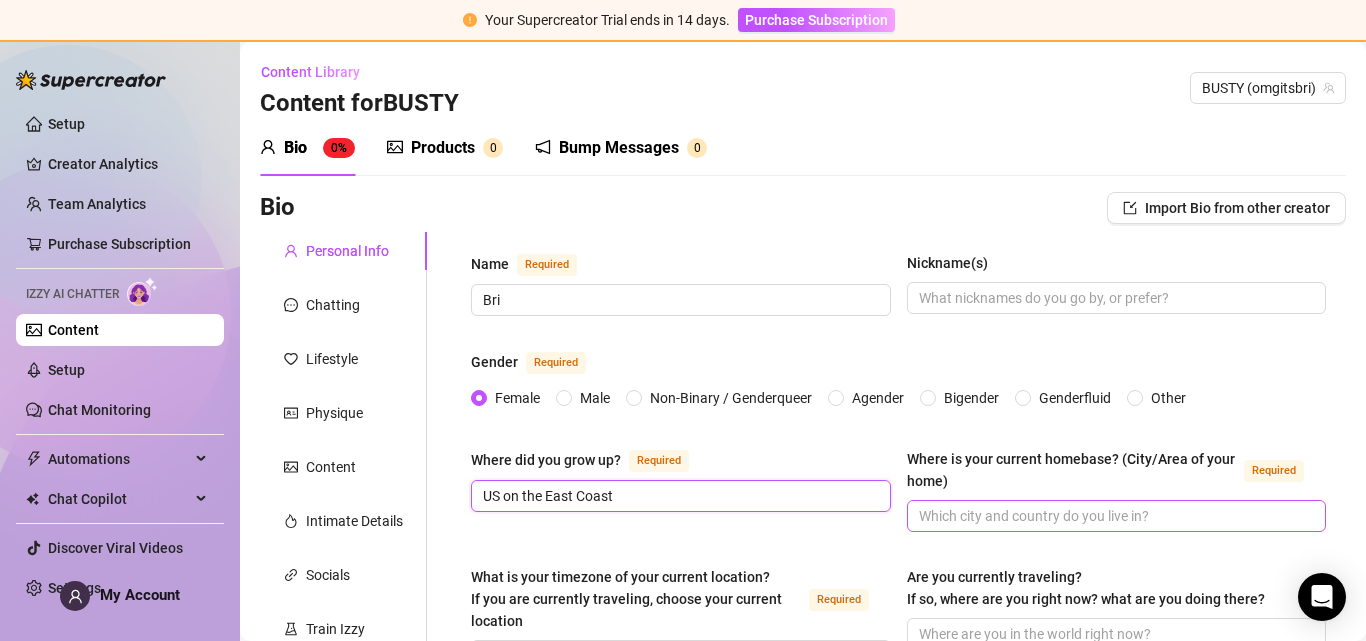 type on "US on the East Coast" 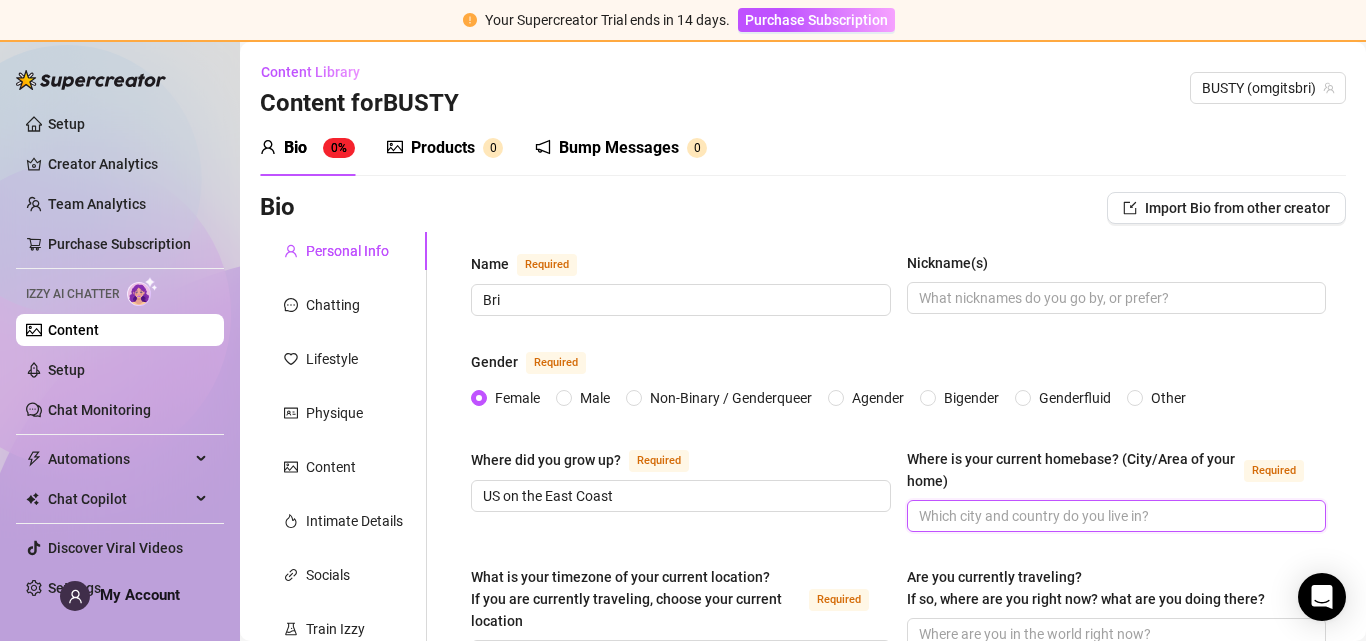 click on "Where is your current homebase? (City/Area of your home) Required" at bounding box center [1115, 516] 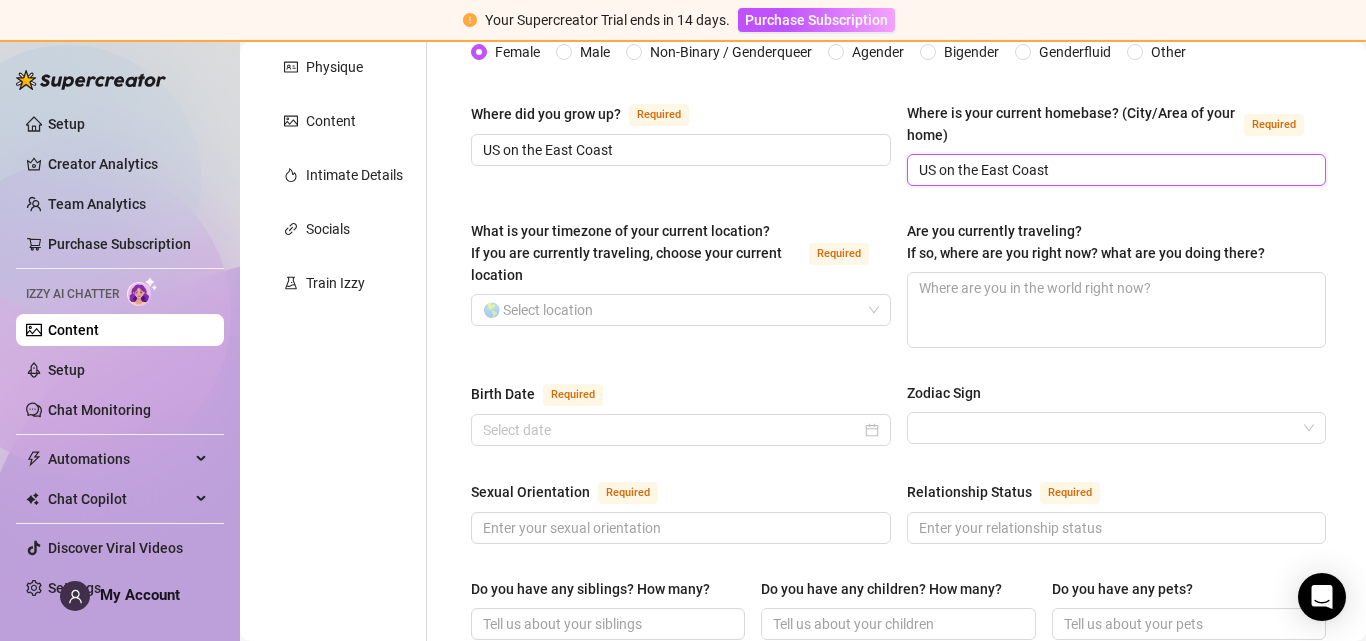 scroll, scrollTop: 353, scrollLeft: 0, axis: vertical 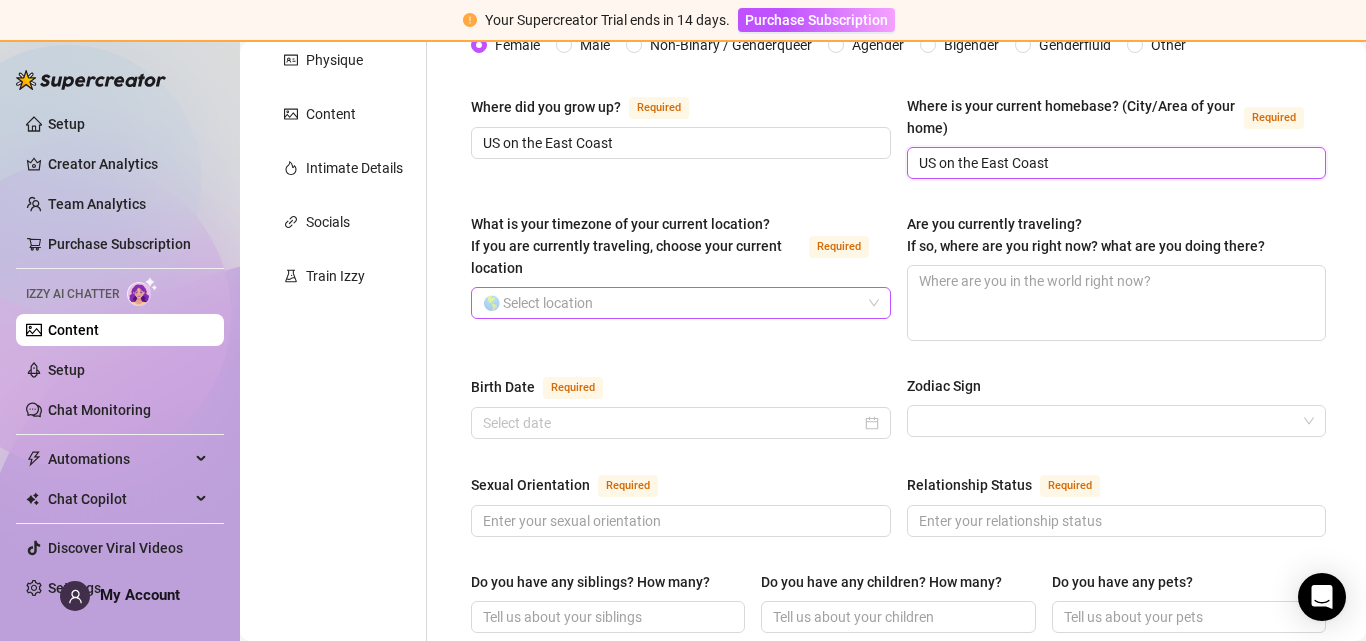 type on "US on the East Coast" 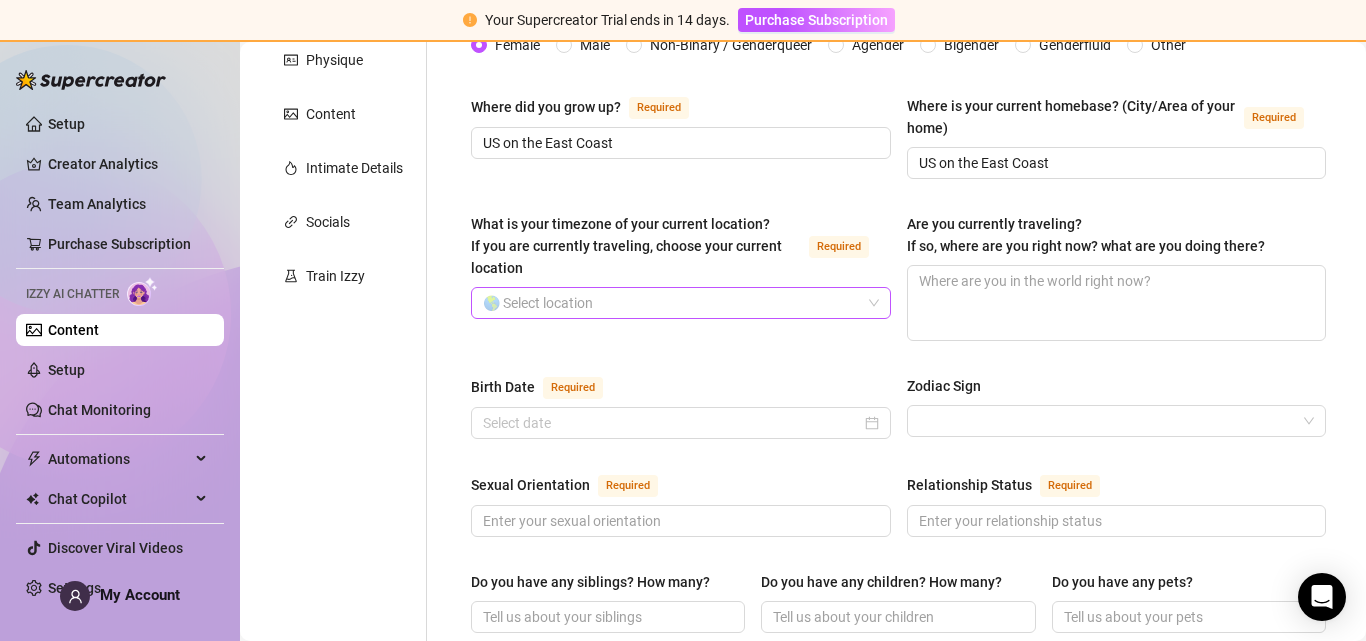 click on "What is your timezone of your current location? If you are currently traveling, choose your current location Required" at bounding box center [672, 303] 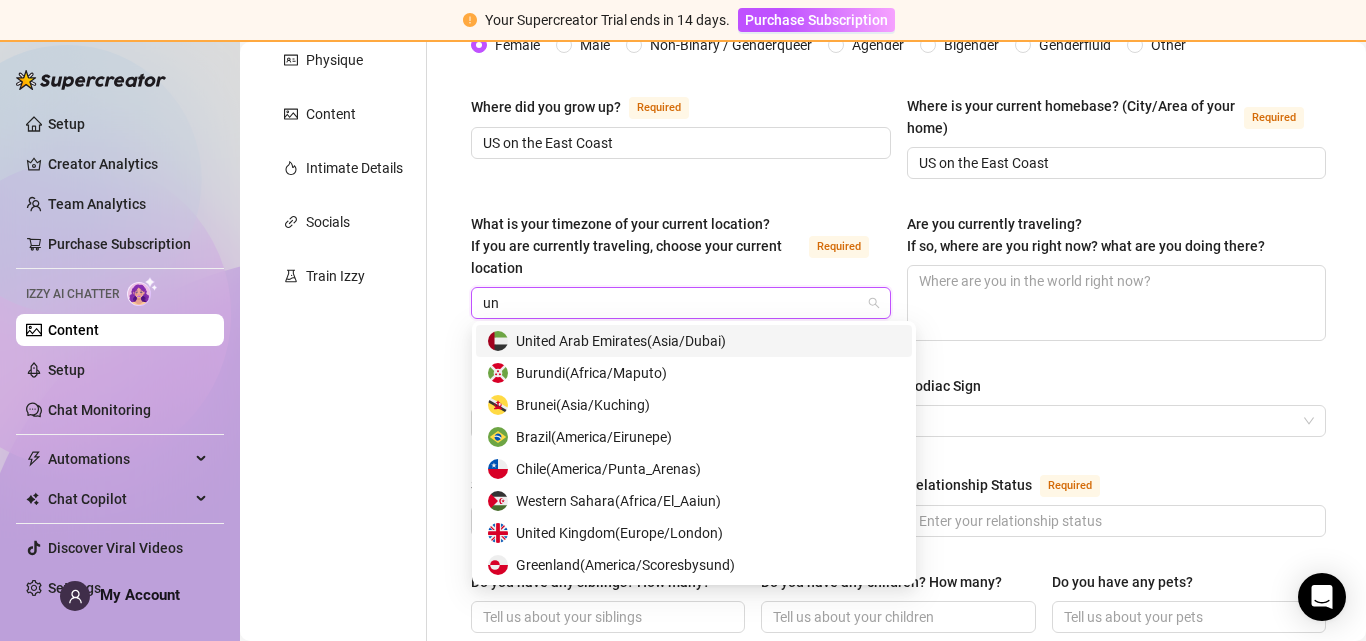 type on "uni" 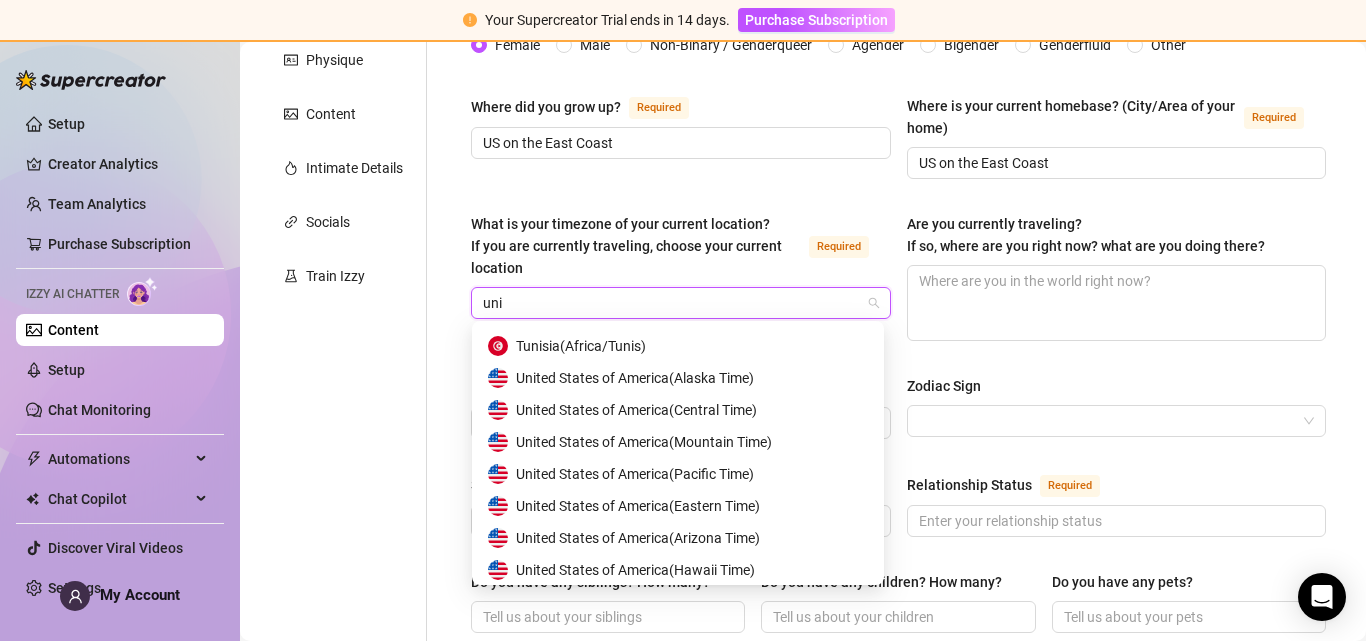 scroll, scrollTop: 96, scrollLeft: 0, axis: vertical 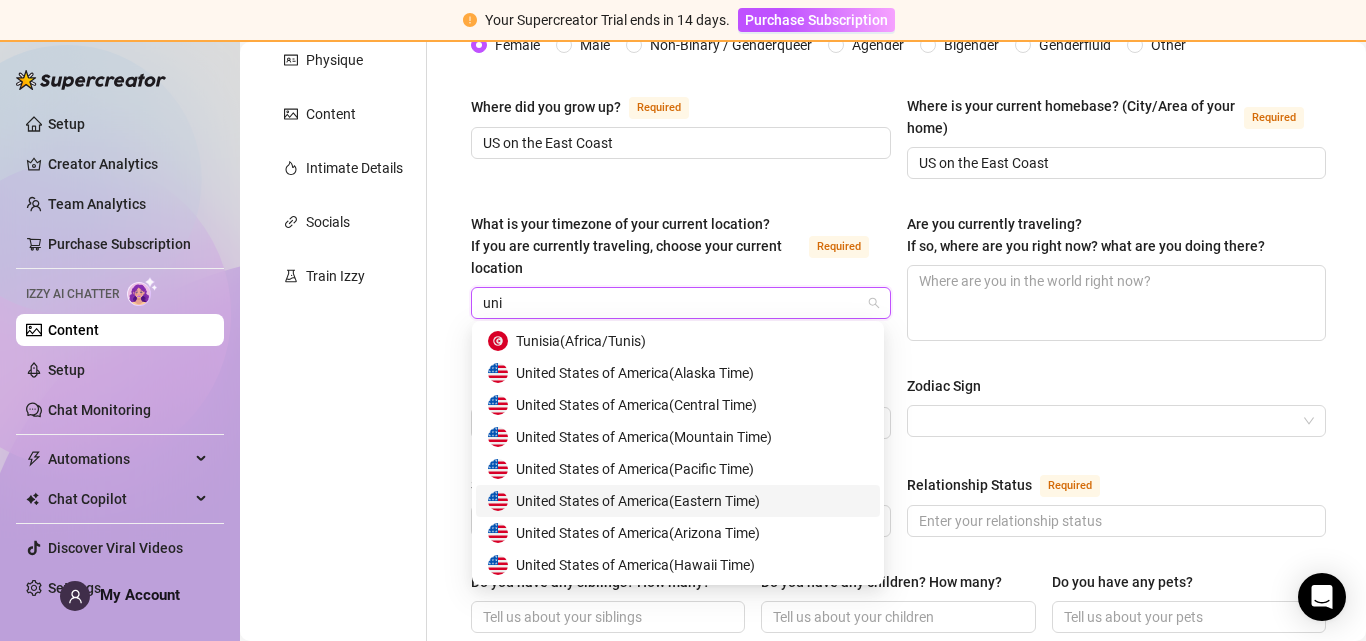 click on "United States of America  ( Eastern Time )" at bounding box center [638, 501] 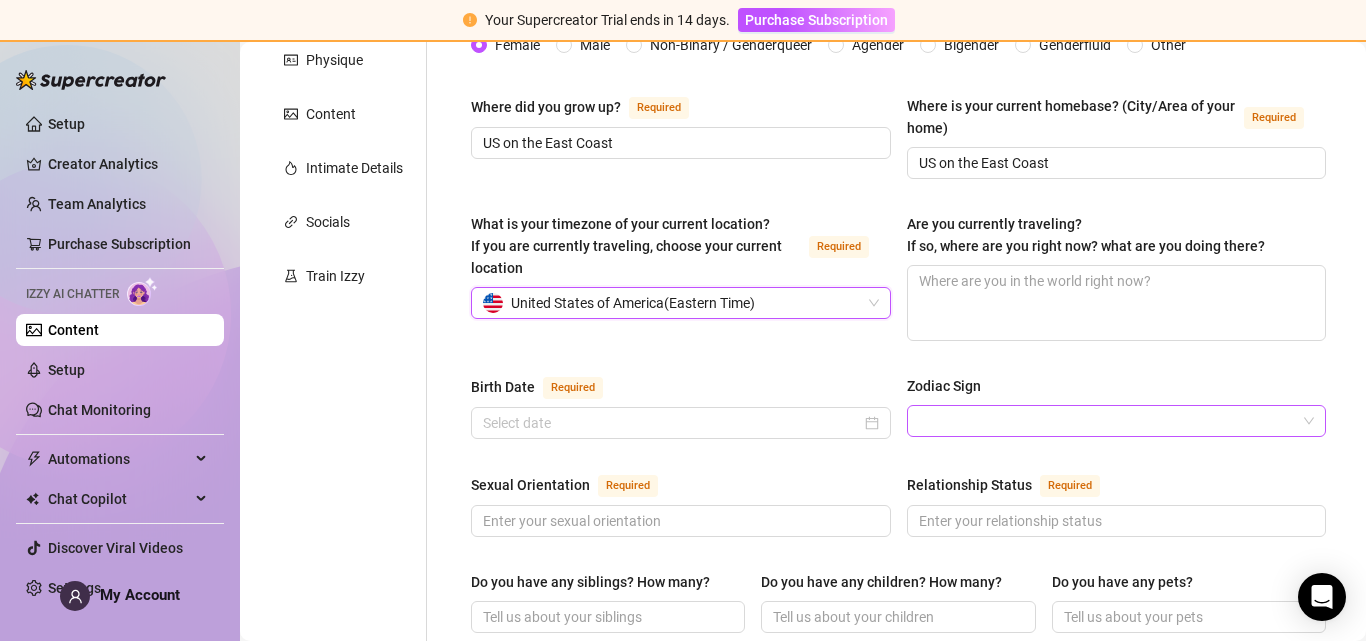 click on "Zodiac Sign" at bounding box center [1108, 421] 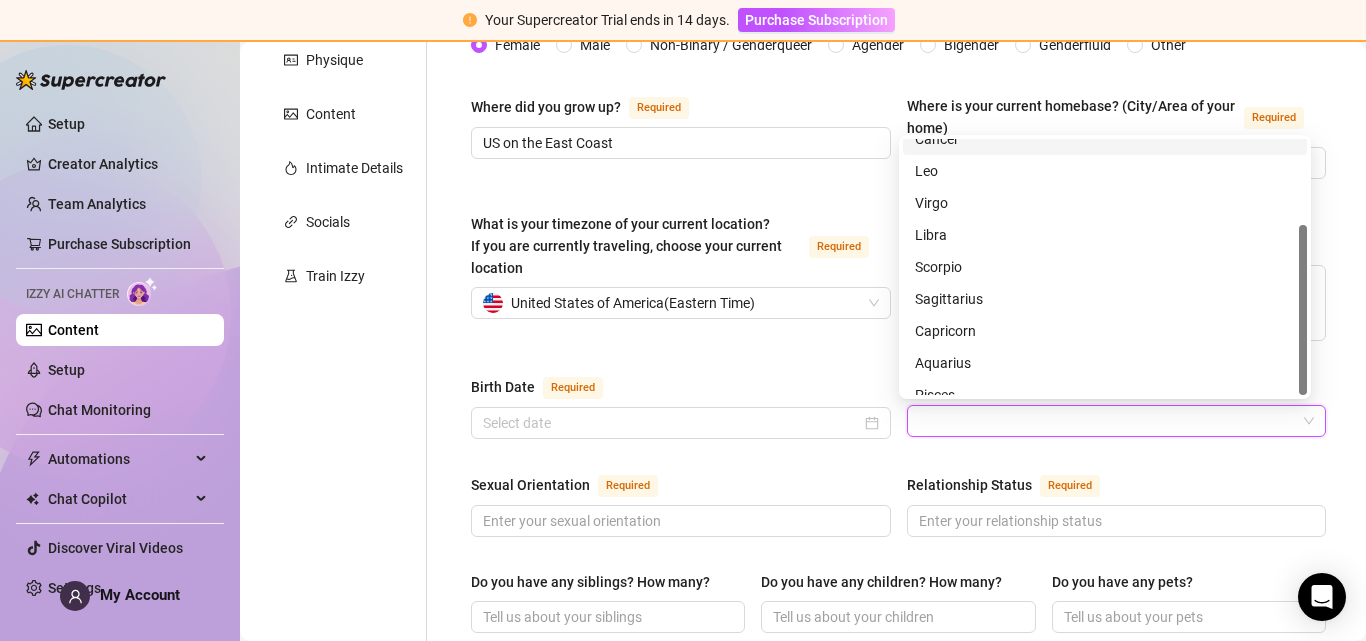 scroll, scrollTop: 128, scrollLeft: 0, axis: vertical 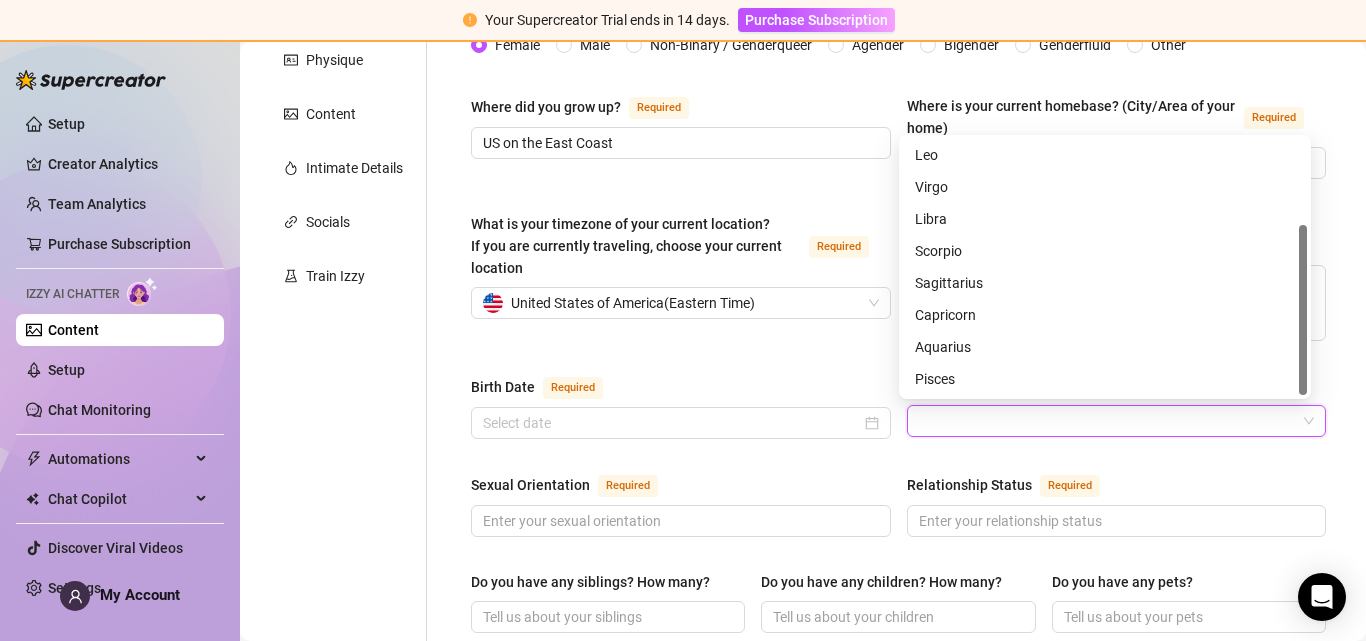 drag, startPoint x: 1302, startPoint y: 239, endPoint x: 1299, endPoint y: 334, distance: 95.047356 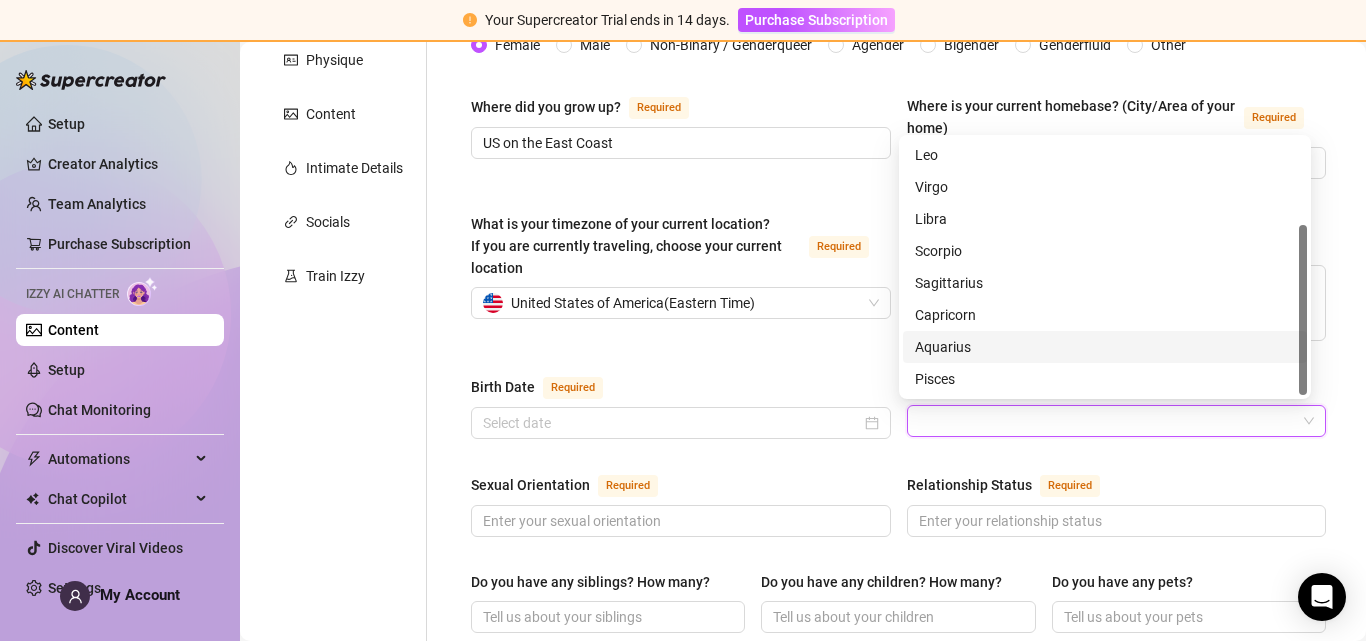 click on "Aquarius" at bounding box center (1105, 347) 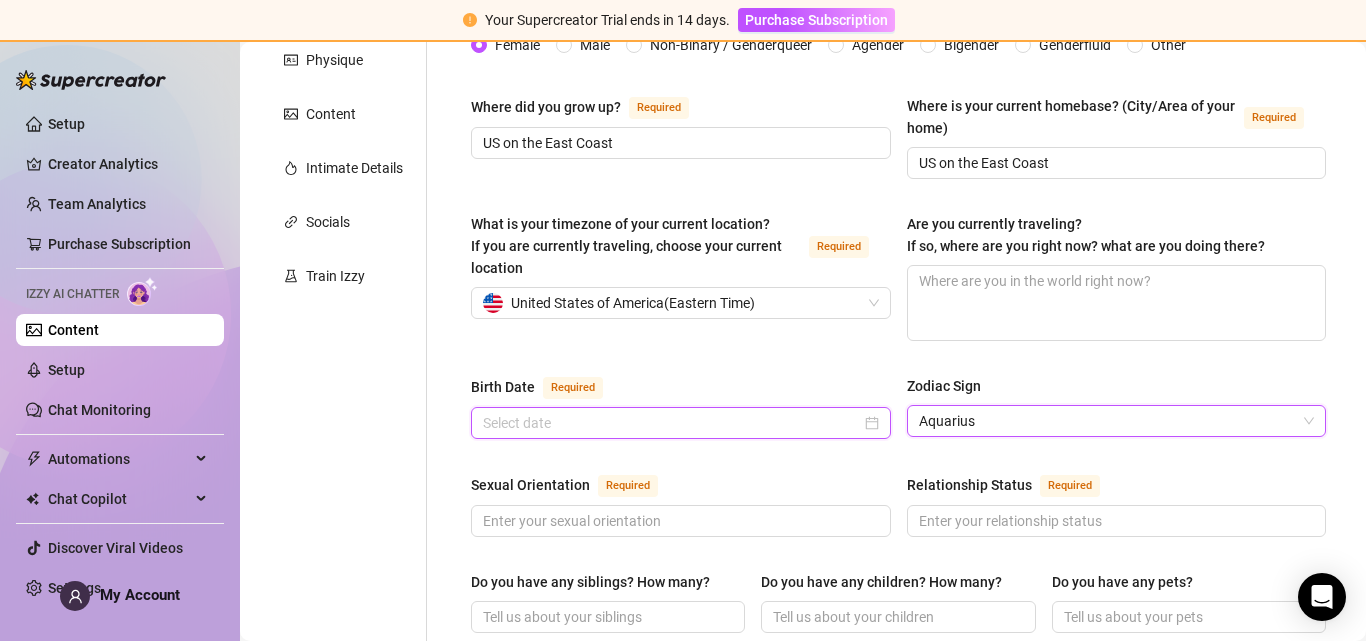 click on "Birth Date Required" at bounding box center (672, 423) 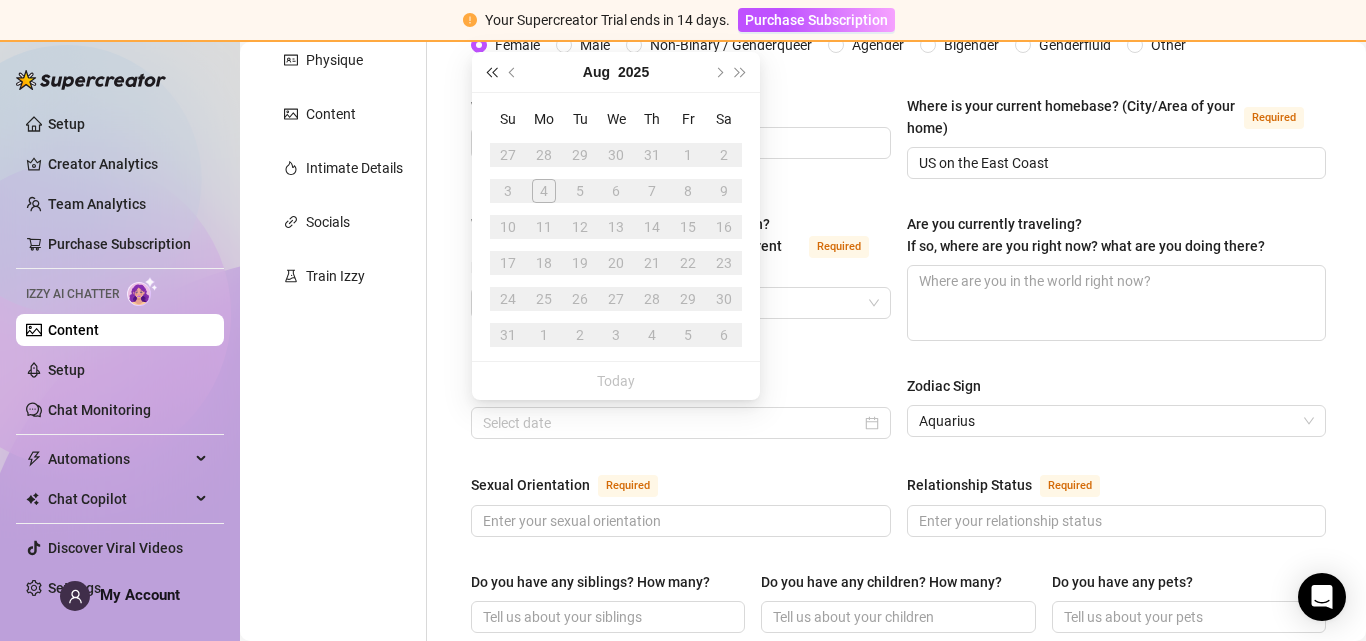 click at bounding box center (491, 72) 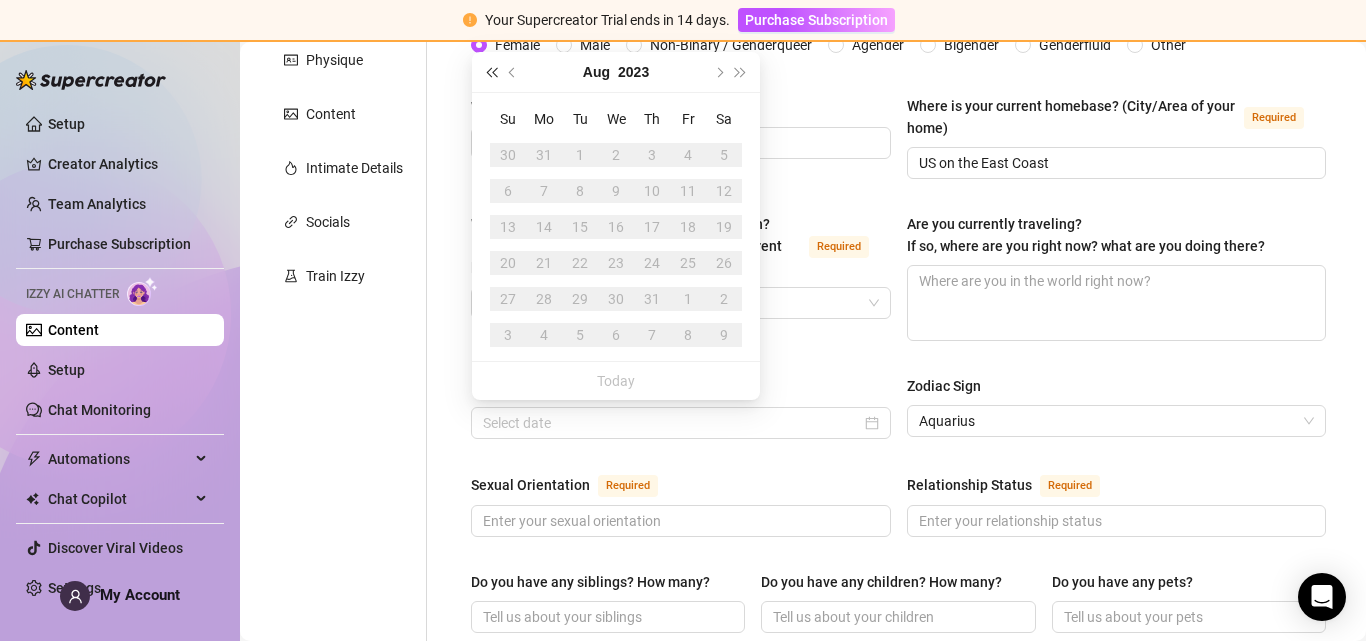 click at bounding box center [491, 72] 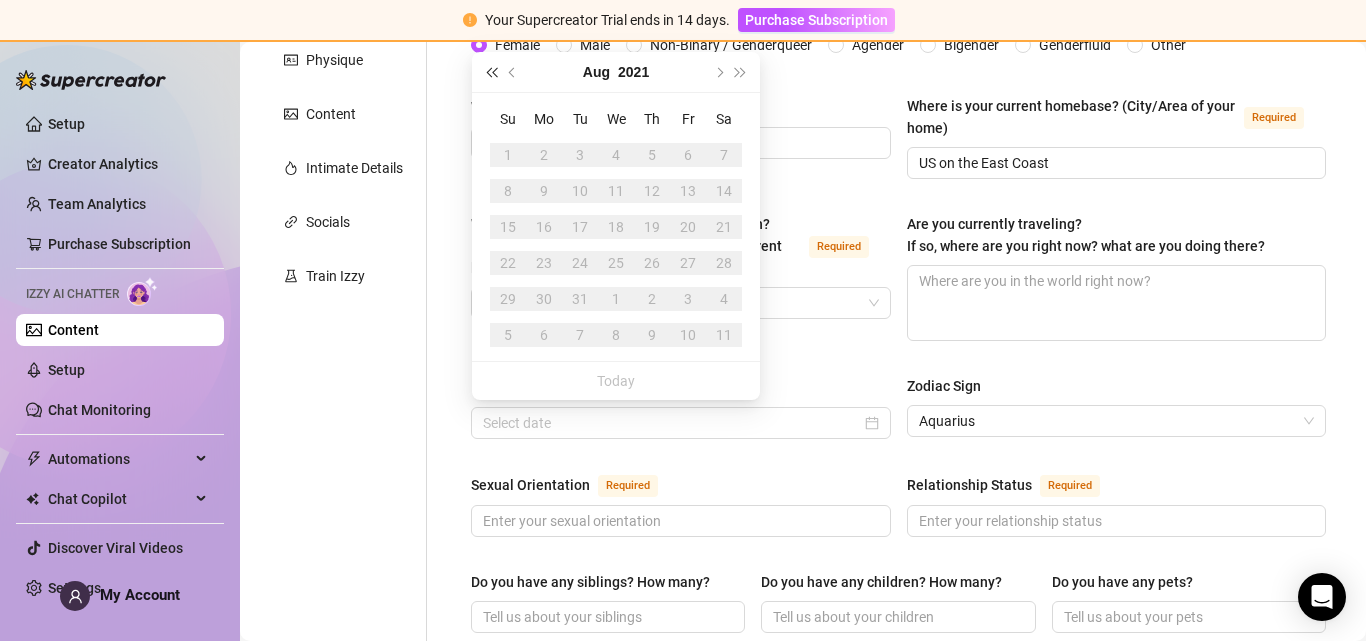 click at bounding box center (491, 72) 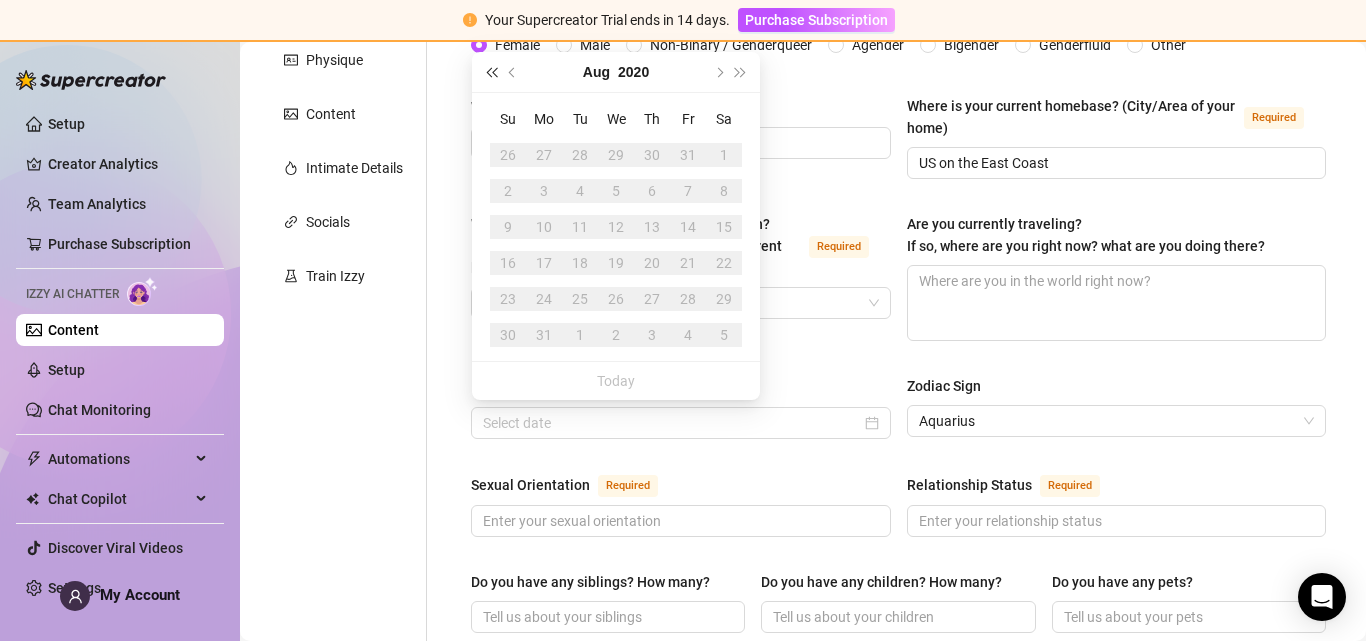 click at bounding box center [491, 72] 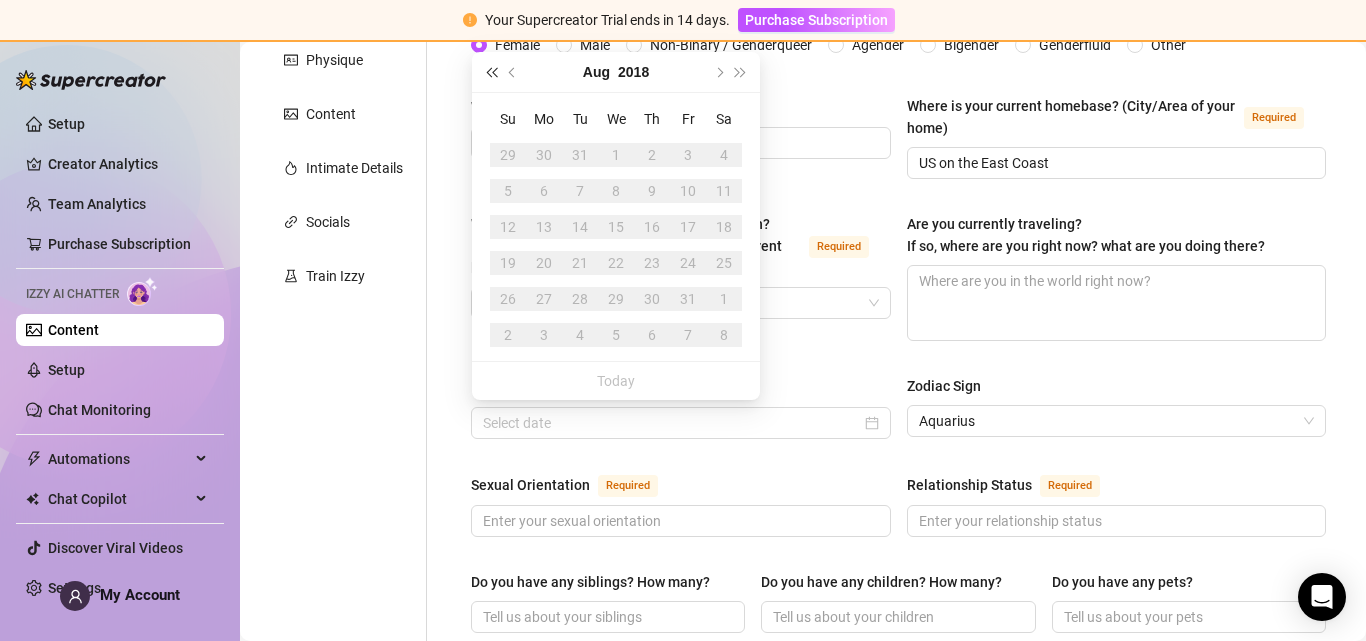 click at bounding box center (491, 72) 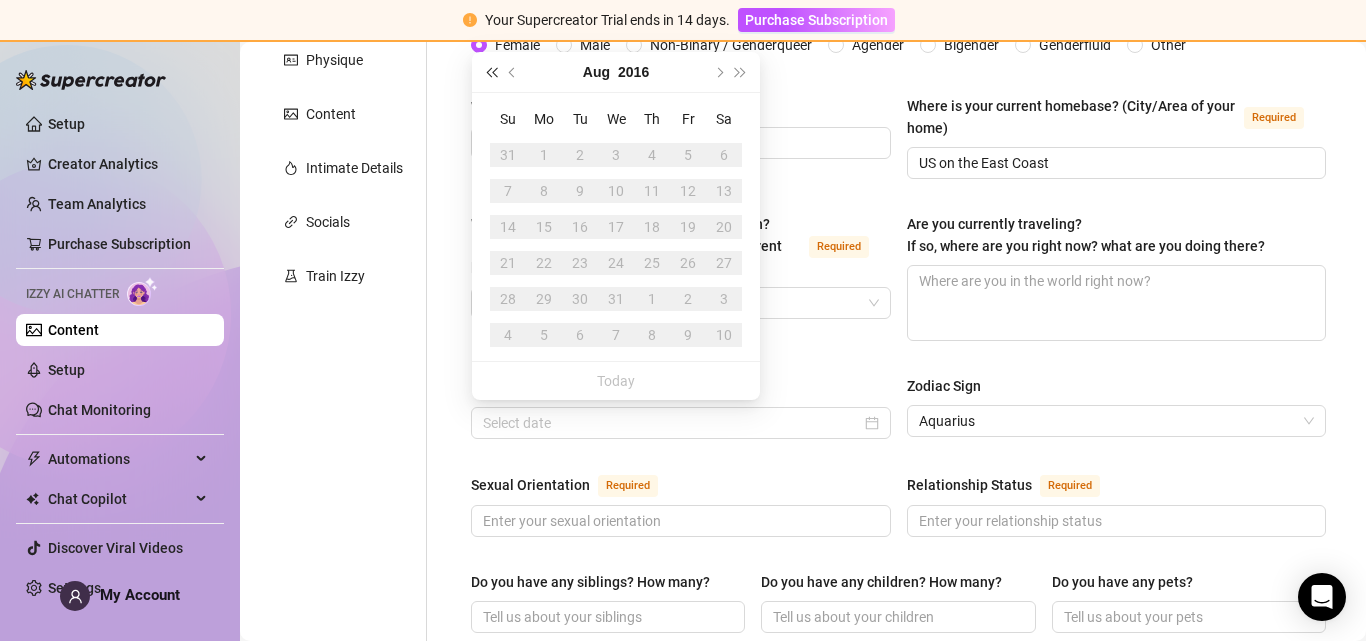 click at bounding box center (491, 72) 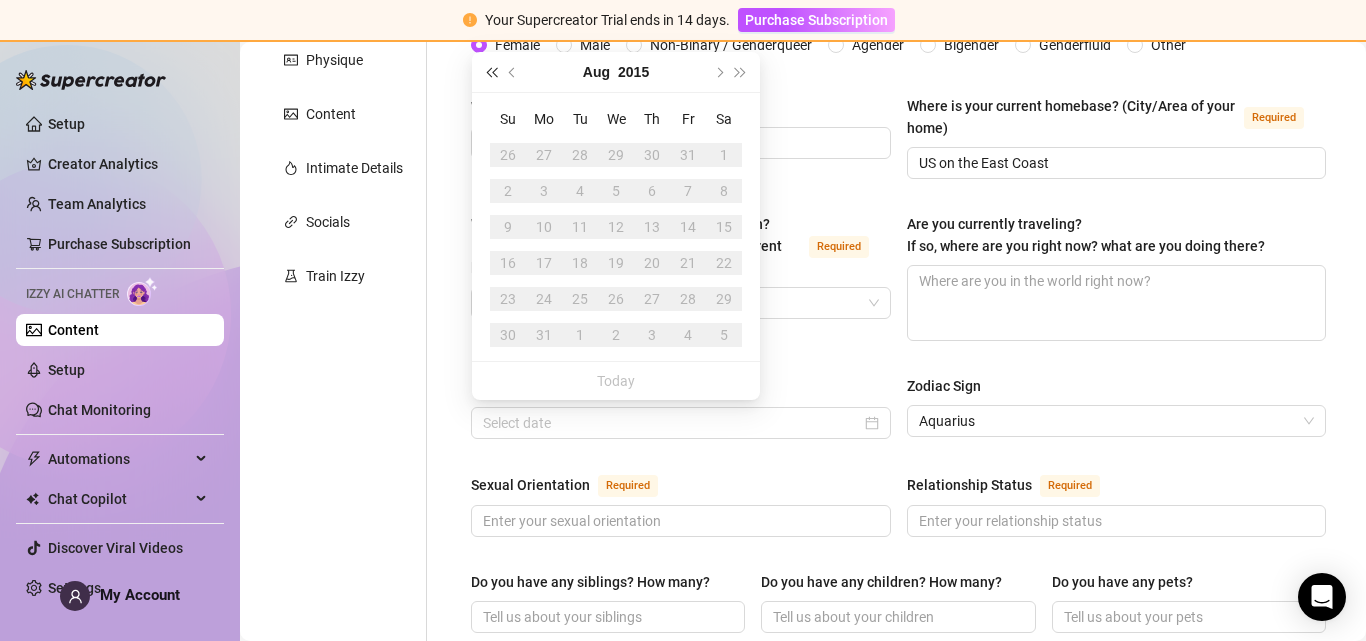 click at bounding box center [491, 72] 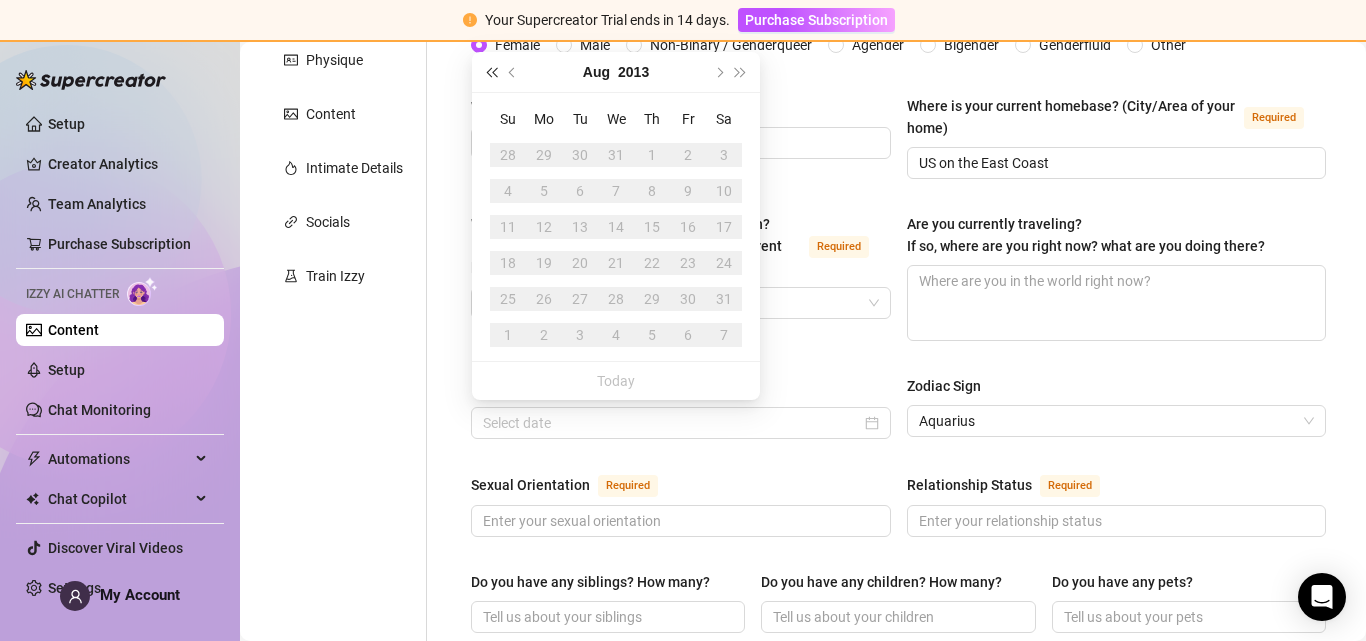 click at bounding box center (491, 72) 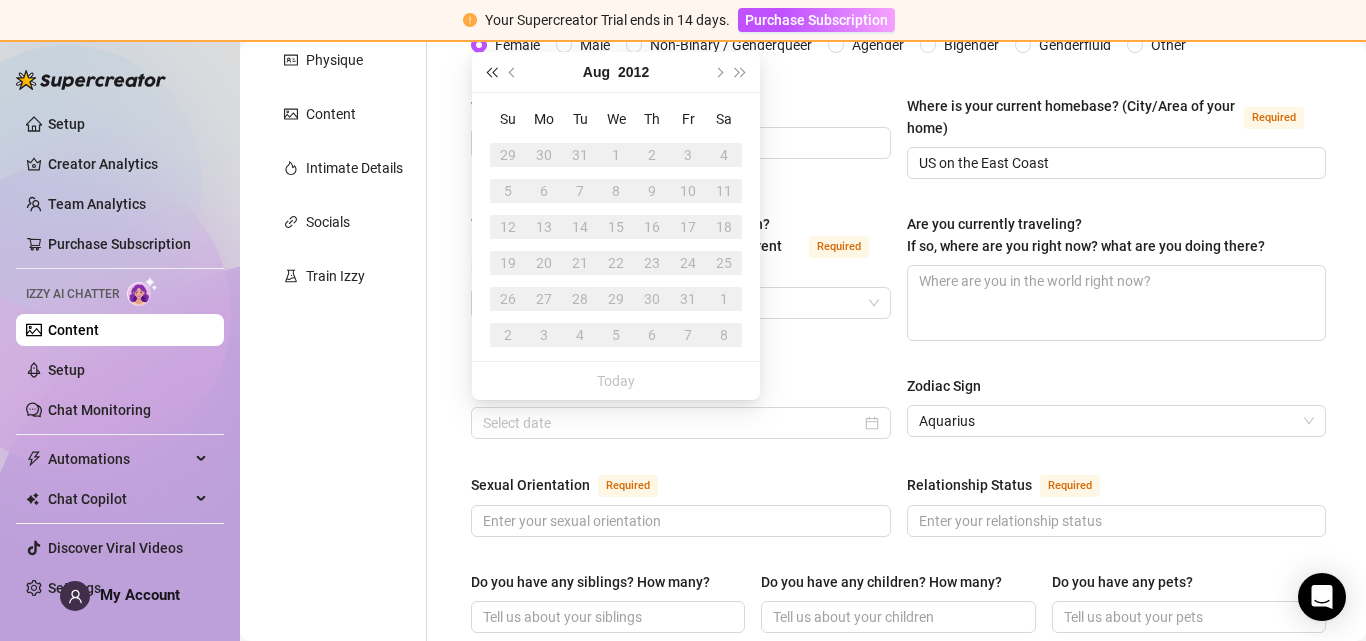 click at bounding box center (491, 72) 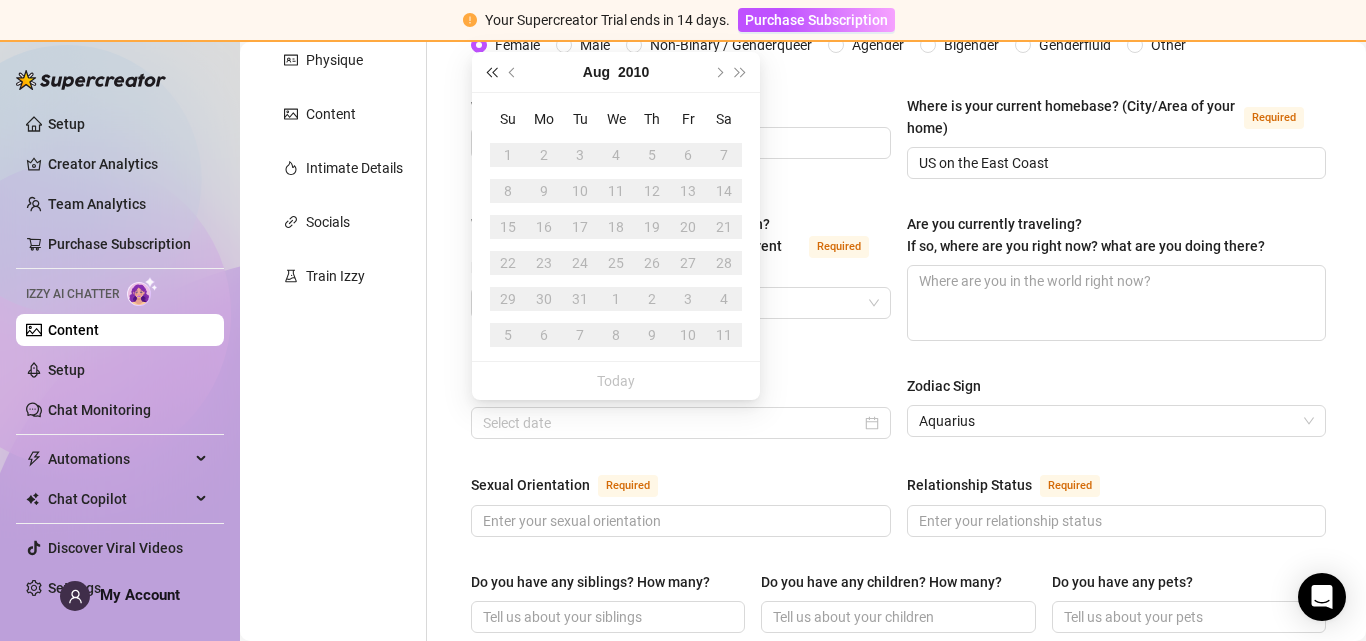 click at bounding box center [491, 72] 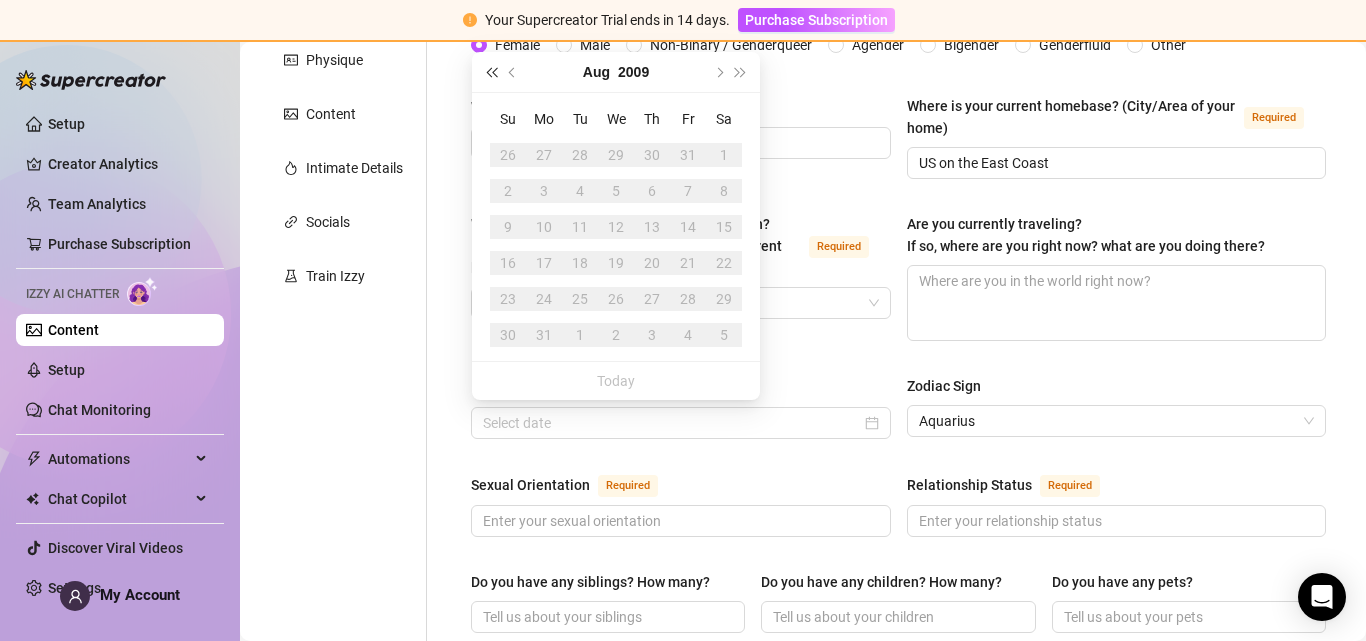 click at bounding box center (491, 72) 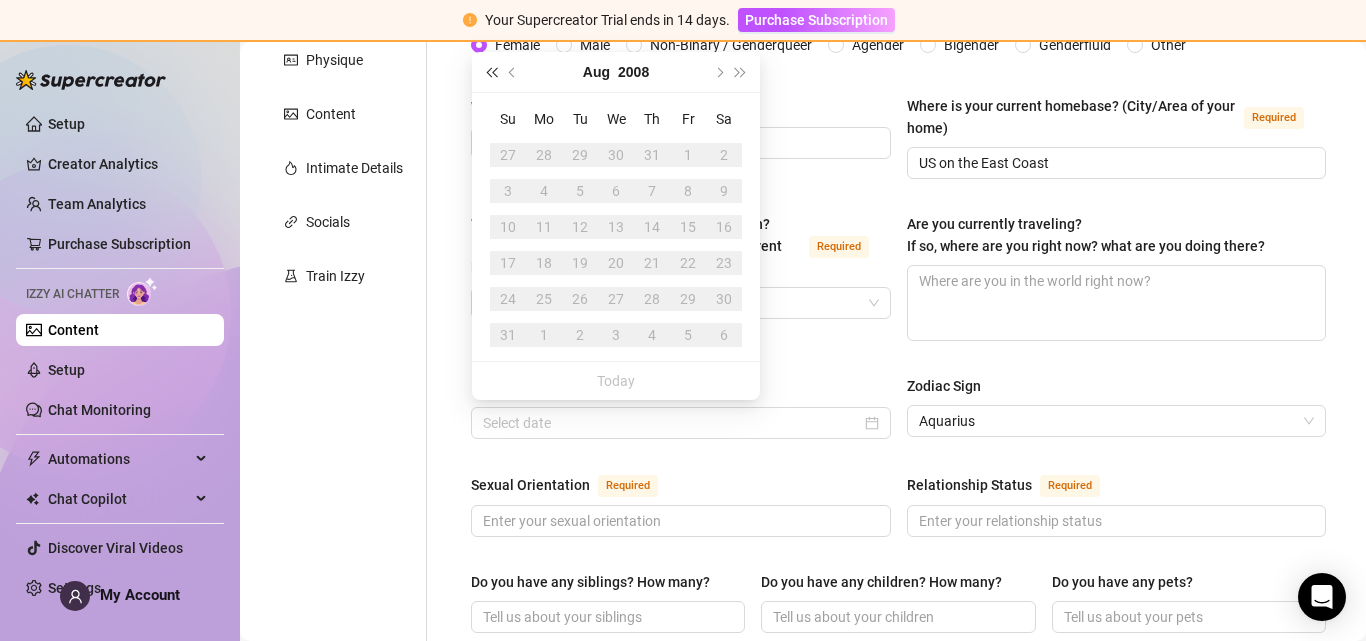 click at bounding box center [491, 72] 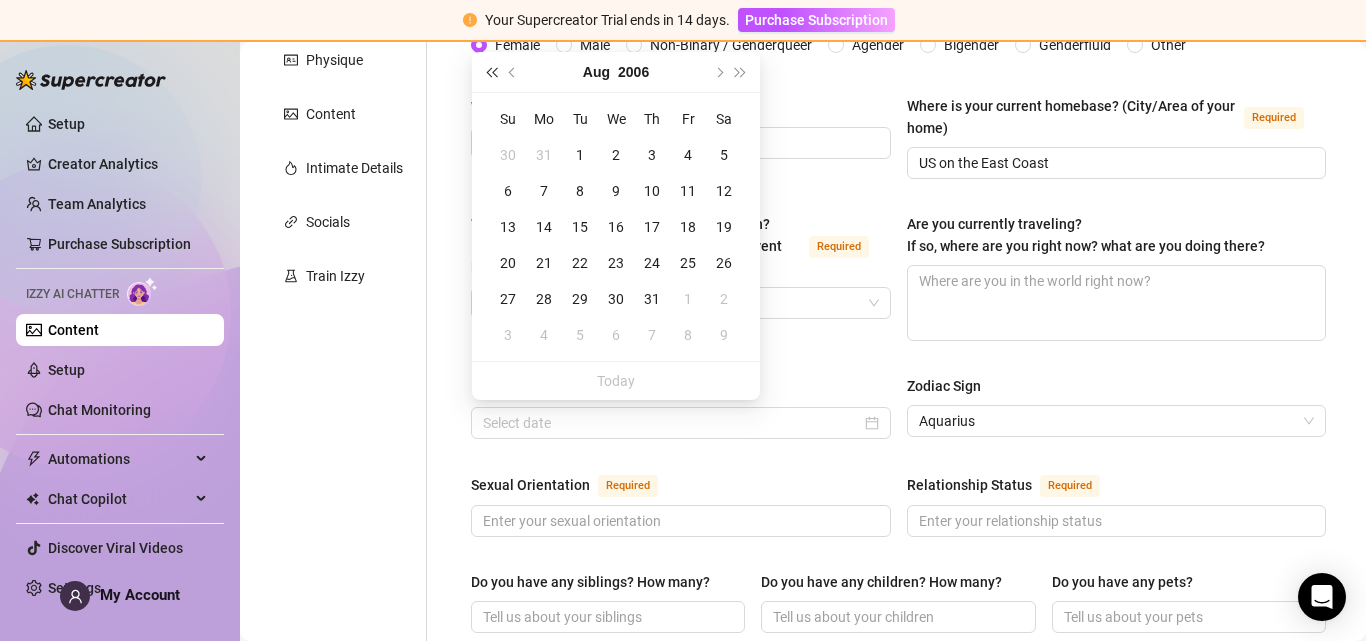 click at bounding box center (491, 72) 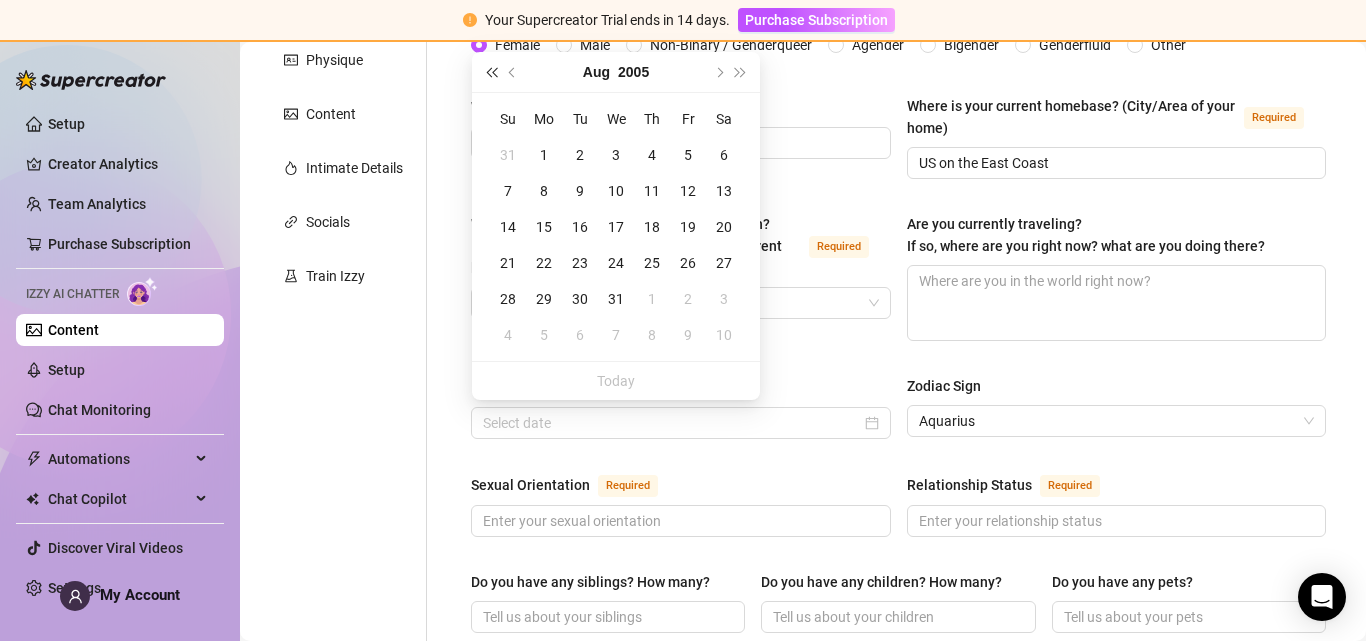 click at bounding box center [491, 72] 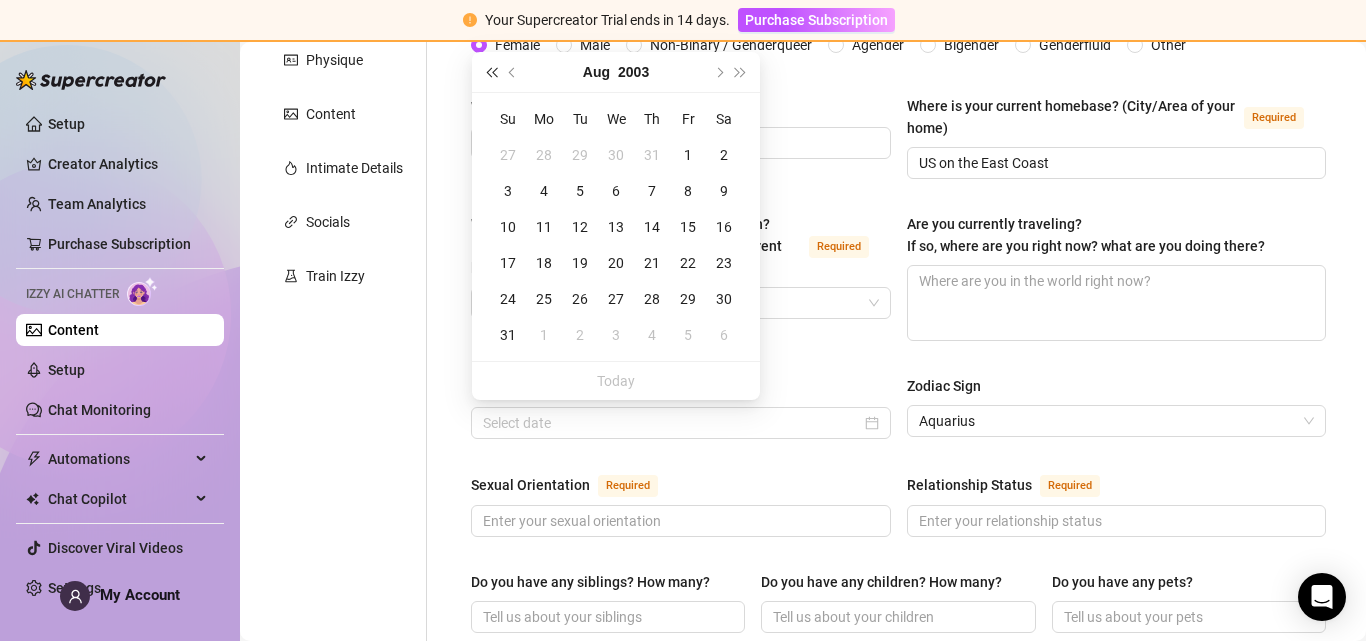 click at bounding box center [491, 72] 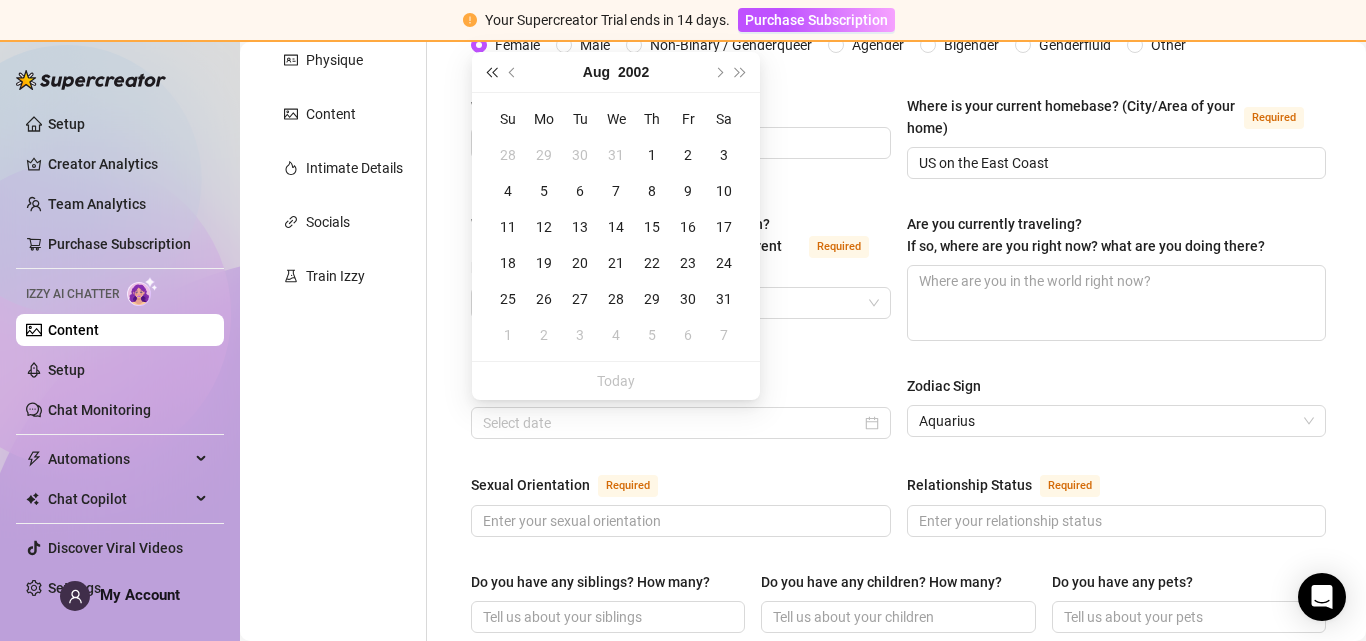 click at bounding box center [491, 72] 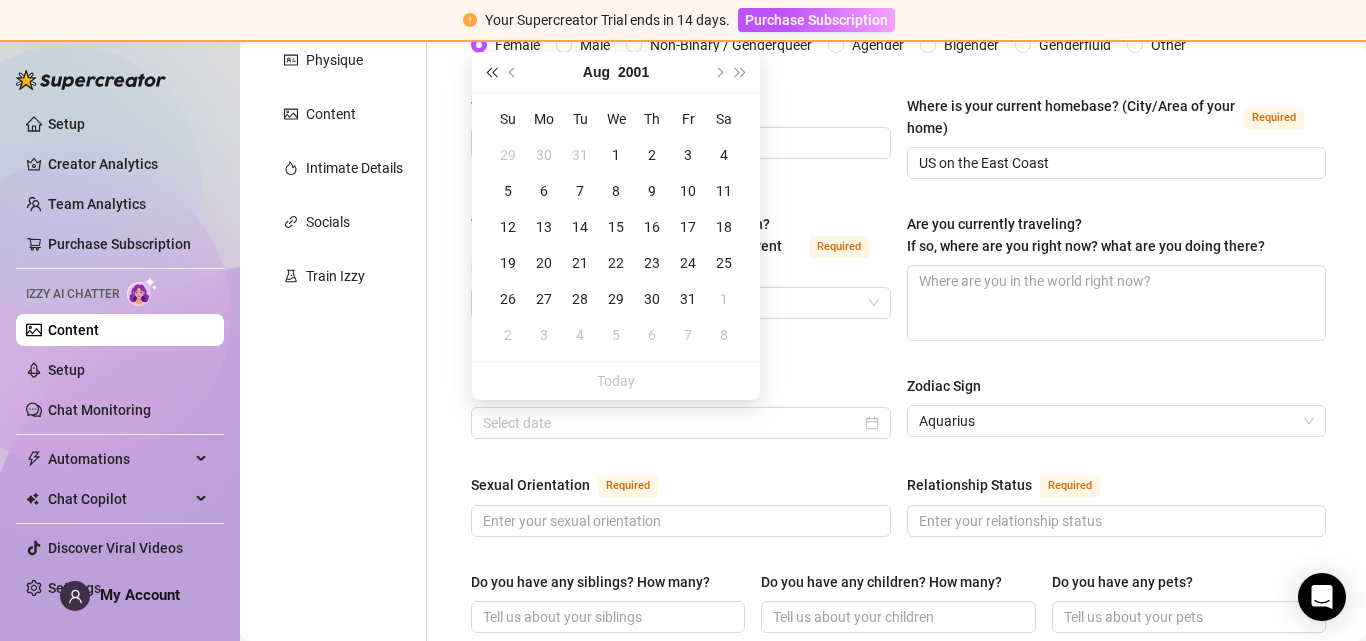 click at bounding box center [491, 72] 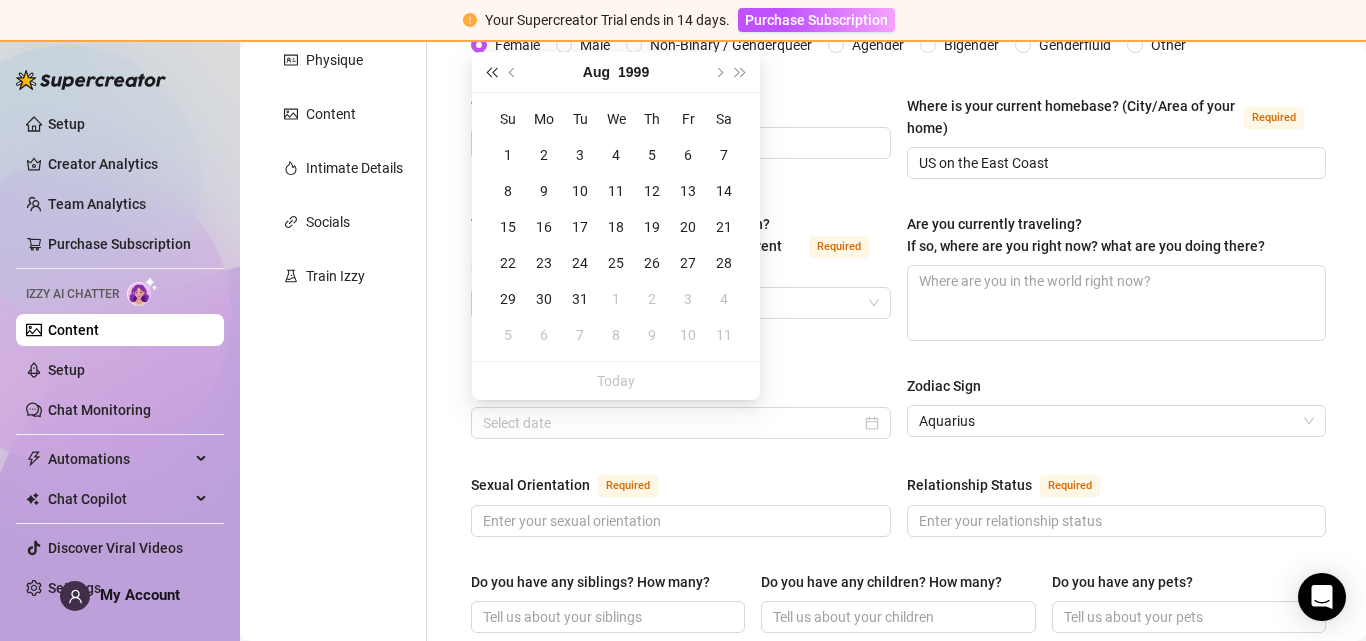 click at bounding box center [491, 72] 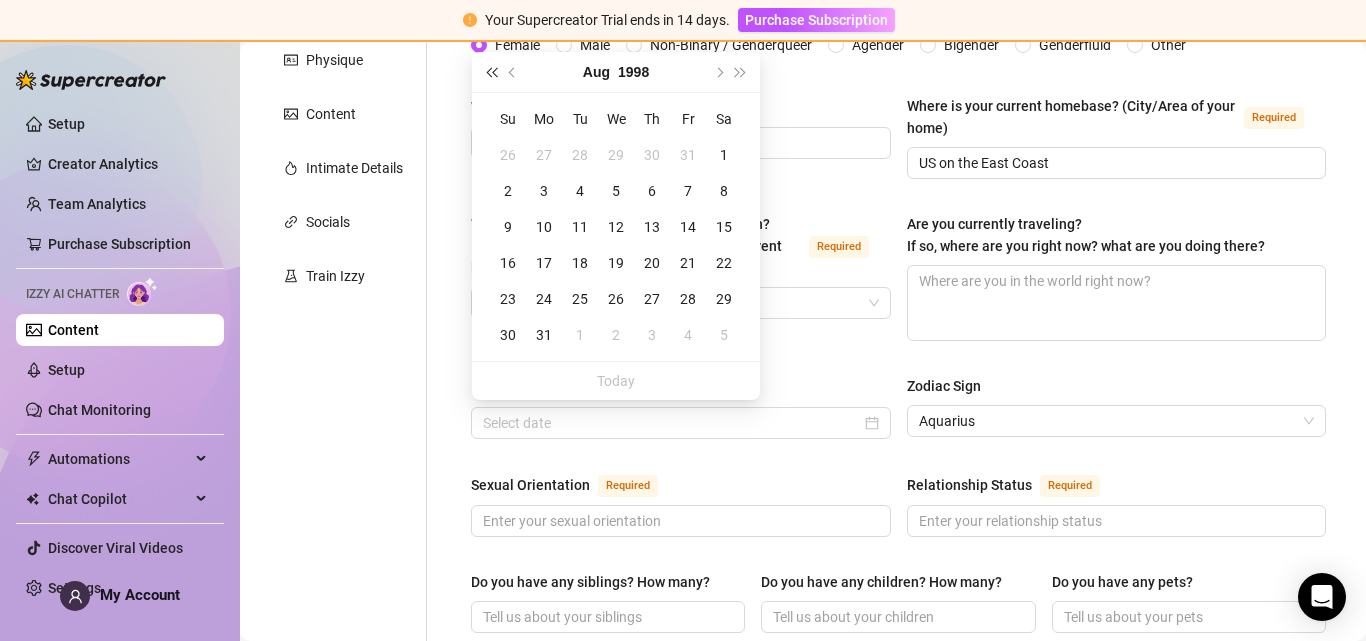 click at bounding box center (491, 72) 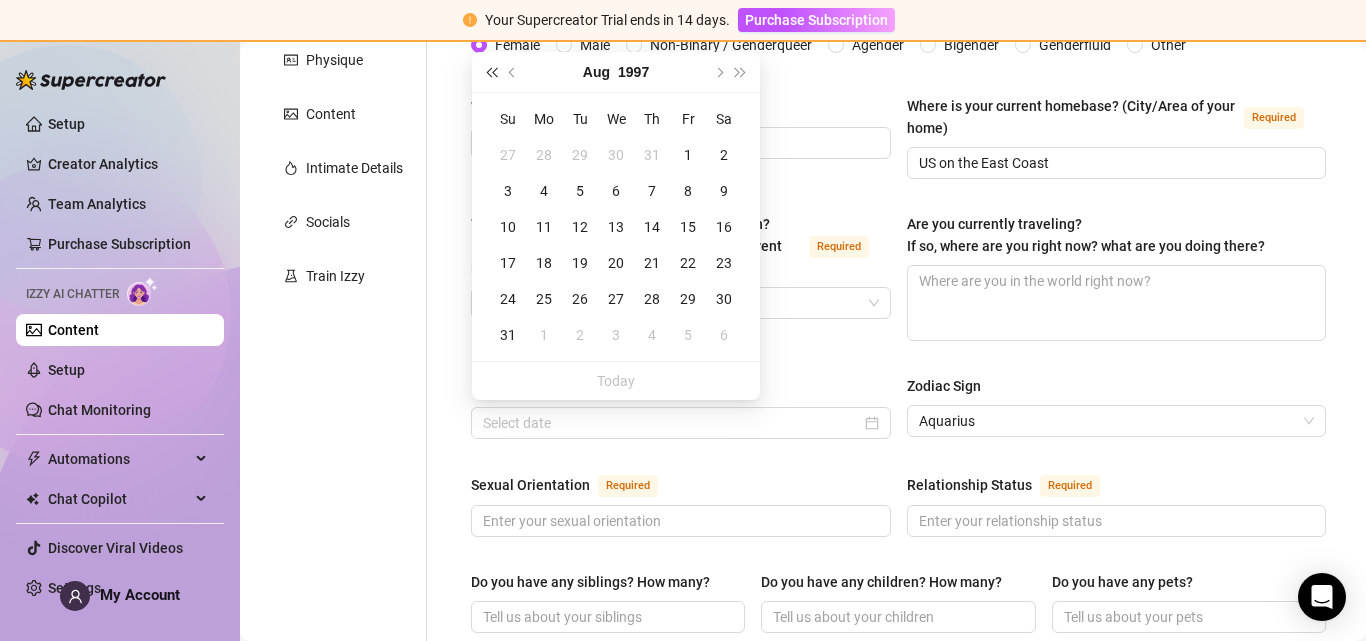 click at bounding box center [491, 72] 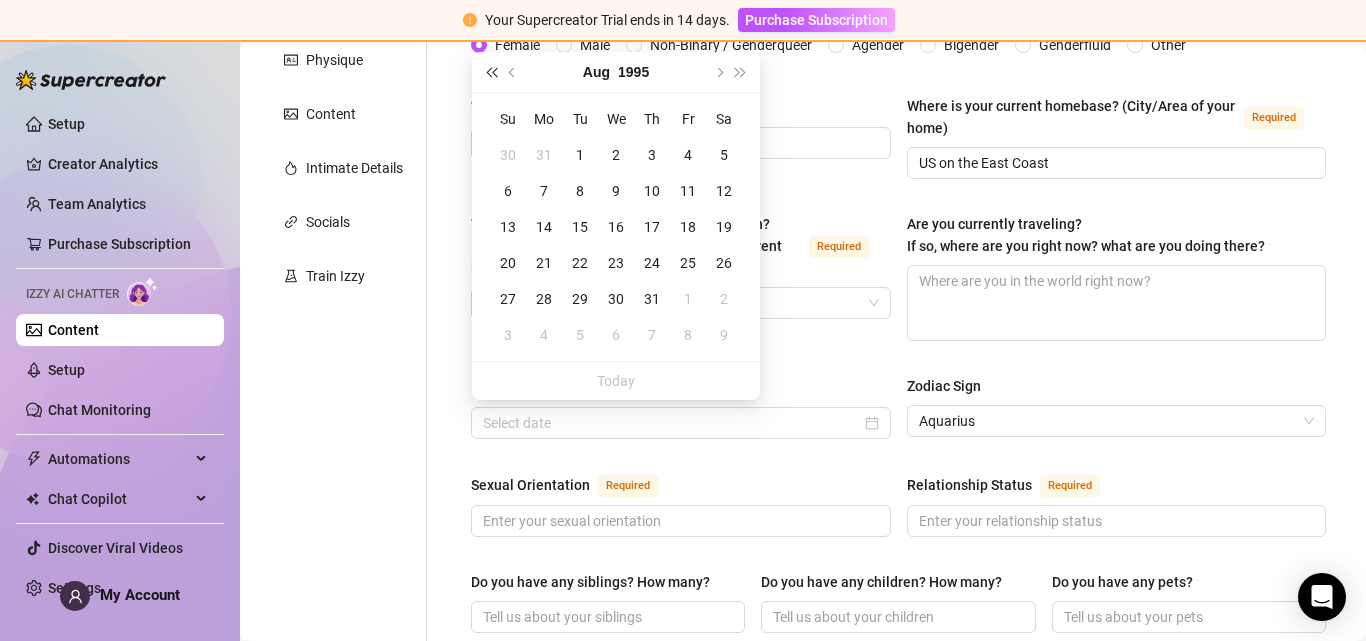 click at bounding box center (491, 72) 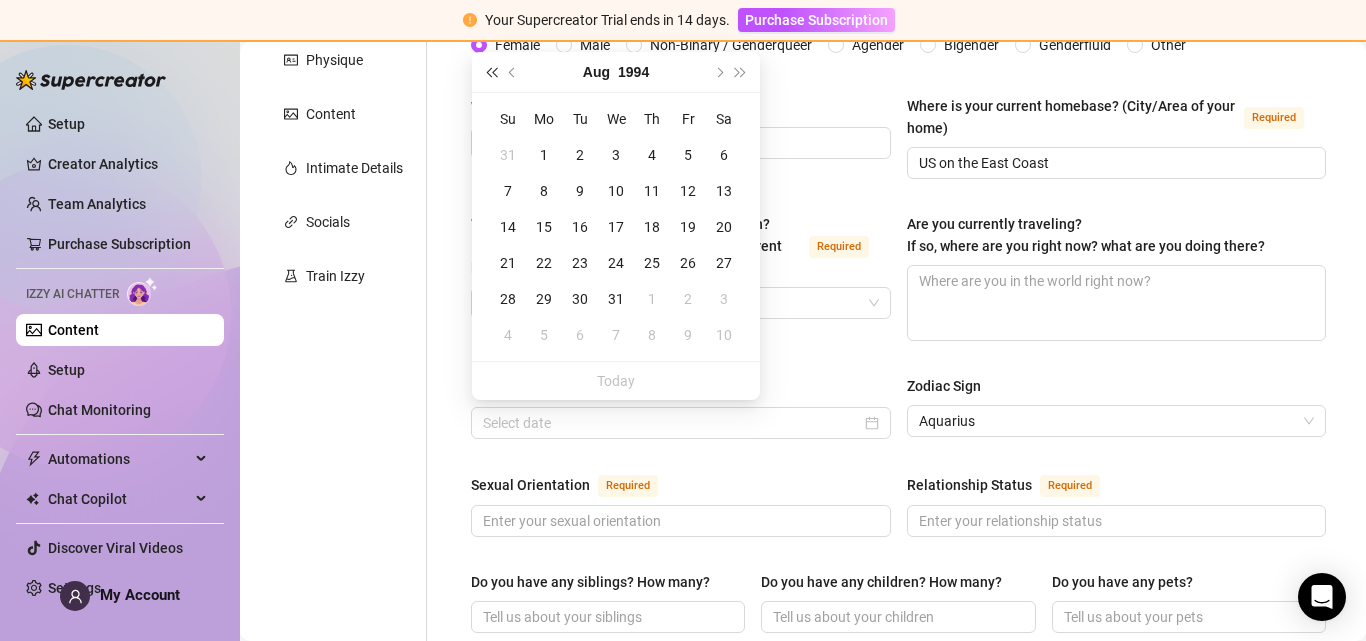 click at bounding box center (491, 72) 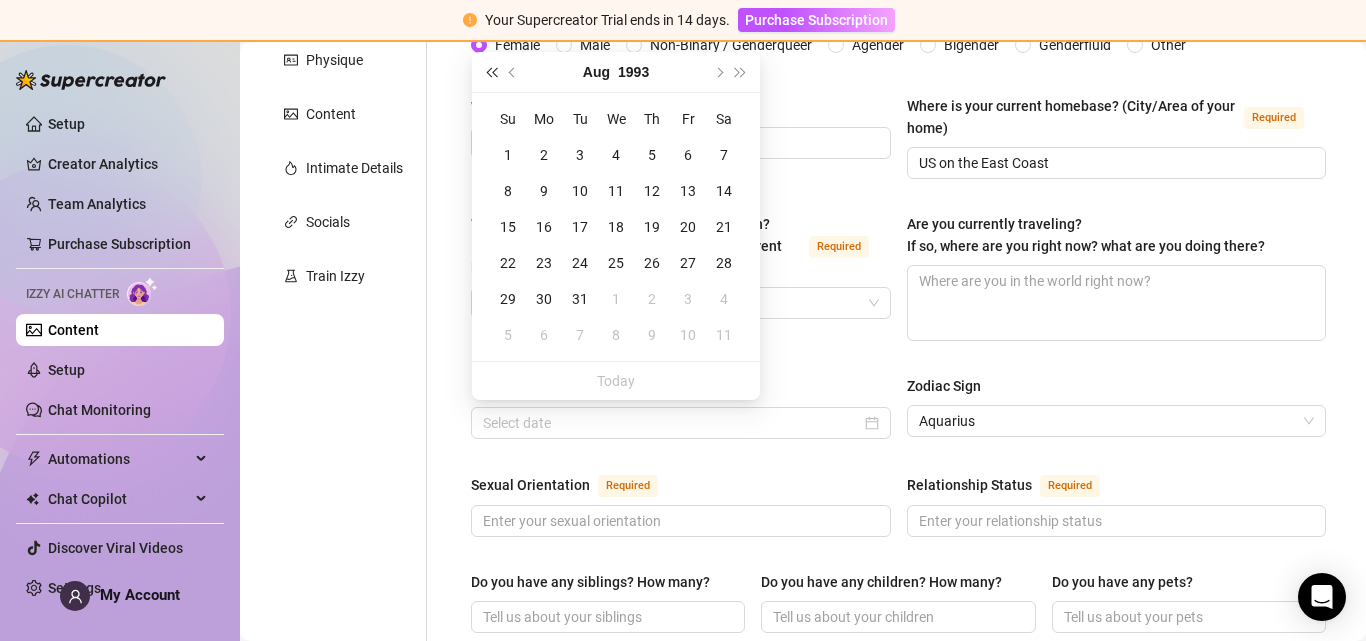click at bounding box center [491, 72] 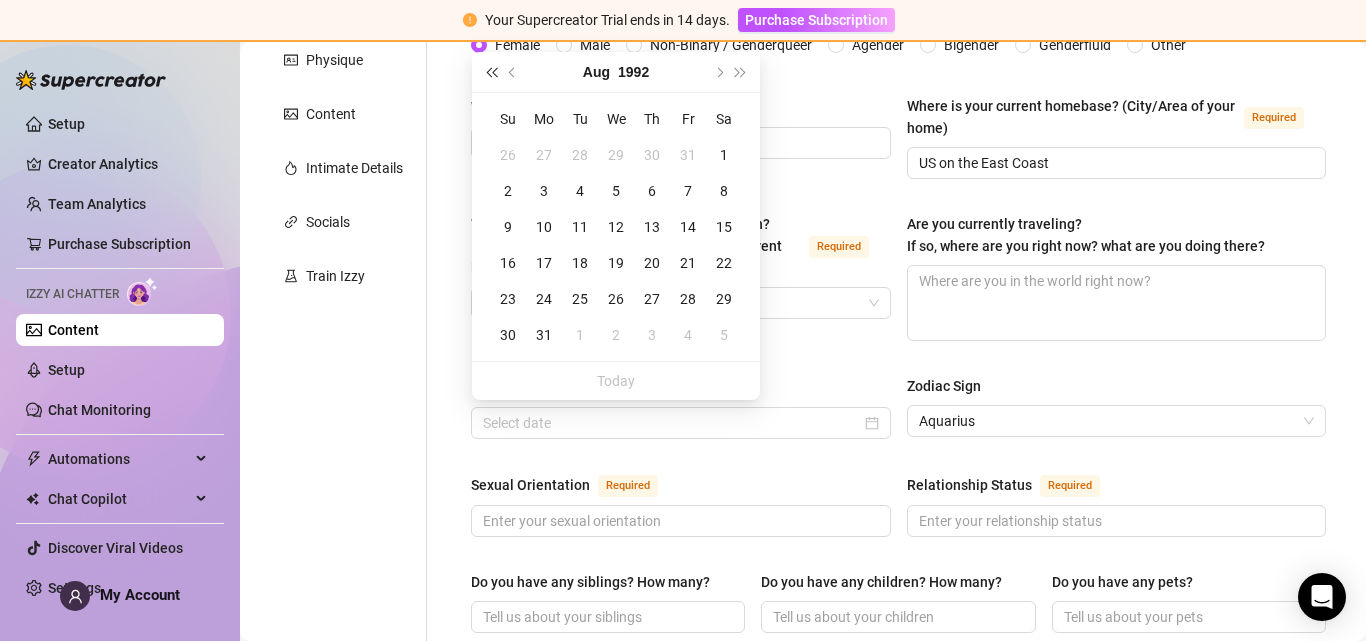 click at bounding box center [491, 72] 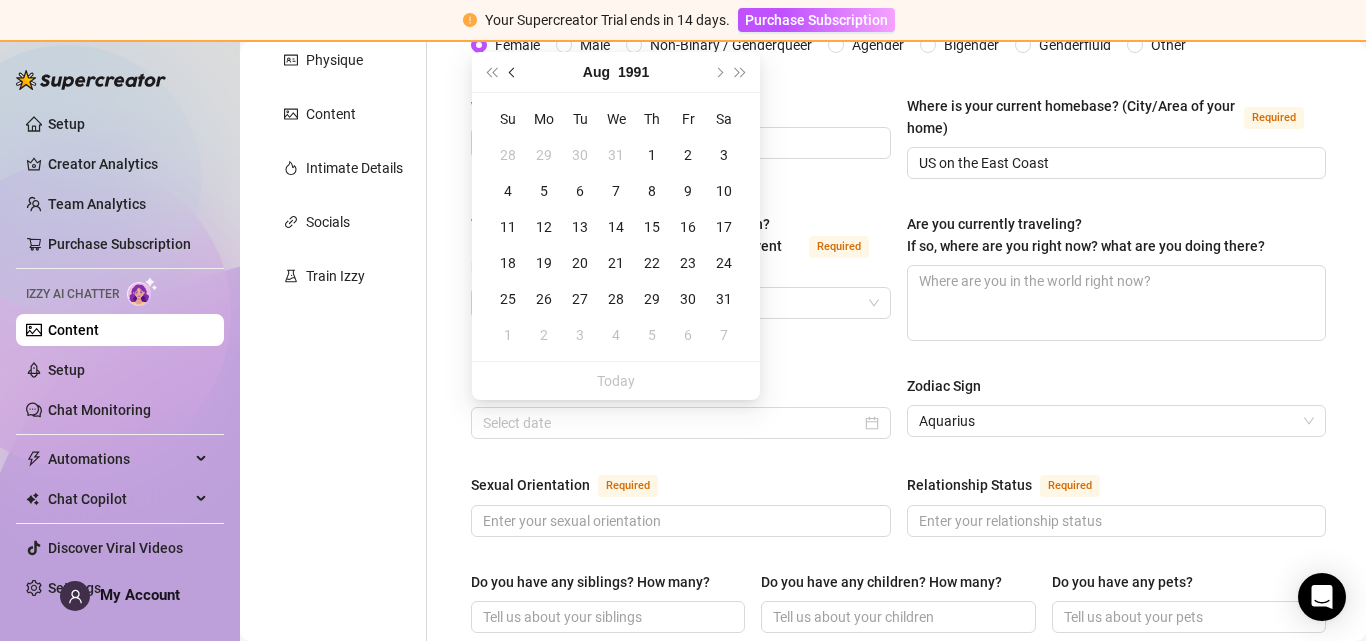 click at bounding box center [514, 72] 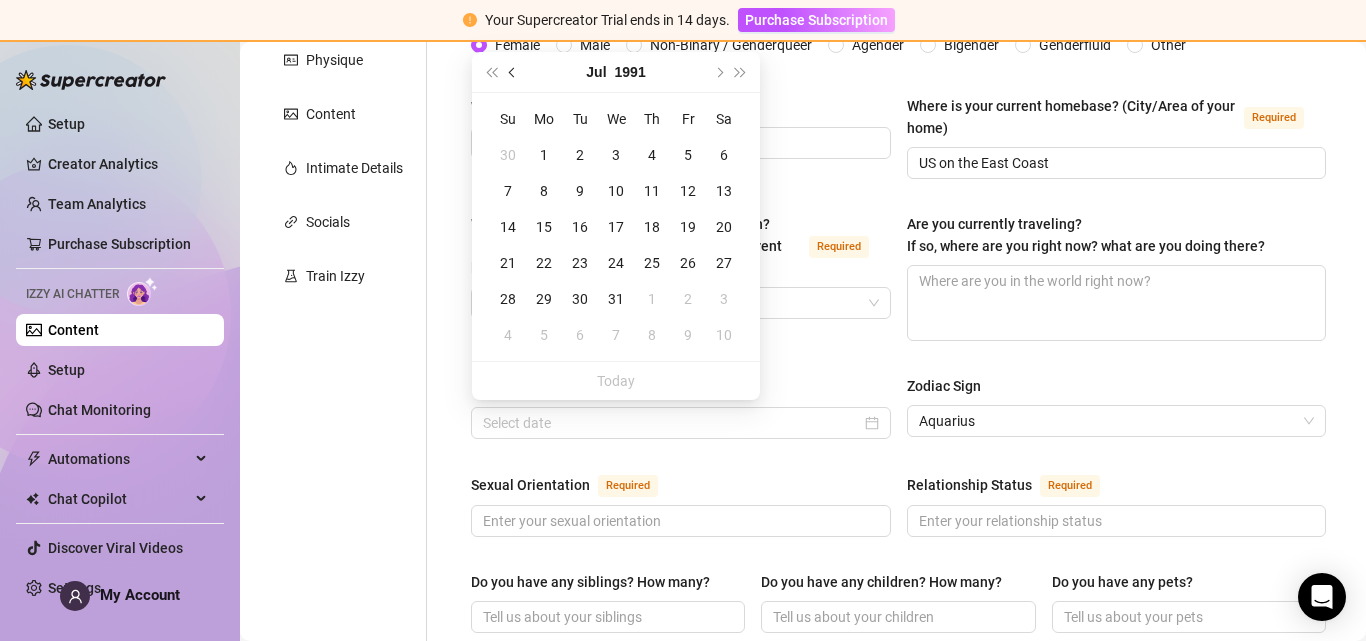 click at bounding box center [514, 72] 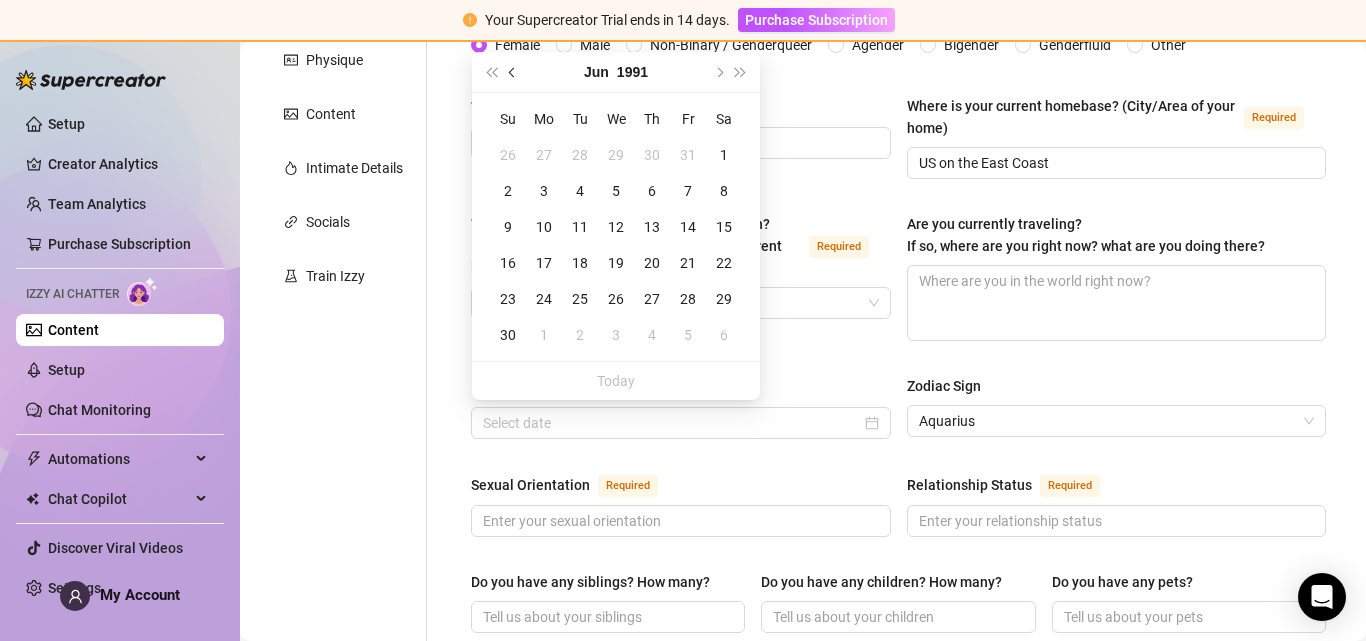 click at bounding box center (514, 72) 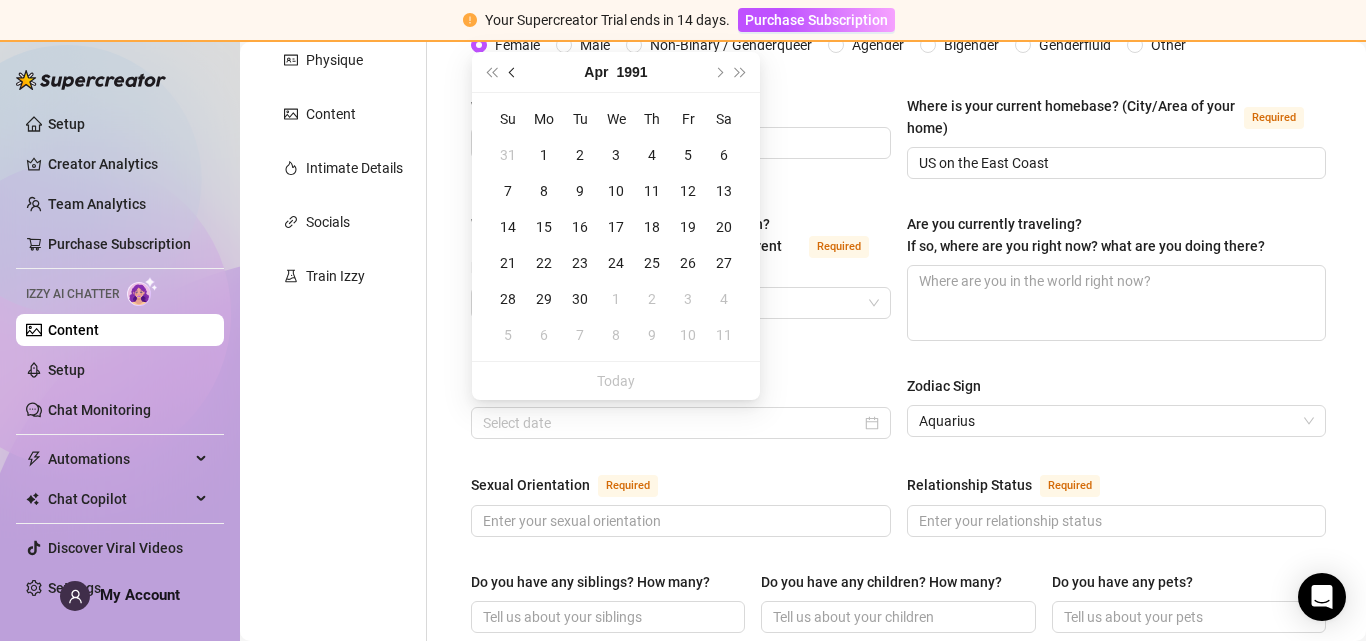 click at bounding box center [514, 72] 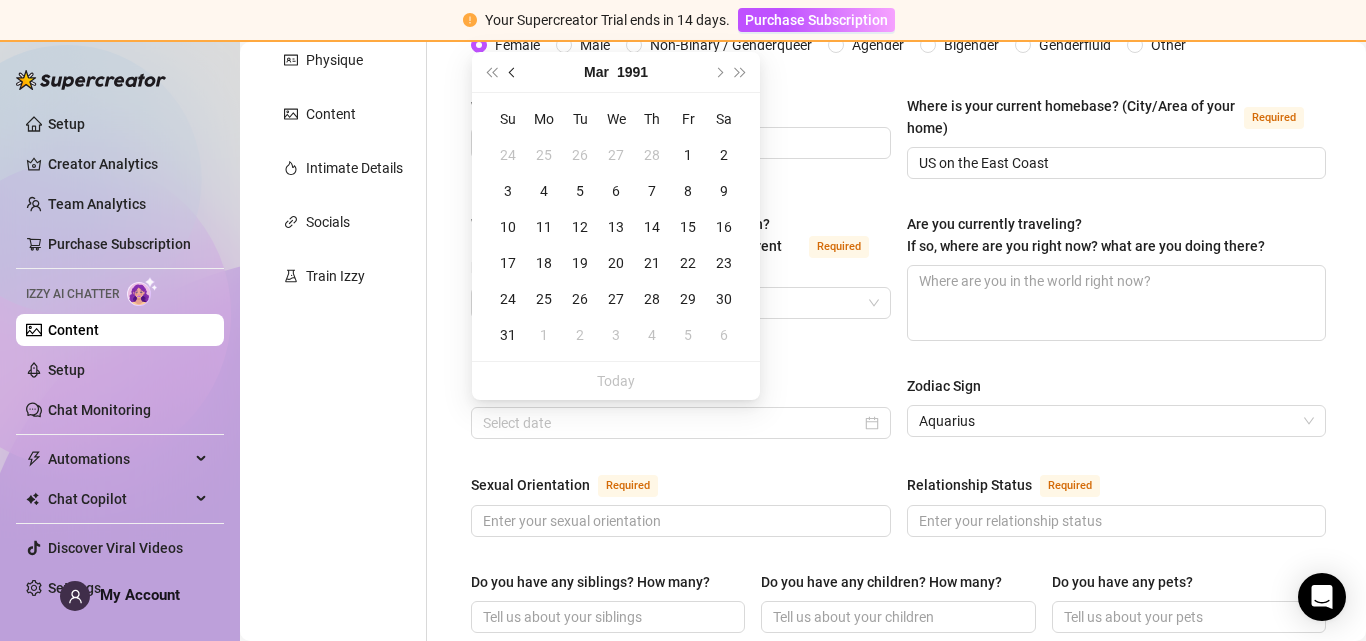 click at bounding box center (514, 72) 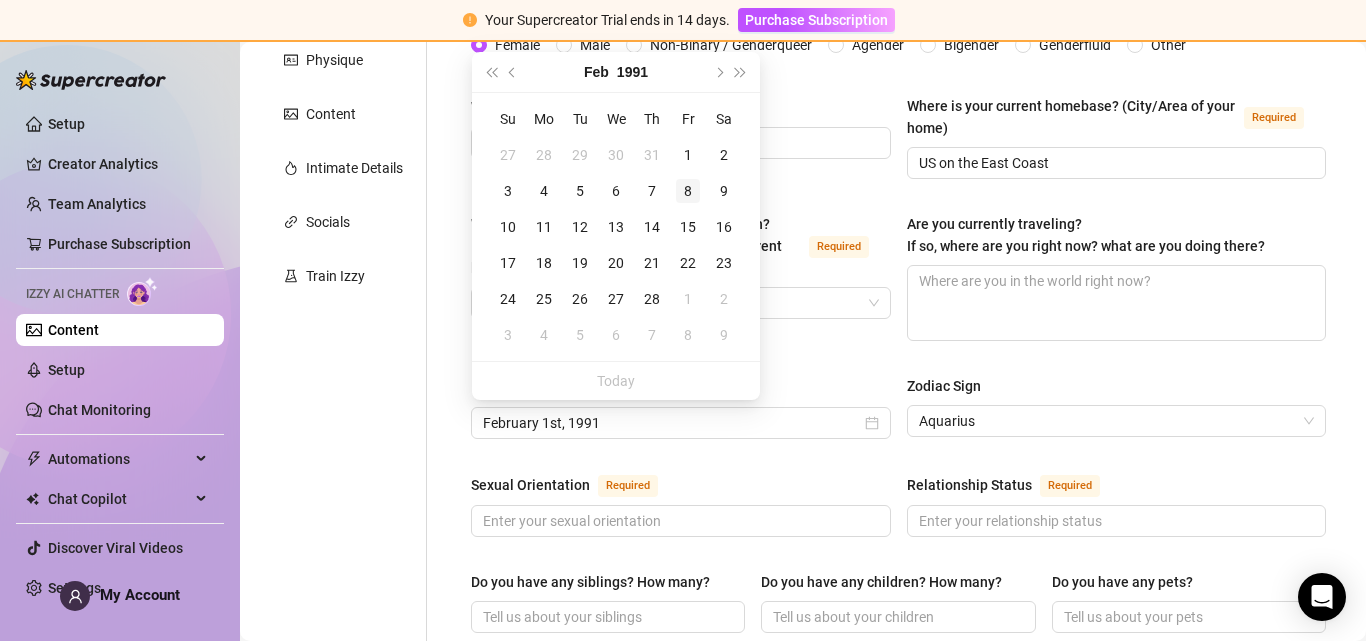 type on "February 8th, 1991" 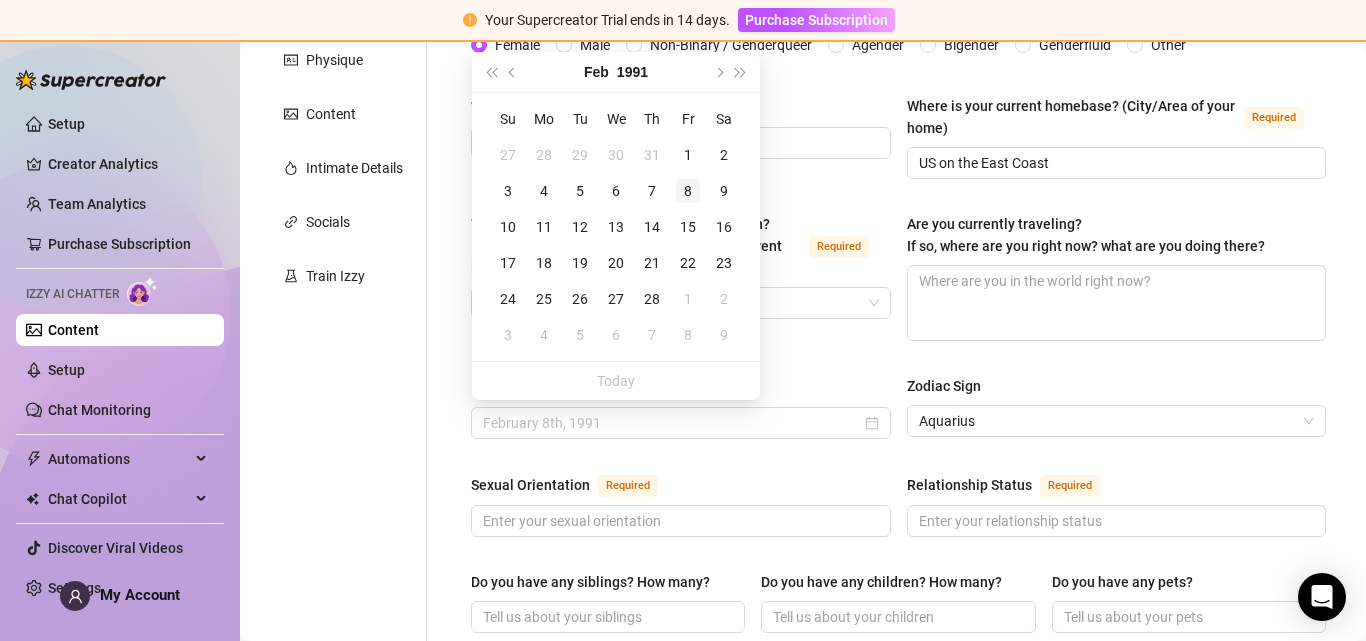 click on "8" at bounding box center [688, 191] 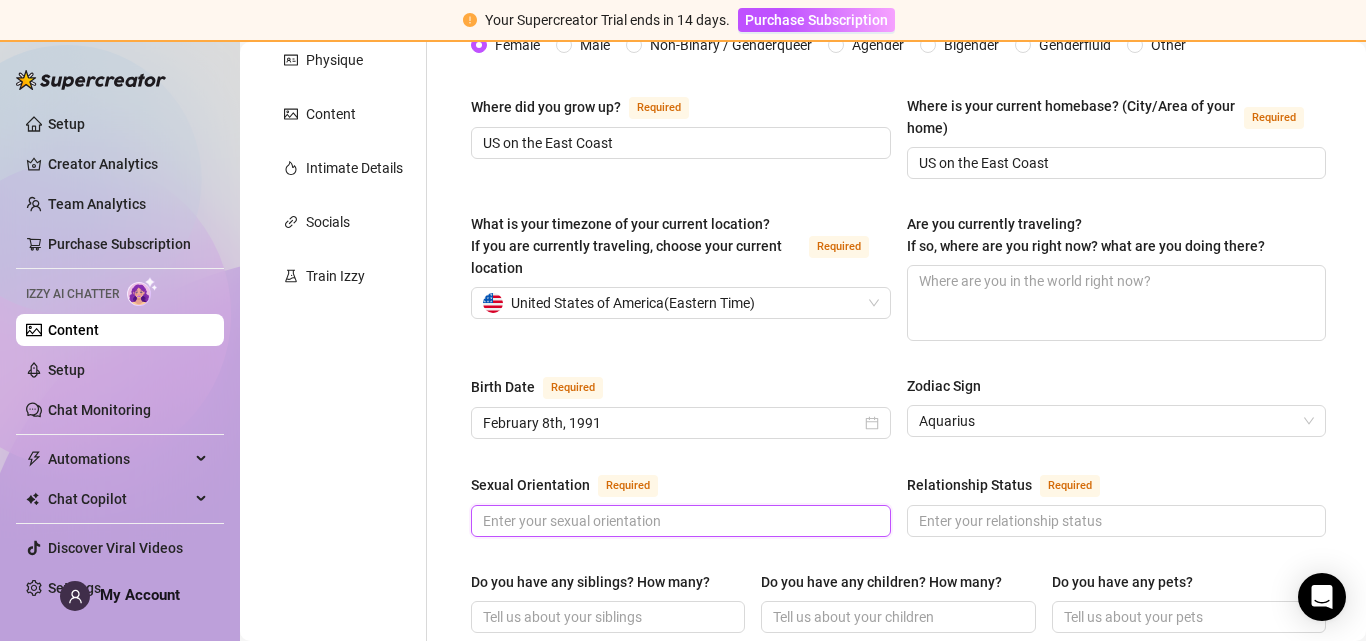 click on "Sexual Orientation Required" at bounding box center [679, 521] 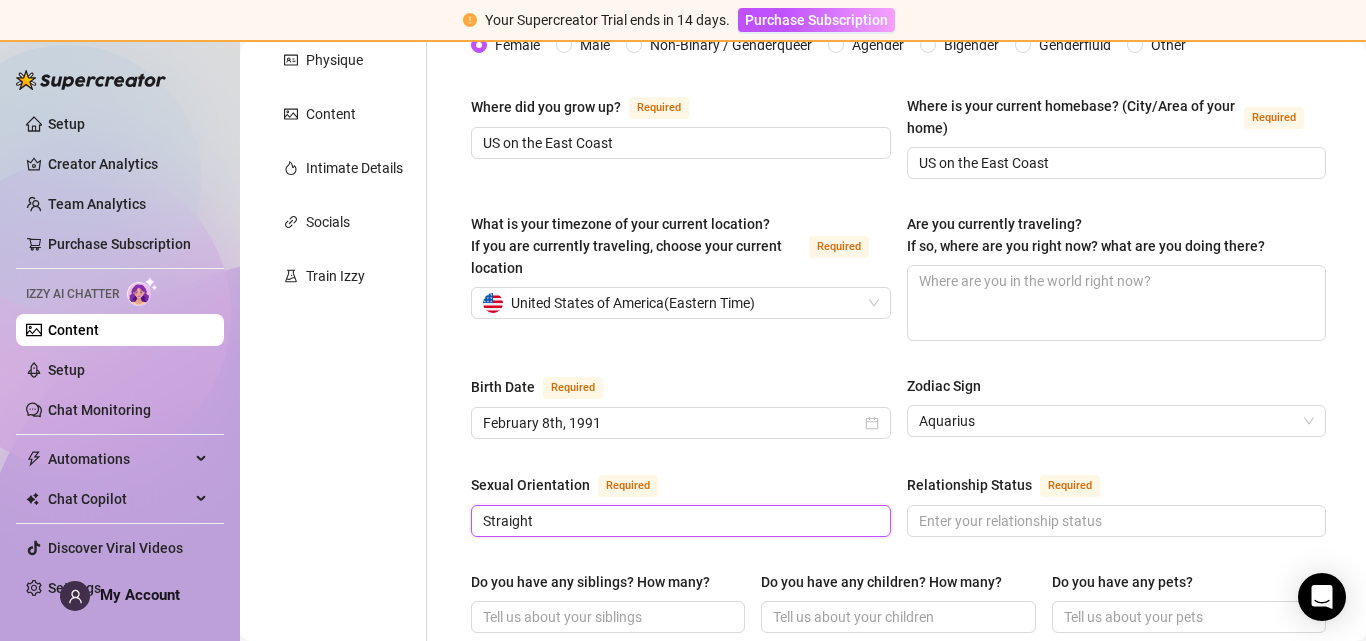 type on "Straight" 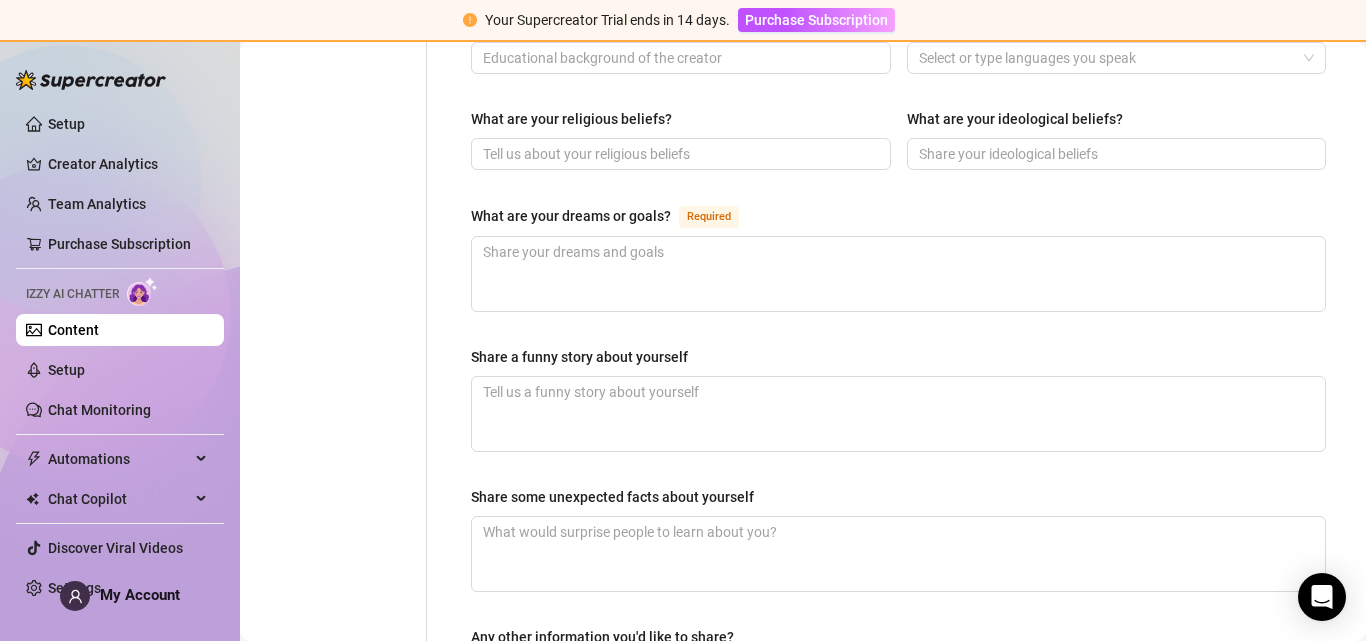 scroll, scrollTop: 1108, scrollLeft: 0, axis: vertical 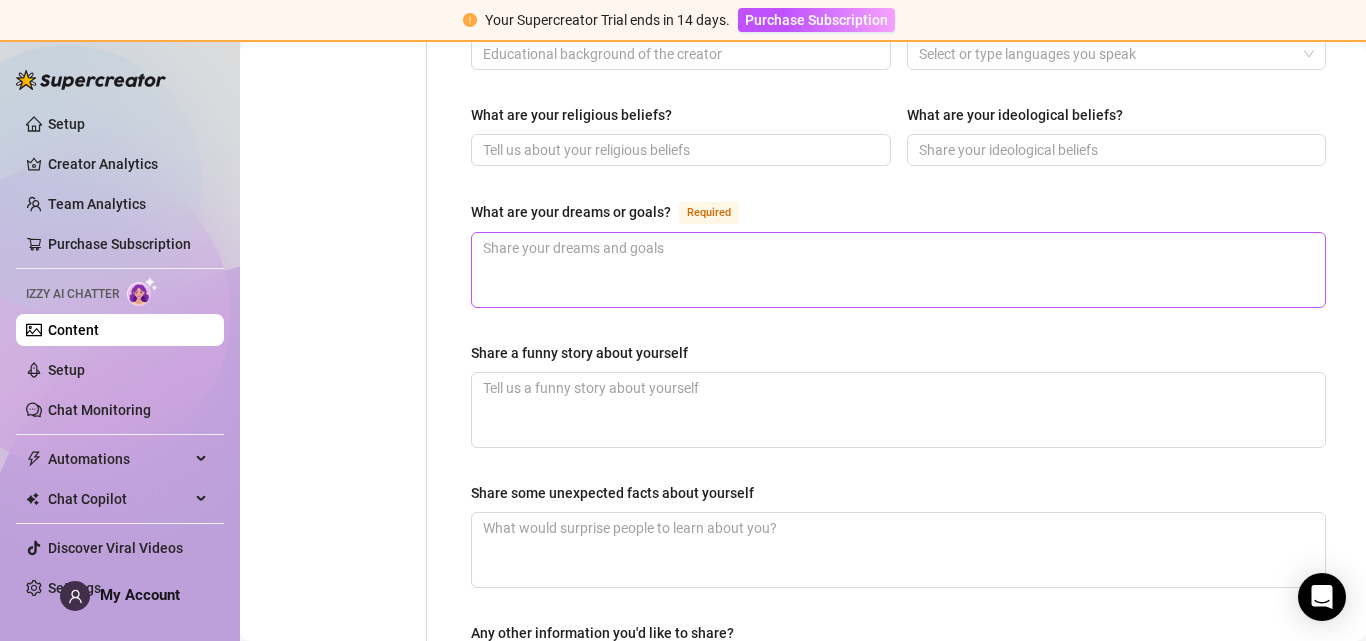 type on "Single" 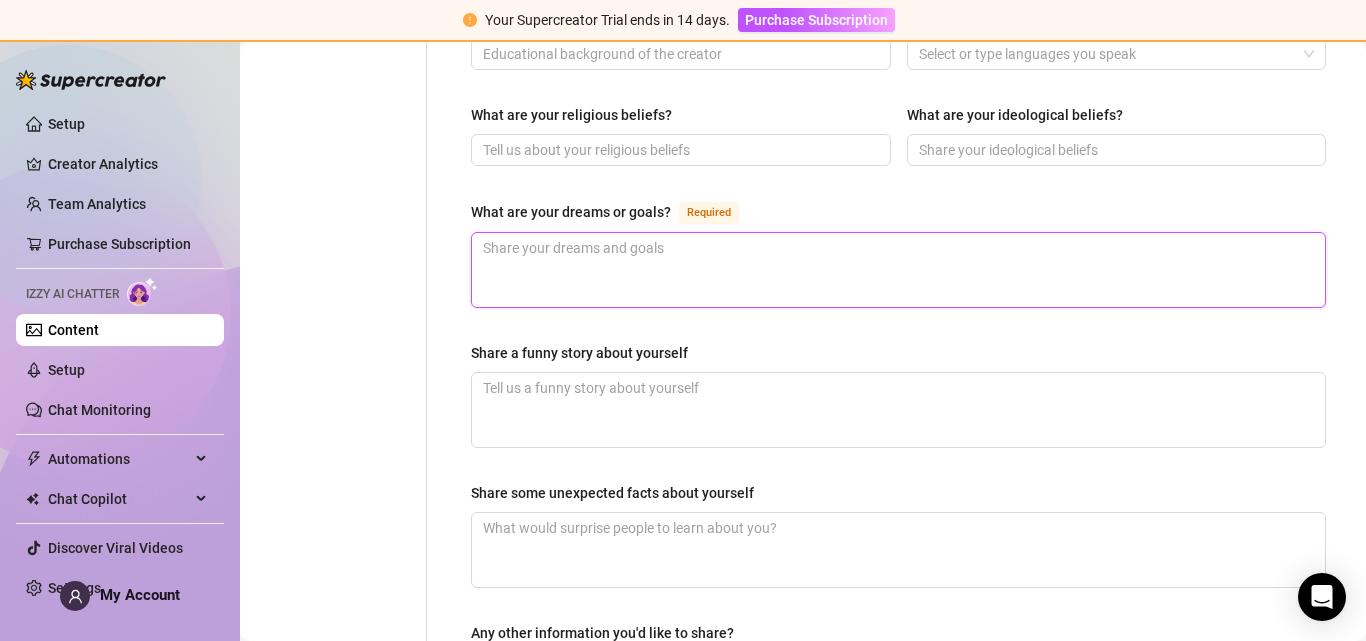 click on "What are your dreams or goals? Required" at bounding box center (898, 270) 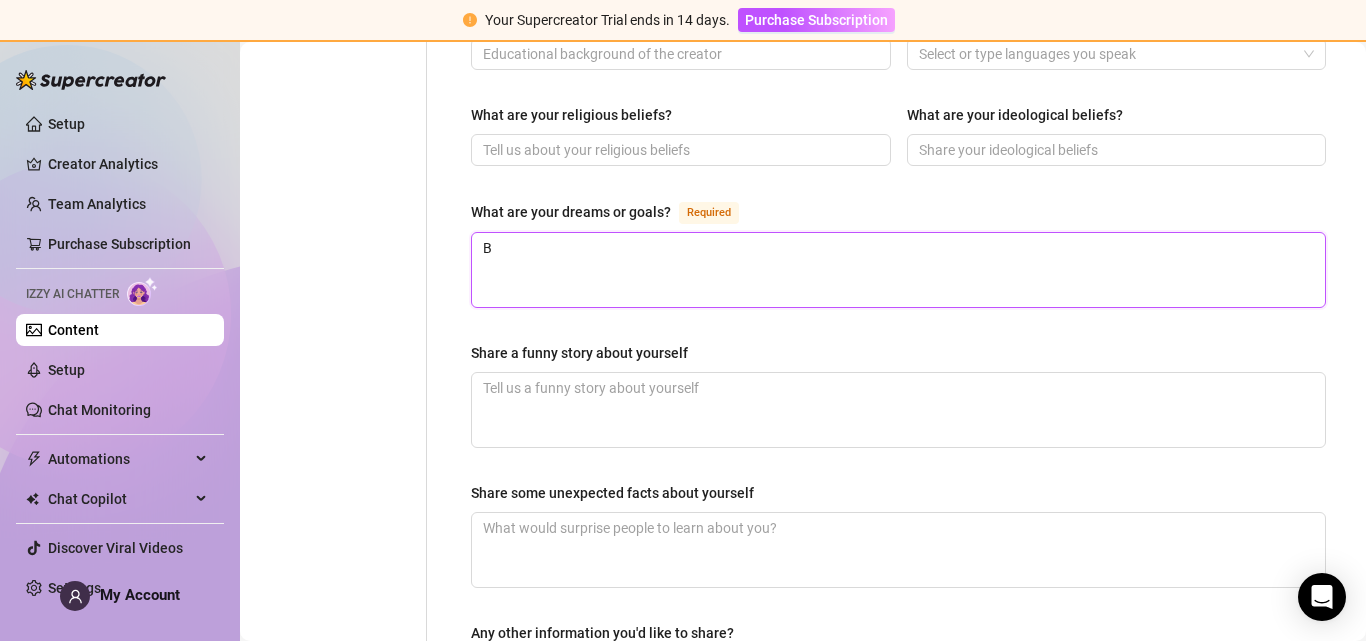 type 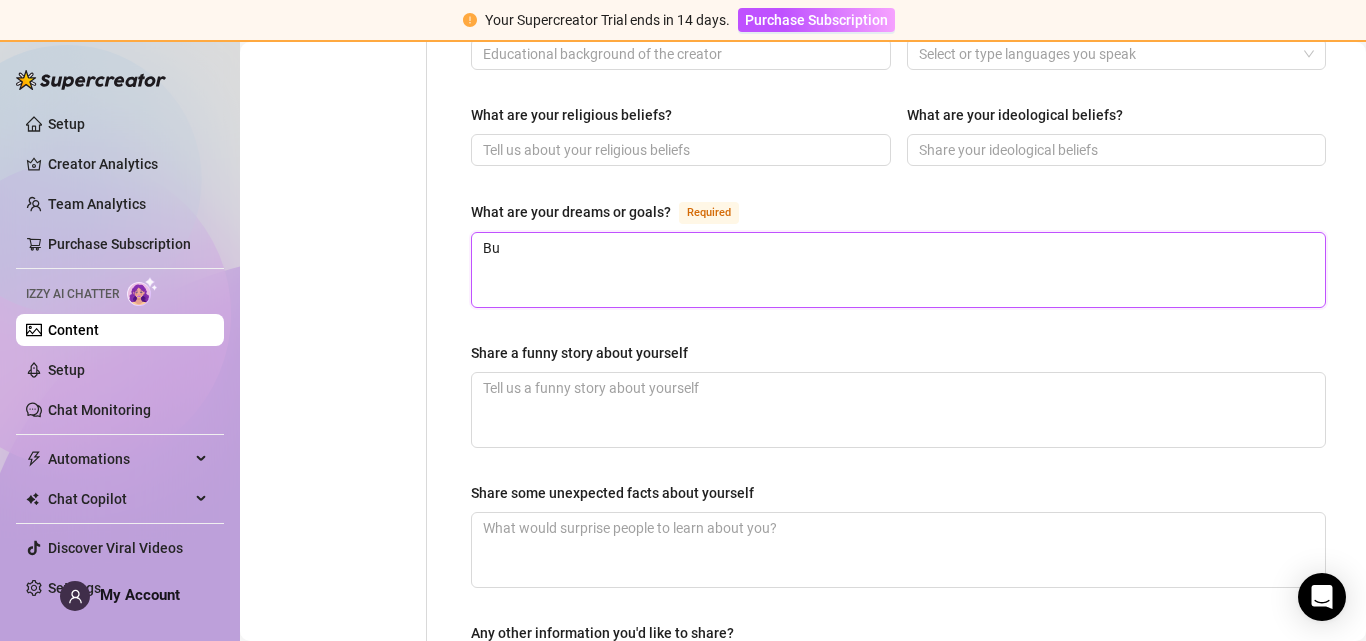 type 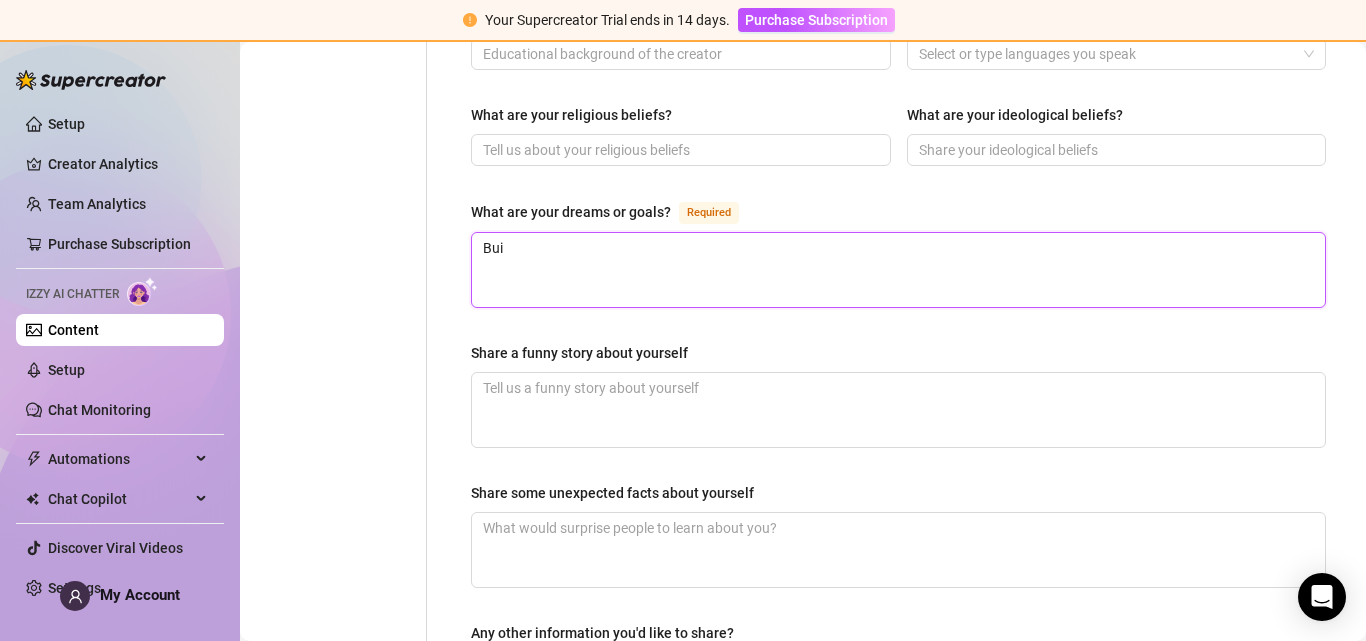 type 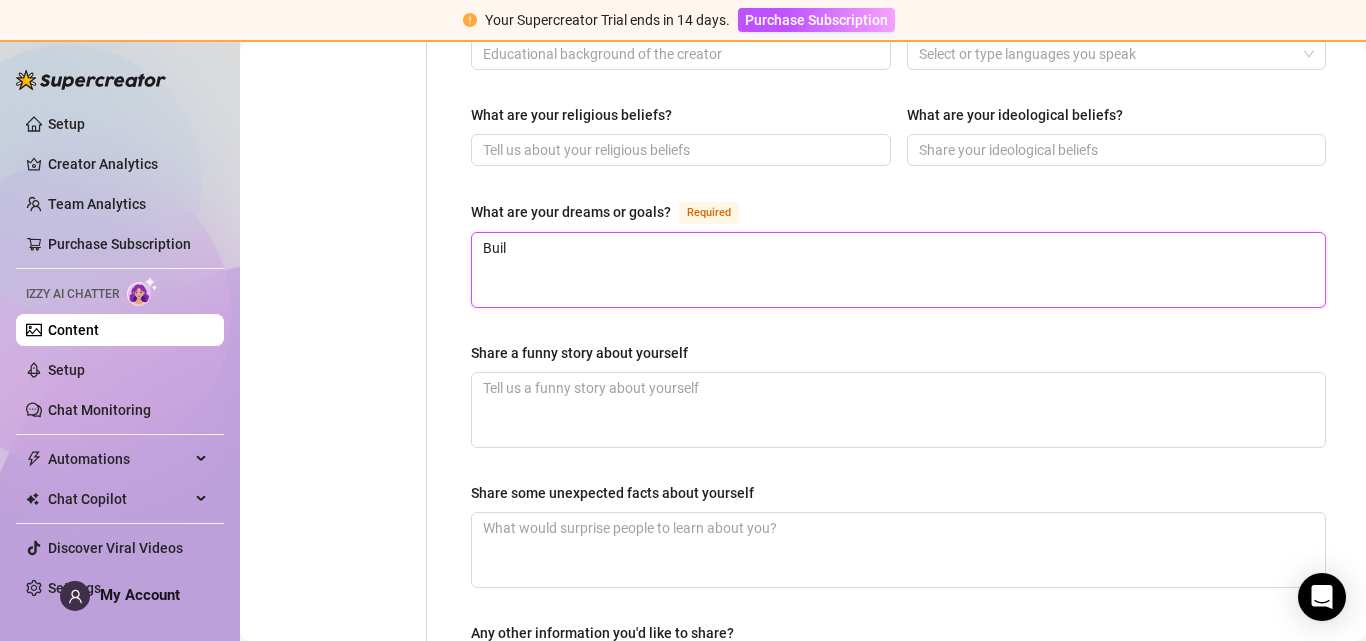 type 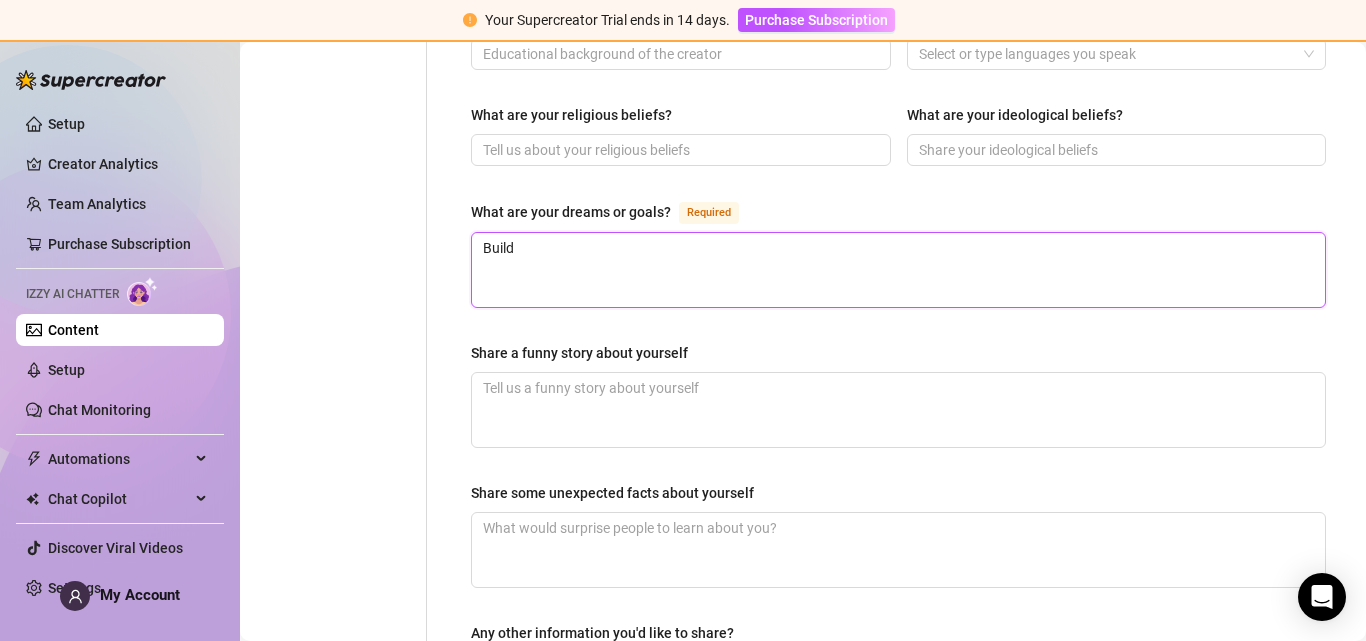 type 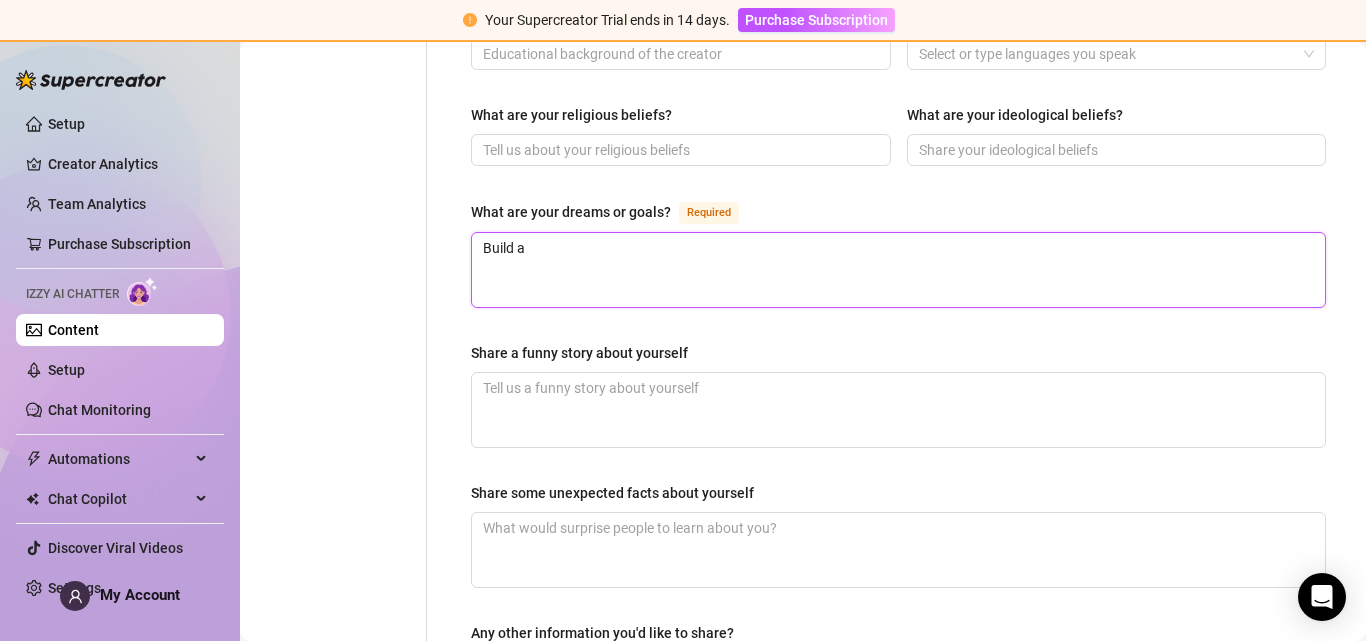 type 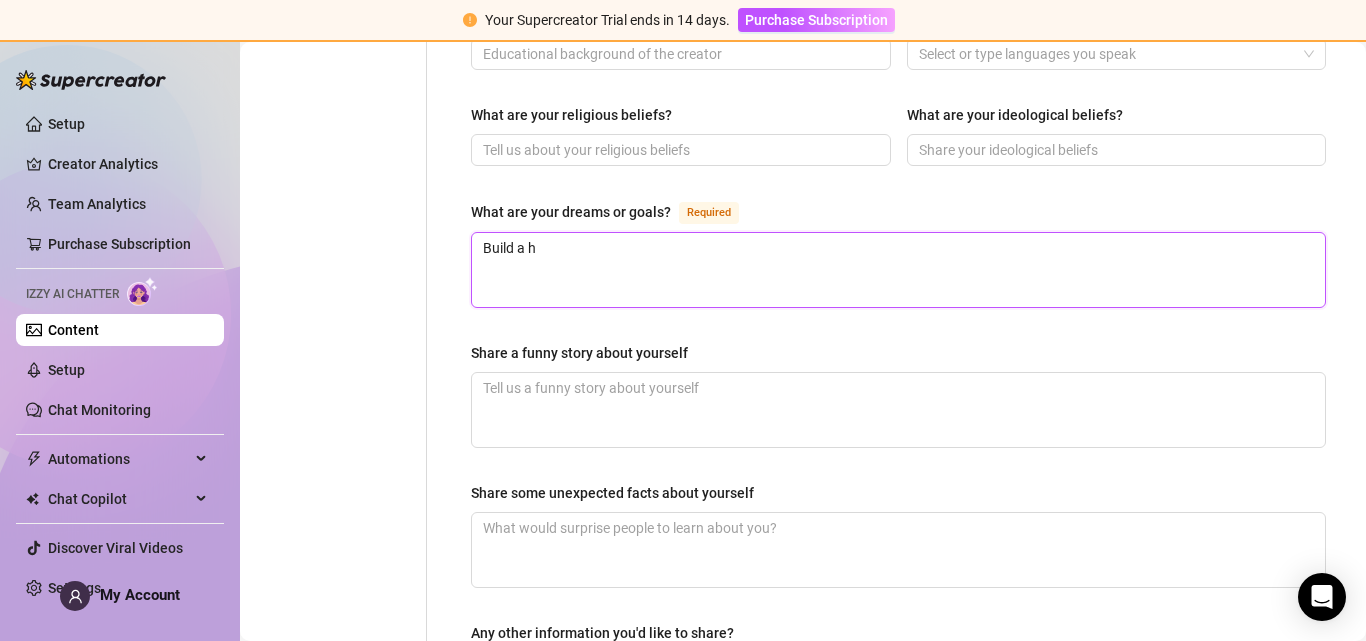 type 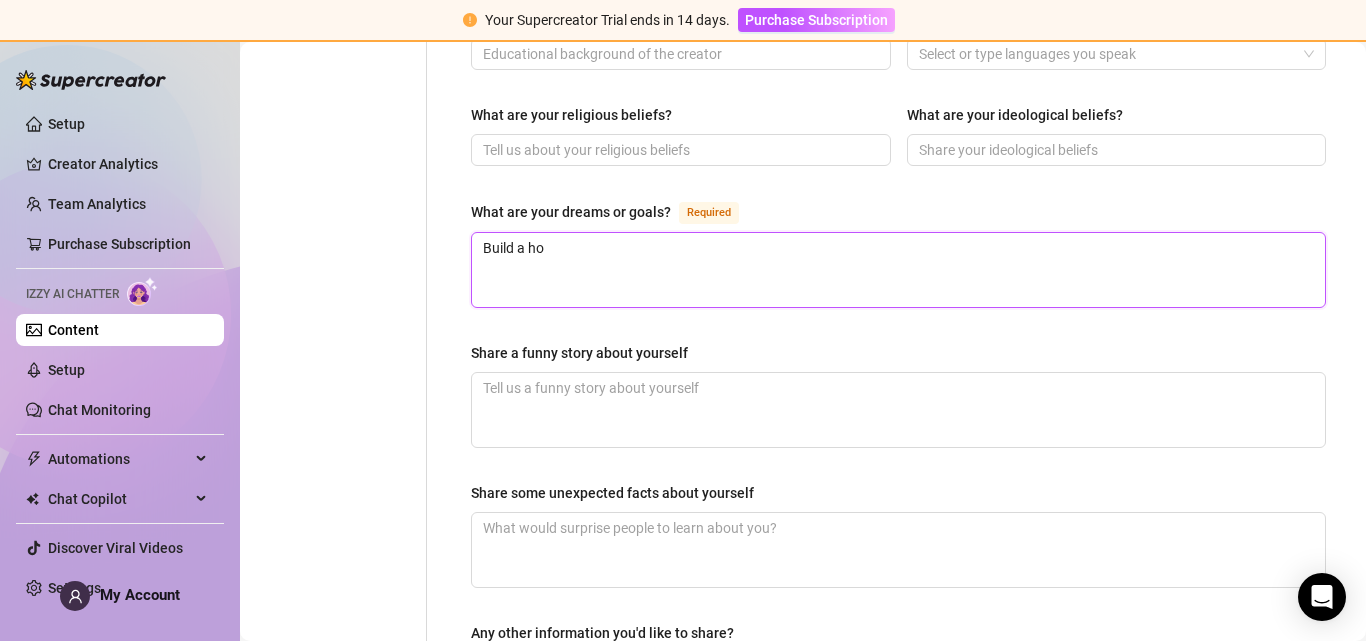 type 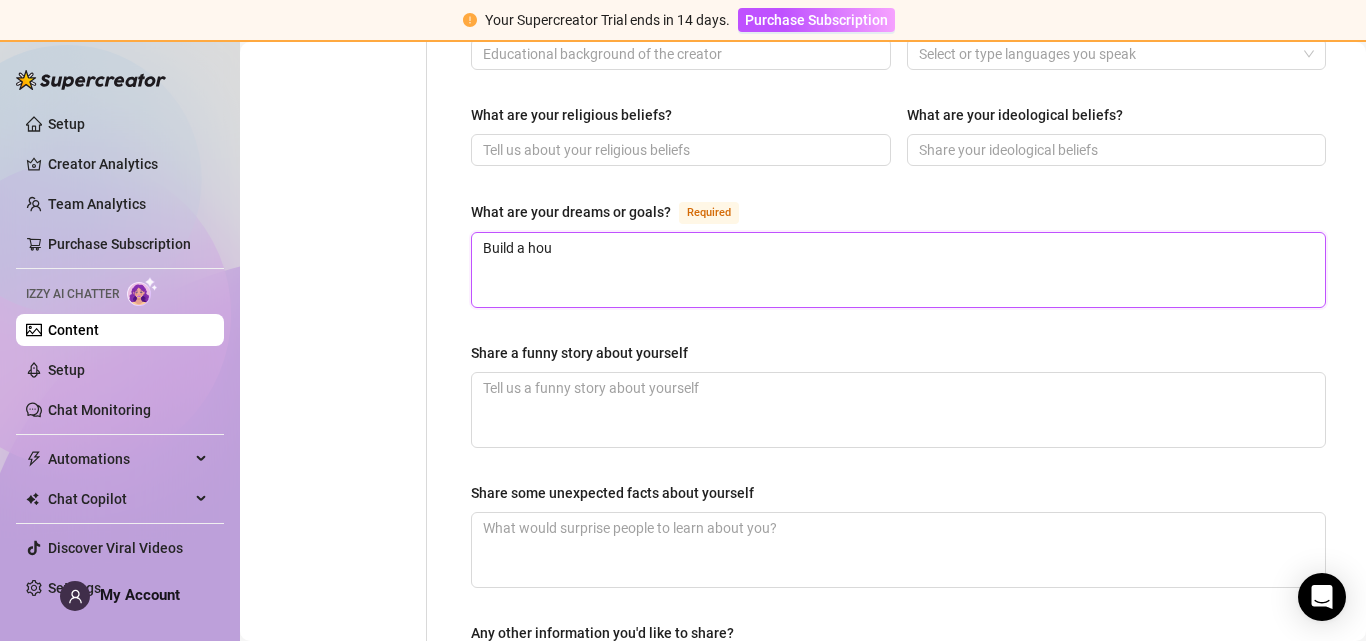 type 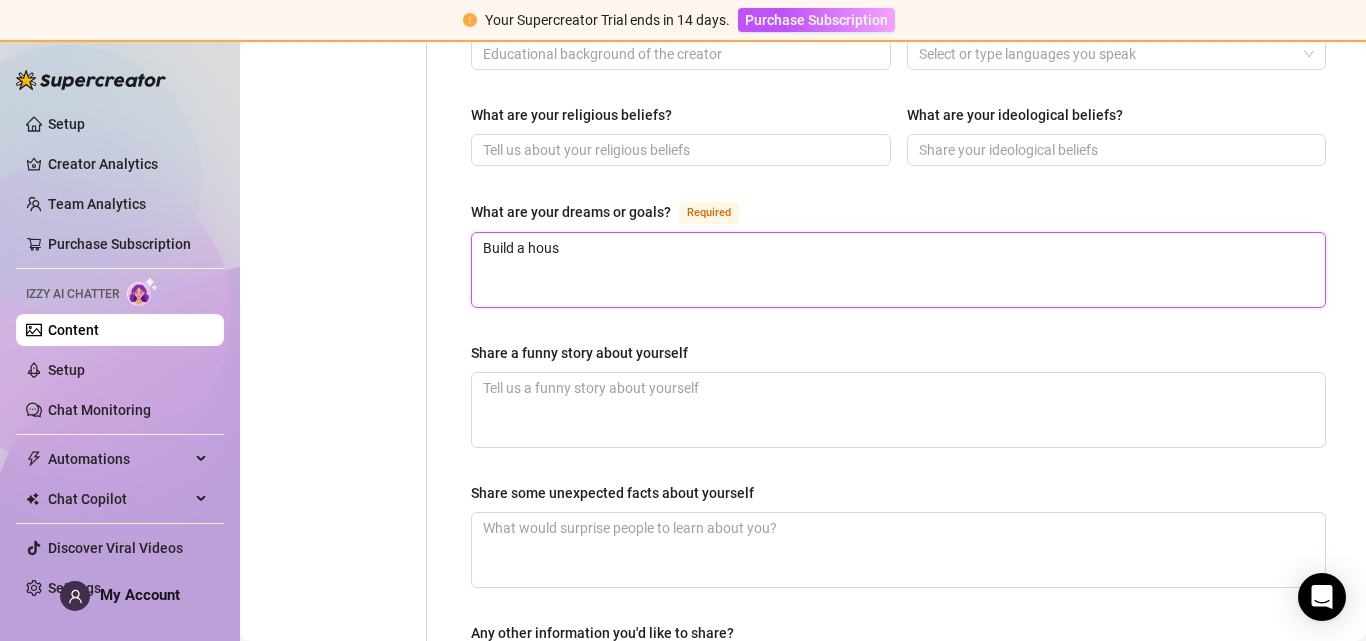 type 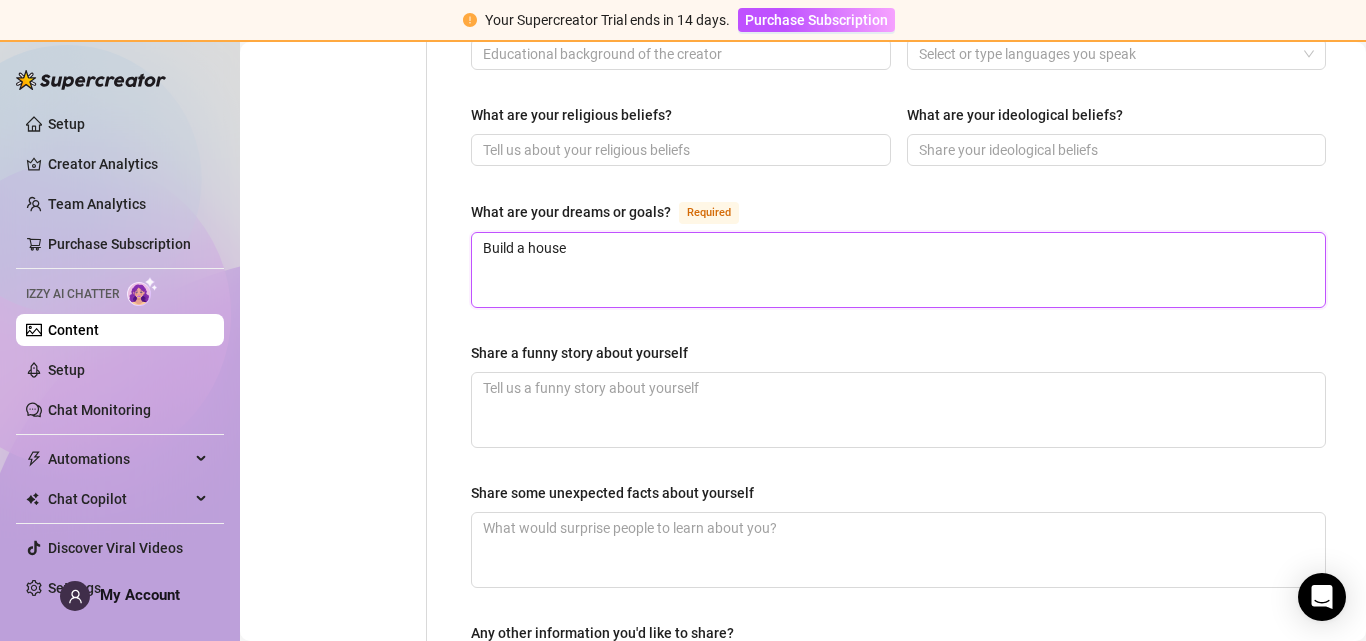 type 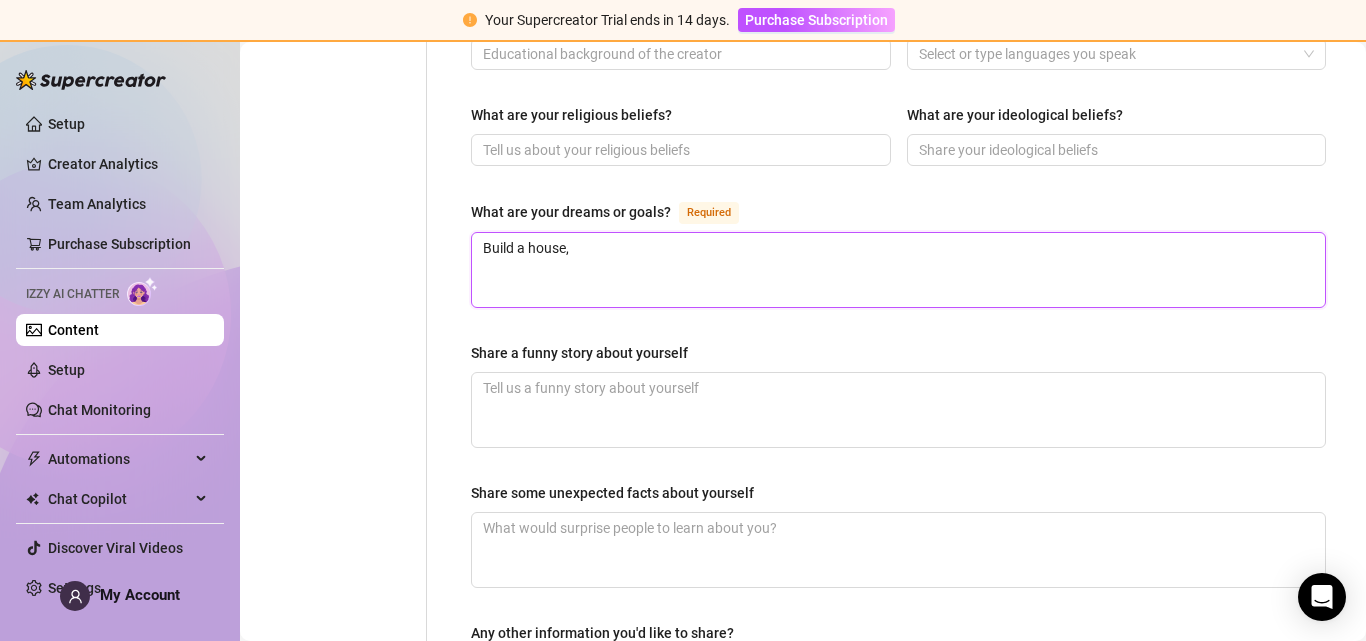 type 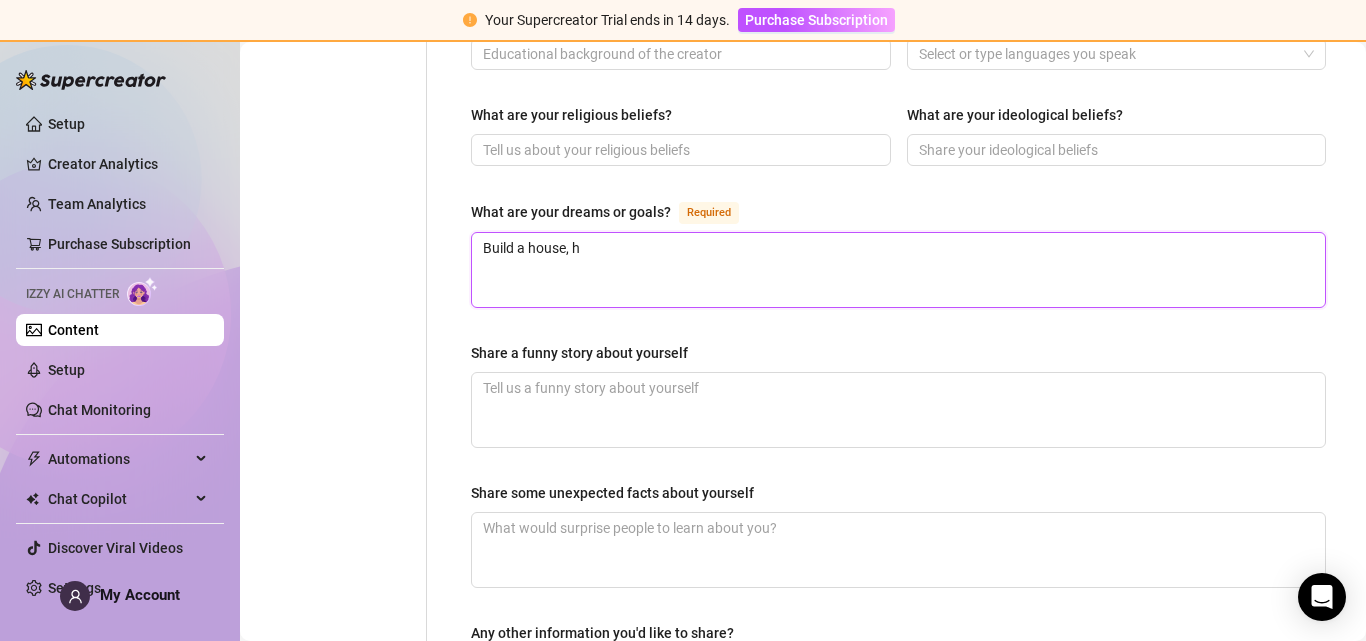 type 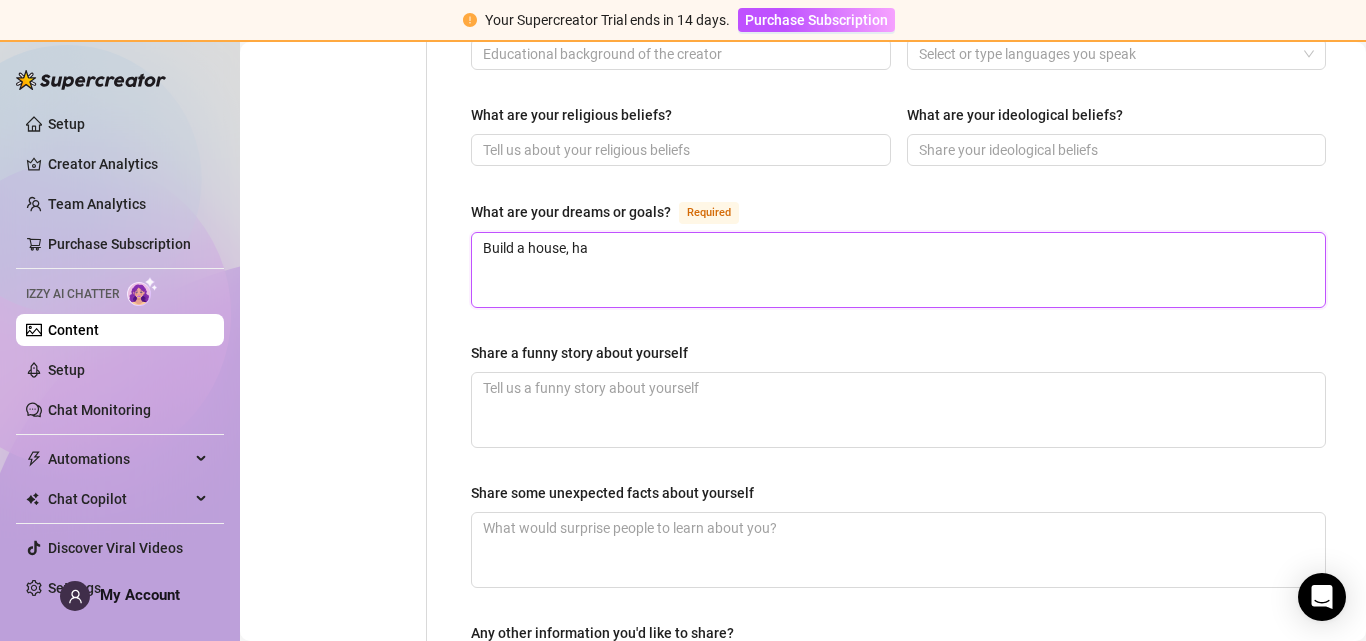 type 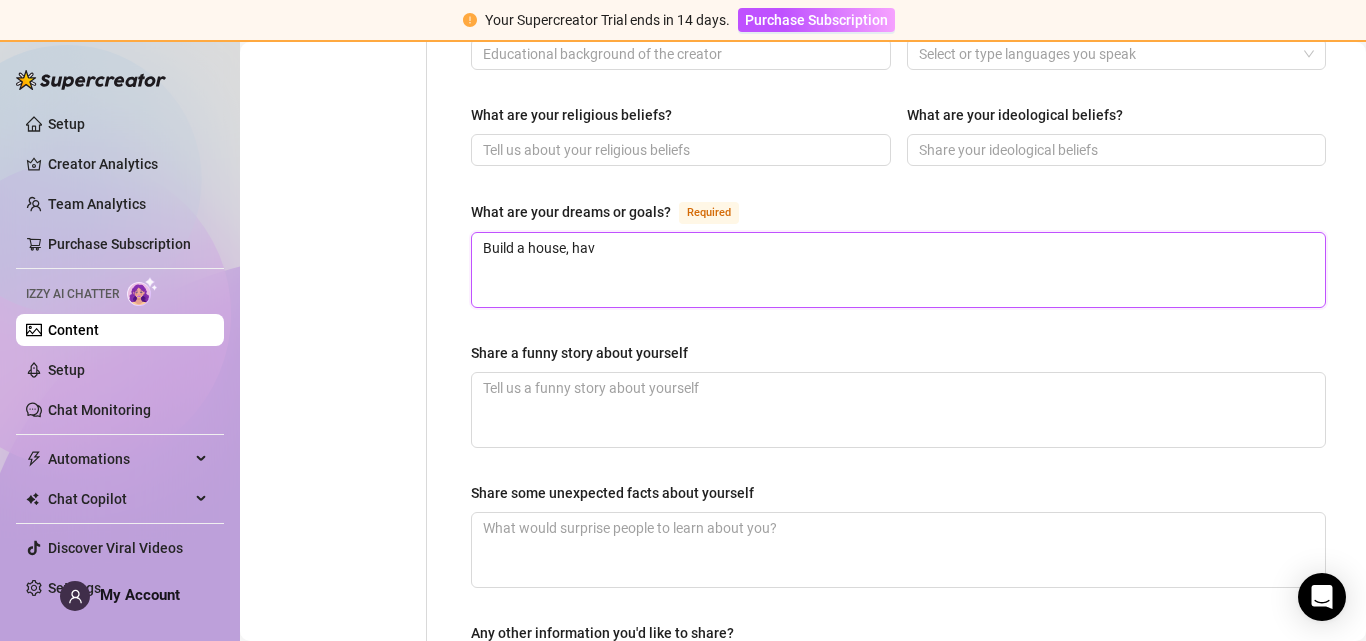 type 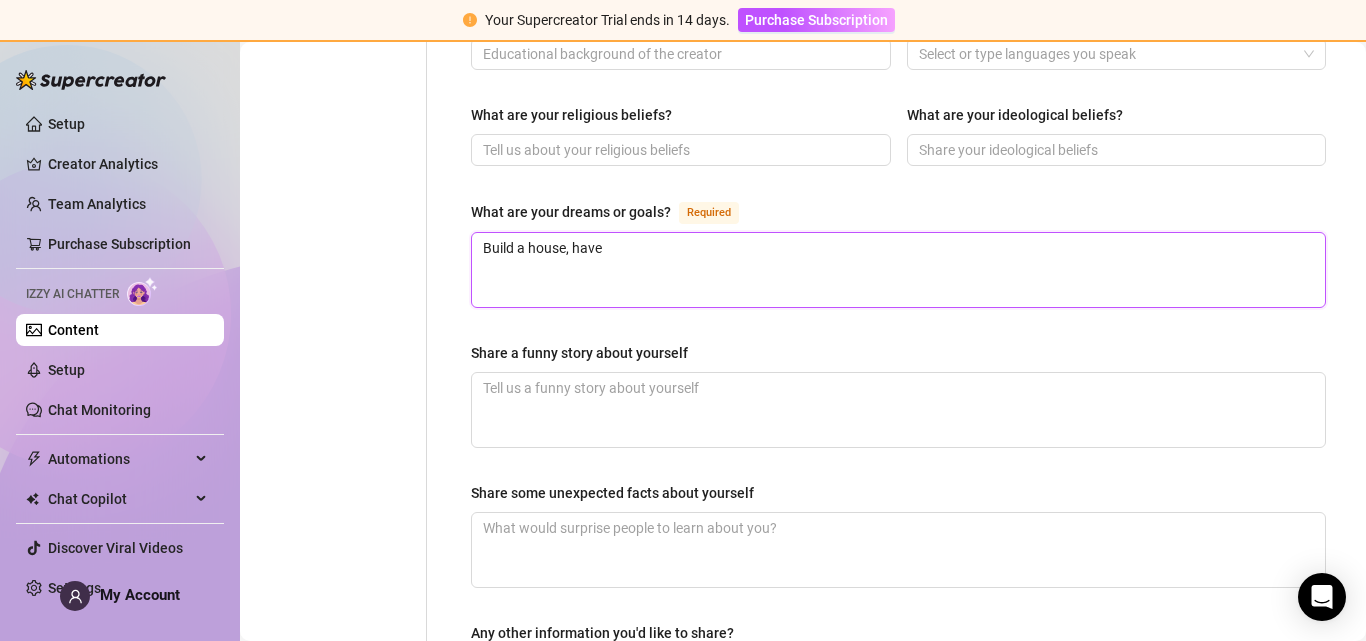 type 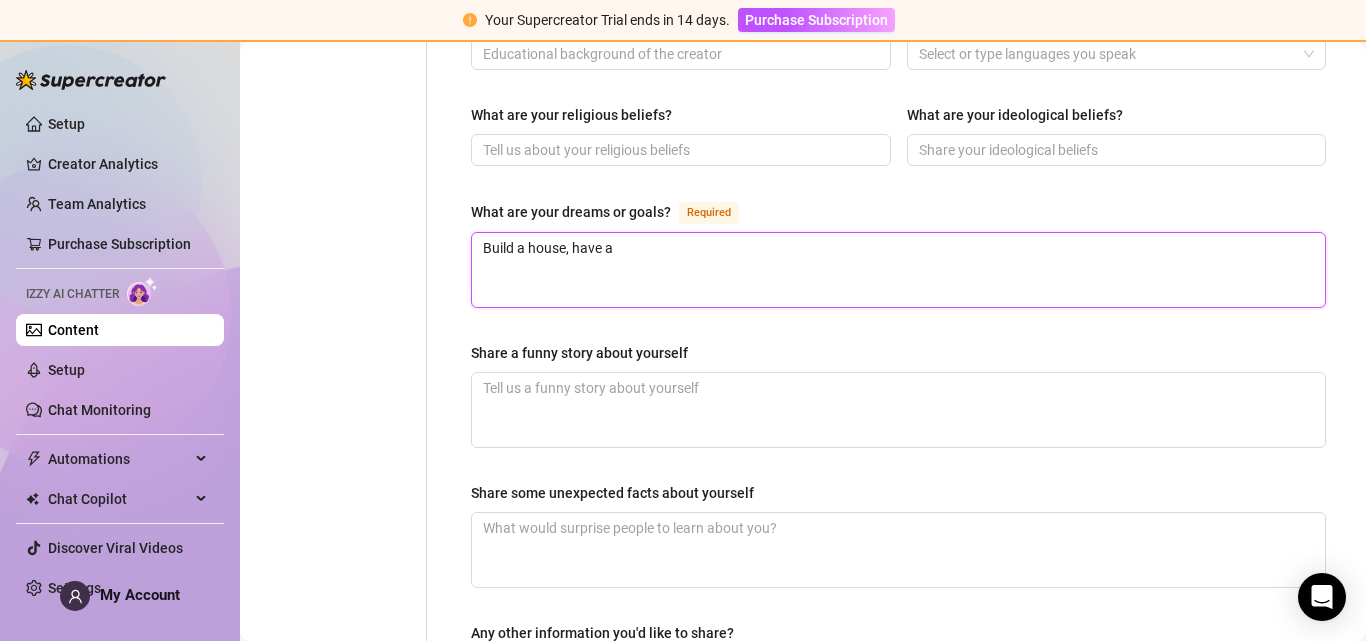 type 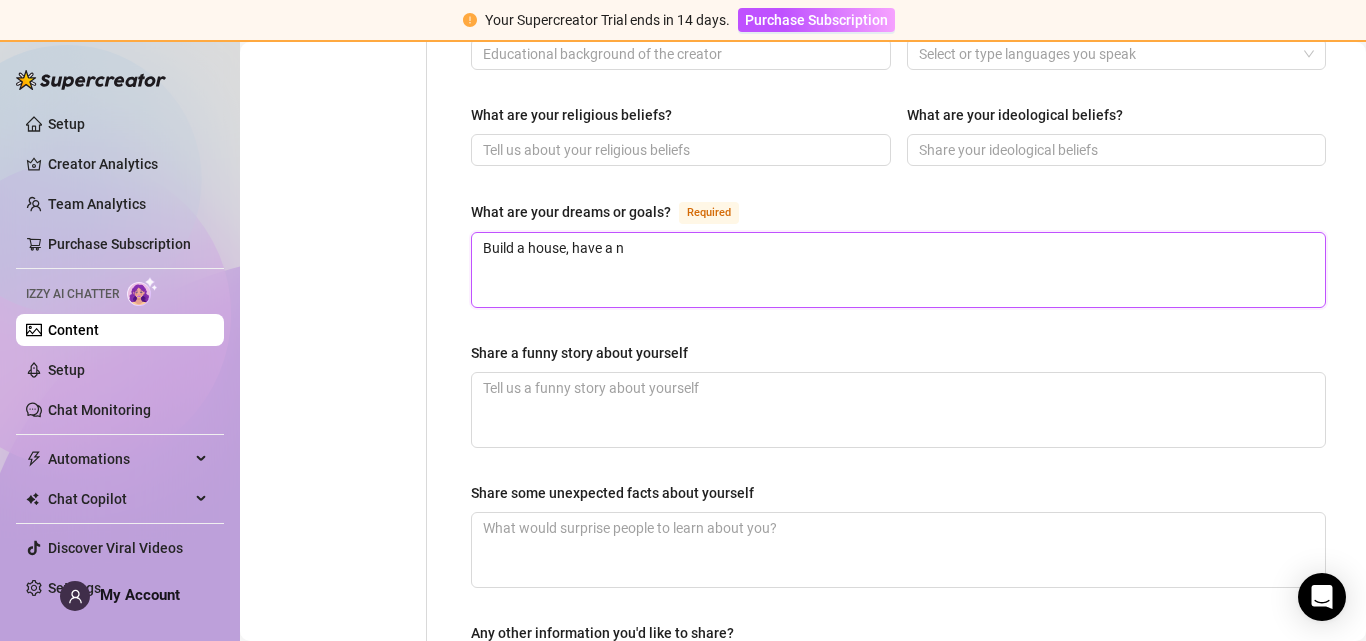 type 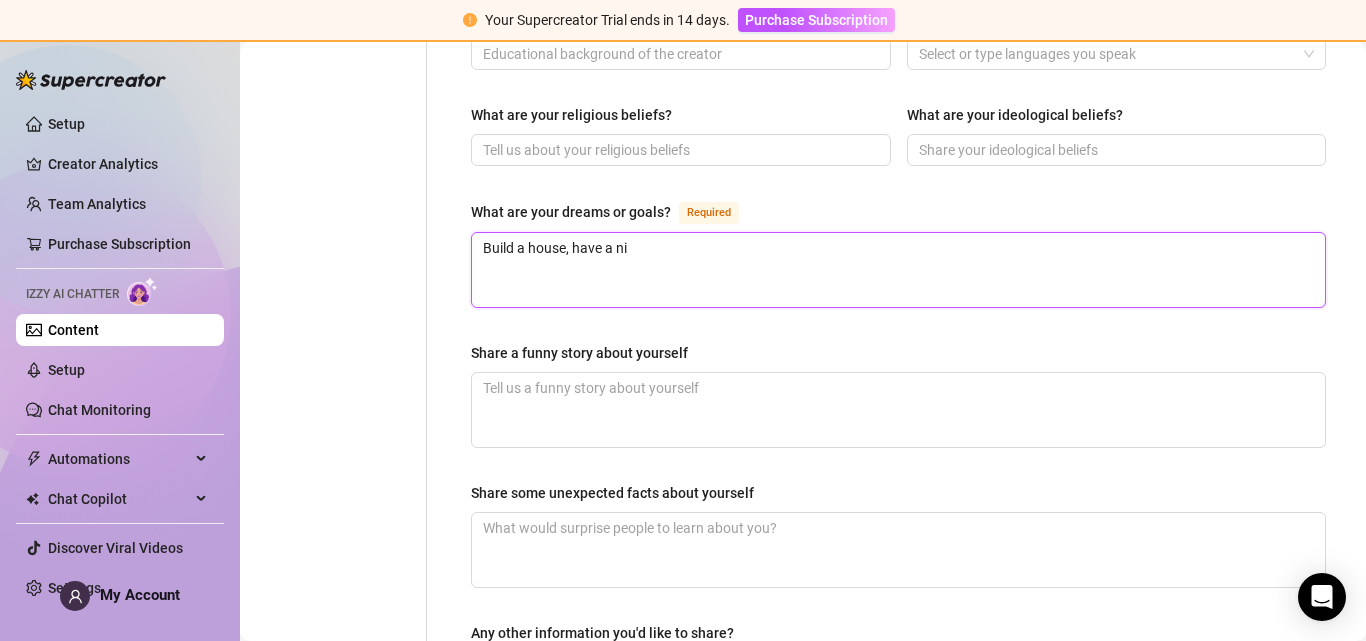 type 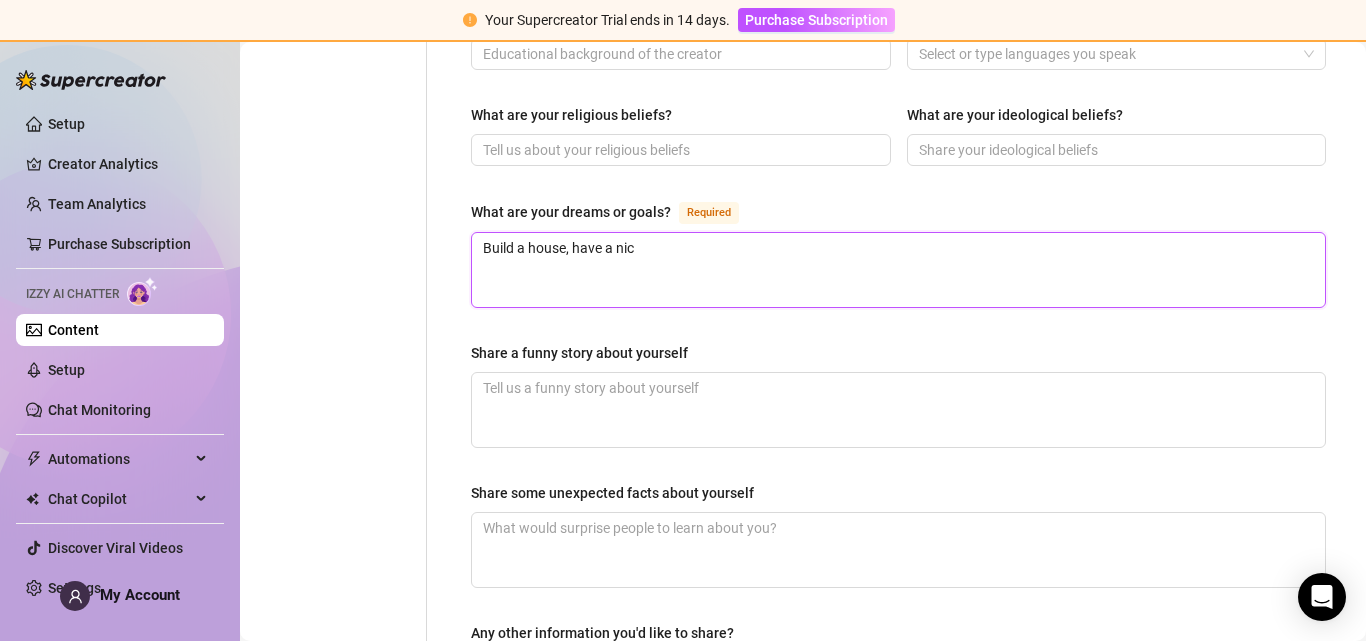 type 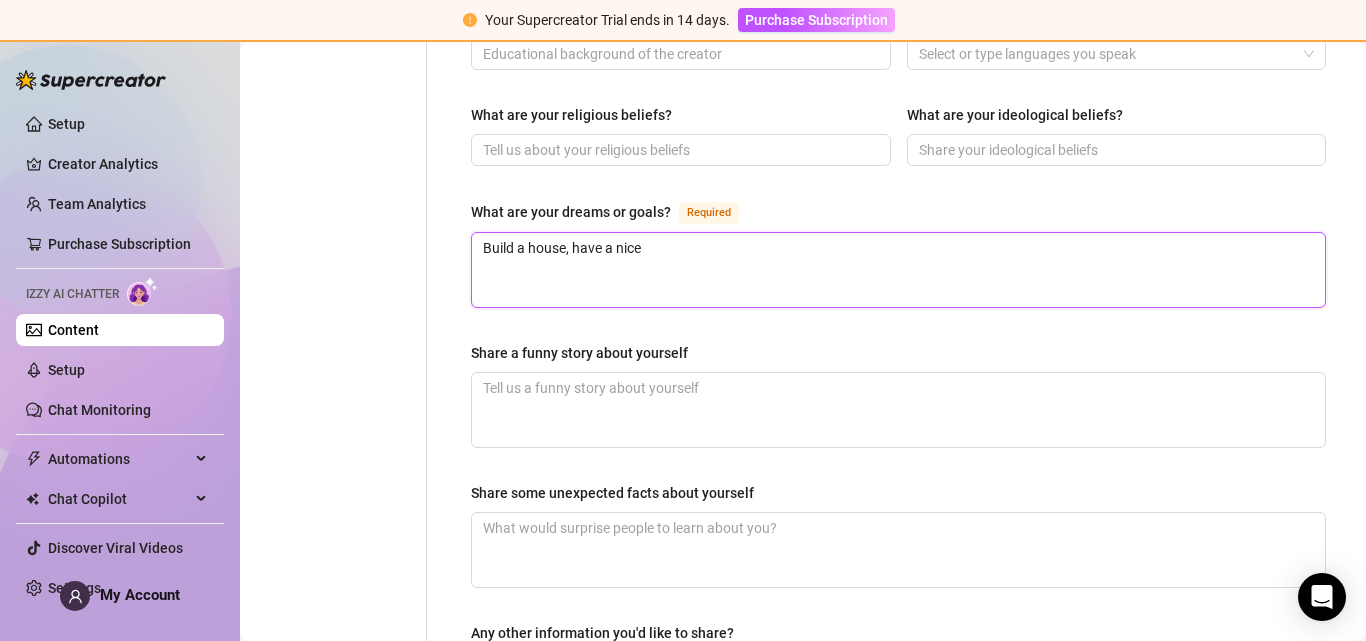 type 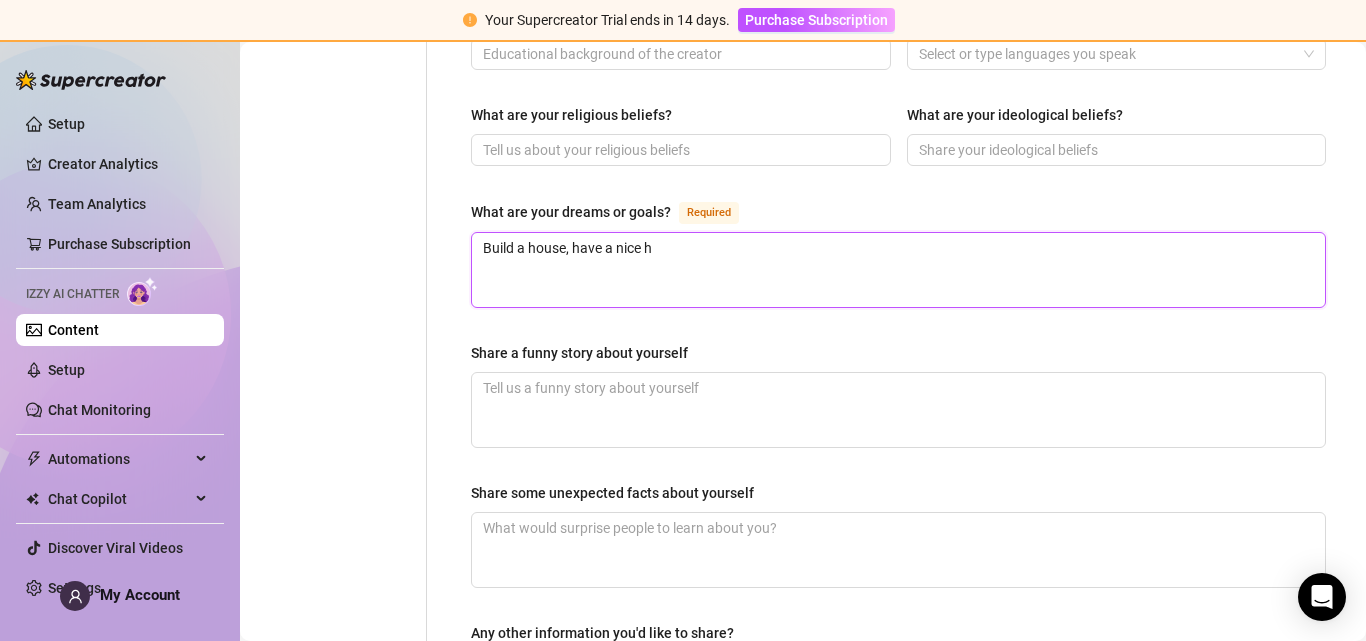 type 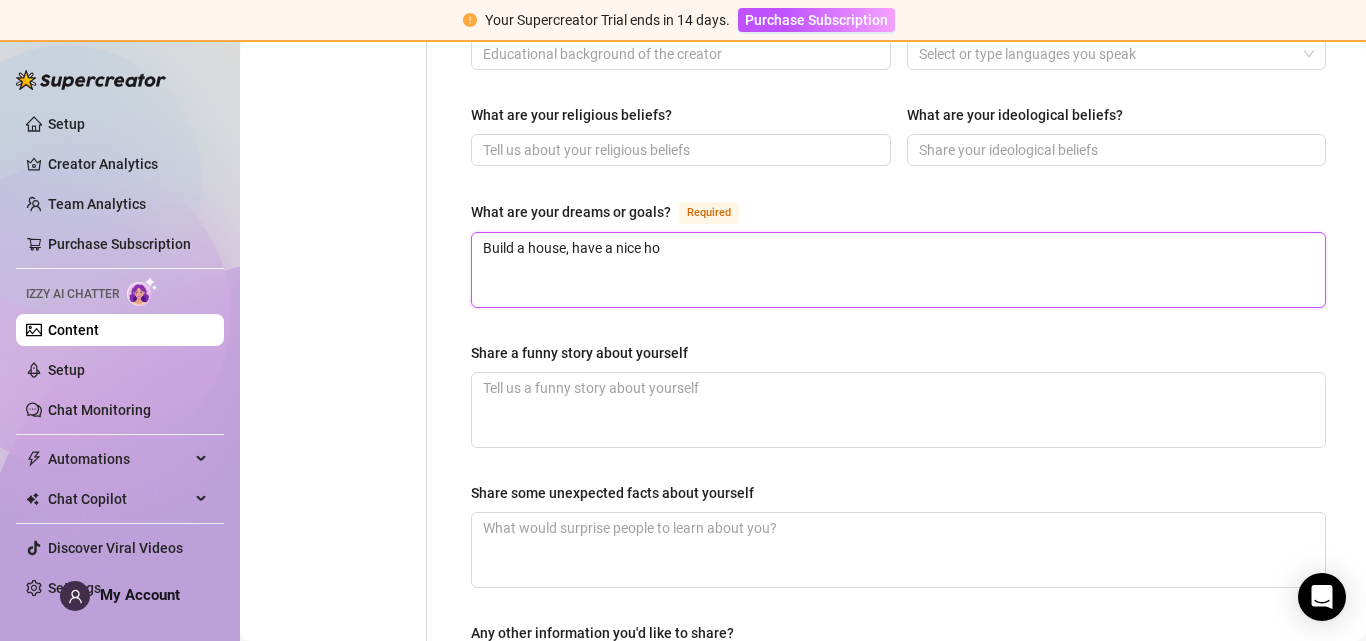 type 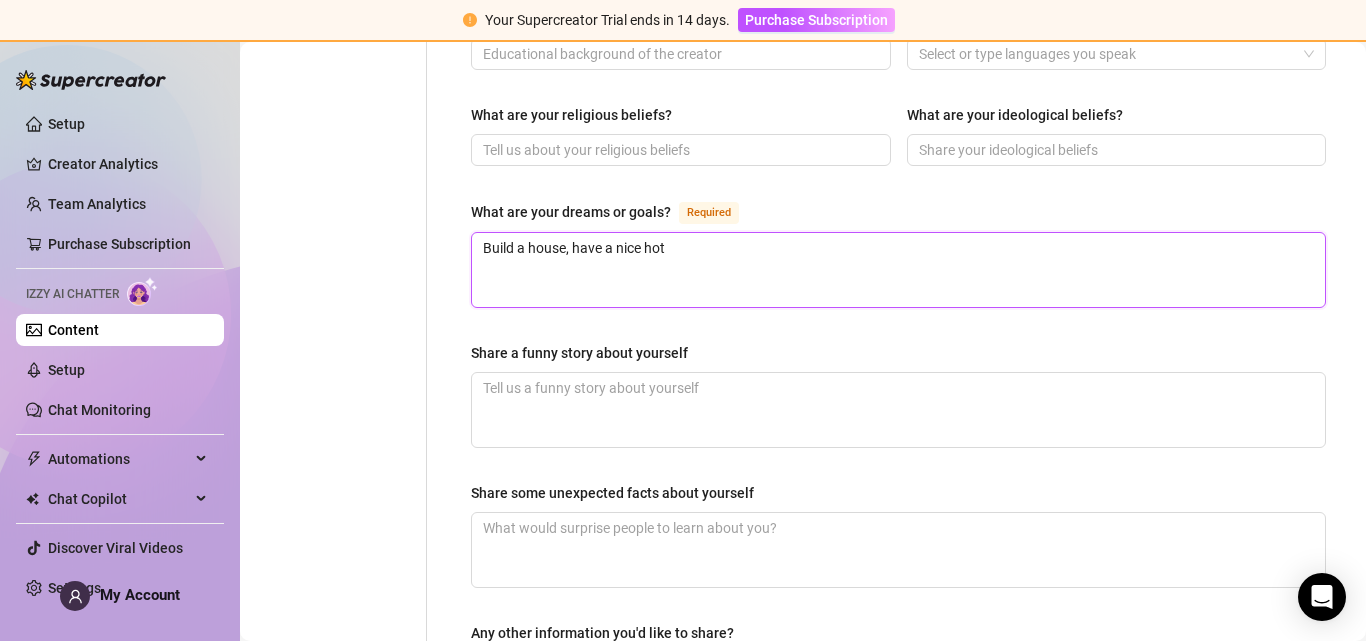 type 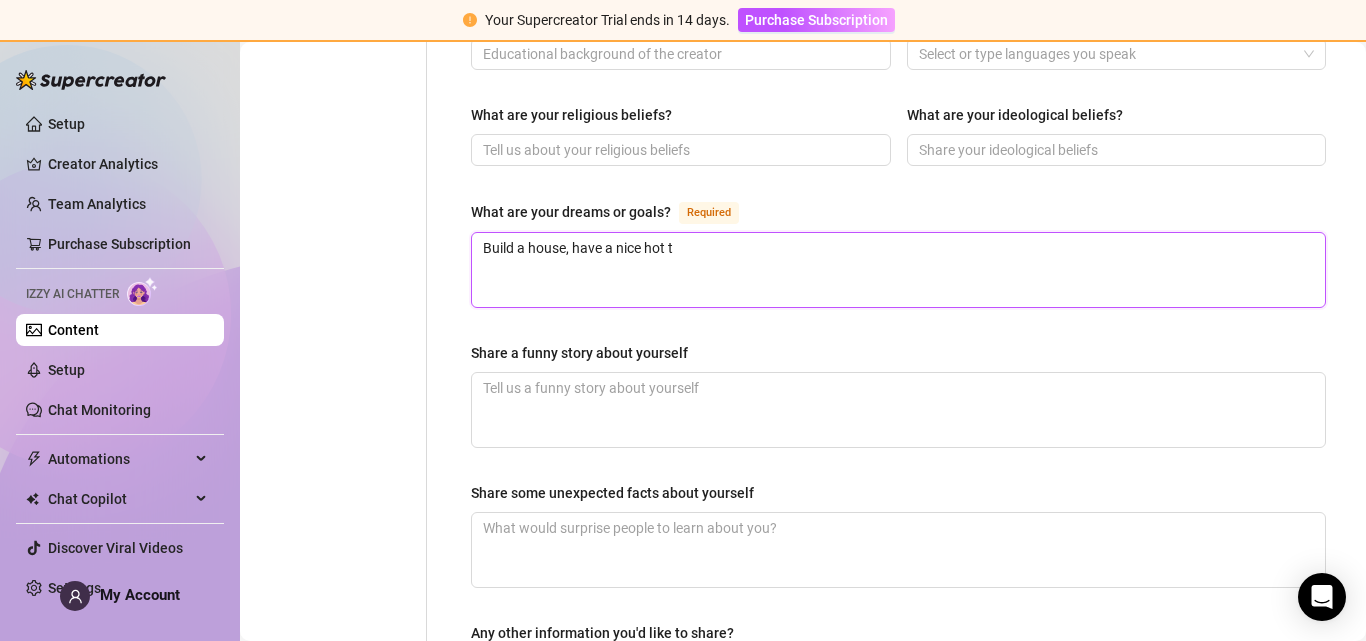 type 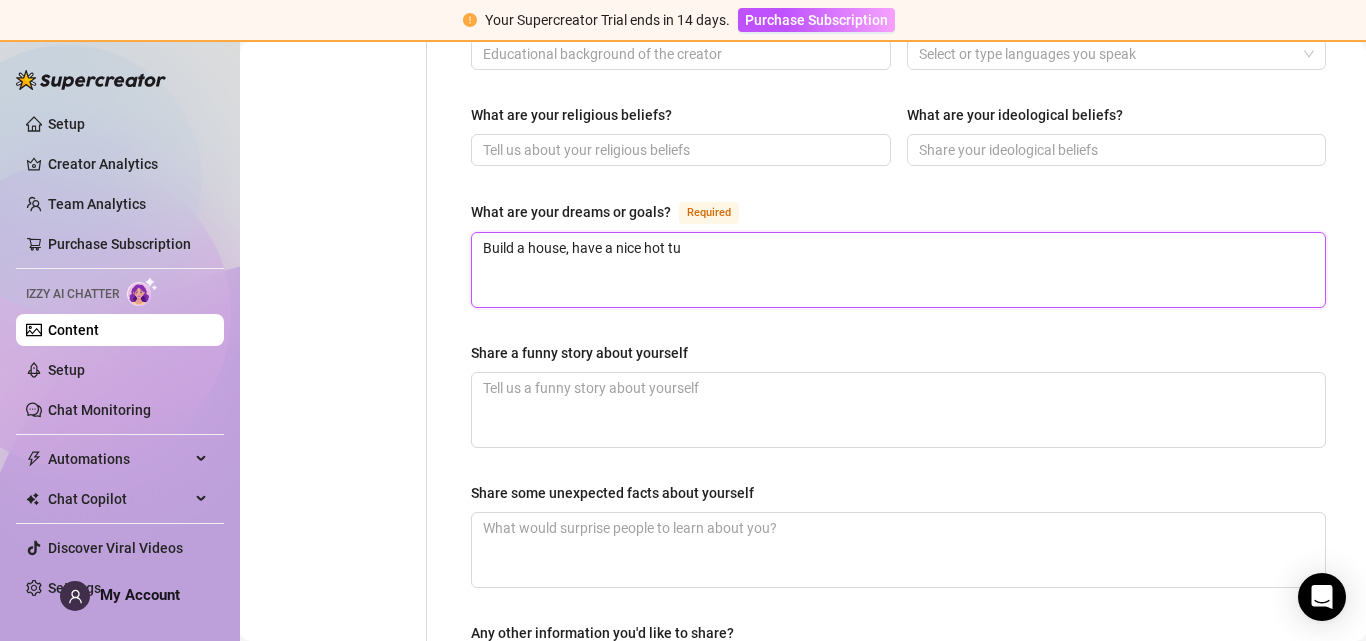 type 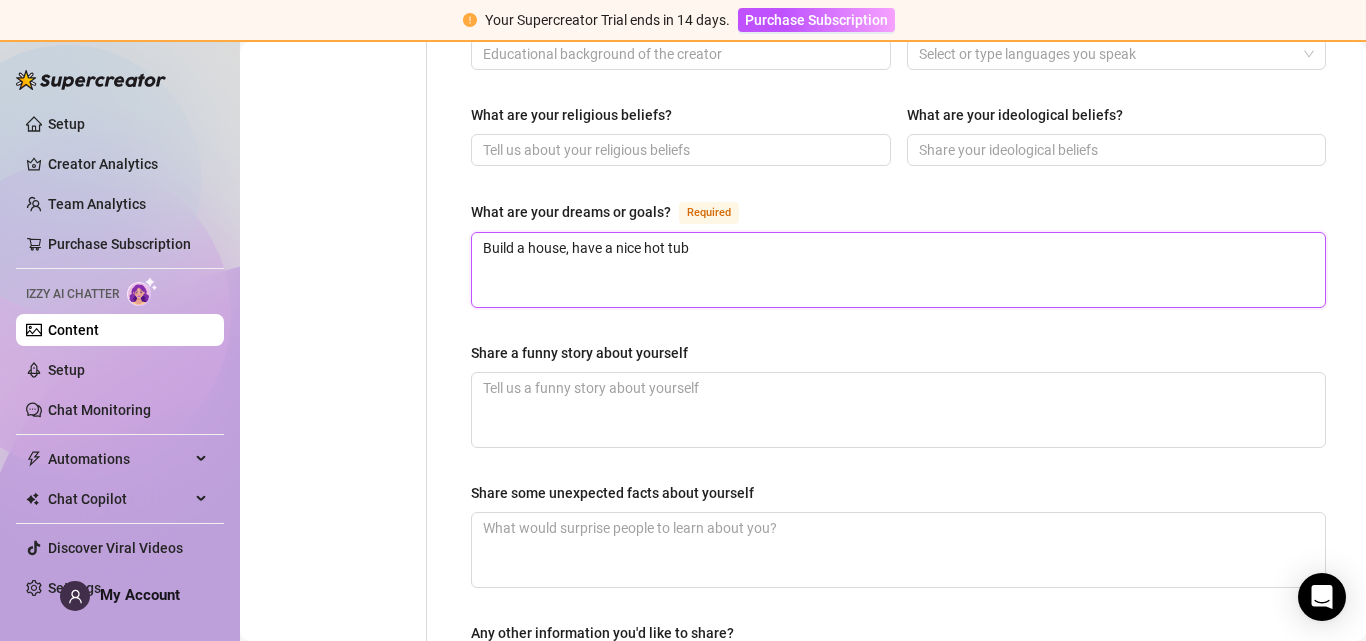 type 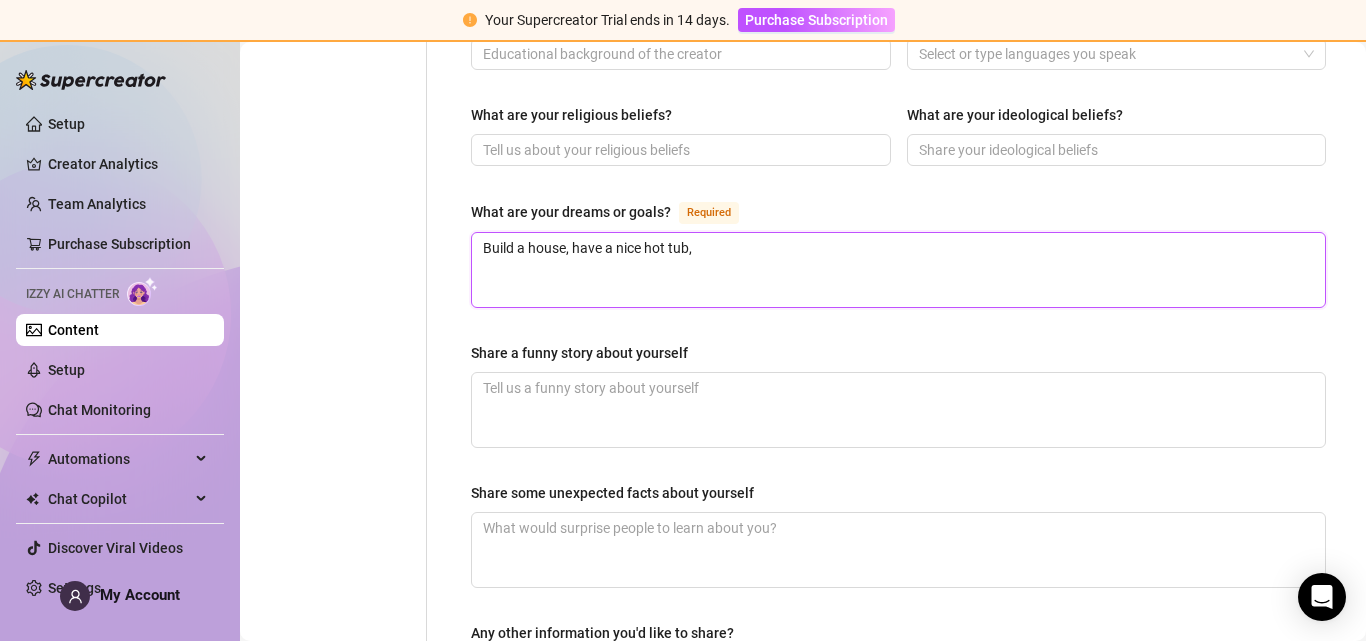type 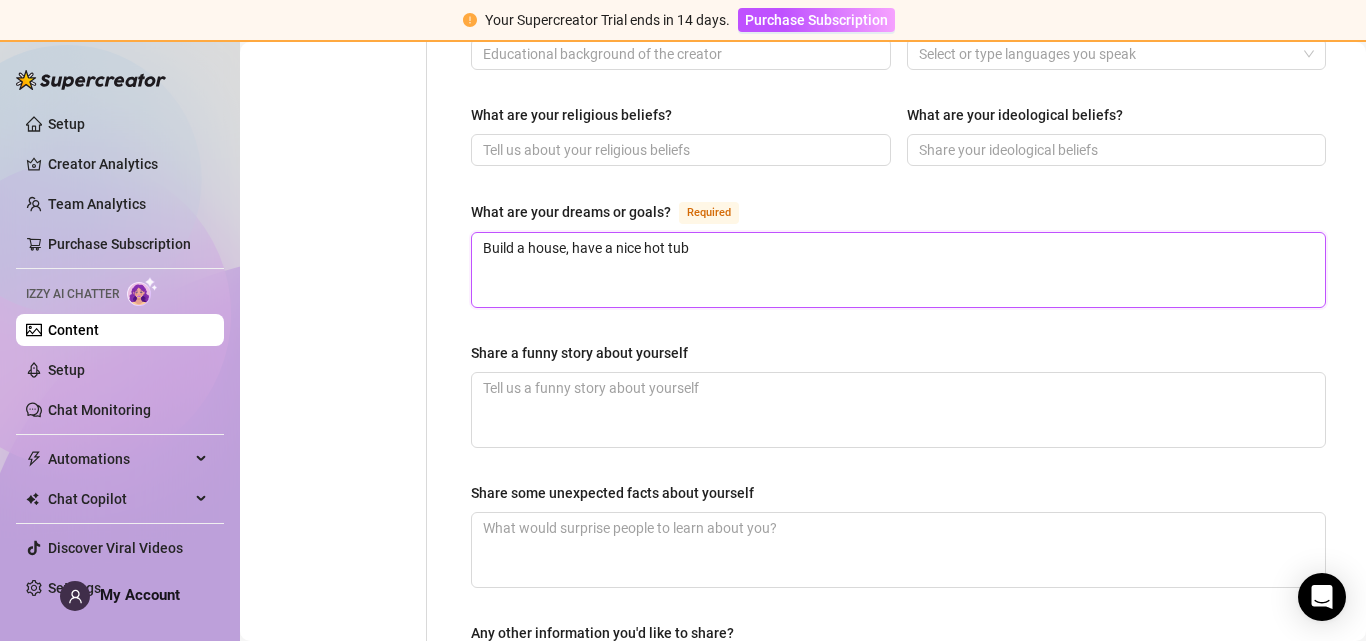 type 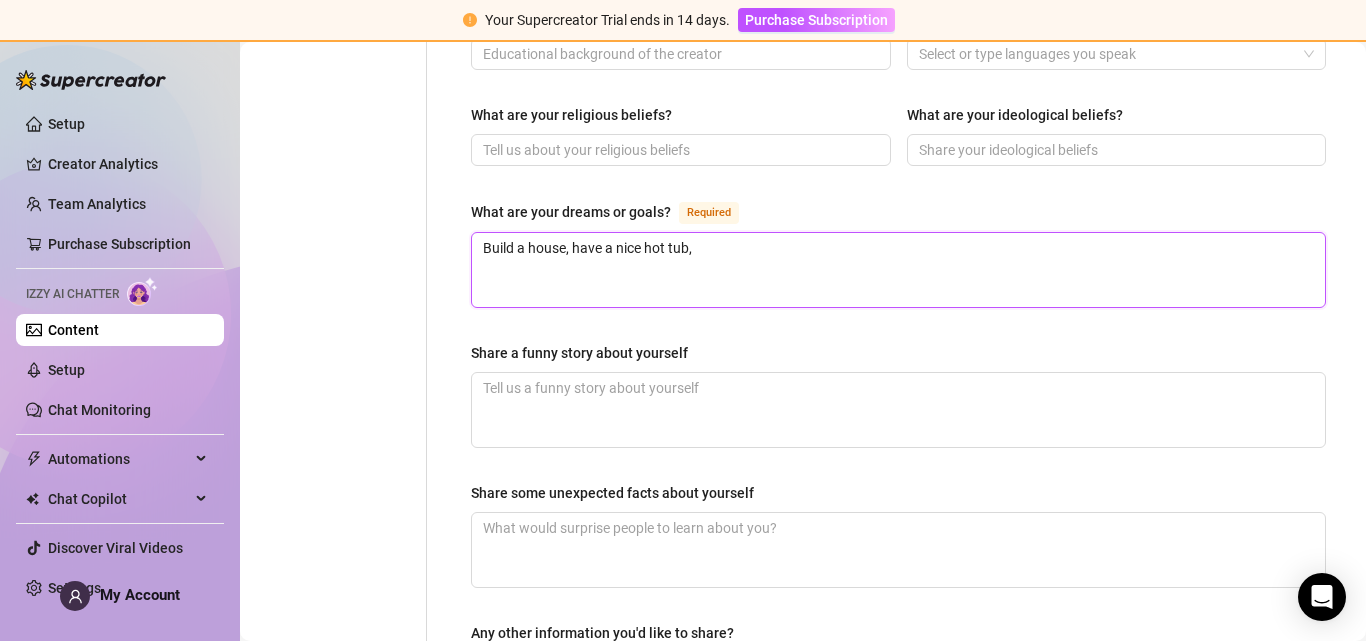 type 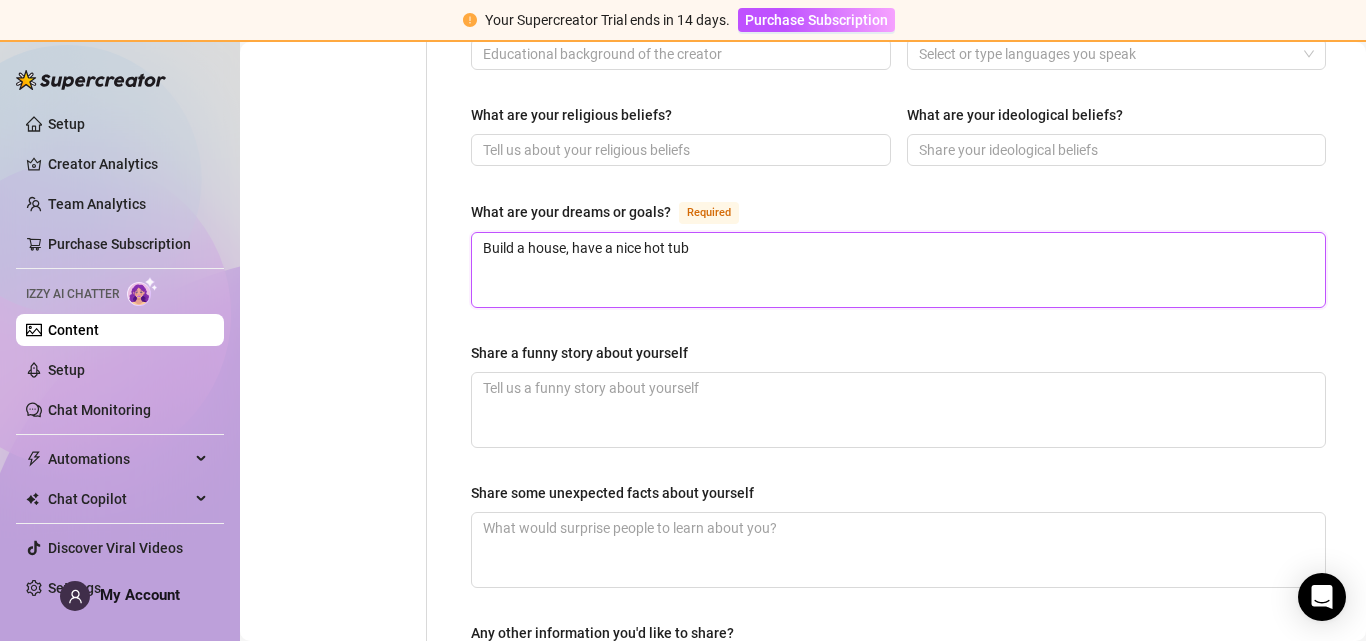 type 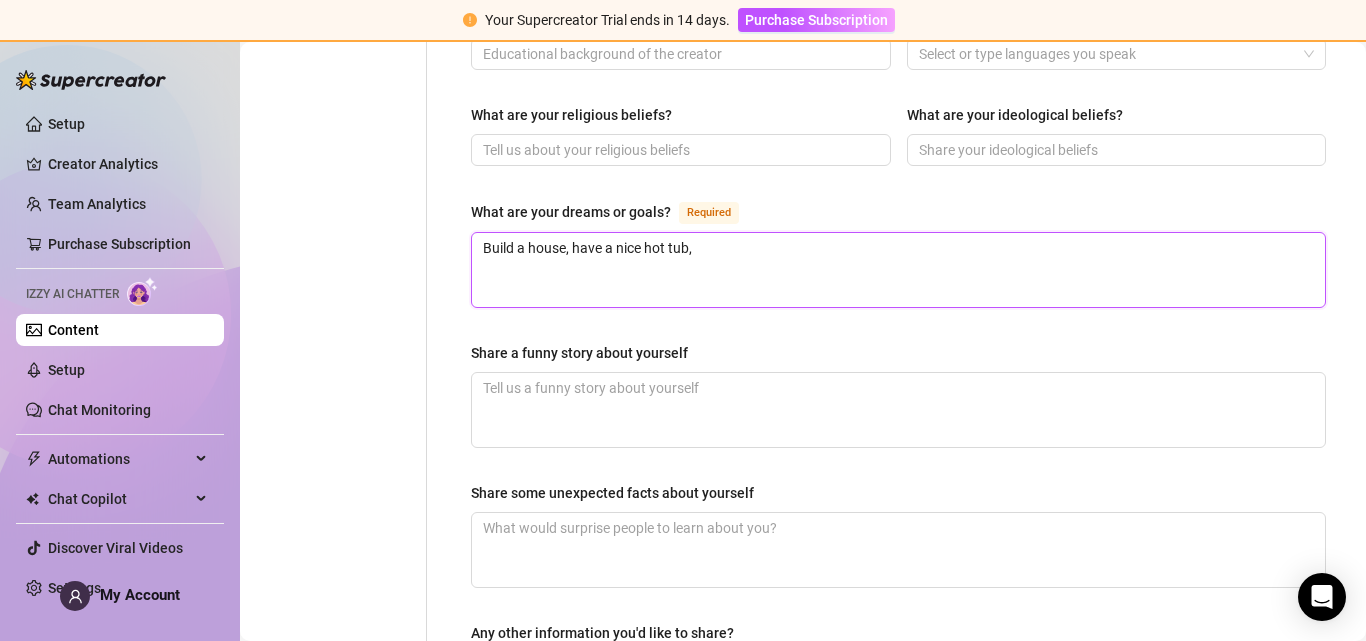 type 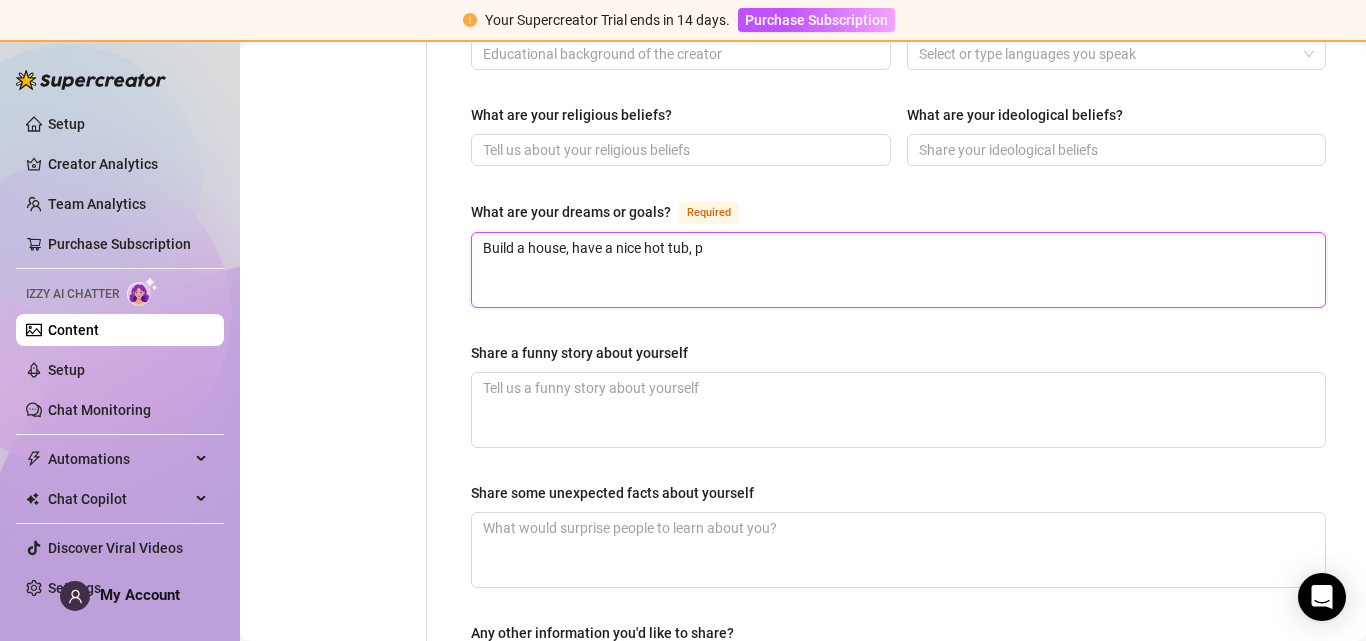 type 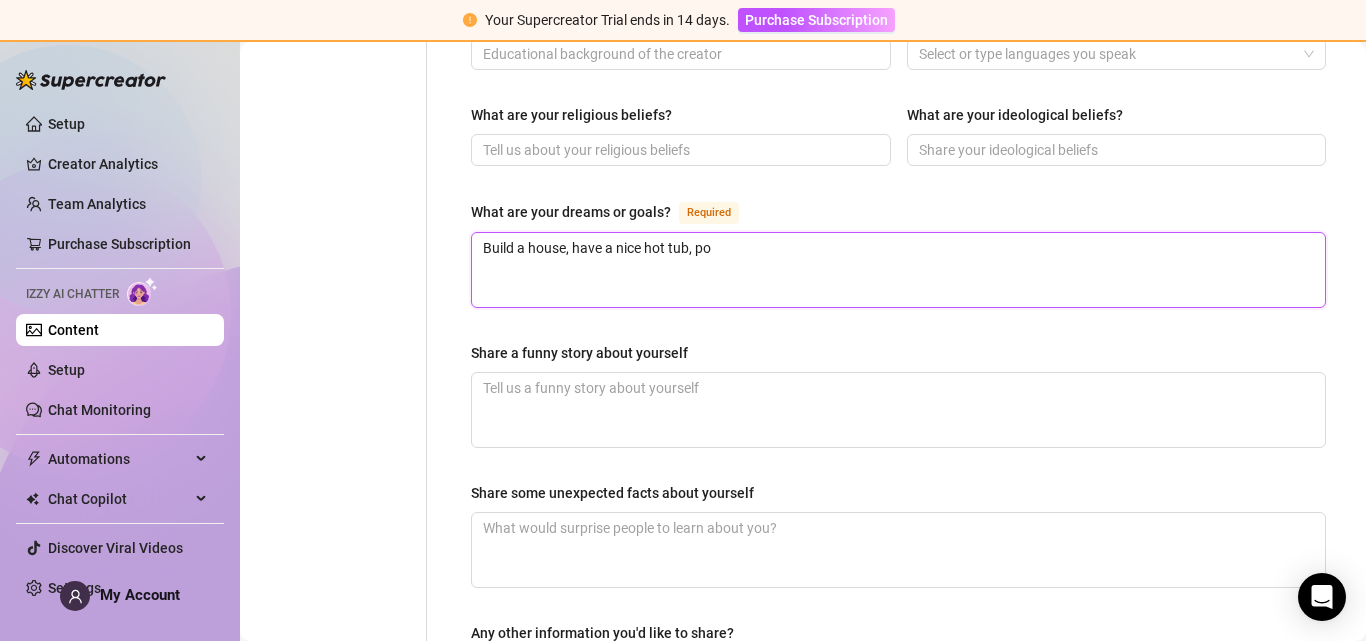 type 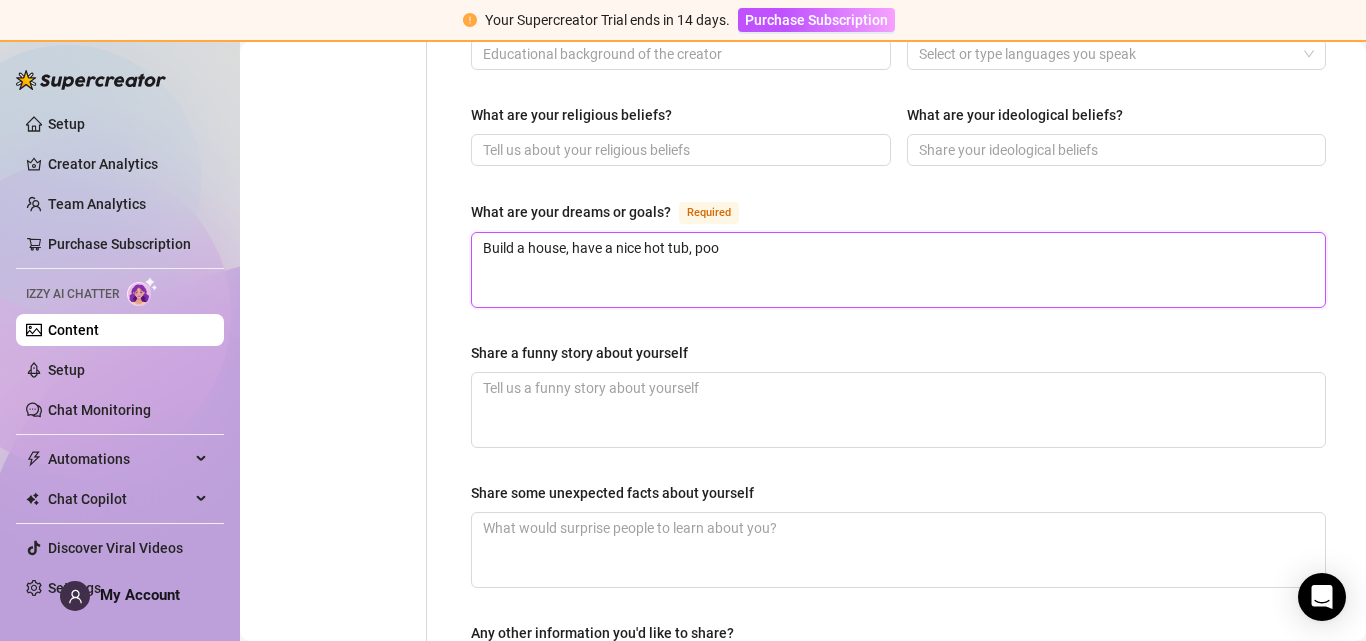 type 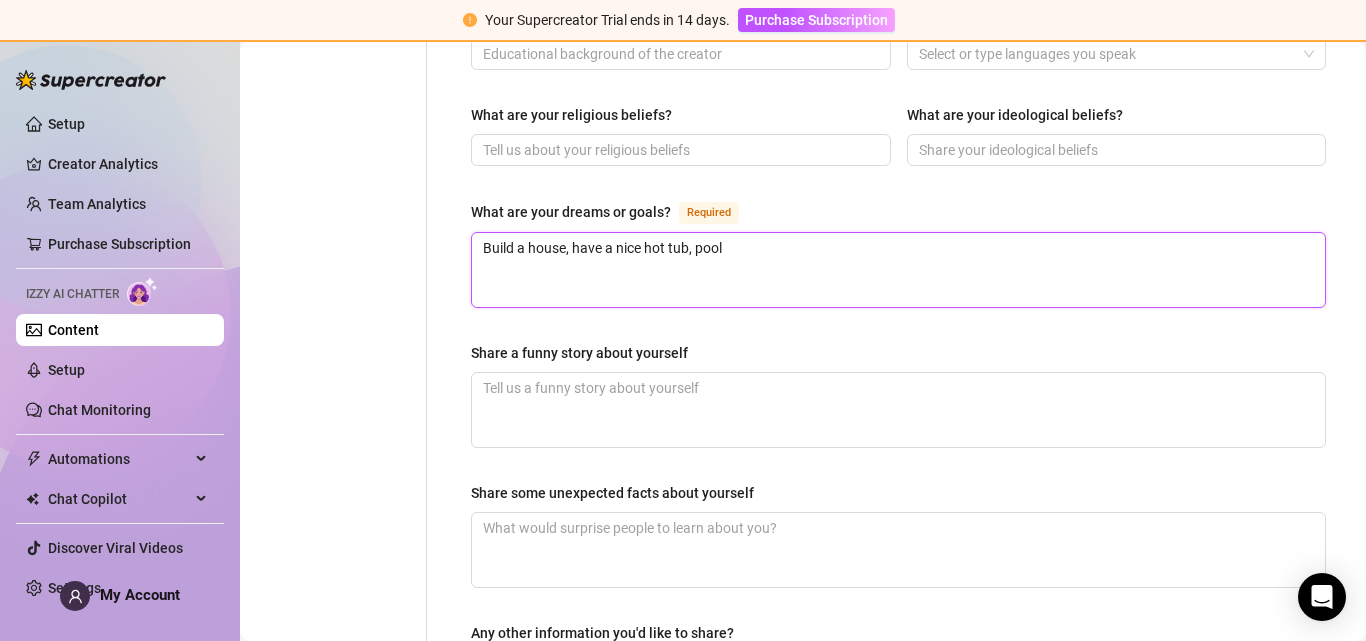 type 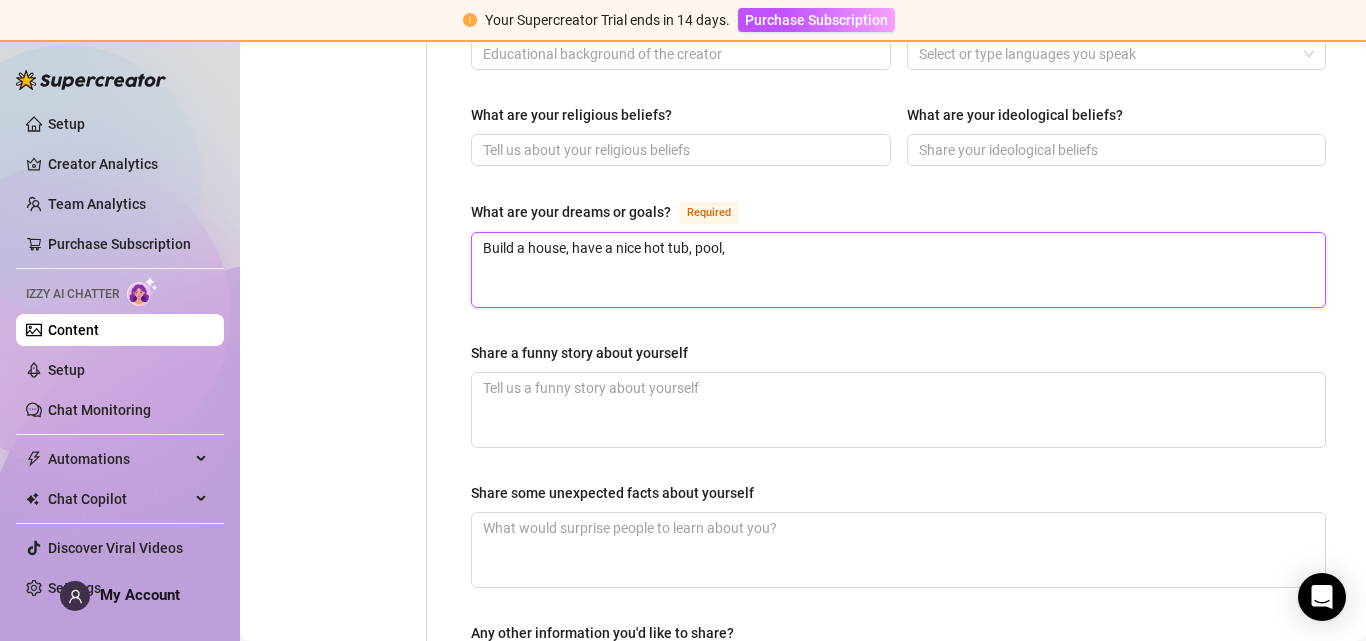 type 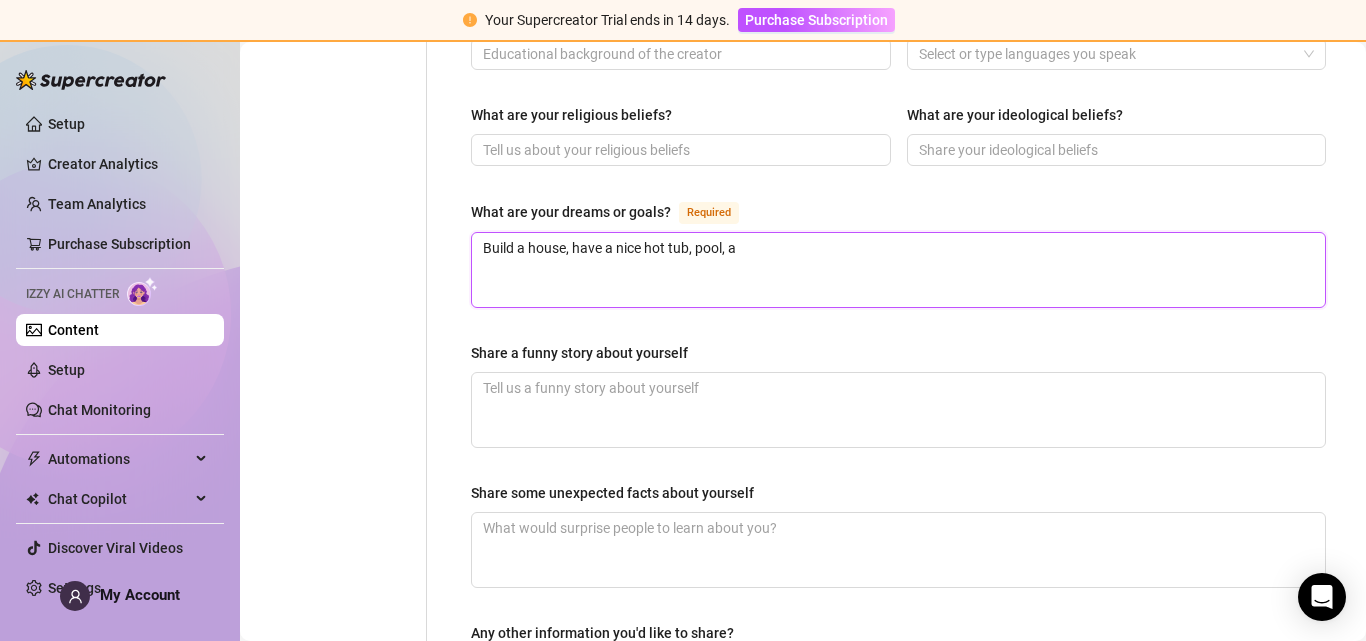 type 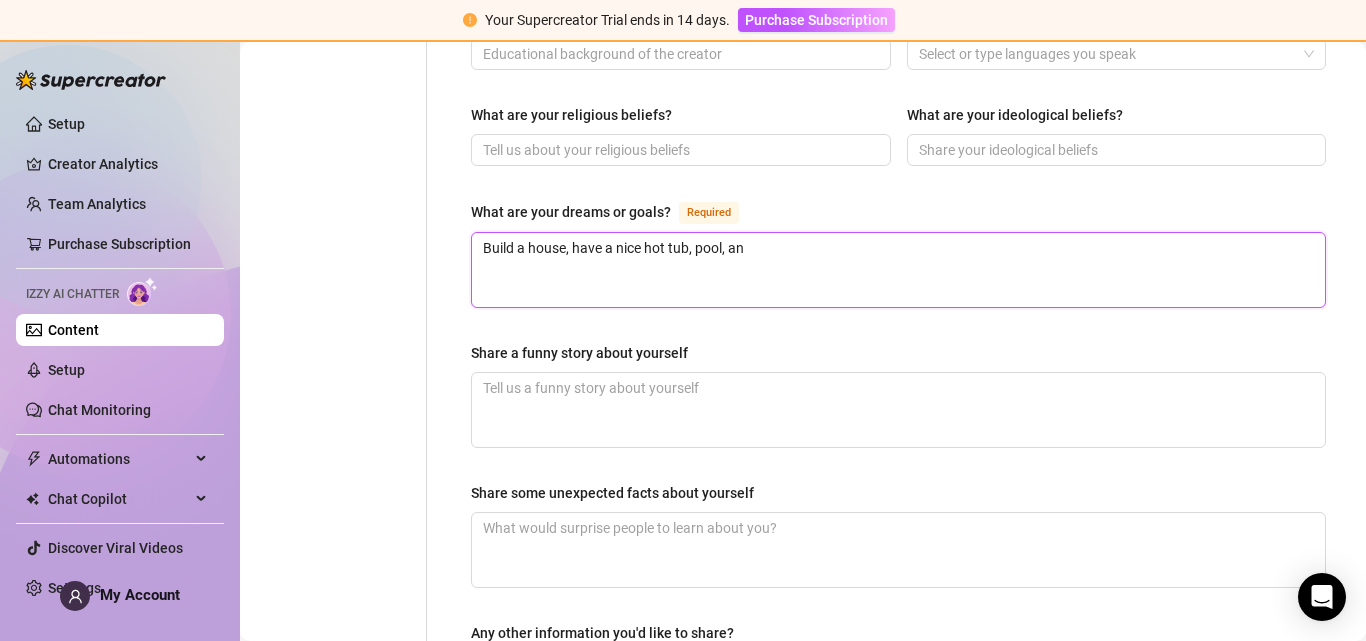 type on "Build a house, have a nice hot tub, pool, and" 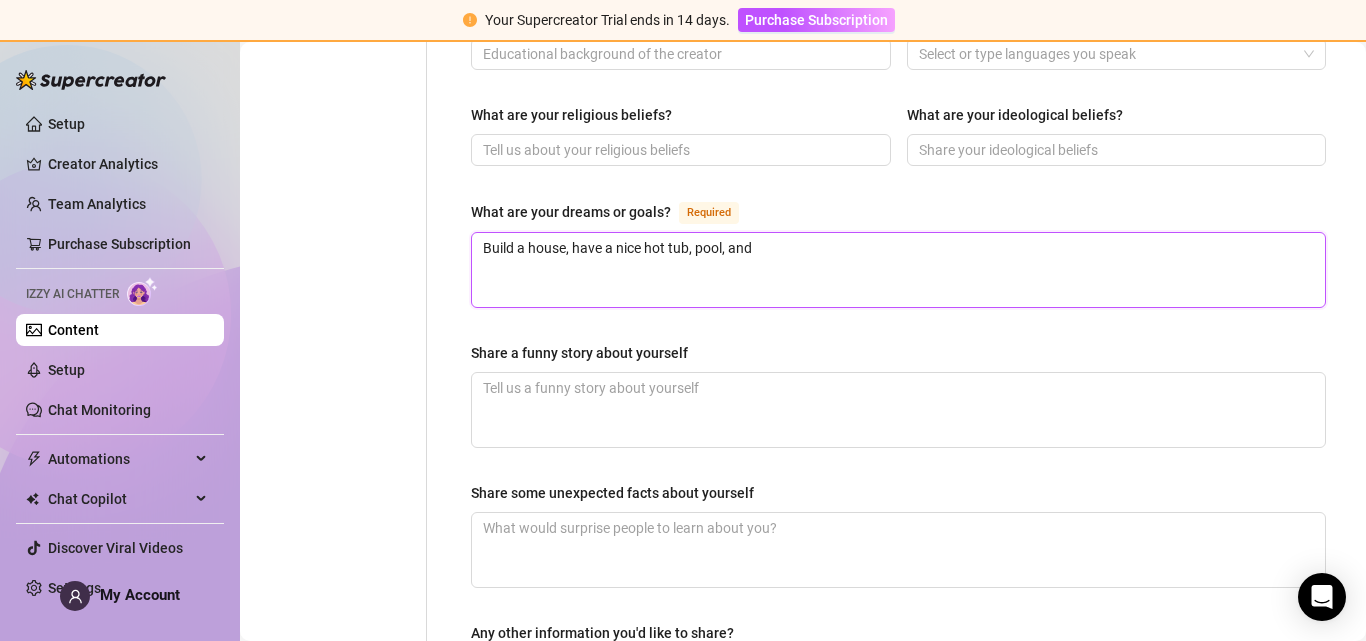 type 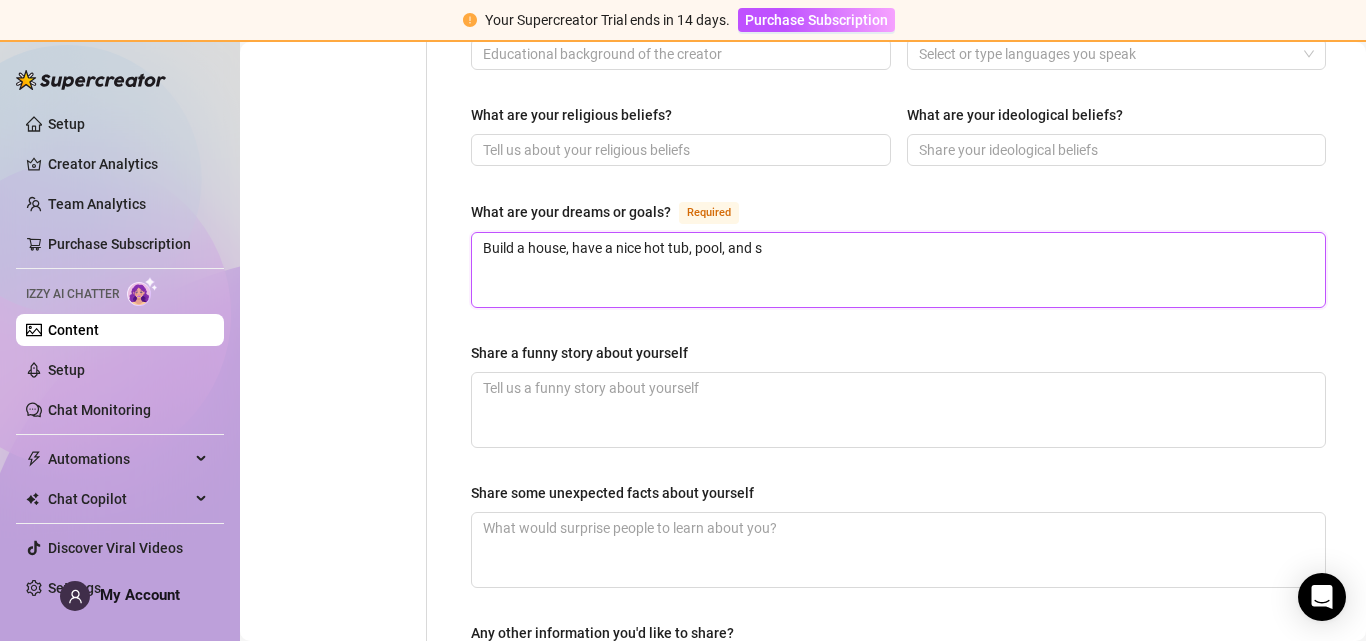 type 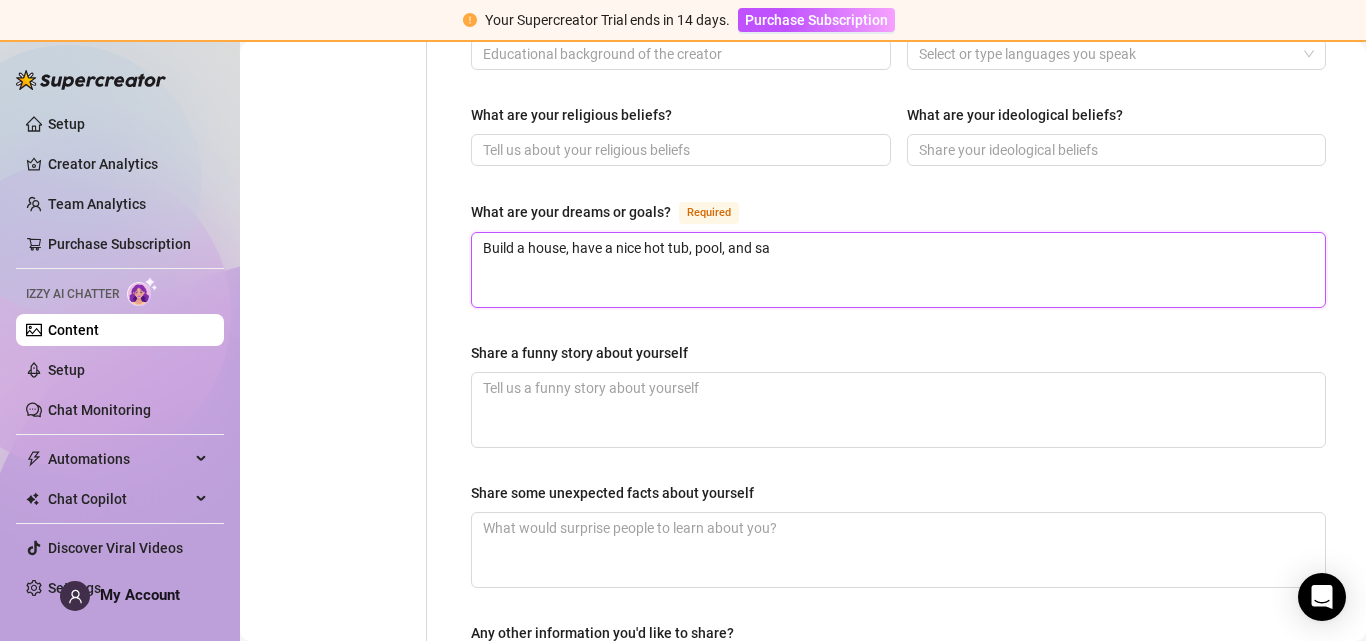 type 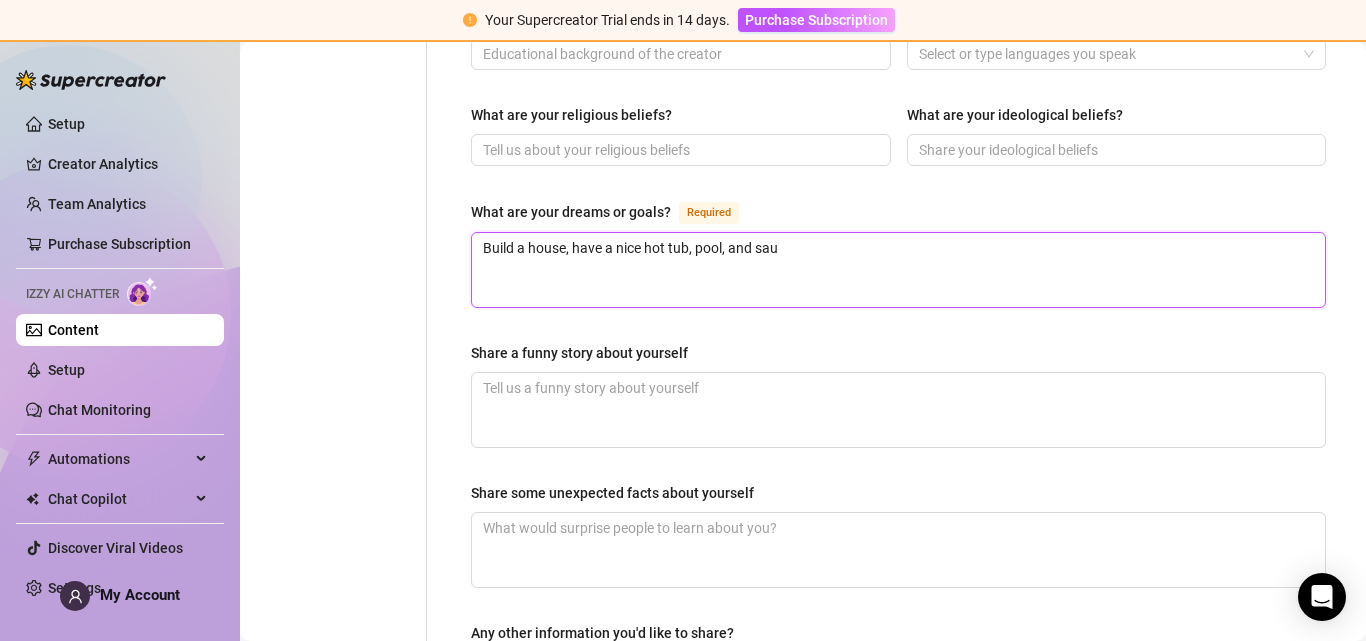 type 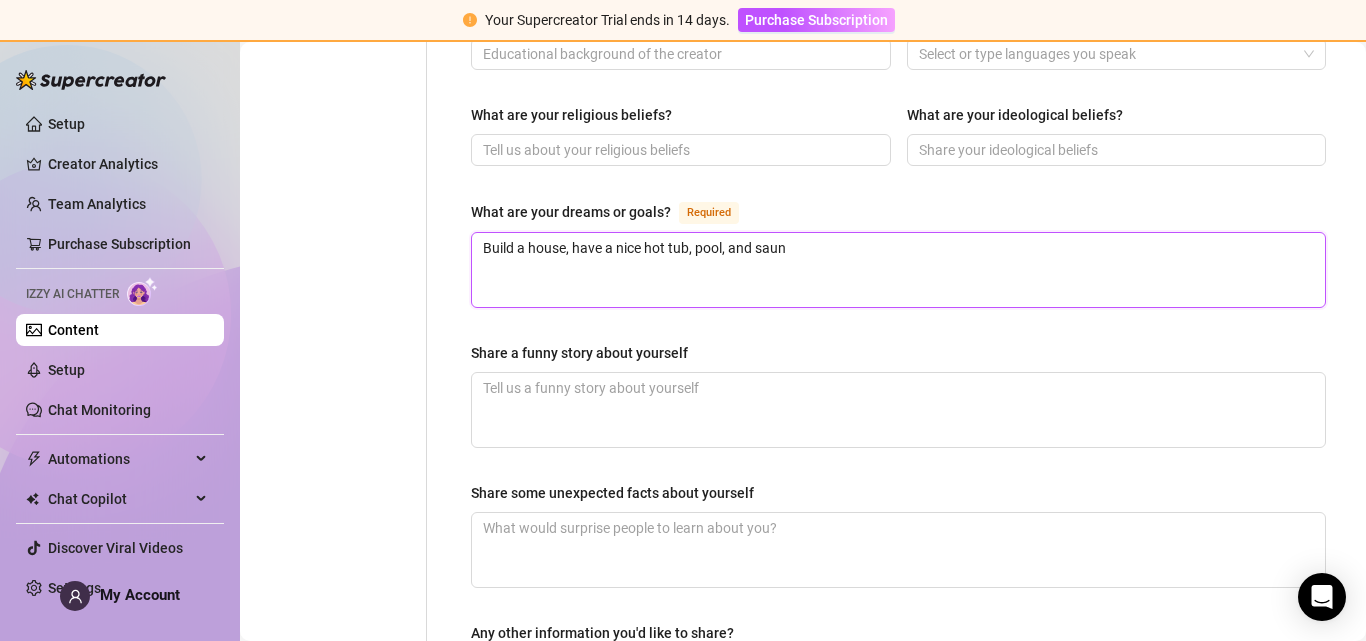 type 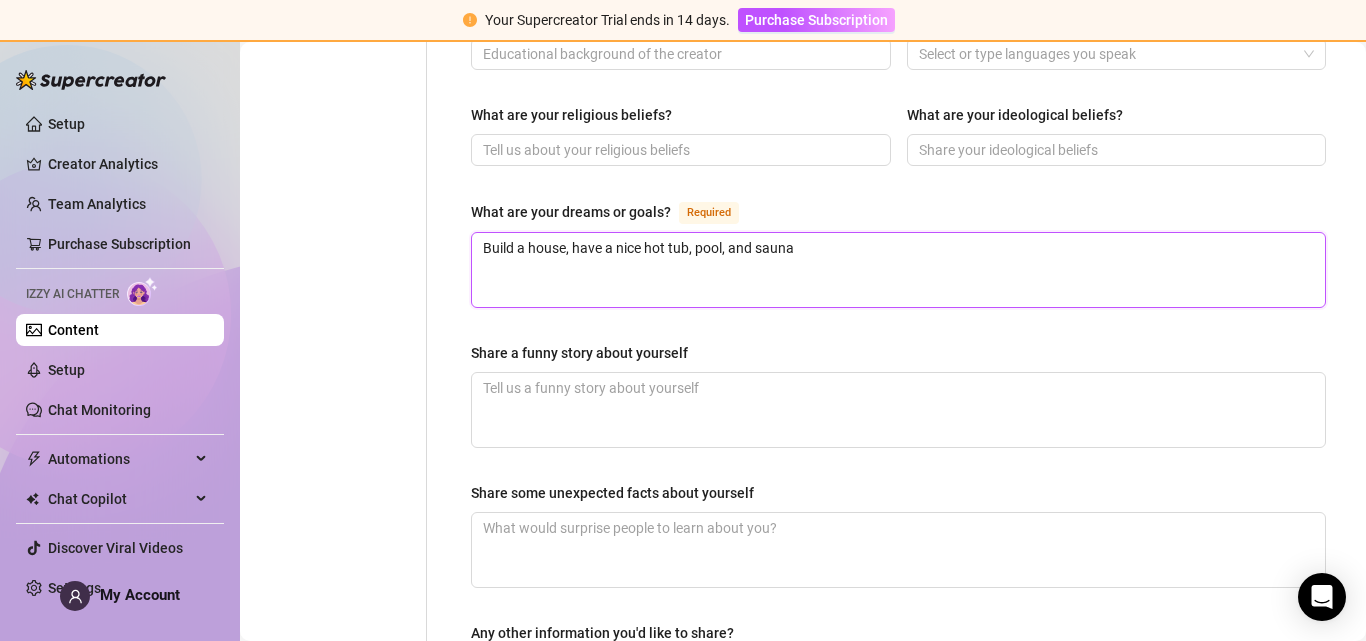 type 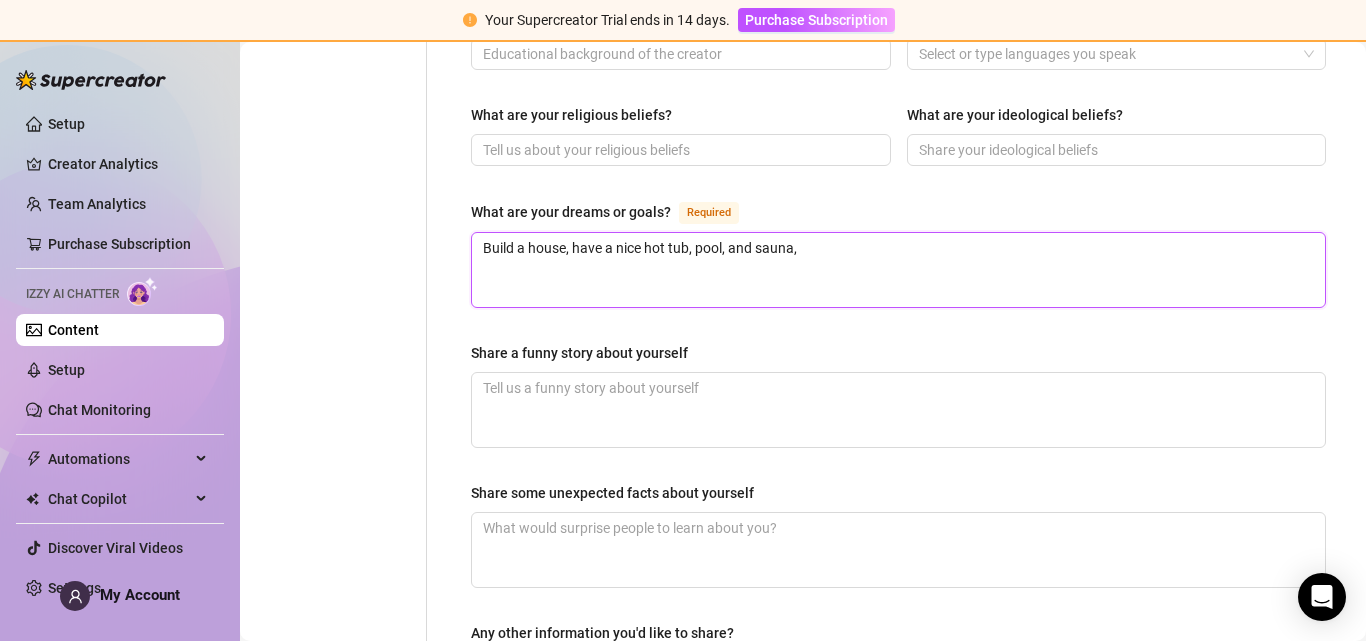 type 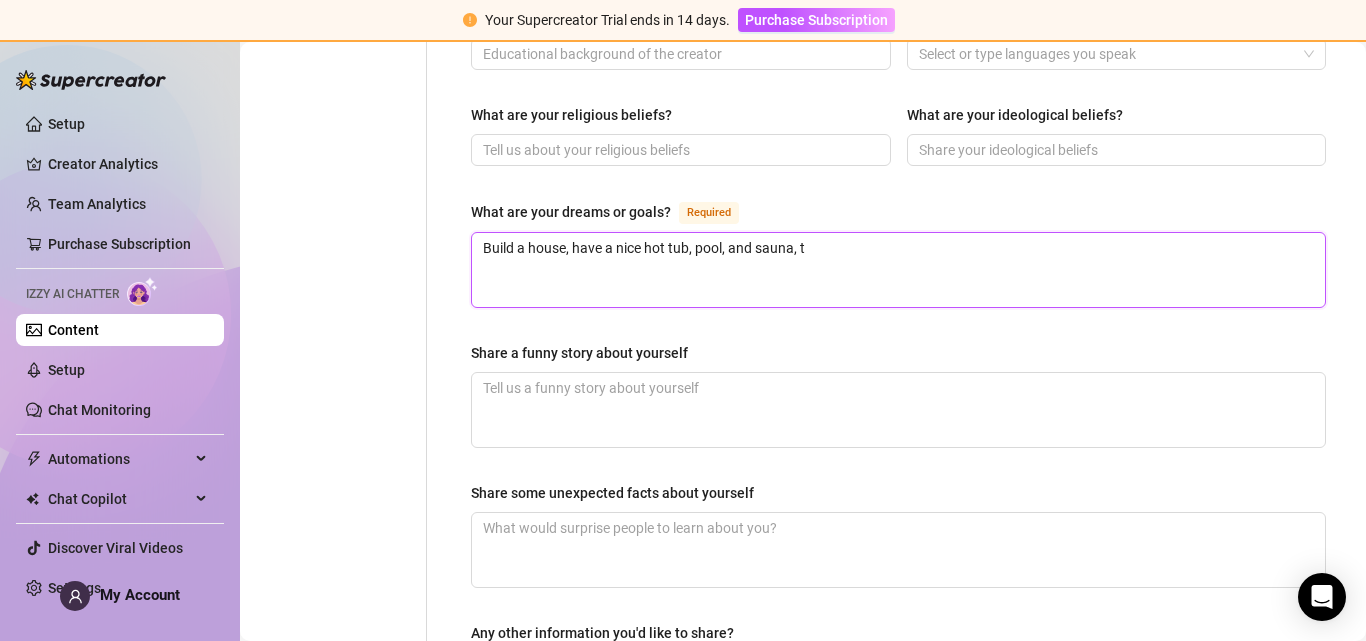 type 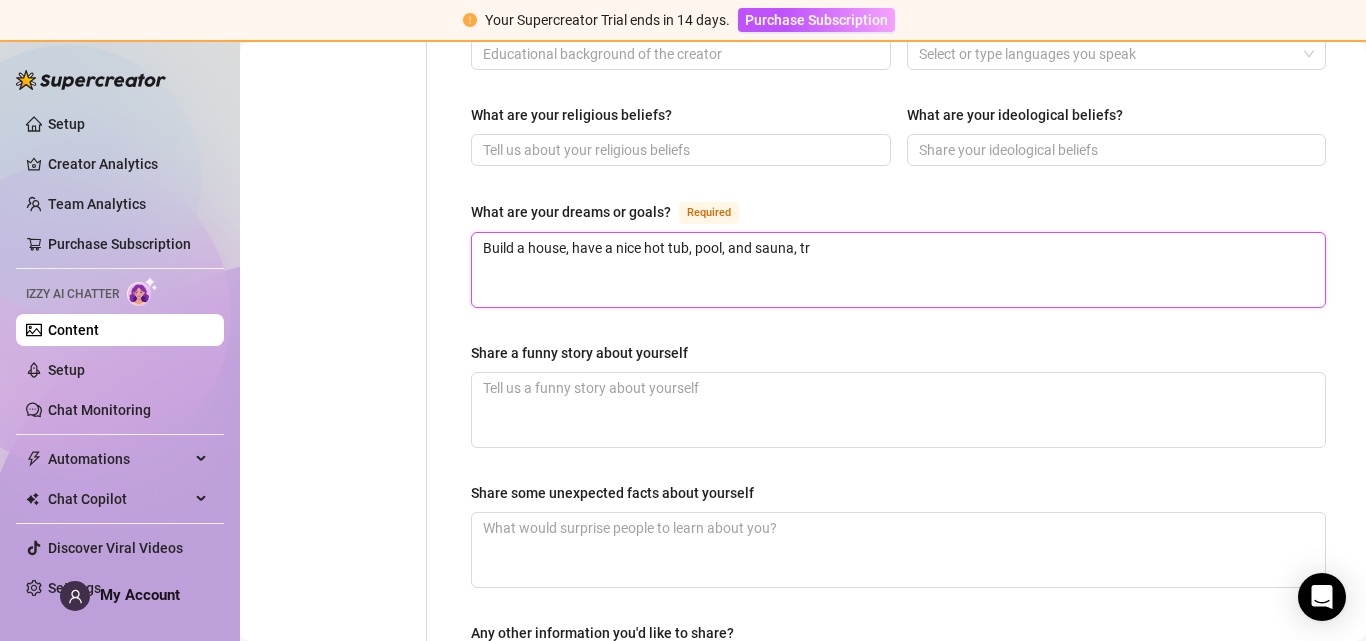 type on "Build a house, have a nice hot tub, pool, and sauna, tra" 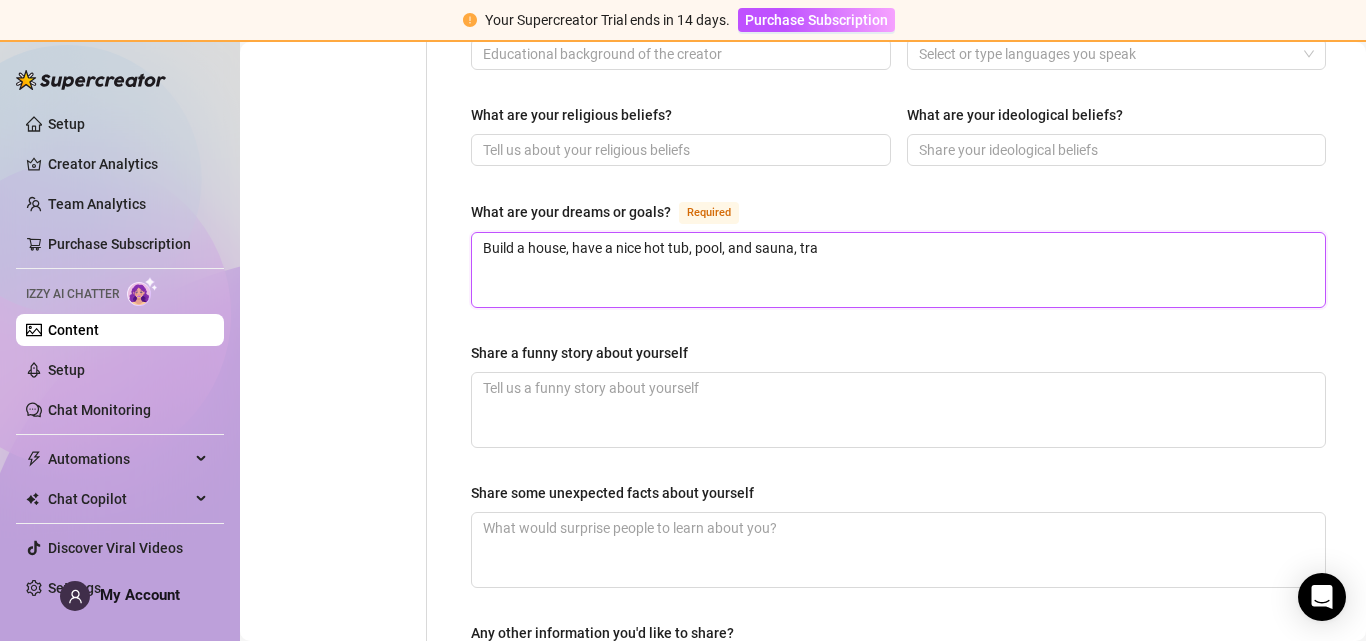 type 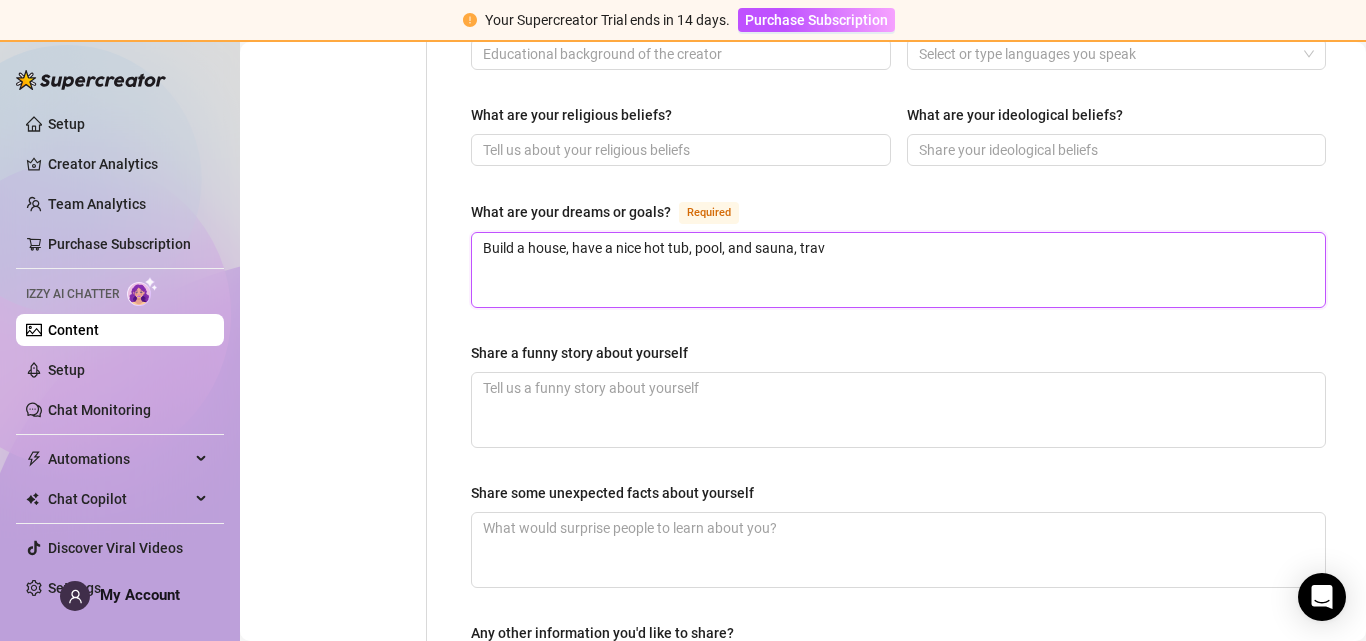 type 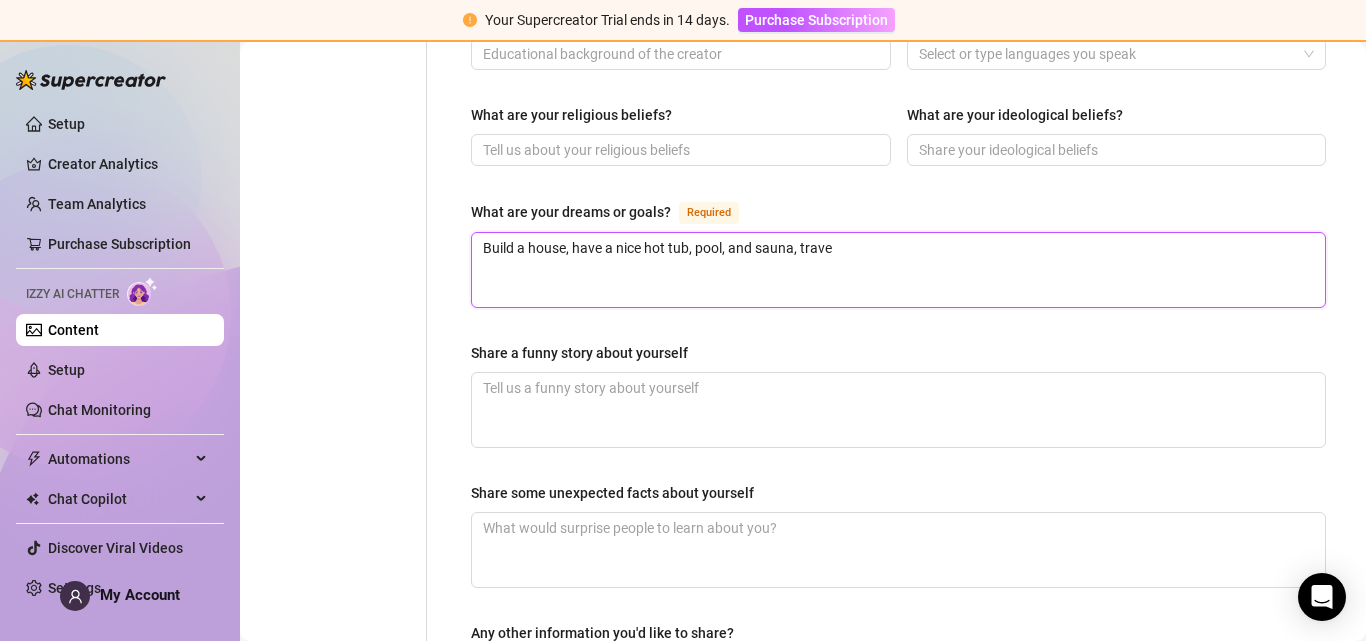 type 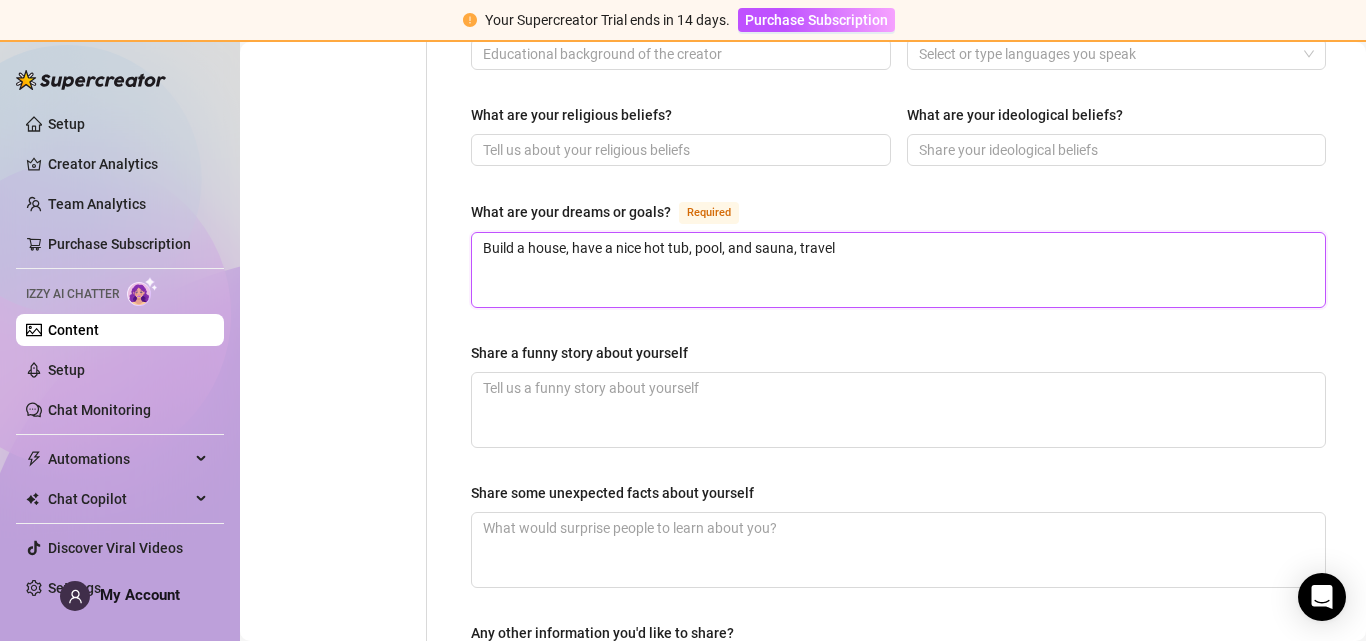 type 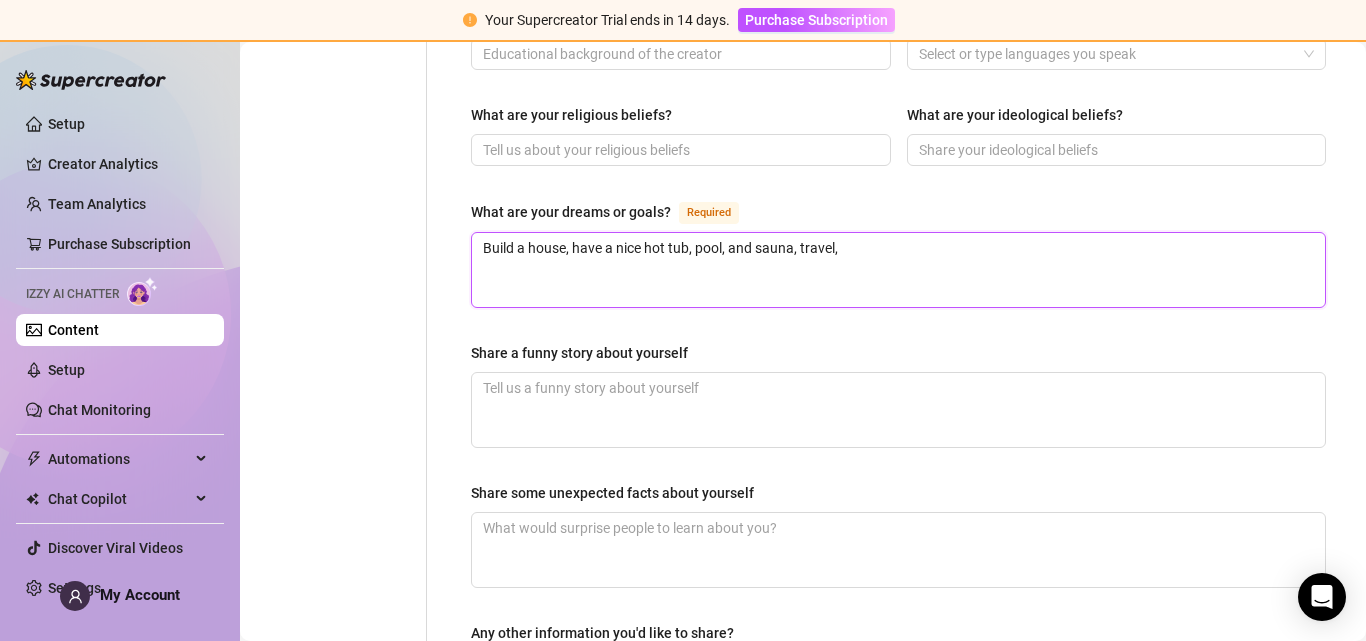 type 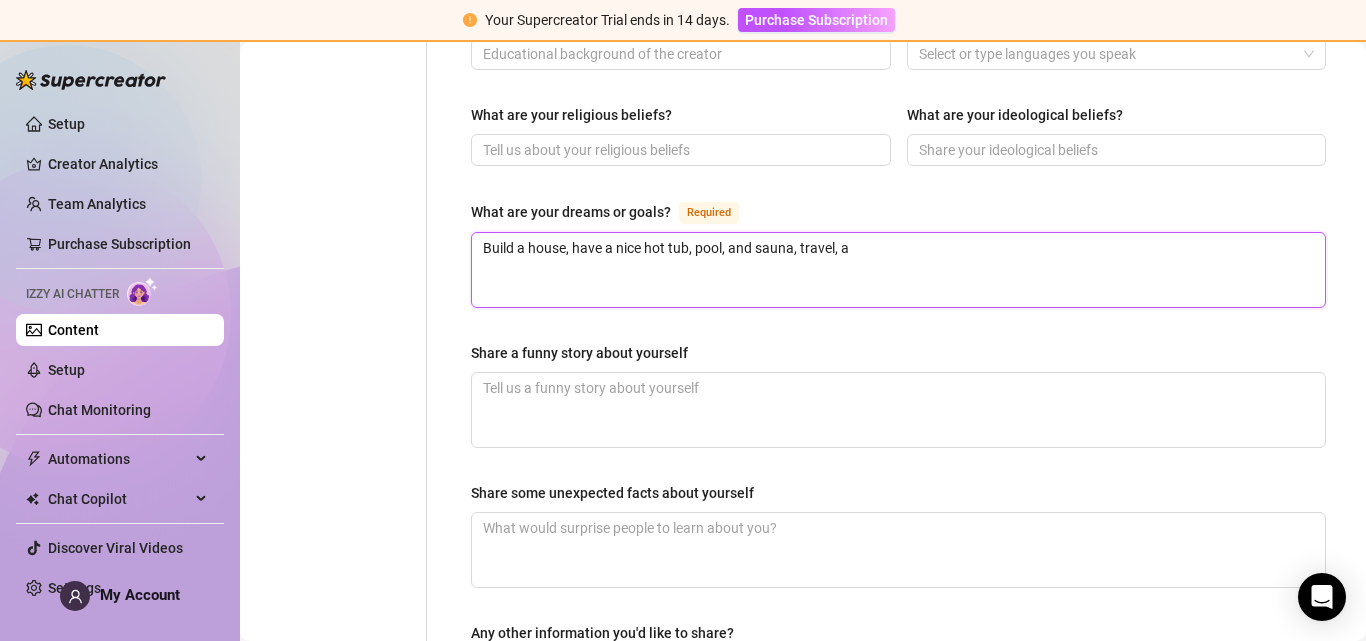 type 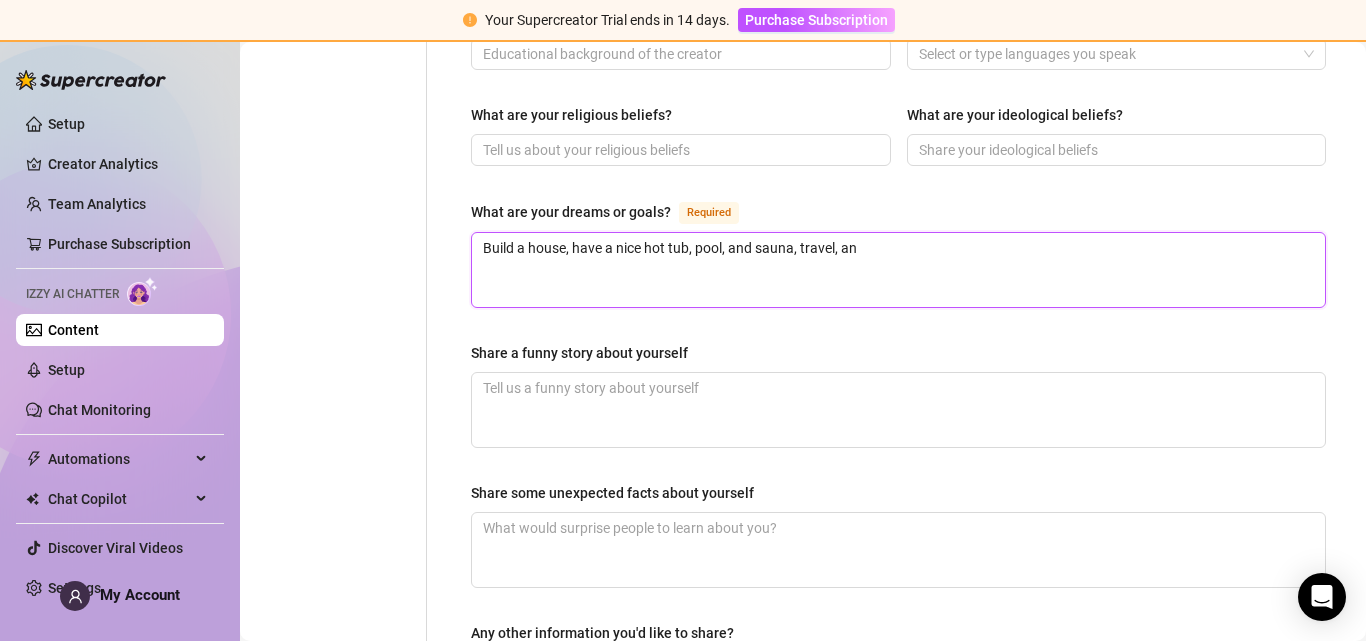 type 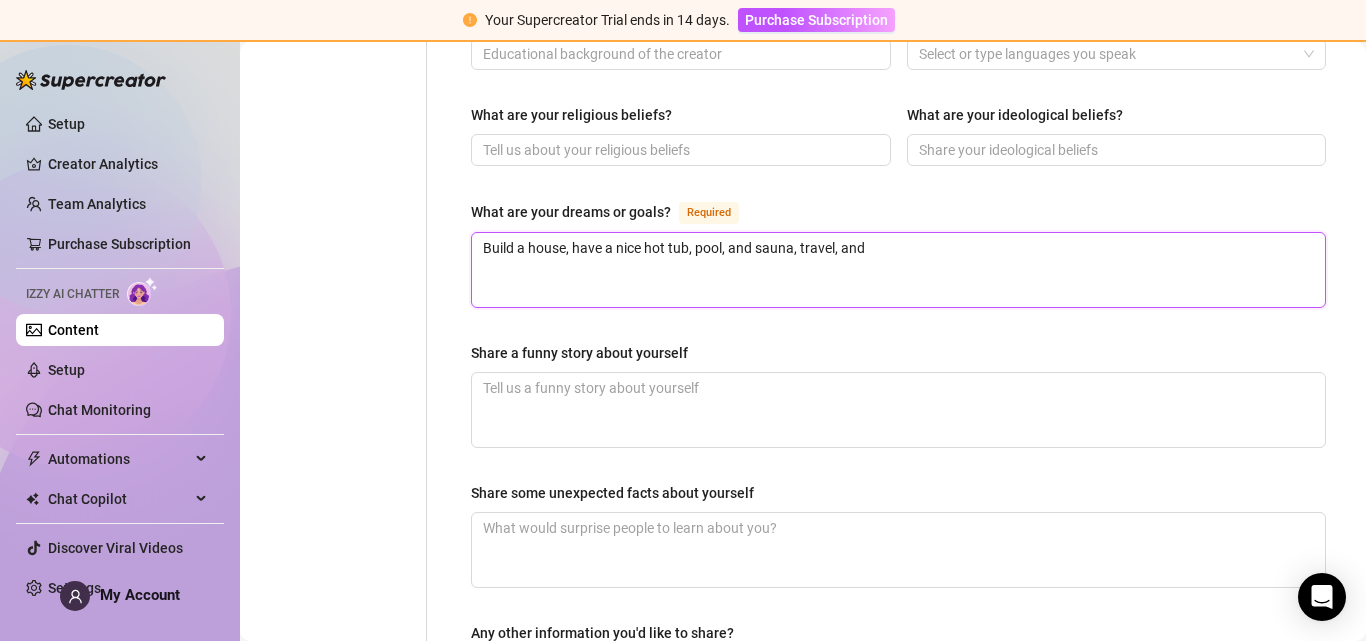 type 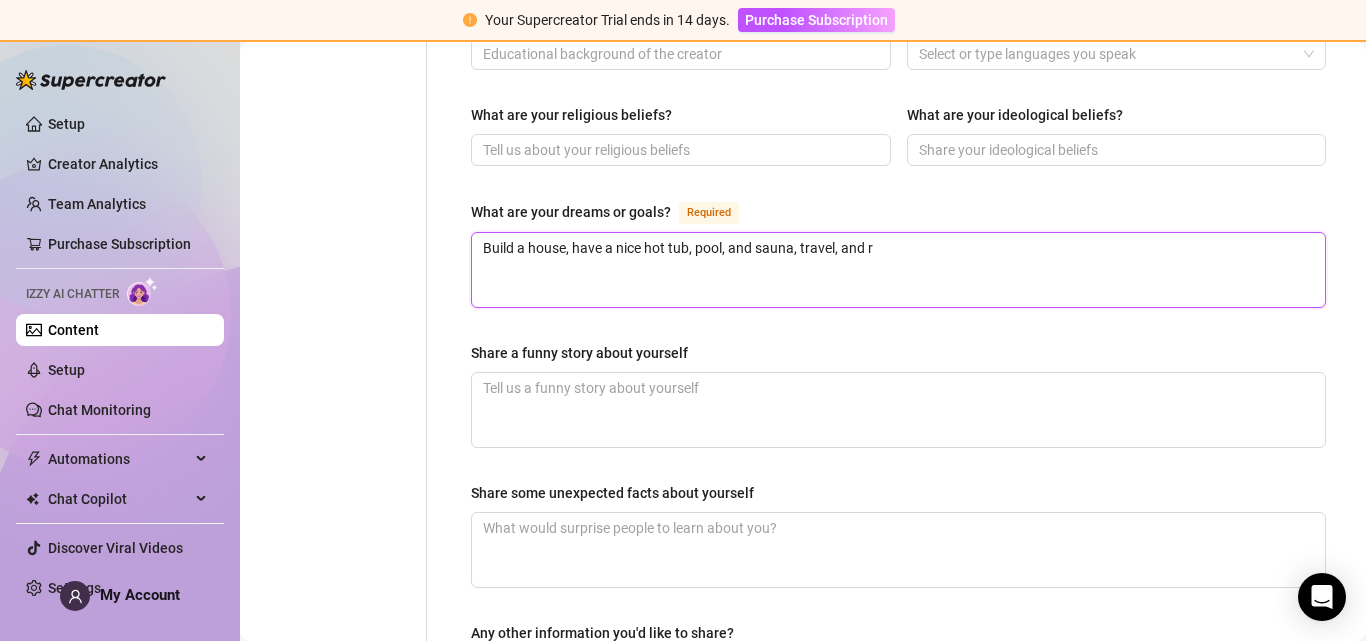 type 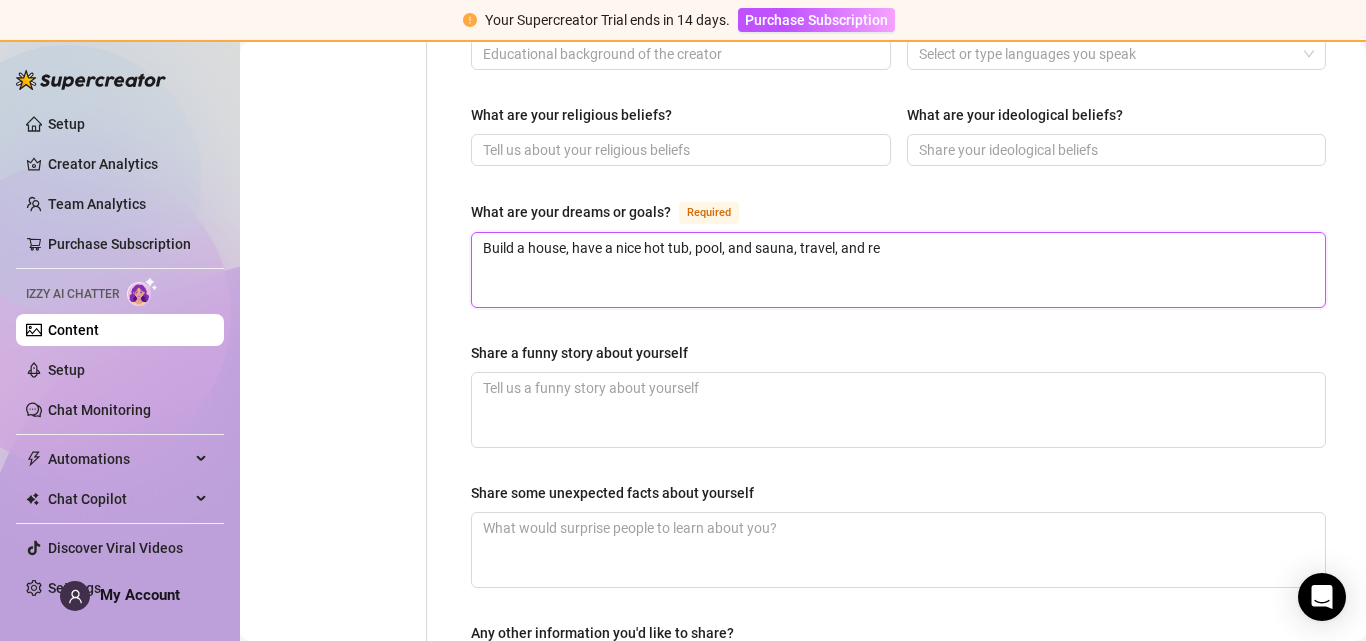 type 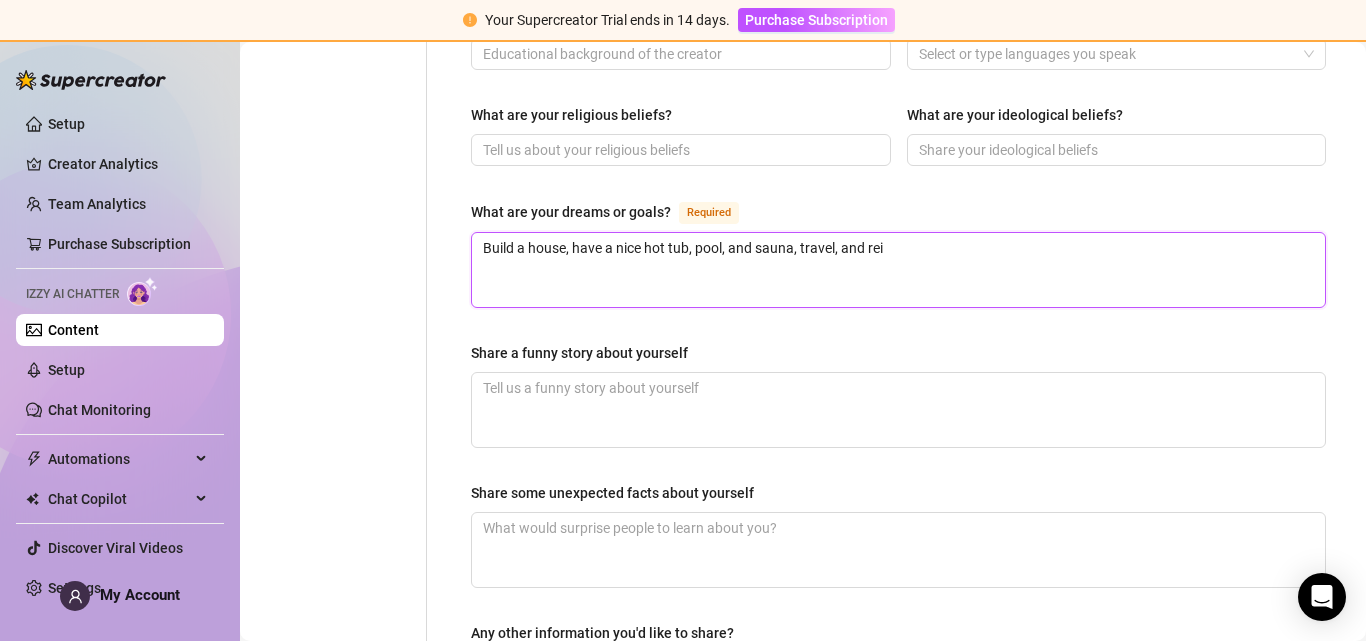 type on "Build a house, have a nice hot tub, pool, and sauna, travel, and reit" 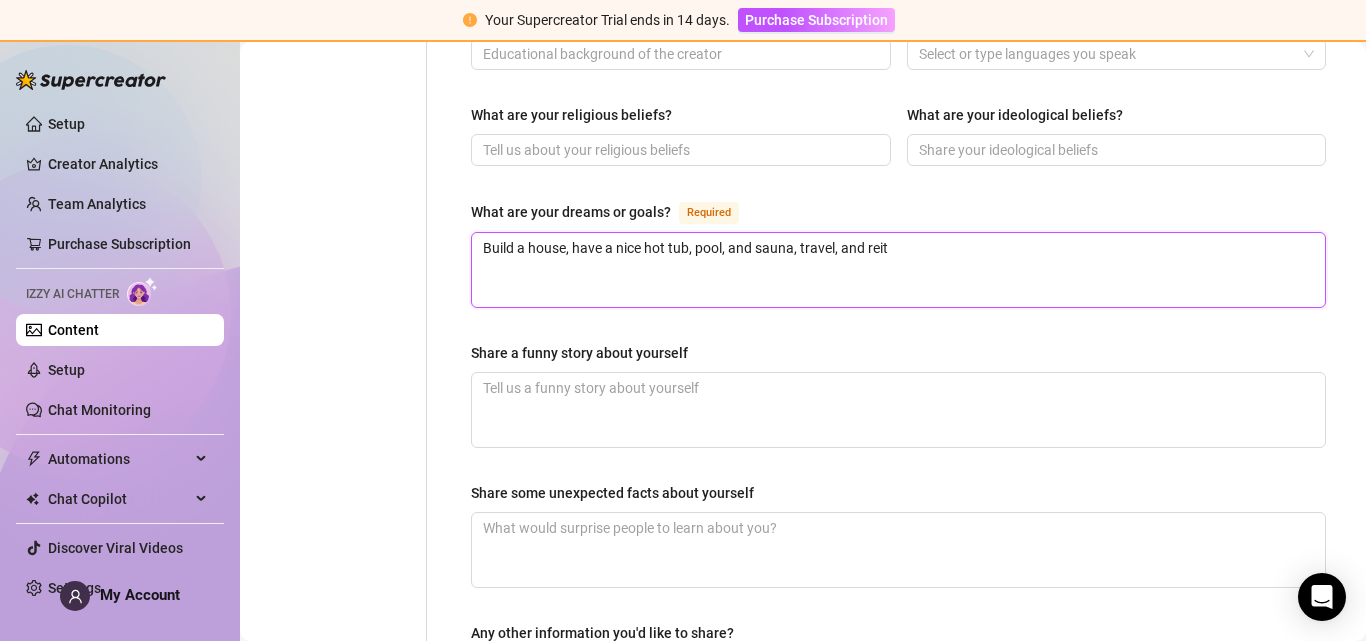 type 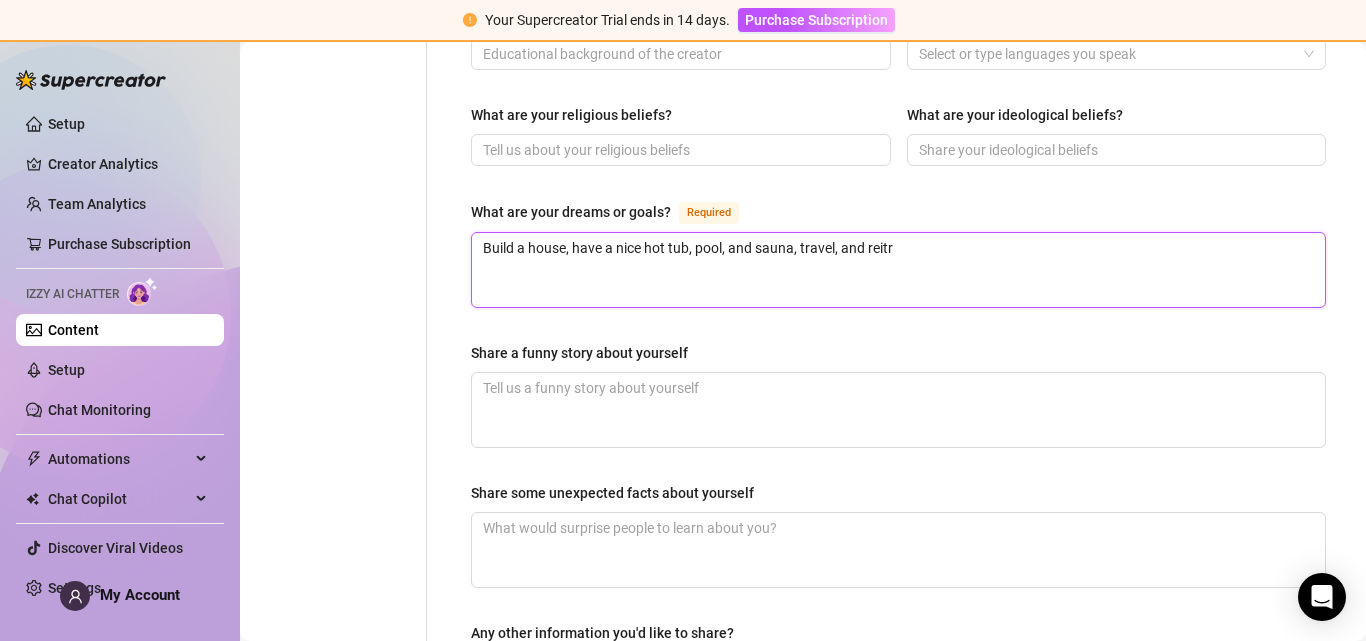 type 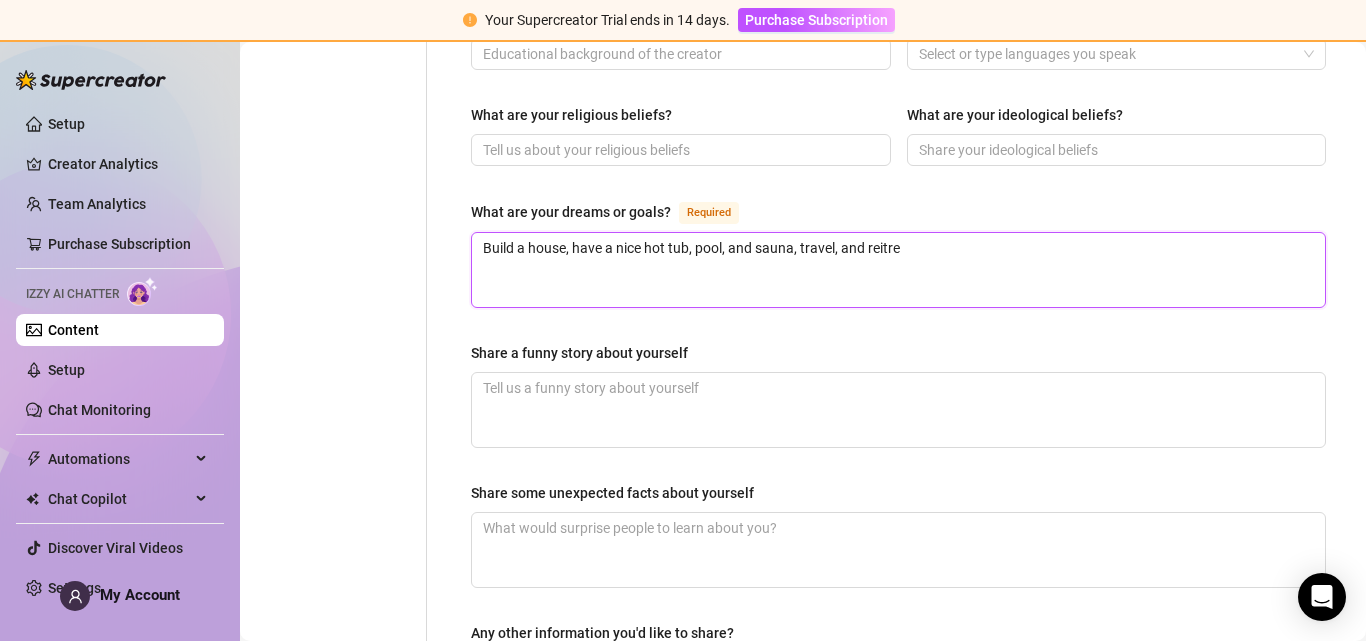 type on "Build a house, have a nice hot tub, pool, and sauna, travel, and reitre" 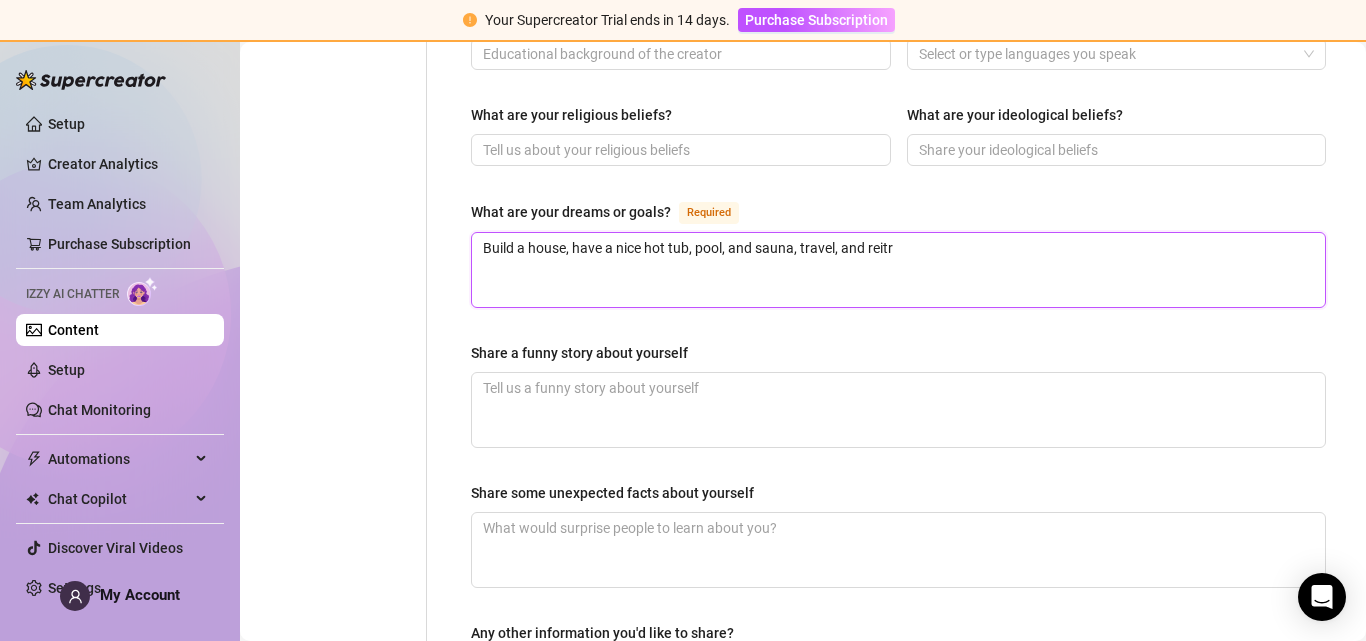 type 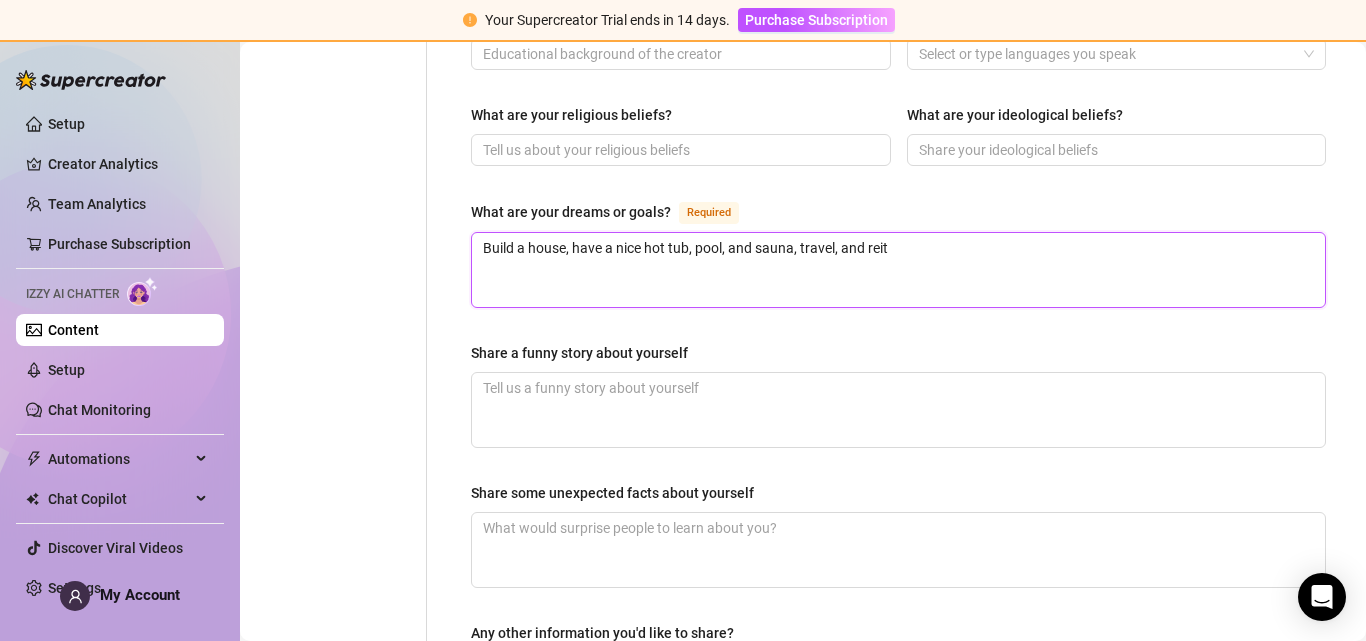 type 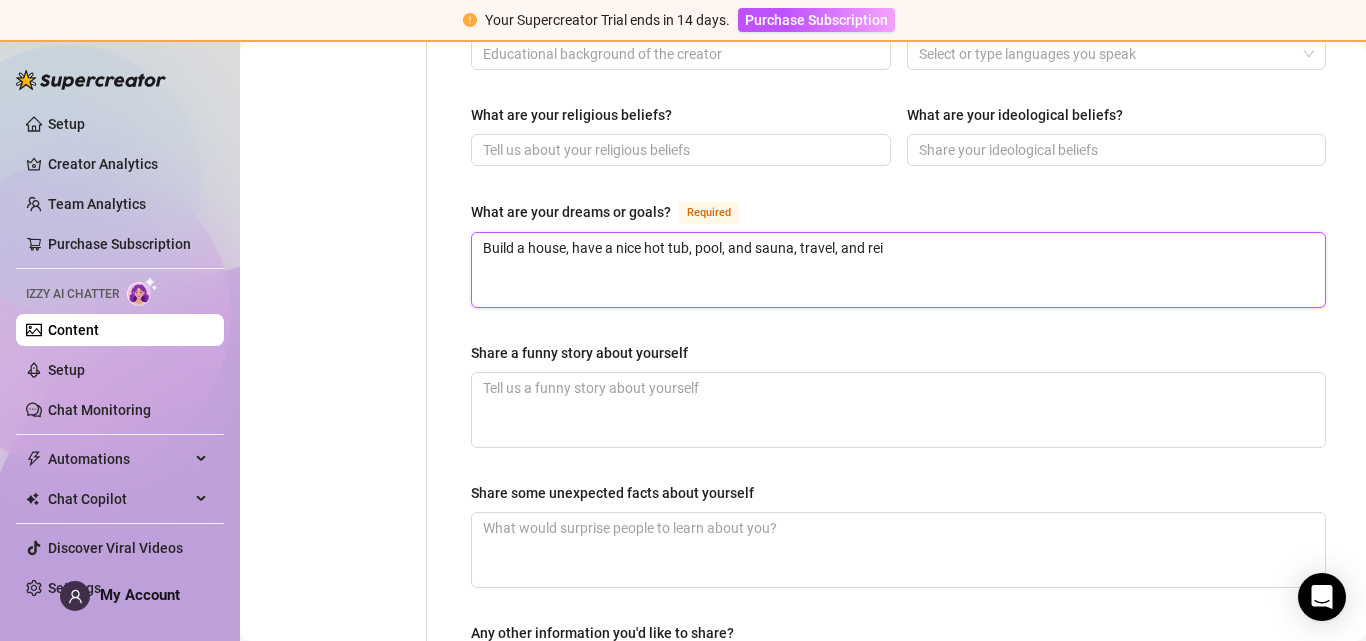 type 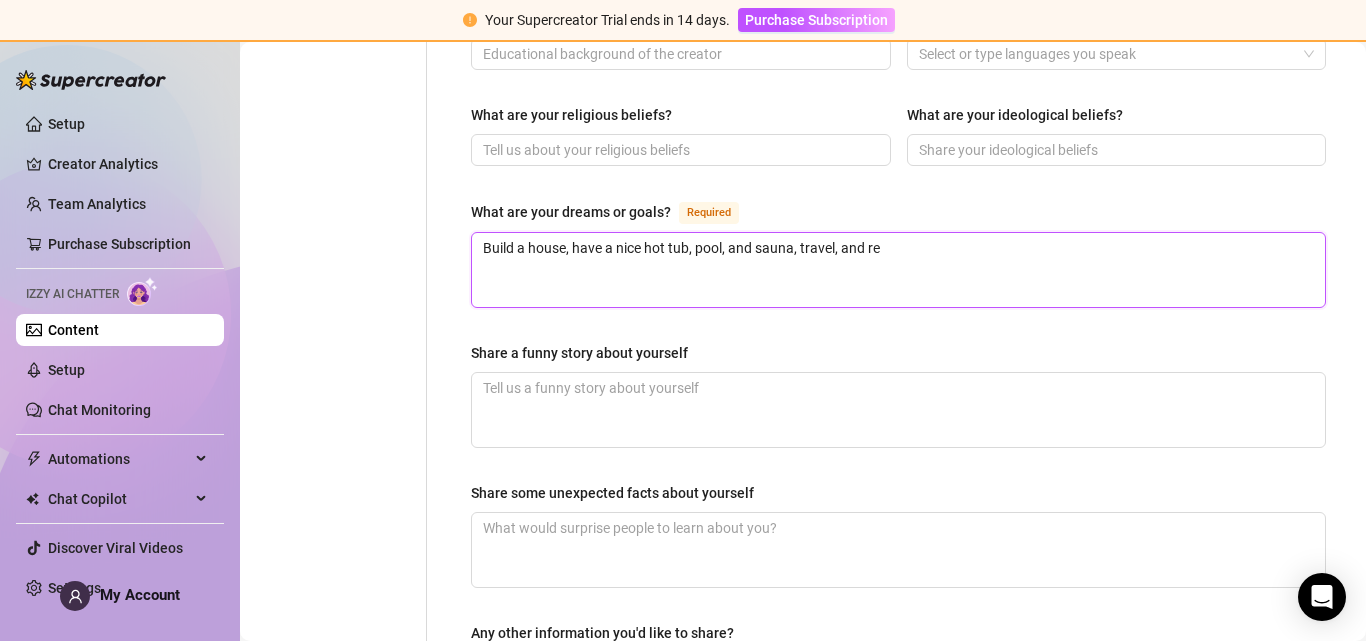 type 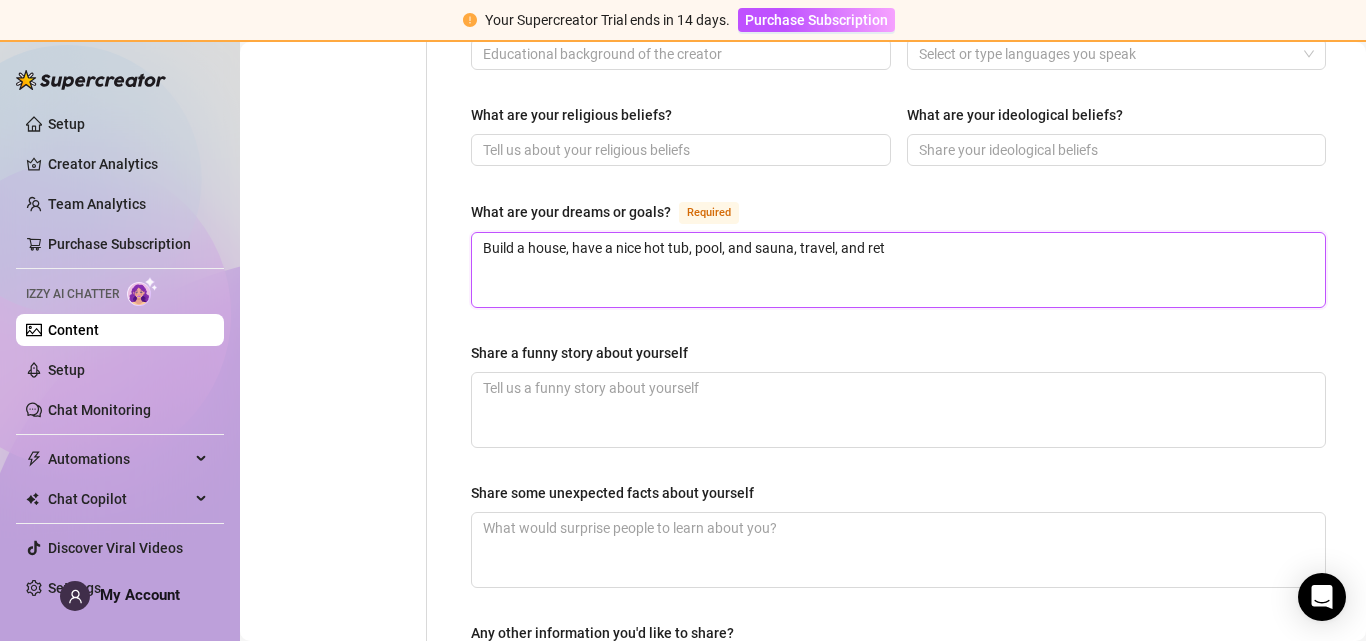 type 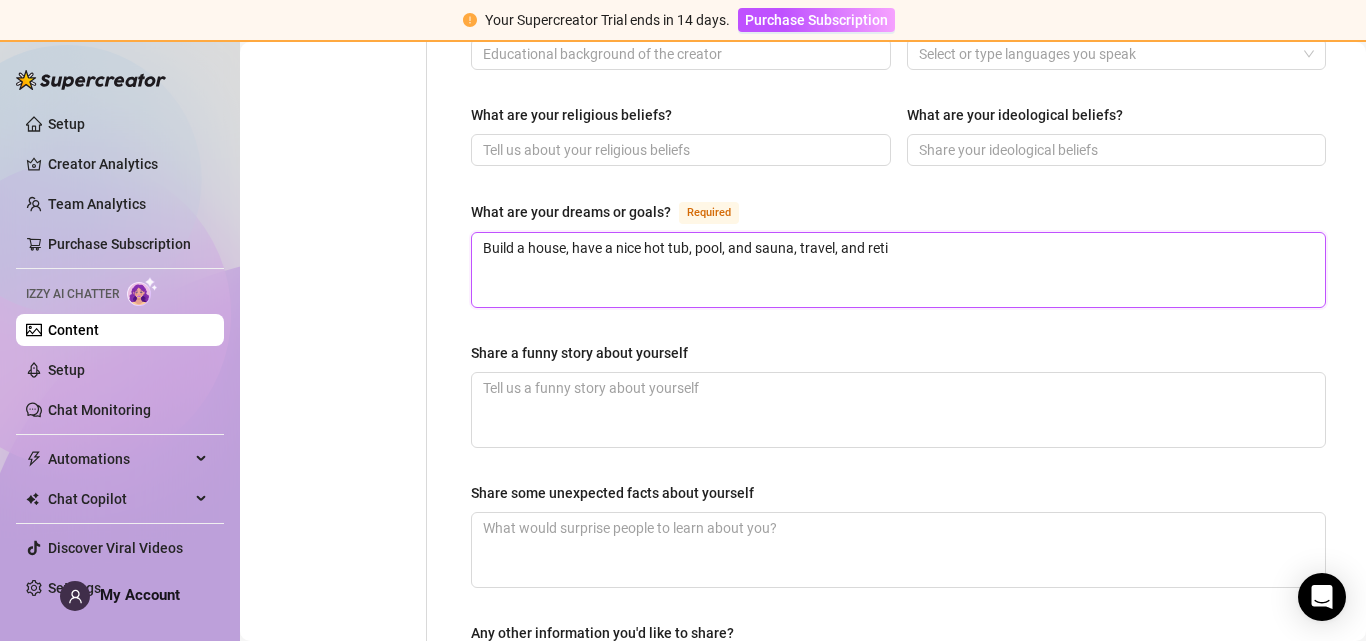 type 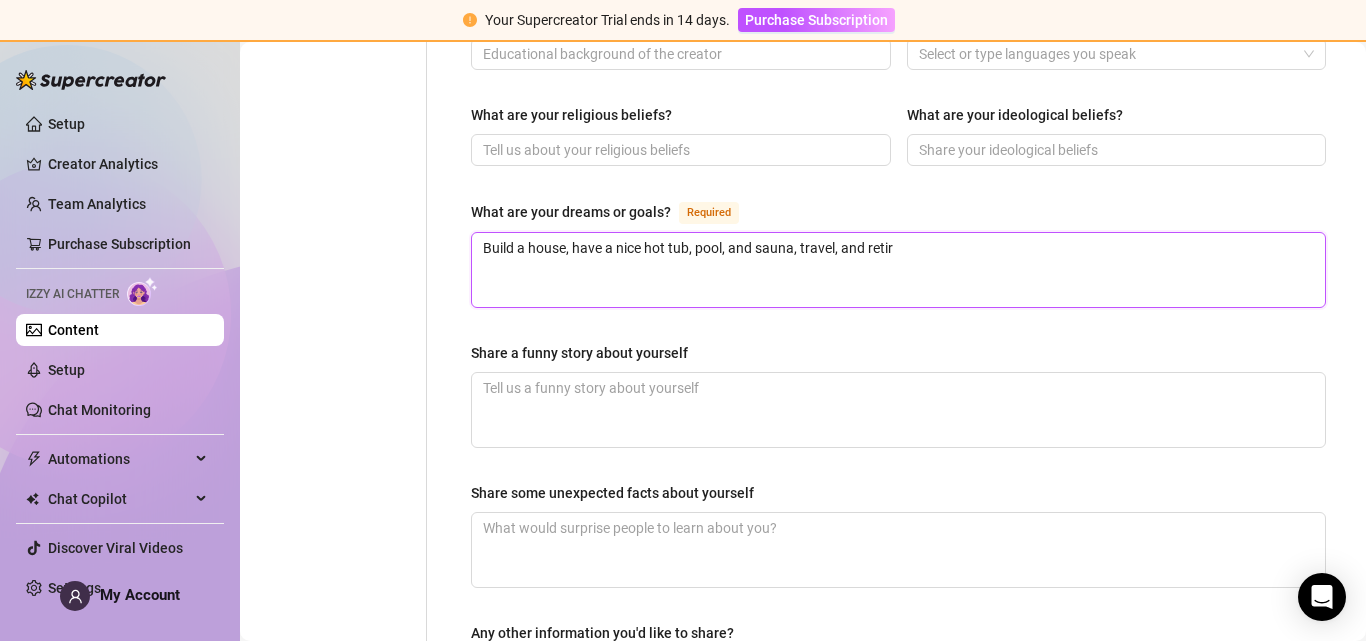type 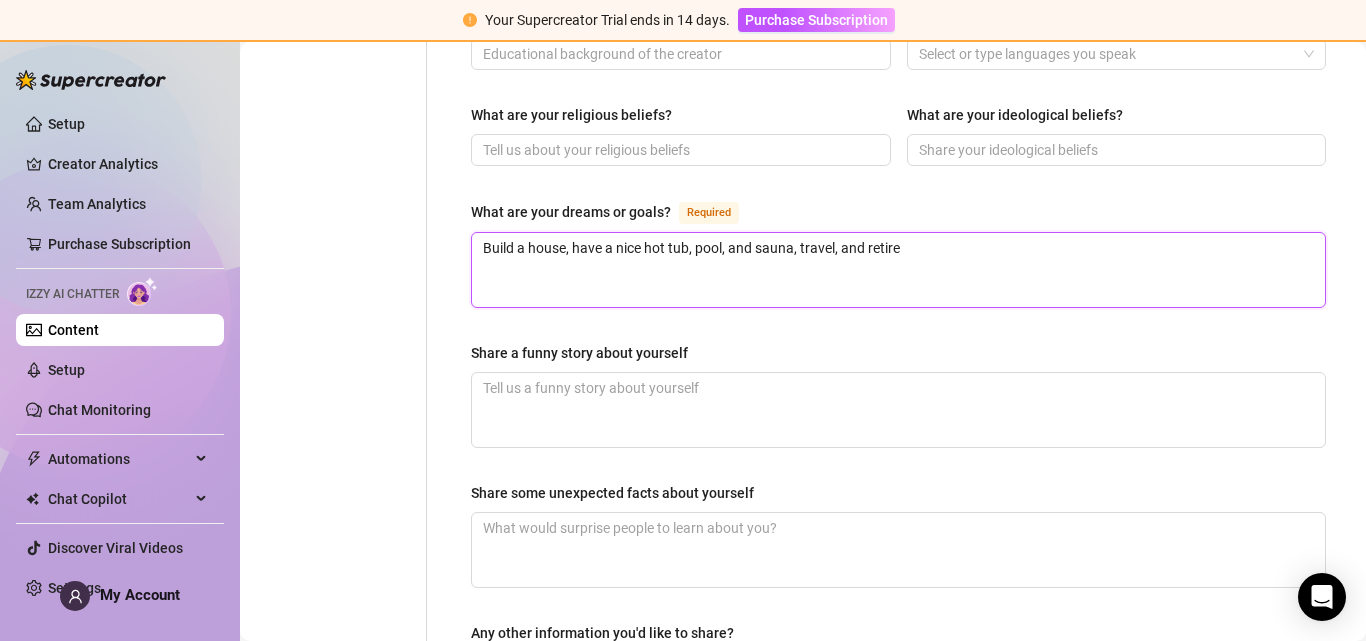 type 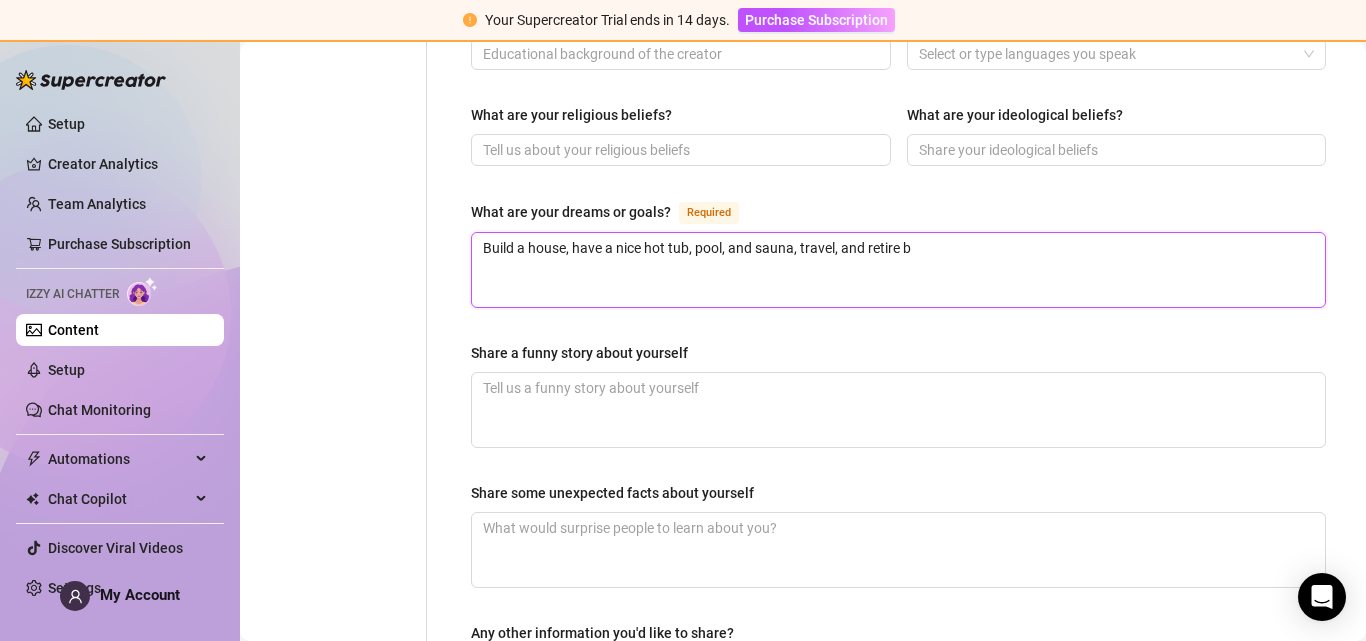 type 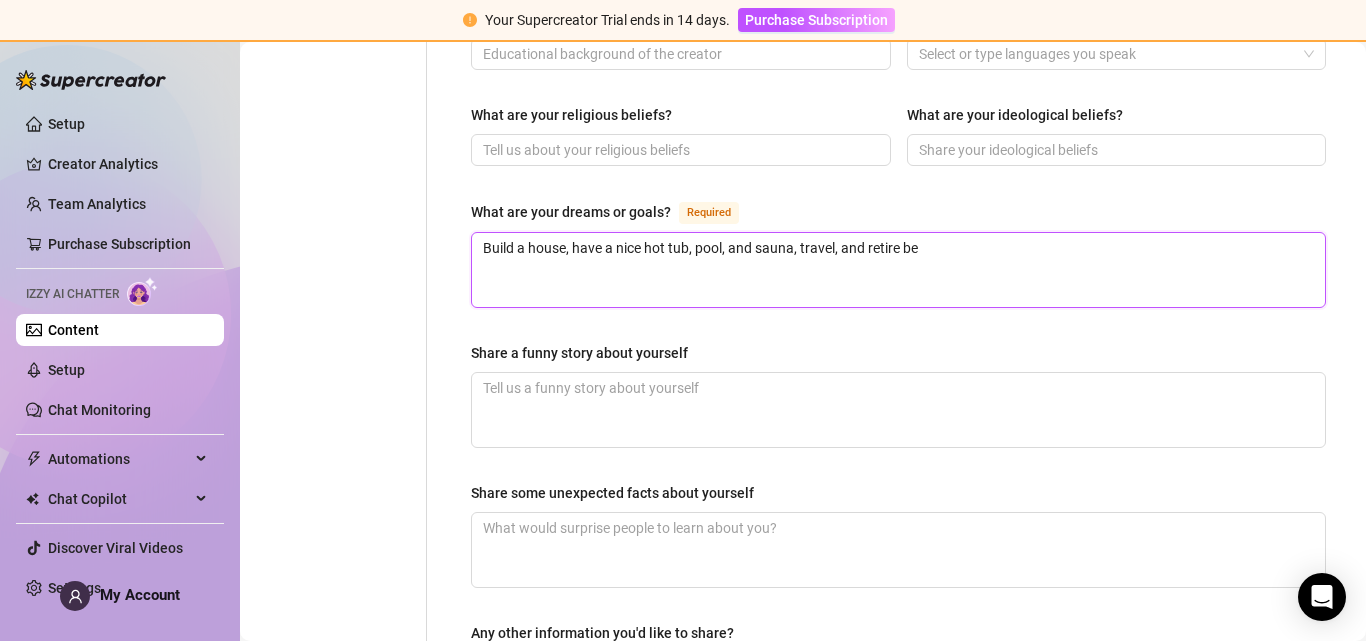 type 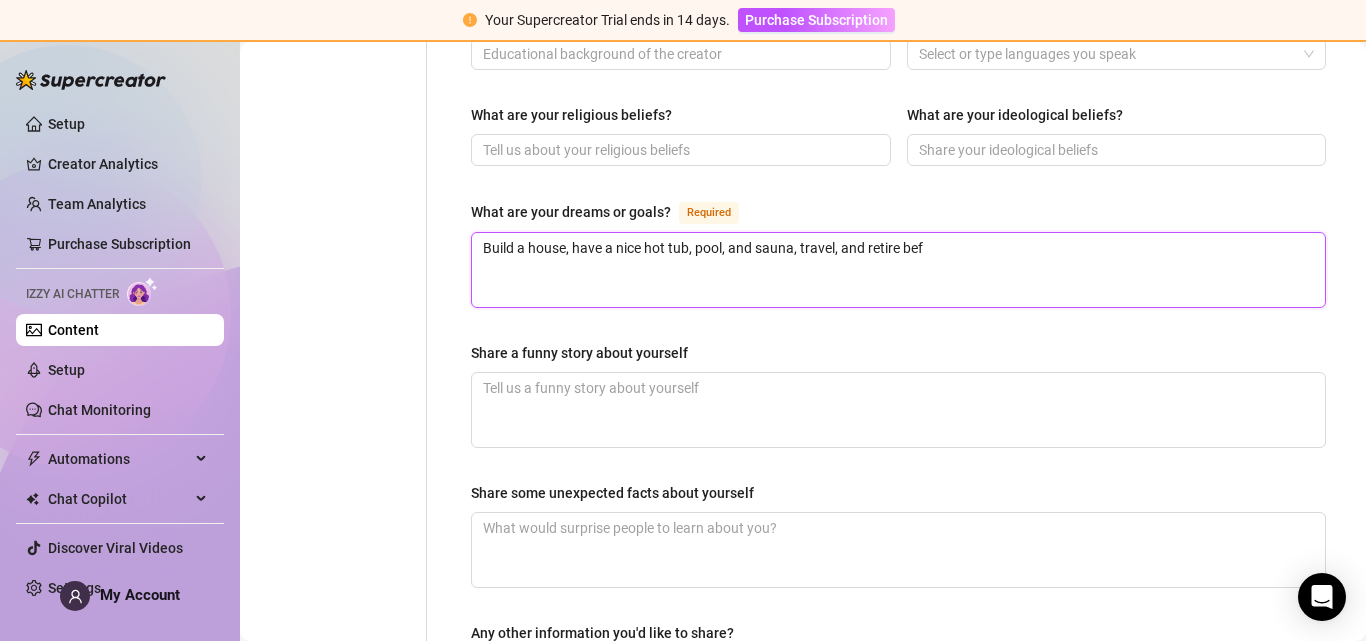 type 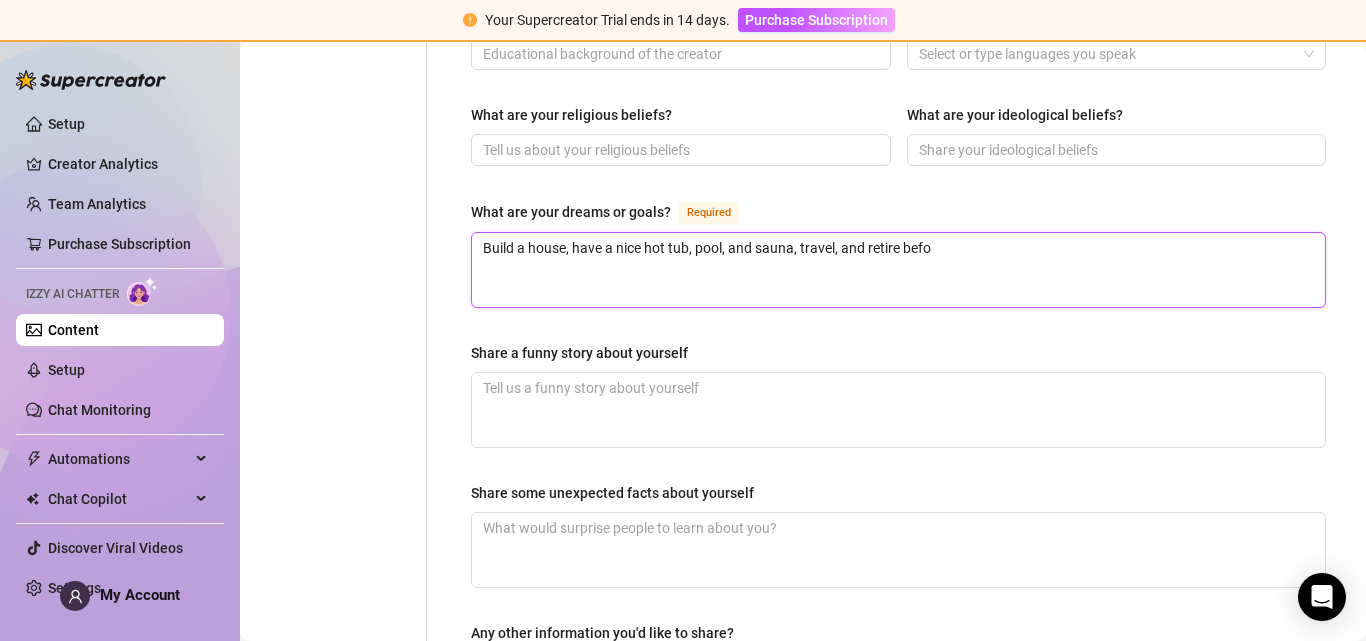 type 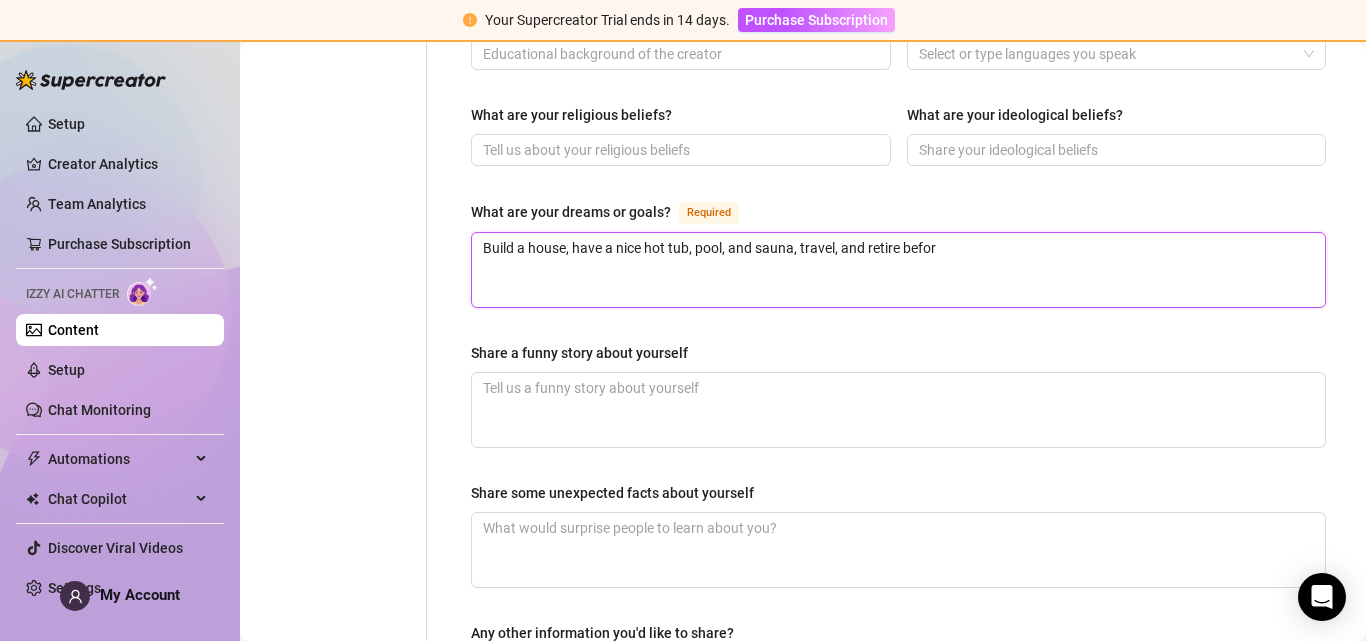 type 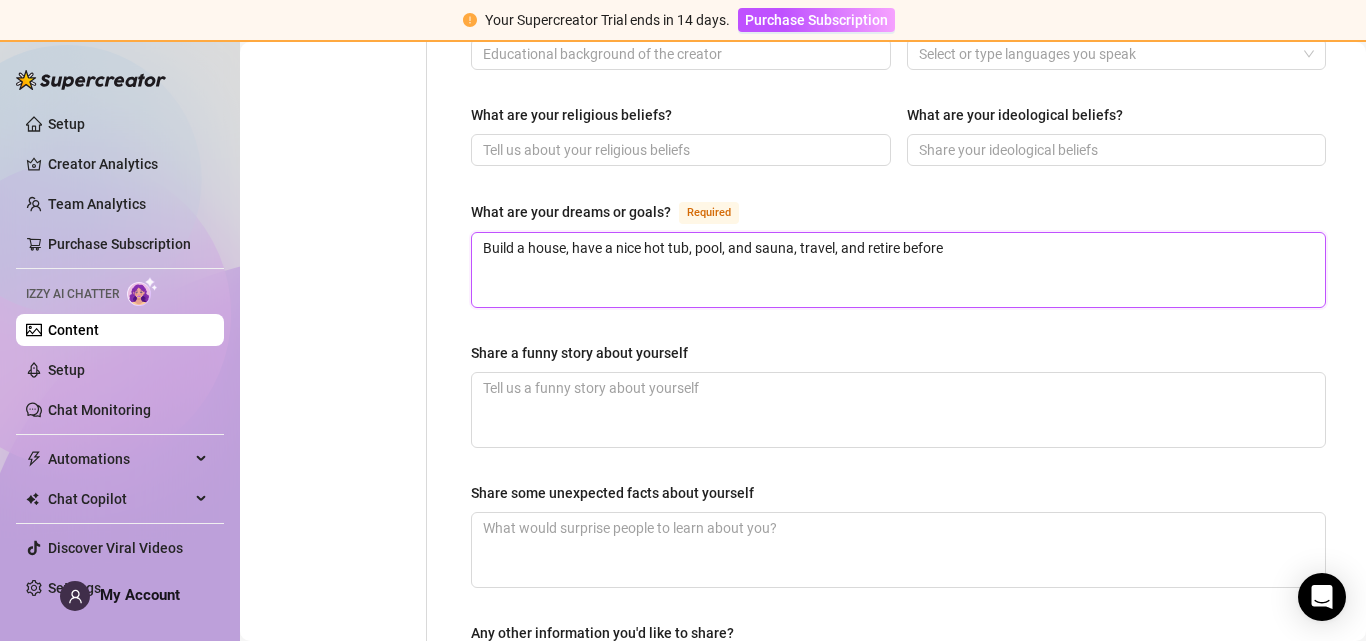 type 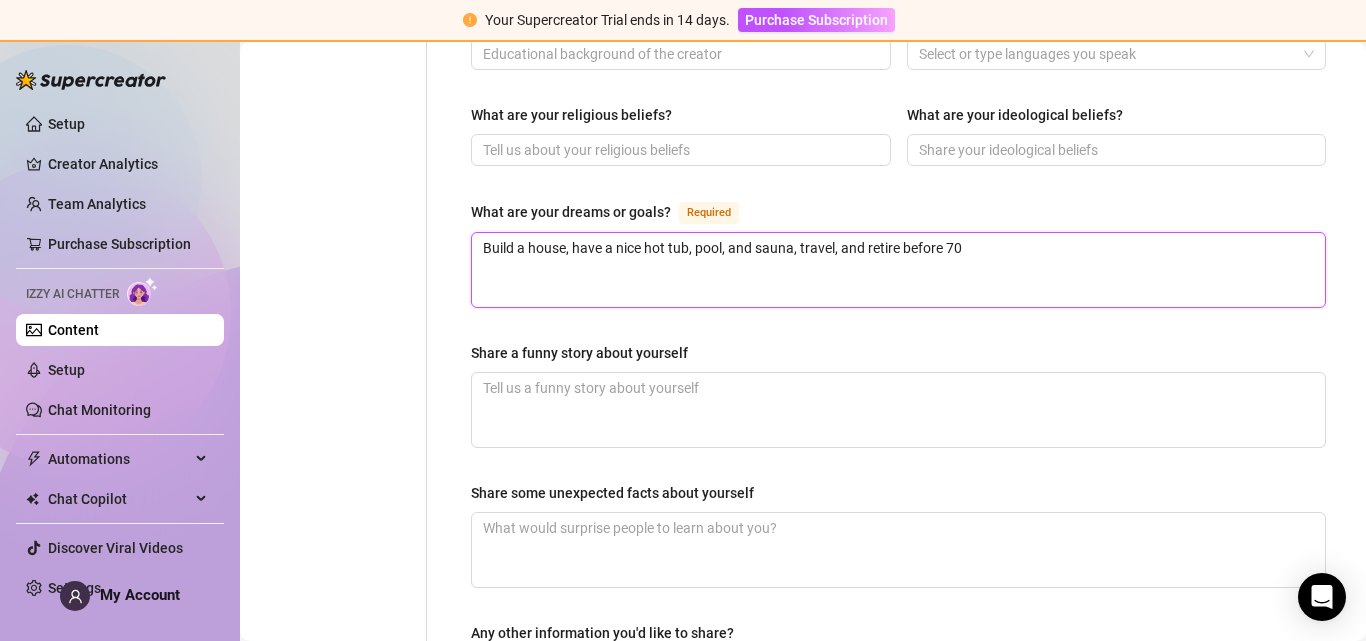 type 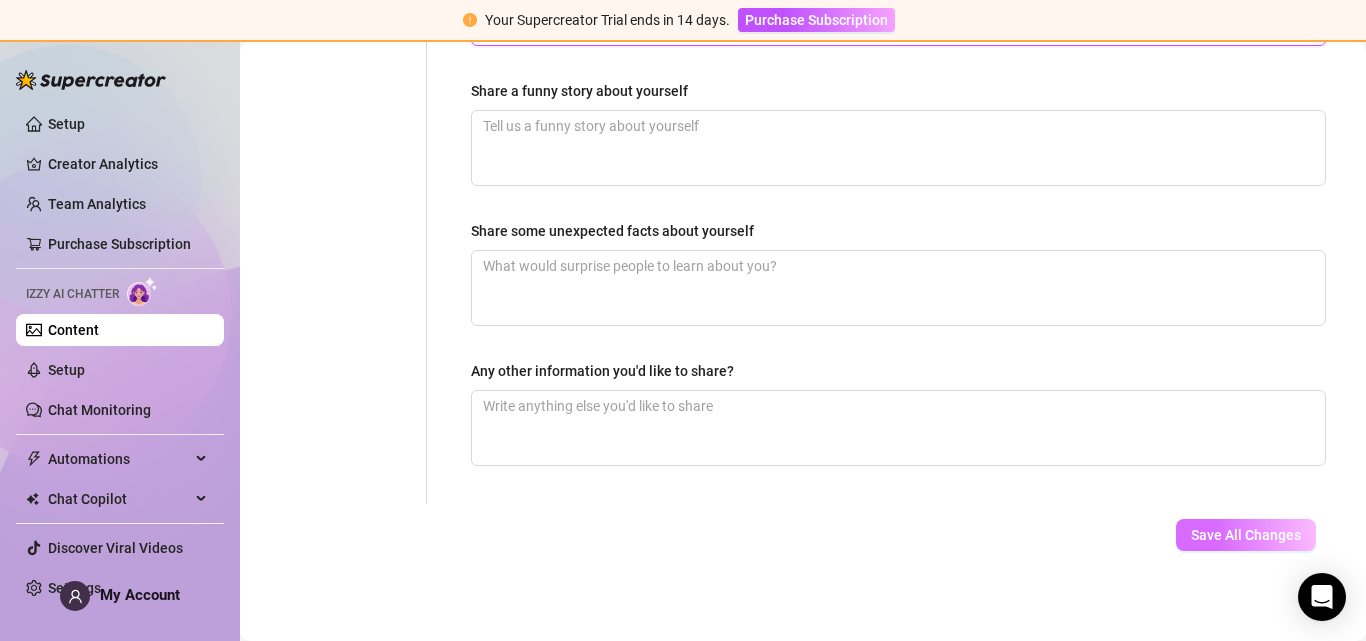 type on "Build a house, have a nice hot tub, pool, and sauna, travel, and retire before 70" 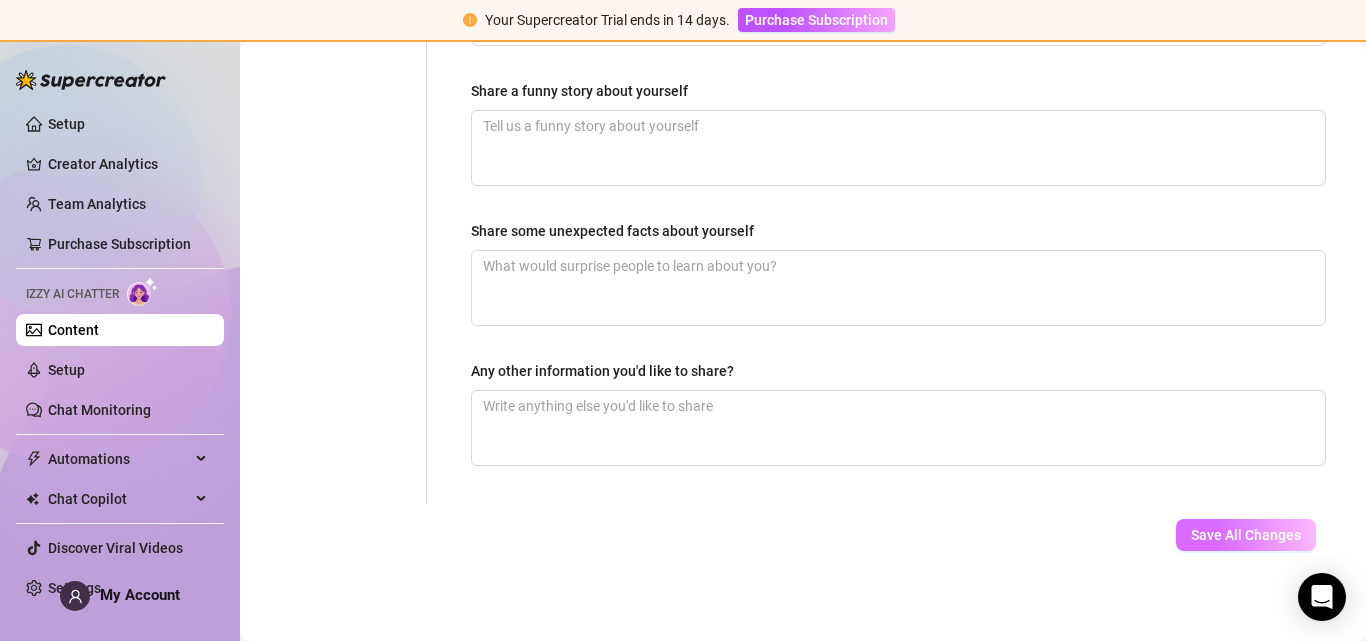 click on "Save All Changes" at bounding box center (1246, 535) 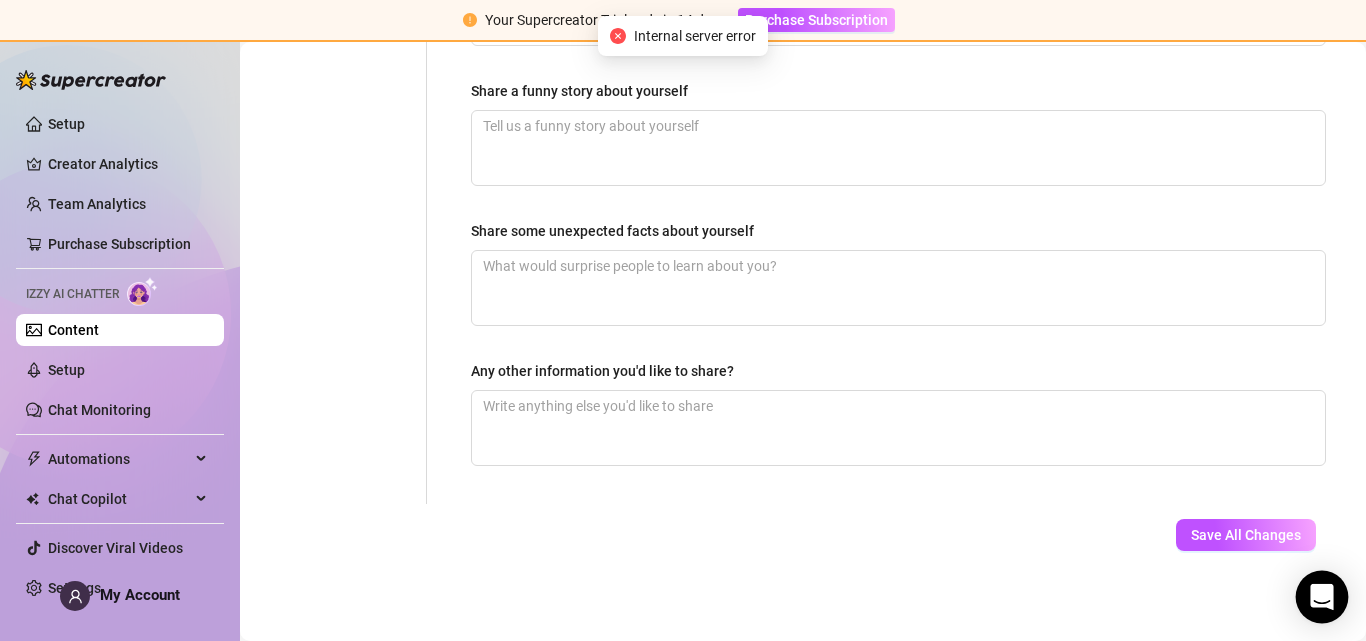 click 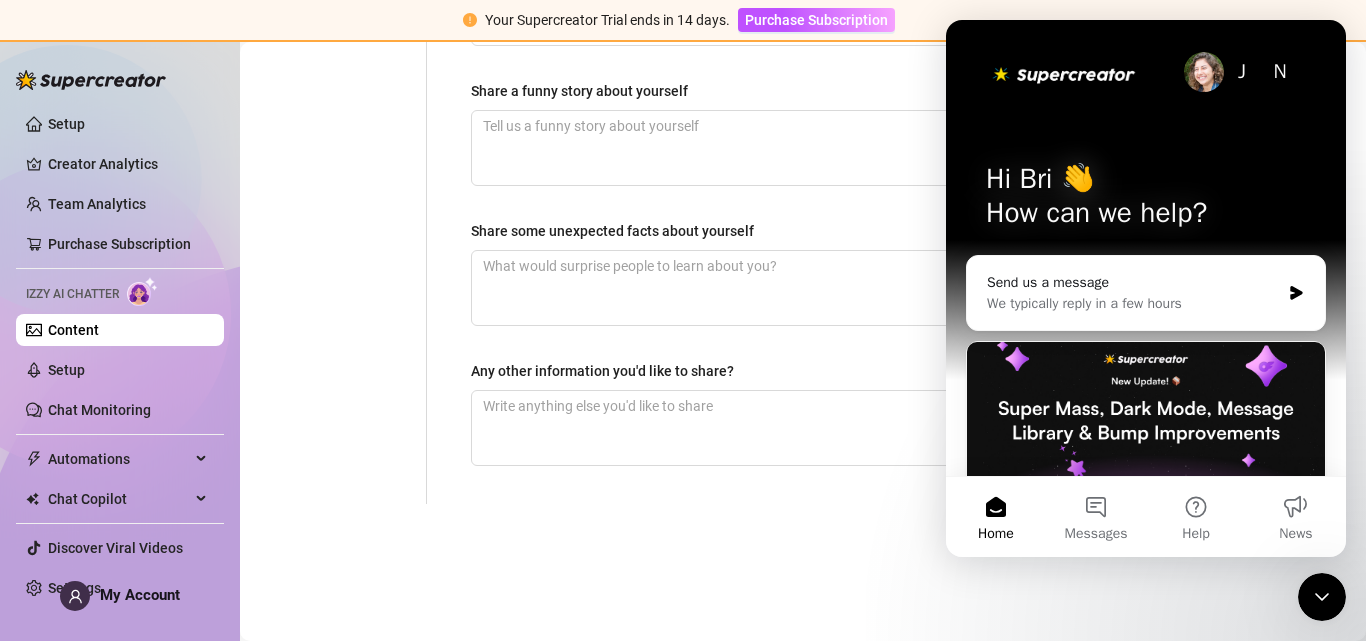 scroll, scrollTop: 0, scrollLeft: 0, axis: both 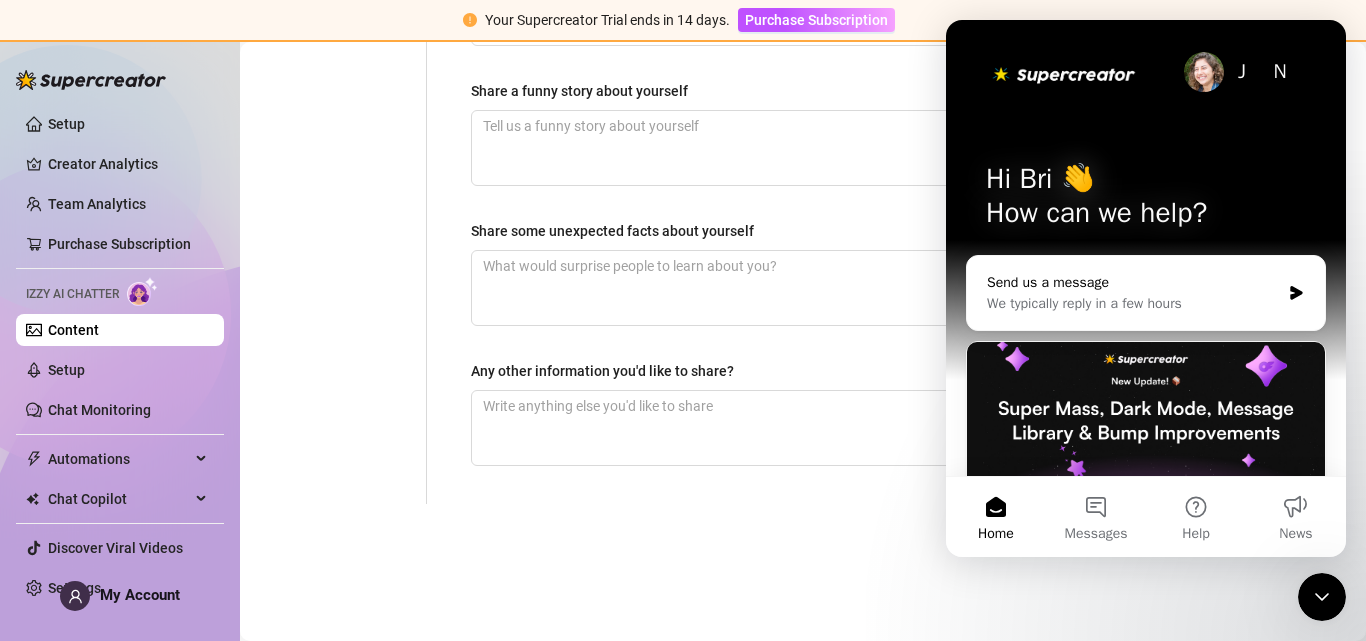 click on "We typically reply in a few hours" at bounding box center [1133, 303] 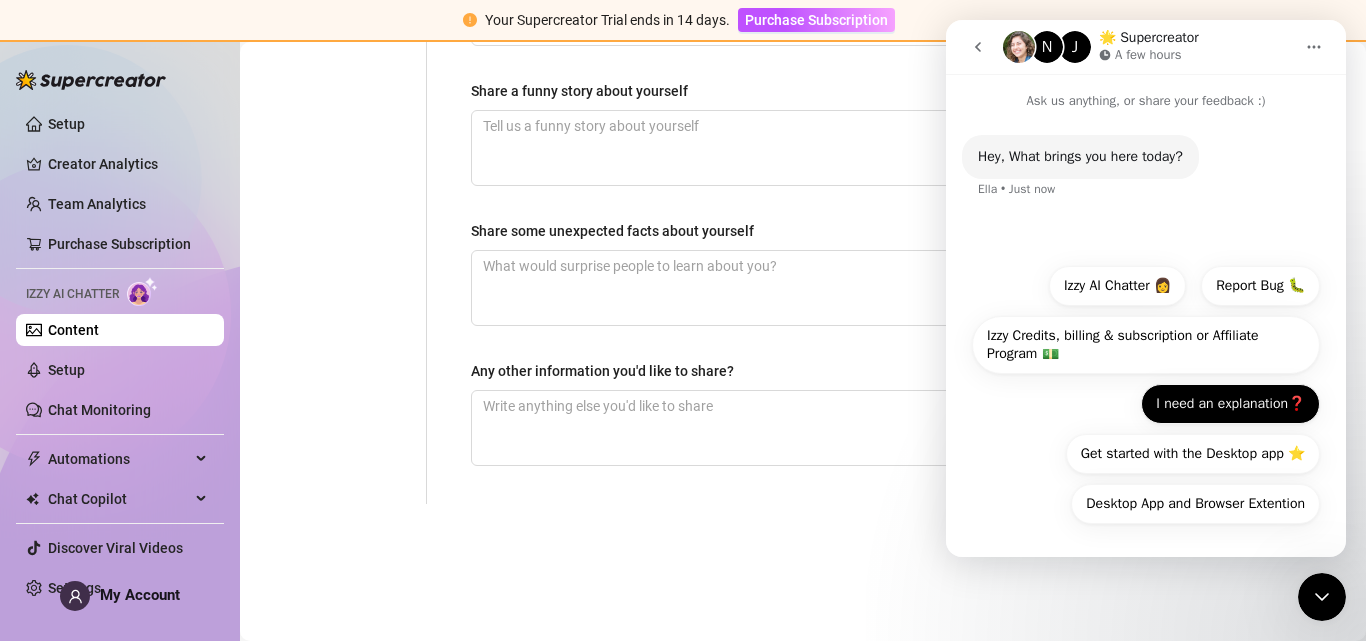 click on "I need an explanation❓" at bounding box center [1230, 404] 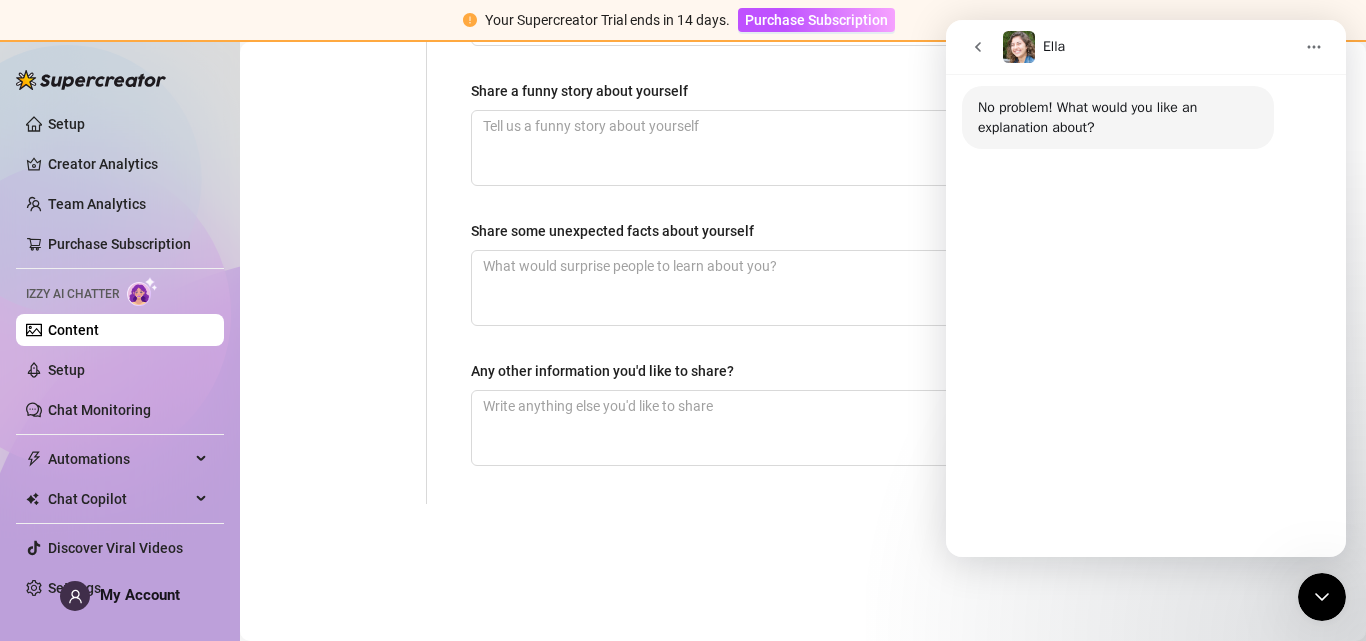 scroll, scrollTop: 170, scrollLeft: 0, axis: vertical 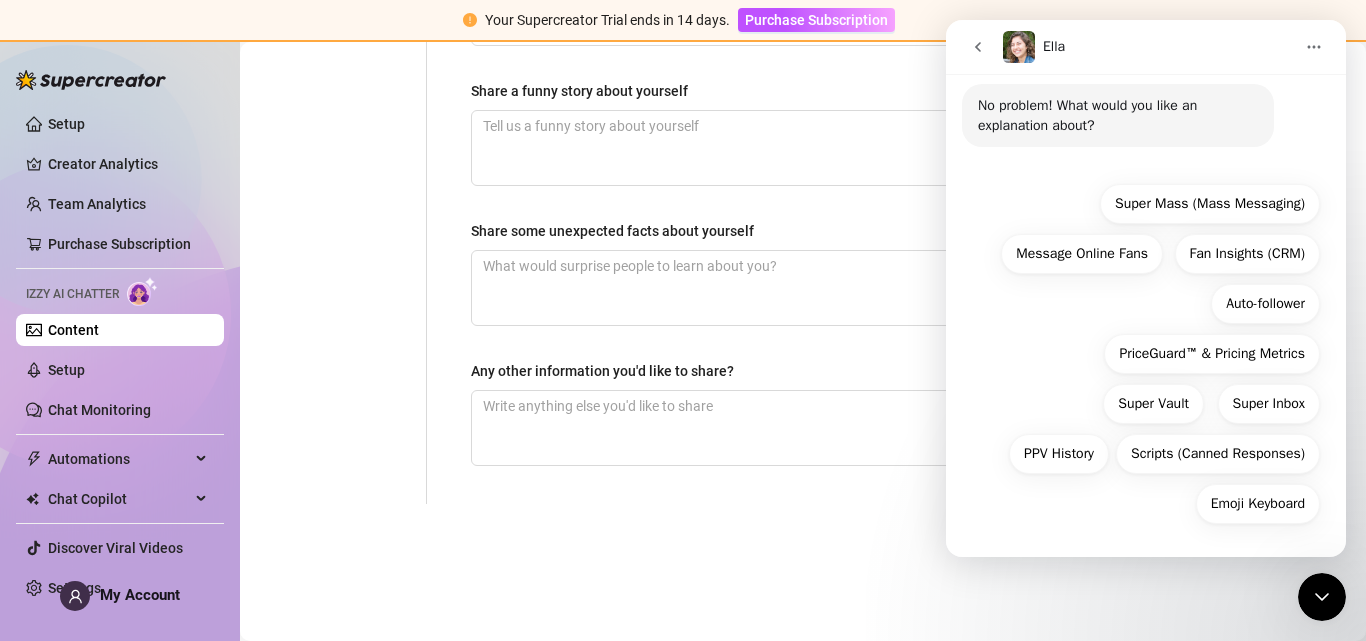 drag, startPoint x: 1338, startPoint y: 358, endPoint x: 2292, endPoint y: 416, distance: 955.7615 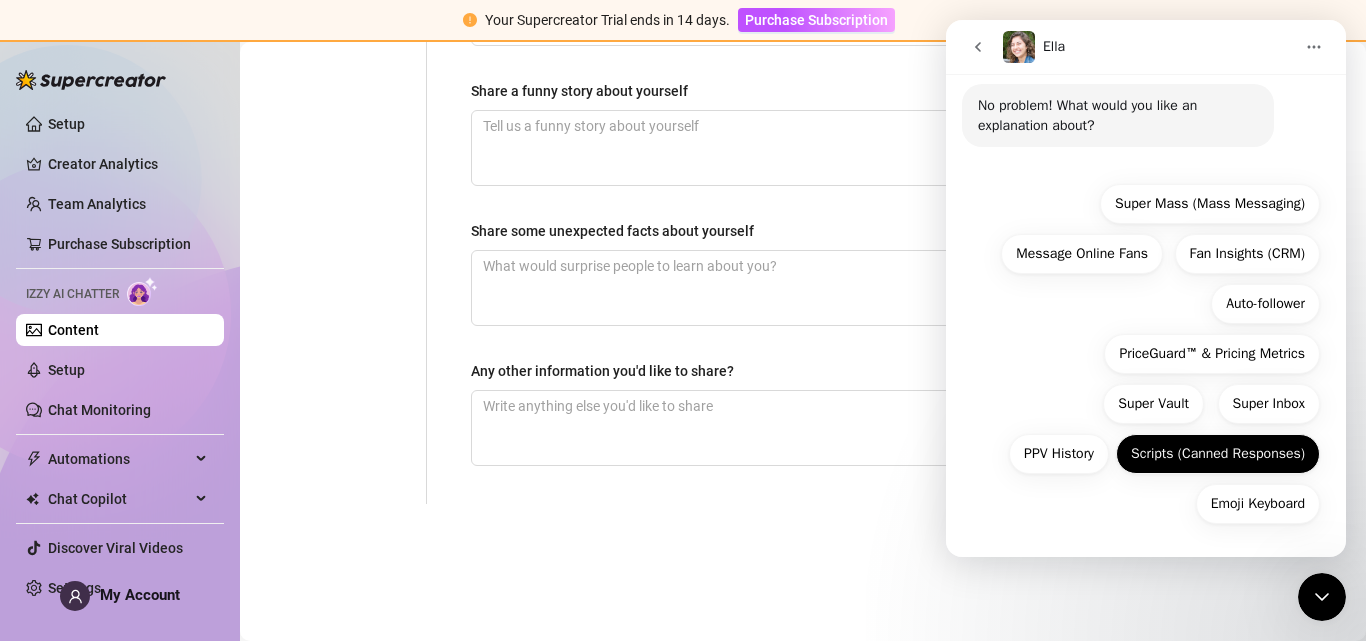 click on "Scripts (Canned Responses)" at bounding box center [1218, 454] 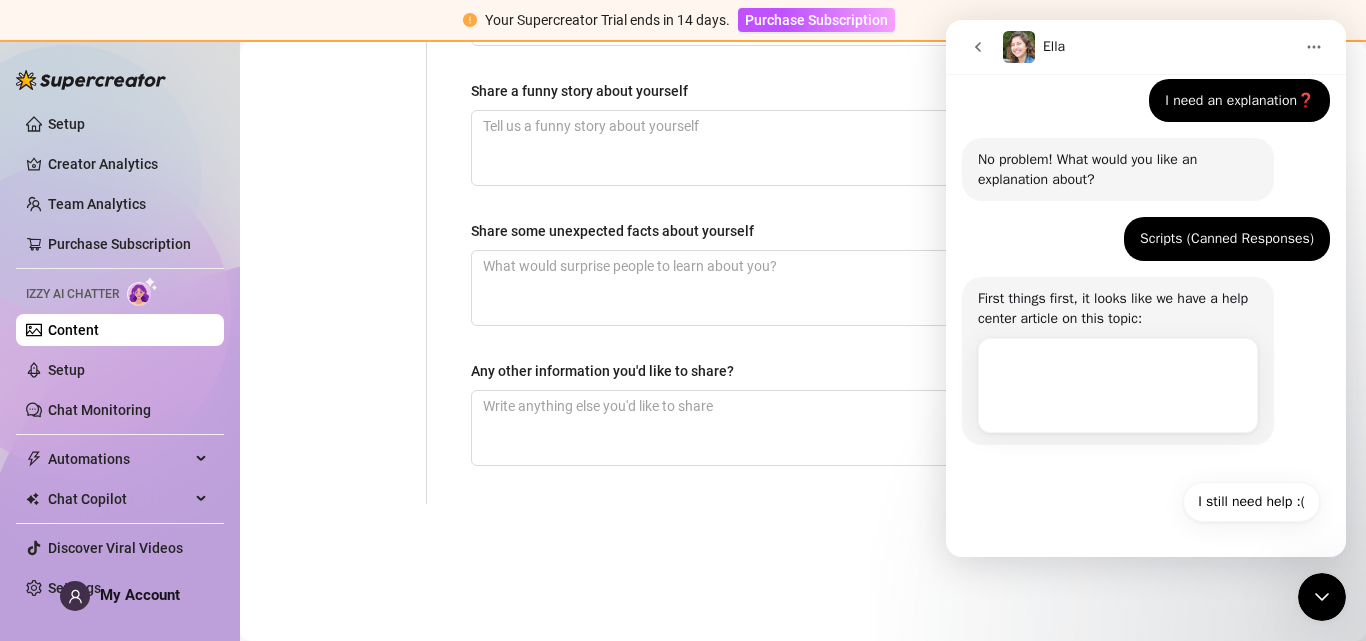 scroll, scrollTop: 116, scrollLeft: 0, axis: vertical 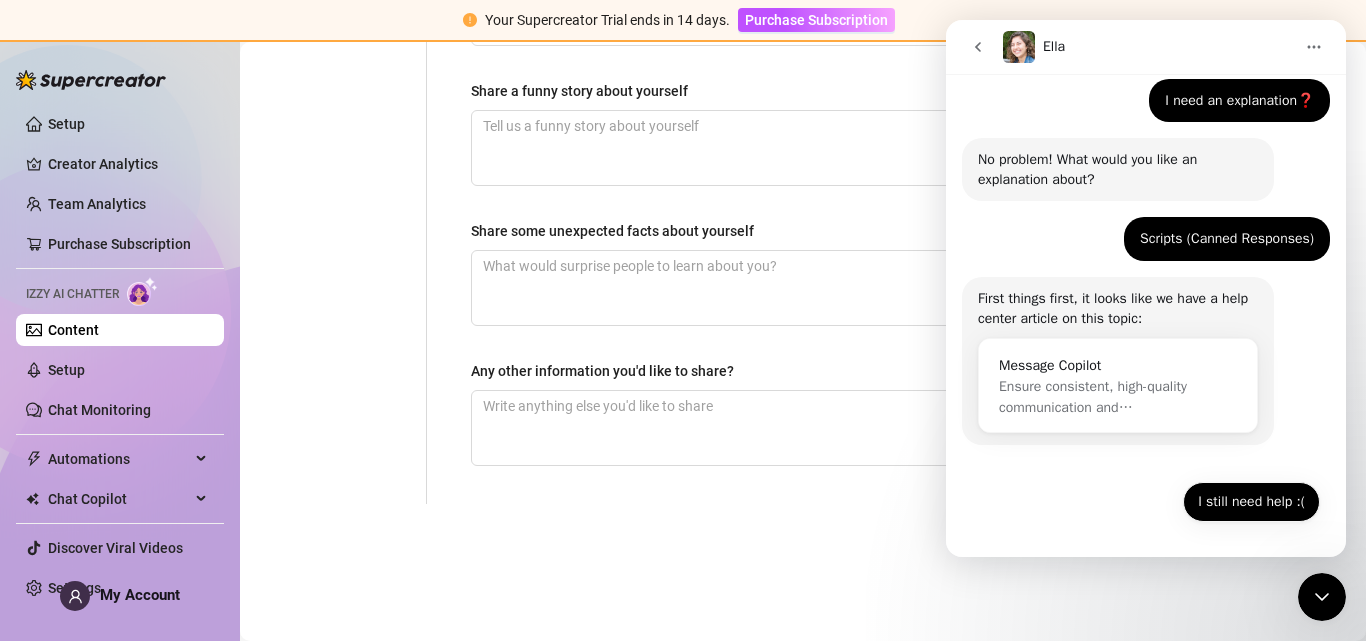 click on "I still need help :(" at bounding box center [1251, 502] 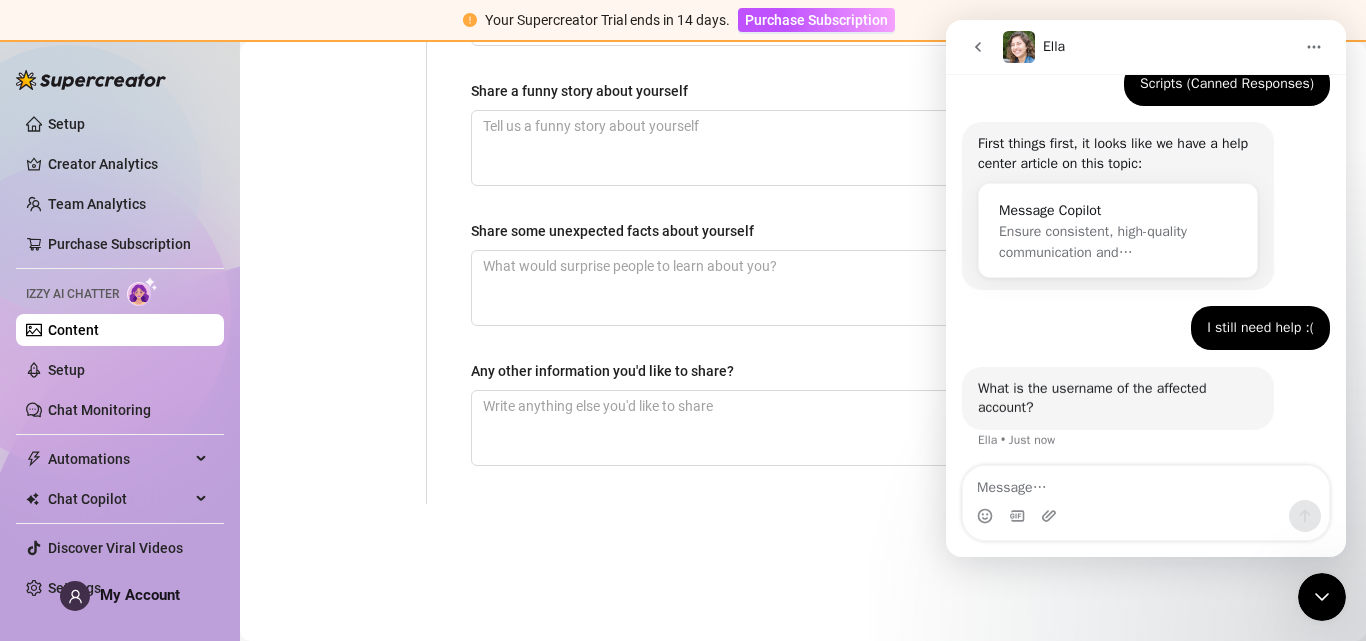 scroll, scrollTop: 276, scrollLeft: 0, axis: vertical 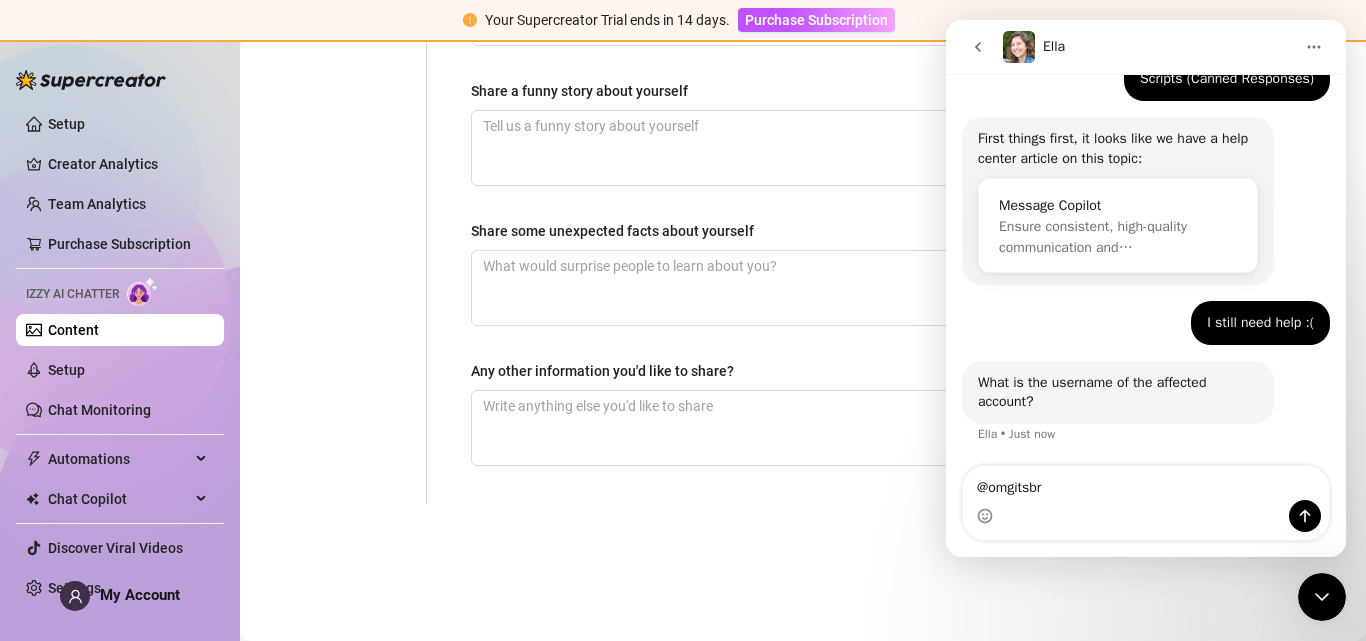 type on "@omgitsbri" 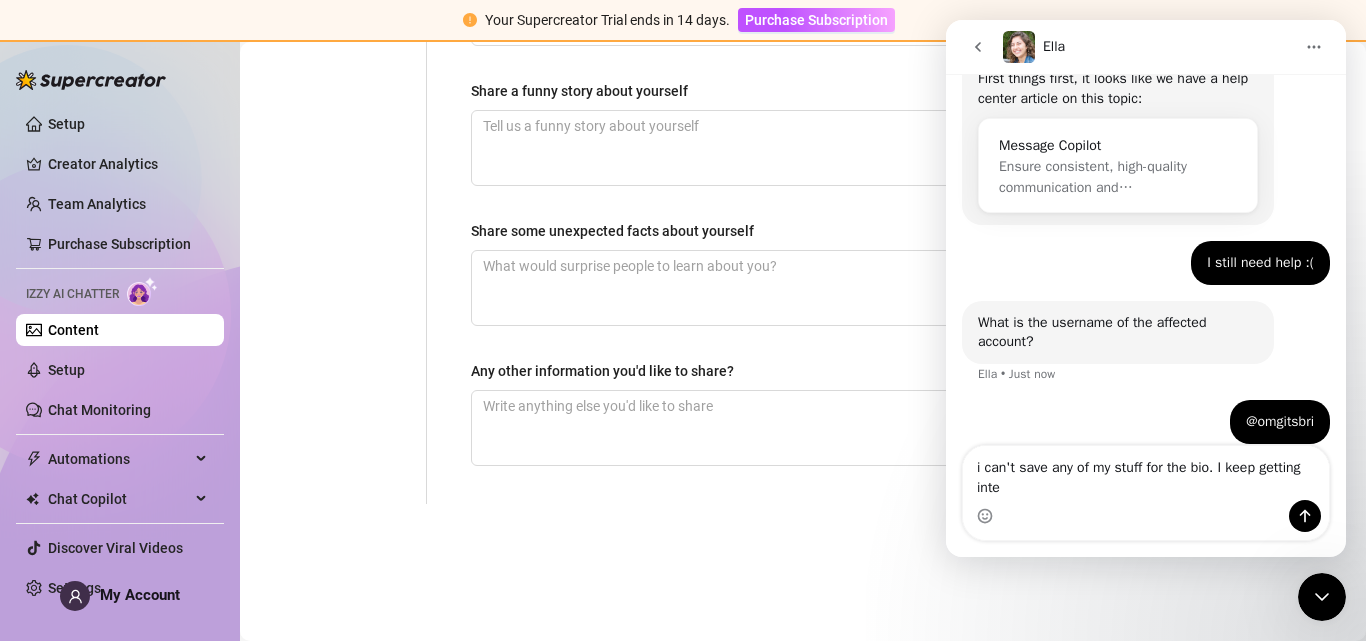 scroll, scrollTop: 356, scrollLeft: 0, axis: vertical 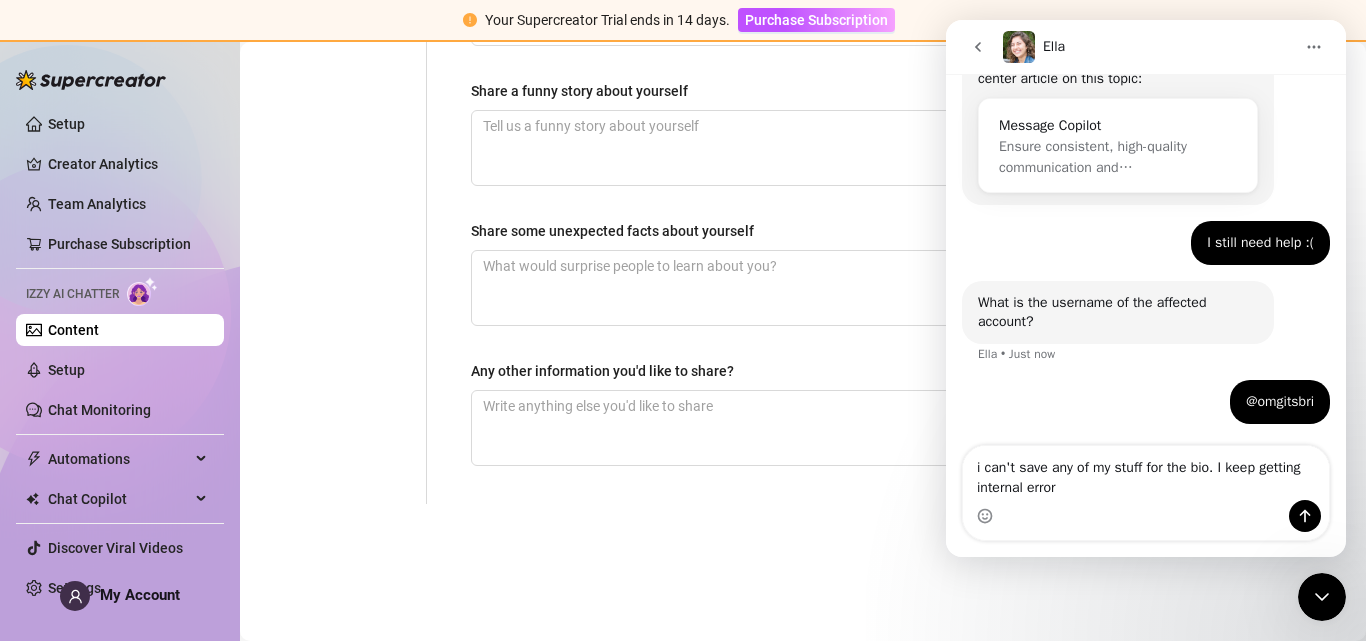 type on "i can't save any of my stuff for the bio. I keep getting internal error" 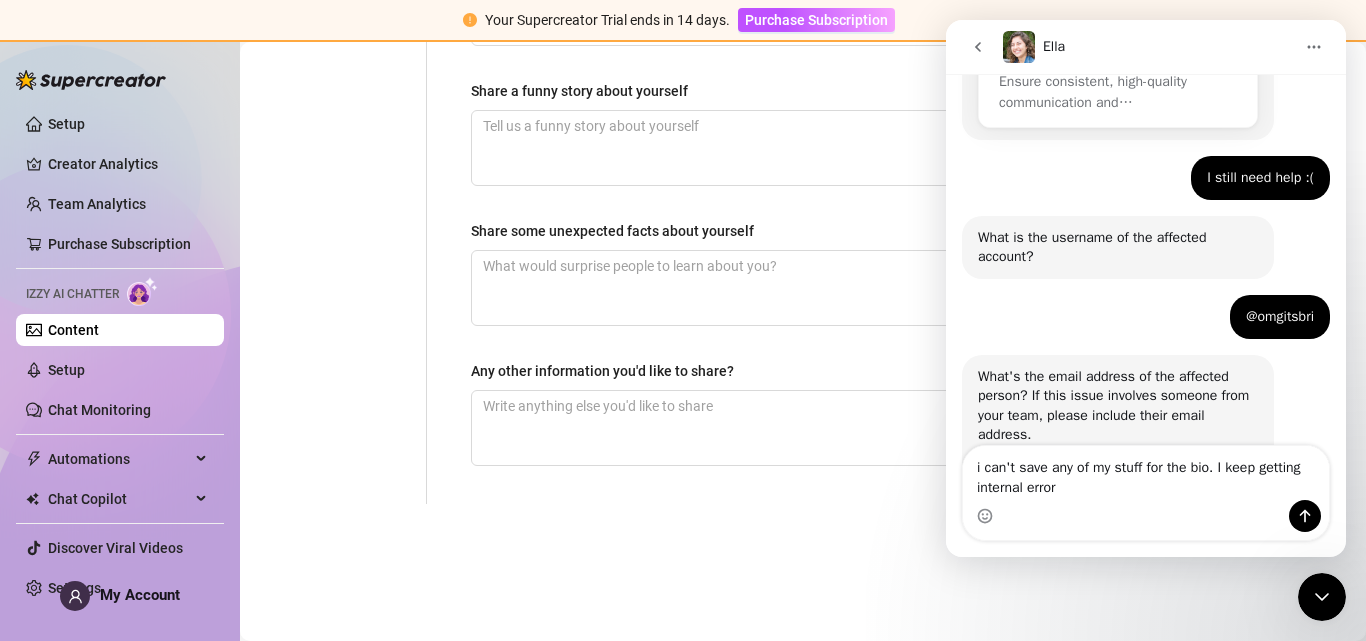 scroll, scrollTop: 523, scrollLeft: 0, axis: vertical 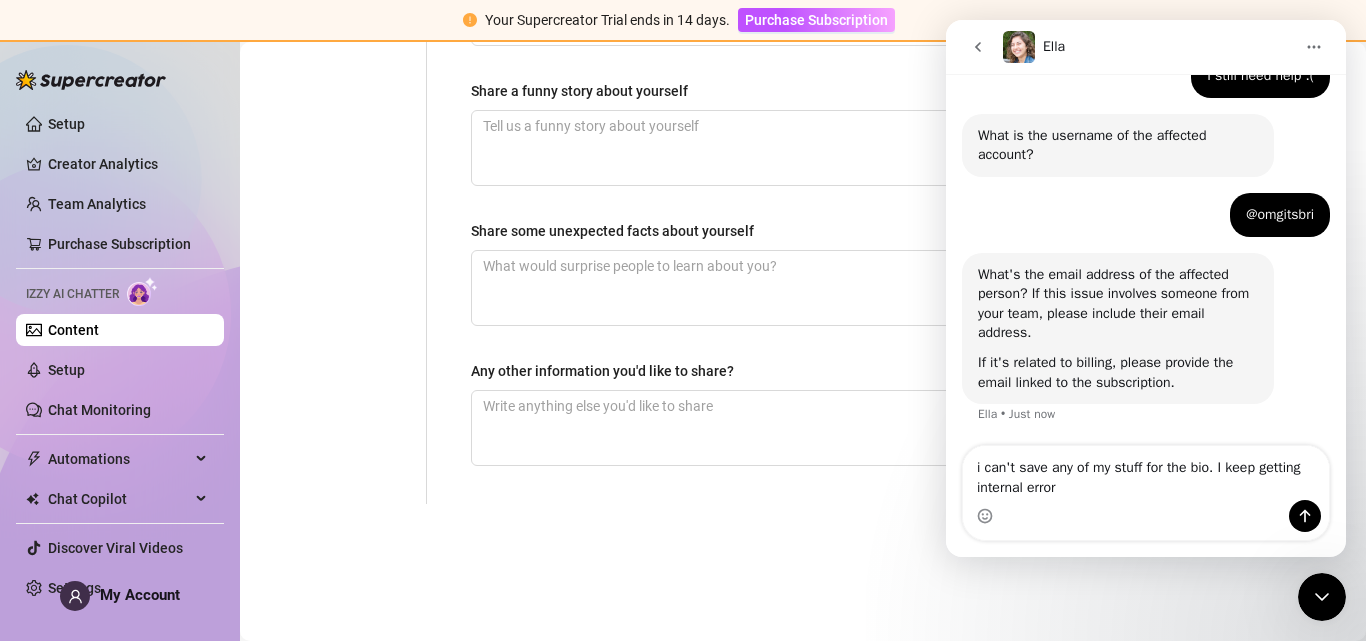 type 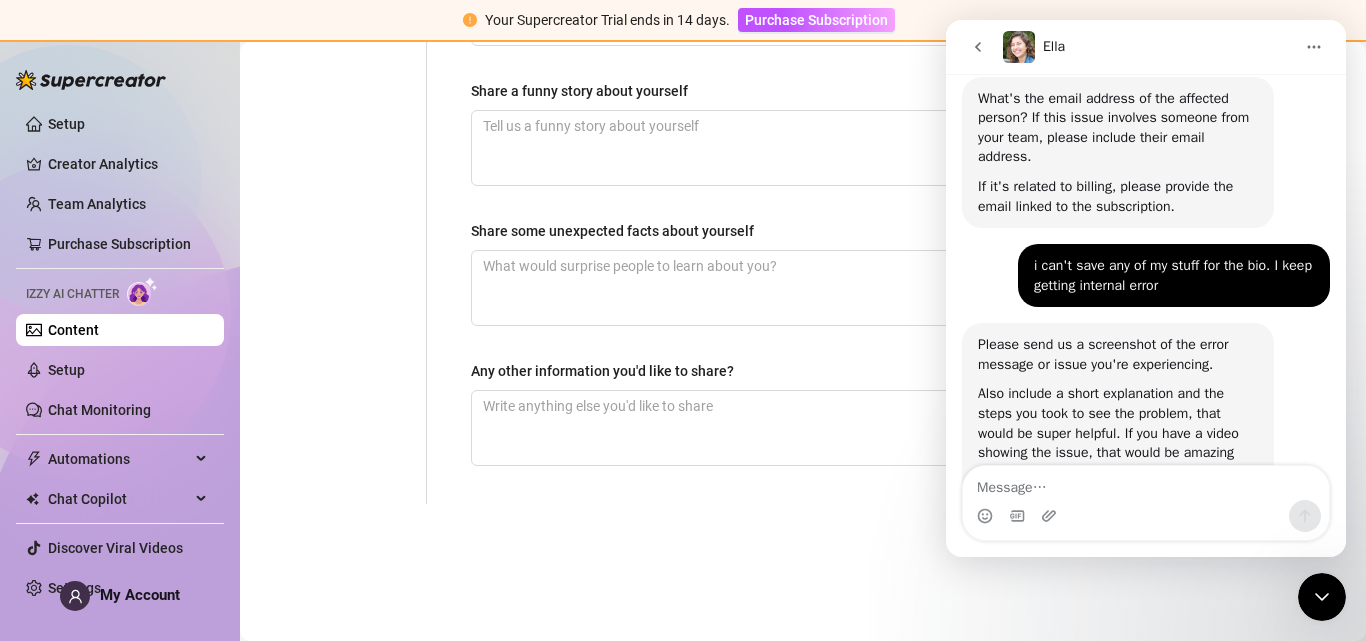 scroll, scrollTop: 789, scrollLeft: 0, axis: vertical 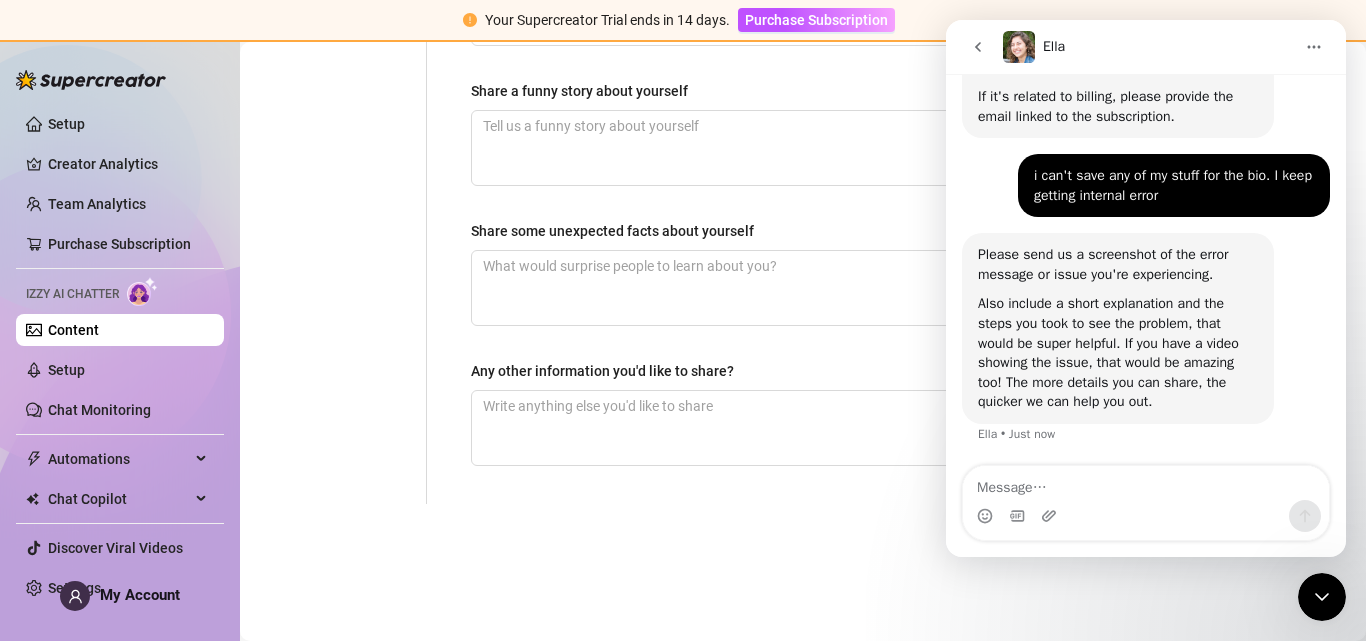 click on "Personal Info Chatting Lifestyle Physique Content Intimate Details Socials Train Izzy Name Required Bri Nickname(s) Gender Required Female Male Non-Binary / Genderqueer Agender Bigender Genderfluid Other Where did you grow up? Required US on the East Coast Where is your current homebase? (City/Area of your home) Required US on the East Coast What is your timezone of your current location? If you are currently traveling, choose your current location Required United States of America  ( Eastern Time ) Are you currently traveling? If so, where are you right now? what are you doing there? Birth Date Required February 8th, 1991 Zodiac Sign Aquarius Sexual Orientation Required Straight Relationship Status Required Single Do you have any siblings? How many? Do you have any children? How many? Do you have any pets? What do you do for work currently? What were your previous jobs or careers? What is your educational background? What languages do you speak?   Select or type languages you speak Required Required Minimal" at bounding box center (803, -276) 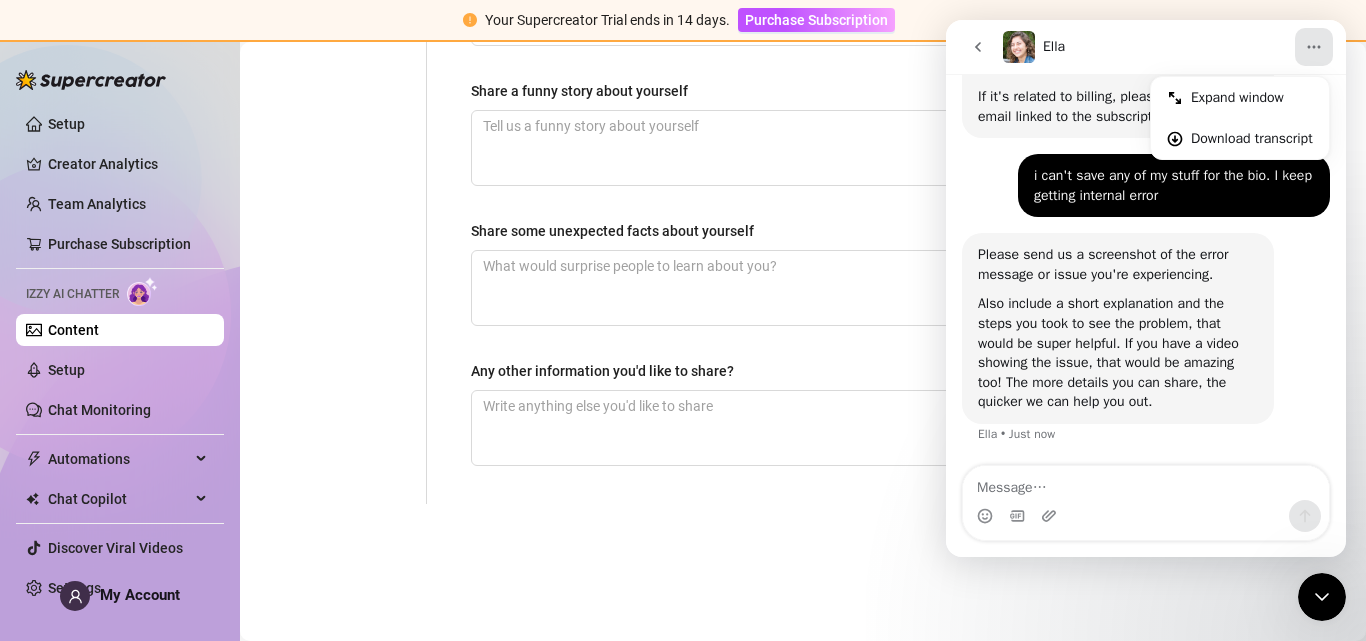 click 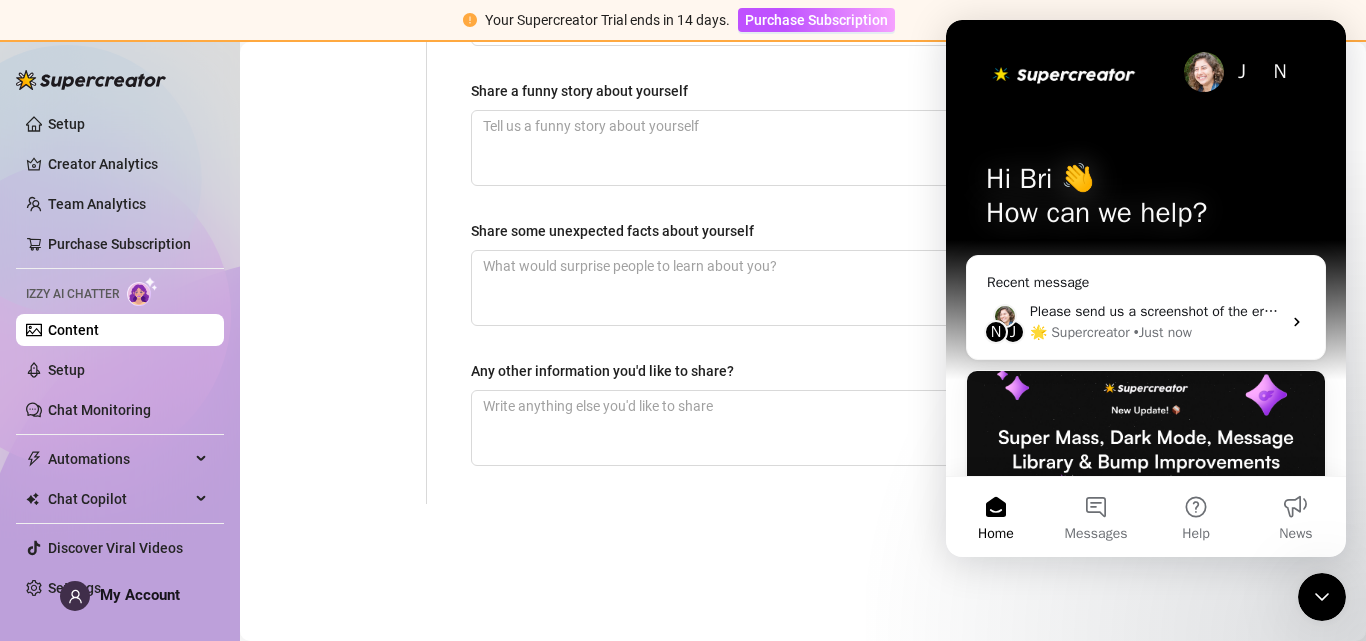 scroll, scrollTop: 0, scrollLeft: 0, axis: both 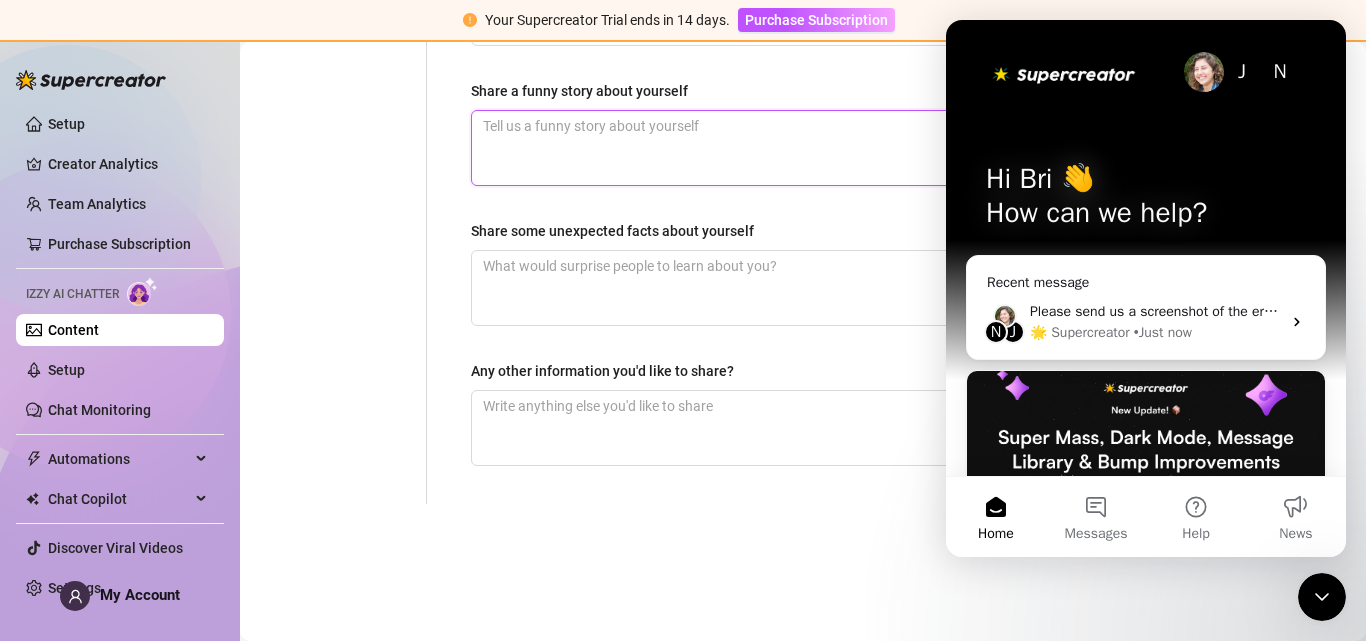 click on "Share a funny story about yourself" at bounding box center (898, 148) 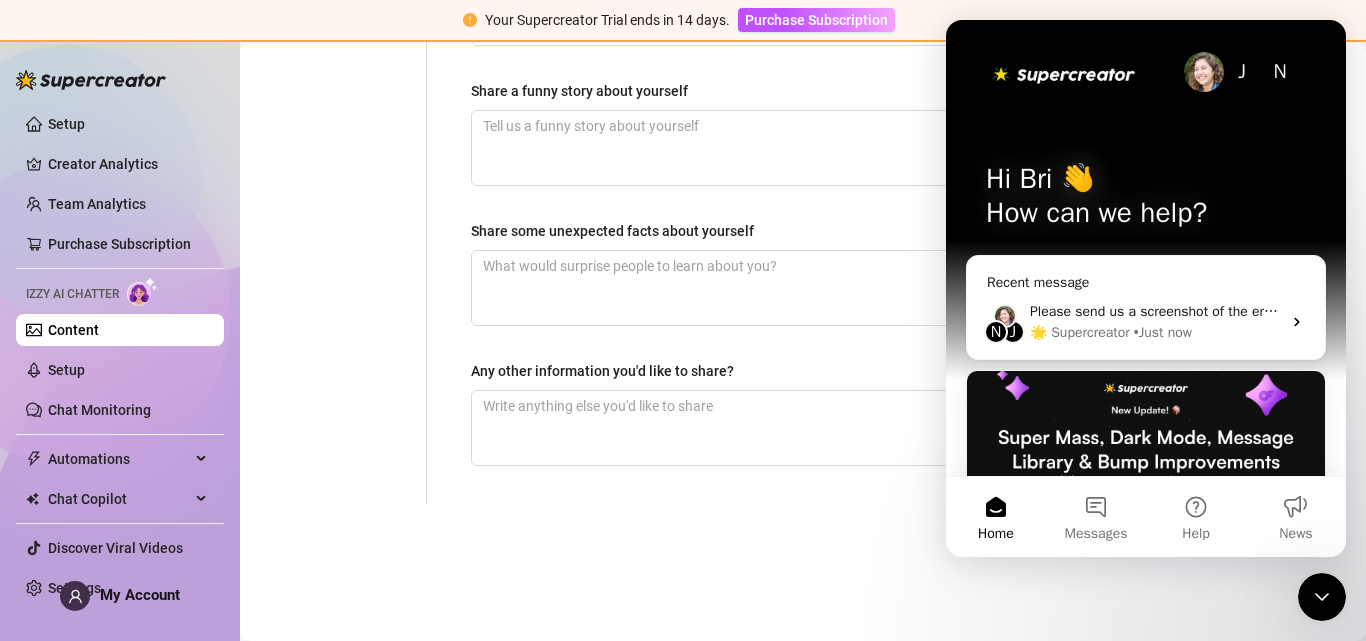 click 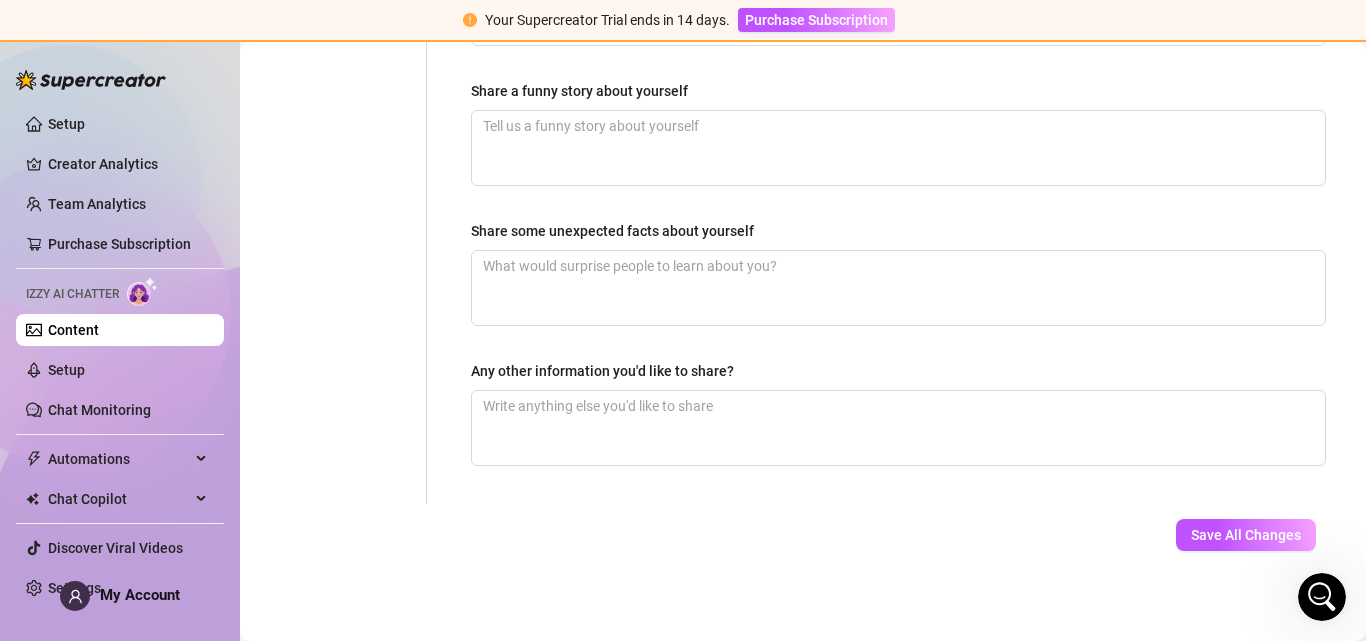 scroll, scrollTop: 0, scrollLeft: 0, axis: both 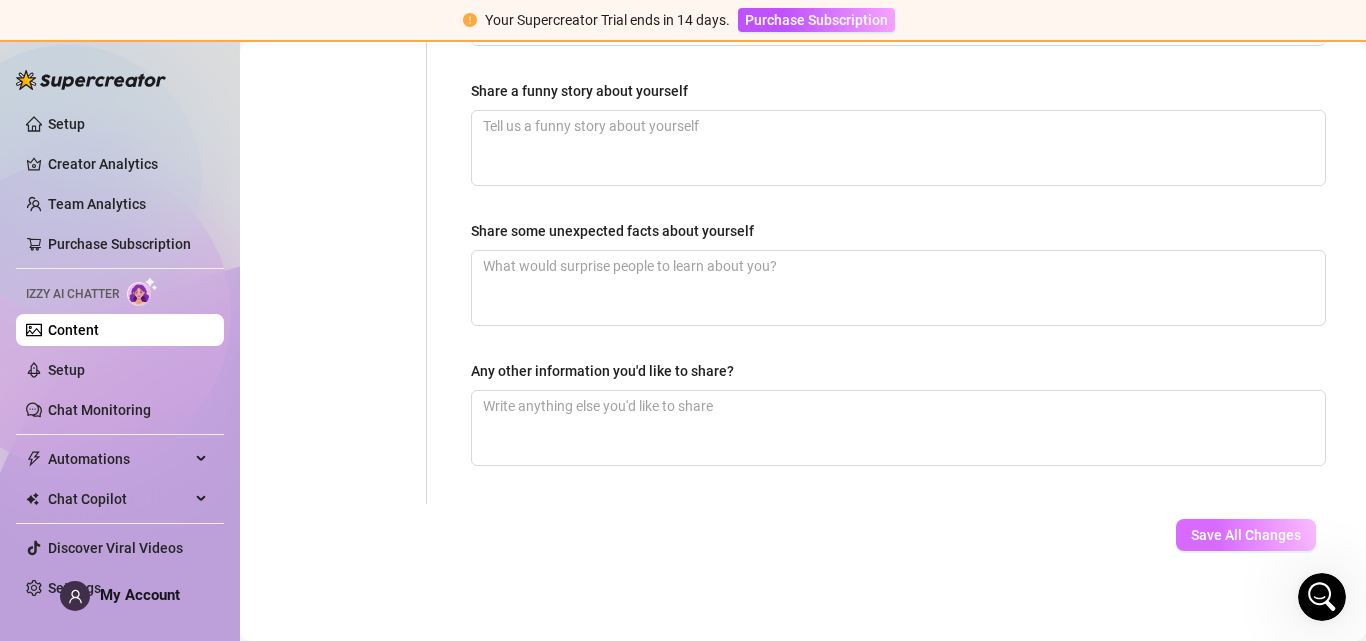 click on "Save All Changes" at bounding box center (1246, 535) 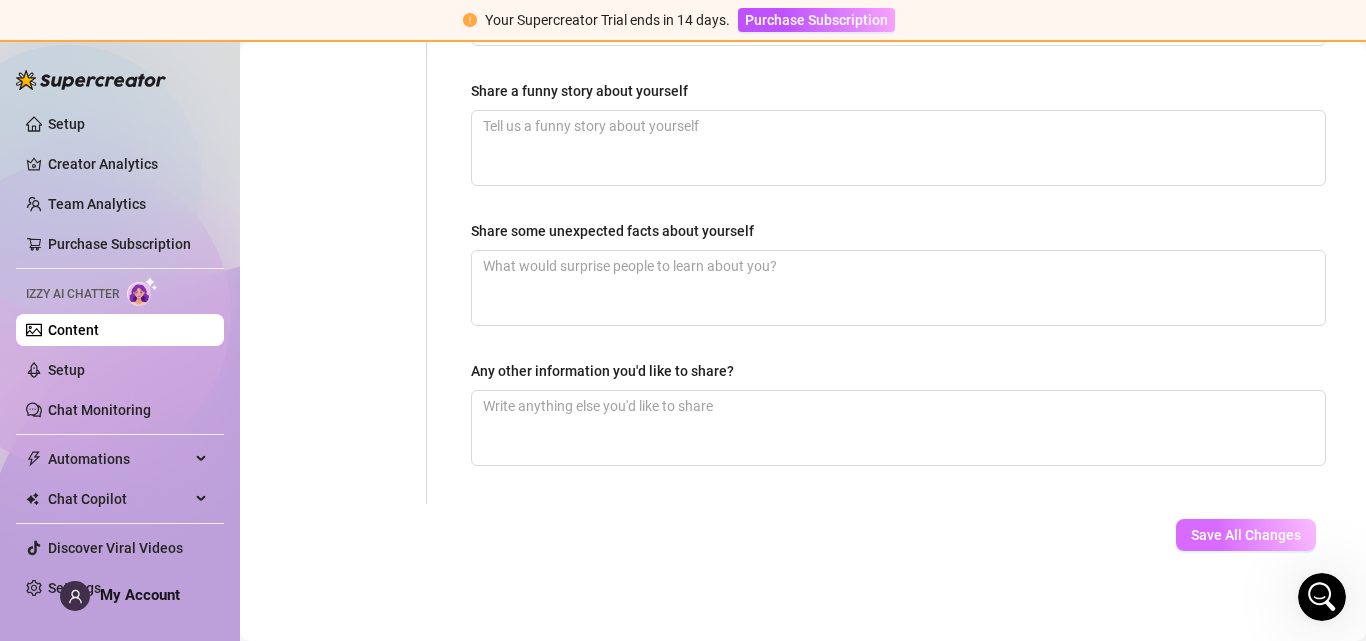 click on "Save All Changes" at bounding box center [1246, 535] 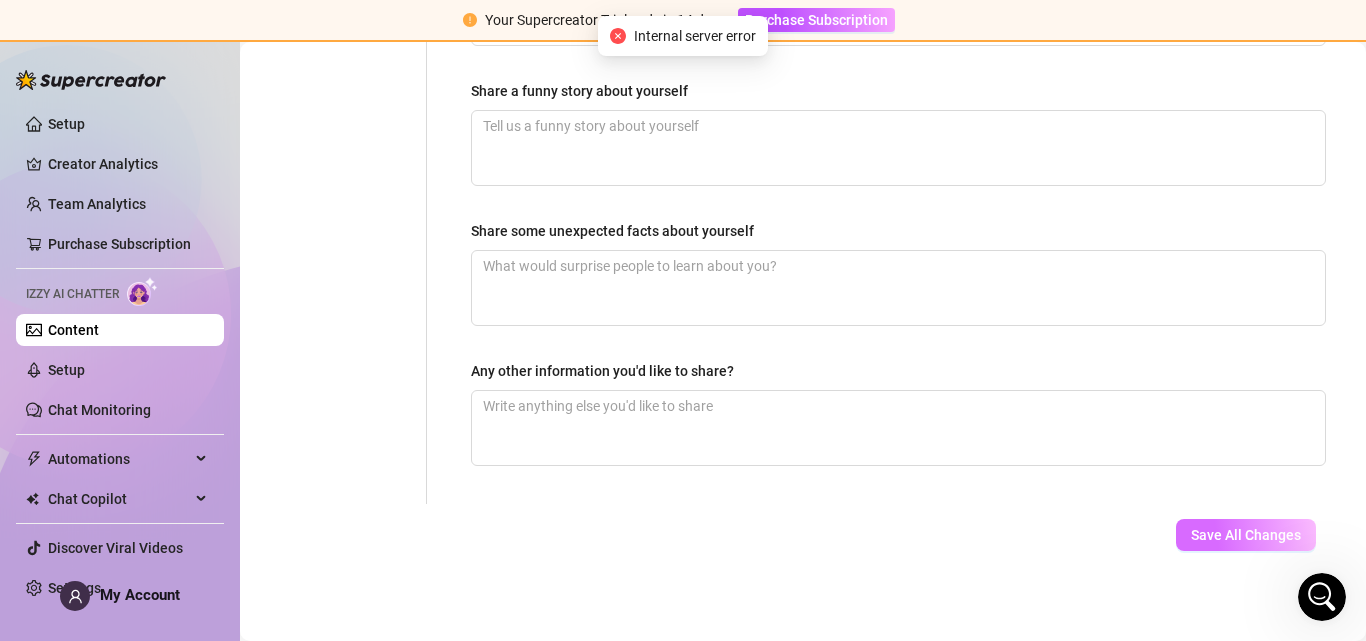 click on "Save All Changes" at bounding box center (1246, 535) 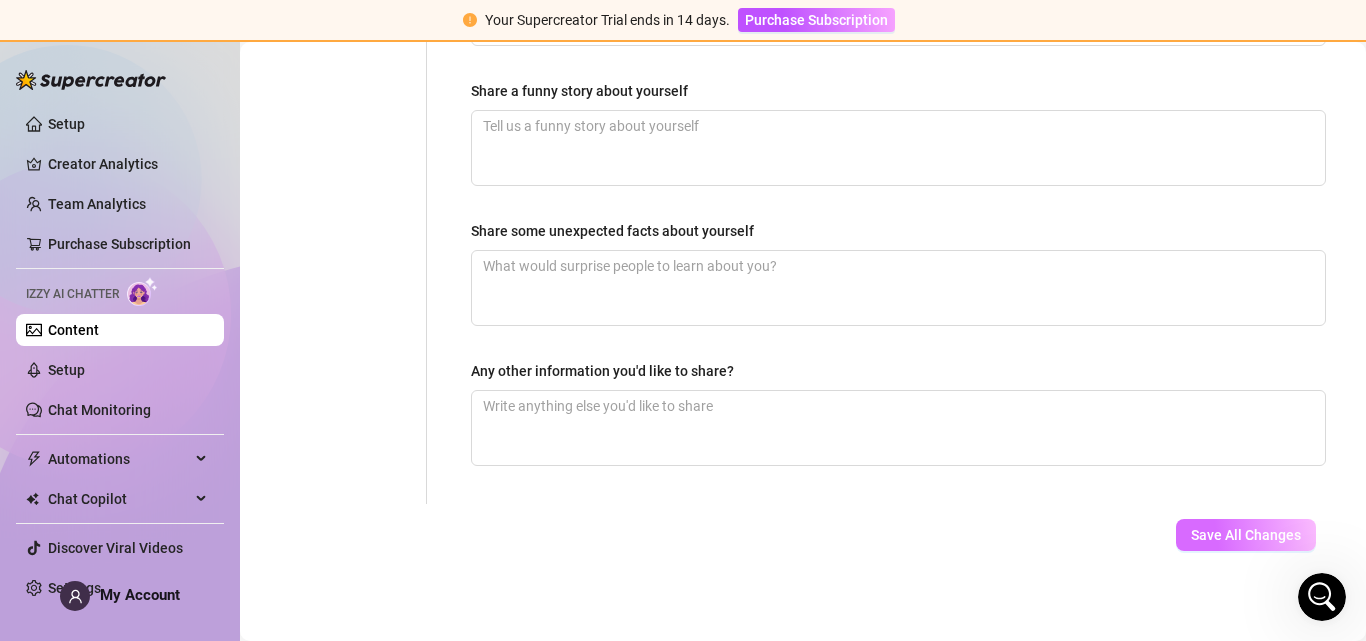click on "Save All Changes" at bounding box center [1246, 535] 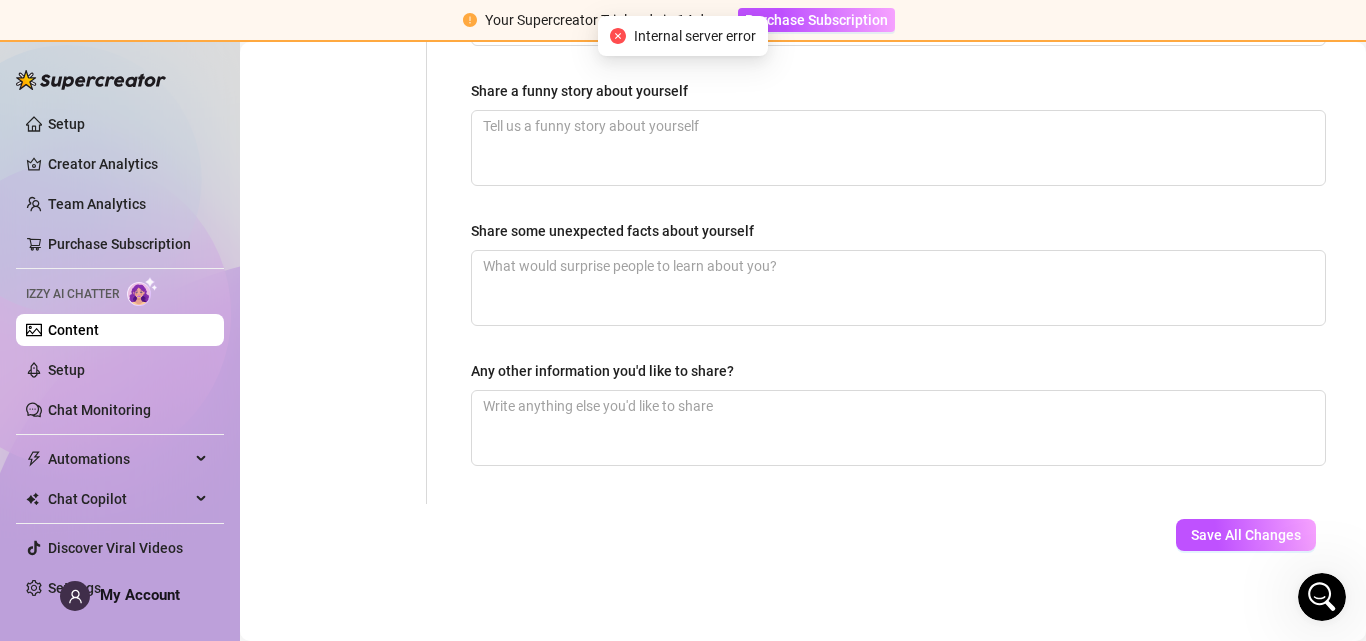 click 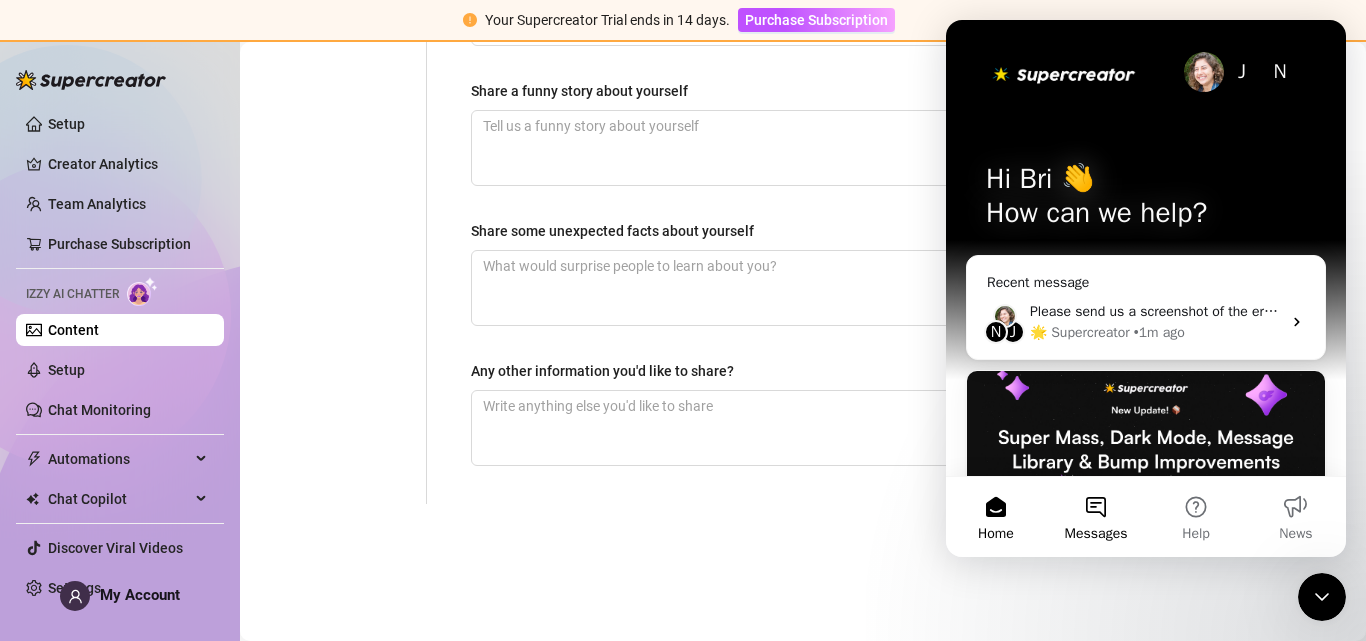 click on "Messages" at bounding box center (1096, 517) 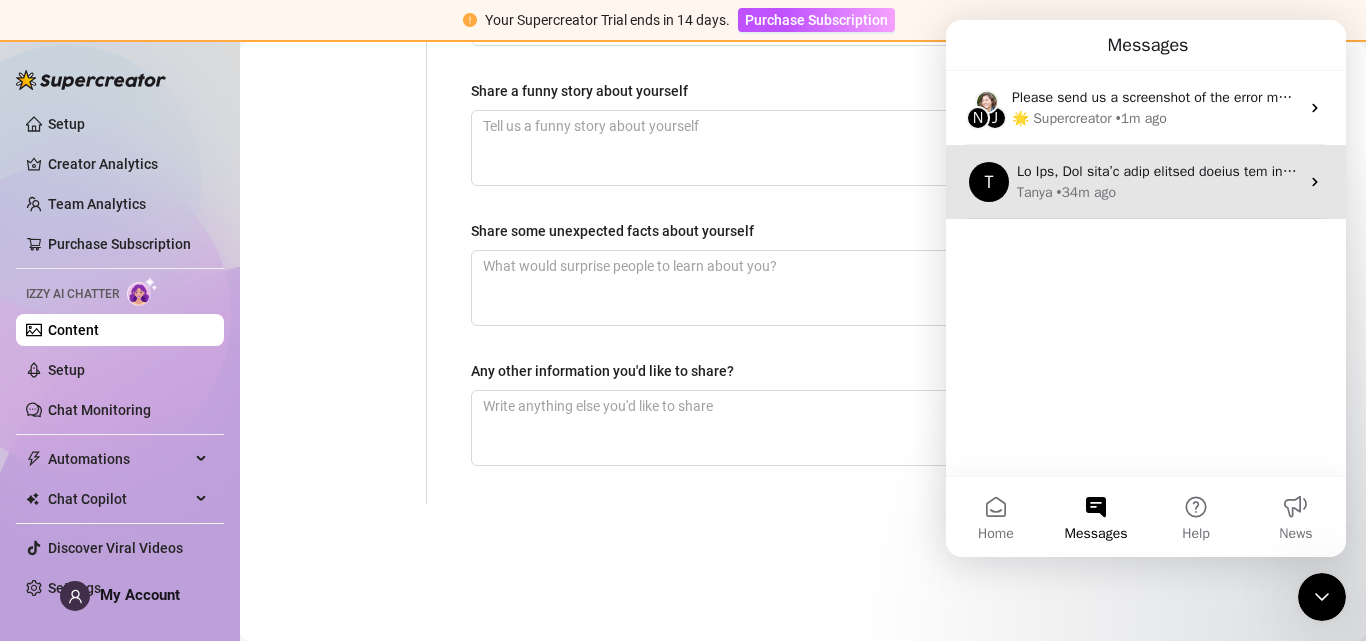click on "Tanya •  34m ago" at bounding box center [1158, 192] 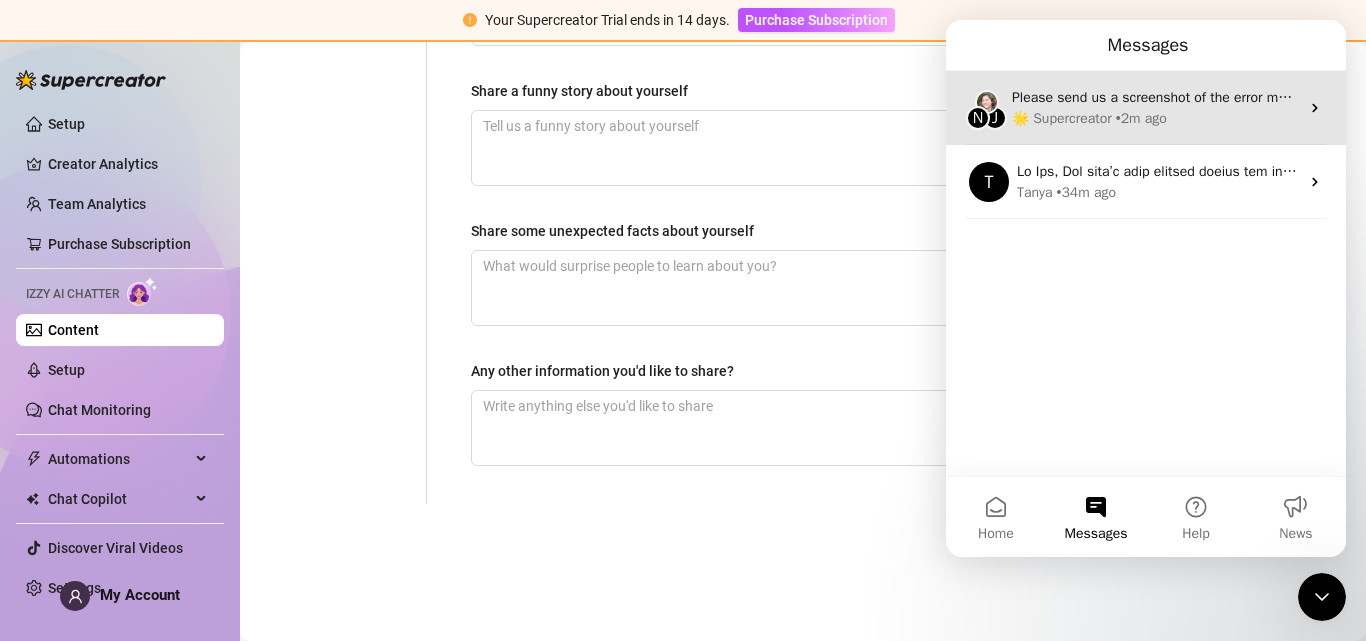 click on "🌟 Supercreator" at bounding box center (1062, 118) 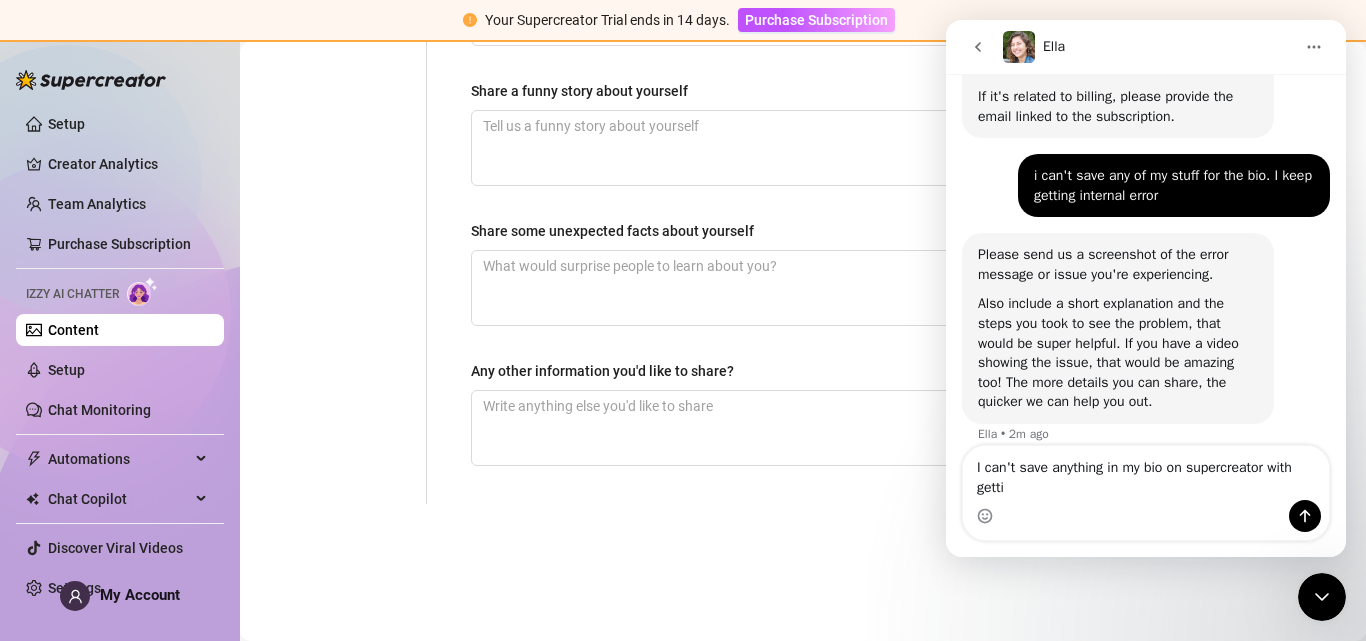 scroll, scrollTop: 809, scrollLeft: 0, axis: vertical 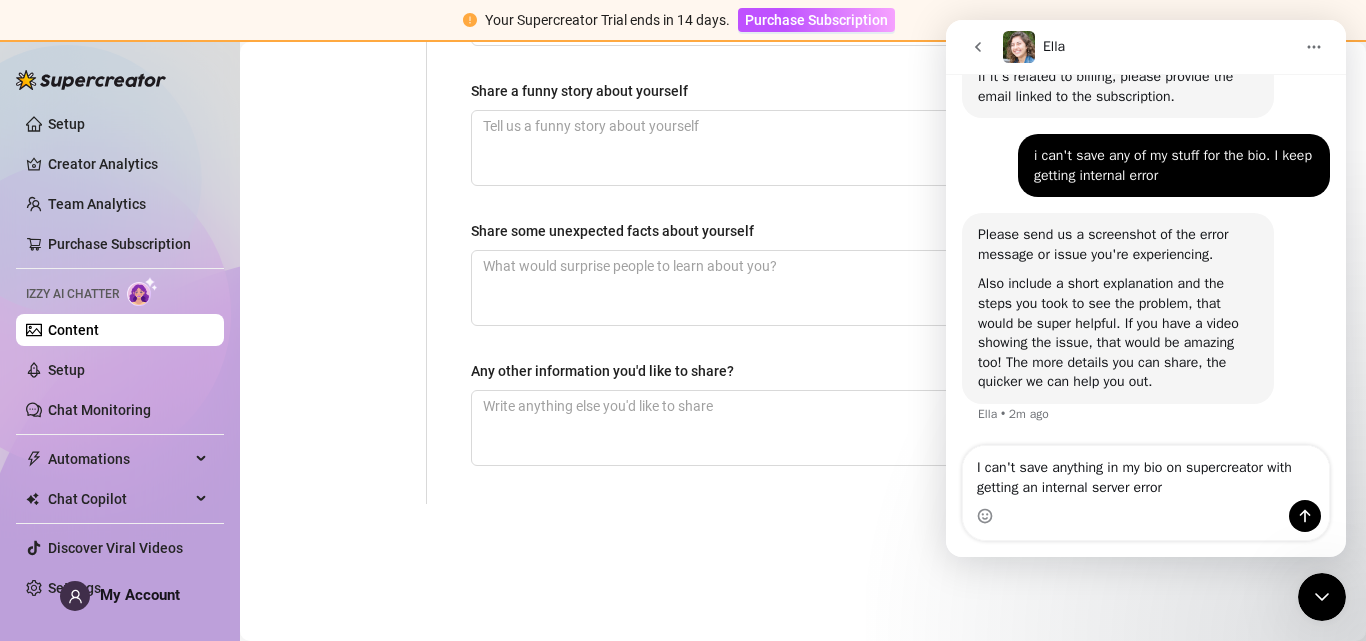 type on "I can't save anything in my bio on supercreator with getting an internal server error" 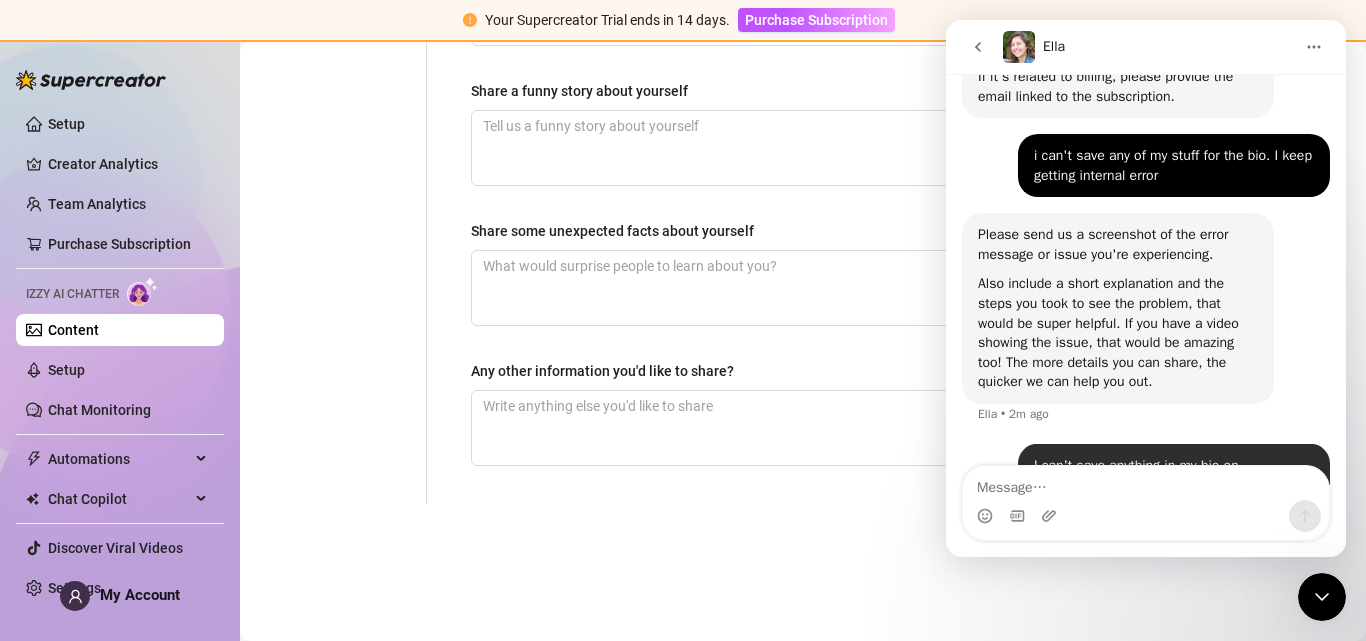 scroll, scrollTop: 888, scrollLeft: 0, axis: vertical 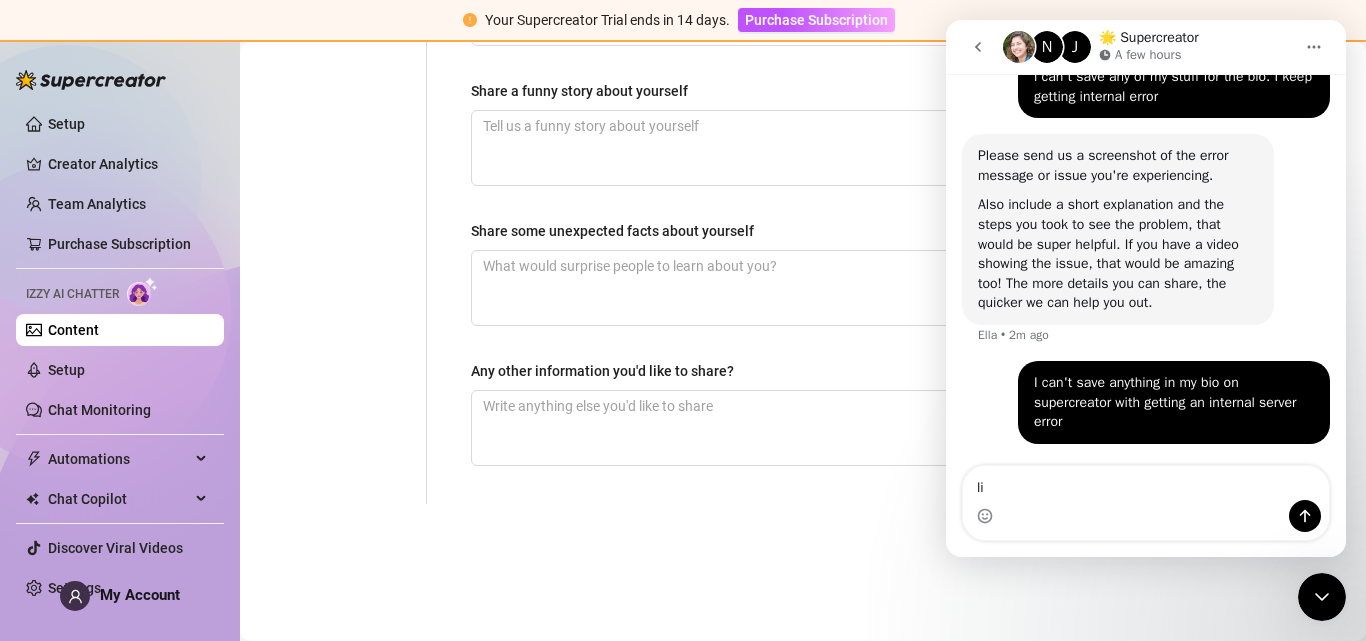 type on "l" 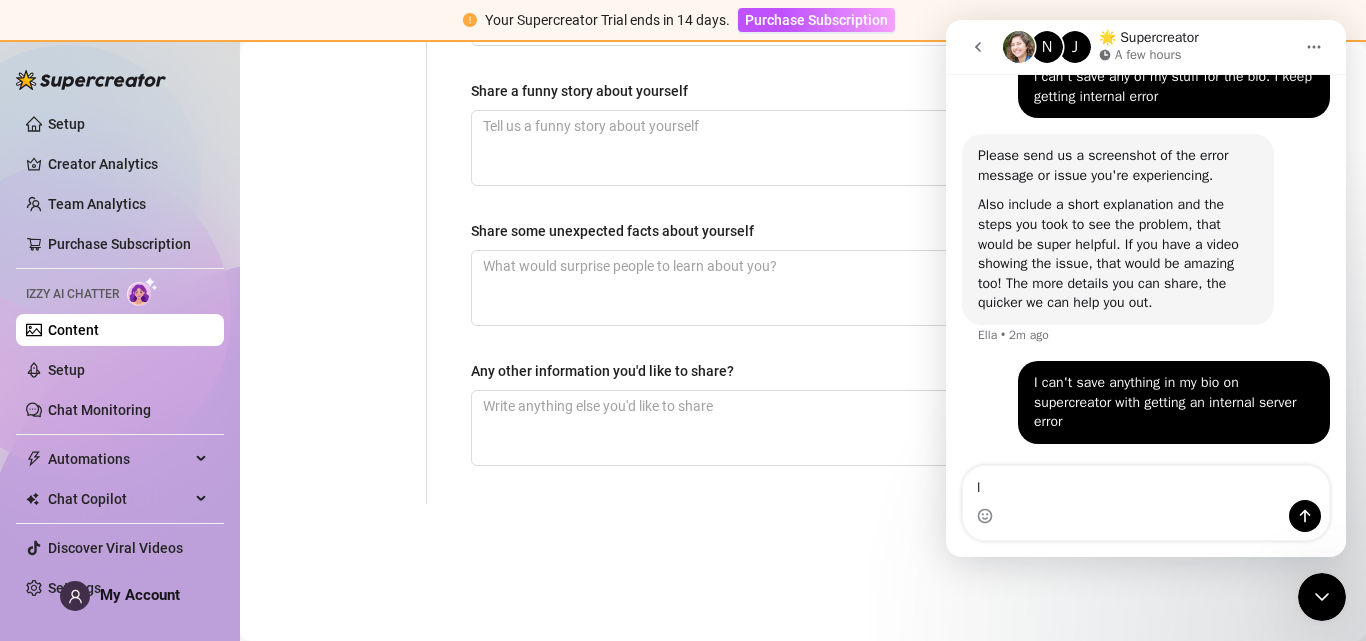 type 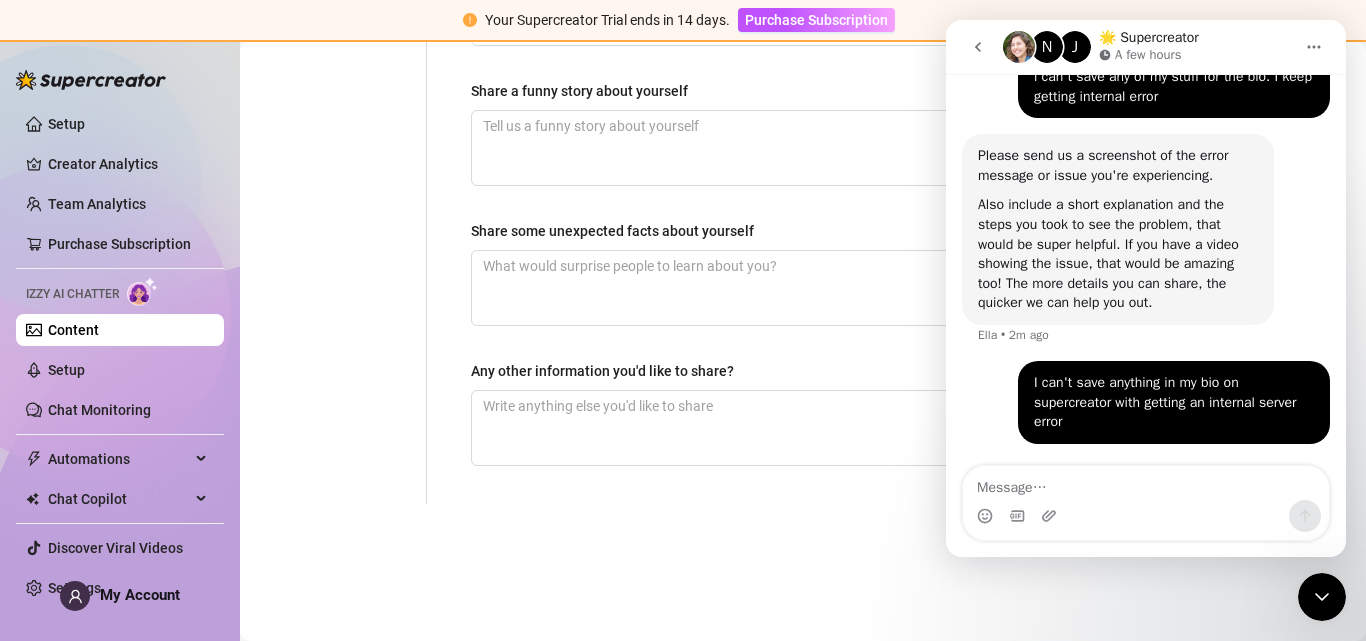 click on "Personal Info Chatting Lifestyle Physique Content Intimate Details Socials Train Izzy Name Required Bri Nickname(s) Gender Required Female Male Non-Binary / Genderqueer Agender Bigender Genderfluid Other Where did you grow up? Required US on the East Coast Where is your current homebase? (City/Area of your home) Required US on the East Coast What is your timezone of your current location? If you are currently traveling, choose your current location Required United States of America  ( Eastern Time ) Are you currently traveling? If so, where are you right now? what are you doing there? Birth Date Required February 8th, 1991 Zodiac Sign Aquarius Sexual Orientation Required Straight Relationship Status Required Single Do you have any siblings? How many? Do you have any children? How many? Do you have any pets? What do you do for work currently? What were your previous jobs or careers? What is your educational background? What languages do you speak?   Select or type languages you speak Required Required Minimal" at bounding box center (803, -276) 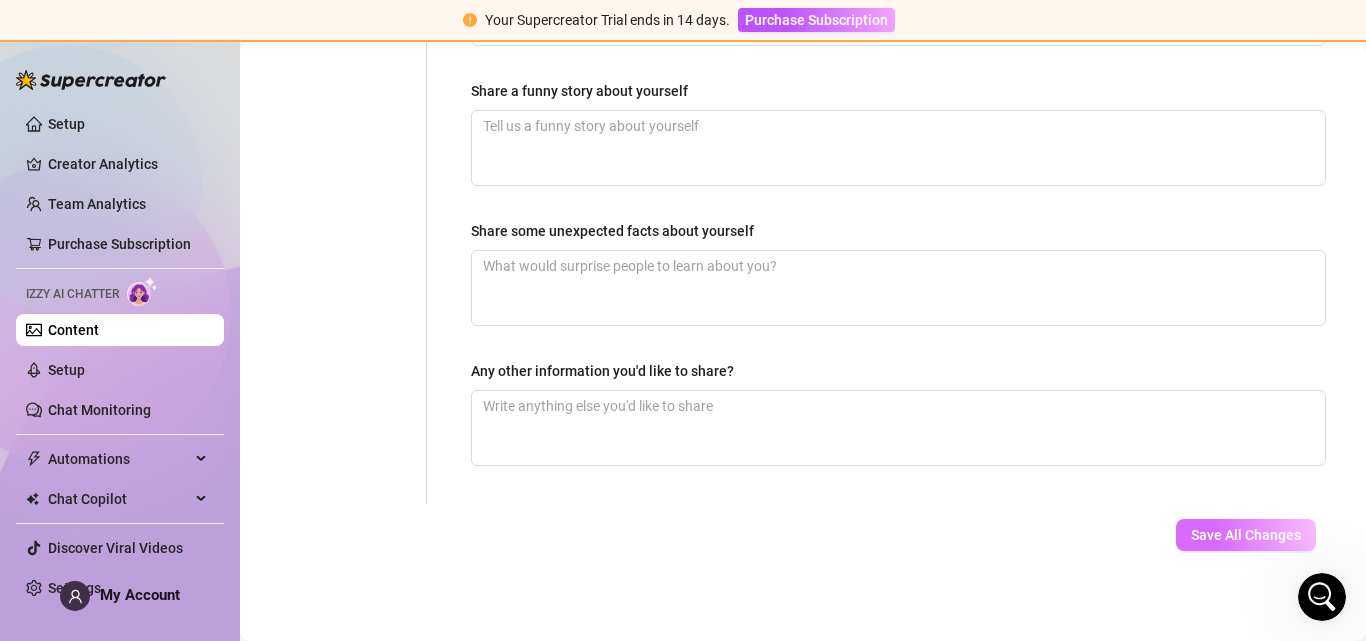 click on "Save All Changes" at bounding box center (1246, 535) 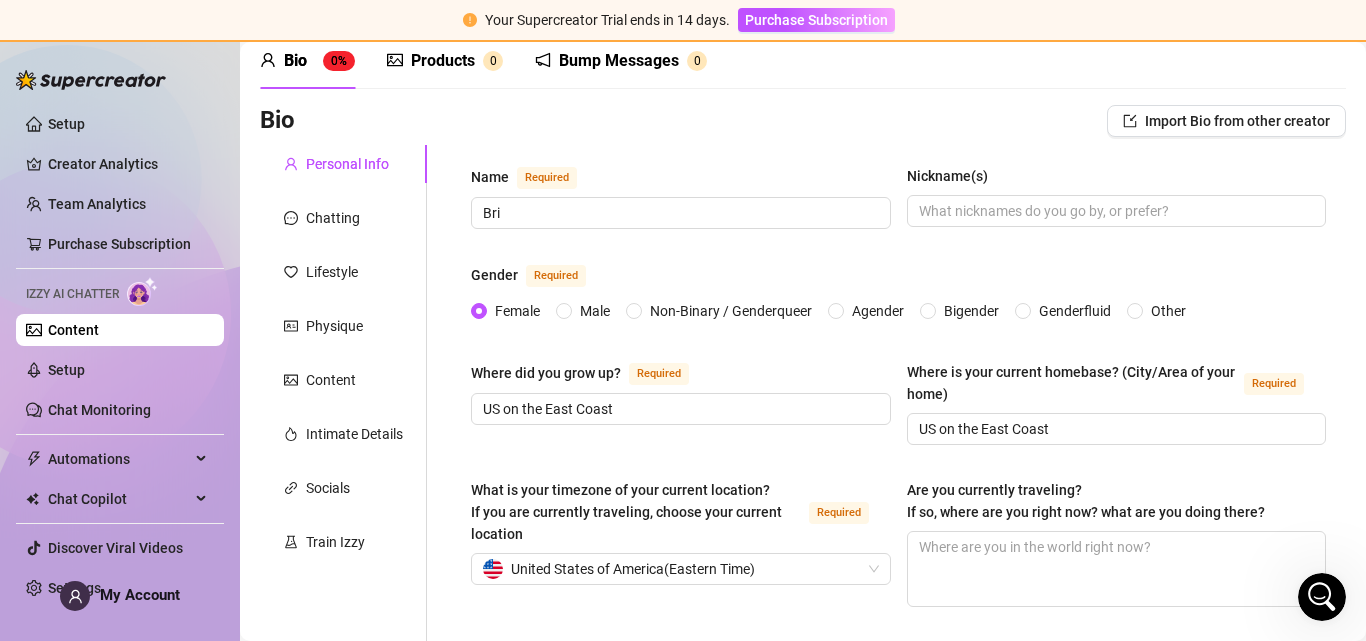 scroll, scrollTop: 112, scrollLeft: 0, axis: vertical 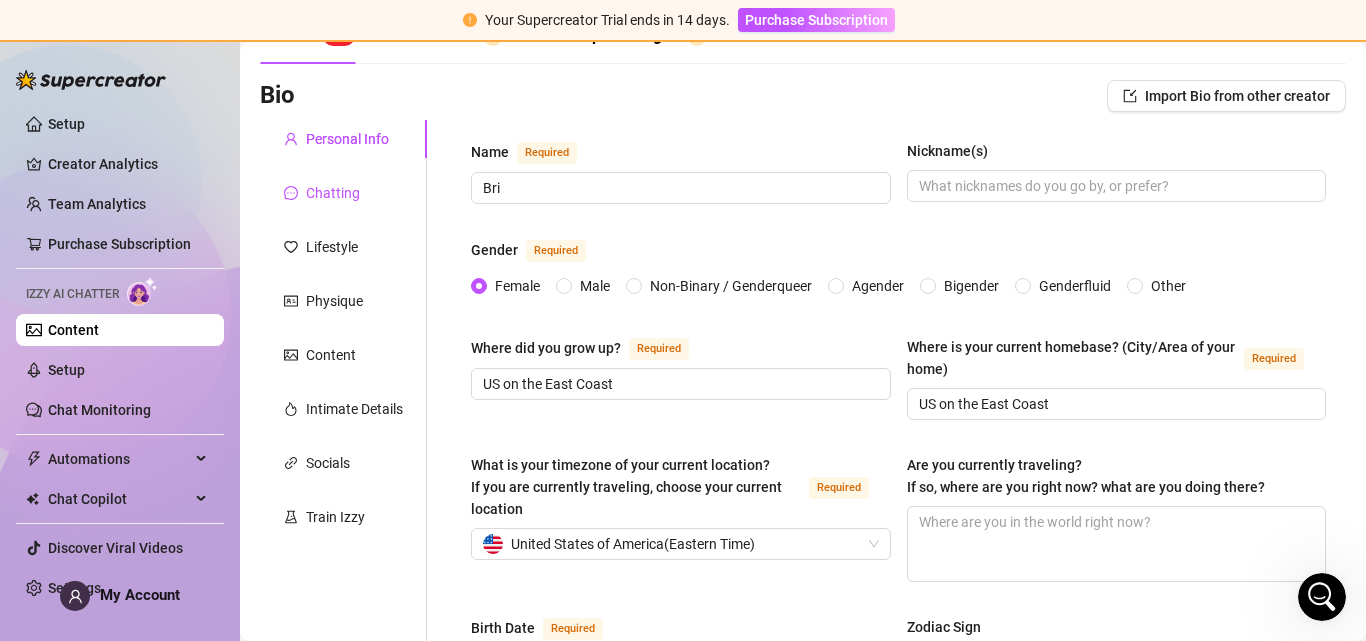 click on "Chatting" at bounding box center [333, 193] 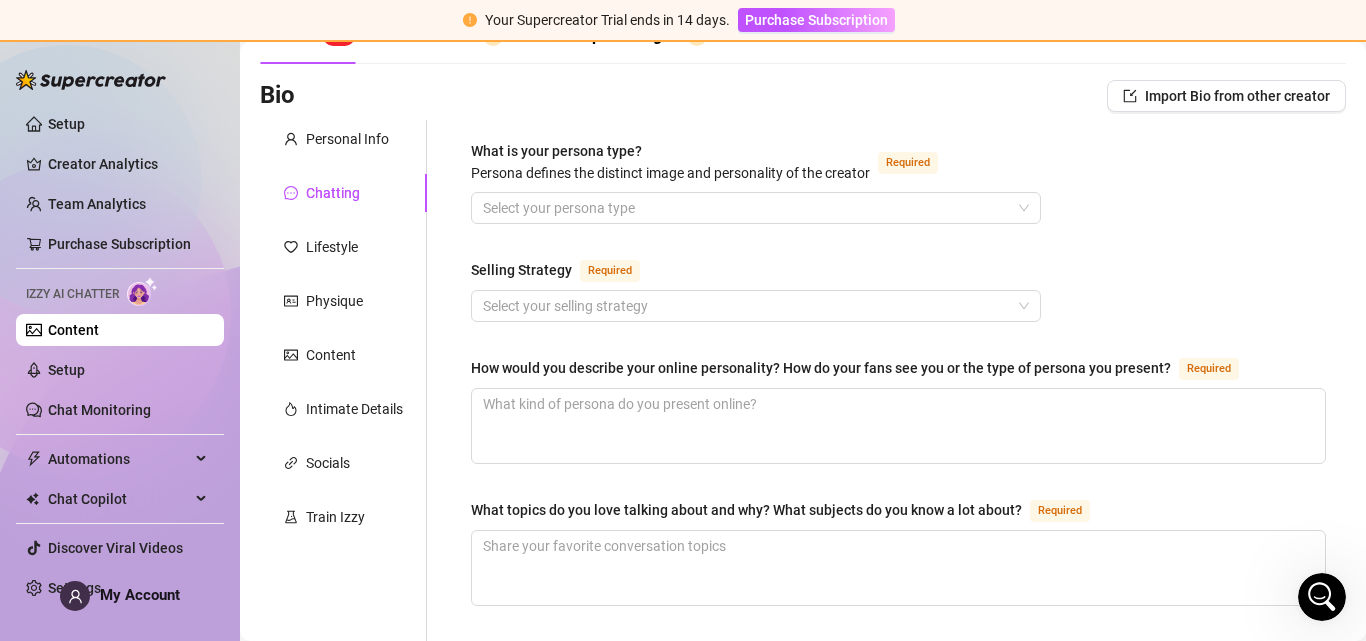 type 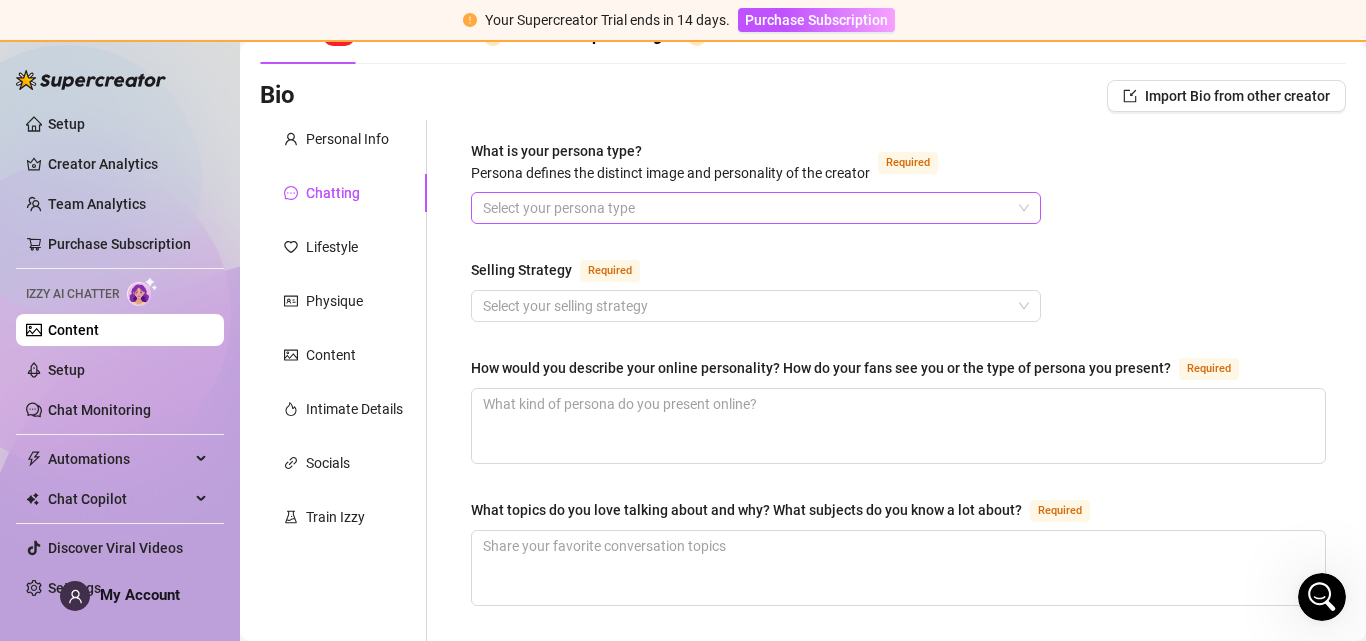 click on "What is your persona type? Persona defines the distinct image and personality of the creator Required" at bounding box center (747, 208) 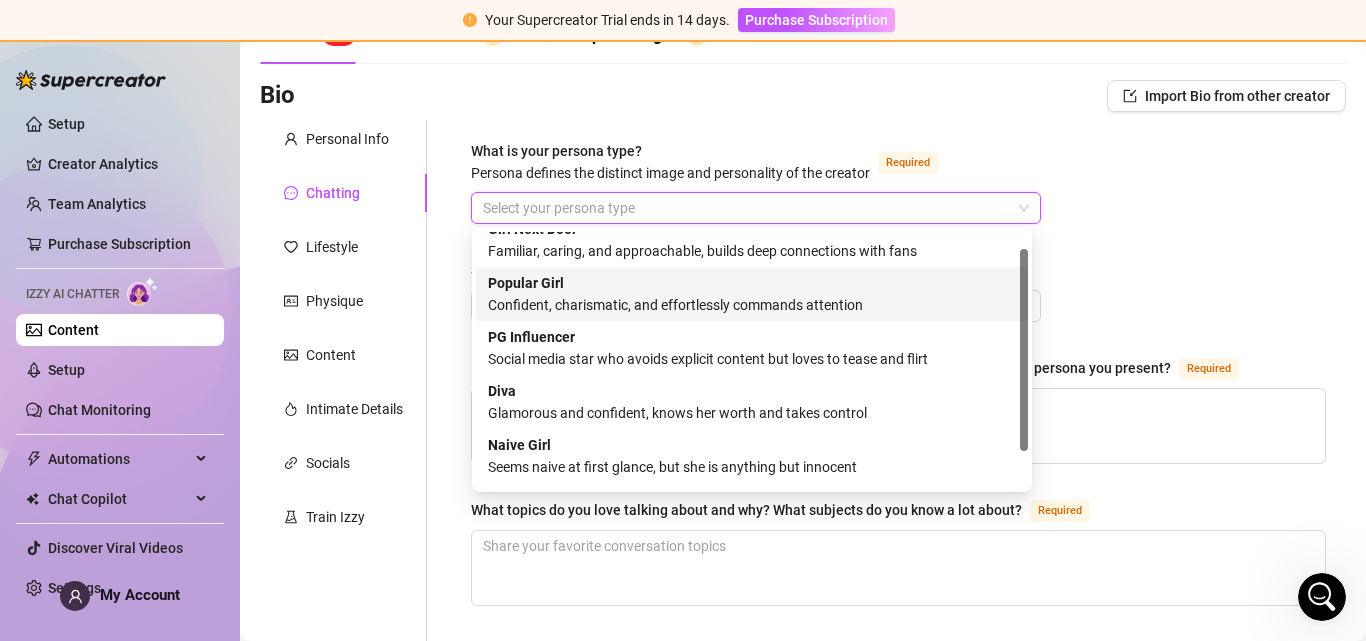 scroll, scrollTop: 0, scrollLeft: 0, axis: both 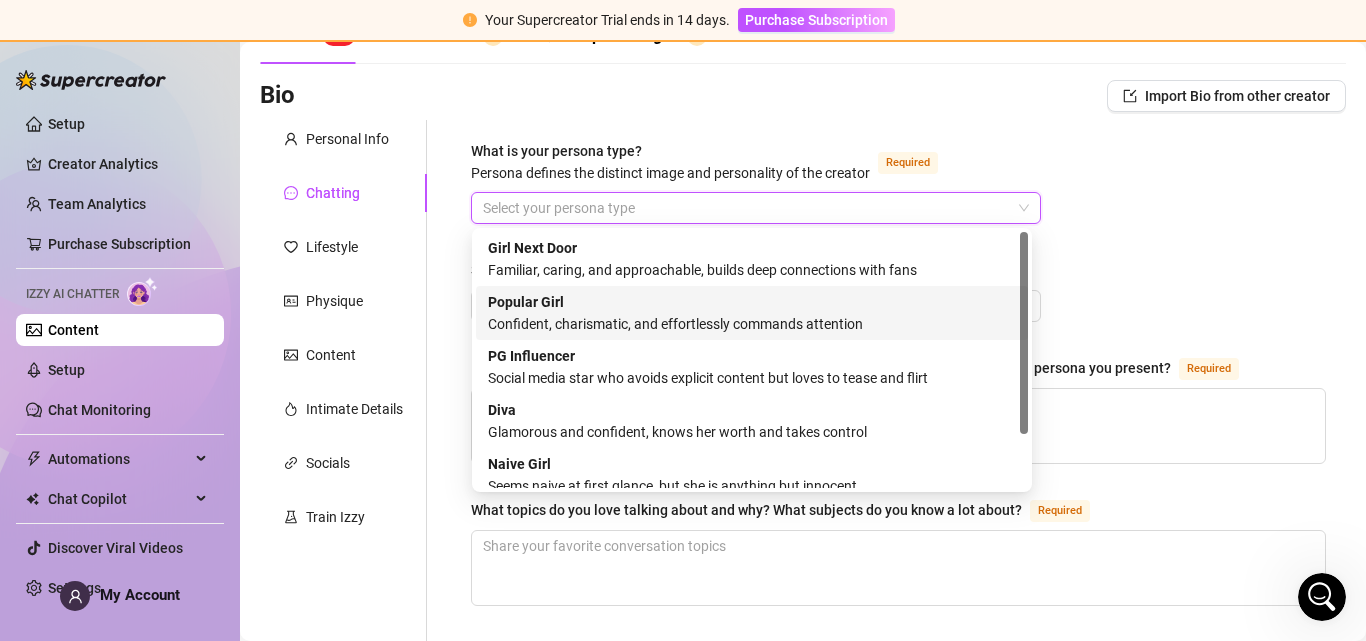 drag, startPoint x: 1023, startPoint y: 308, endPoint x: 1021, endPoint y: 257, distance: 51.0392 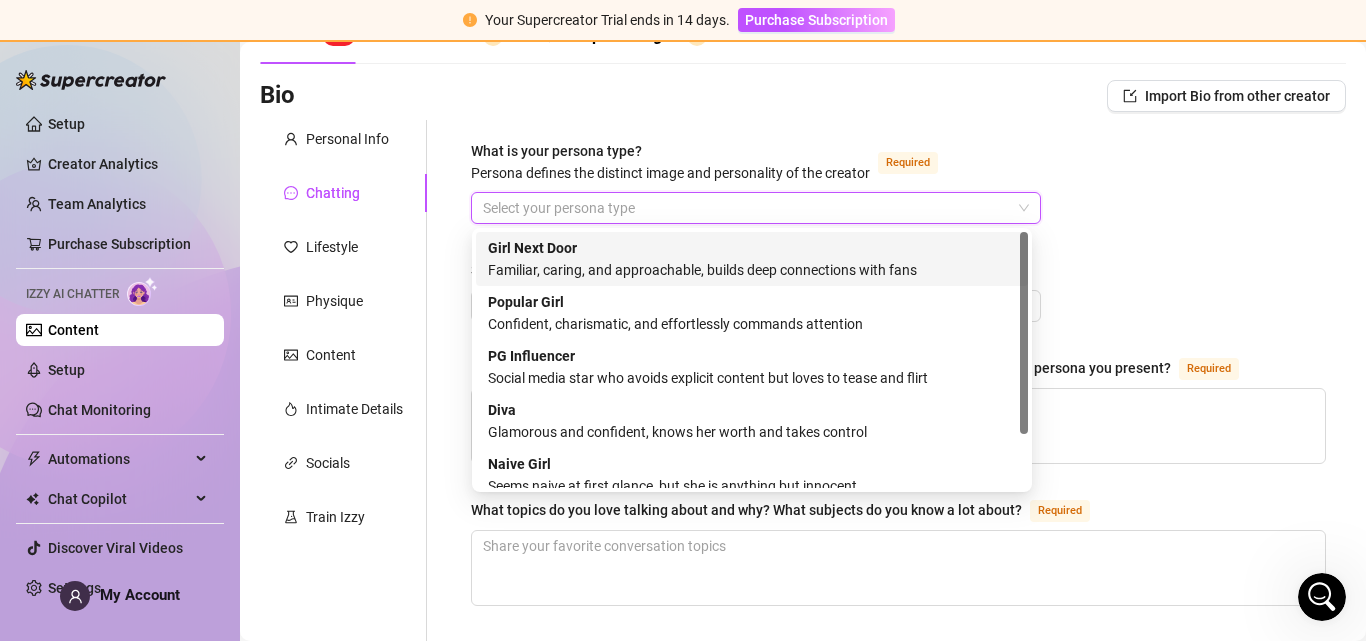 click on "Girl Next Door Familiar, caring, and approachable, builds deep connections with fans" at bounding box center [752, 259] 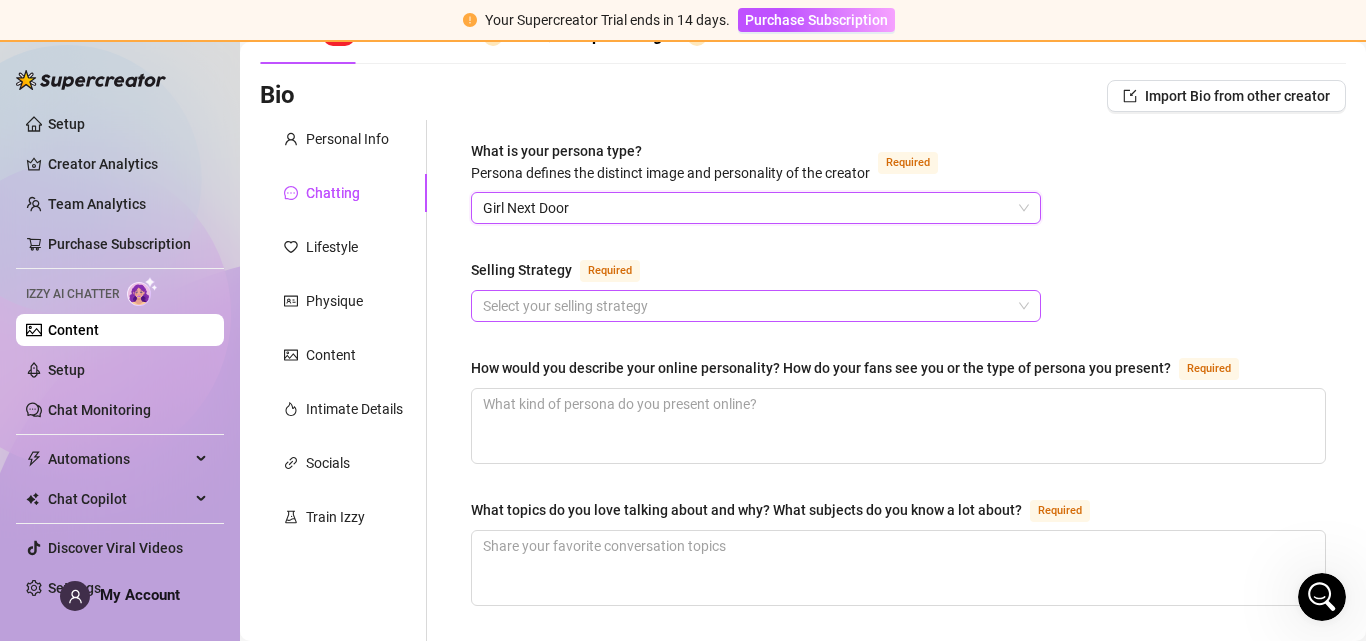 click on "Selling Strategy Required" at bounding box center [747, 306] 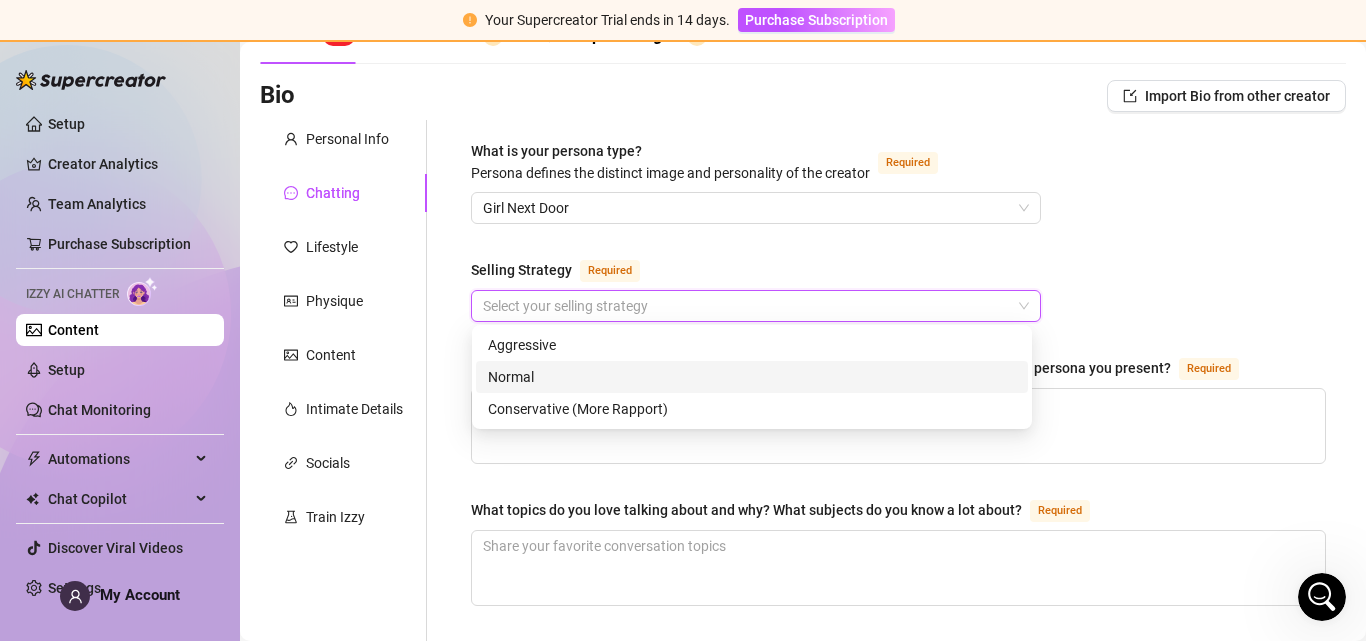 click on "Normal" at bounding box center (752, 377) 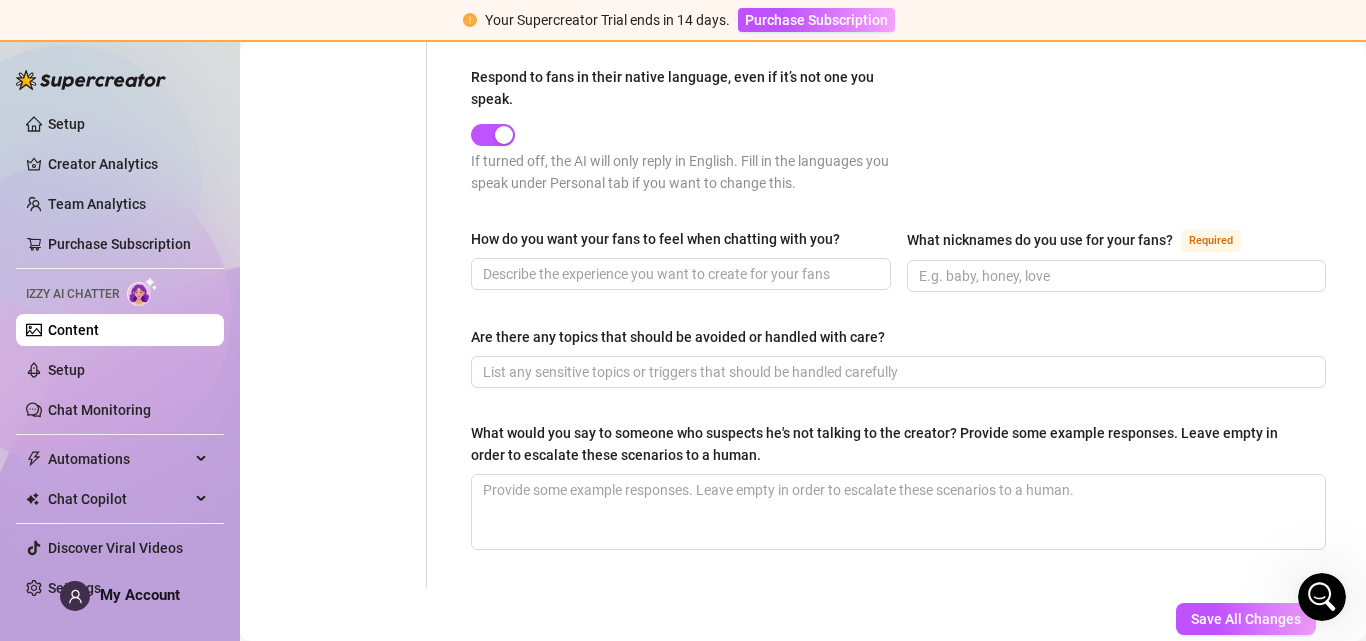 scroll, scrollTop: 1150, scrollLeft: 0, axis: vertical 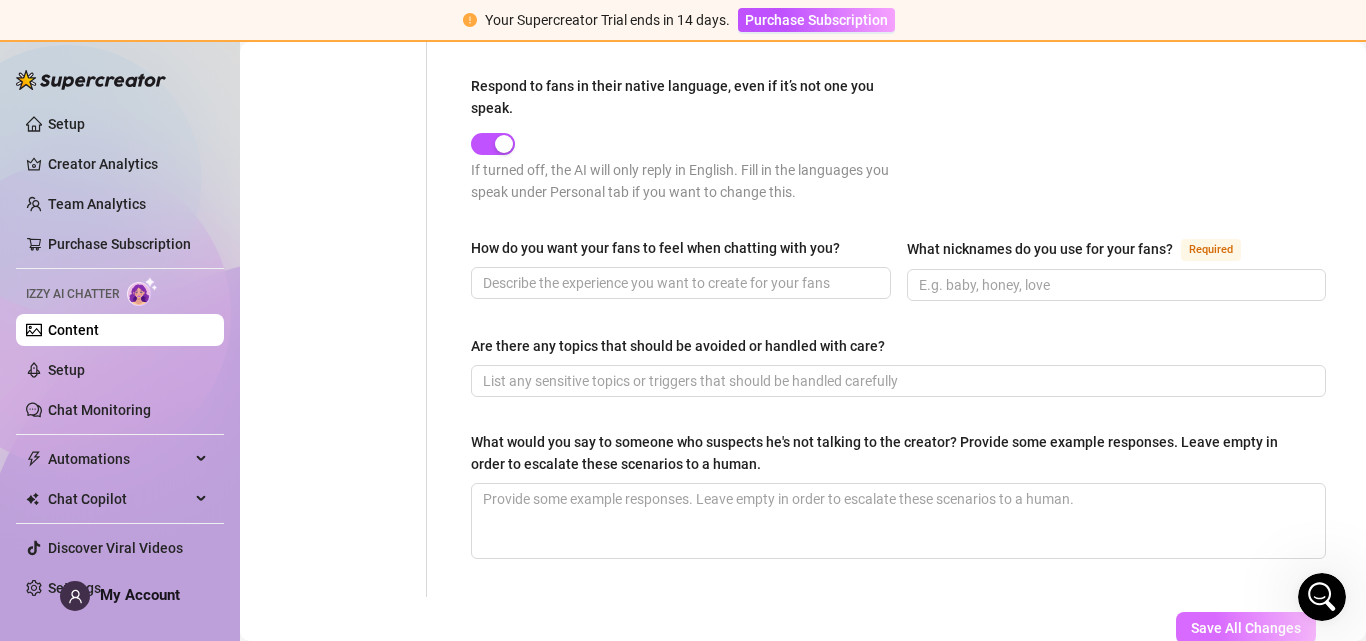 click on "Save All Changes" at bounding box center [1246, 628] 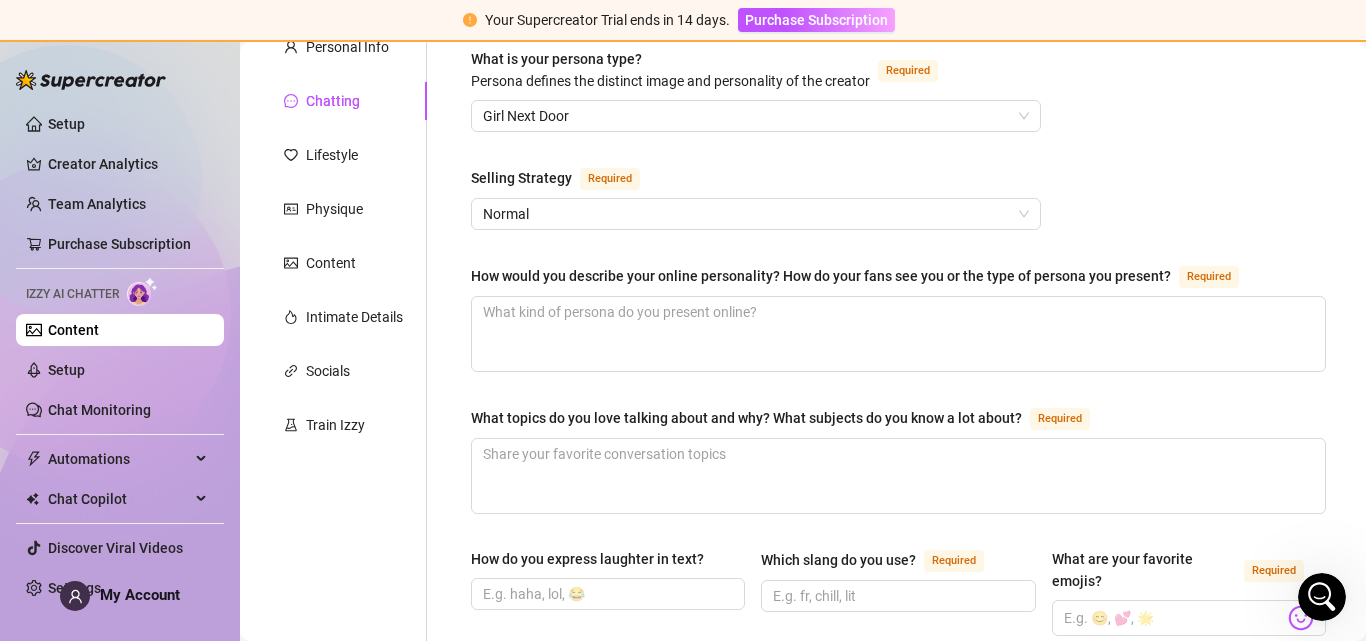 scroll, scrollTop: 0, scrollLeft: 0, axis: both 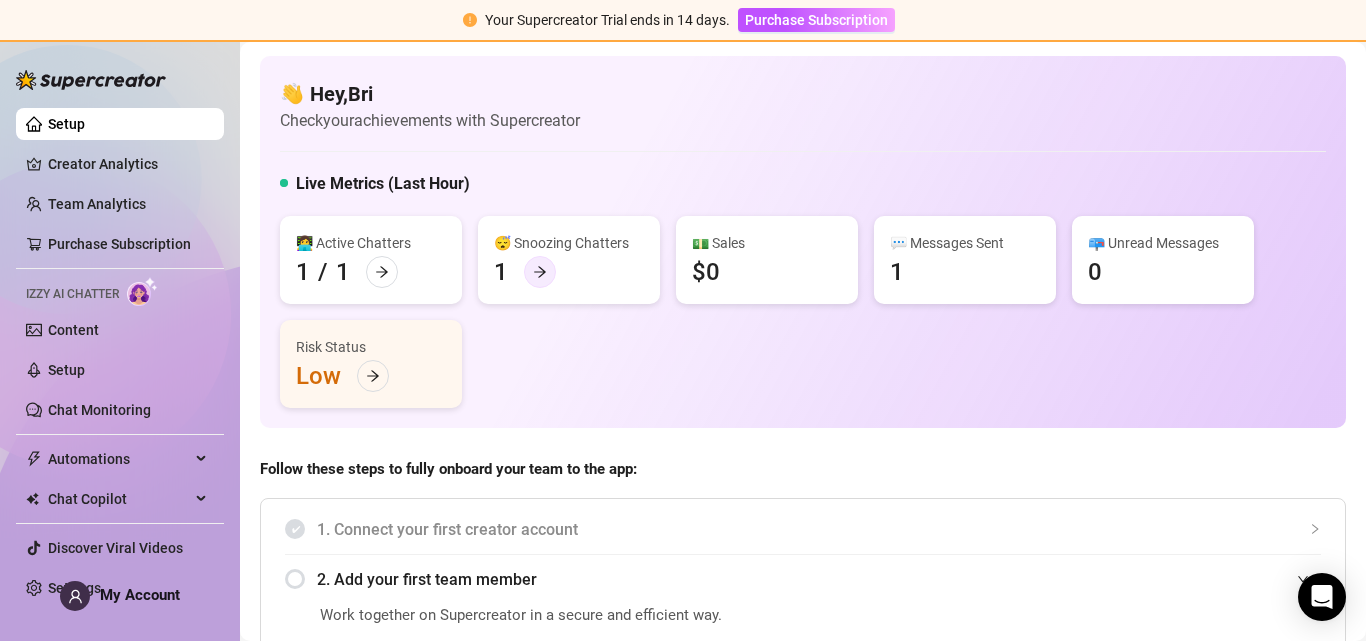 click 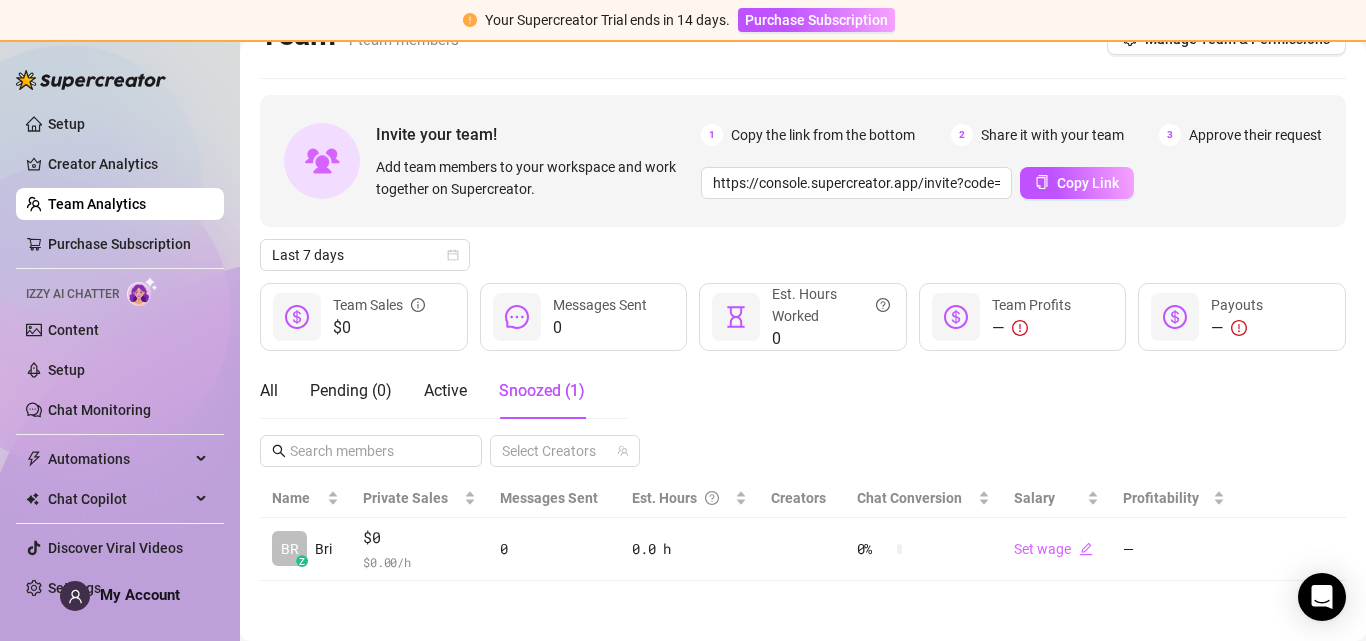scroll, scrollTop: 0, scrollLeft: 0, axis: both 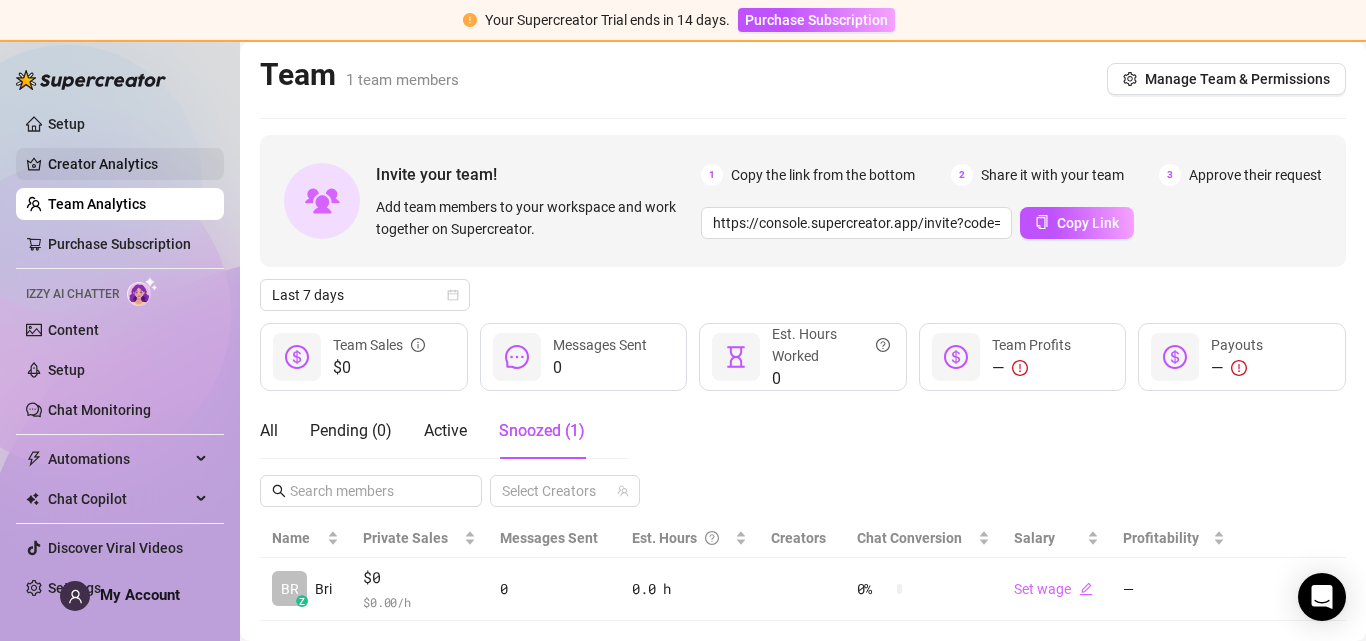 click on "Creator Analytics" at bounding box center (128, 164) 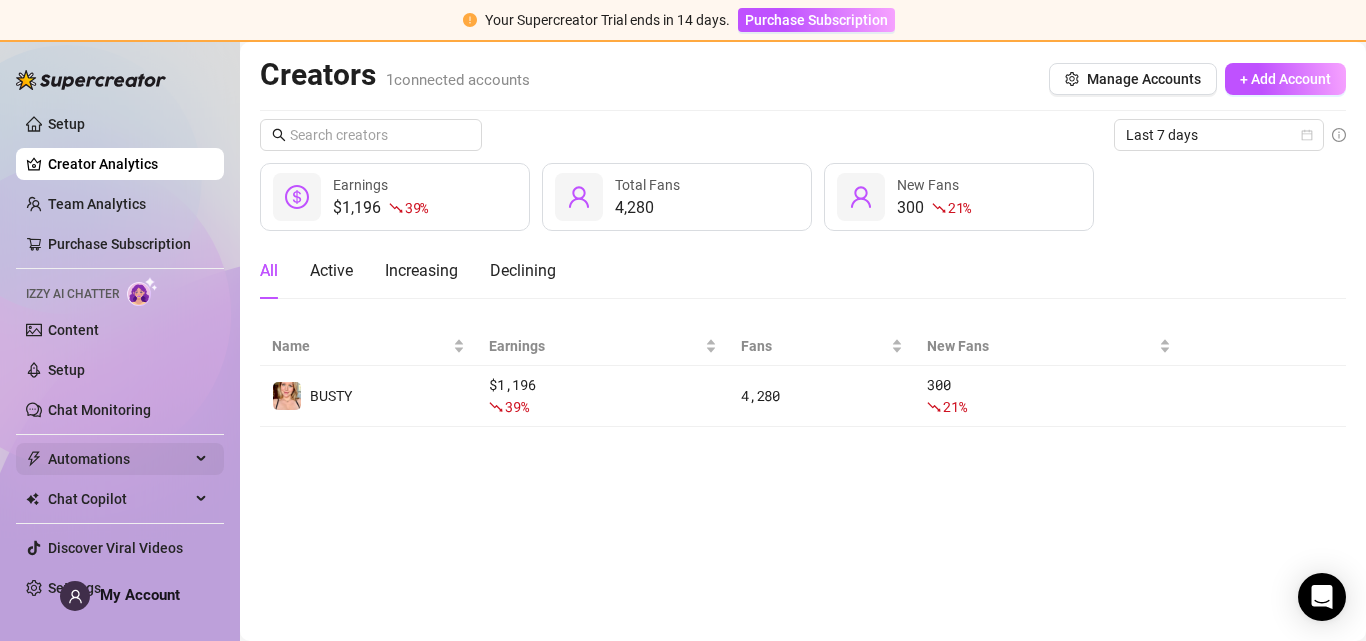 click on "Automations" at bounding box center [119, 459] 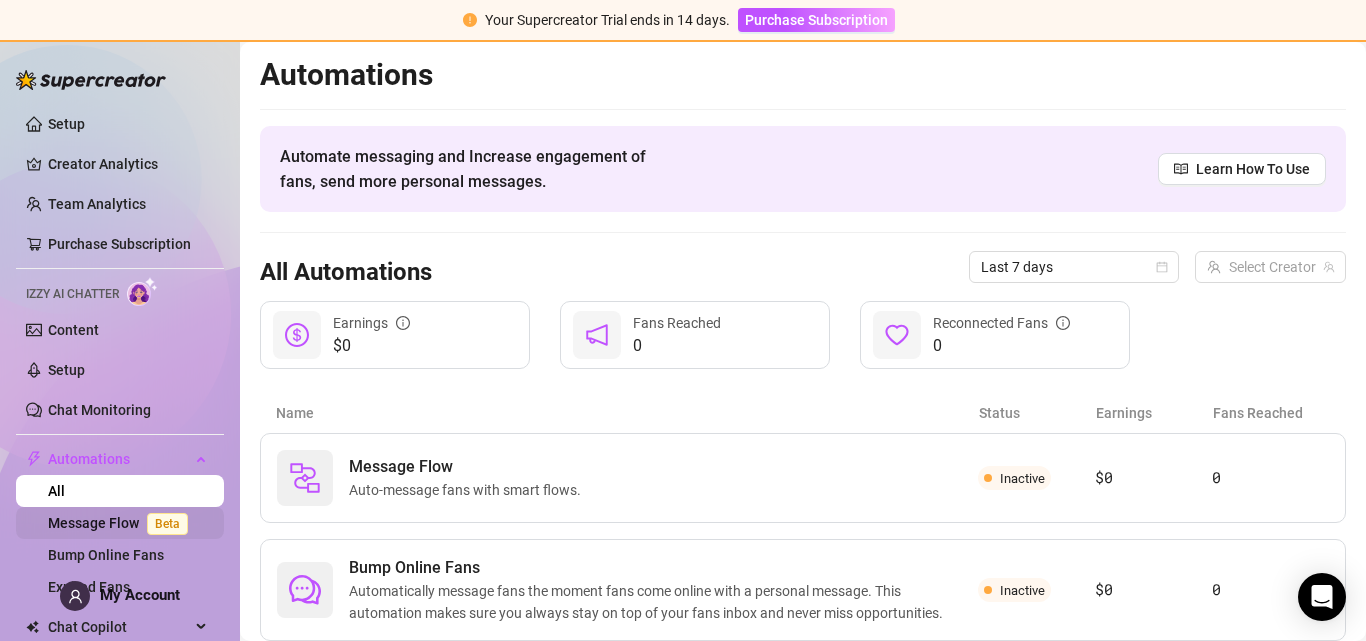 click on "Message Flow Beta" at bounding box center (122, 523) 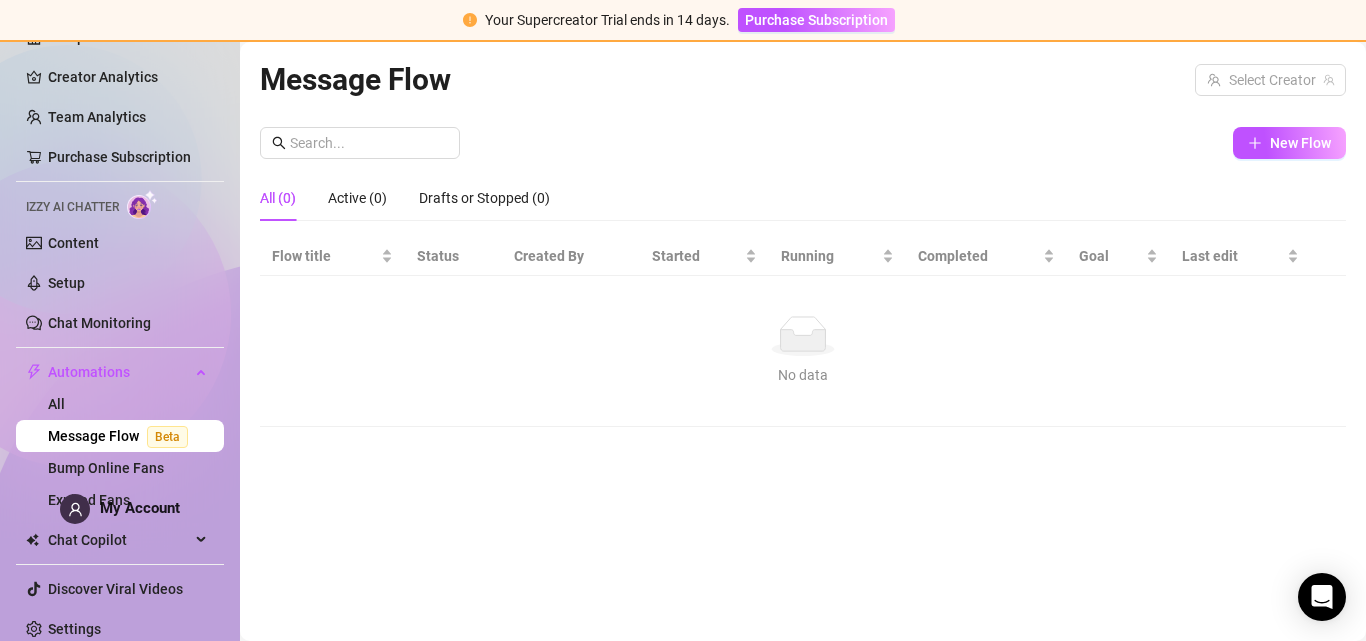 scroll, scrollTop: 99, scrollLeft: 0, axis: vertical 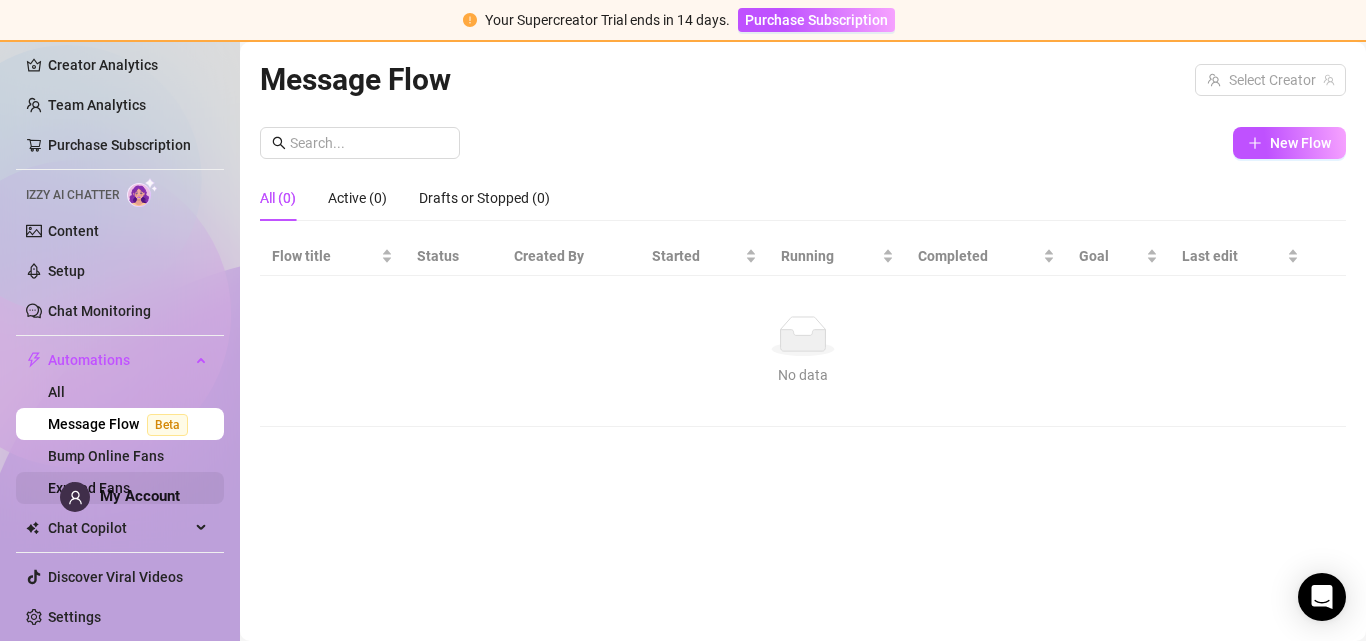 click on "Expired Fans" at bounding box center (89, 488) 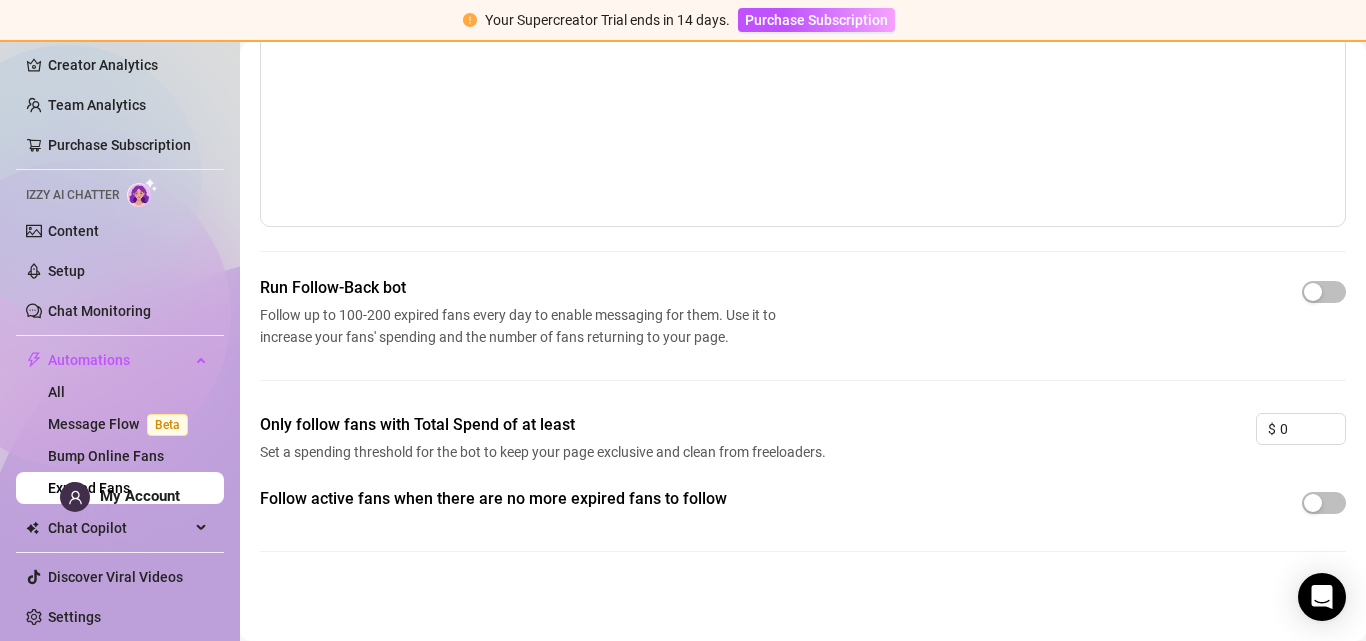 scroll, scrollTop: 216, scrollLeft: 0, axis: vertical 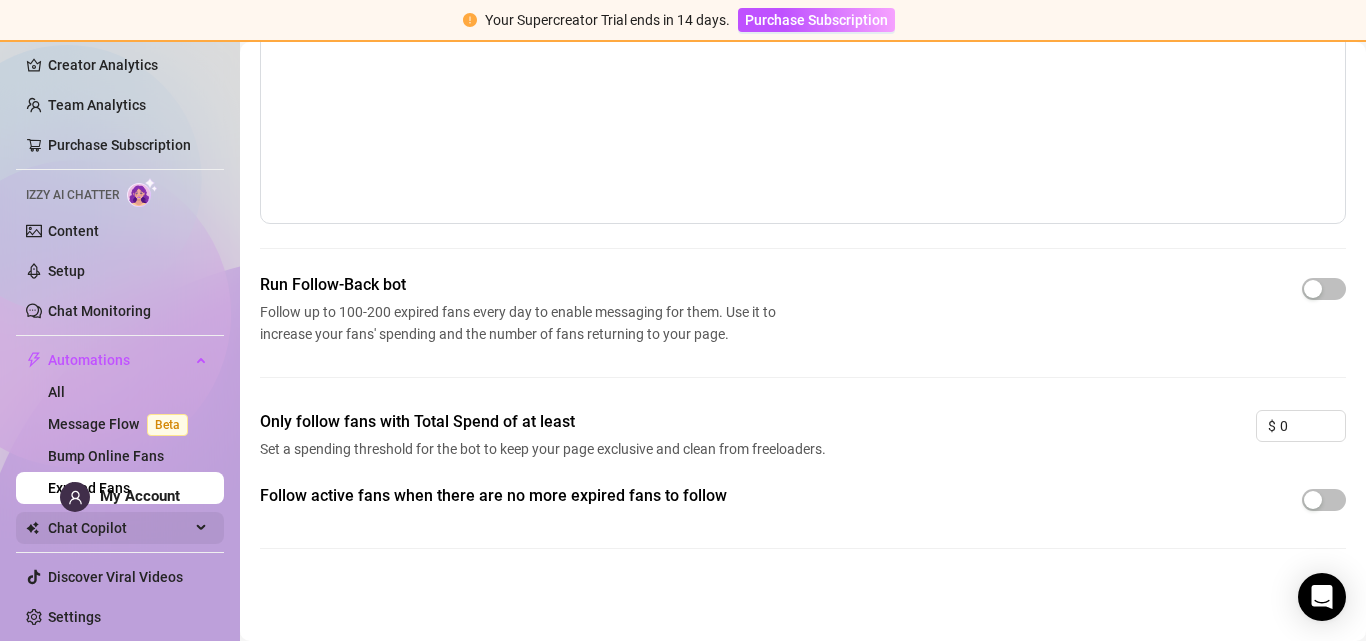 click on "Chat Copilot" at bounding box center (119, 528) 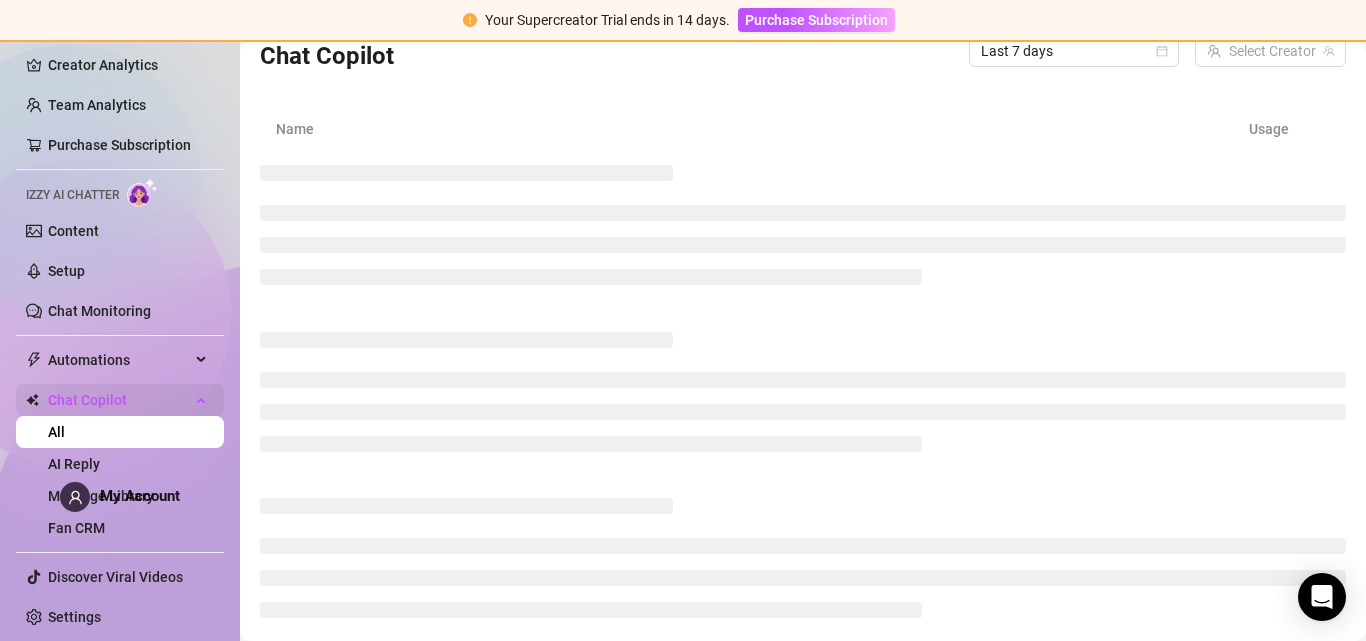 scroll, scrollTop: 98, scrollLeft: 0, axis: vertical 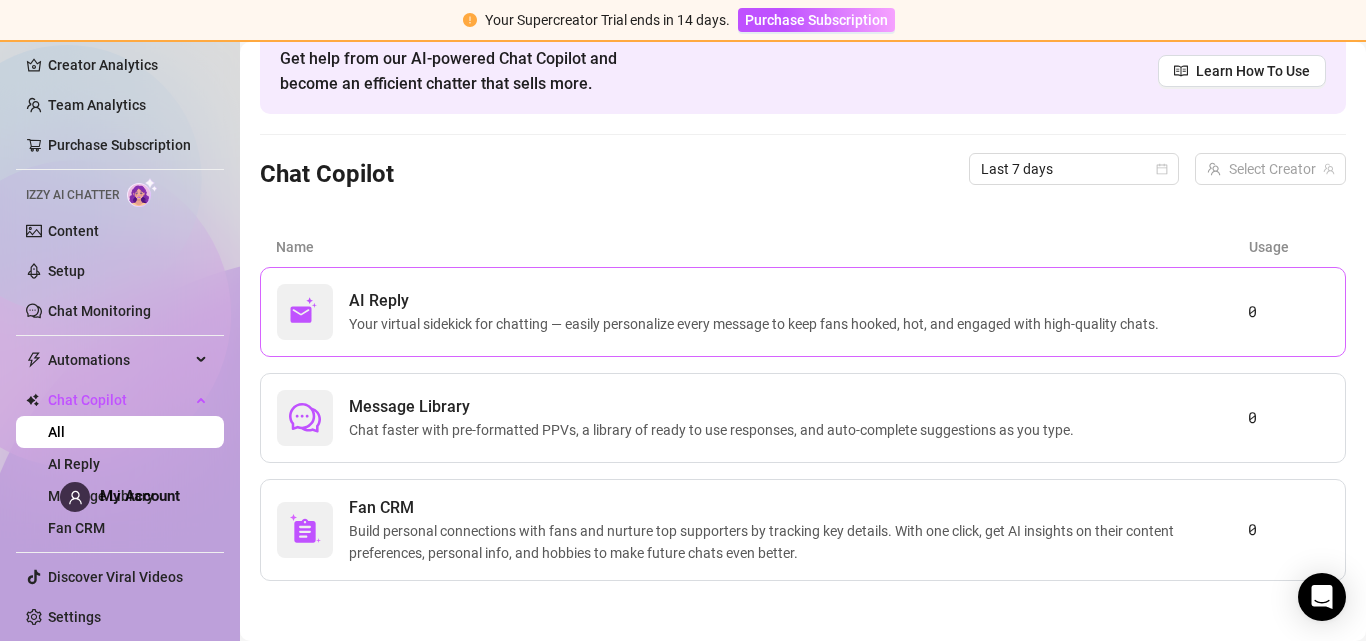 click on "AI Reply" at bounding box center [758, 301] 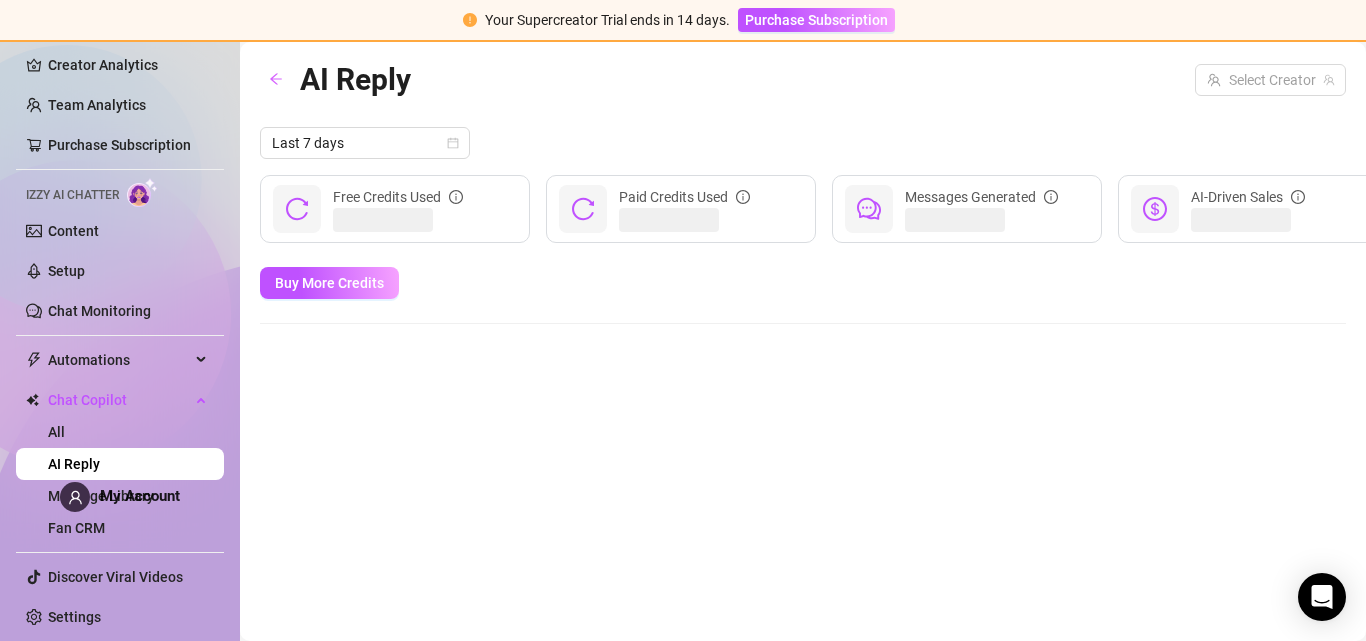 scroll, scrollTop: 0, scrollLeft: 0, axis: both 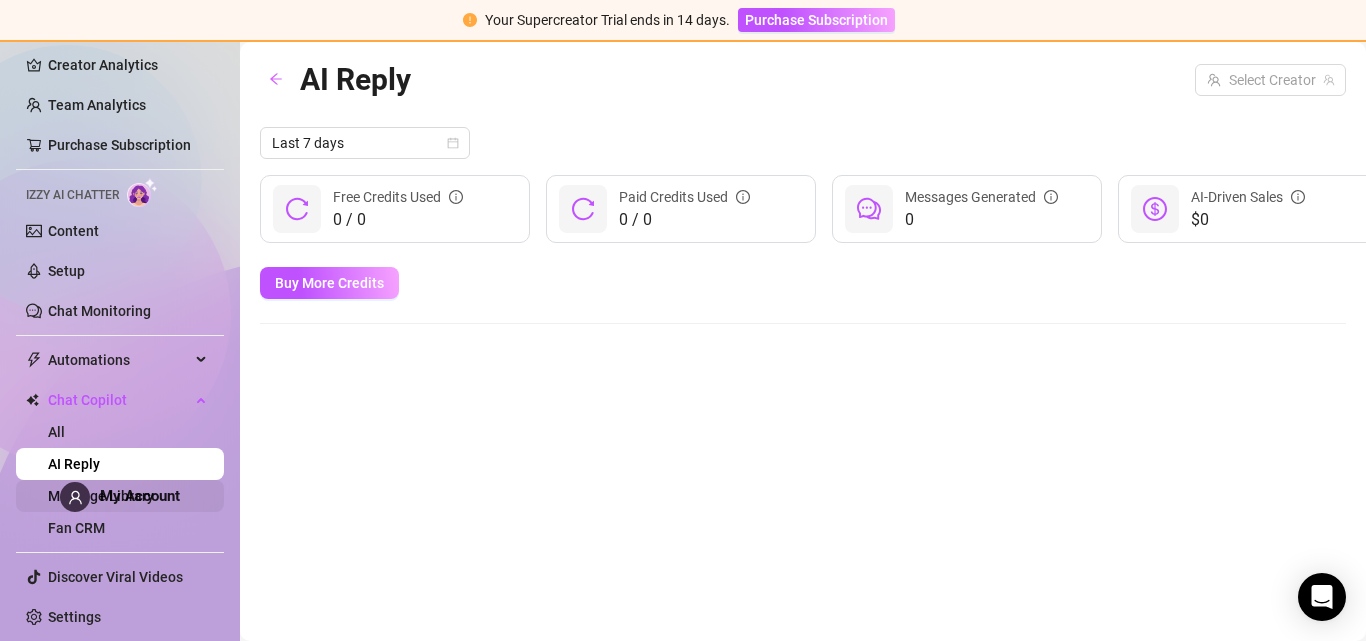 click on "Message Library" at bounding box center (101, 496) 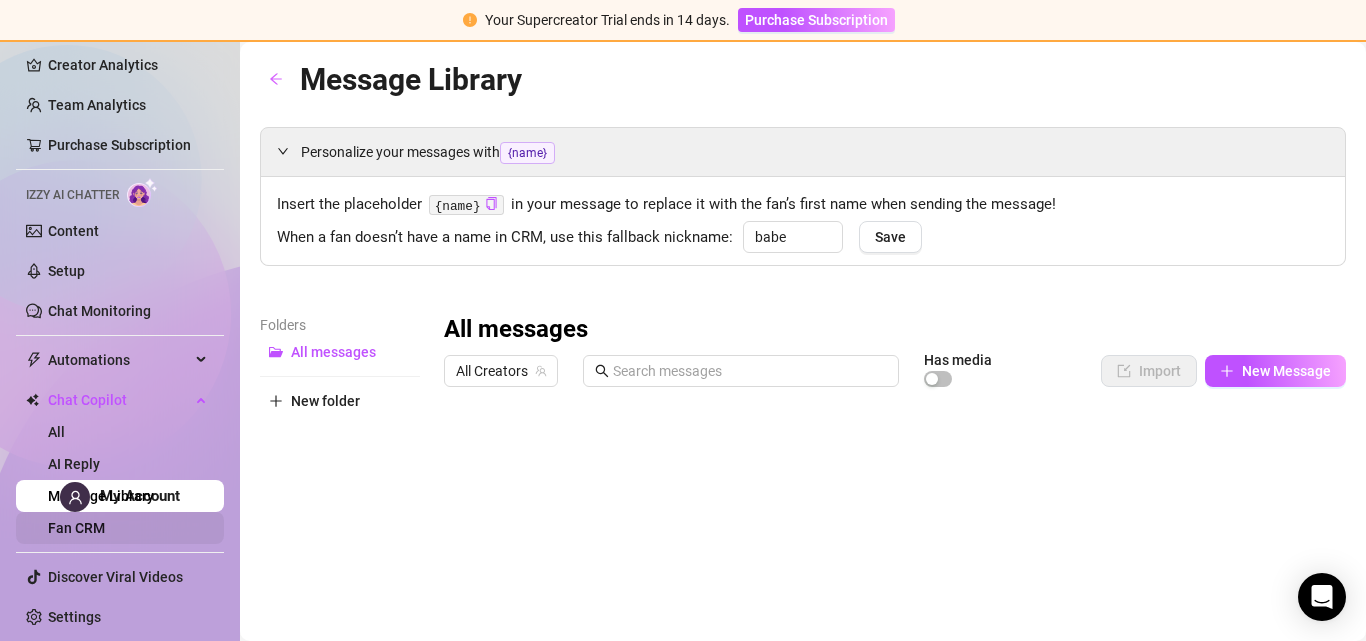 click on "Fan CRM" at bounding box center (76, 528) 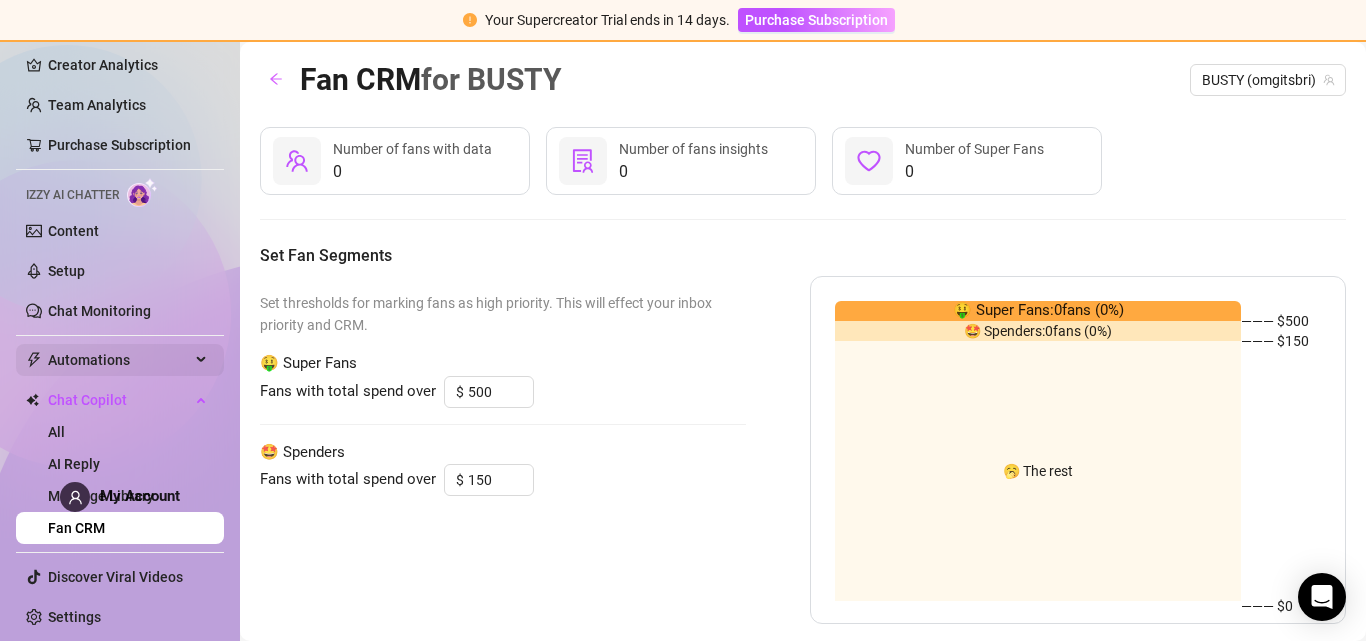 click on "Automations" at bounding box center (119, 360) 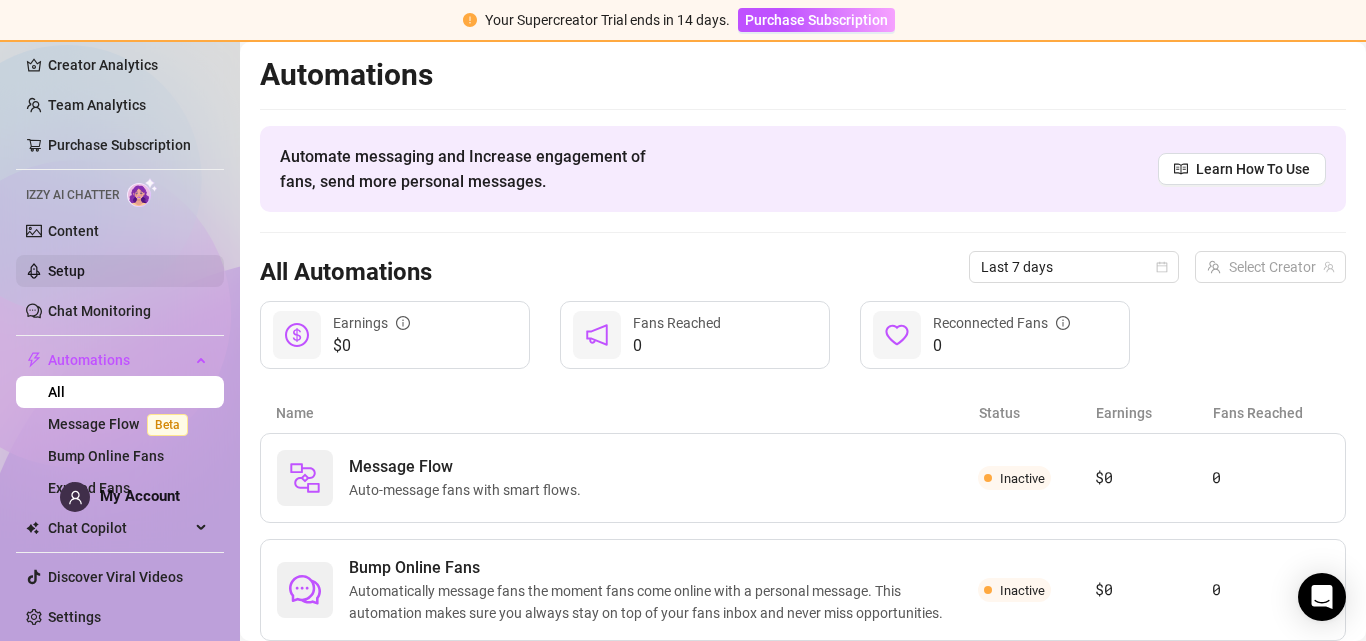 click on "Setup" at bounding box center (66, 271) 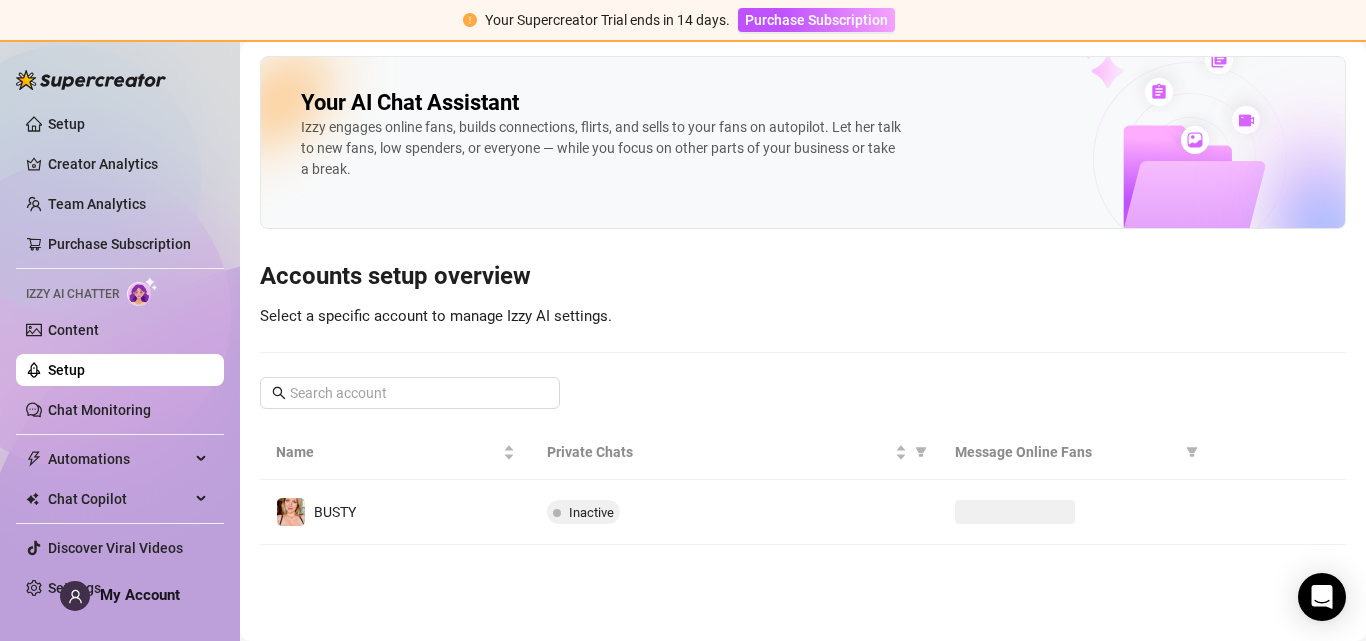 scroll, scrollTop: 0, scrollLeft: 0, axis: both 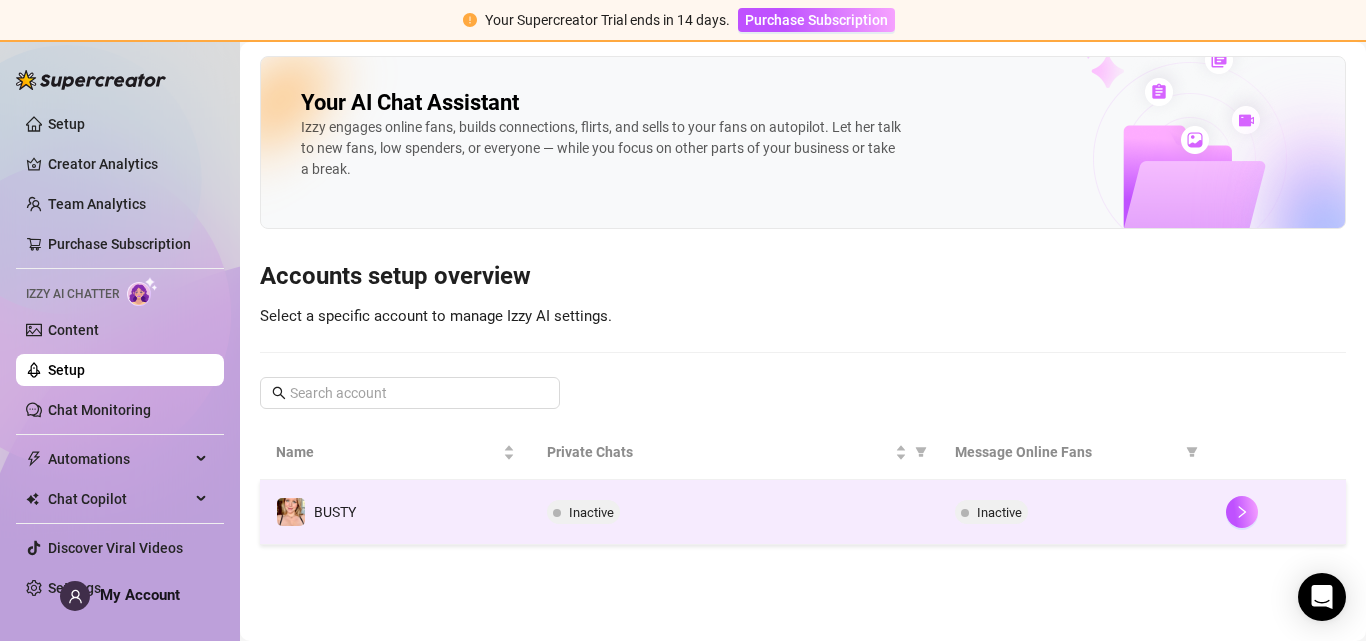 click on "BUSTY" at bounding box center [395, 512] 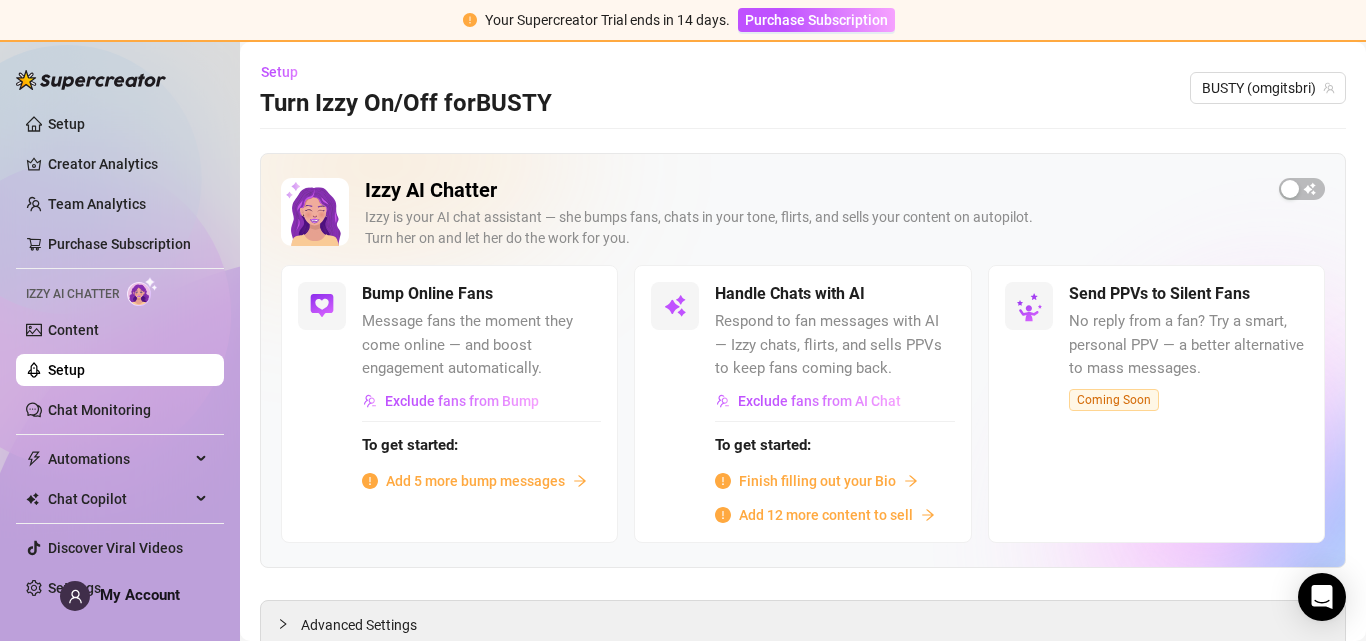 click on "Finish filling out your Bio" at bounding box center (817, 481) 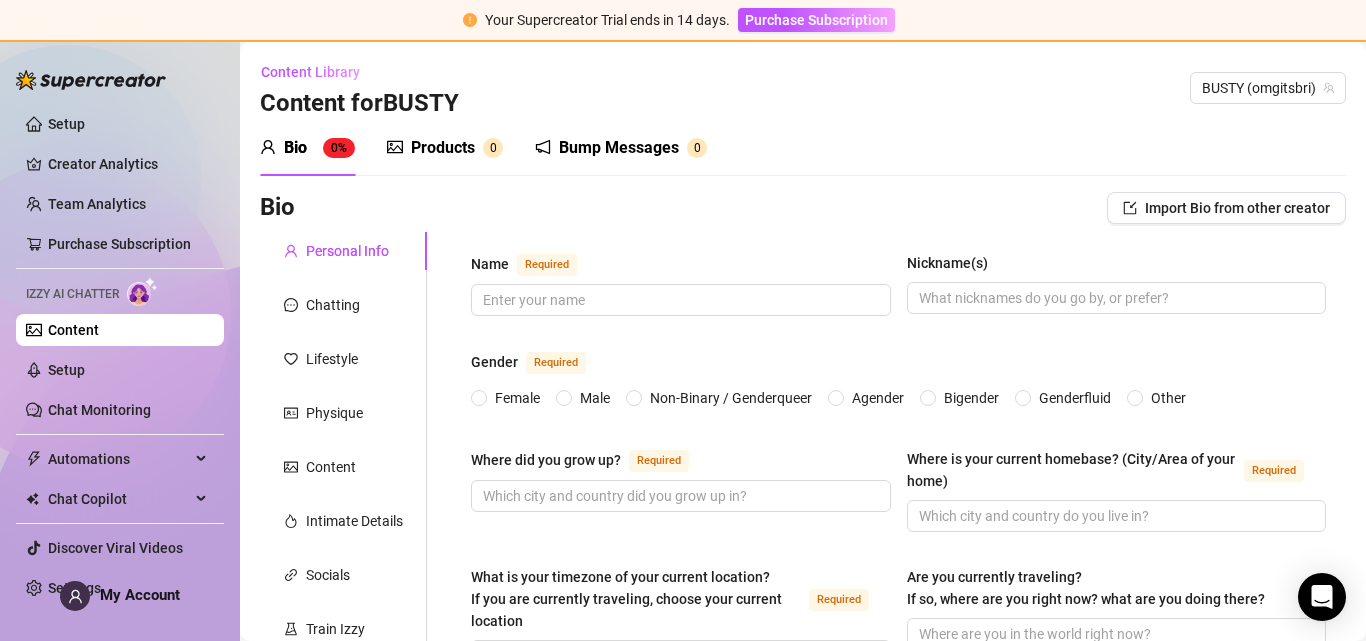 type 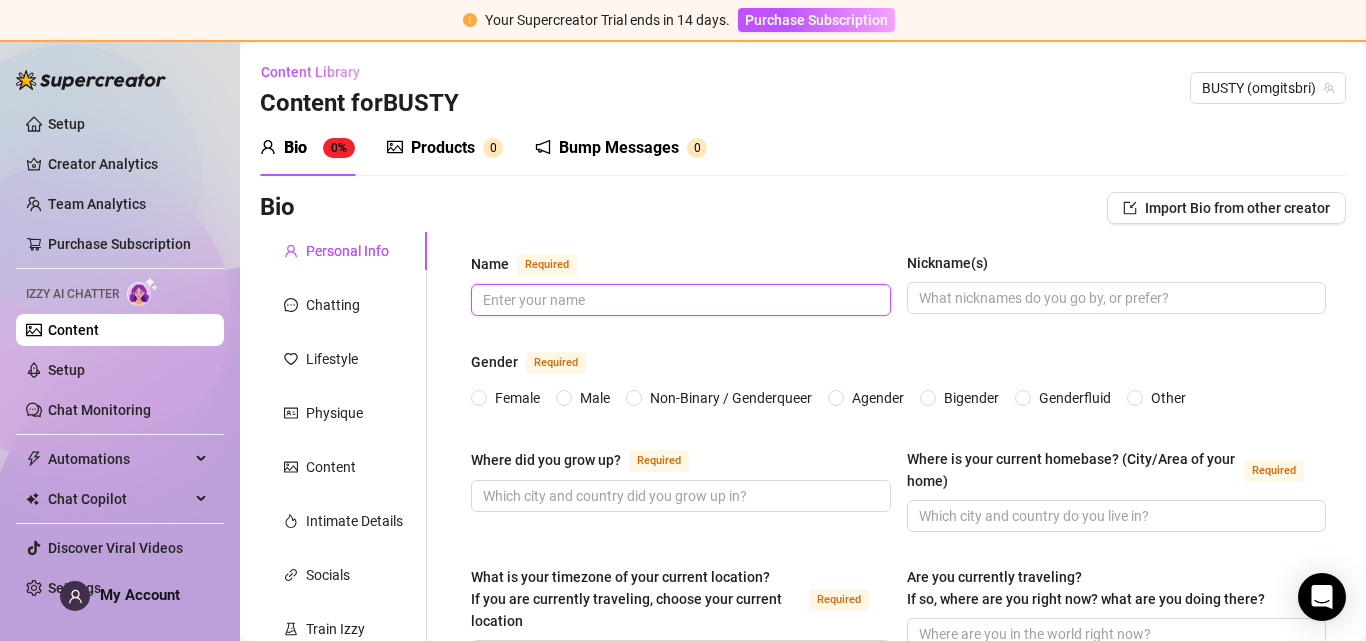 click on "Name Required" at bounding box center (679, 300) 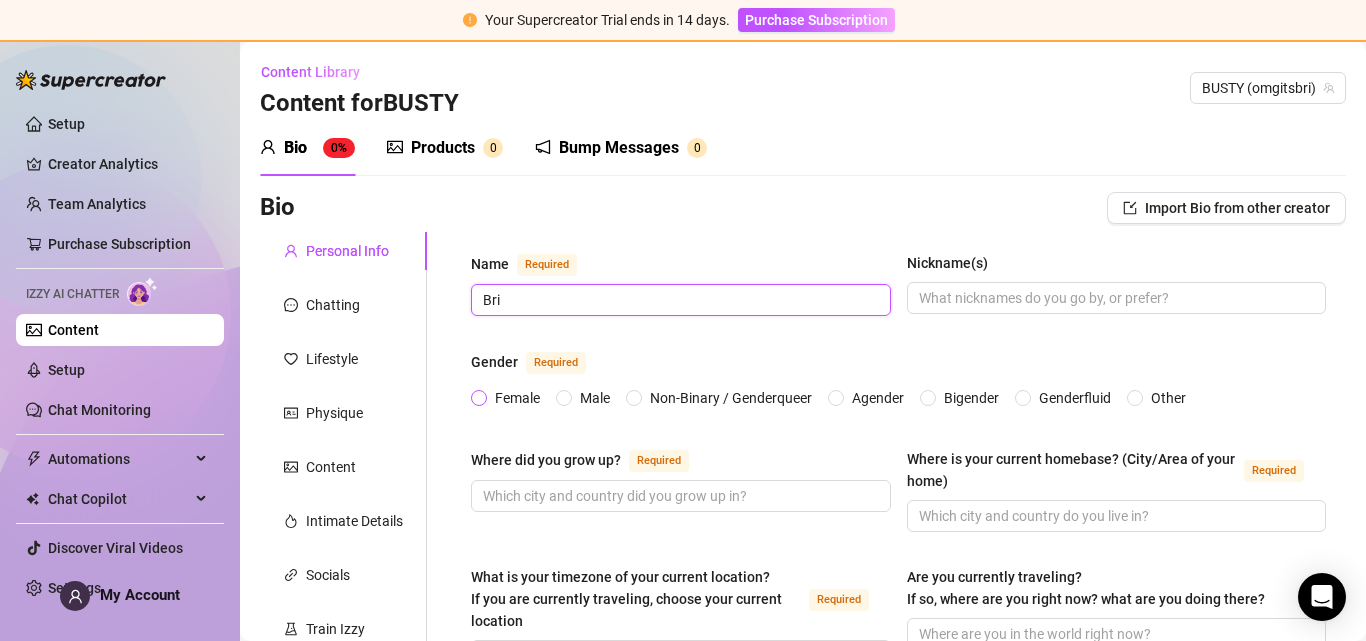 type on "Bri" 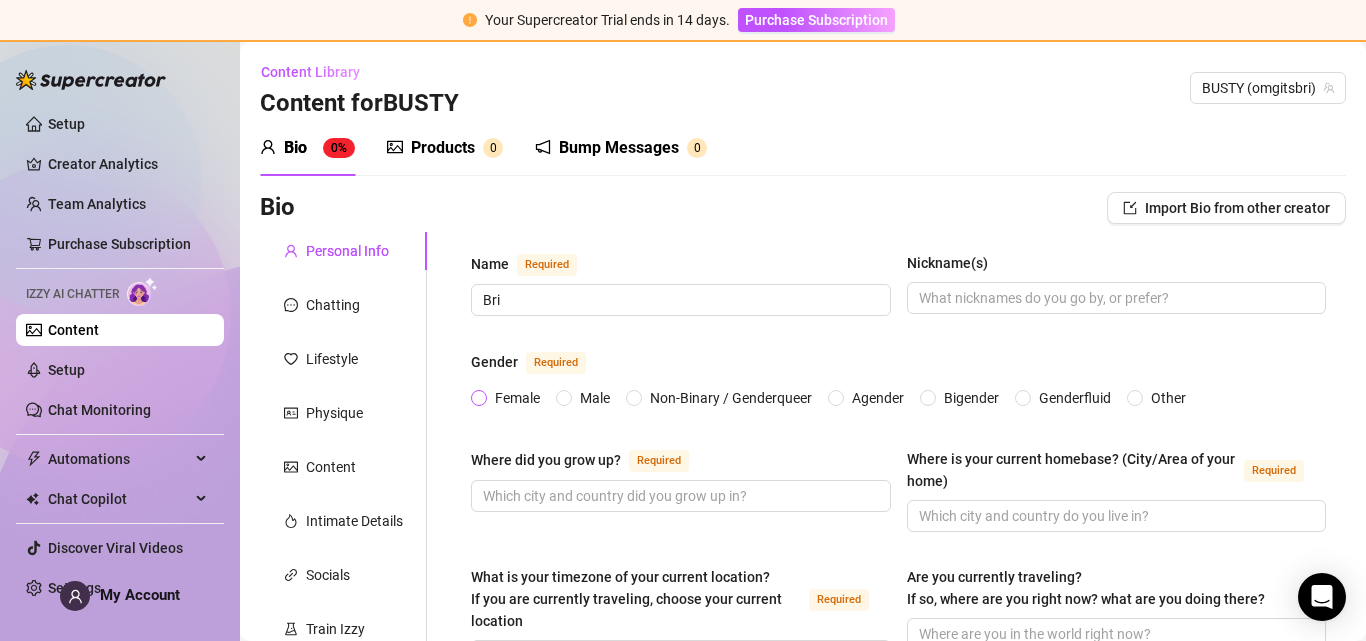 click on "Female" at bounding box center [480, 399] 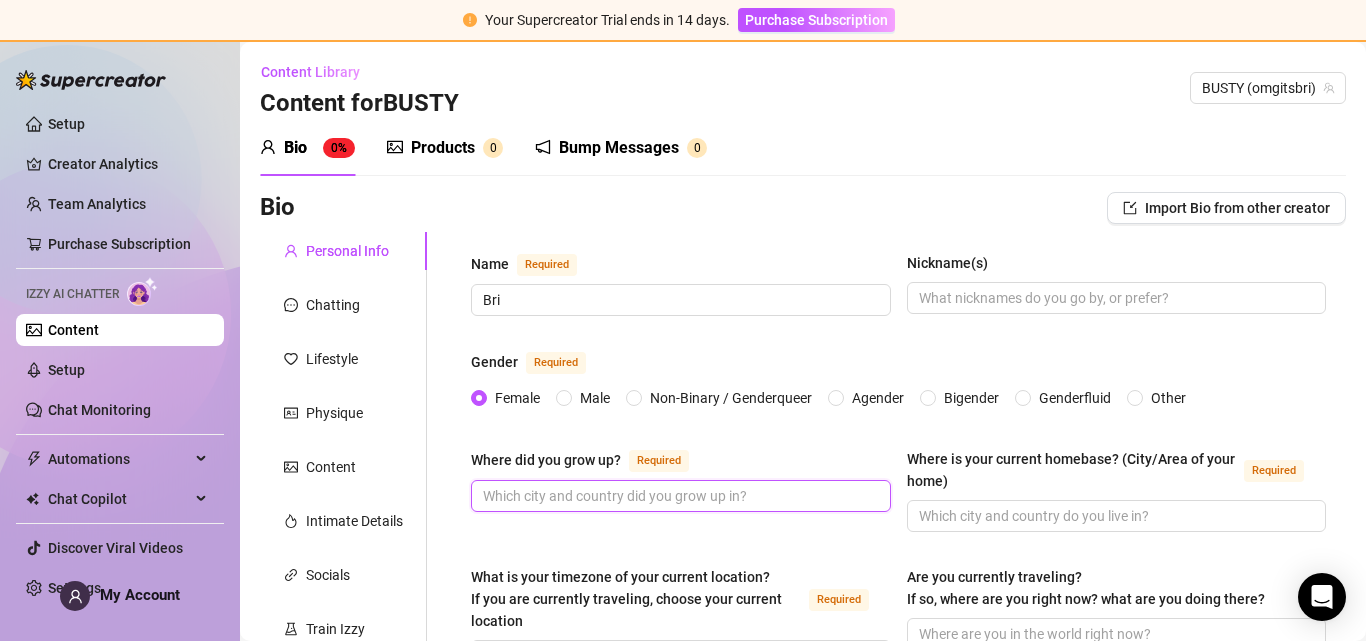 click on "Where did you grow up? Required" at bounding box center (679, 496) 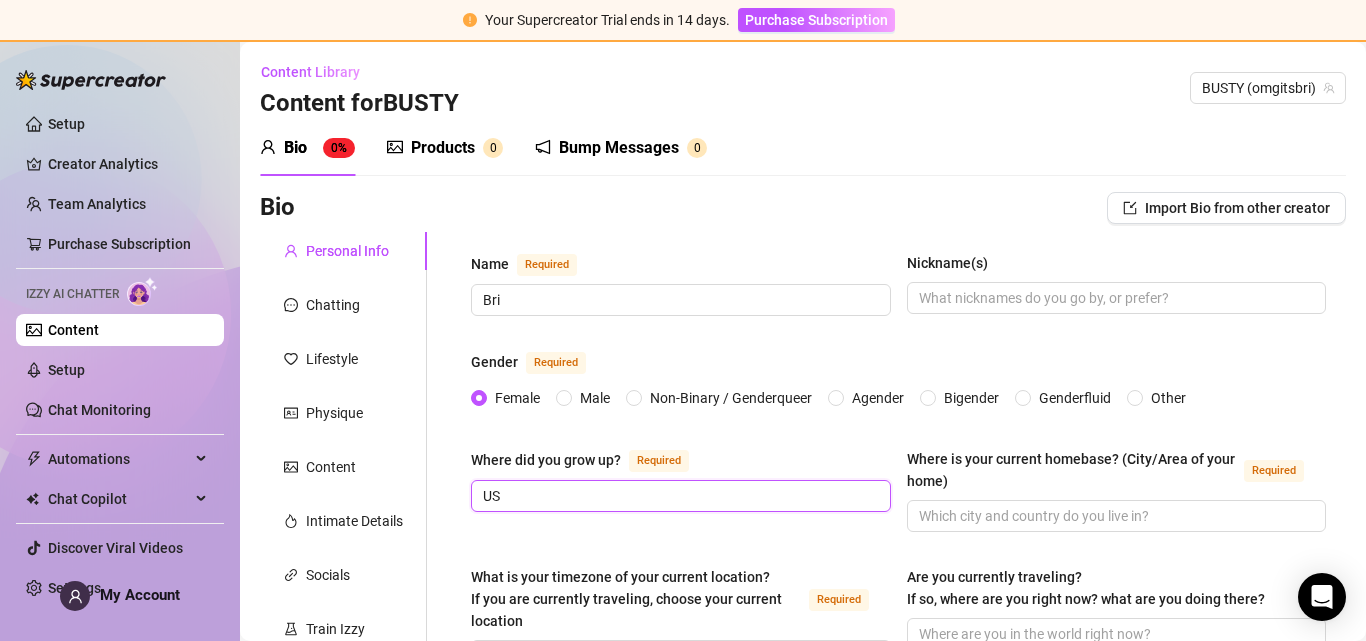 type on "U" 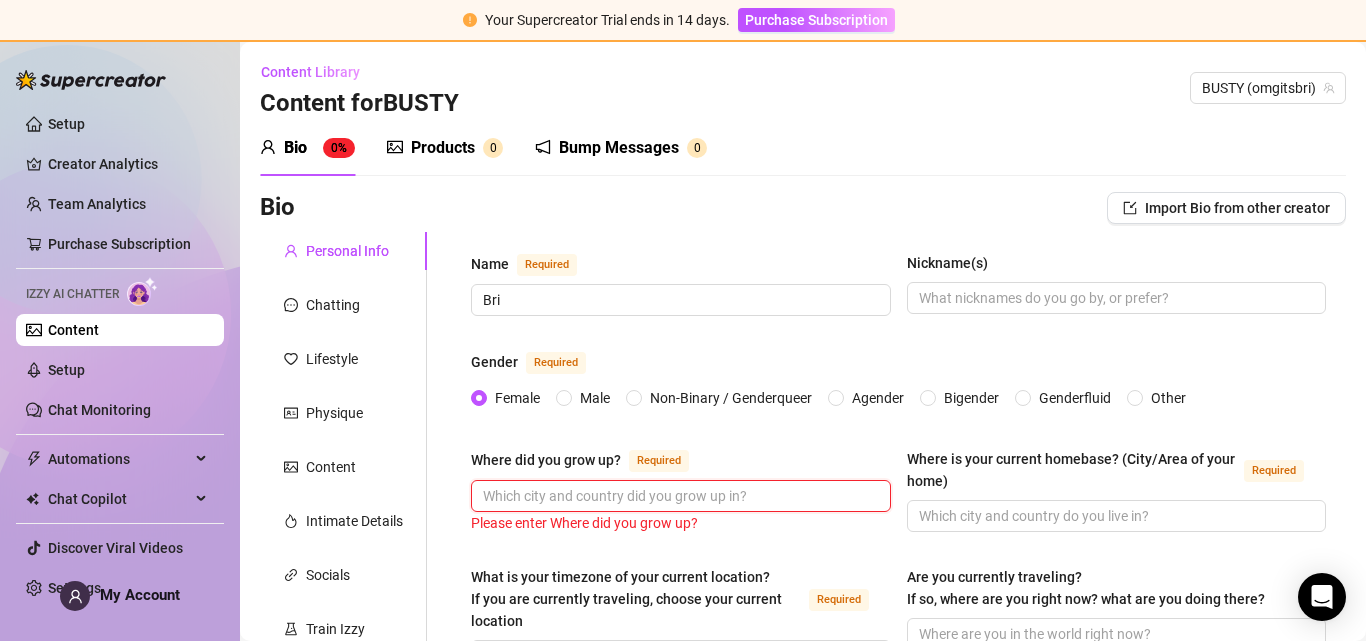 paste on "US on the East Coast" 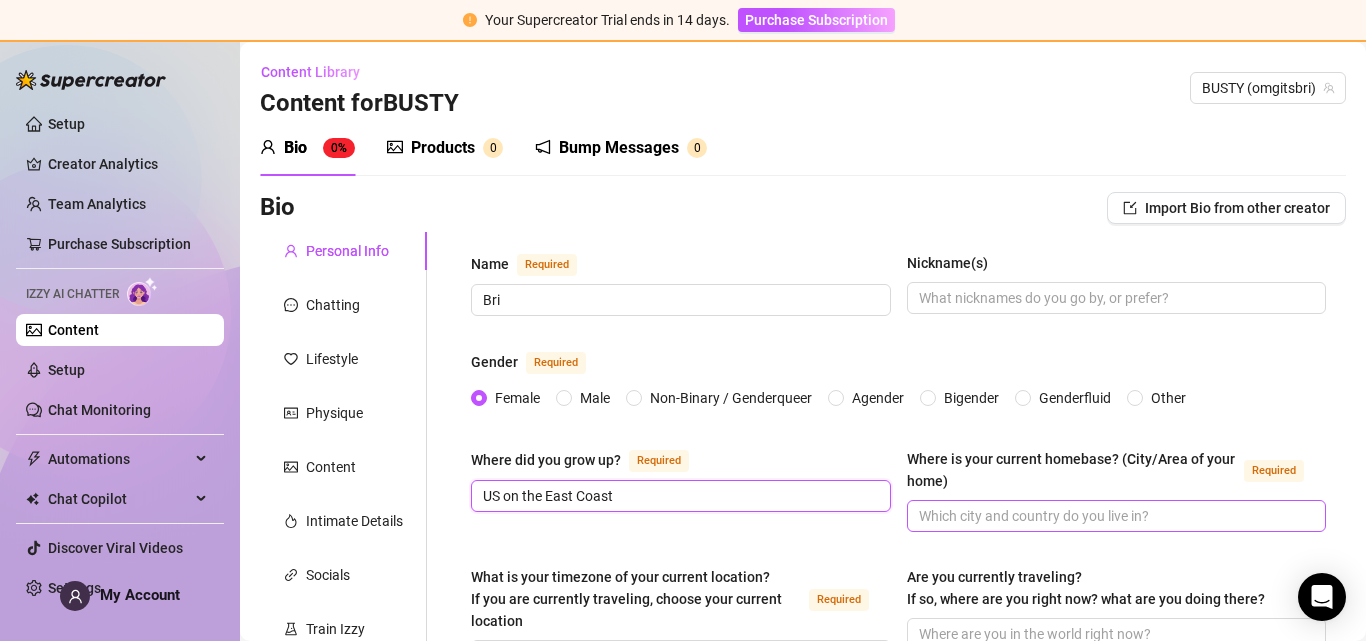 type on "US on the East Coast" 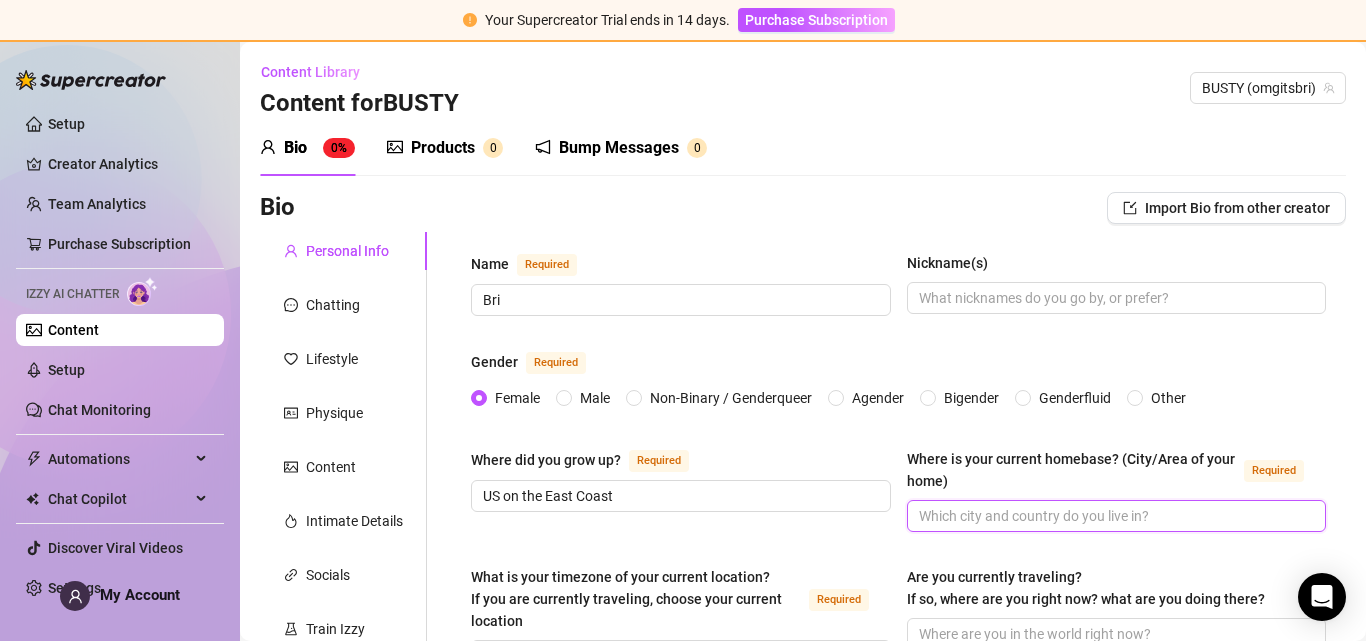 click on "Where is your current homebase? (City/Area of your home) Required" at bounding box center [1115, 516] 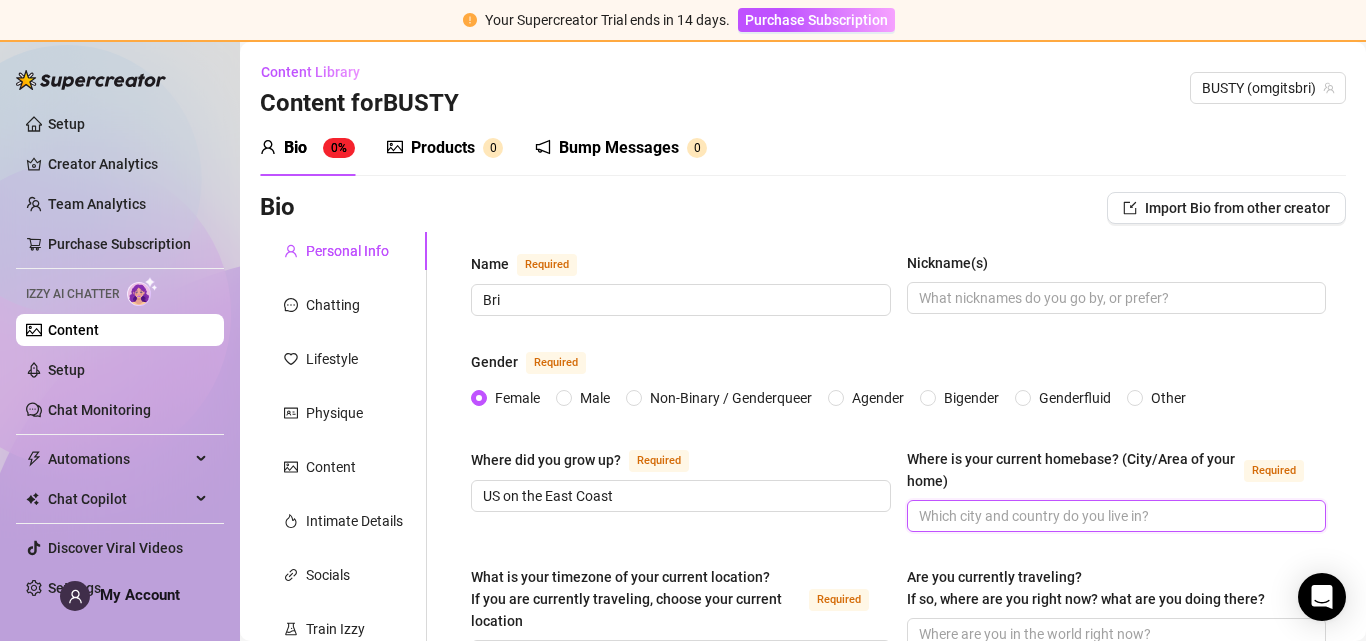 paste on "US on the East Coast" 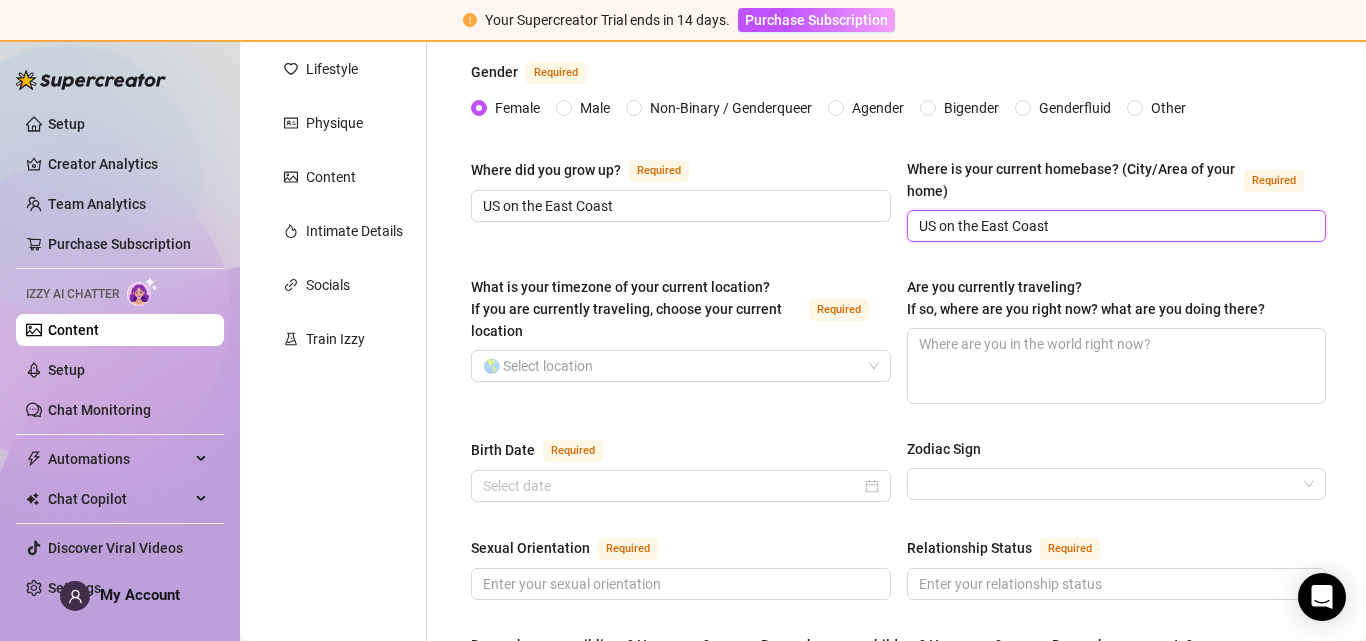 scroll, scrollTop: 297, scrollLeft: 0, axis: vertical 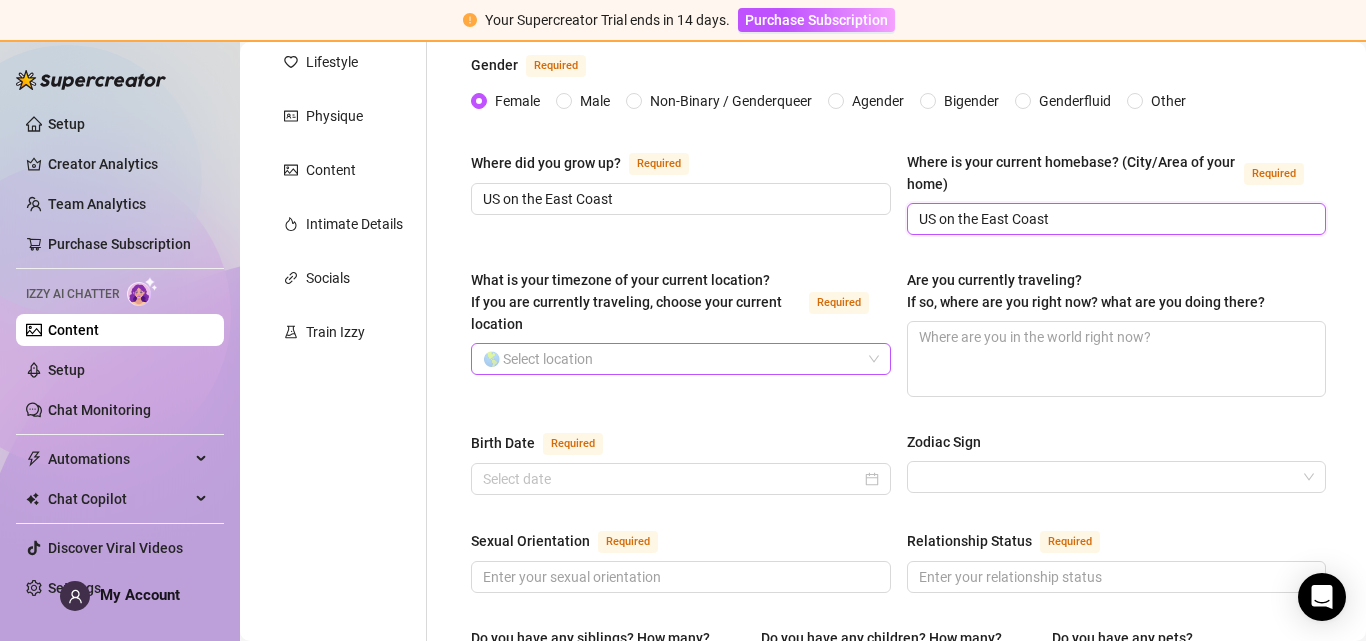 click at bounding box center (681, 359) 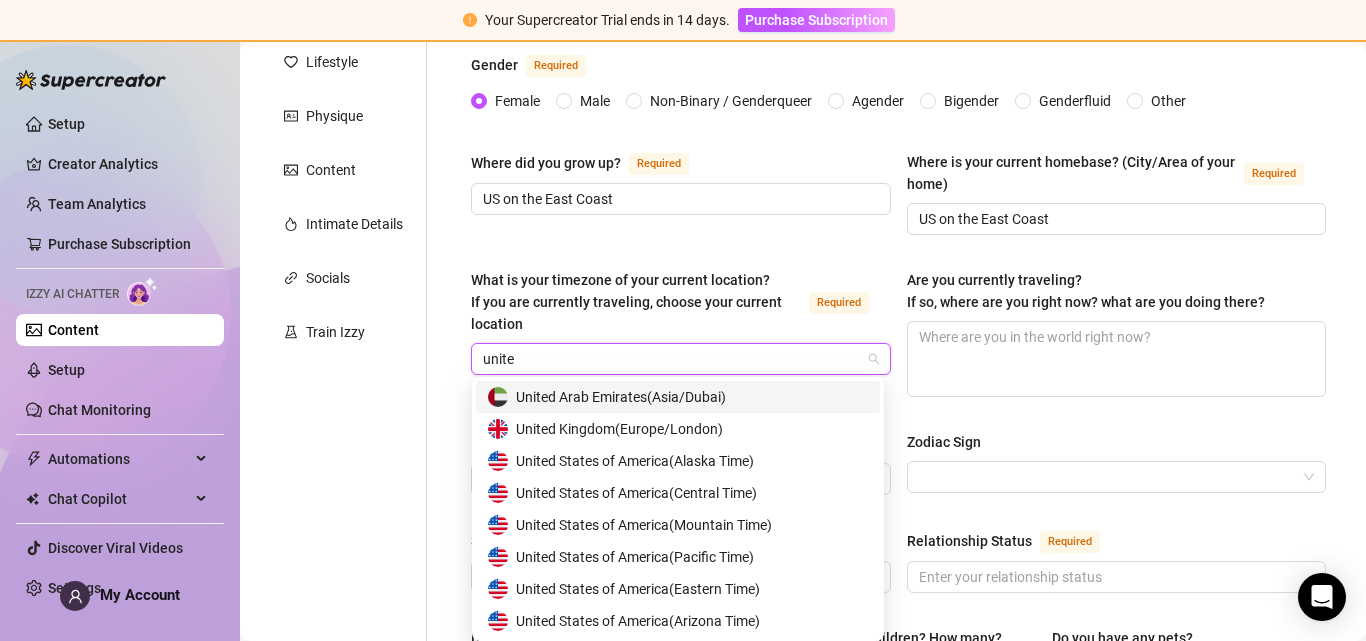 type on "united" 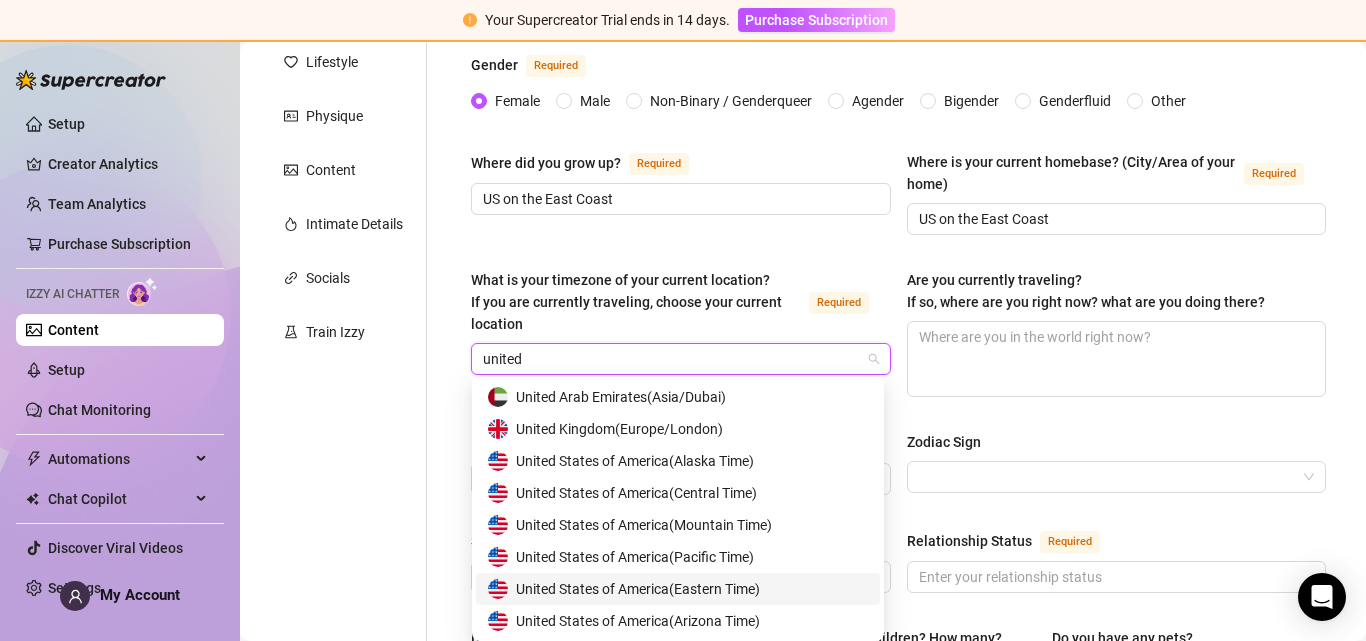 click on "United States of America  ( Eastern Time )" at bounding box center [638, 589] 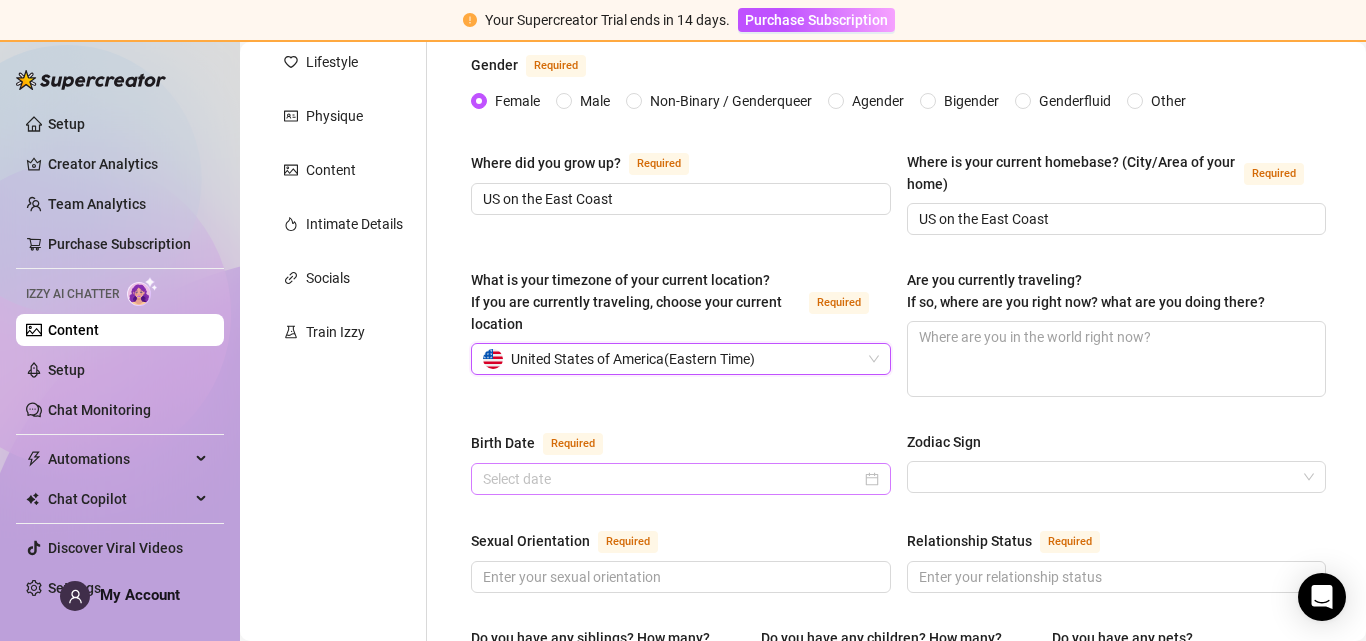 click at bounding box center [681, 479] 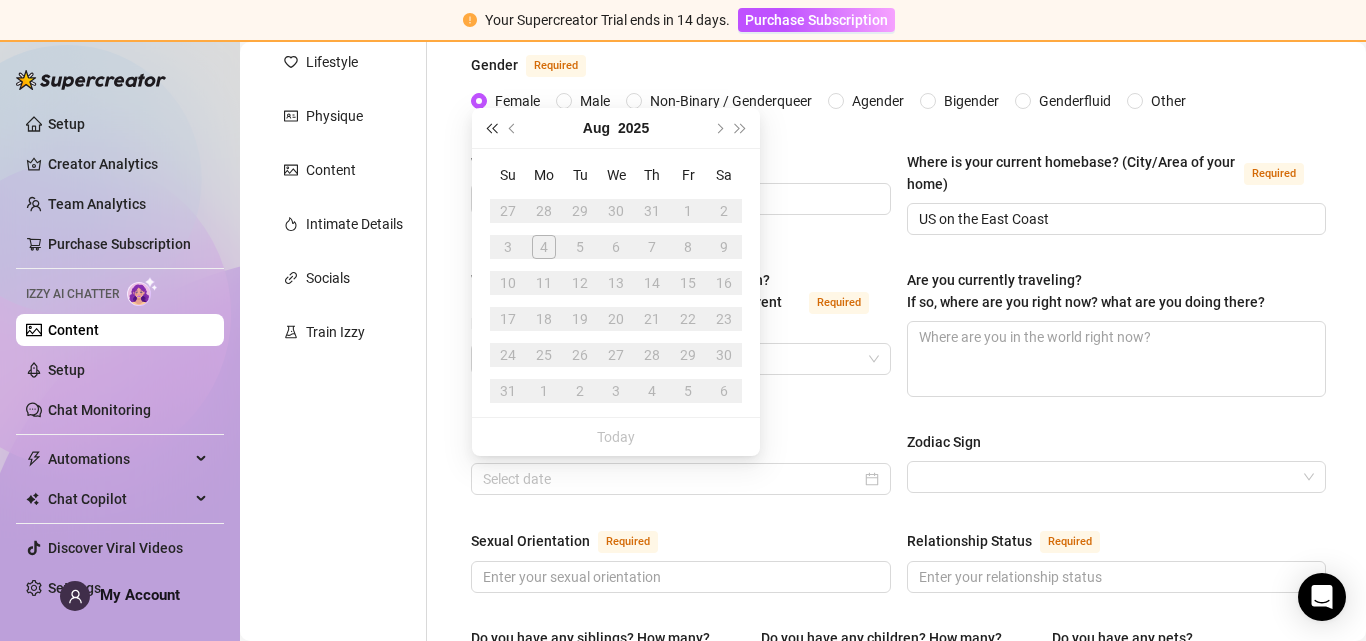click at bounding box center [491, 128] 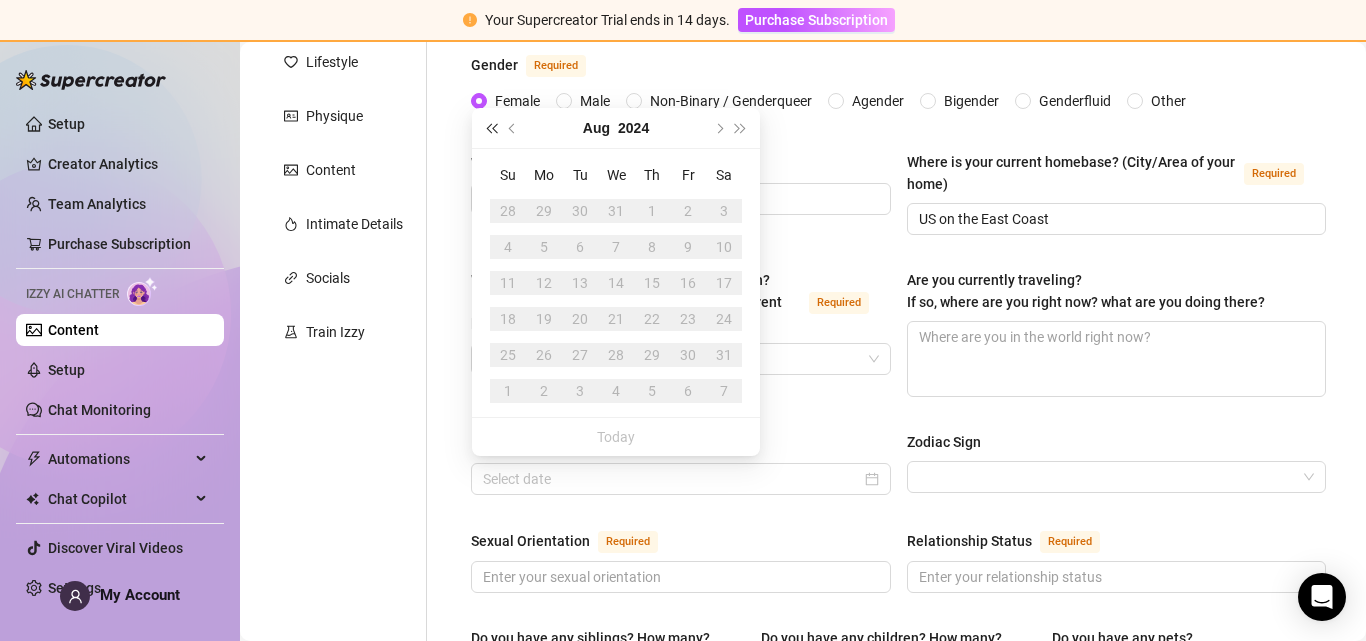 click at bounding box center [491, 128] 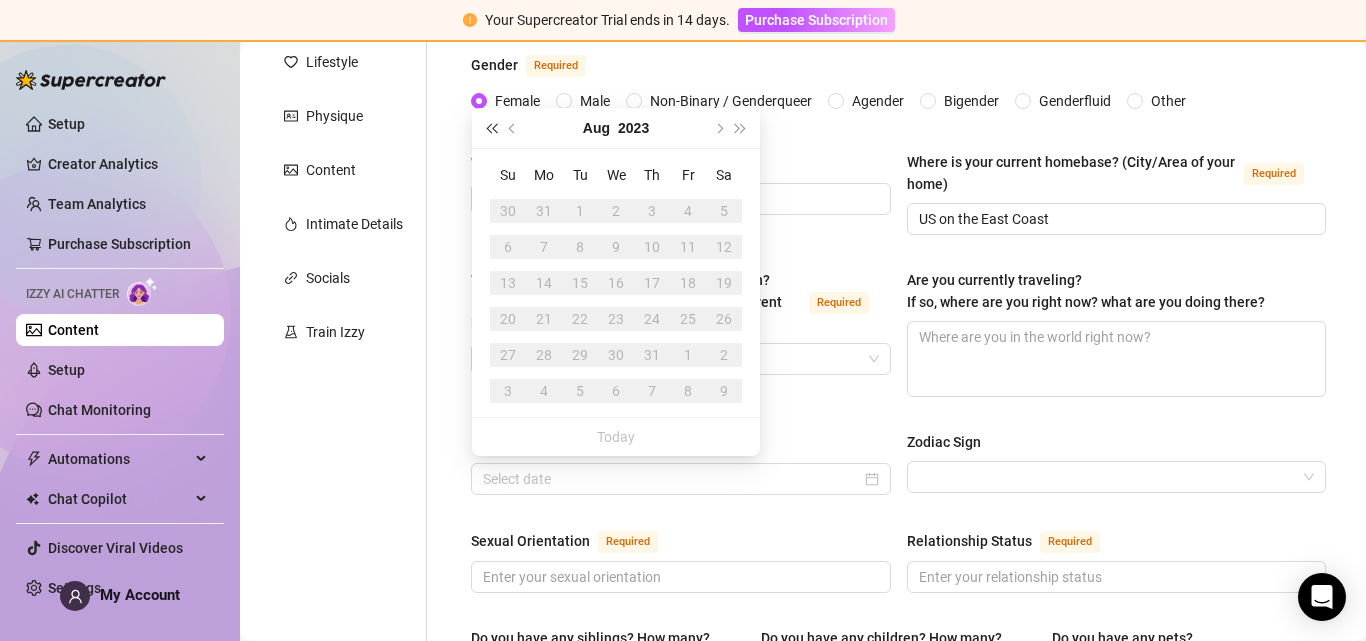 click at bounding box center [491, 128] 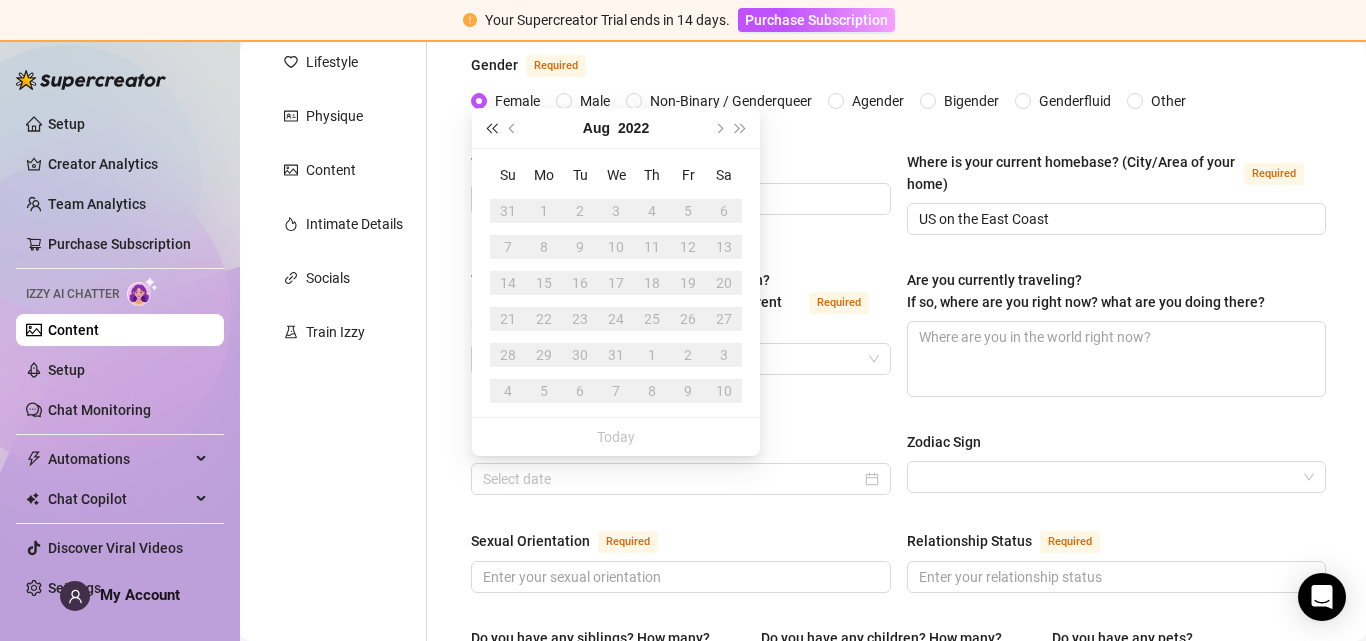 click at bounding box center [491, 128] 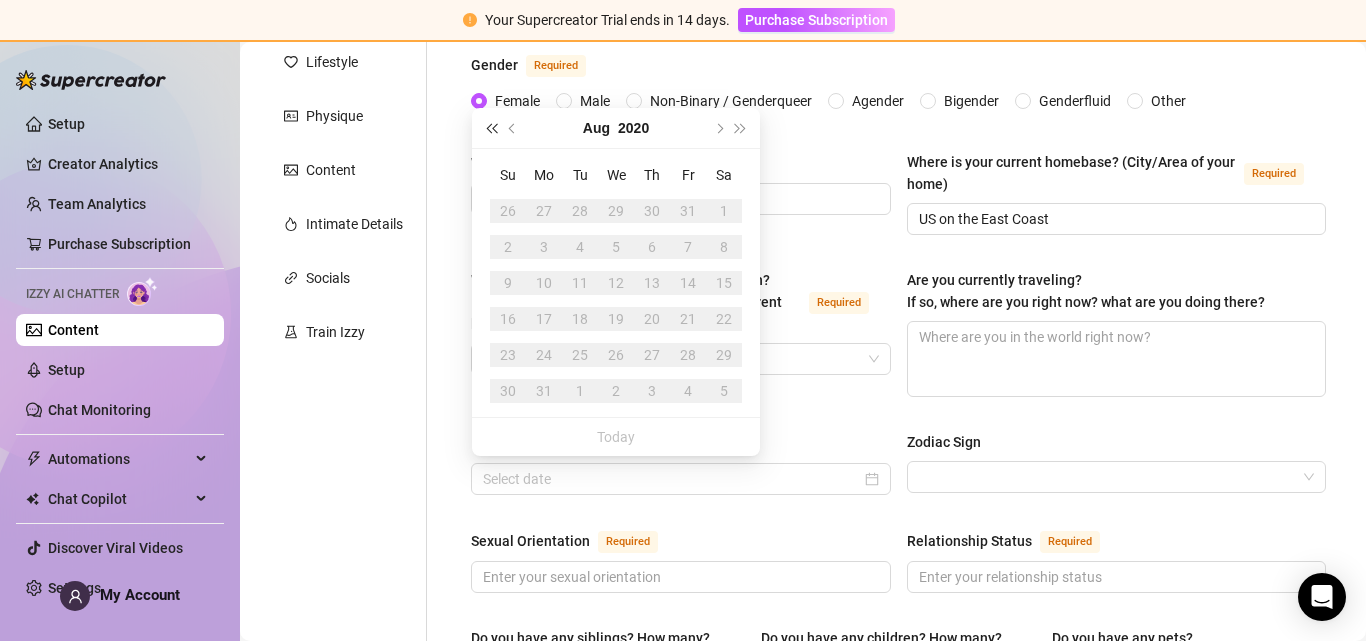 click at bounding box center (491, 128) 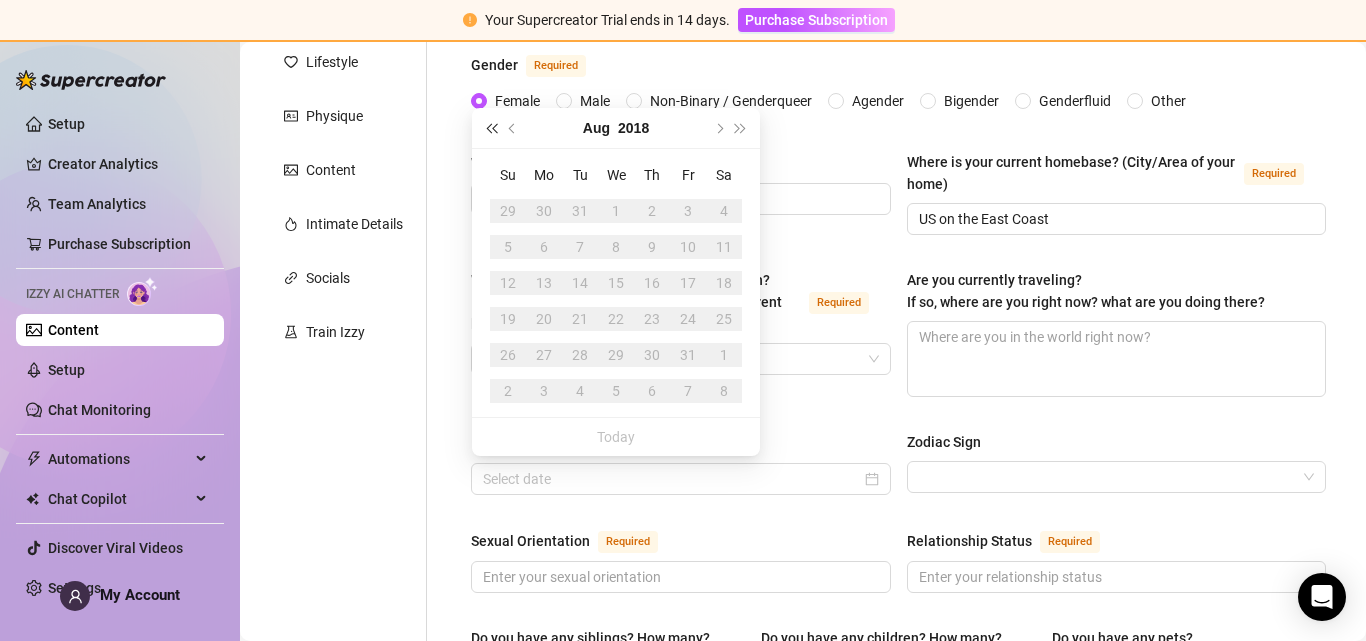 click at bounding box center (491, 128) 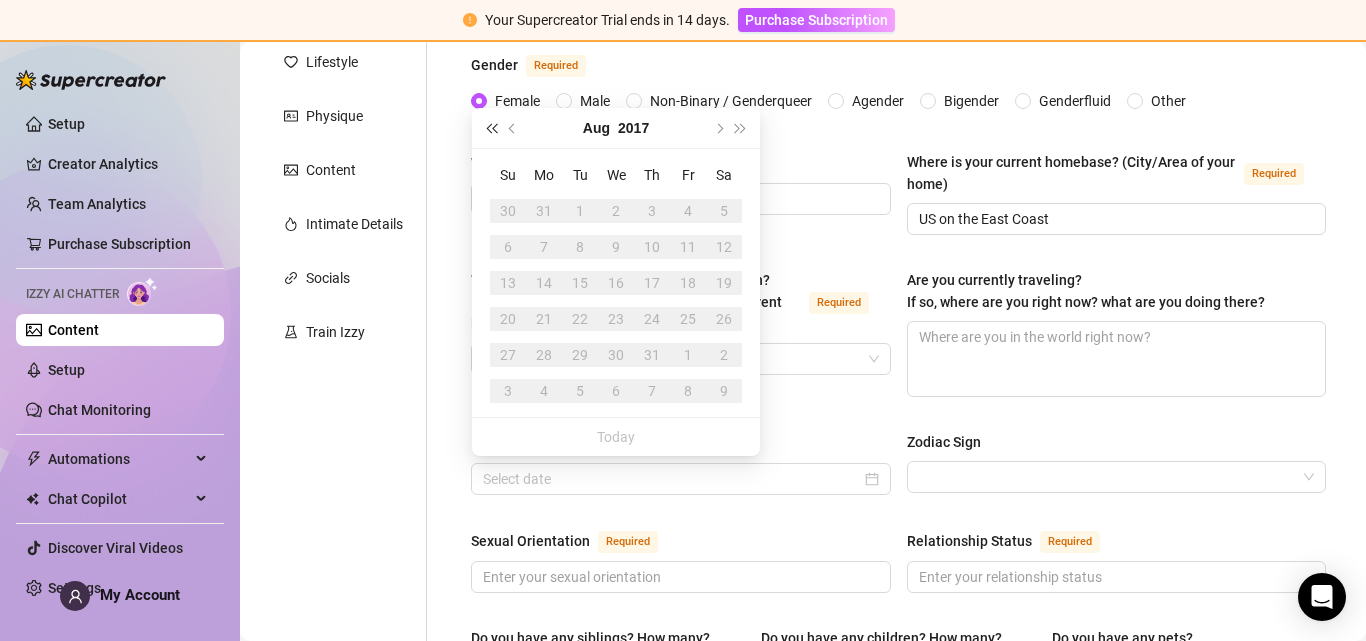 click at bounding box center [491, 128] 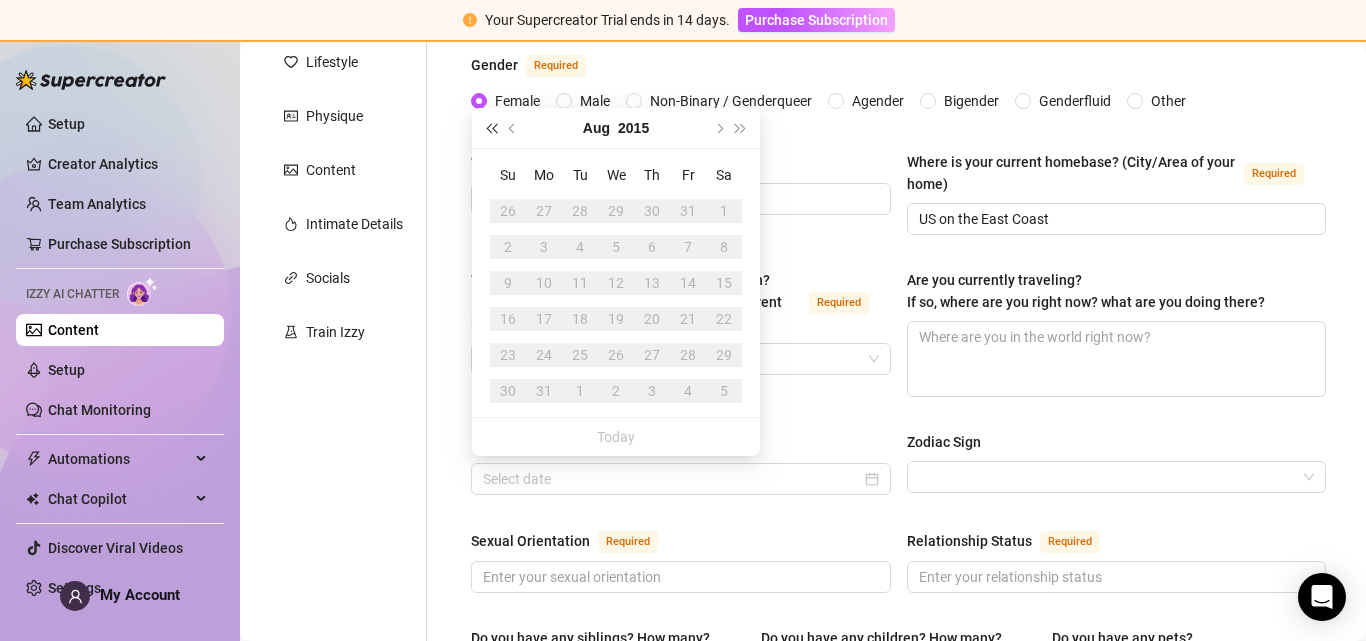 click at bounding box center (491, 128) 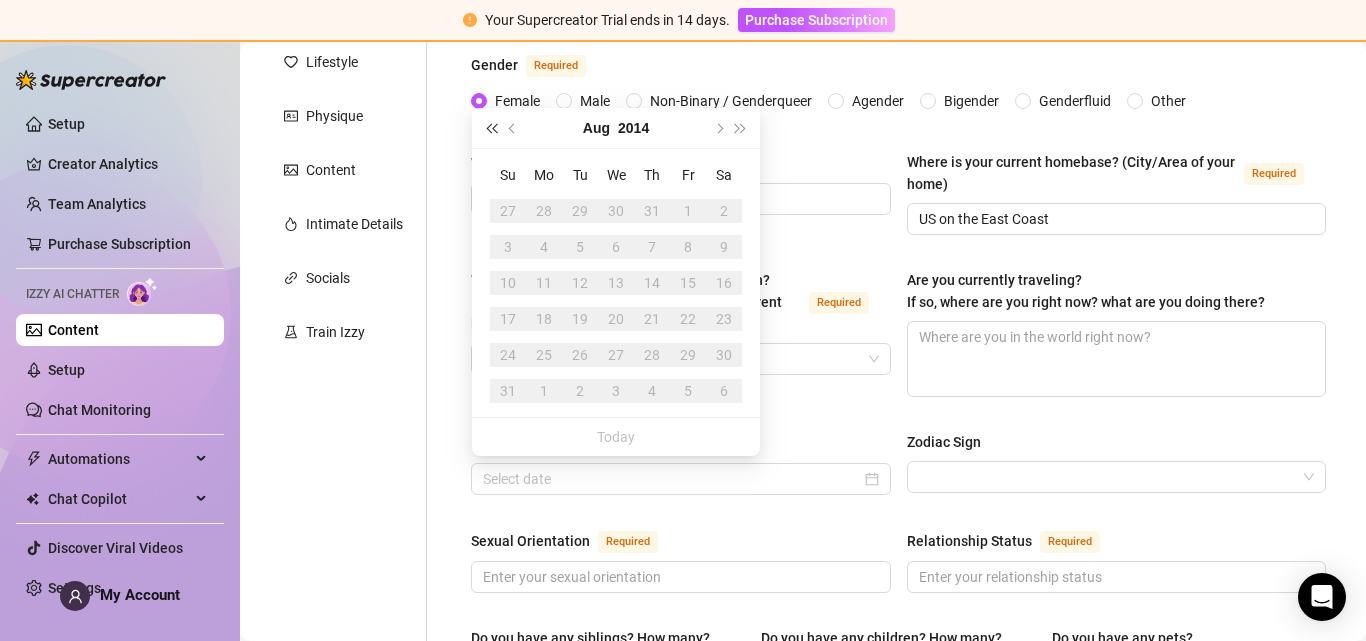 click at bounding box center [491, 128] 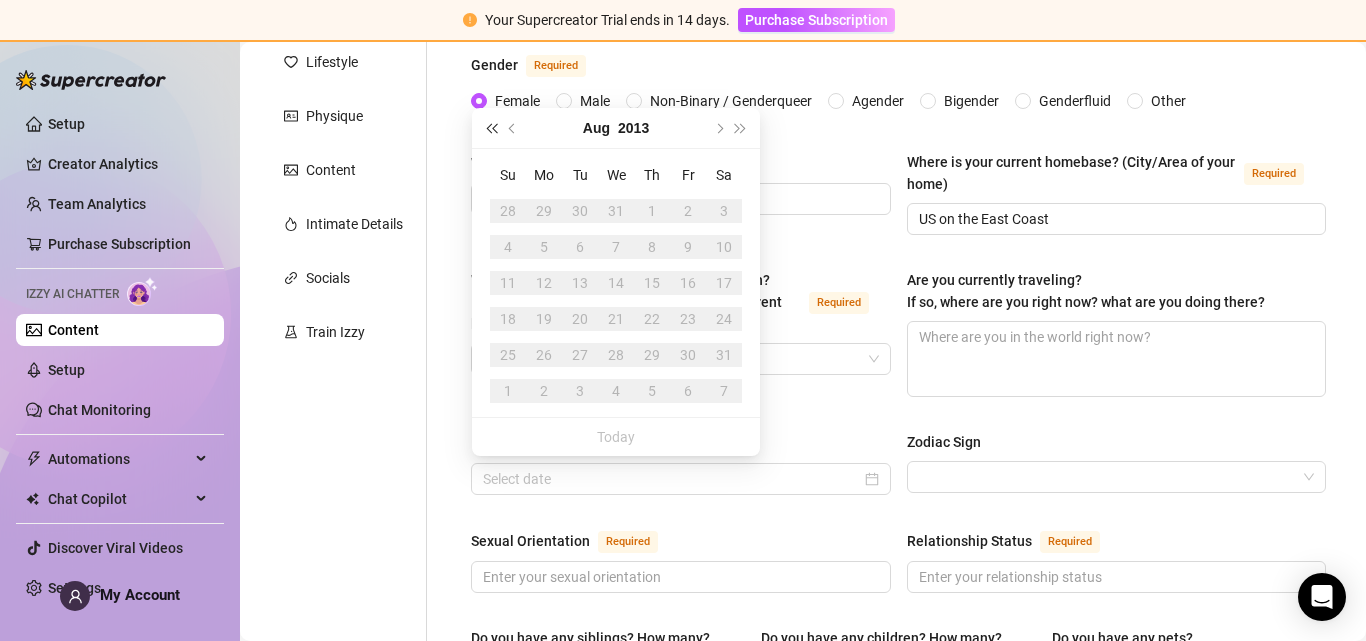 click at bounding box center [491, 128] 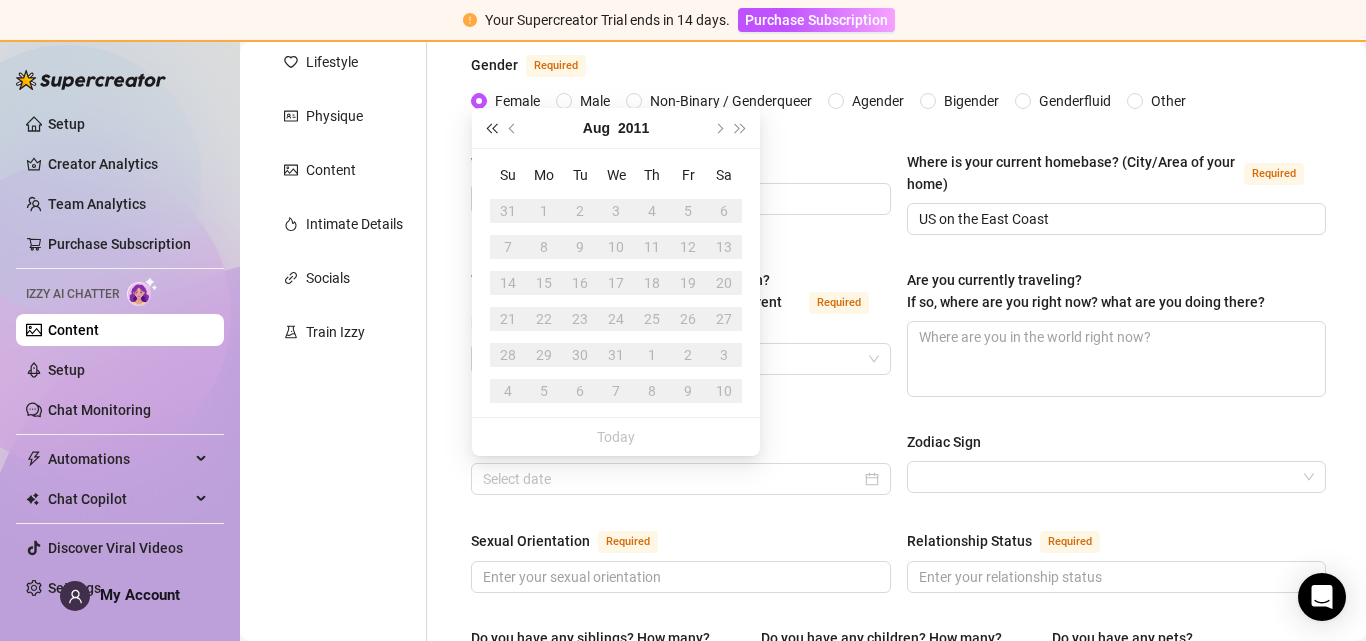 click at bounding box center (491, 128) 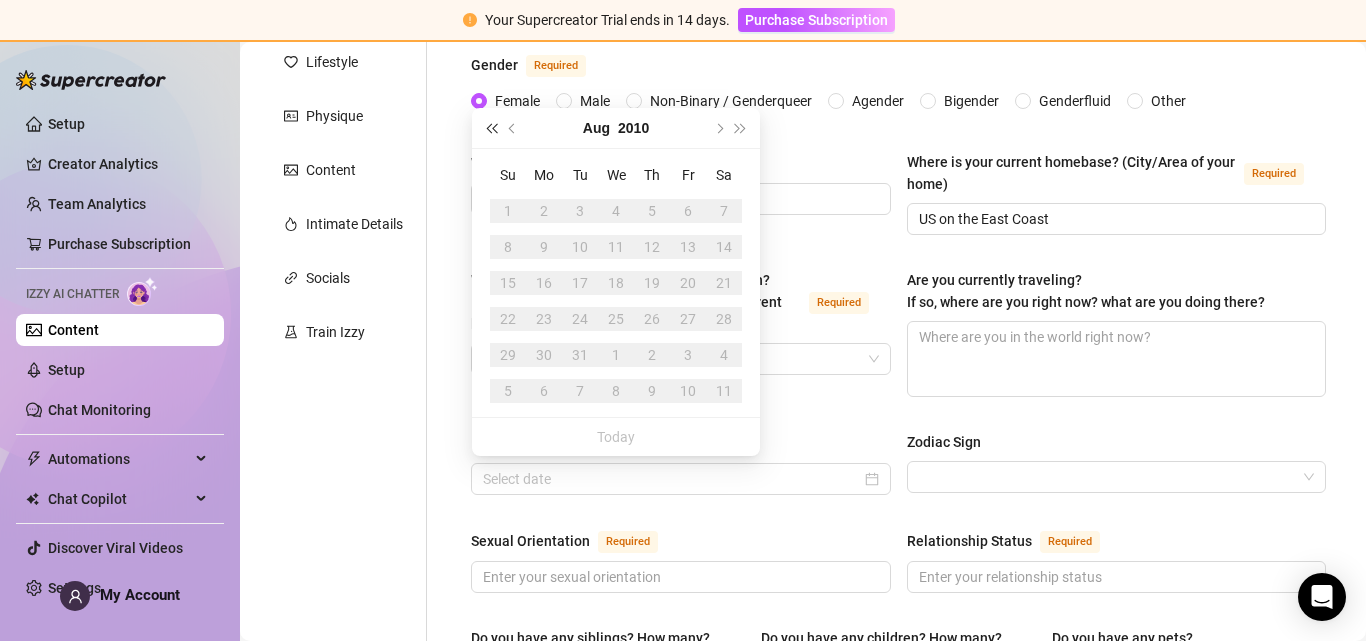 click at bounding box center [491, 128] 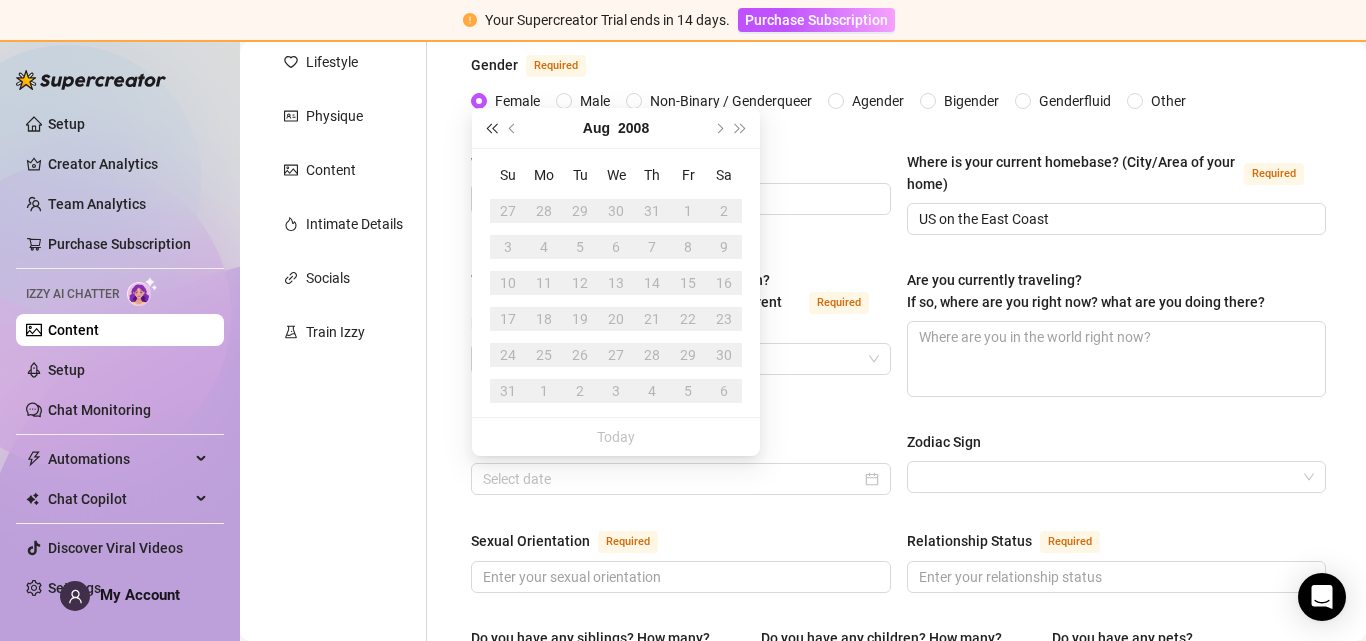 click at bounding box center [491, 128] 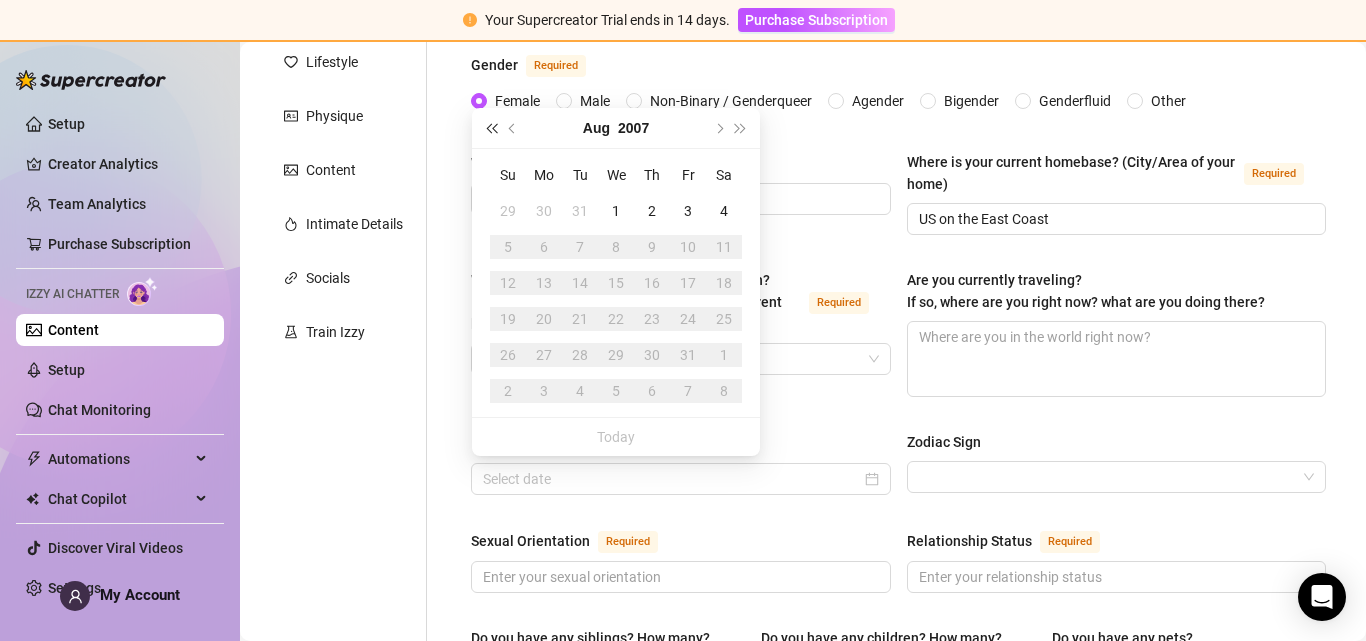 click at bounding box center (491, 128) 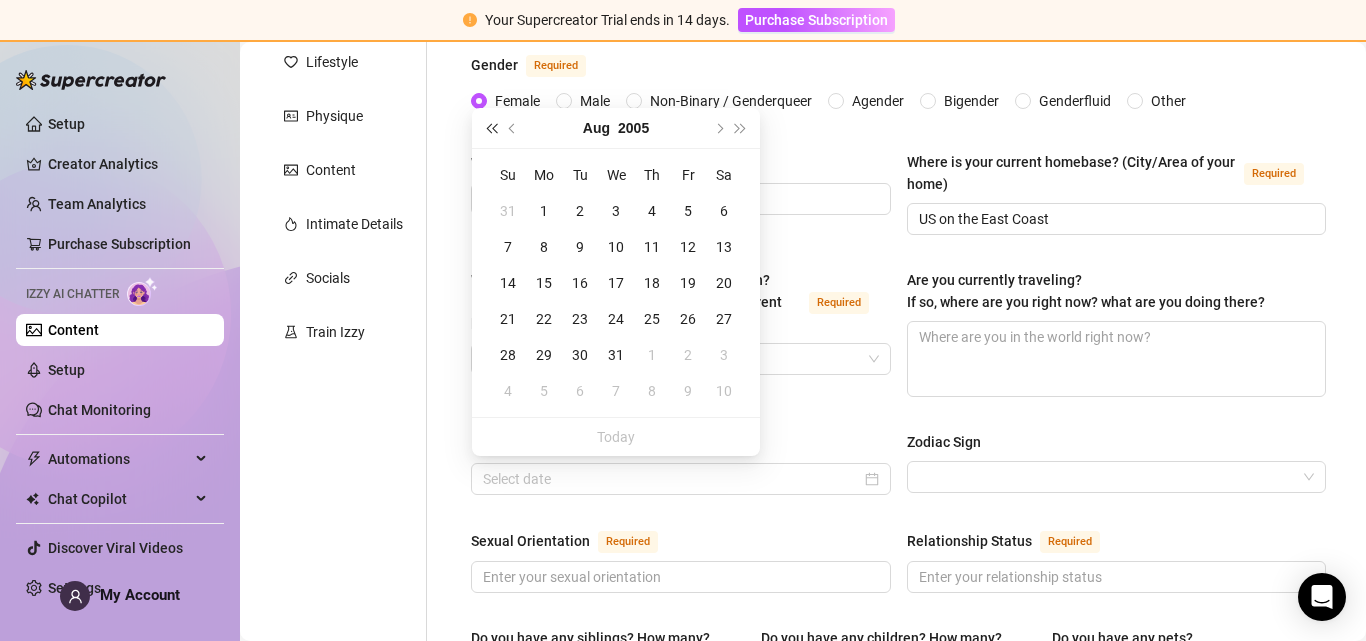 click at bounding box center (491, 128) 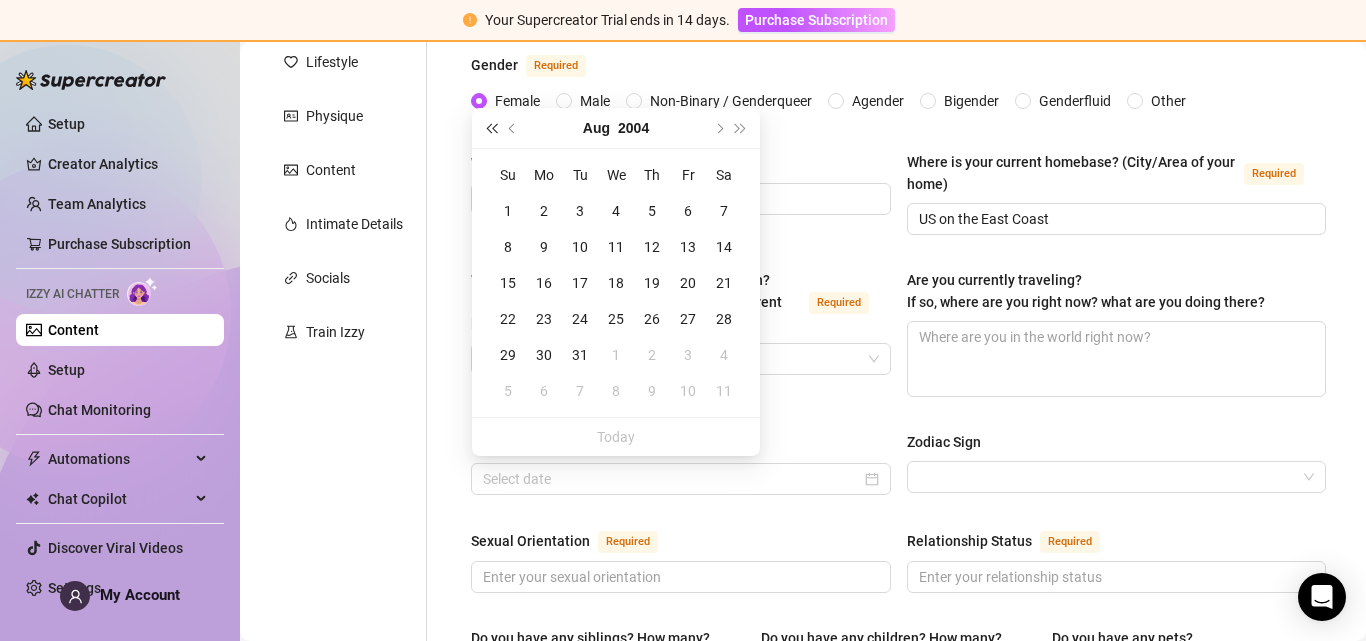 click at bounding box center [491, 128] 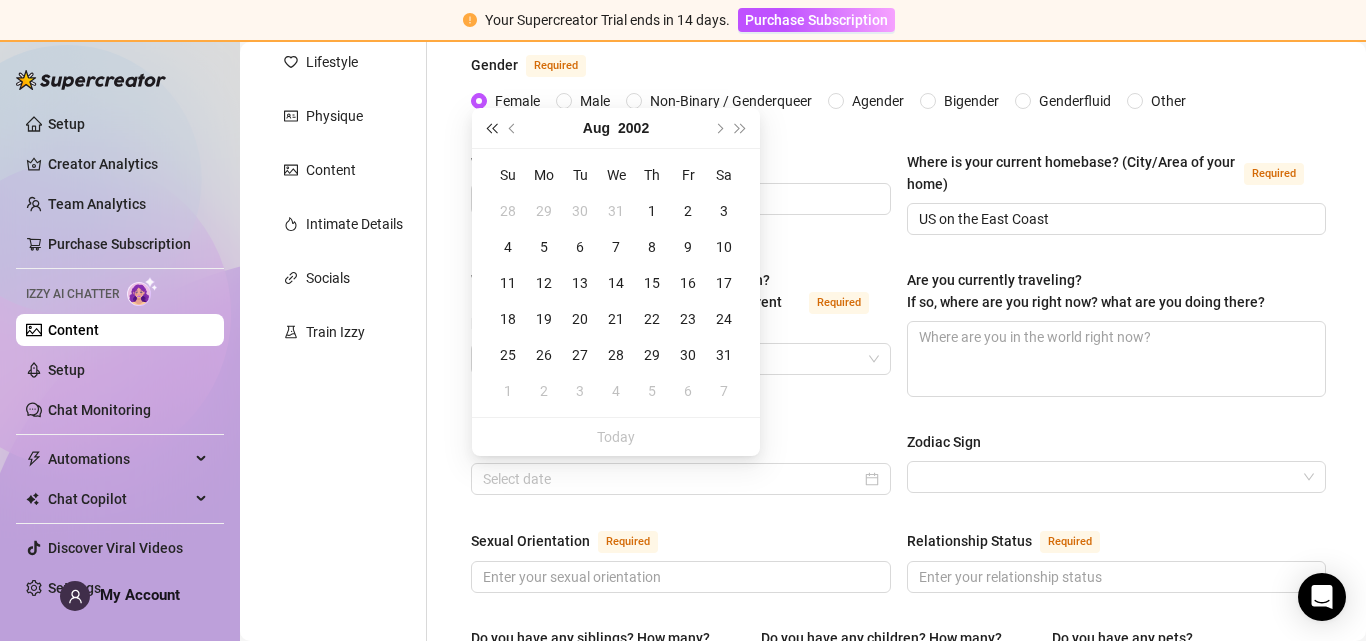 click at bounding box center [491, 128] 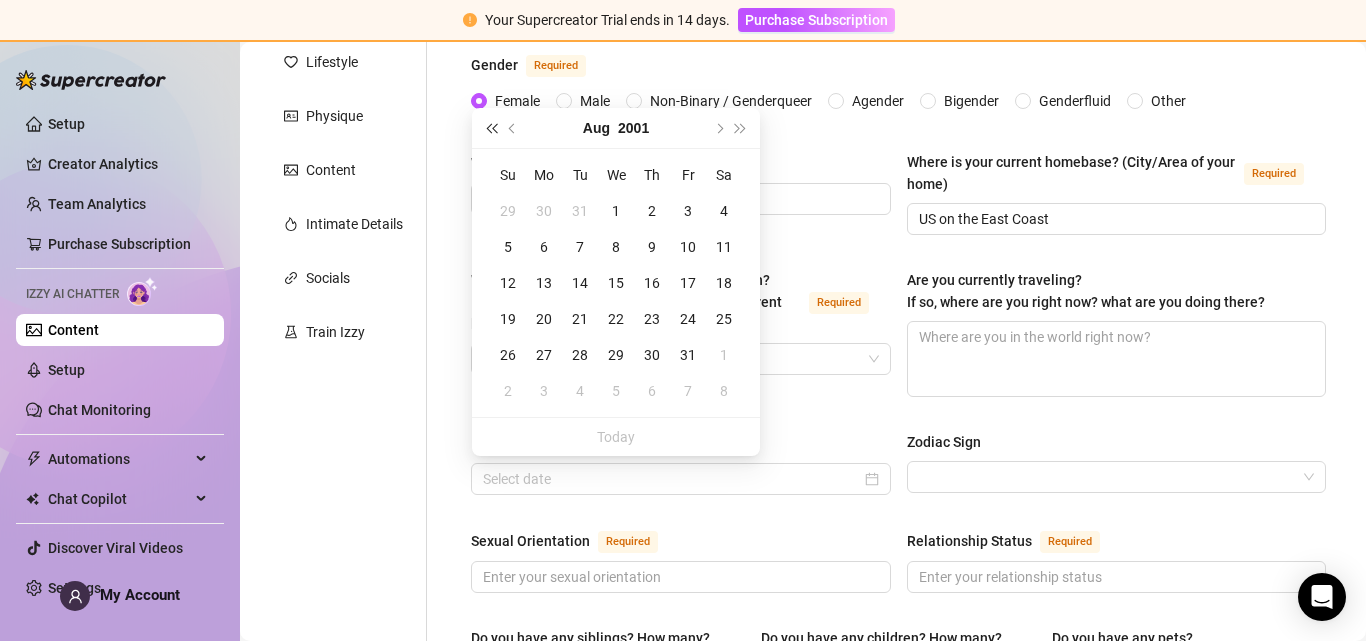 click at bounding box center (491, 128) 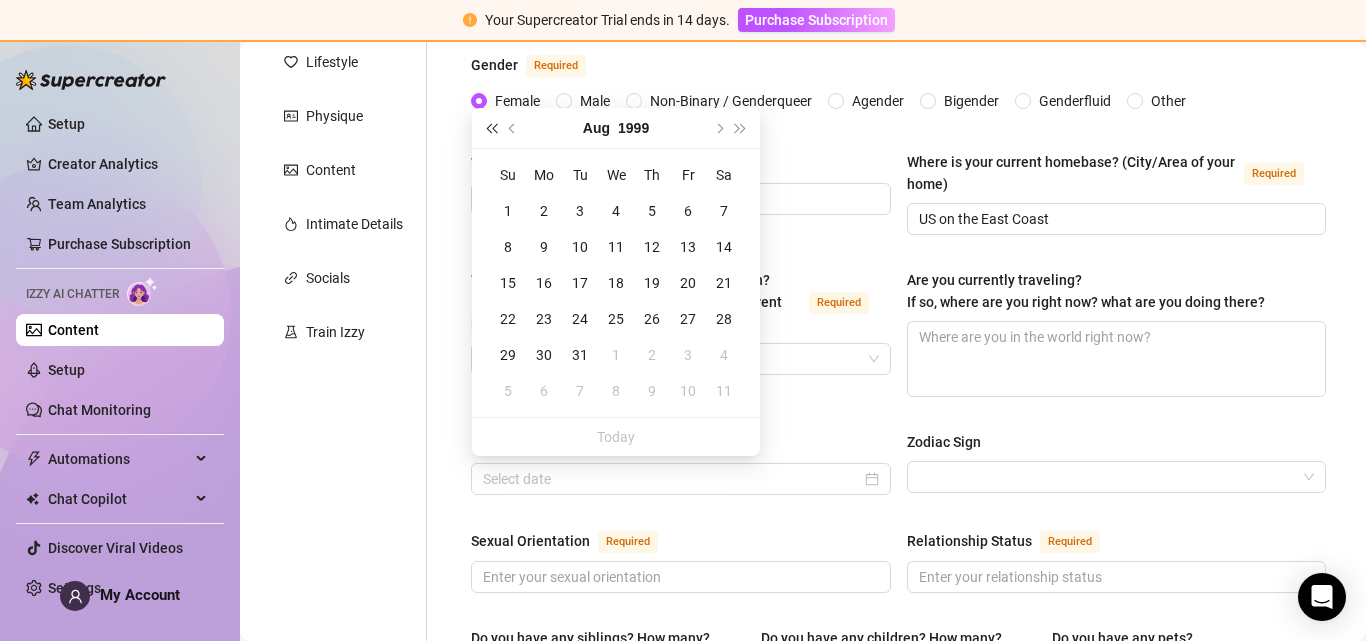 click at bounding box center [491, 128] 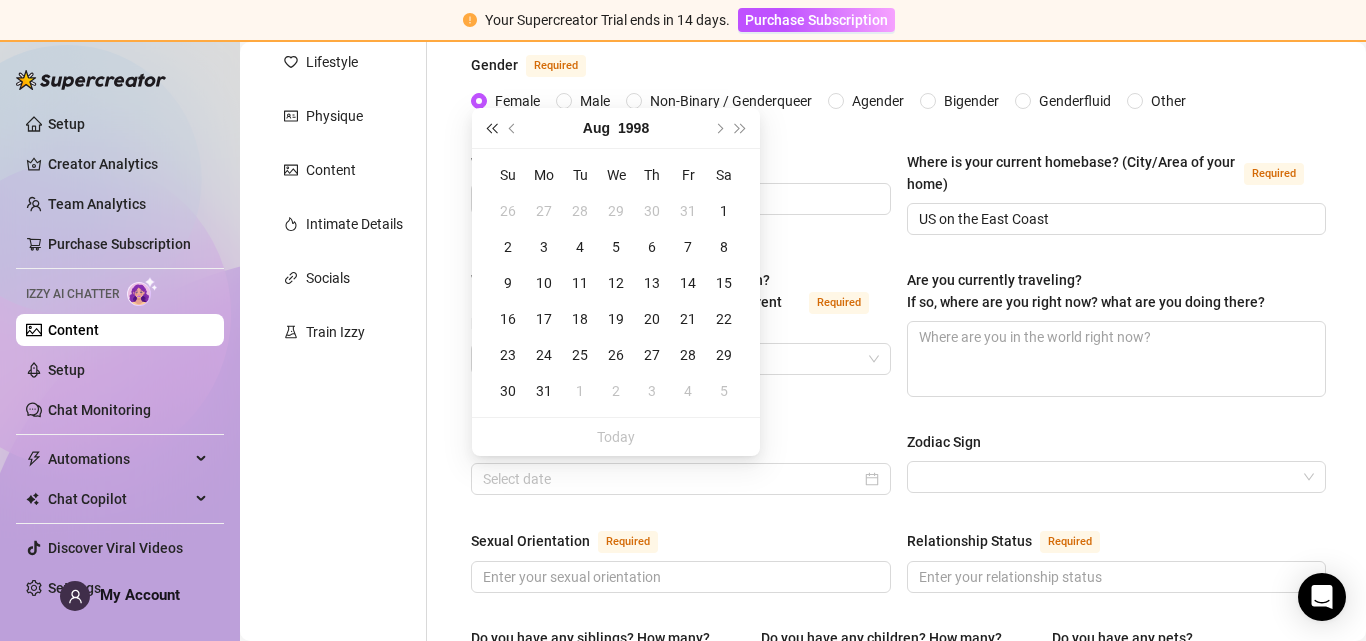 click at bounding box center (491, 128) 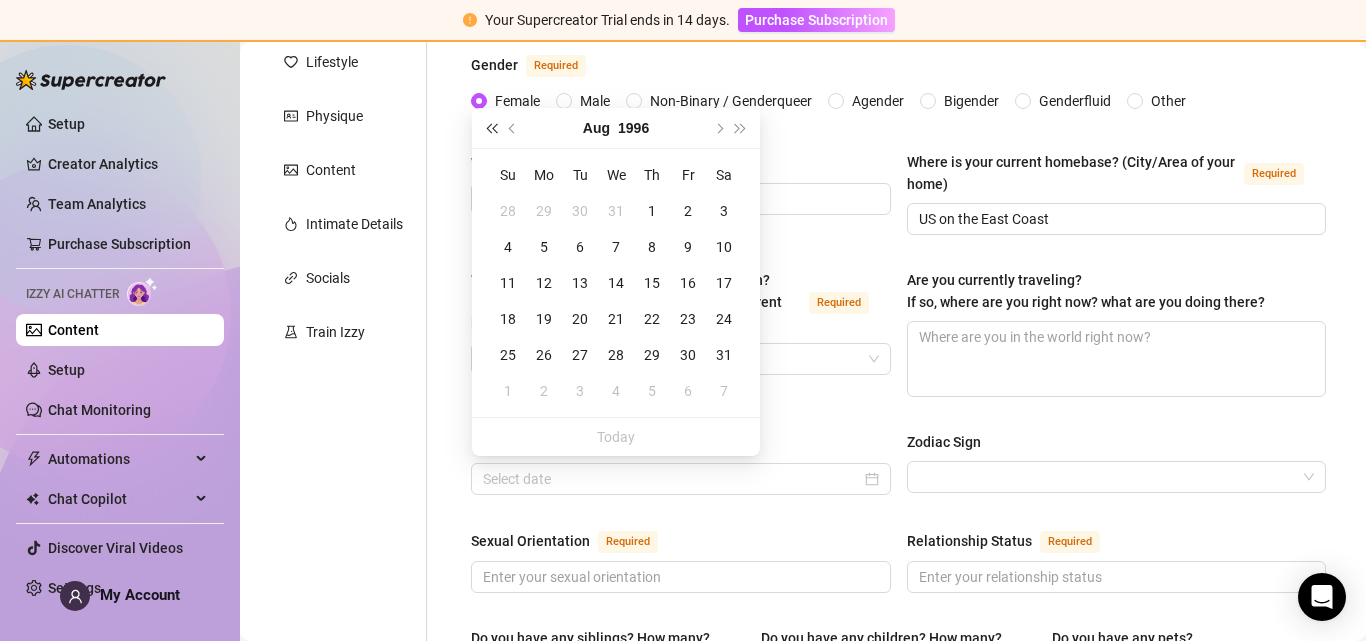 click at bounding box center (491, 128) 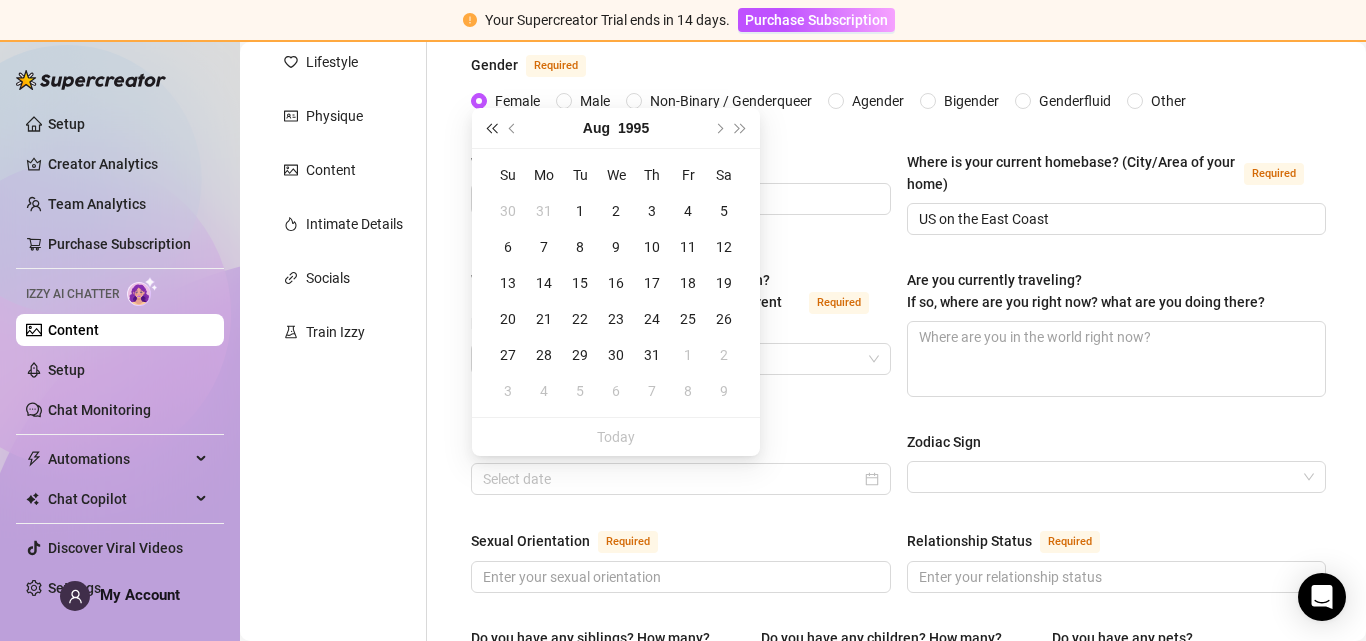 click at bounding box center (491, 128) 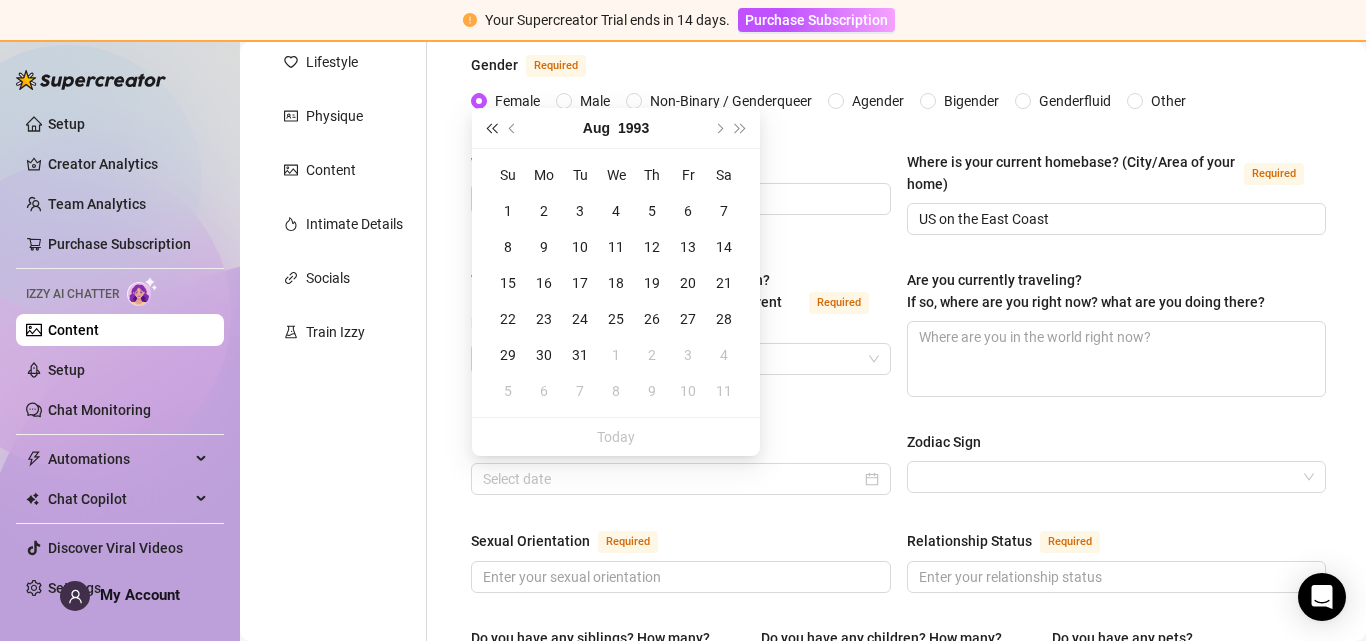 click at bounding box center [491, 128] 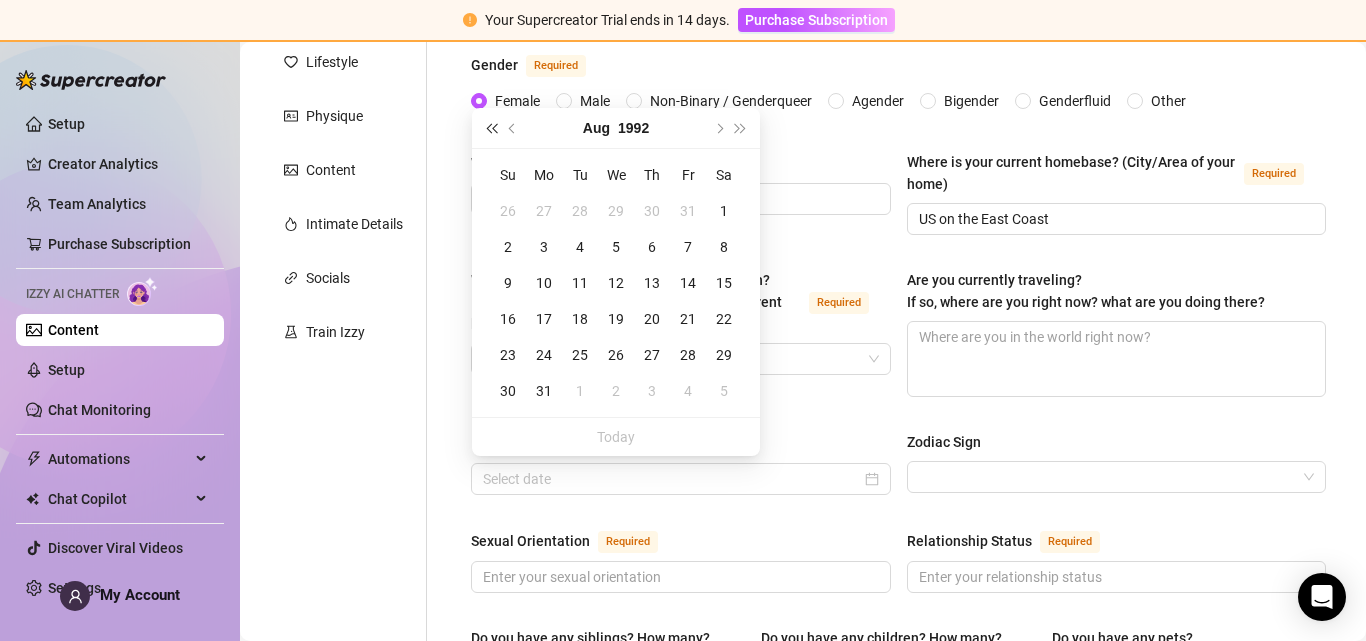 click at bounding box center [491, 128] 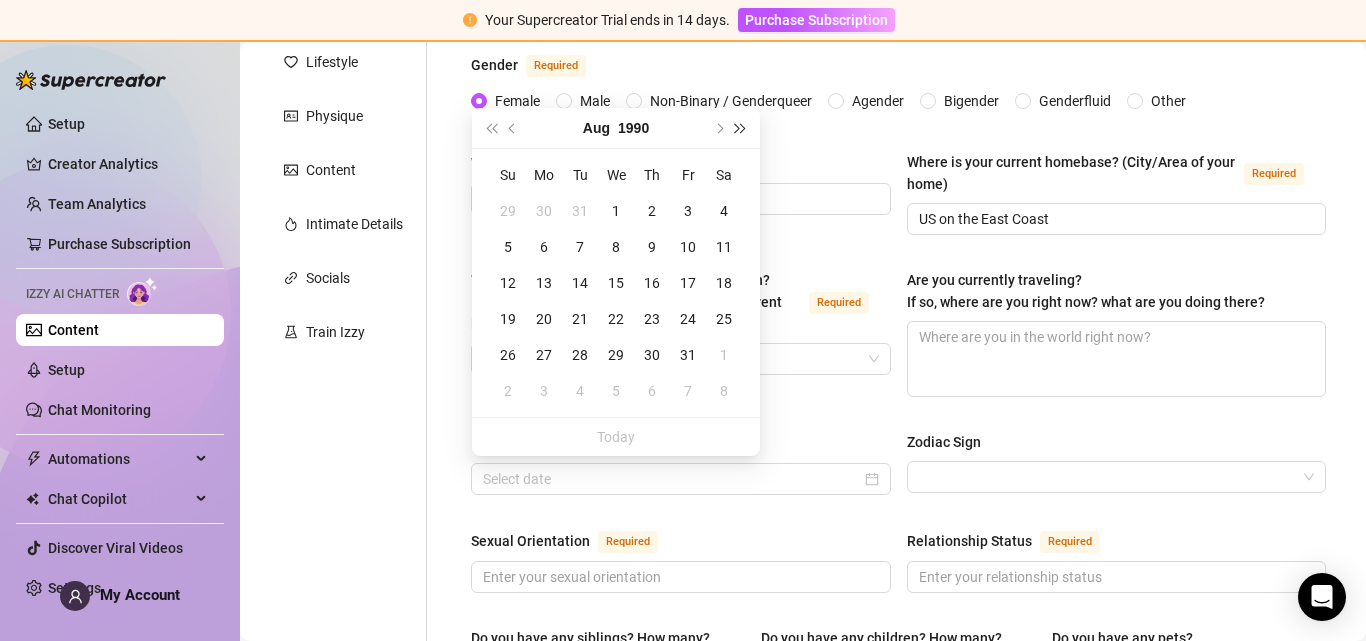 click at bounding box center [741, 128] 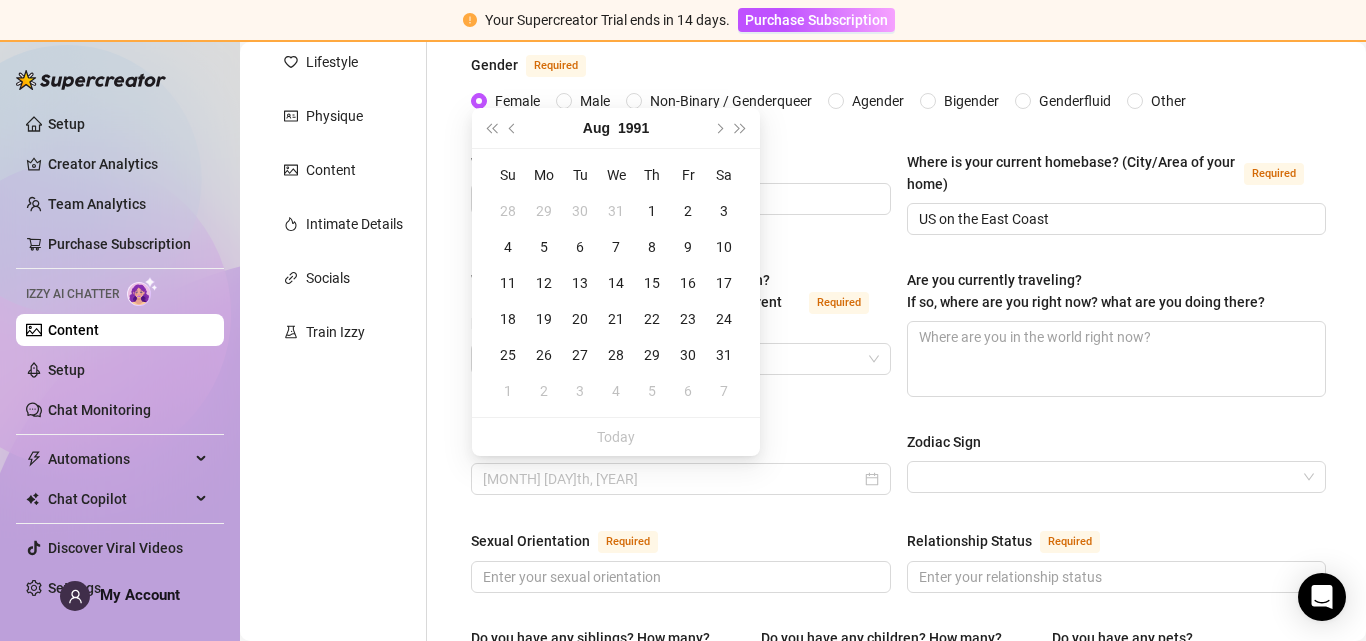 type on "July 30th, 1991" 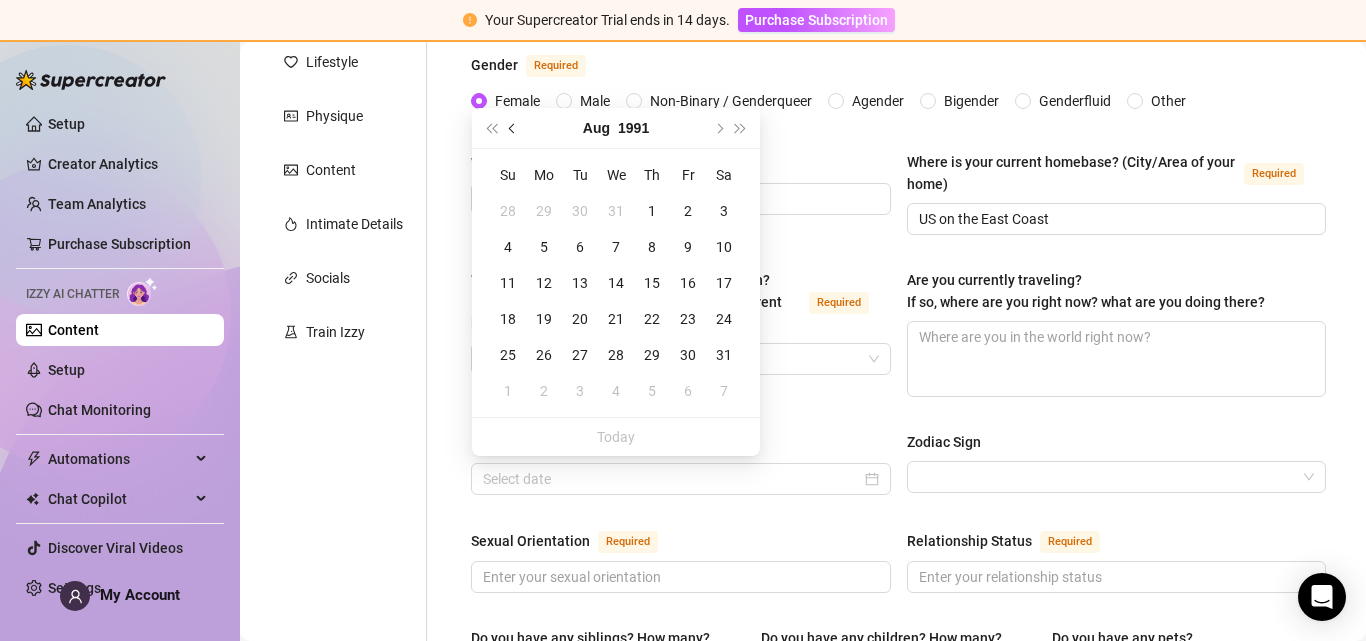 click at bounding box center (514, 128) 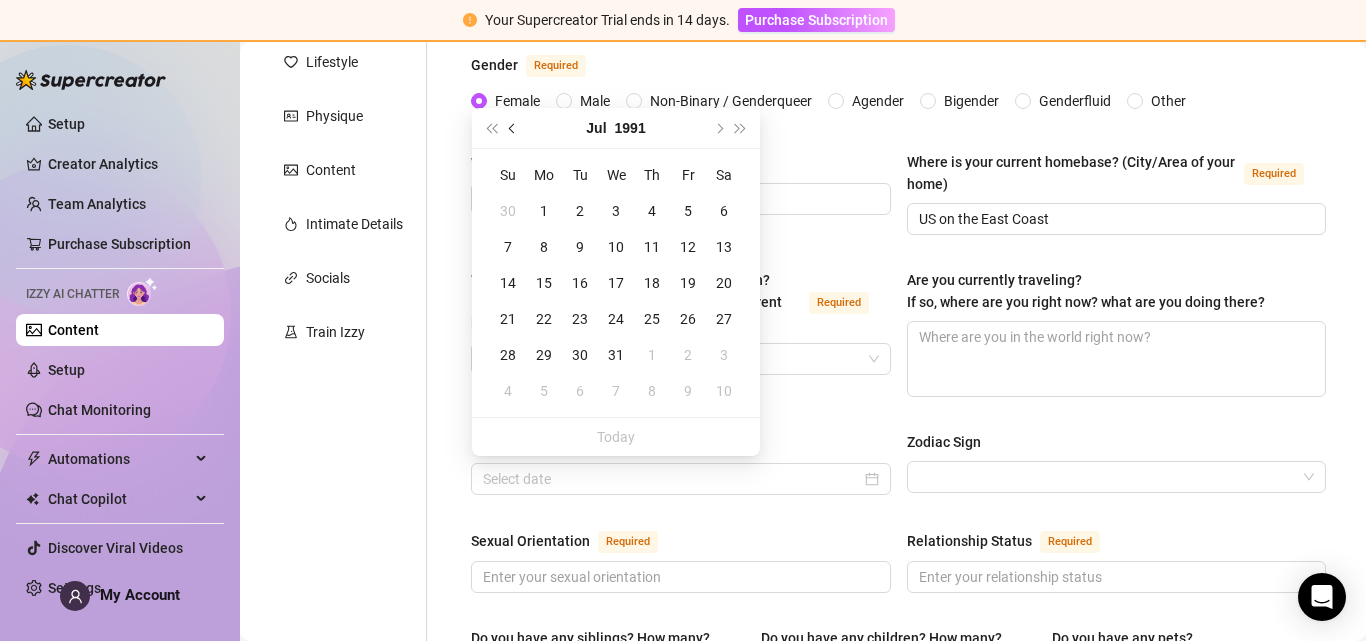 click at bounding box center (514, 128) 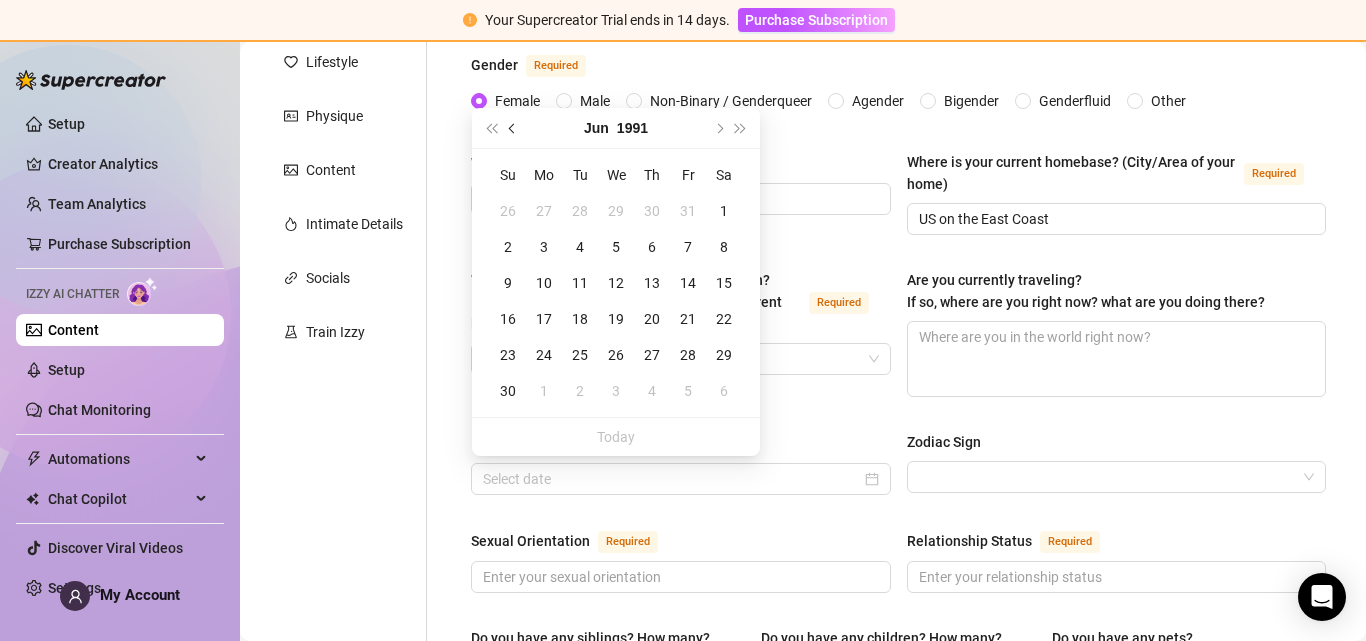 click at bounding box center [514, 128] 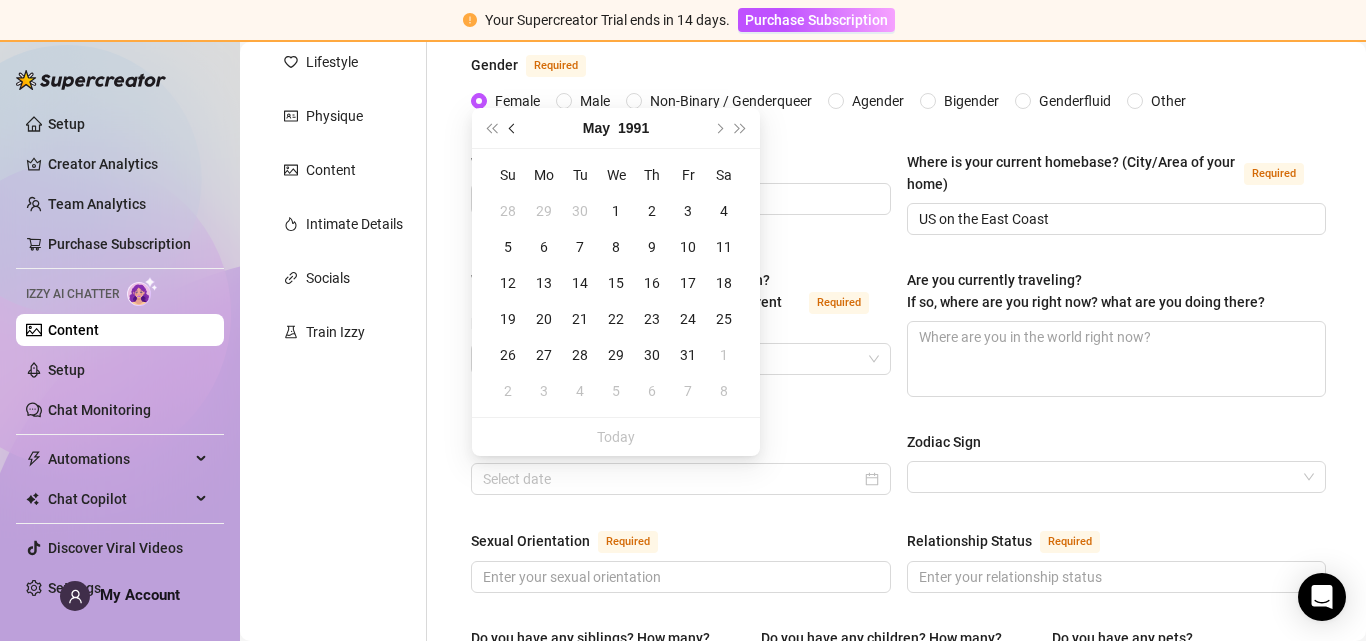 click at bounding box center [514, 128] 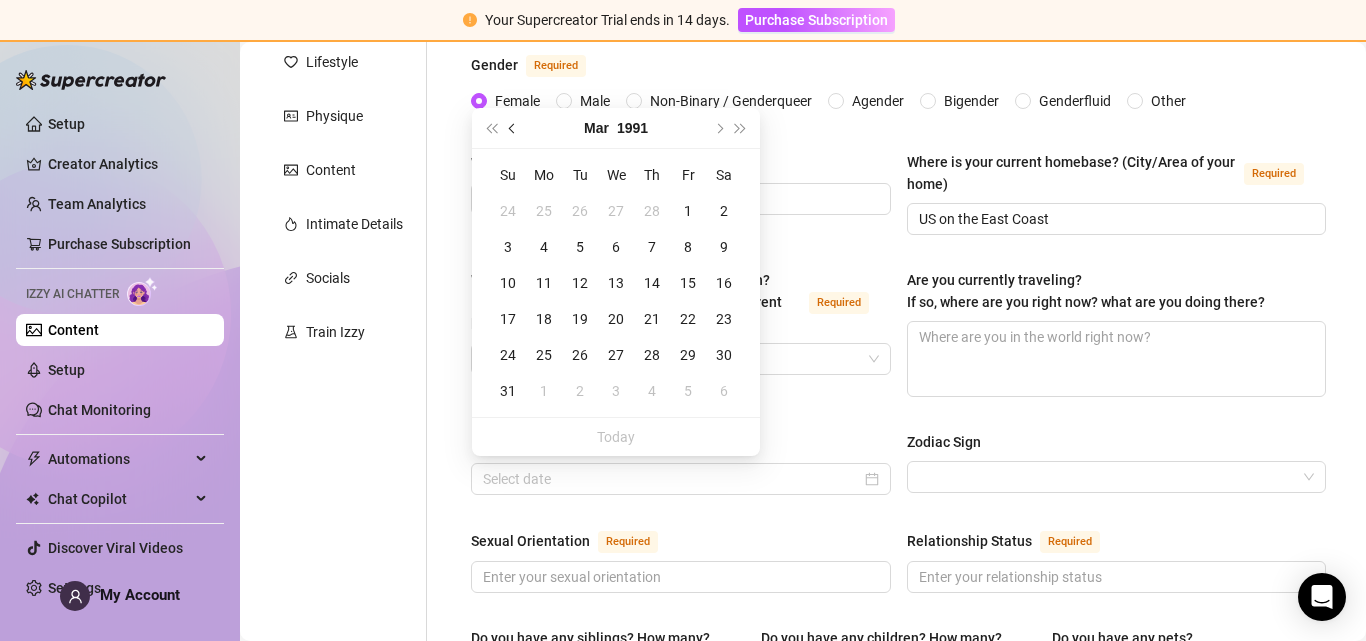 click at bounding box center (514, 128) 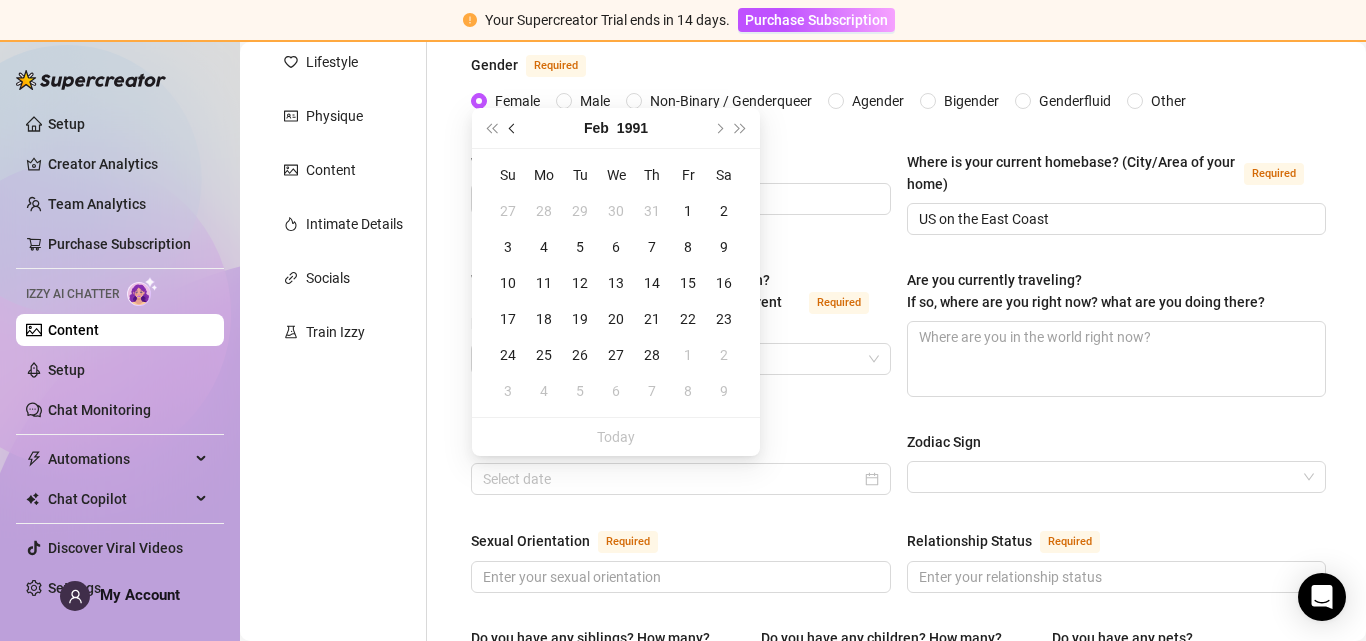 click at bounding box center [514, 128] 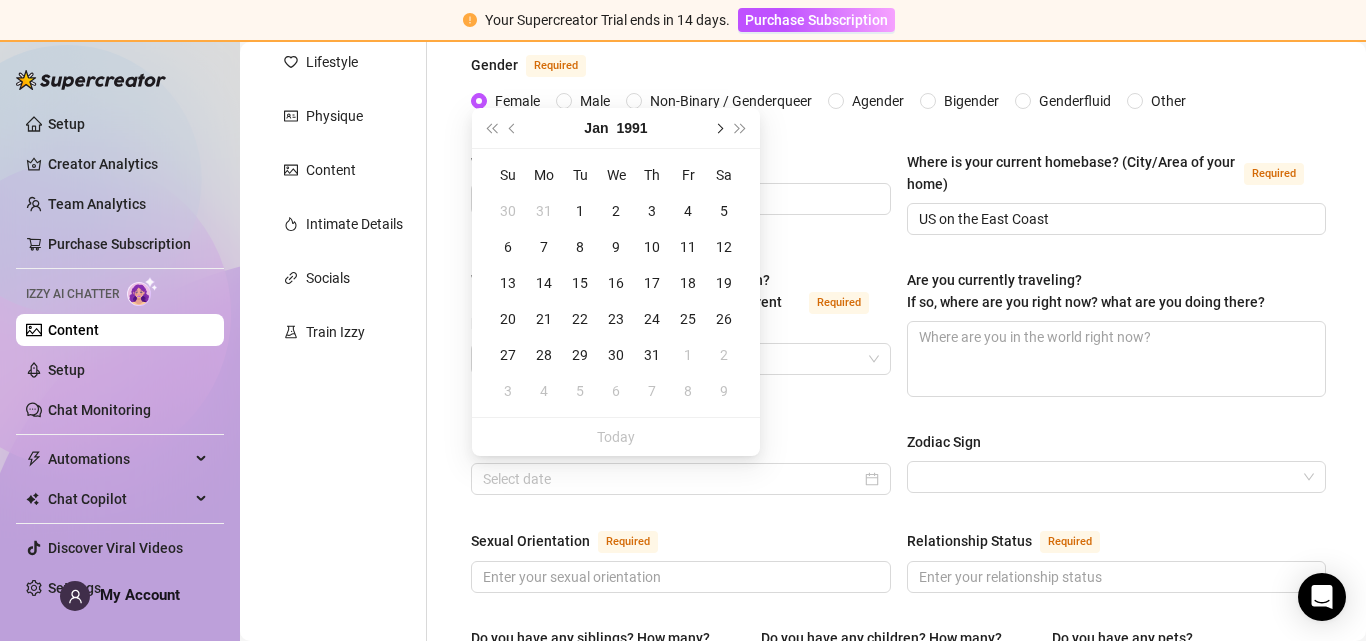 click at bounding box center [718, 128] 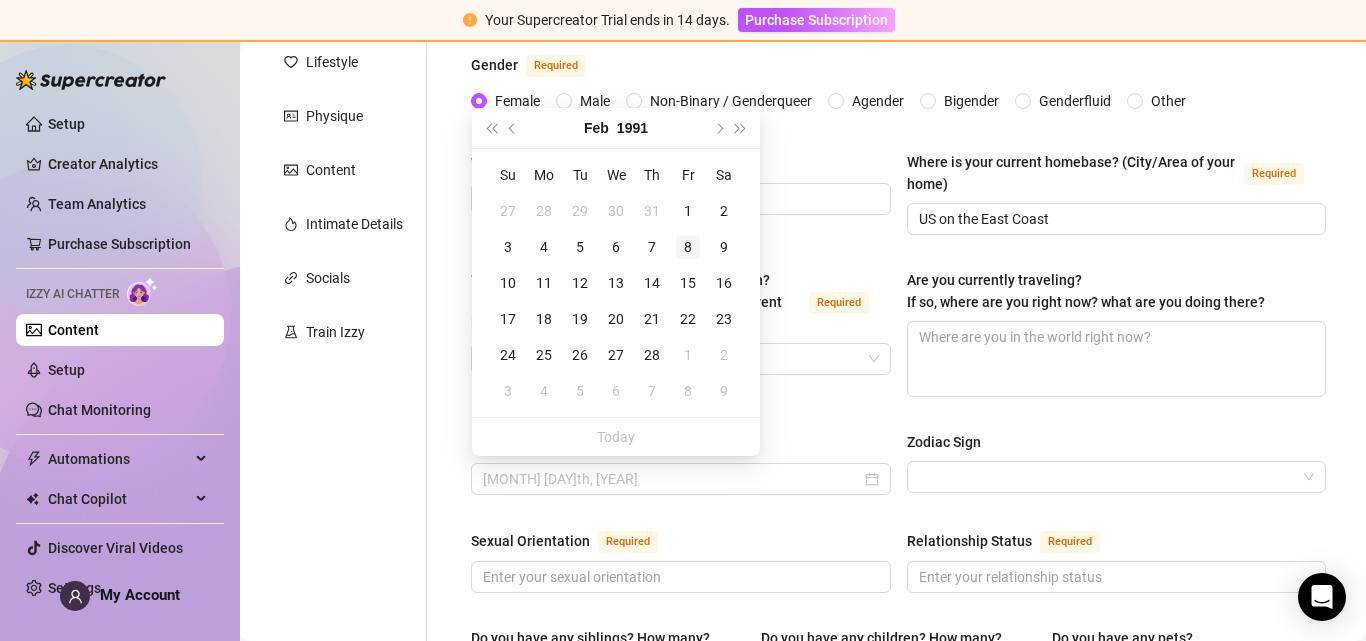type on "February 8th, 1991" 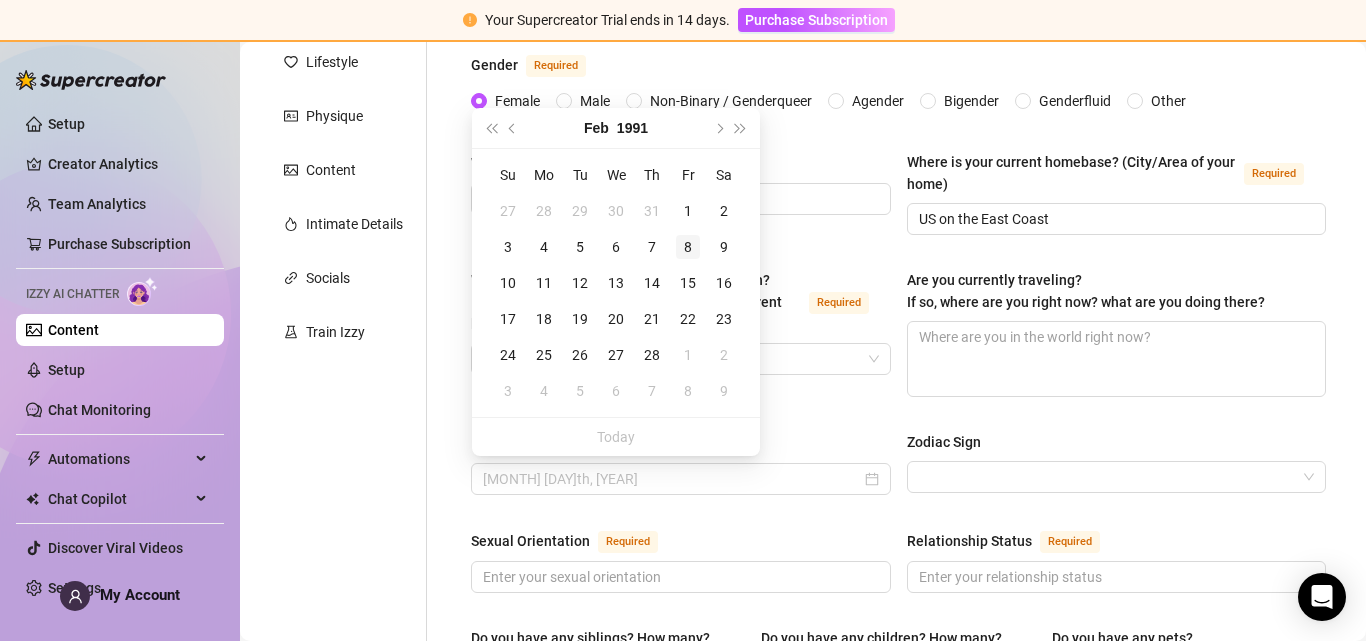 click on "8" at bounding box center (688, 247) 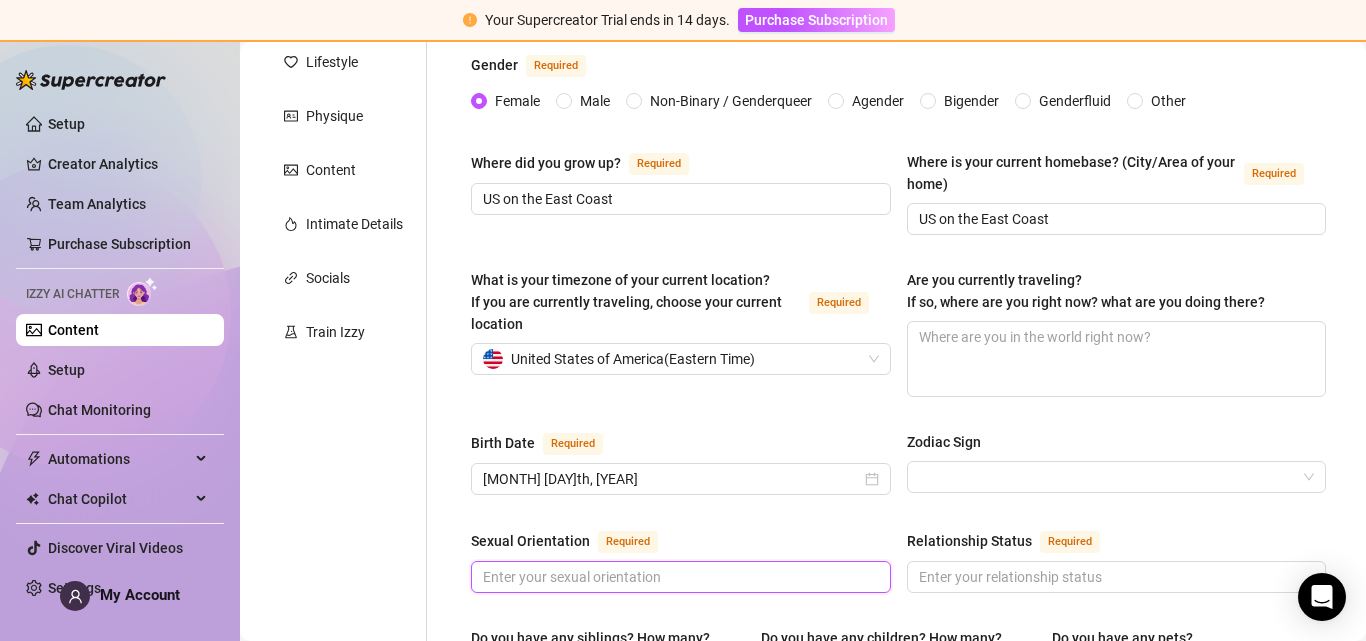 click on "Sexual Orientation Required" at bounding box center (679, 577) 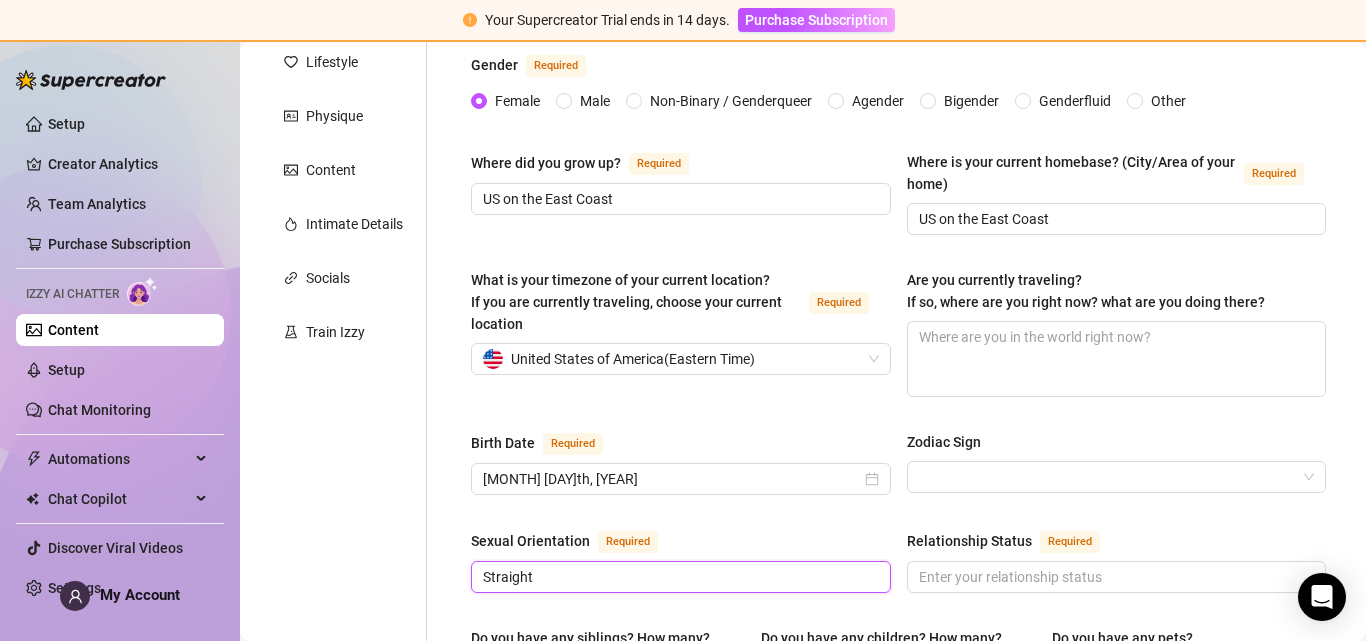 type on "Straight" 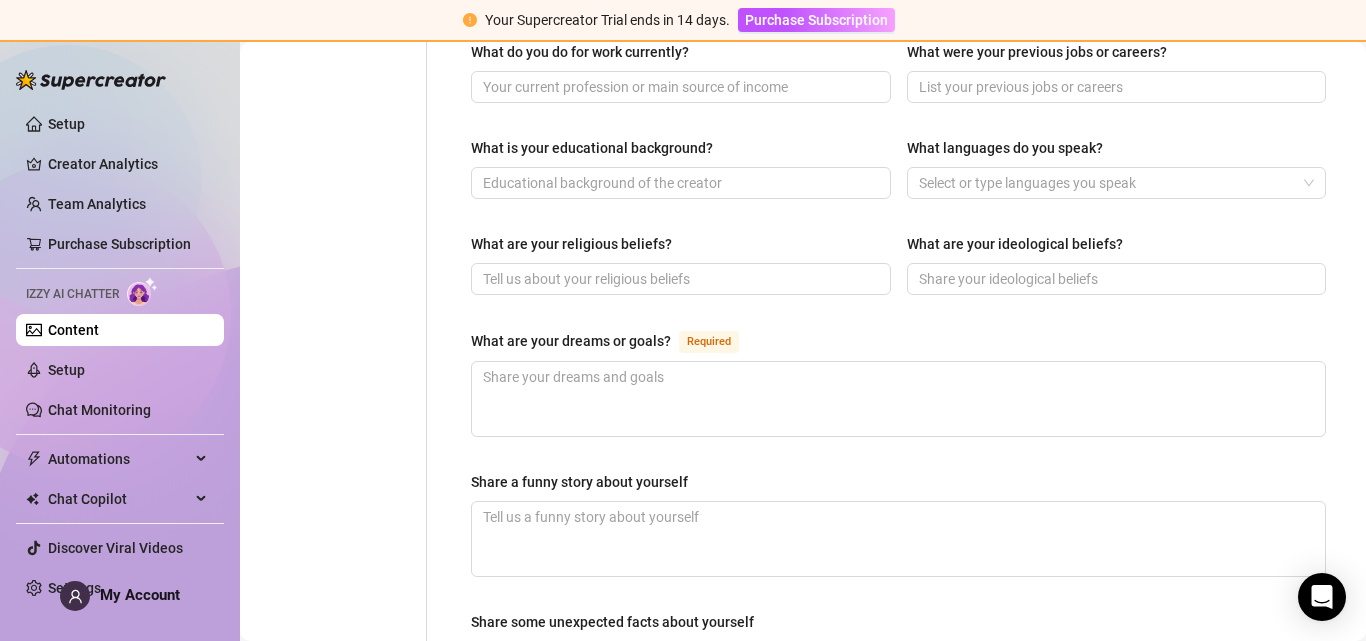 scroll, scrollTop: 989, scrollLeft: 0, axis: vertical 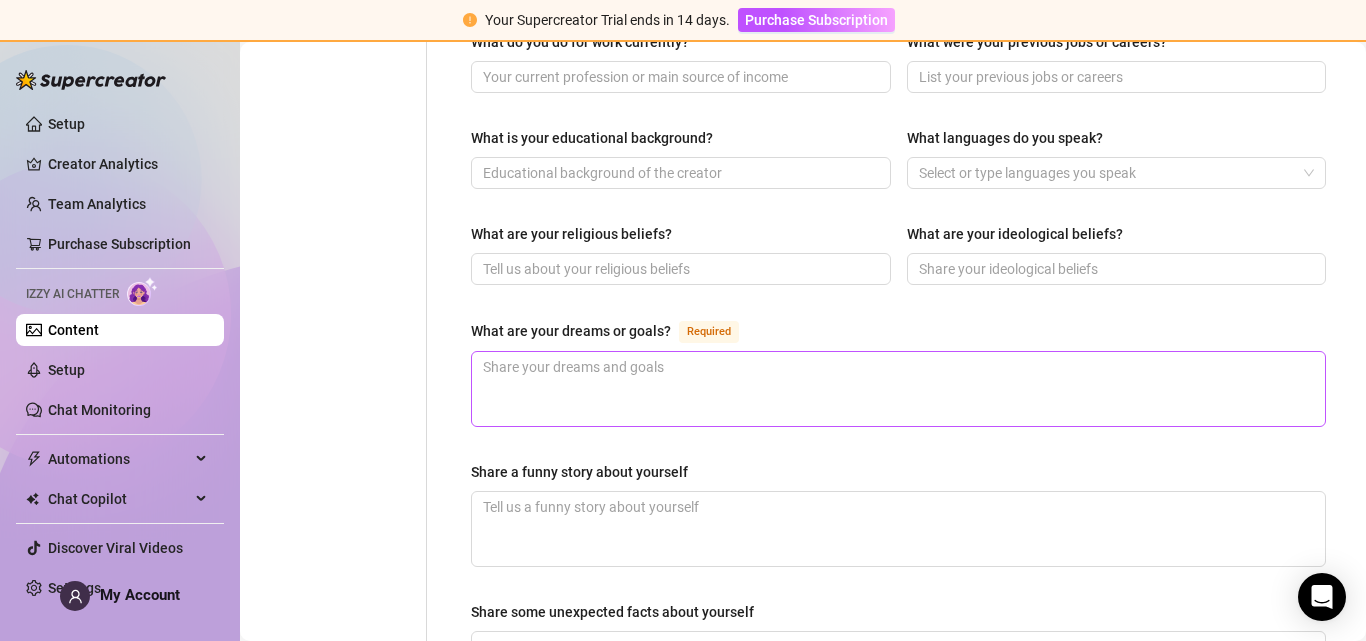 type on "Single" 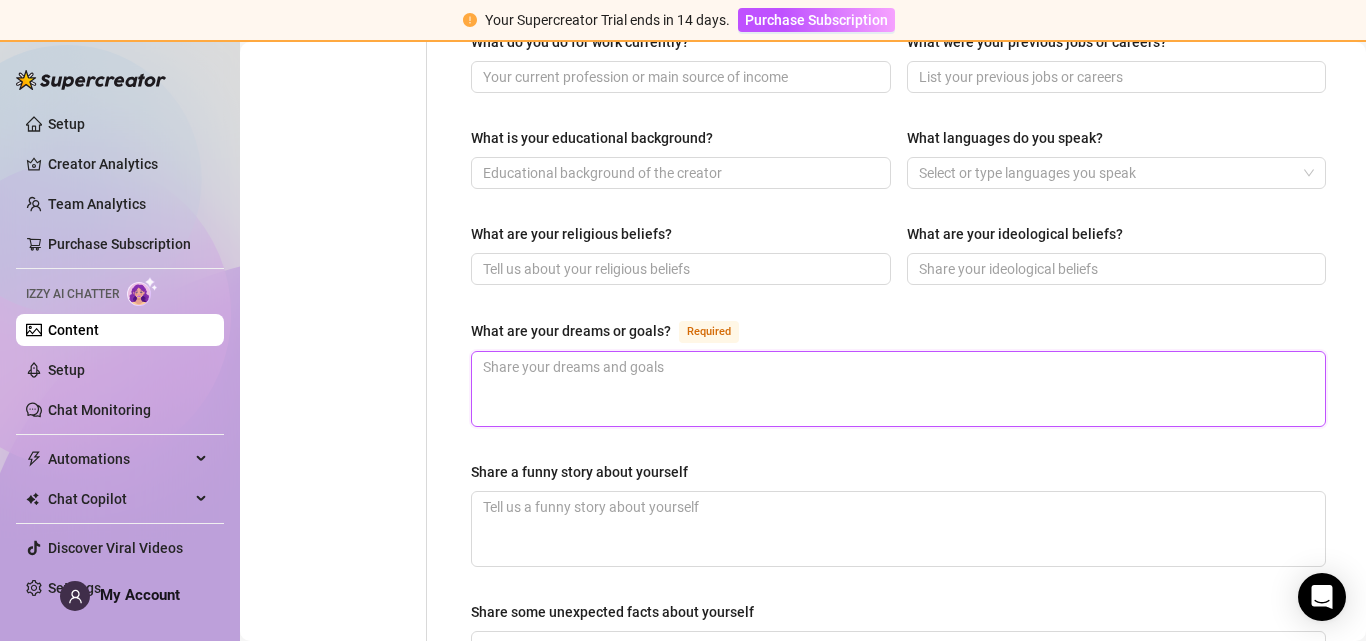 click on "What are your dreams or goals? Required" at bounding box center [898, 389] 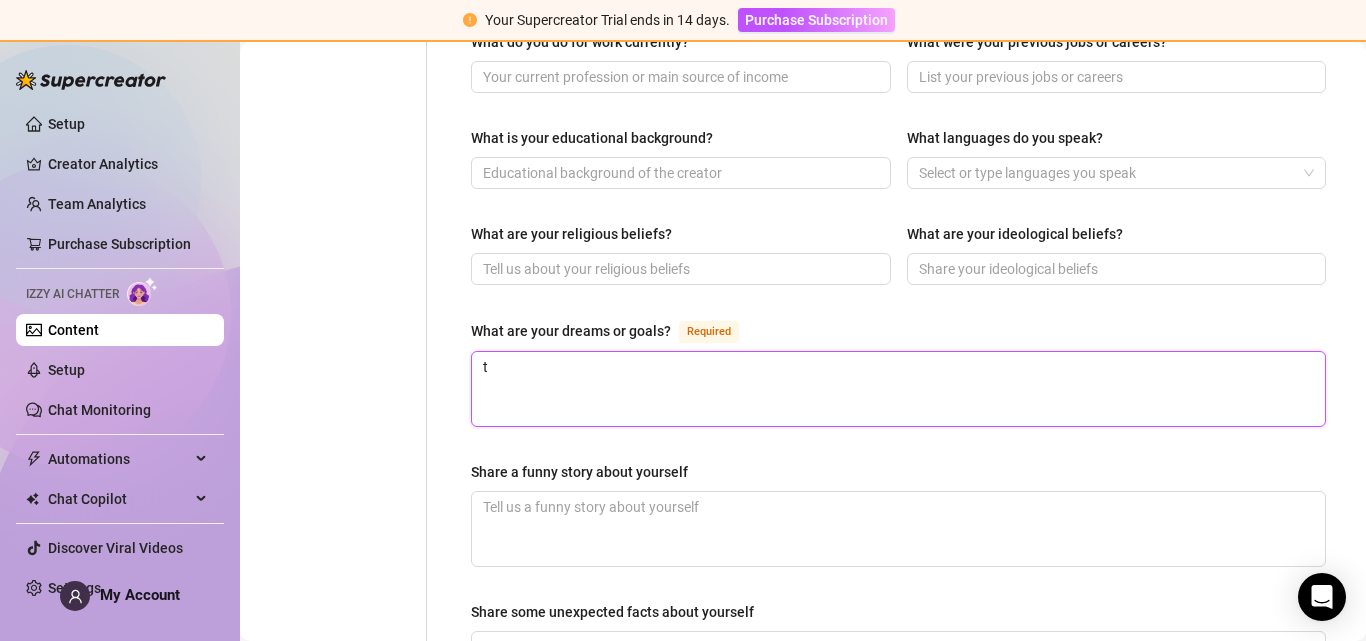 type 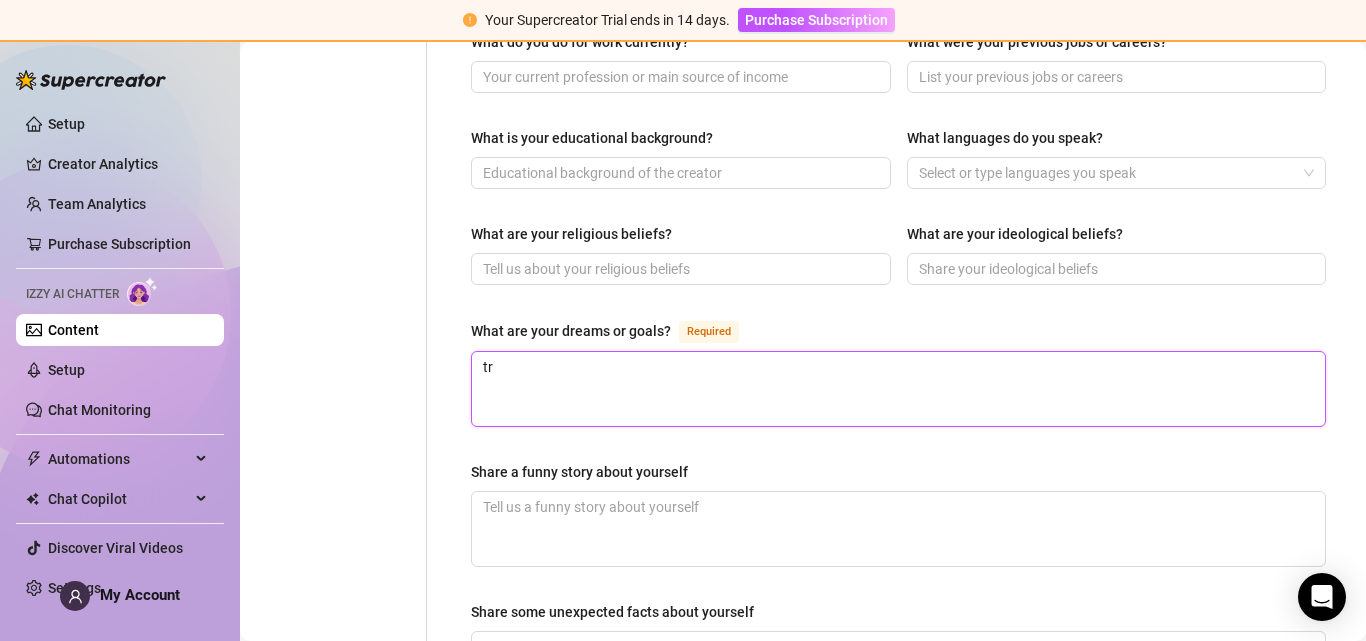 type 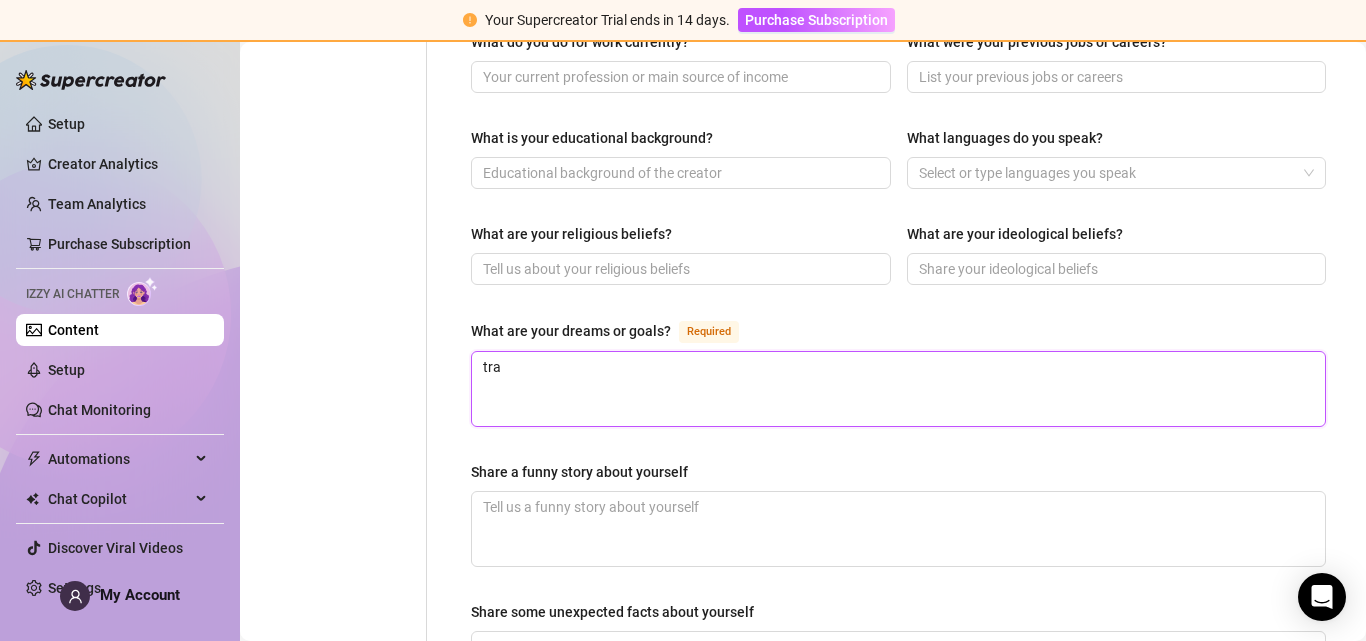 type 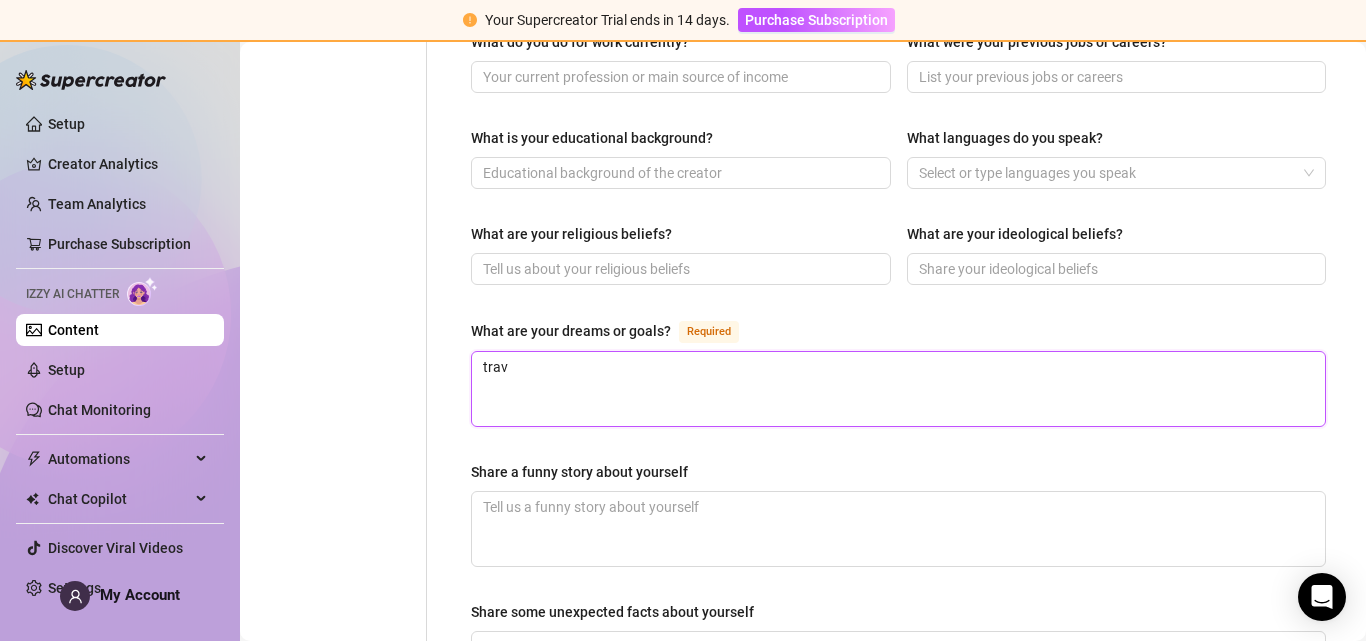 type 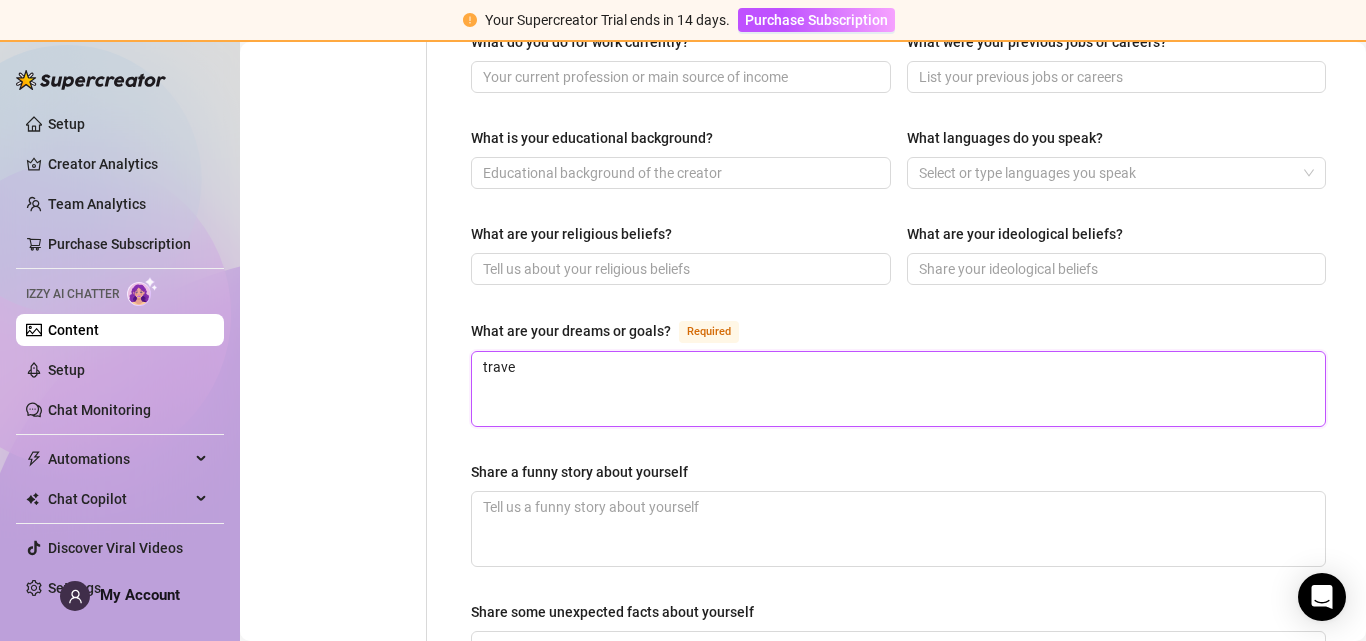 type 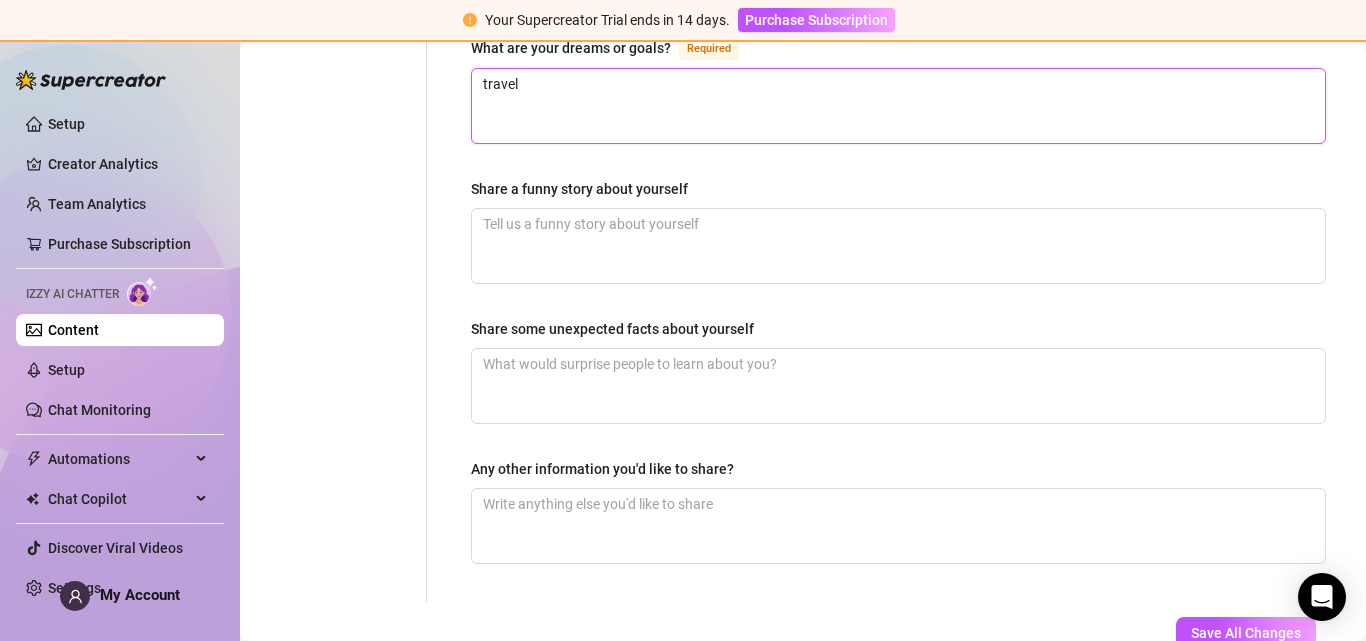 scroll, scrollTop: 1325, scrollLeft: 0, axis: vertical 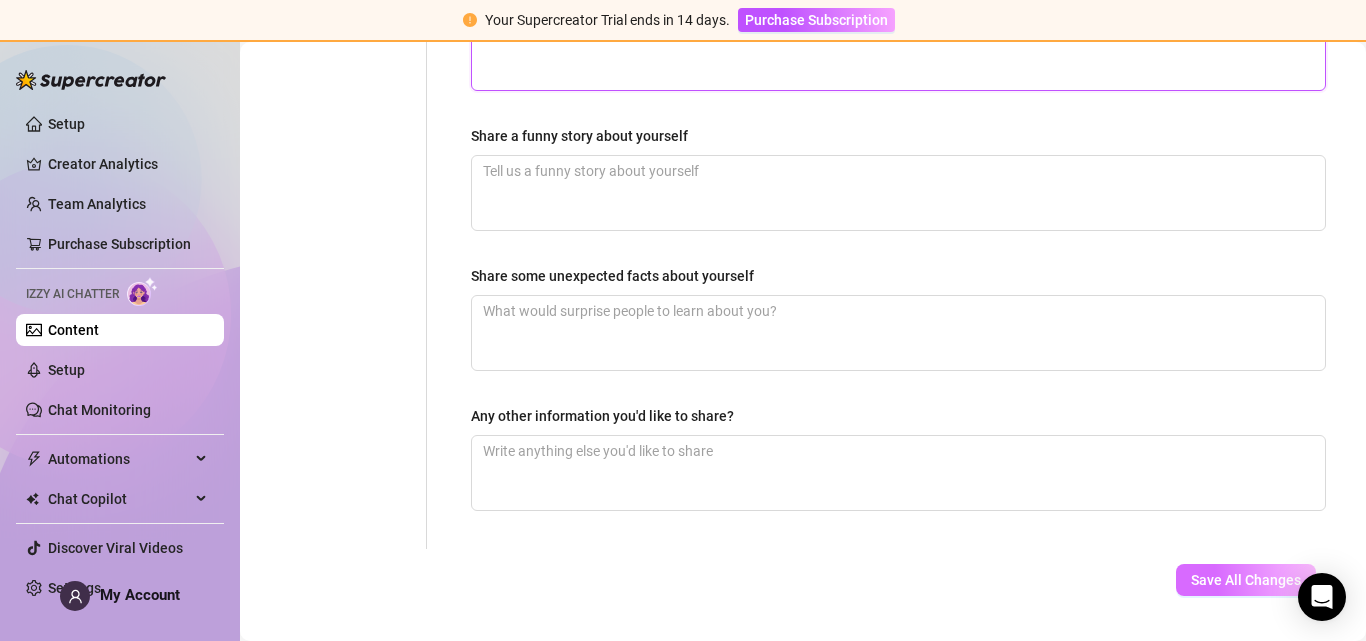 type on "travel" 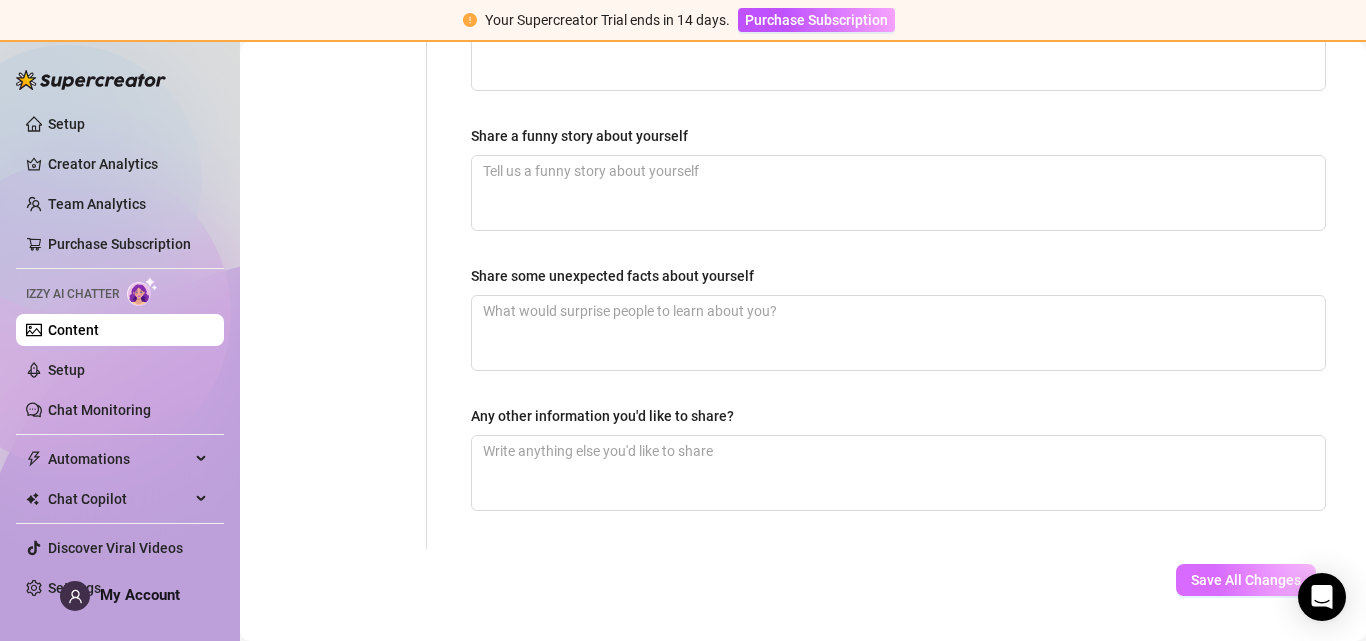 click on "Save All Changes" at bounding box center (1246, 580) 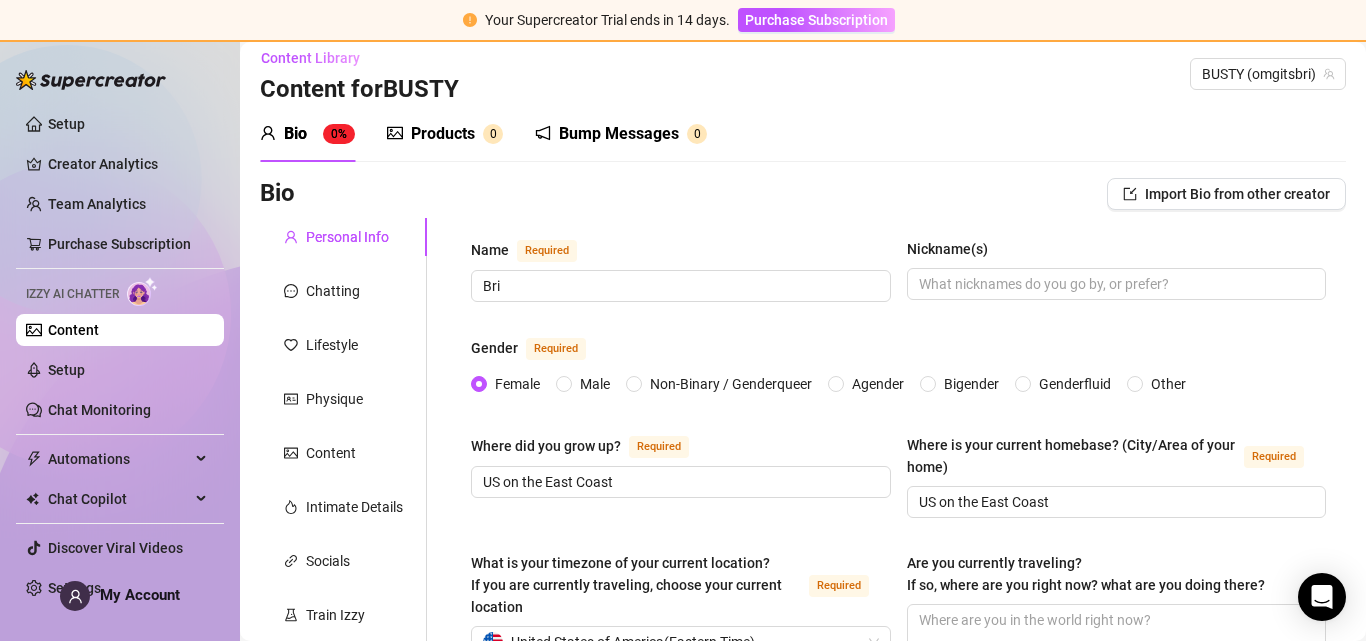 scroll, scrollTop: 0, scrollLeft: 0, axis: both 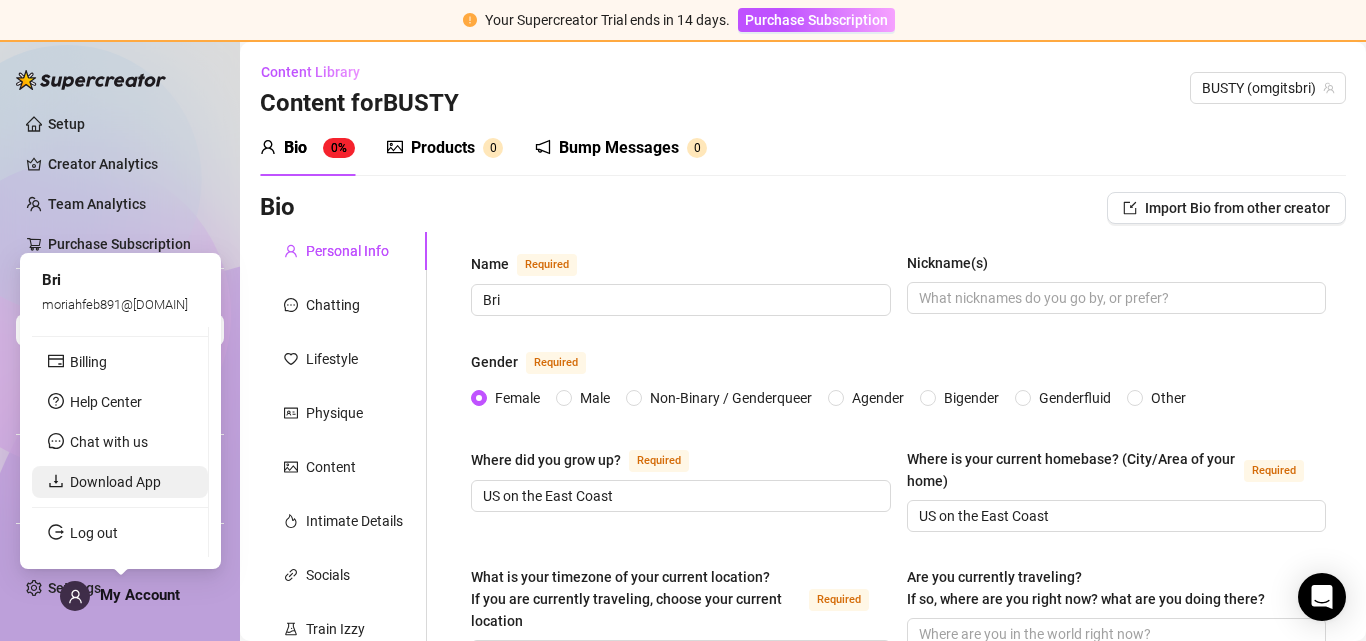 click on "Download App" at bounding box center [115, 482] 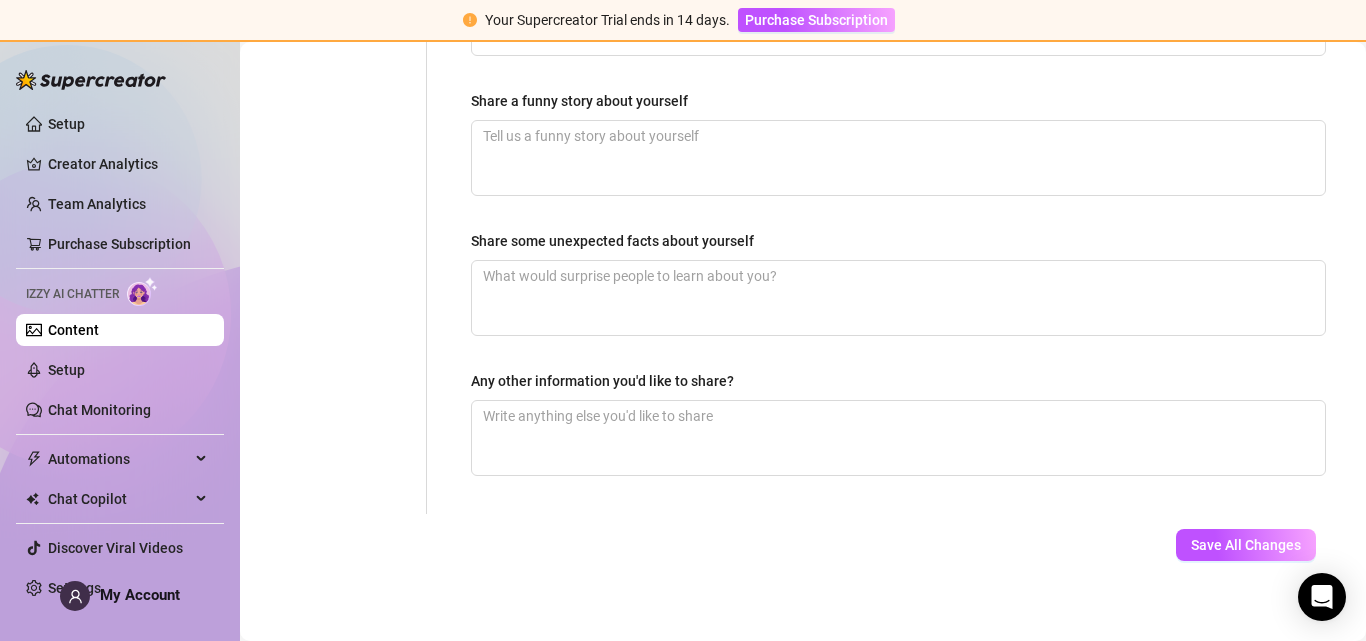 scroll, scrollTop: 1370, scrollLeft: 0, axis: vertical 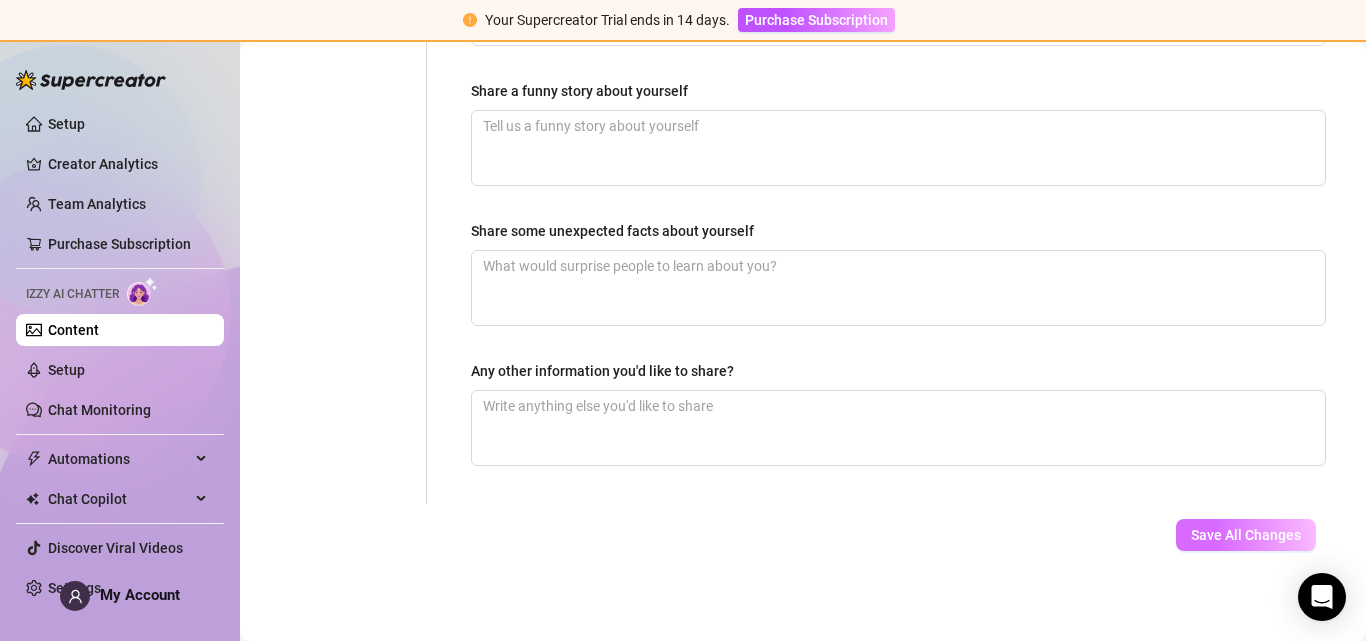 click on "Save All Changes" at bounding box center [1246, 535] 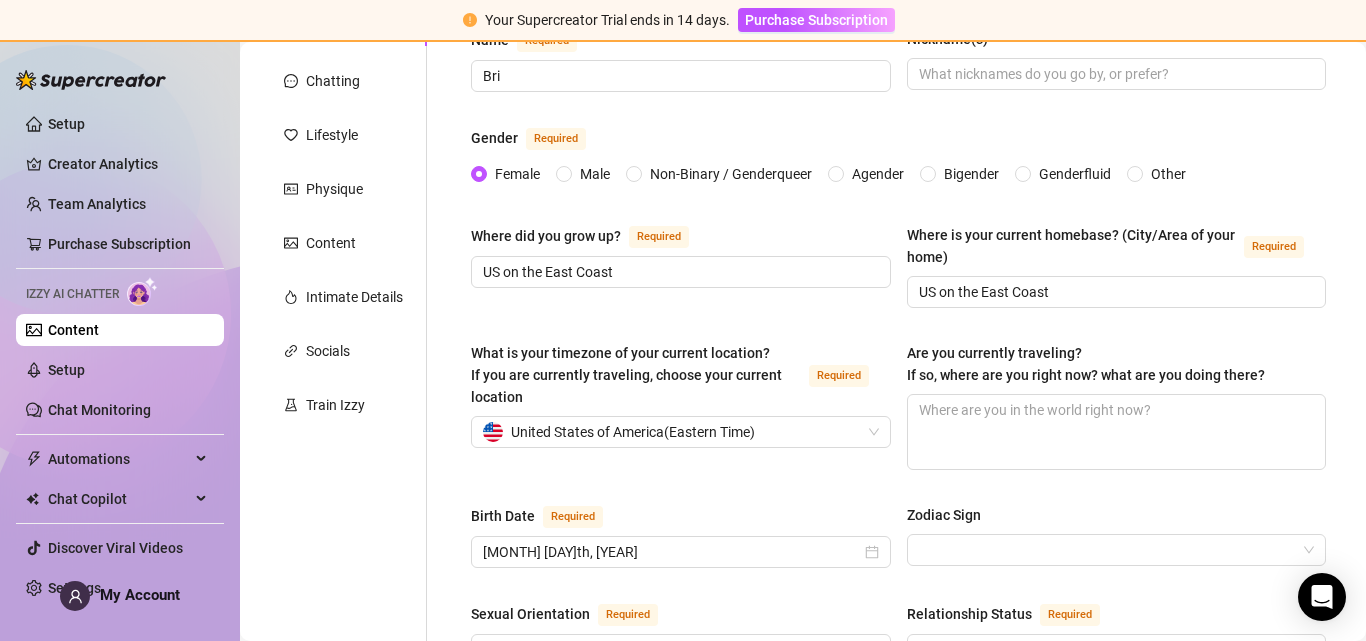 scroll, scrollTop: 129, scrollLeft: 0, axis: vertical 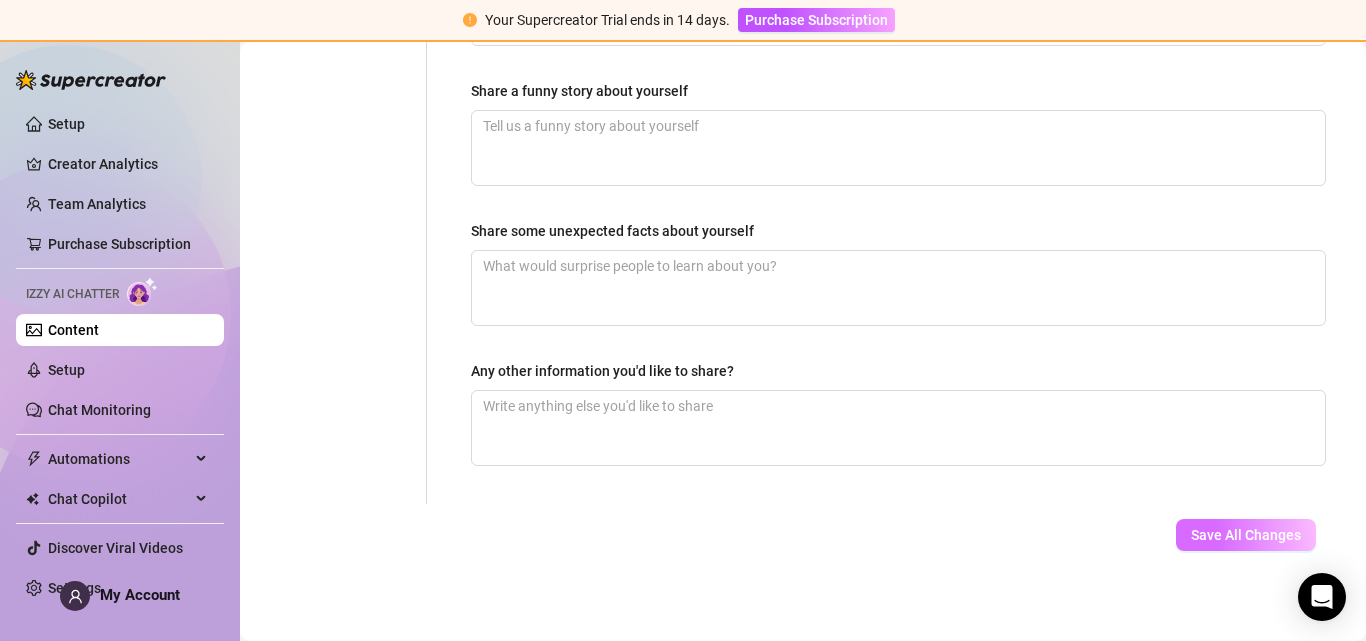 click on "Save All Changes" at bounding box center (1246, 535) 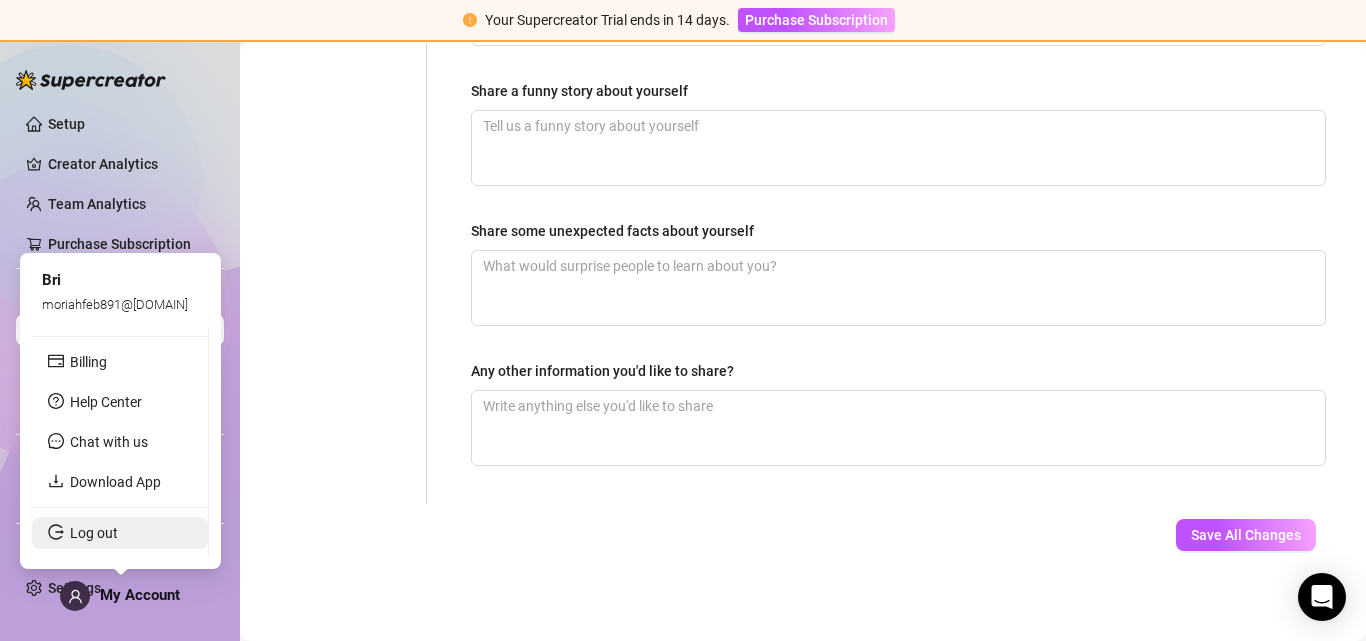 click on "Log out" at bounding box center [94, 533] 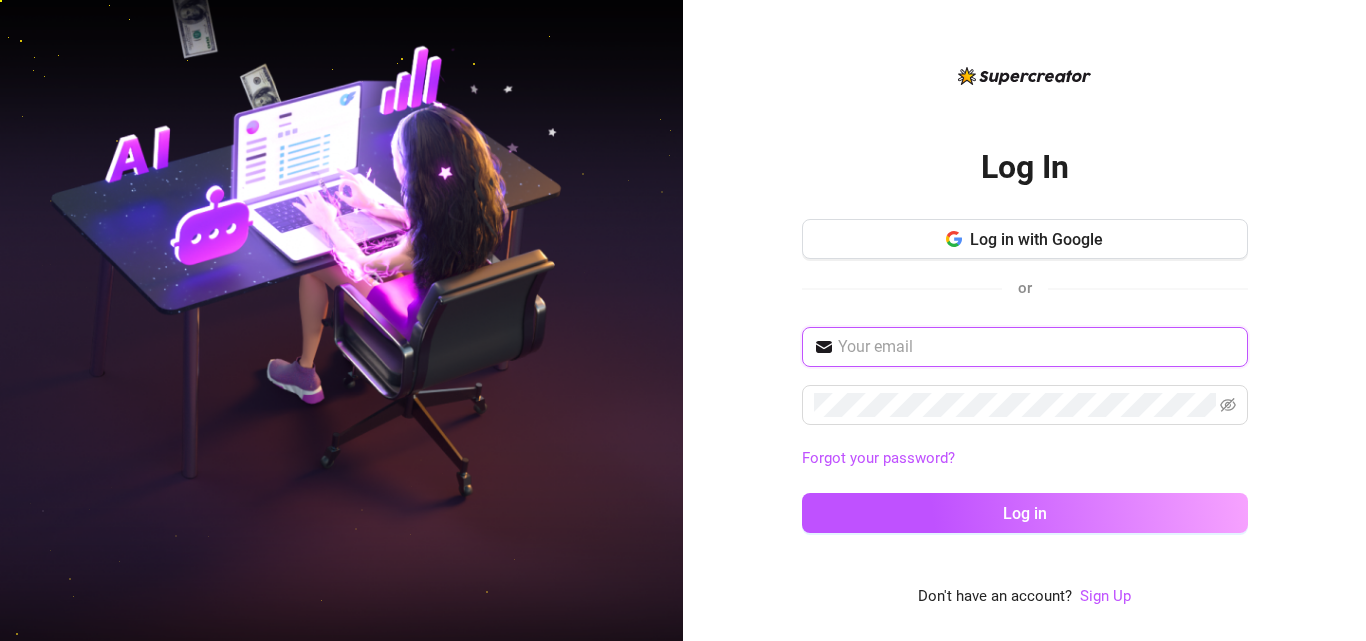 click at bounding box center (1037, 347) 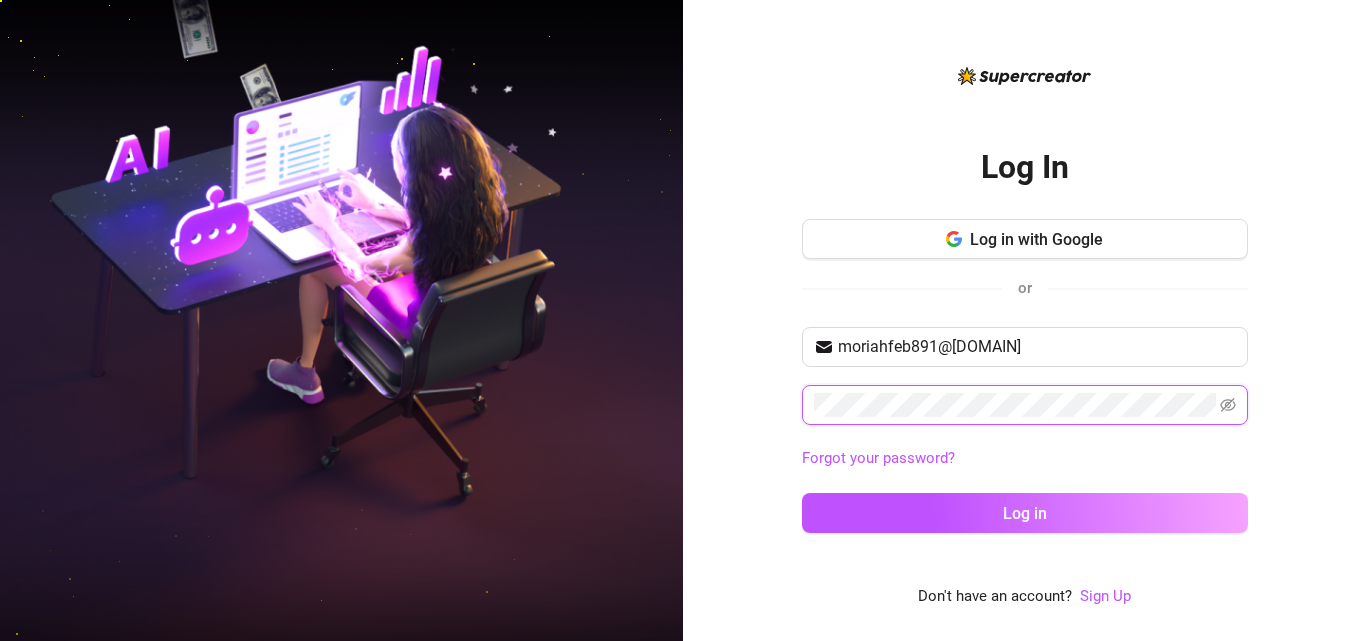 click on "Log in" at bounding box center [1025, 513] 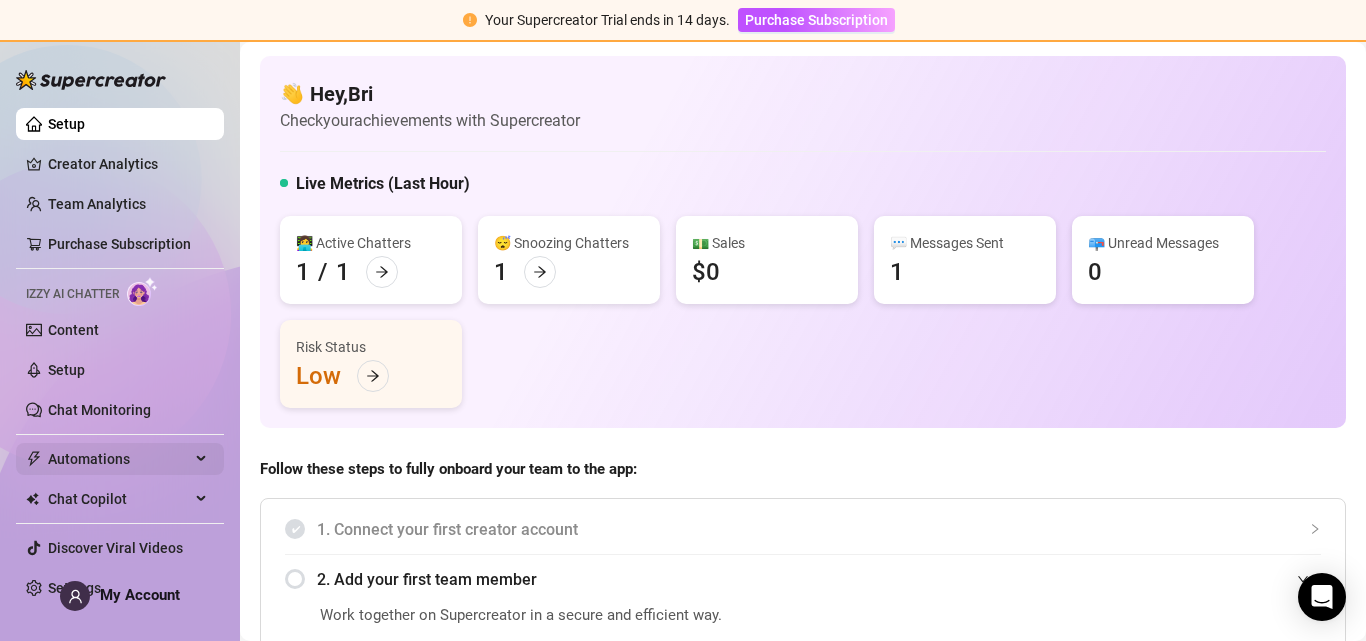 click on "Automations" at bounding box center (119, 459) 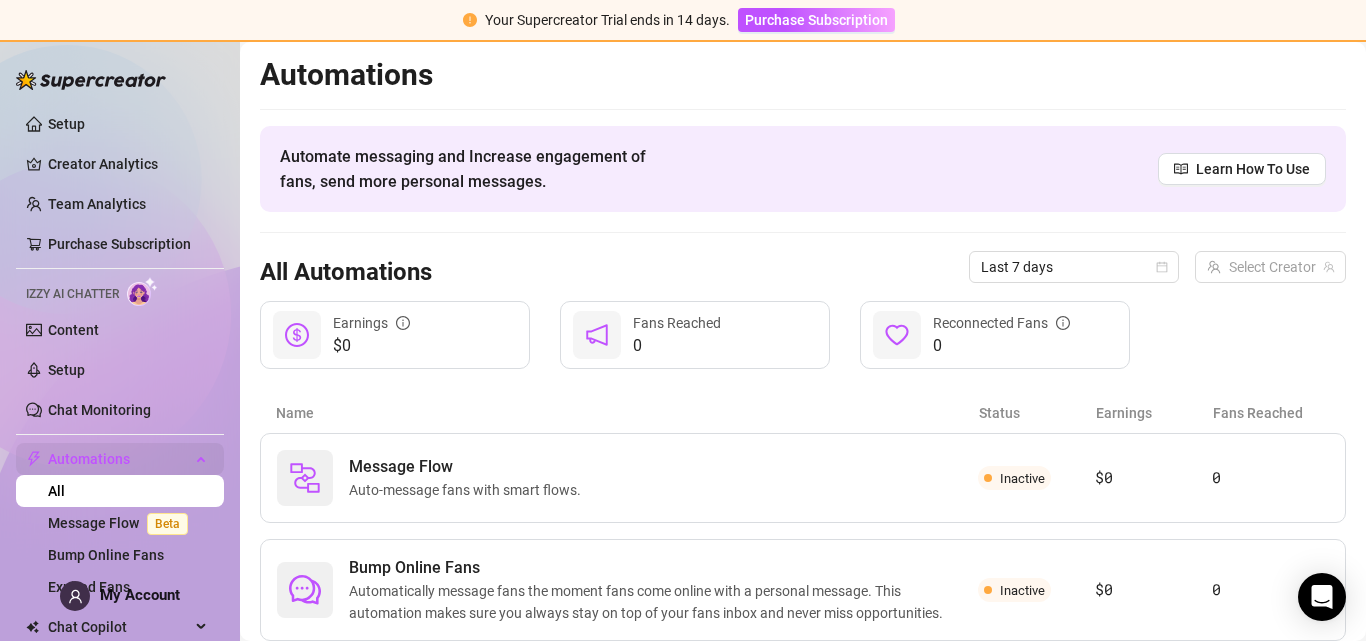 click on "Automations" at bounding box center (119, 459) 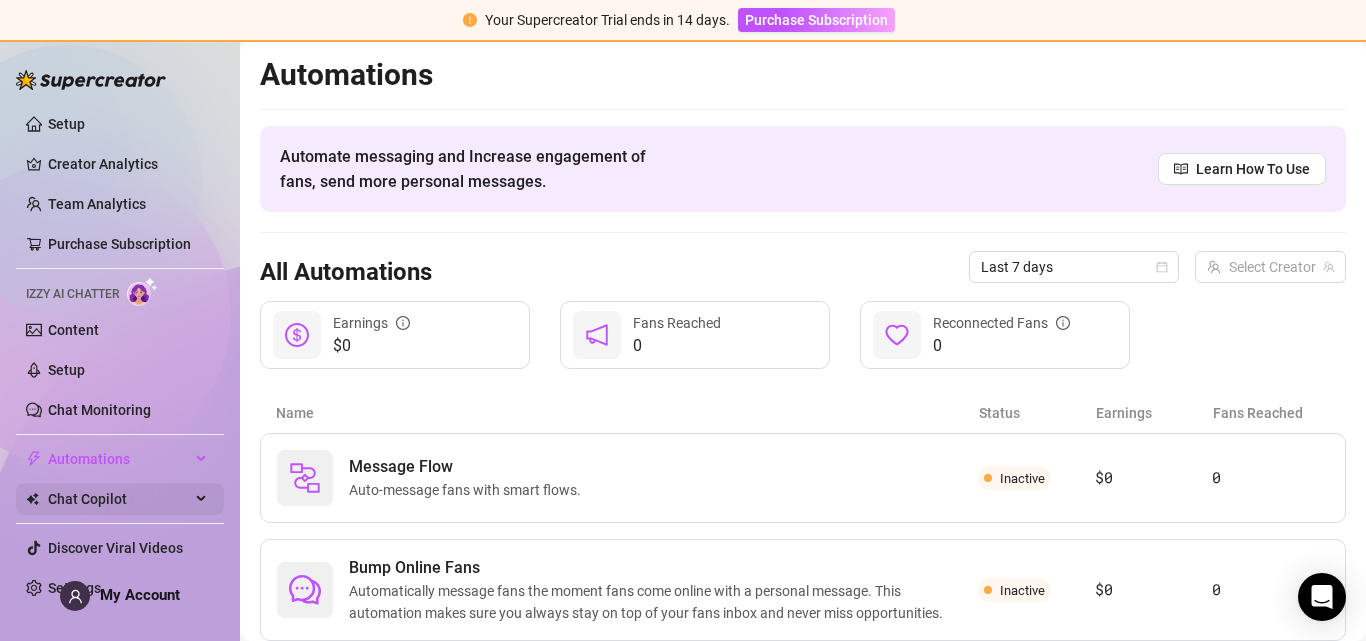 click on "Chat Copilot" at bounding box center (119, 499) 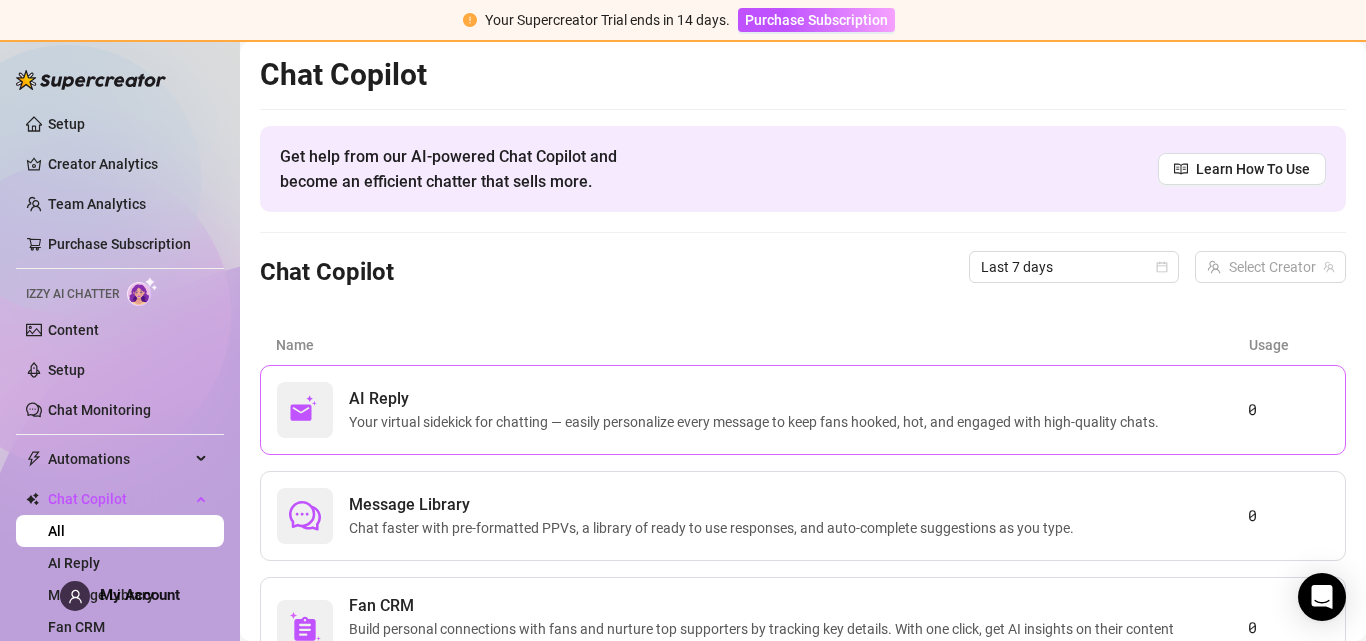 click on "AI Reply" at bounding box center [758, 399] 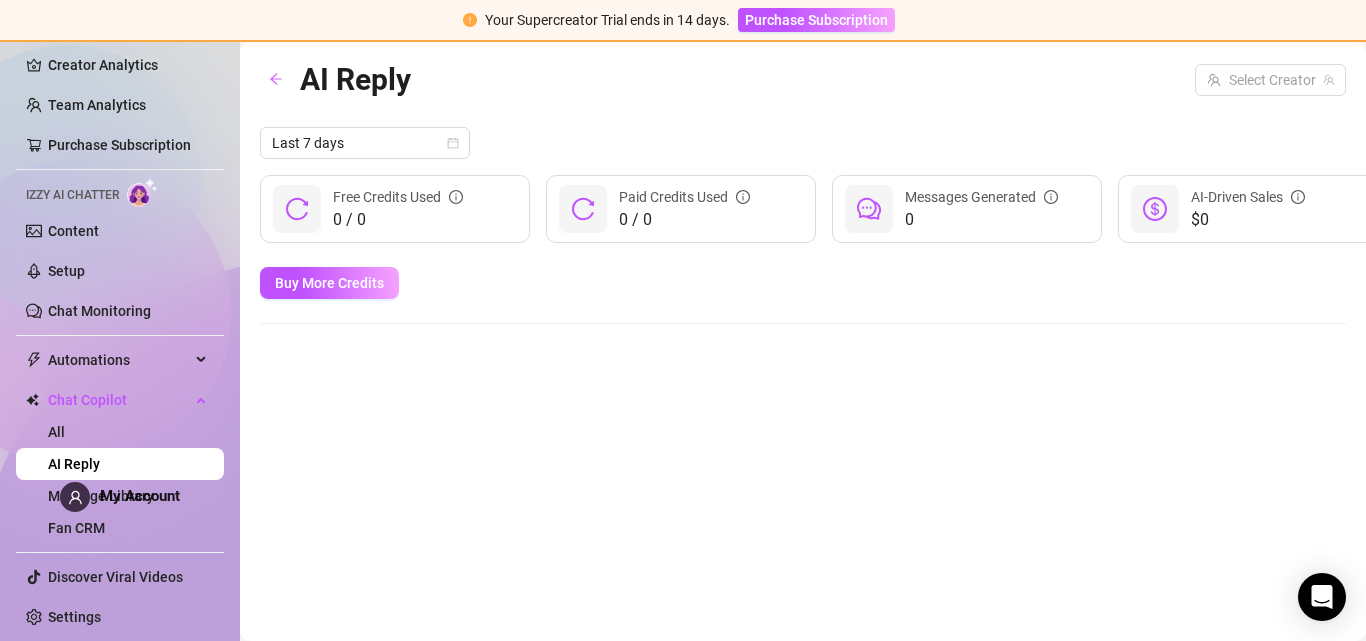 scroll, scrollTop: 0, scrollLeft: 0, axis: both 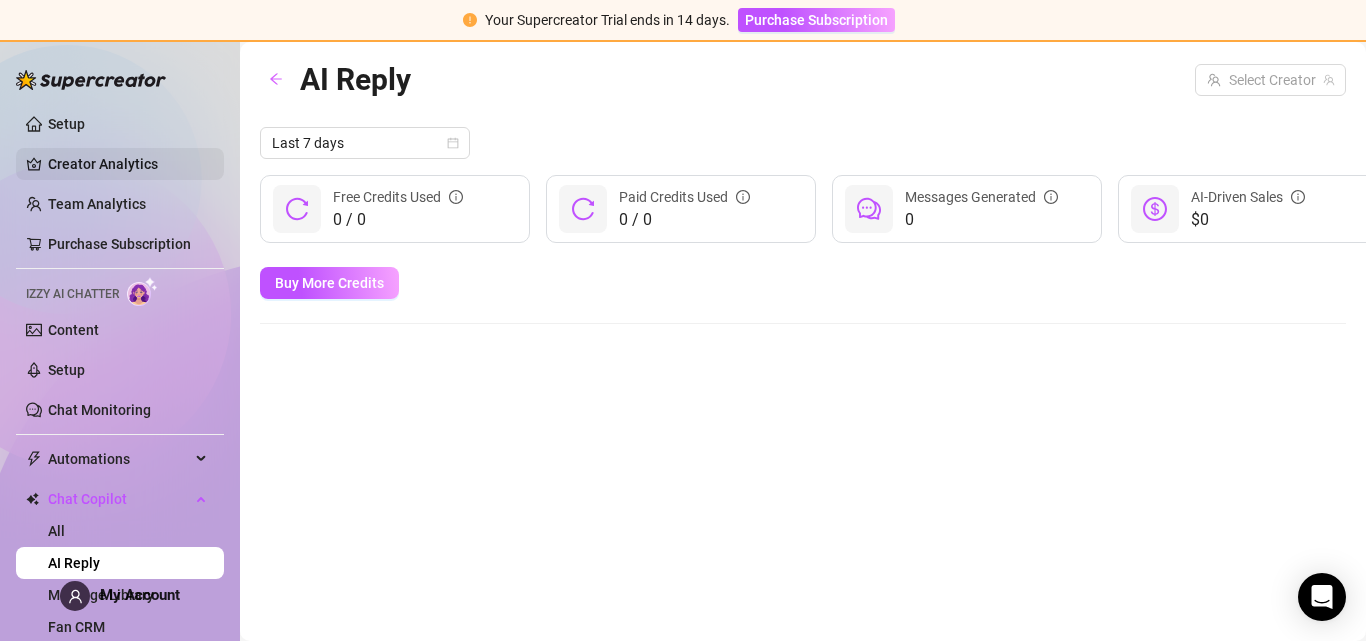 click on "Creator Analytics" at bounding box center [128, 164] 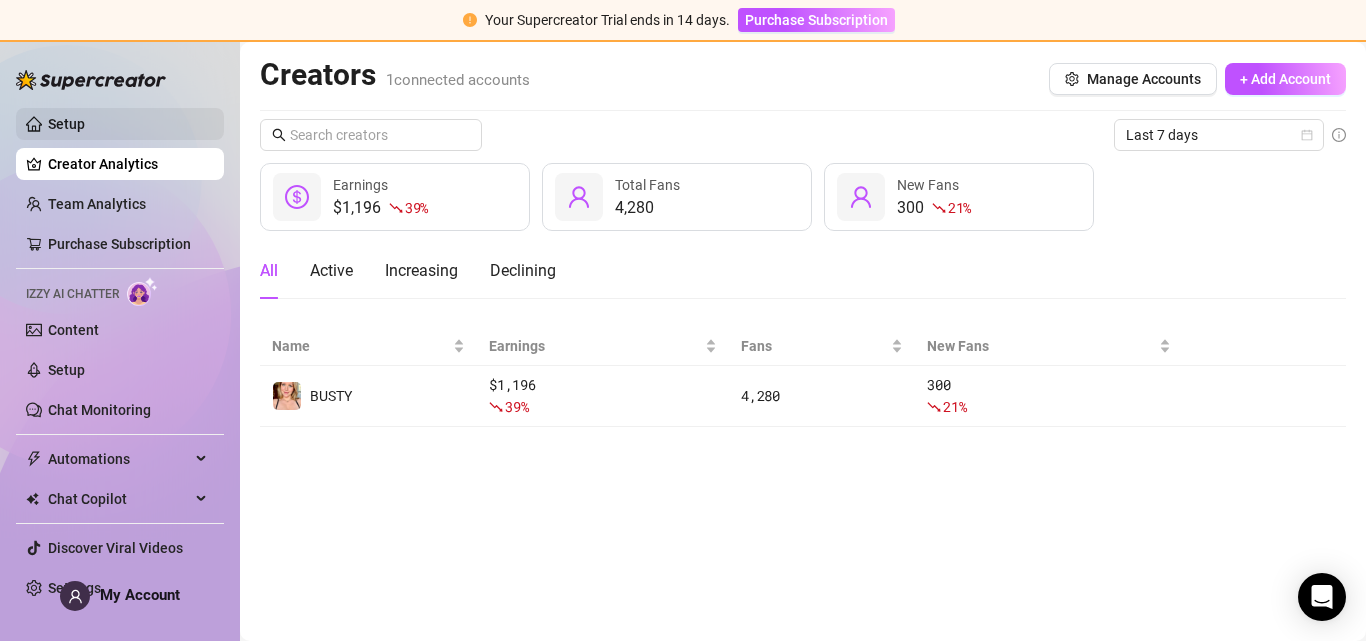 click on "Setup" at bounding box center [66, 124] 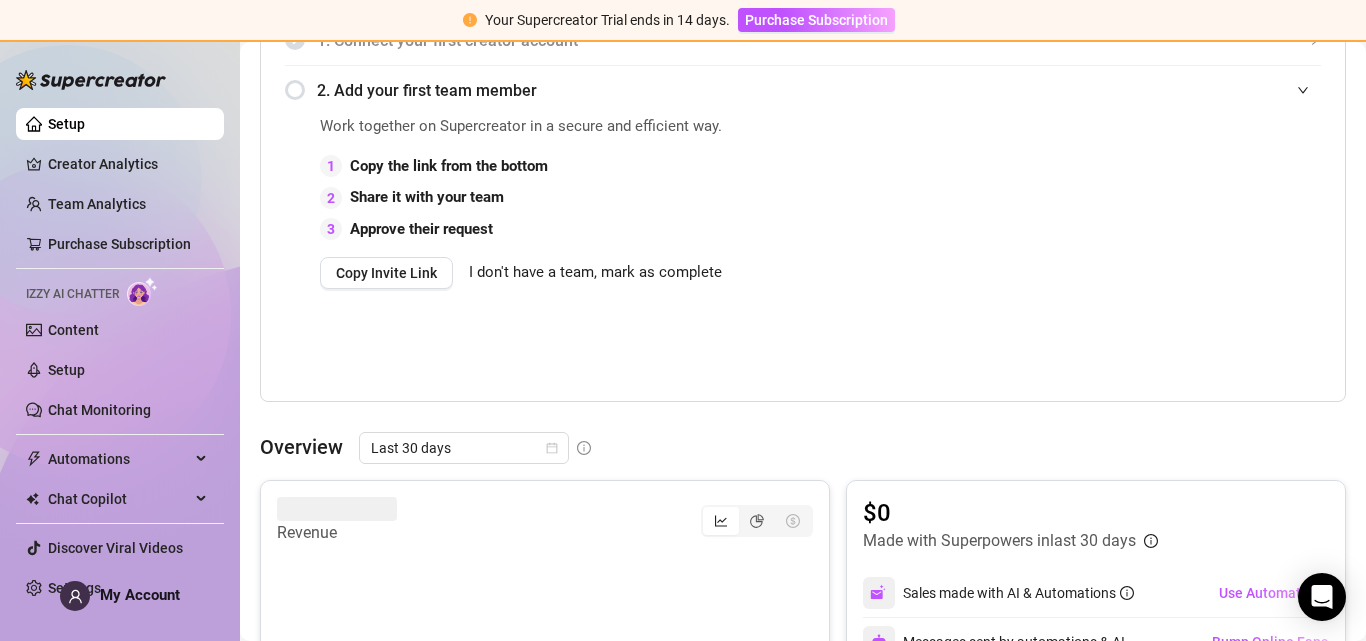 scroll, scrollTop: 486, scrollLeft: 0, axis: vertical 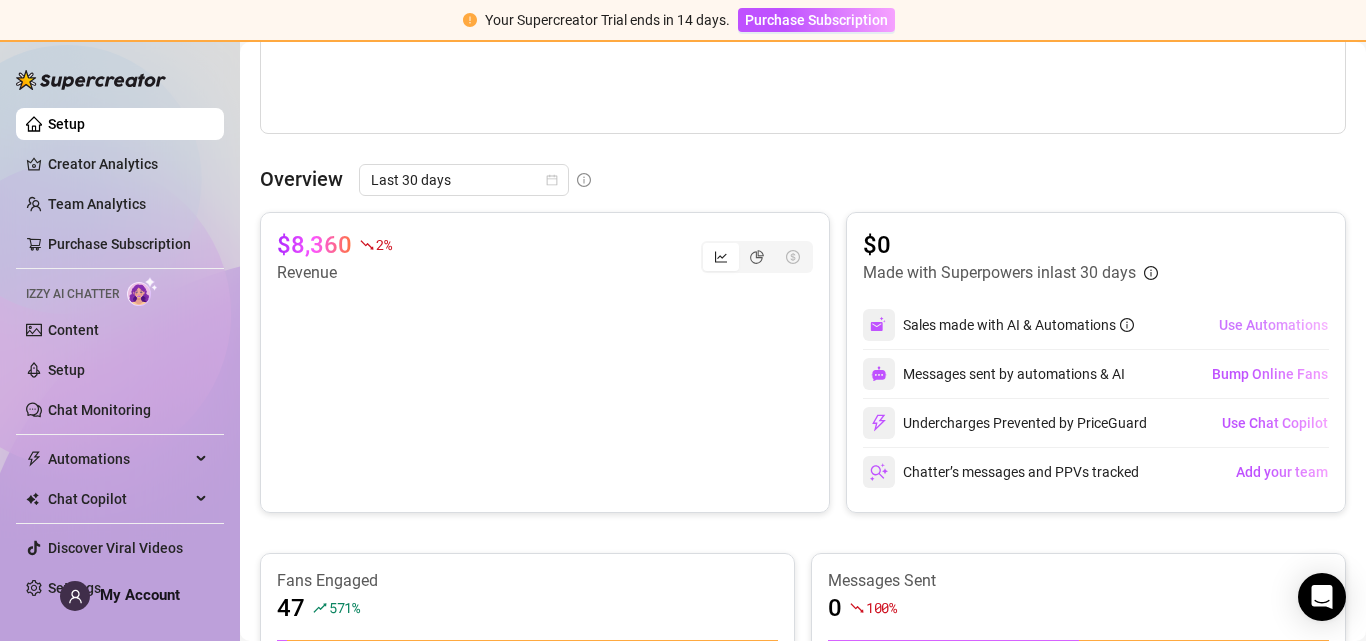 click on "Use Automations" at bounding box center (1273, 325) 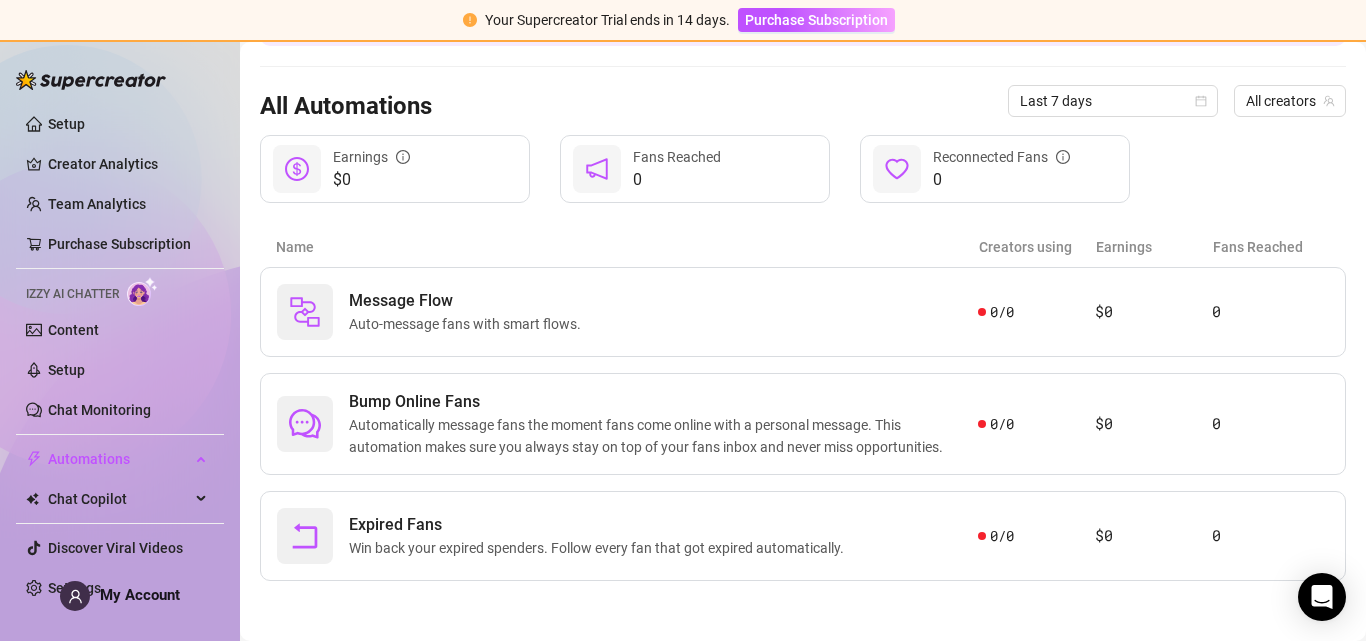 scroll, scrollTop: 166, scrollLeft: 0, axis: vertical 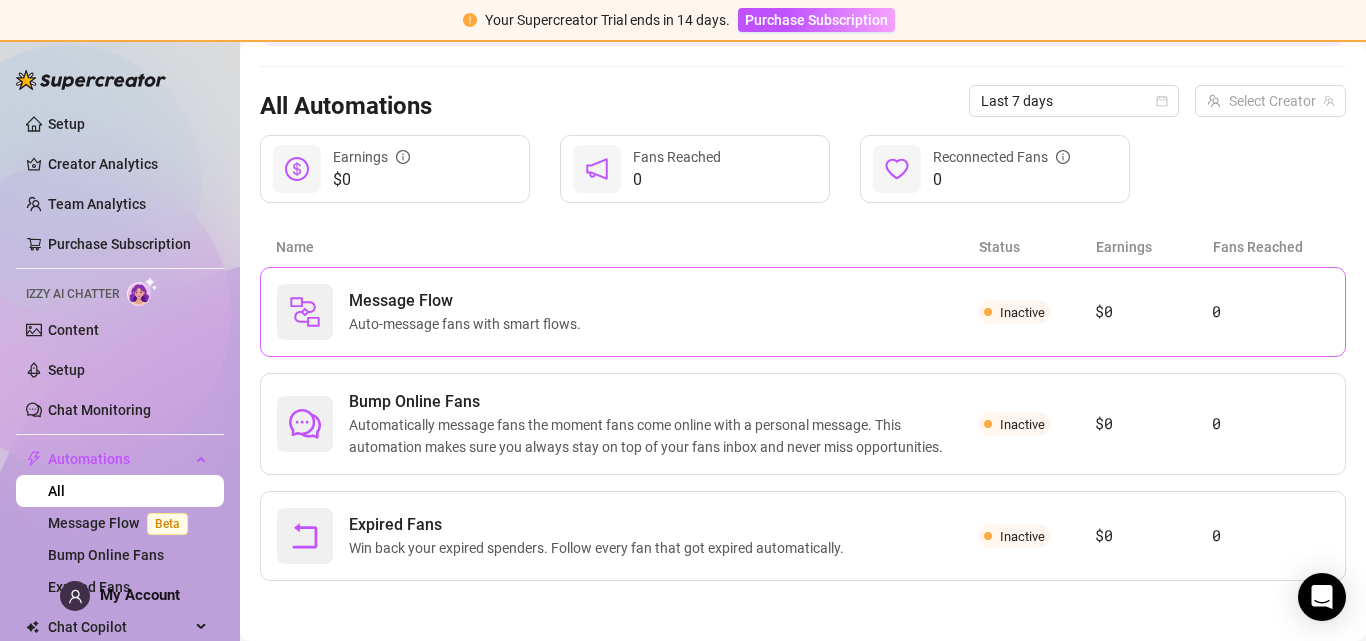 click on "Message Flow Auto-message fans with smart flows." at bounding box center [627, 312] 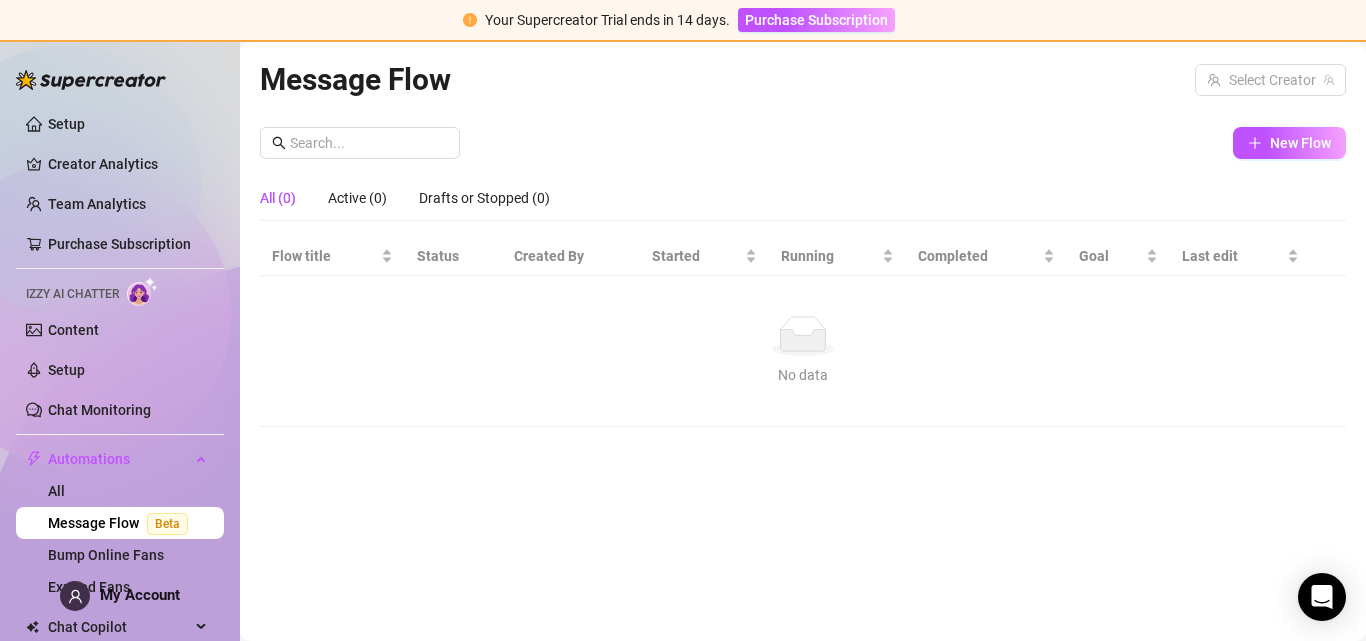 scroll, scrollTop: 0, scrollLeft: 0, axis: both 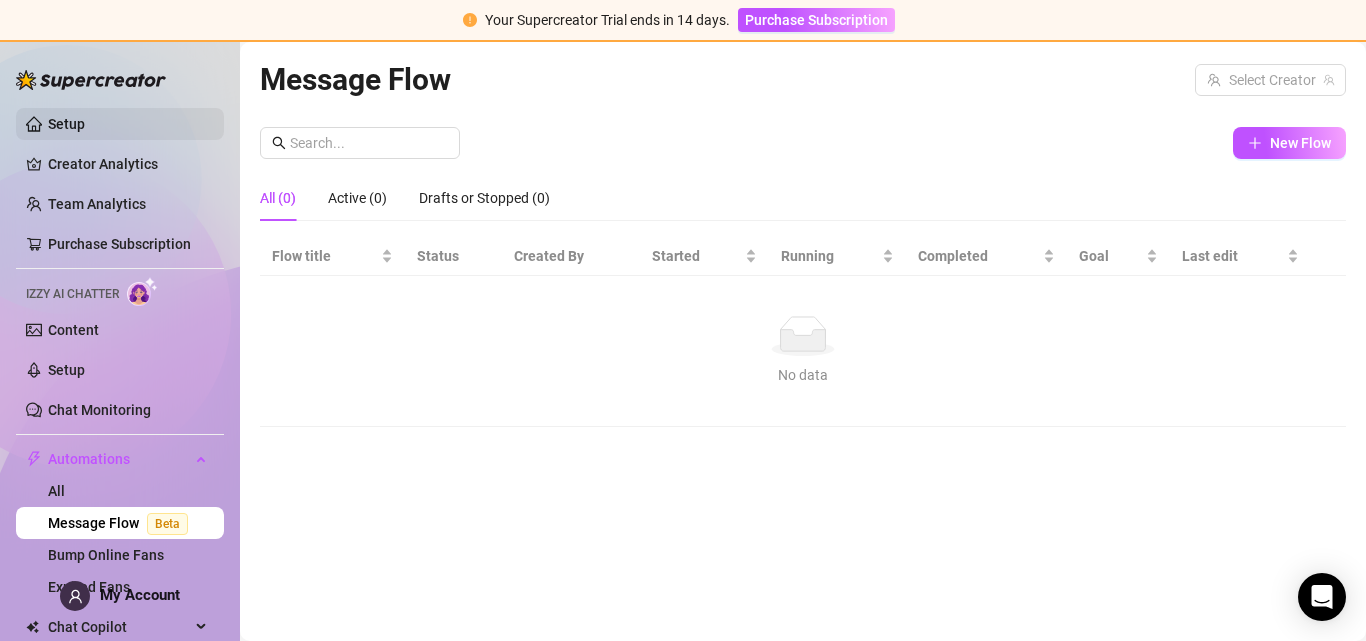 click on "Setup" at bounding box center (66, 124) 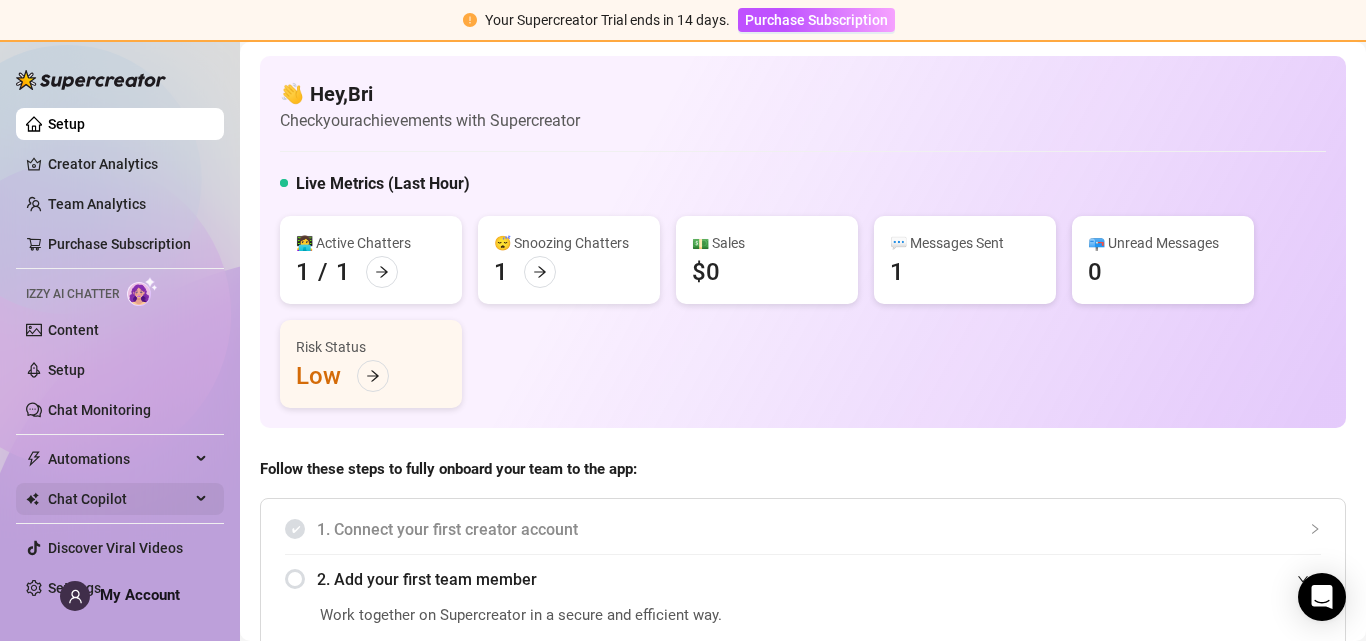 click on "Chat Copilot" at bounding box center [119, 499] 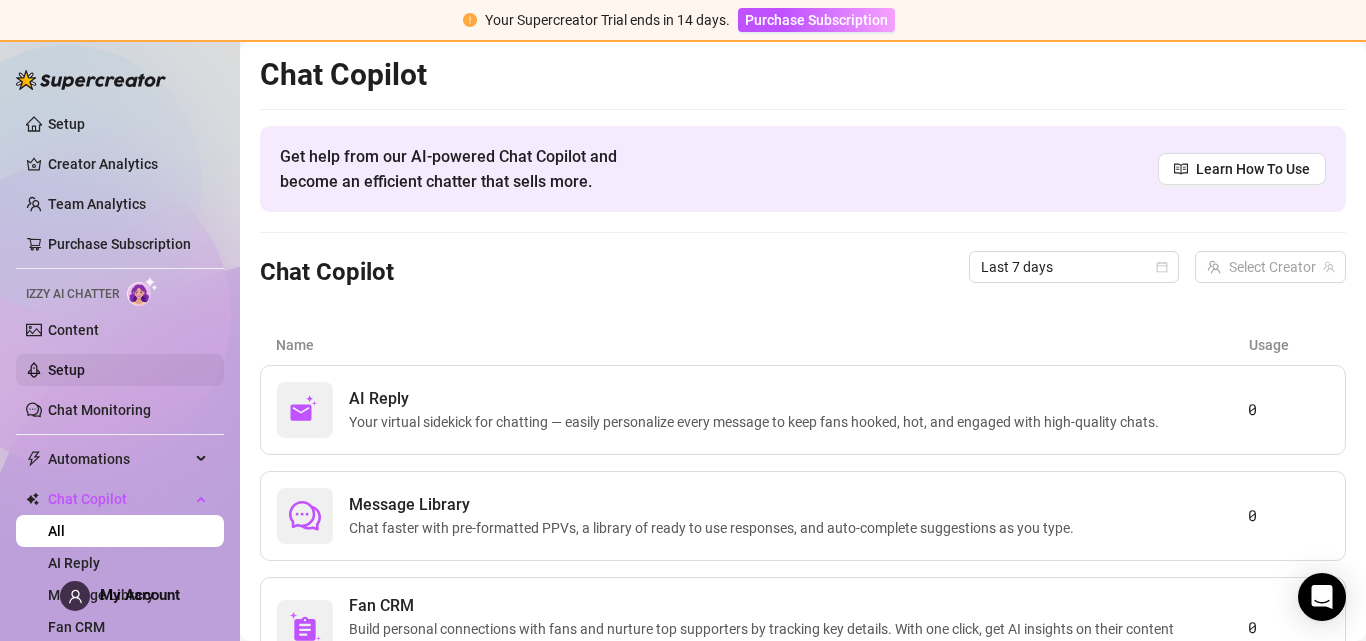 click on "Setup" at bounding box center [66, 370] 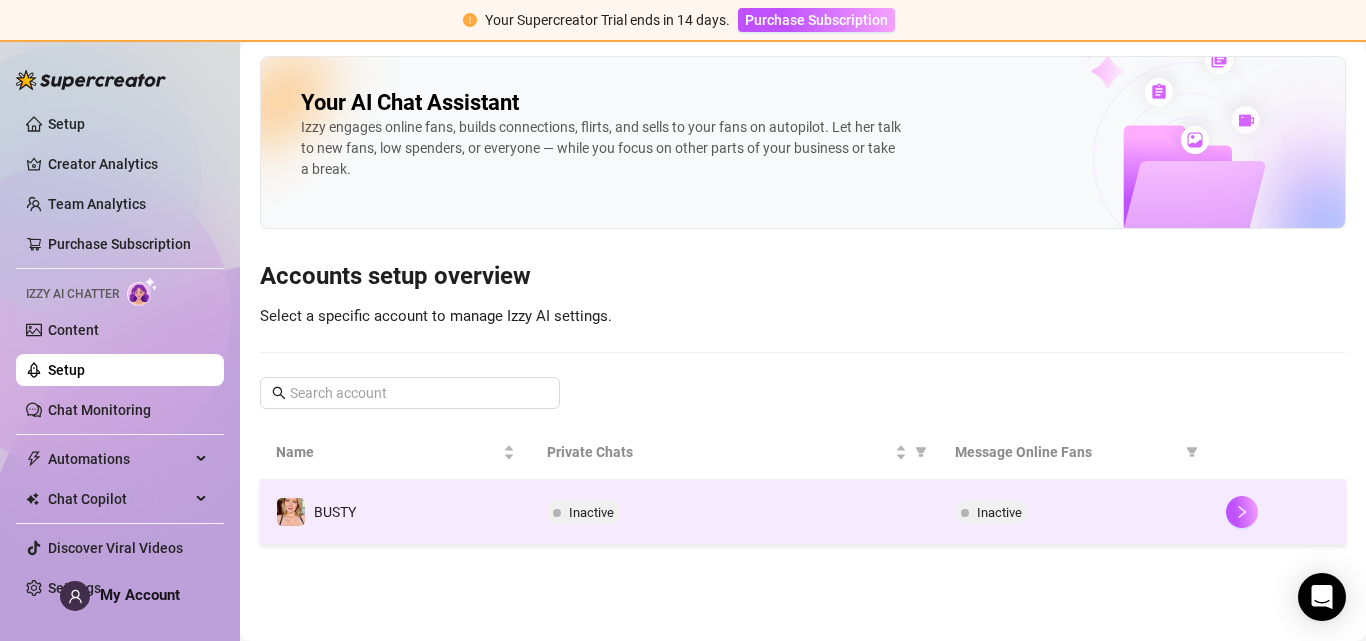 click on "BUSTY" at bounding box center [395, 512] 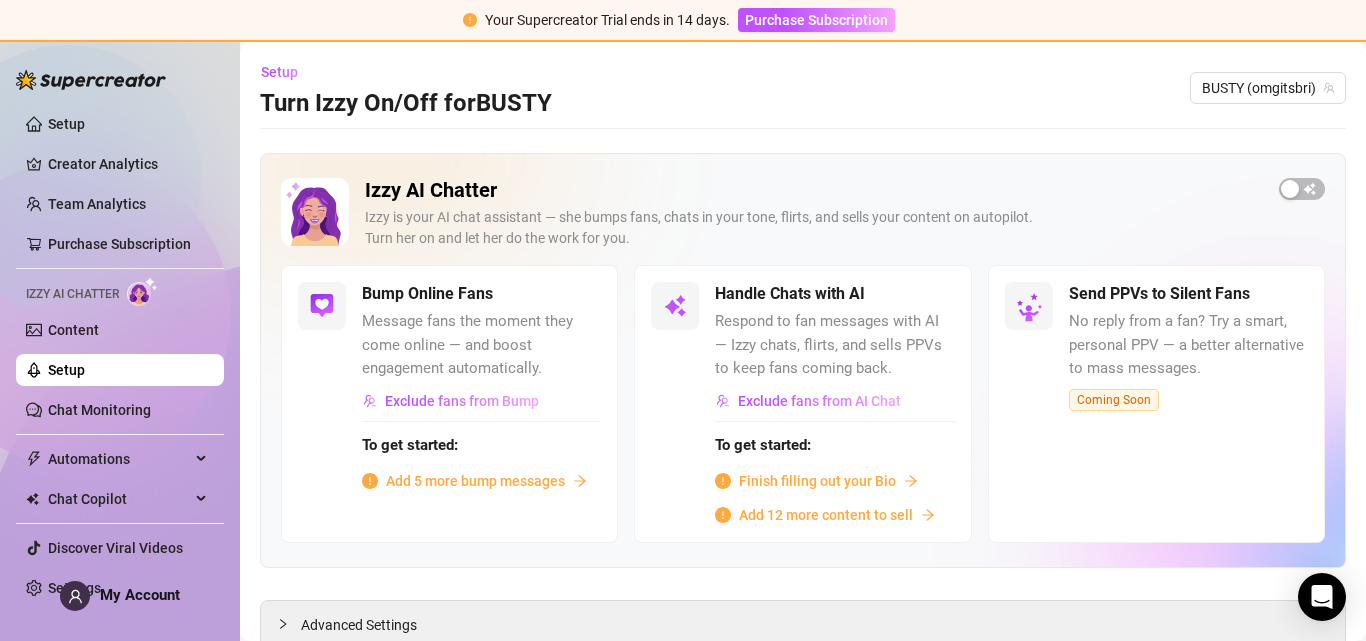 click on "Finish filling out your Bio" at bounding box center [817, 481] 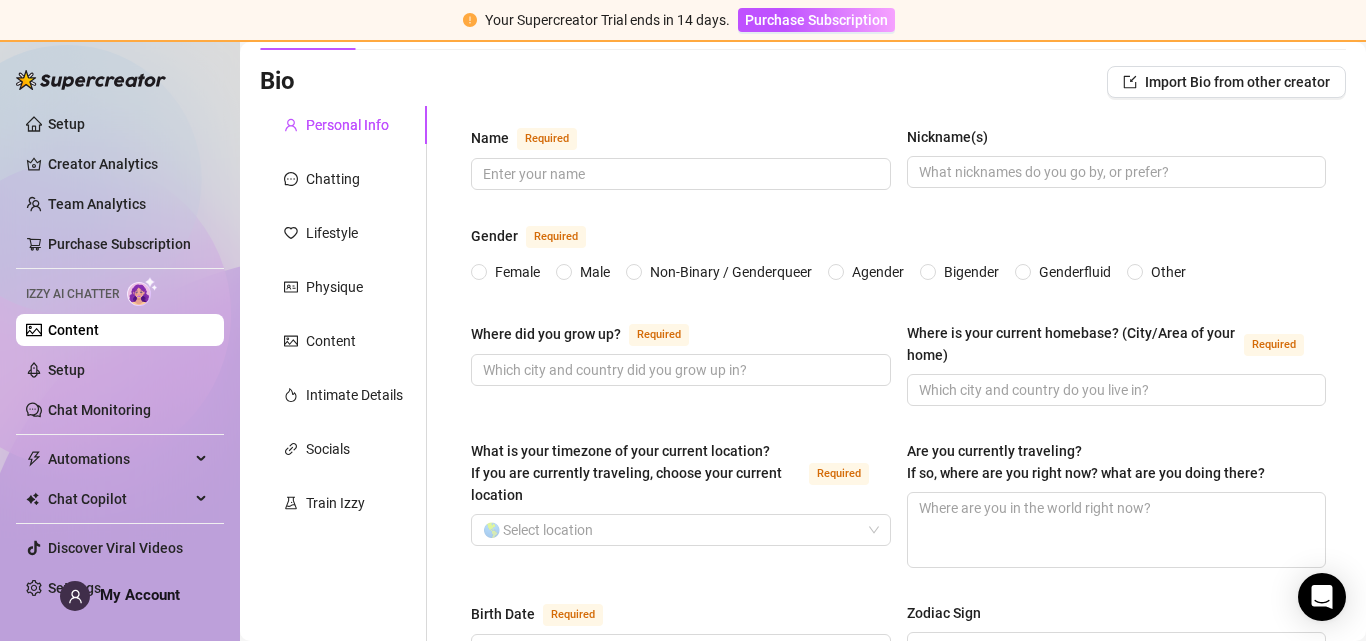 scroll, scrollTop: 231, scrollLeft: 0, axis: vertical 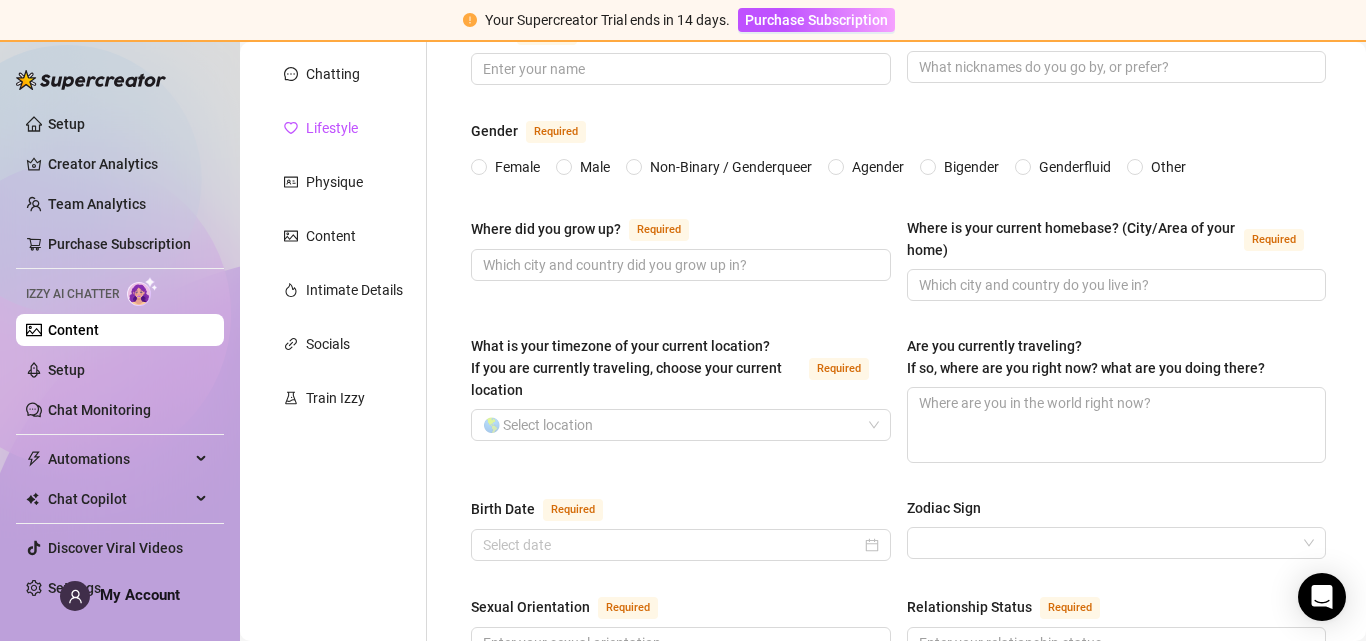 click on "Lifestyle" at bounding box center [332, 128] 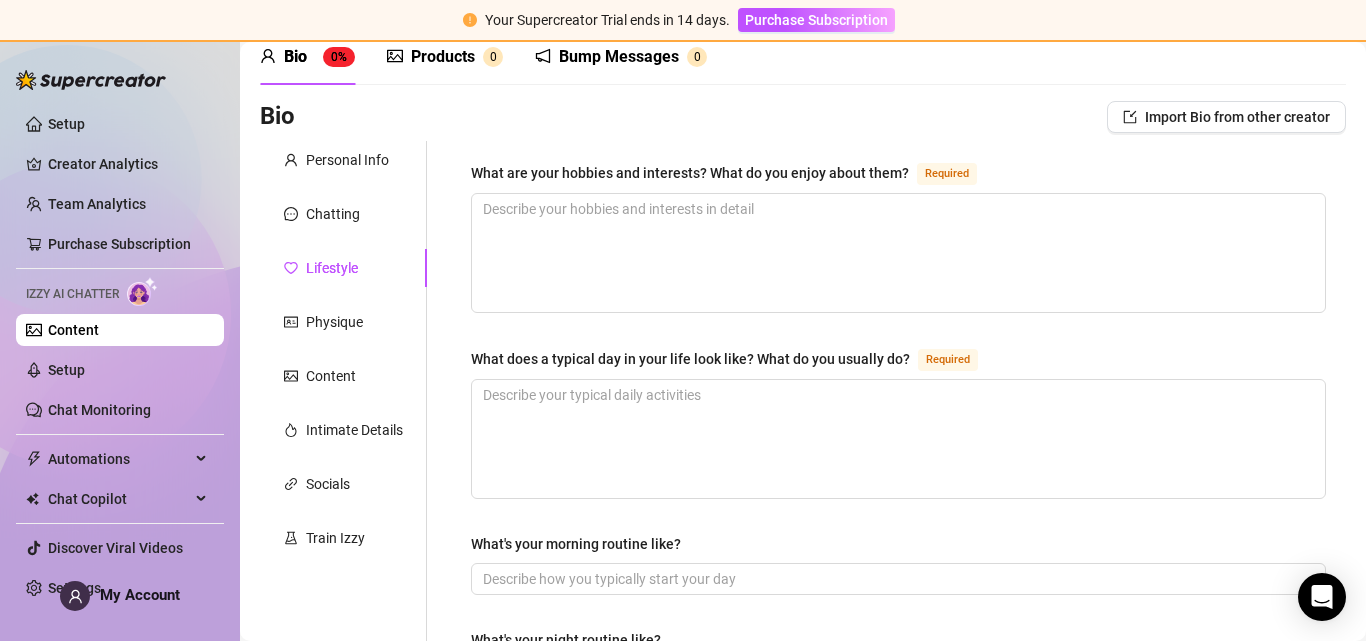 scroll, scrollTop: 138, scrollLeft: 0, axis: vertical 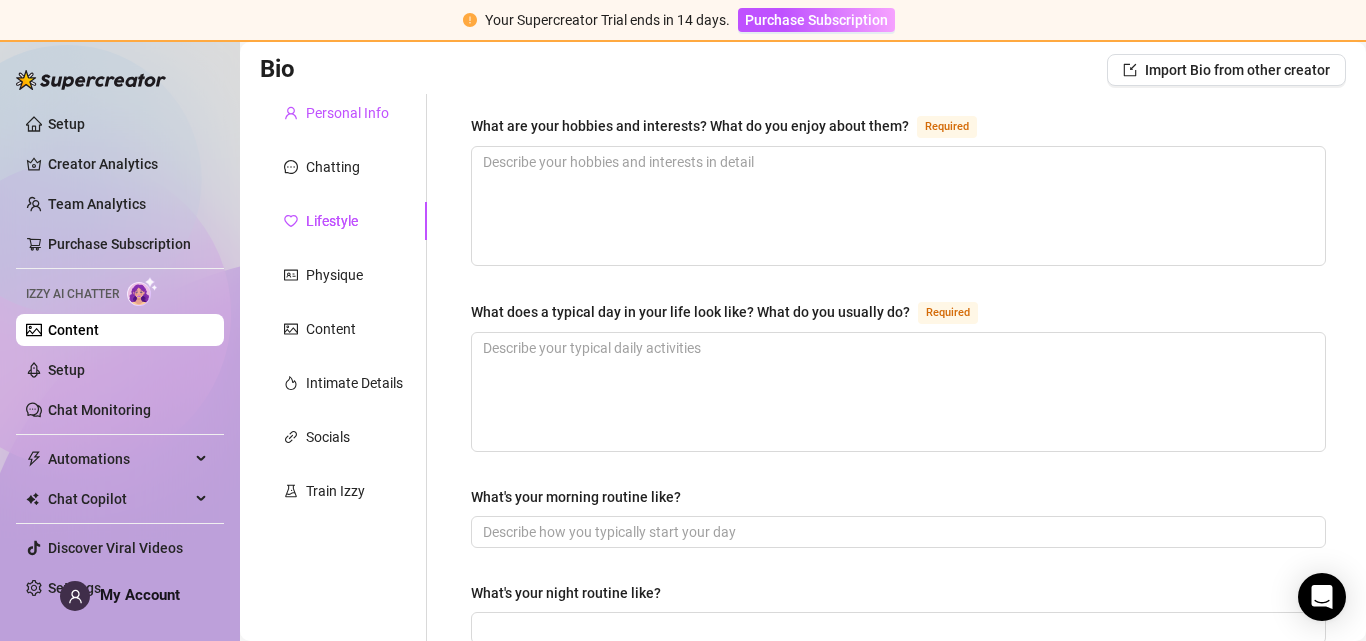 click on "Personal Info" at bounding box center (347, 113) 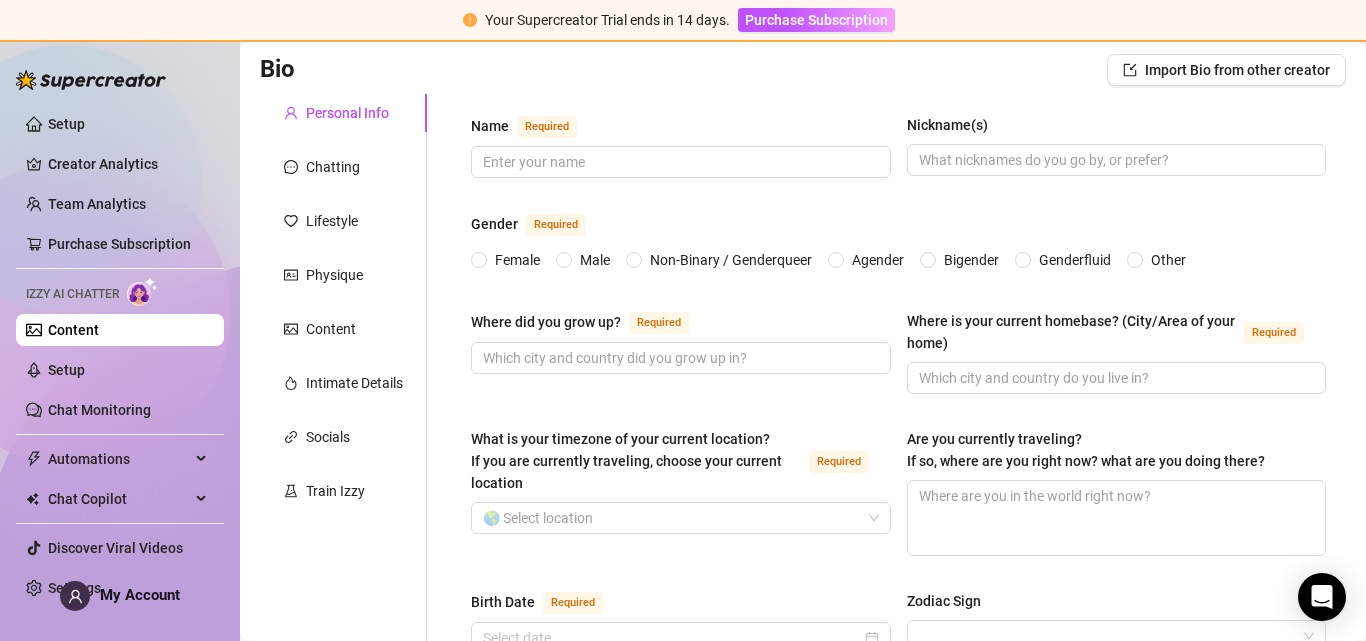 type 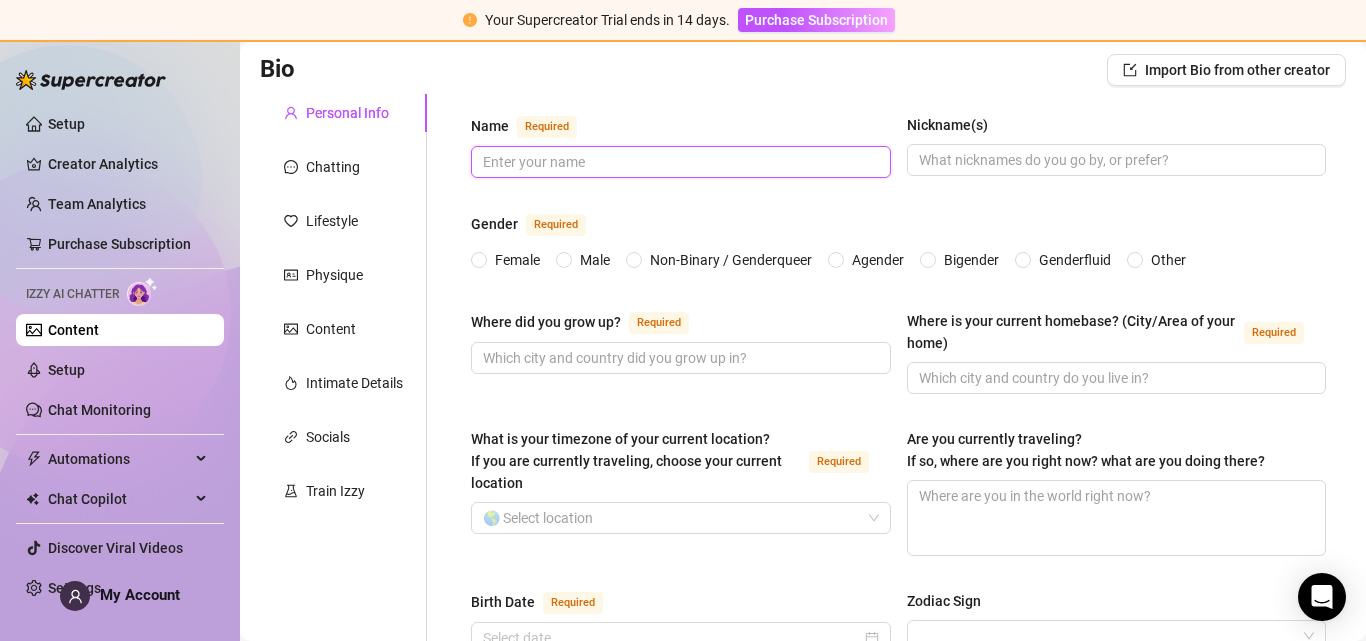 click on "Name Required" at bounding box center [679, 162] 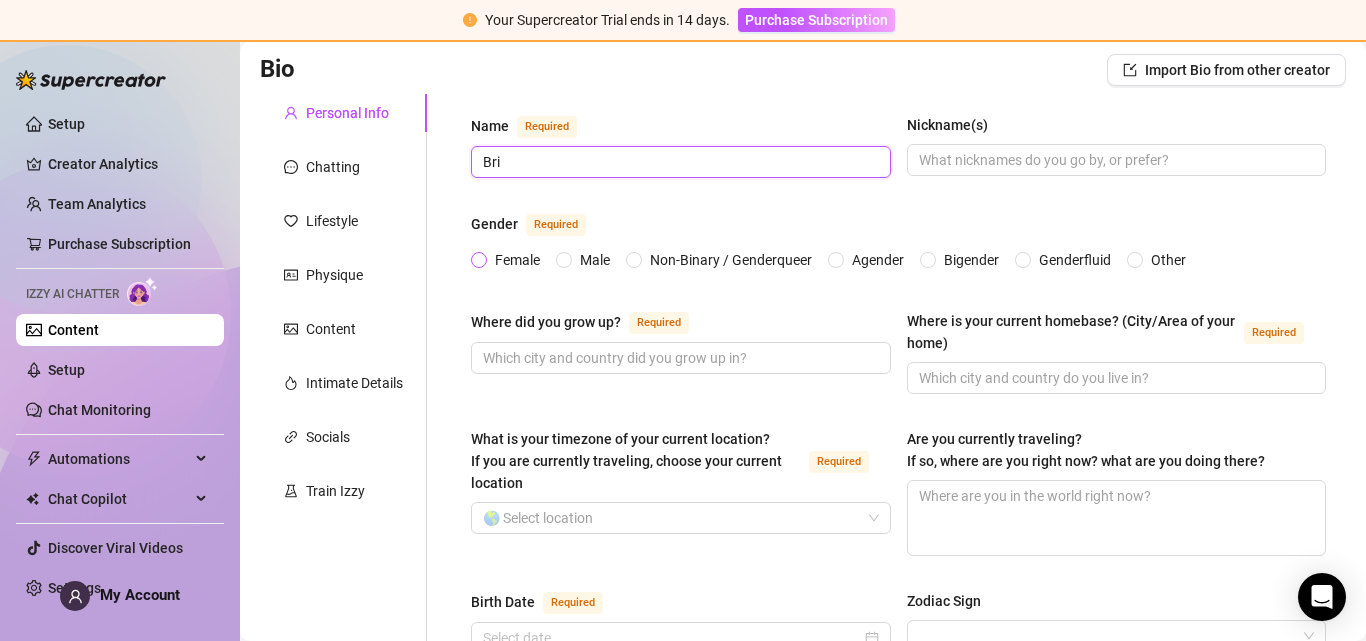 type on "Bri" 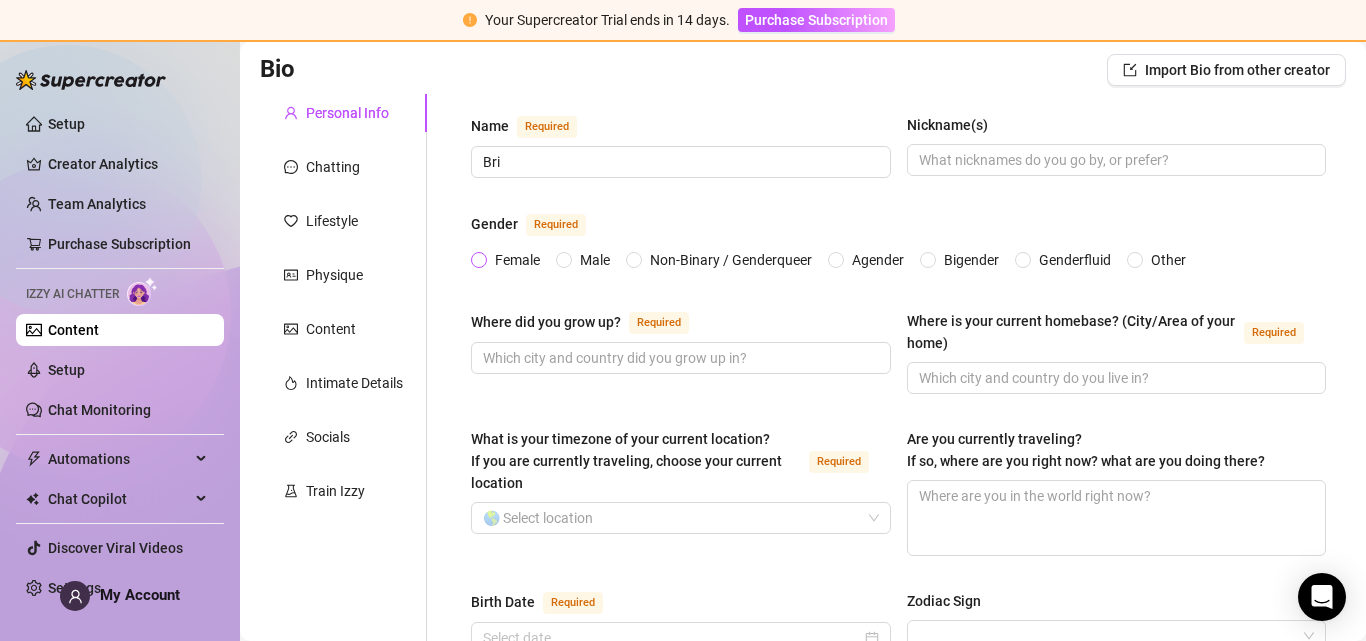 click at bounding box center (479, 260) 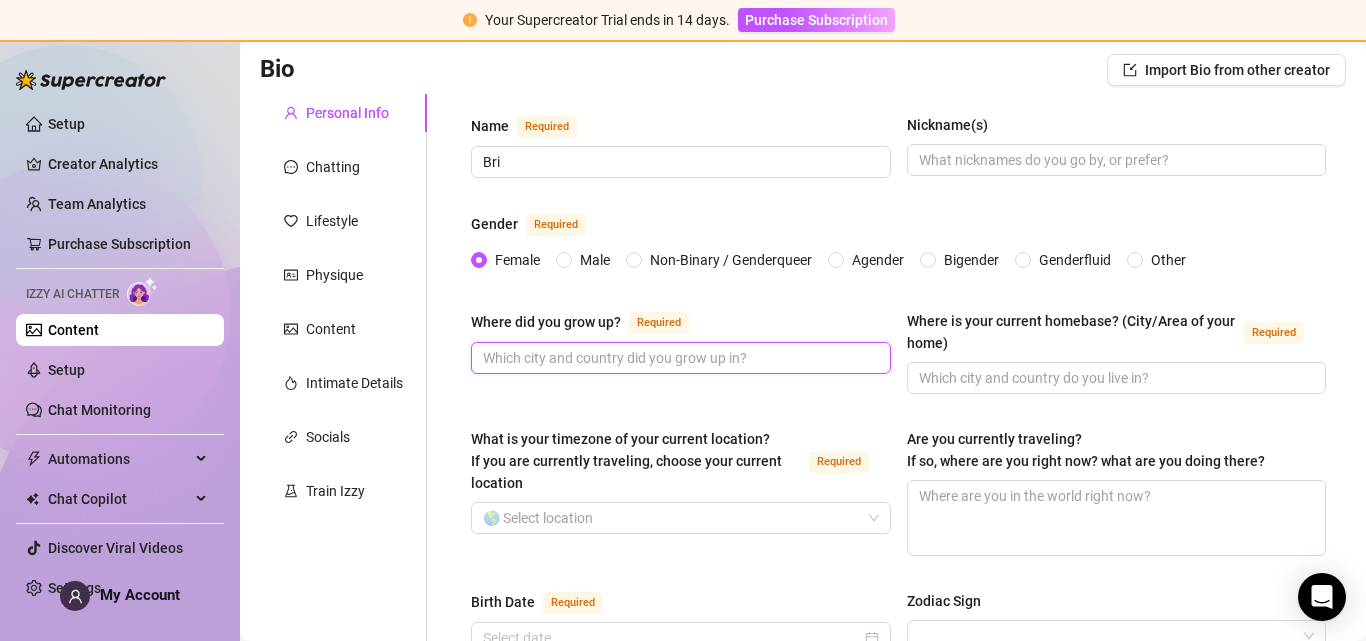 click on "Where did you grow up? Required" at bounding box center [679, 358] 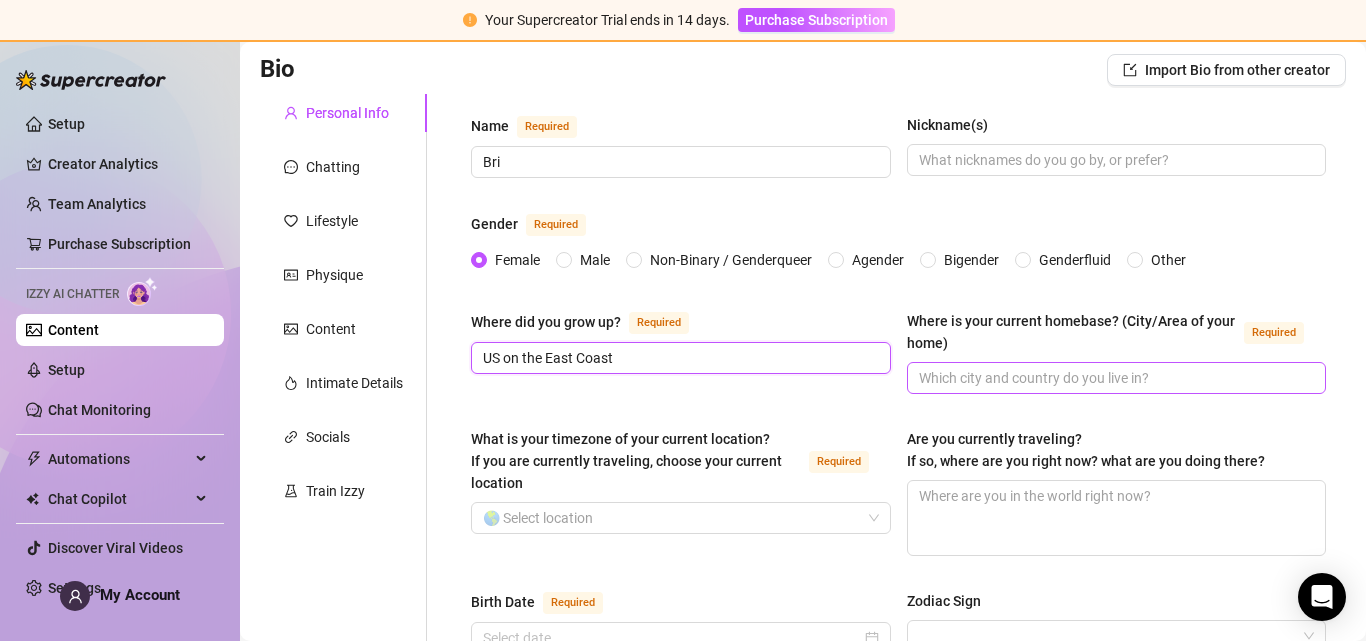 type on "US on the East Coast" 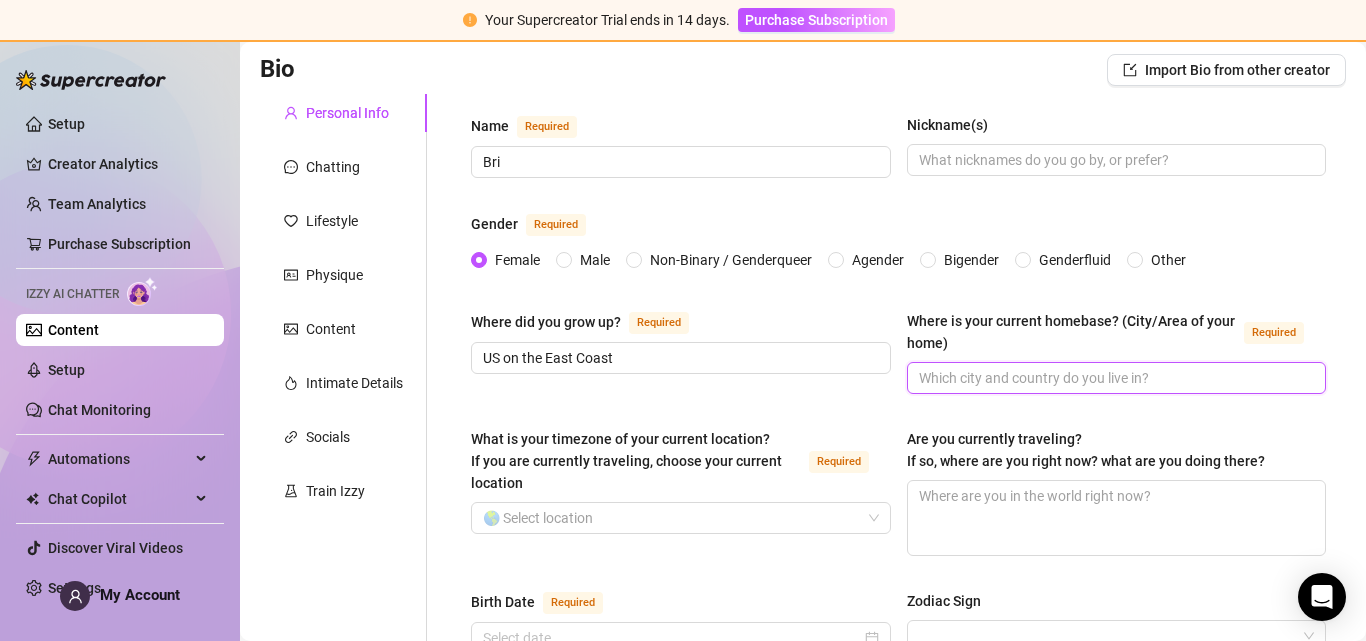 click on "Where is your current homebase? (City/Area of your home) Required" at bounding box center (1115, 378) 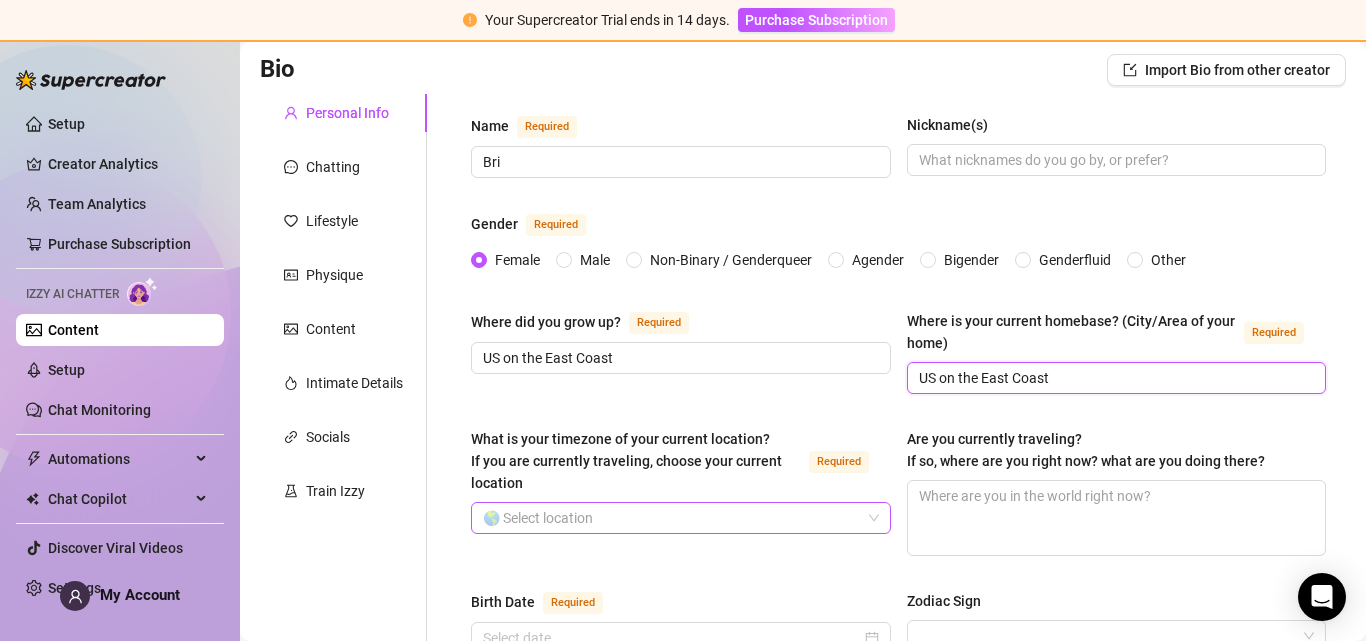 type on "US on the East Coast" 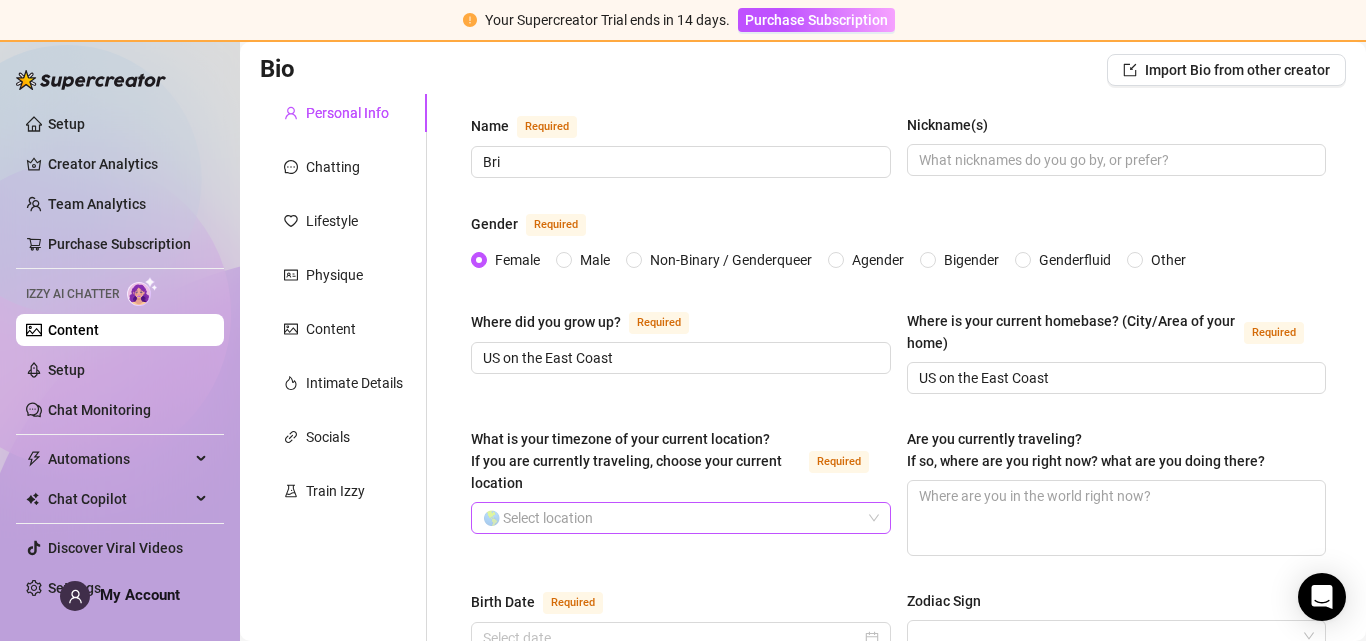 click on "What is your timezone of your current location? If you are currently traveling, choose your current location Required" at bounding box center [672, 518] 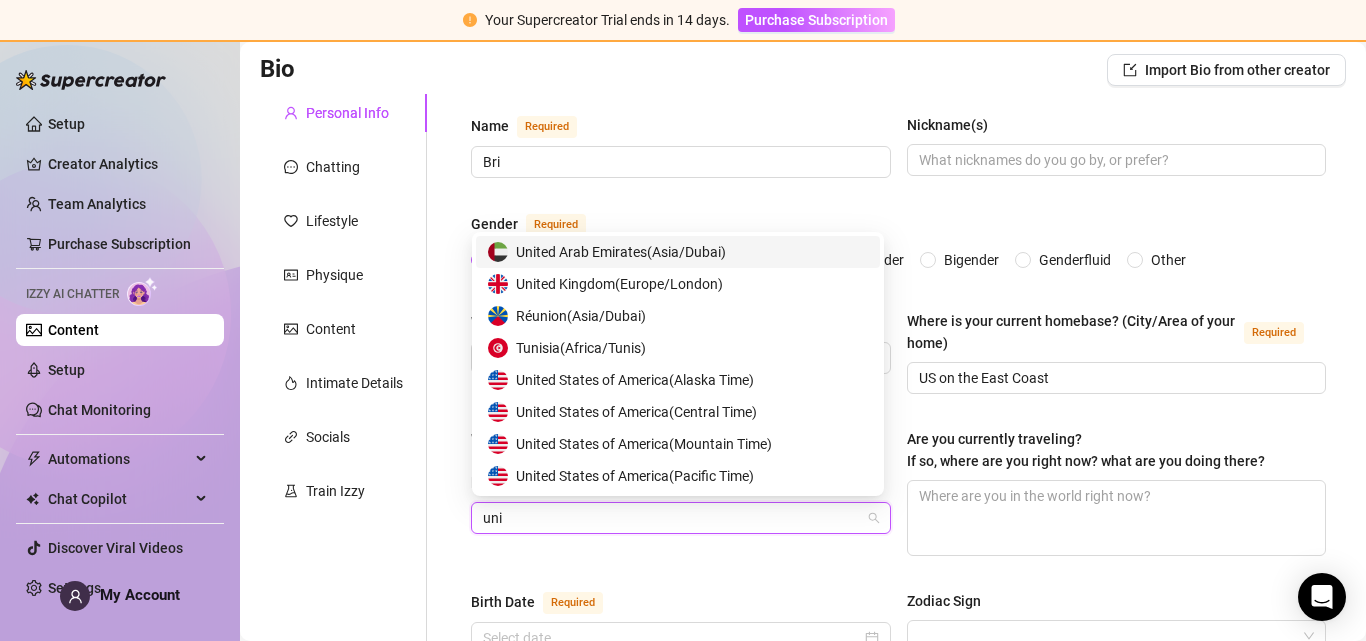 type on "unit" 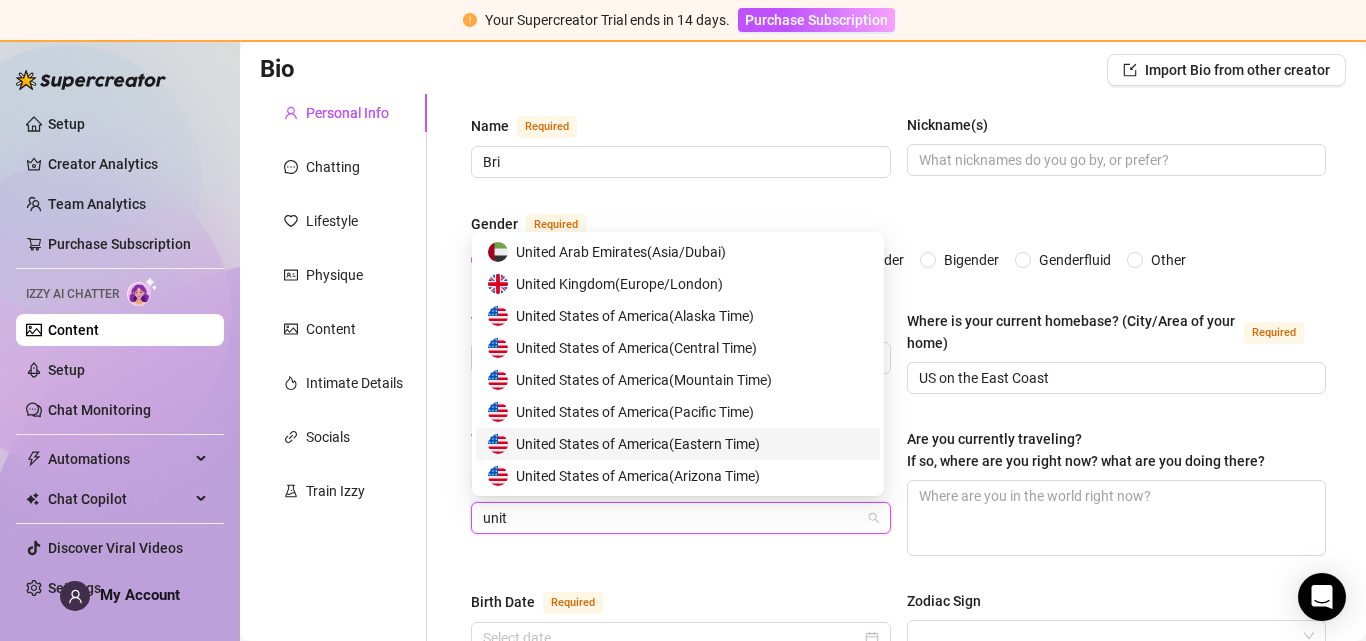 click on "United States of America  ( Eastern Time )" at bounding box center (638, 444) 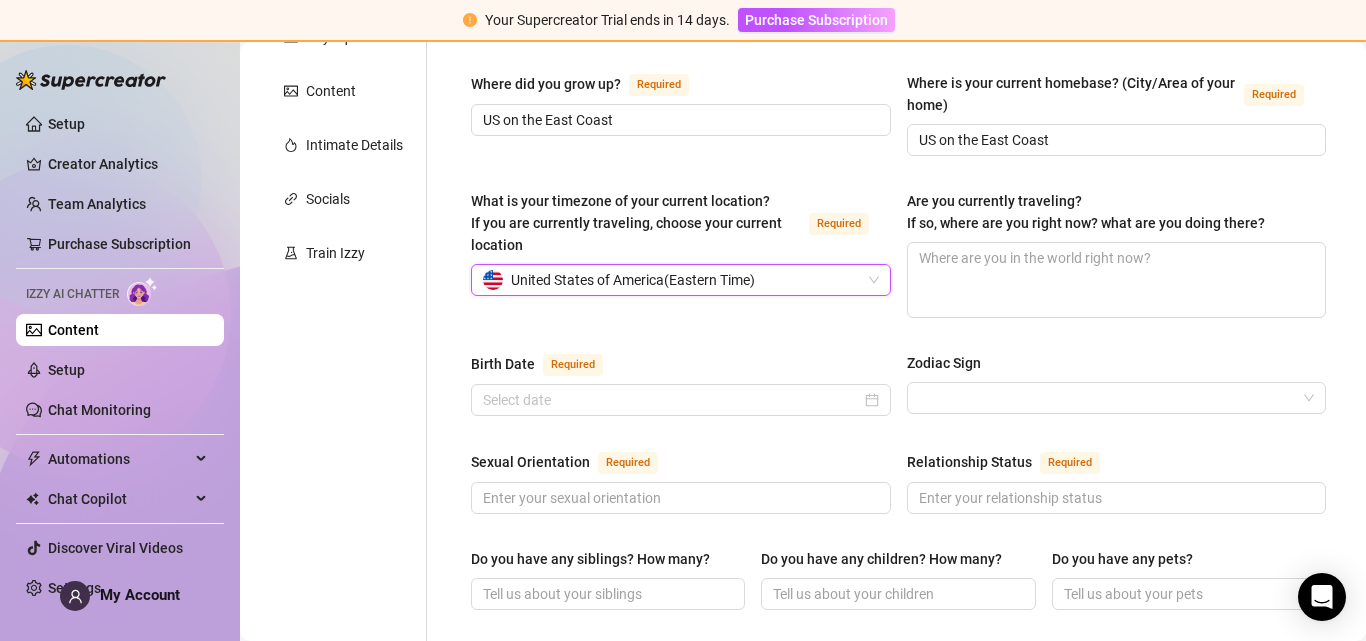 scroll, scrollTop: 428, scrollLeft: 0, axis: vertical 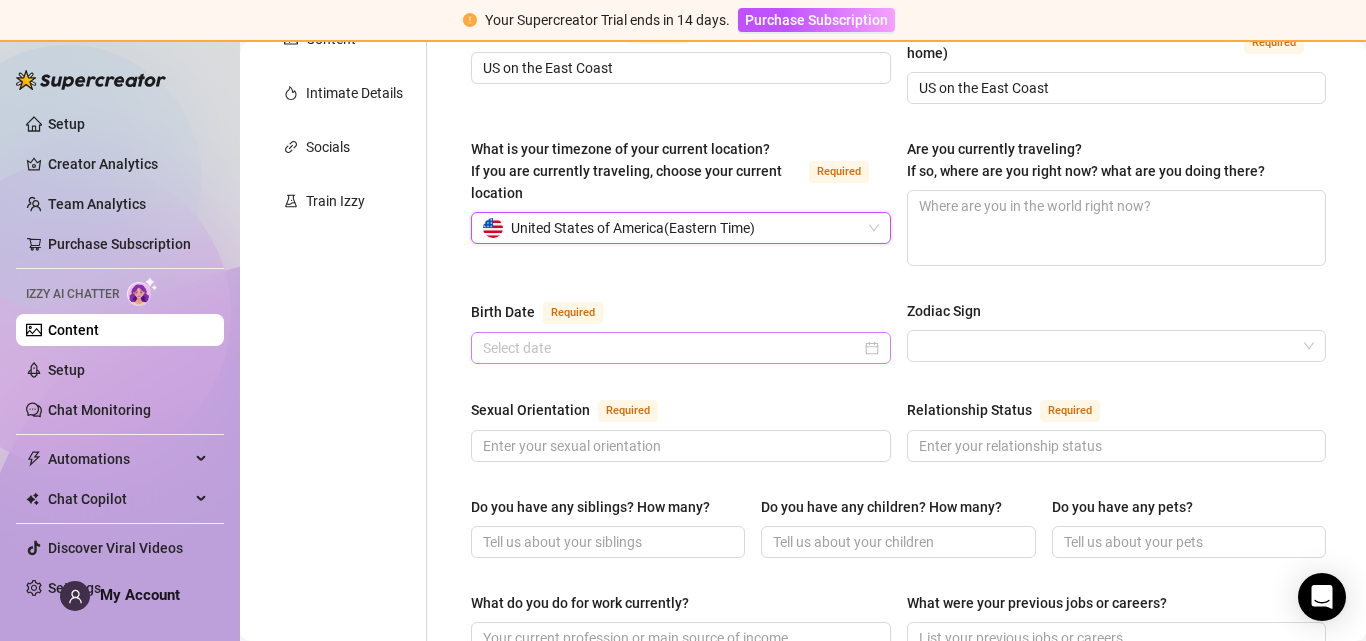 click at bounding box center (681, 348) 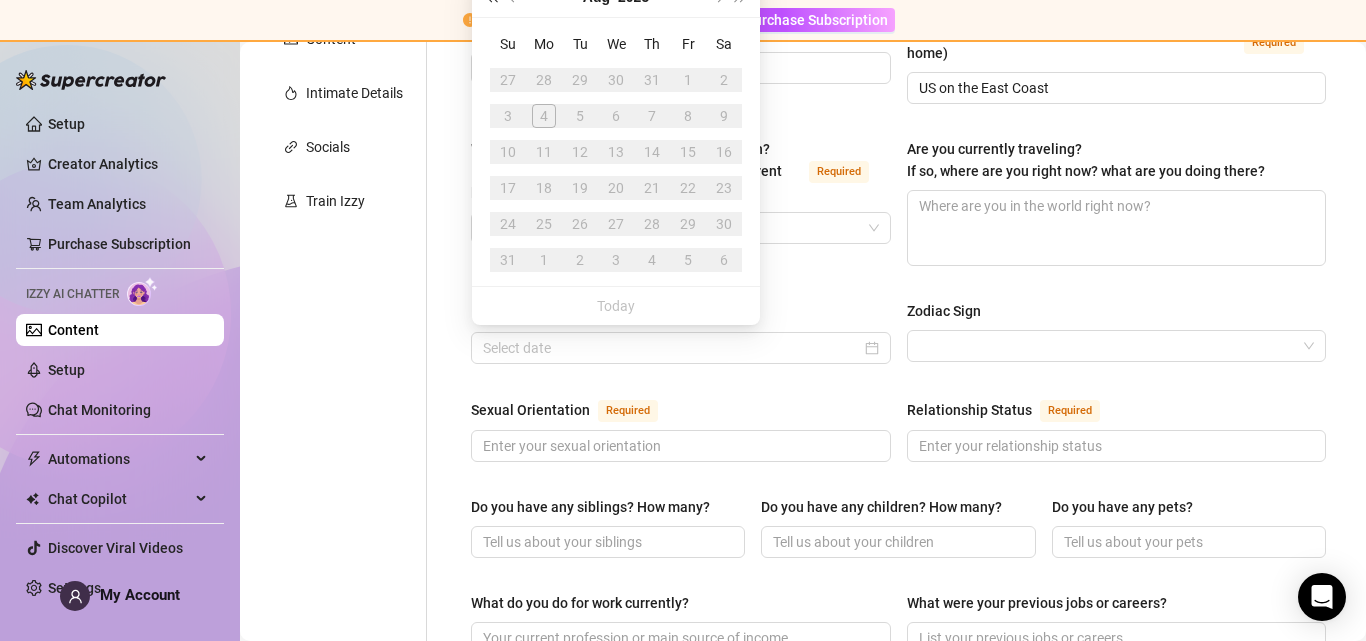 click at bounding box center [491, -3] 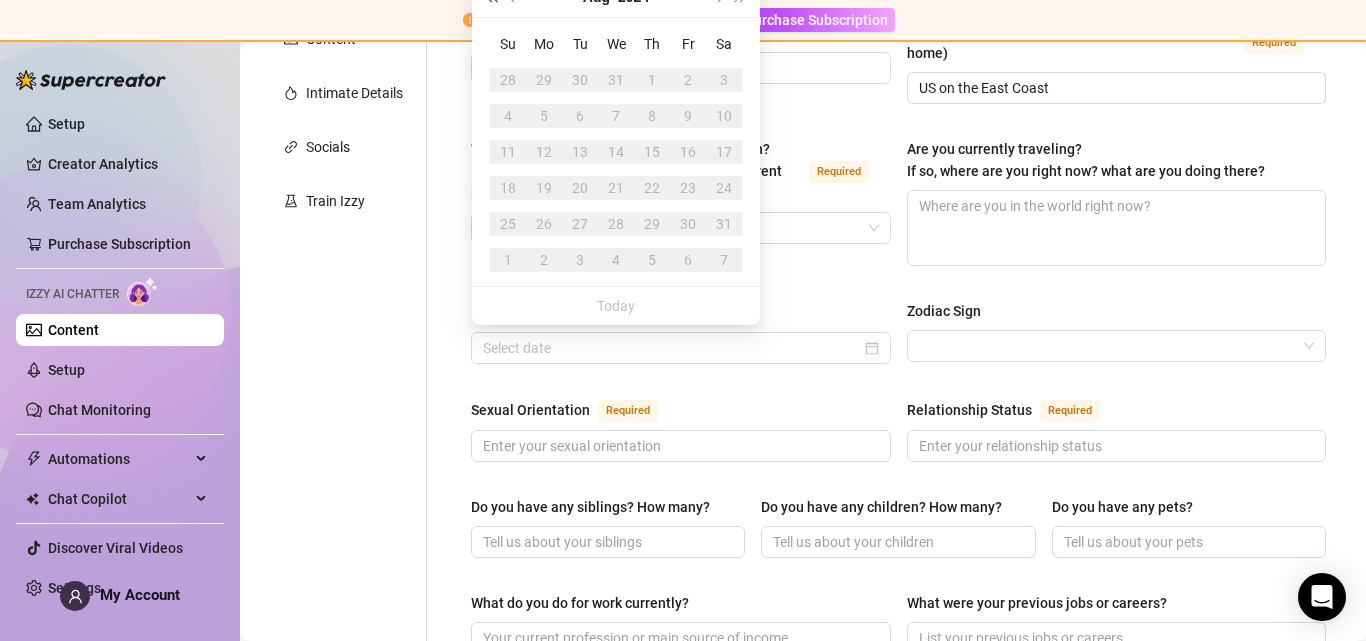 click at bounding box center (491, -3) 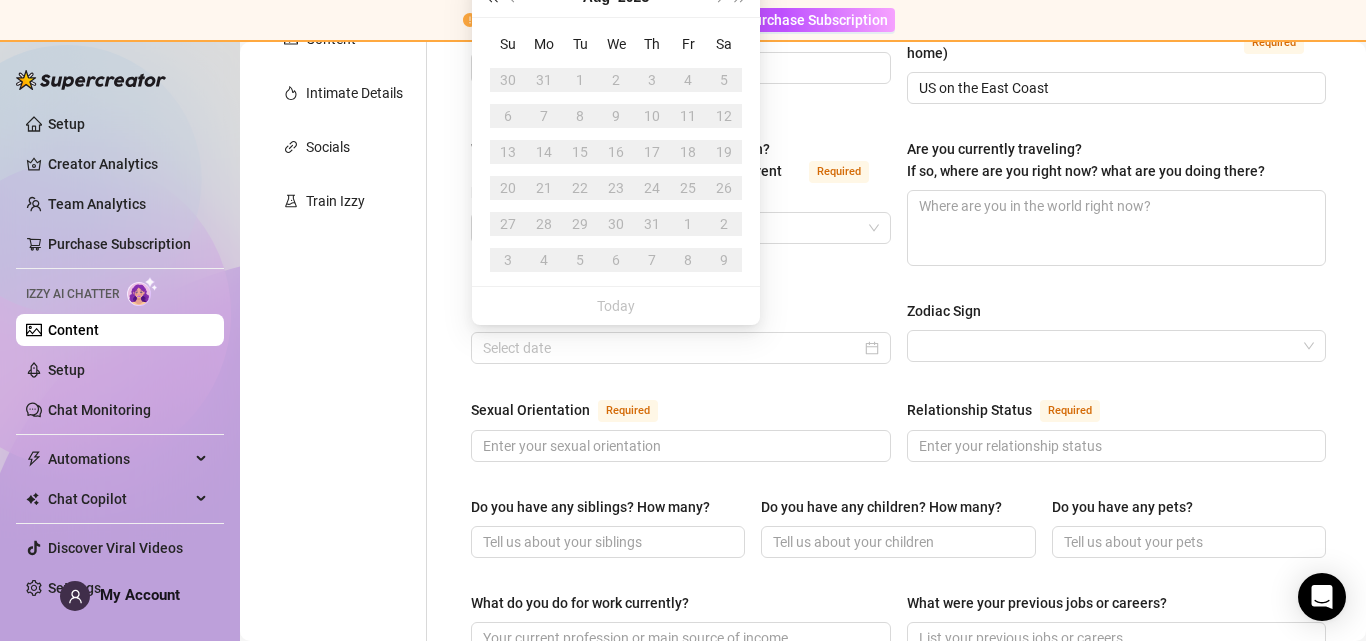 click at bounding box center (491, -3) 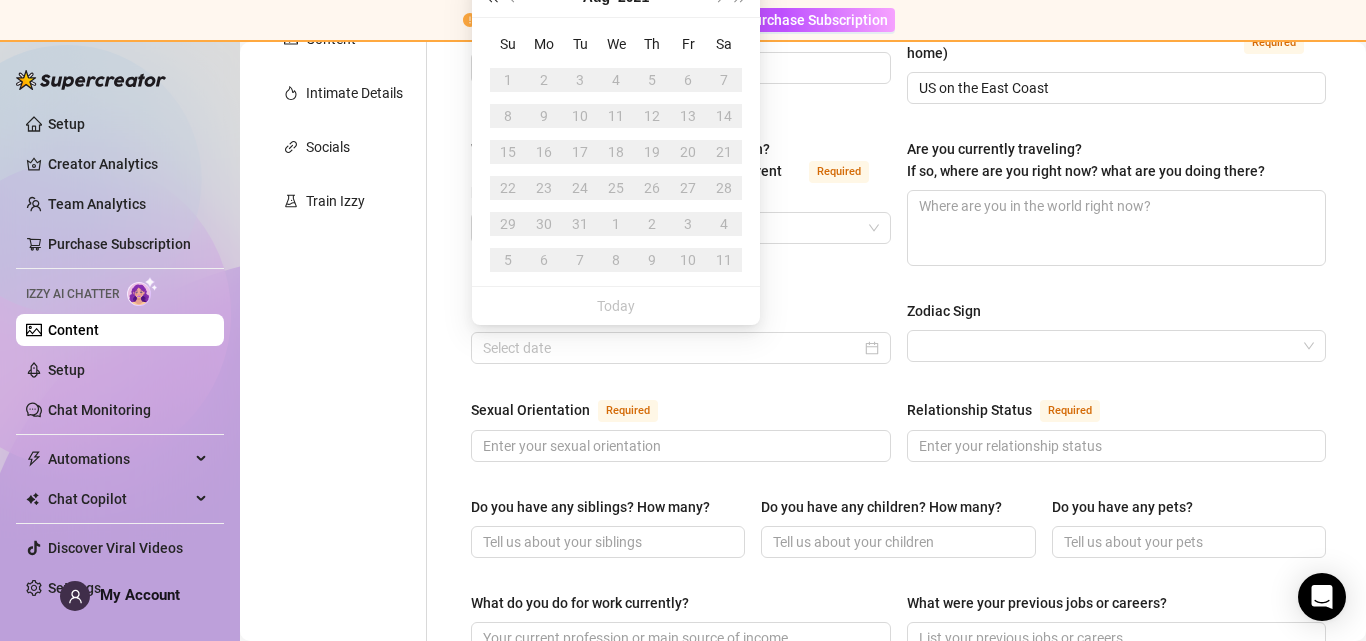 click at bounding box center (491, -3) 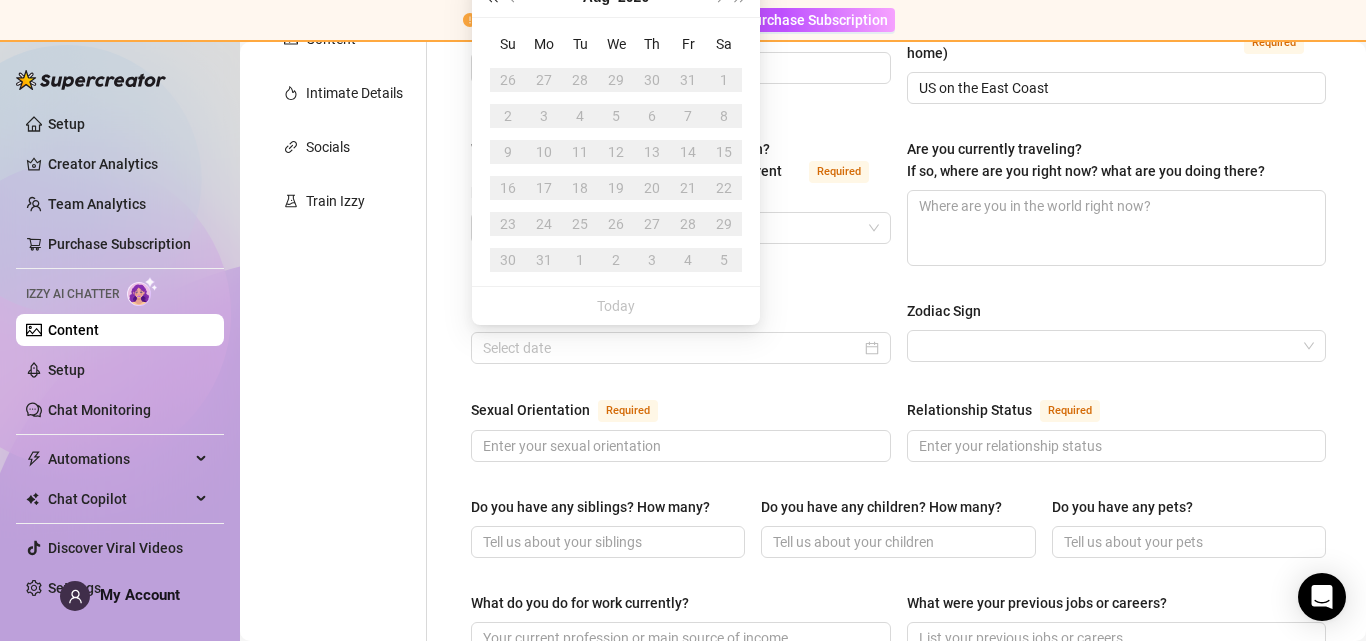 click at bounding box center [491, -3] 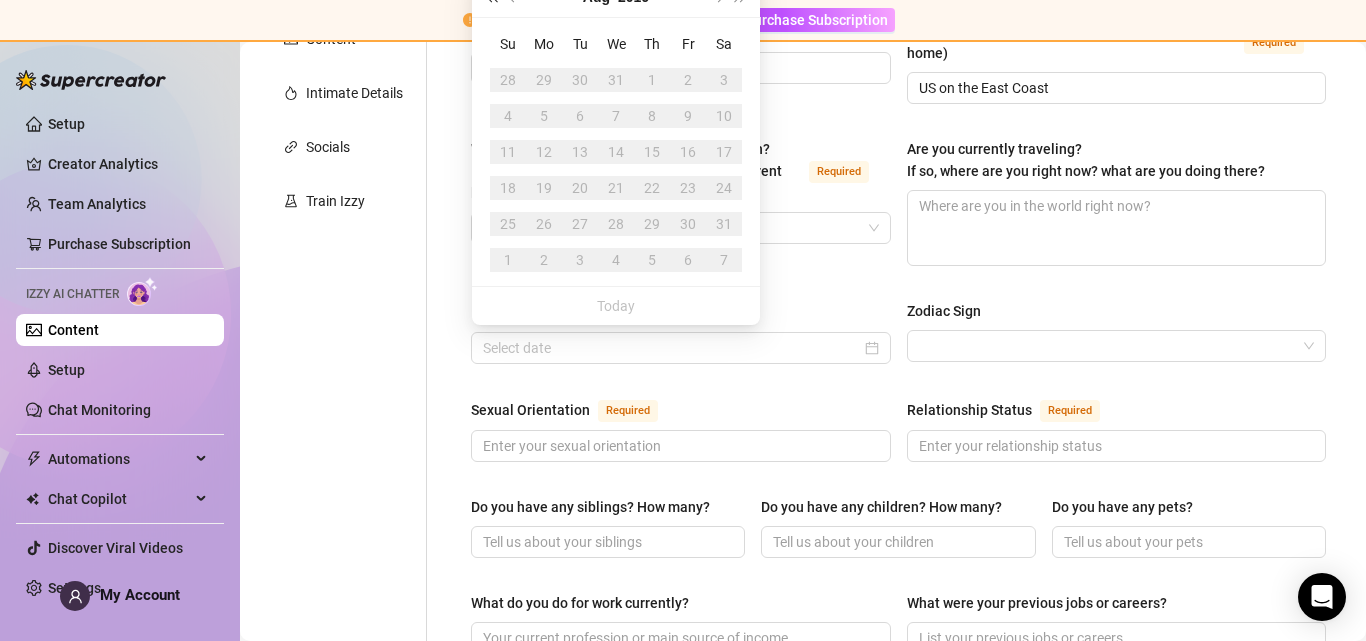 click at bounding box center (491, -3) 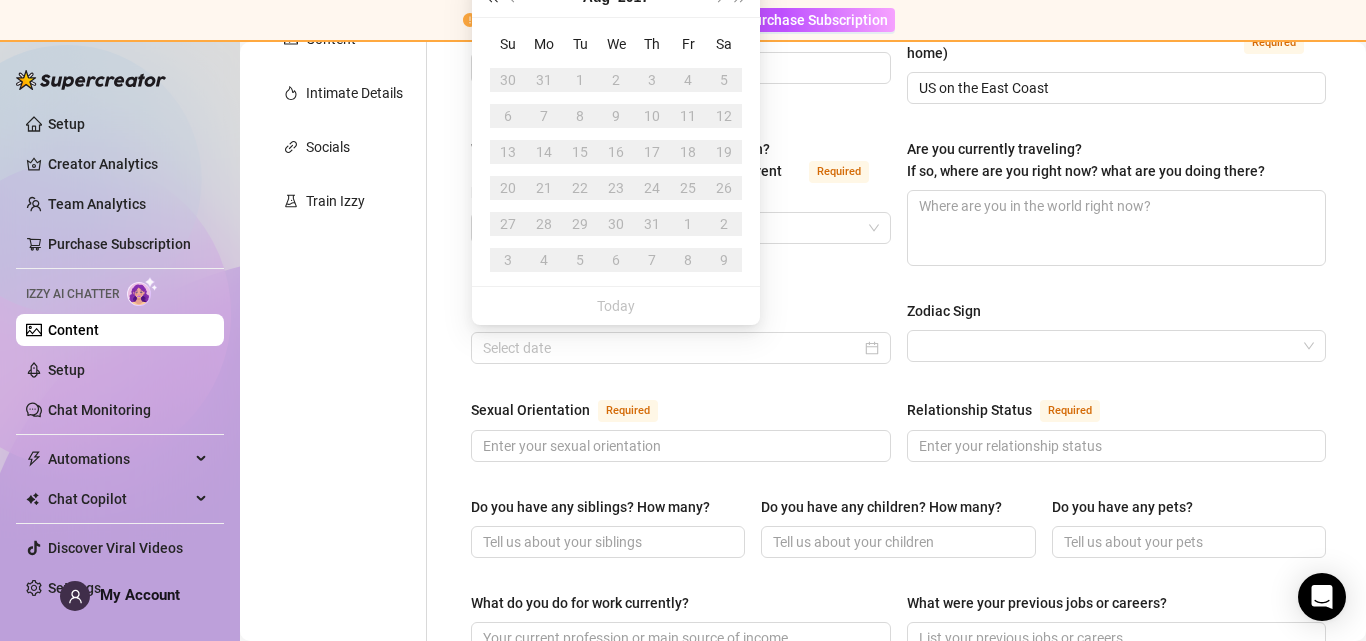 click at bounding box center (491, -3) 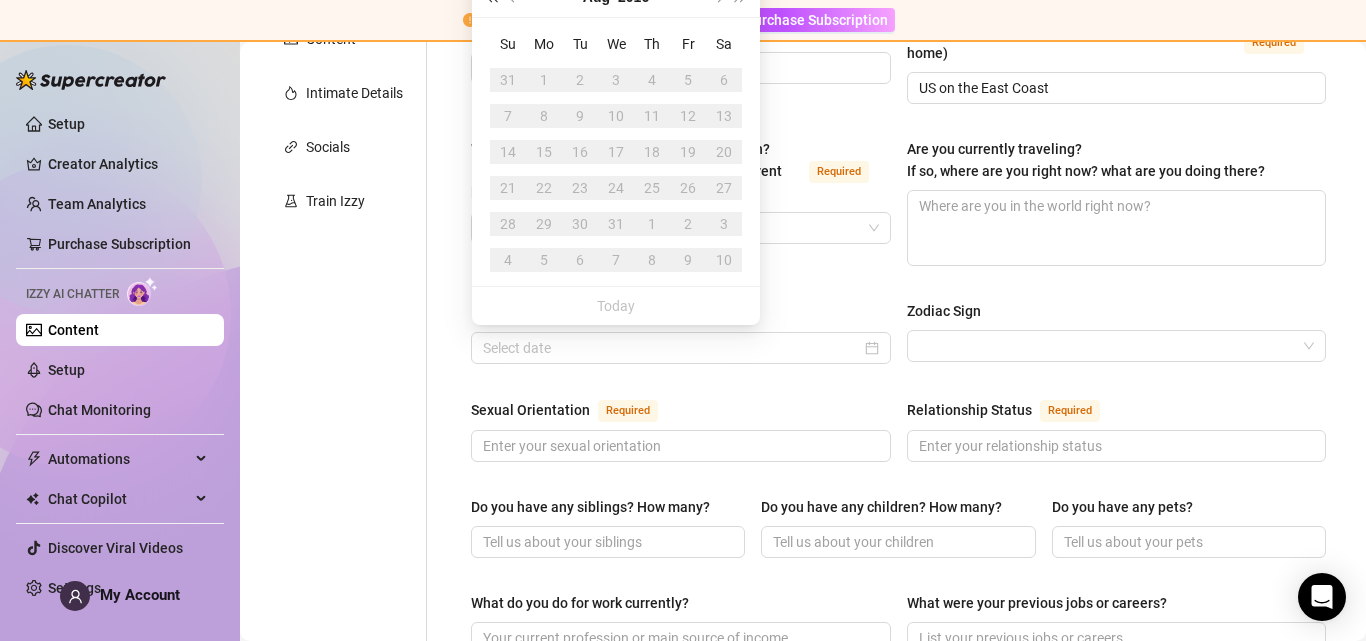 click at bounding box center [491, -3] 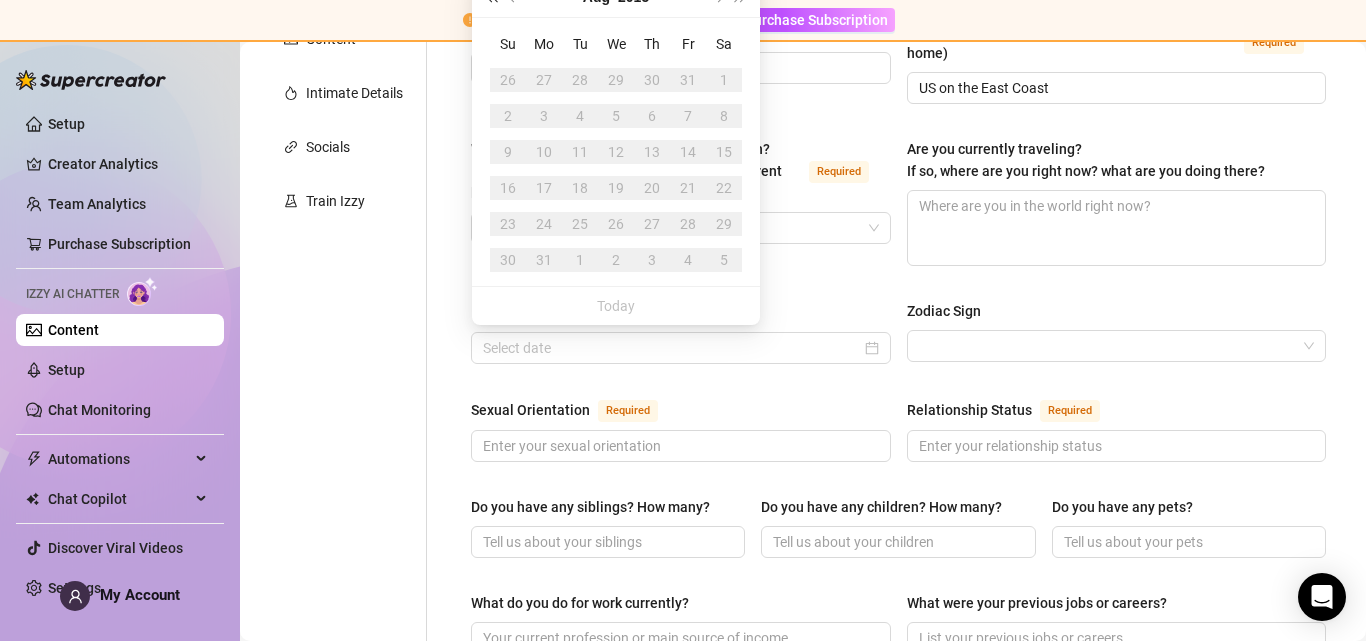 click at bounding box center (491, -3) 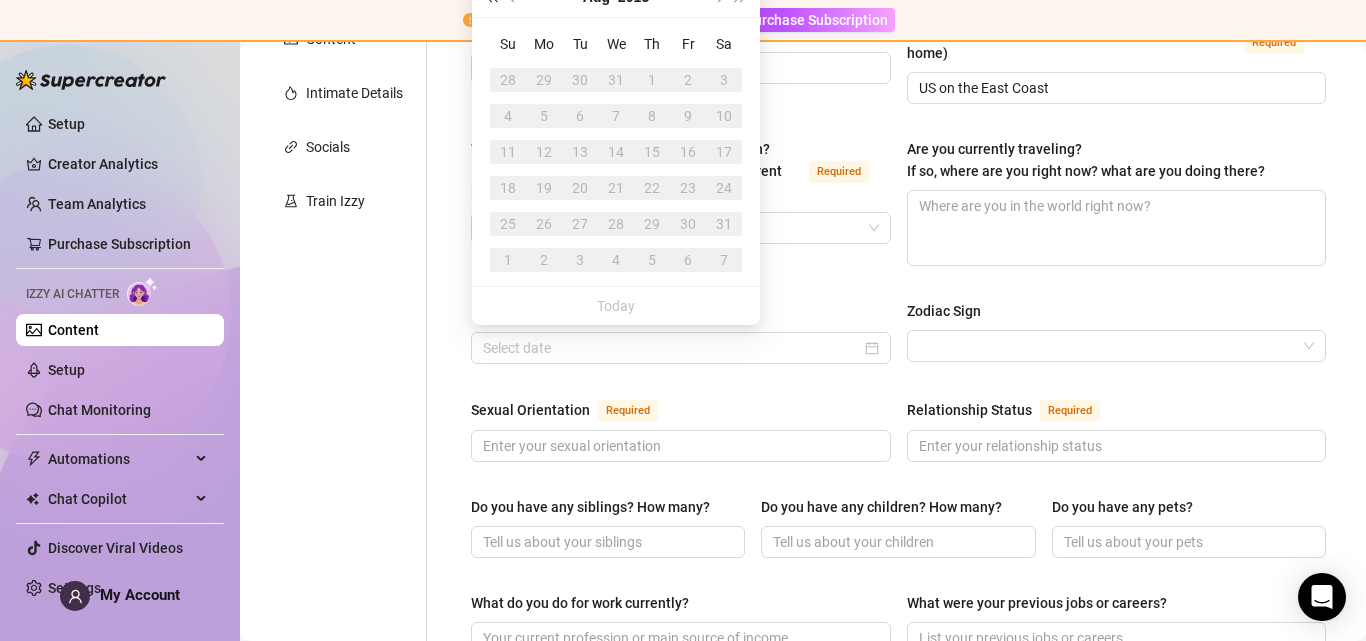 click at bounding box center (491, -3) 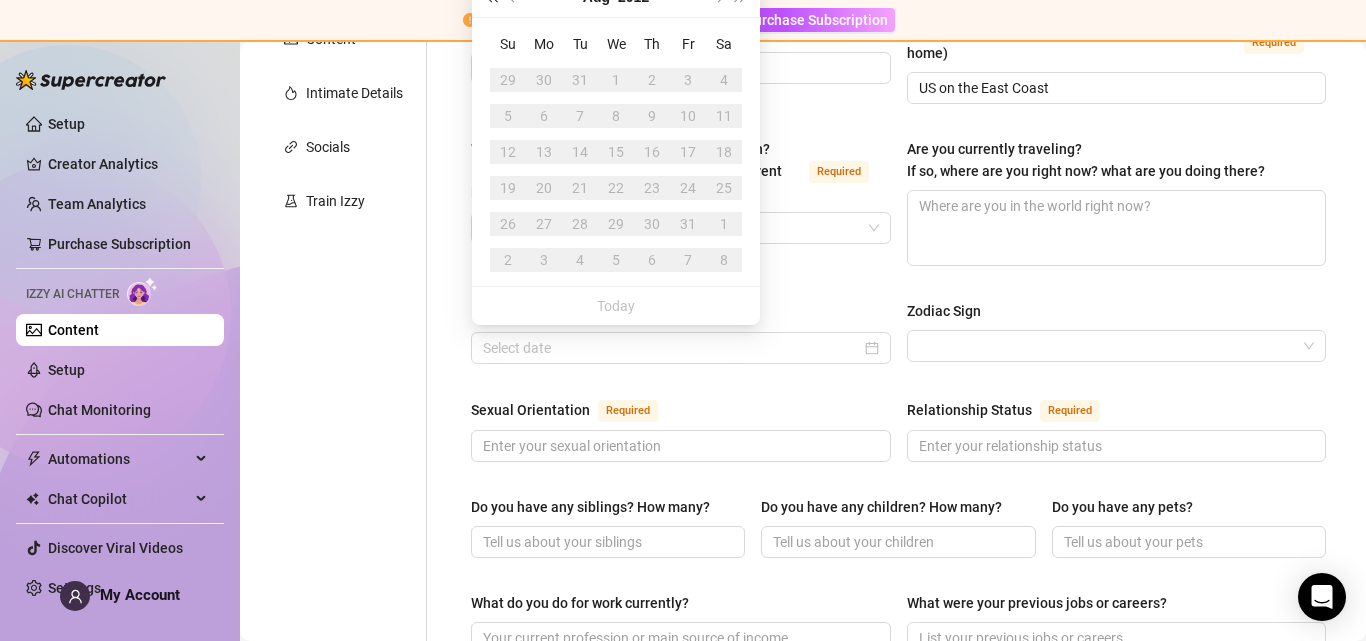 click at bounding box center (491, -3) 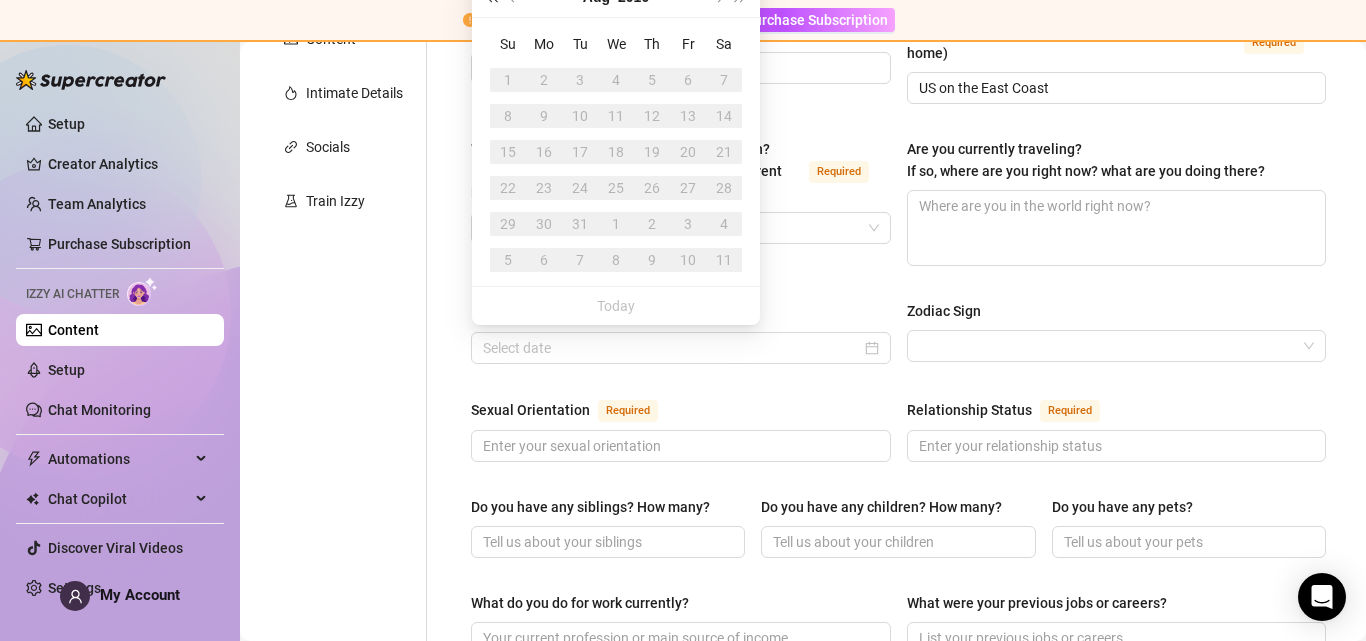 click at bounding box center [491, -3] 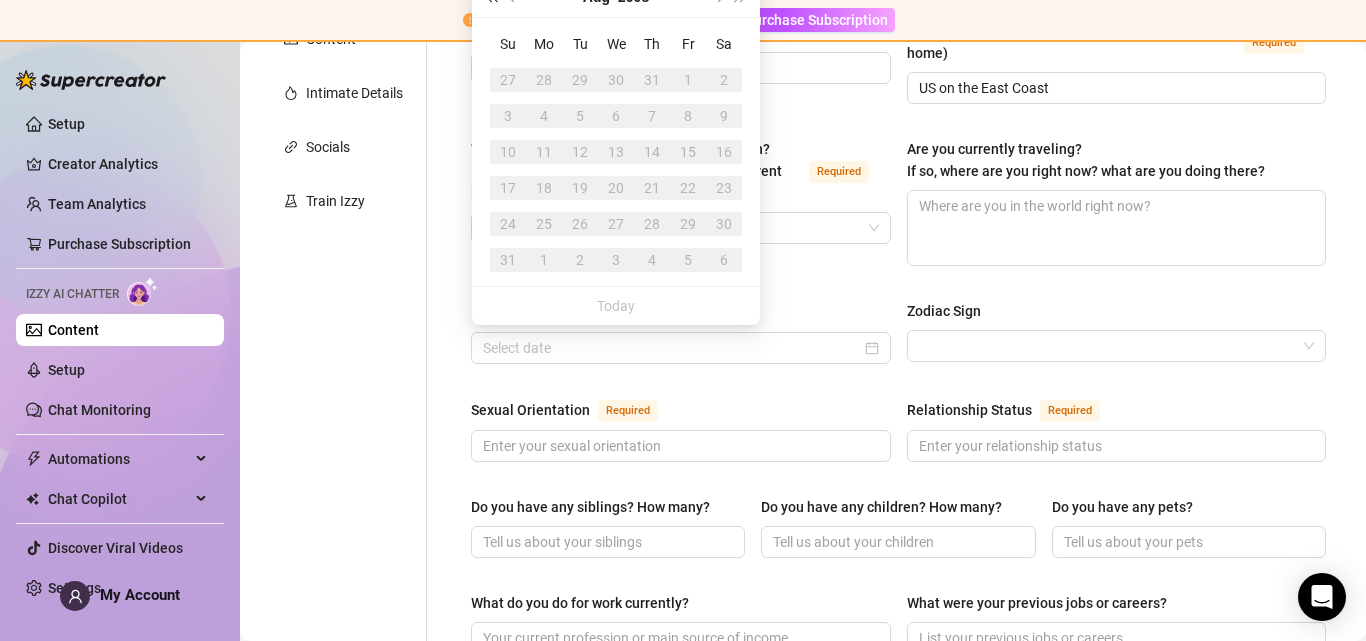 click at bounding box center (491, -3) 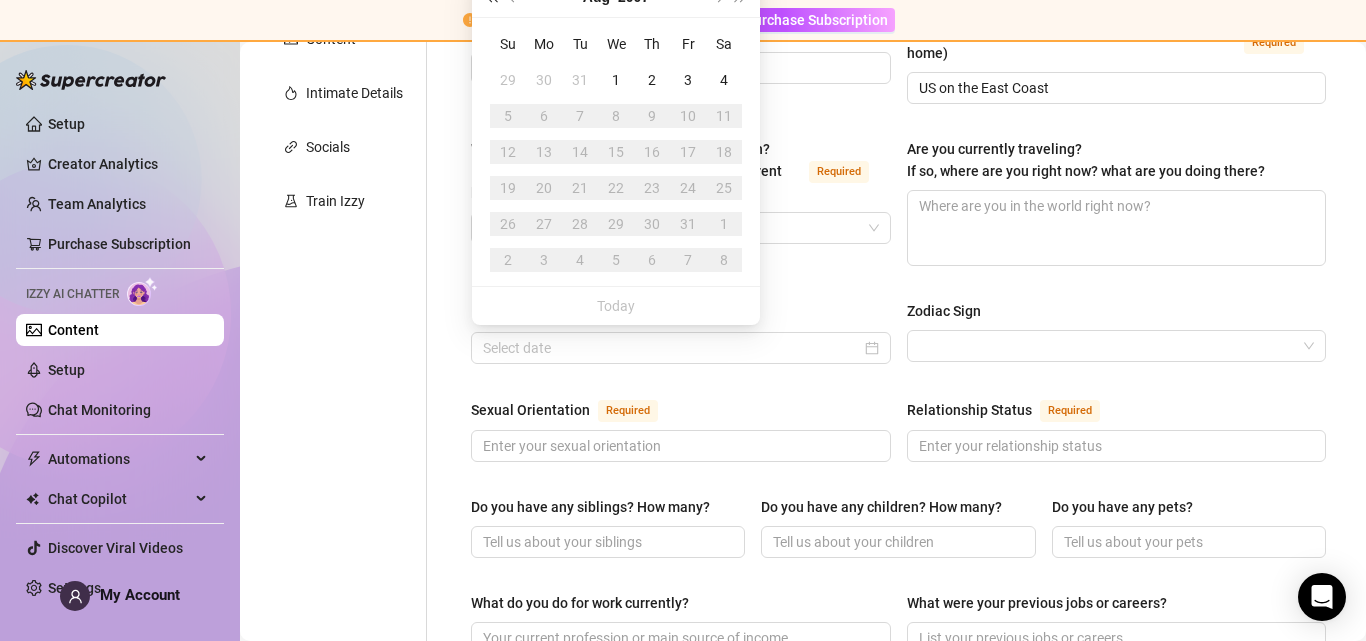 click at bounding box center [491, -3] 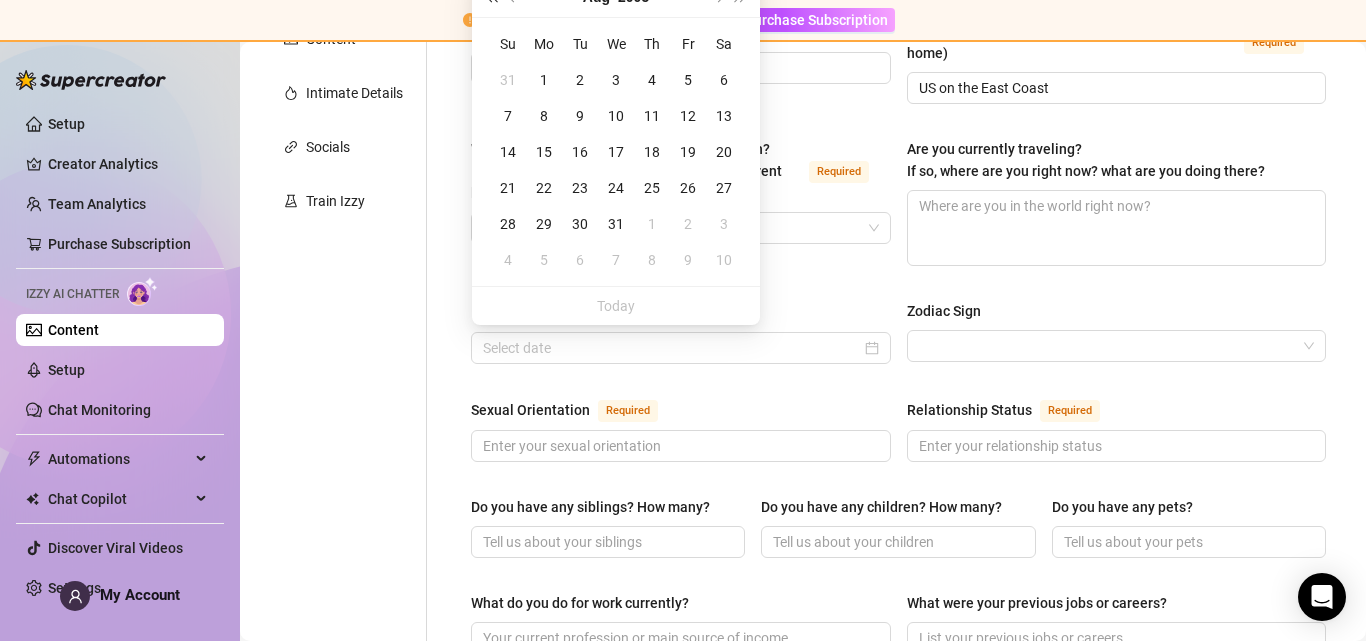 click at bounding box center [491, -3] 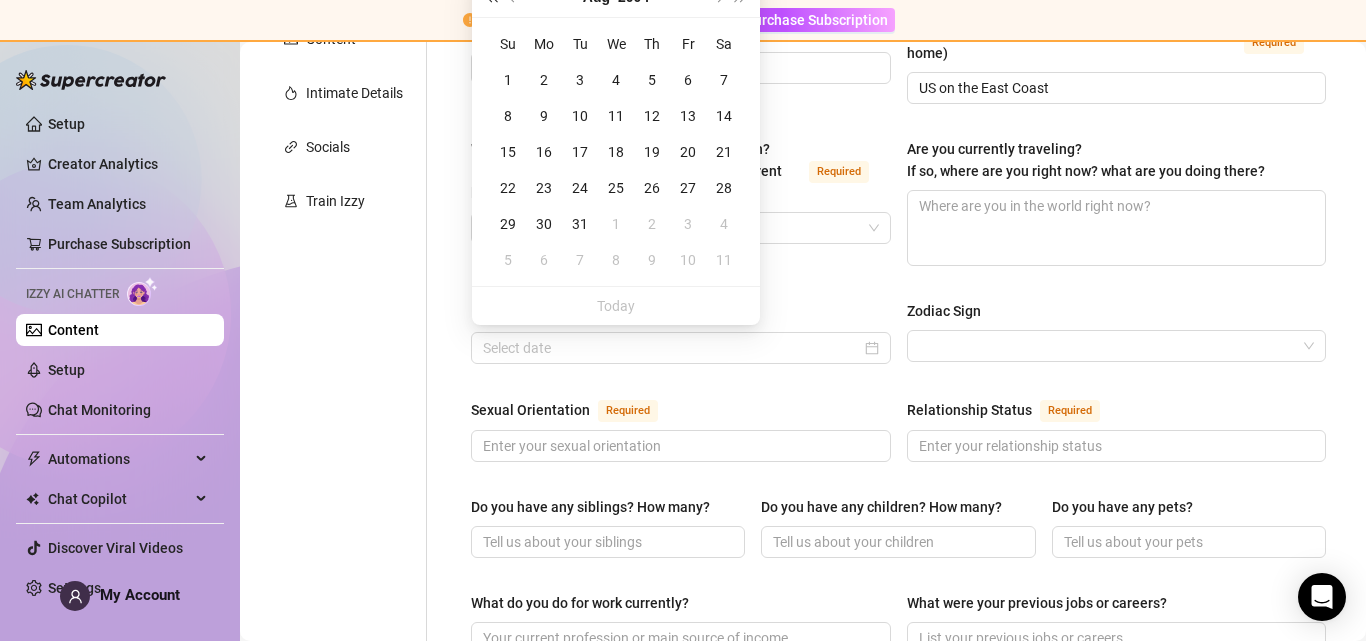click at bounding box center (491, -3) 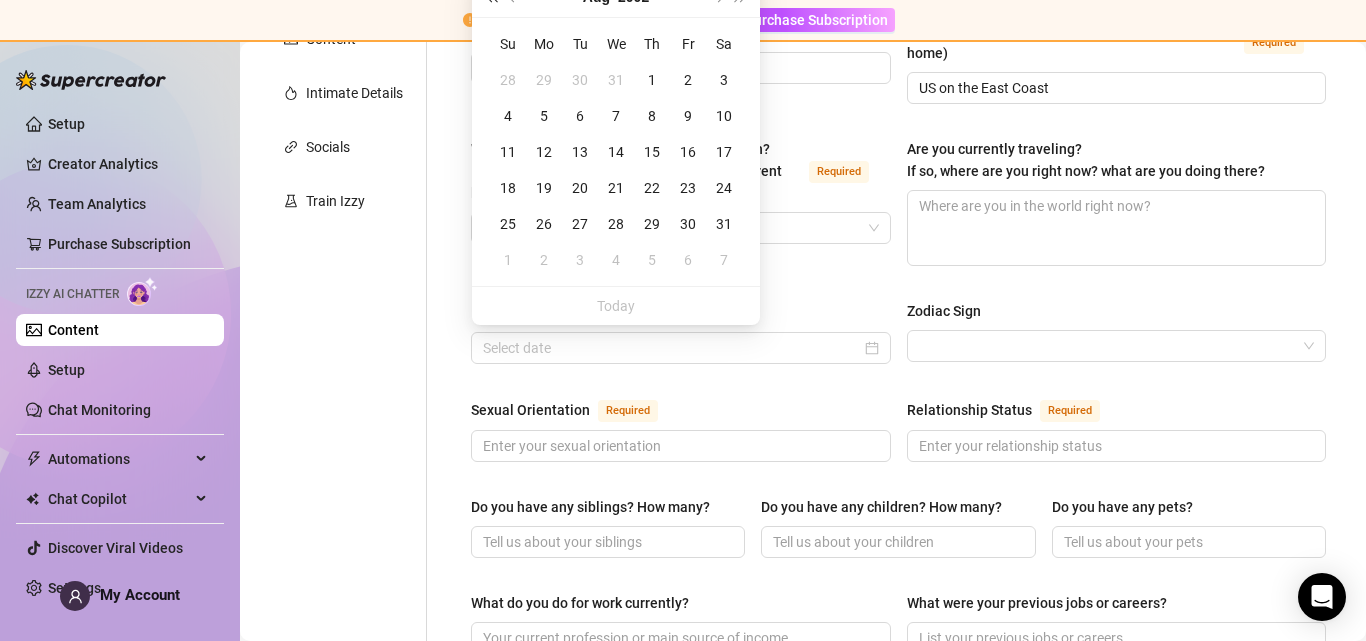 click at bounding box center [491, -3] 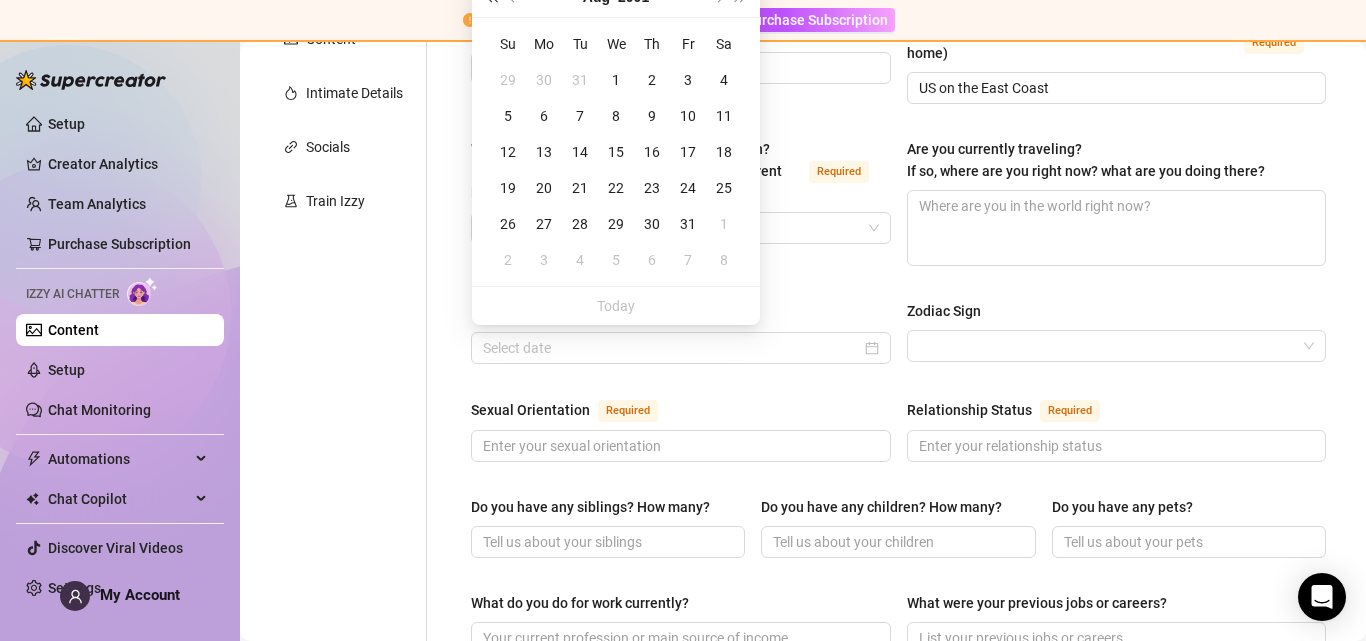 click at bounding box center (491, -3) 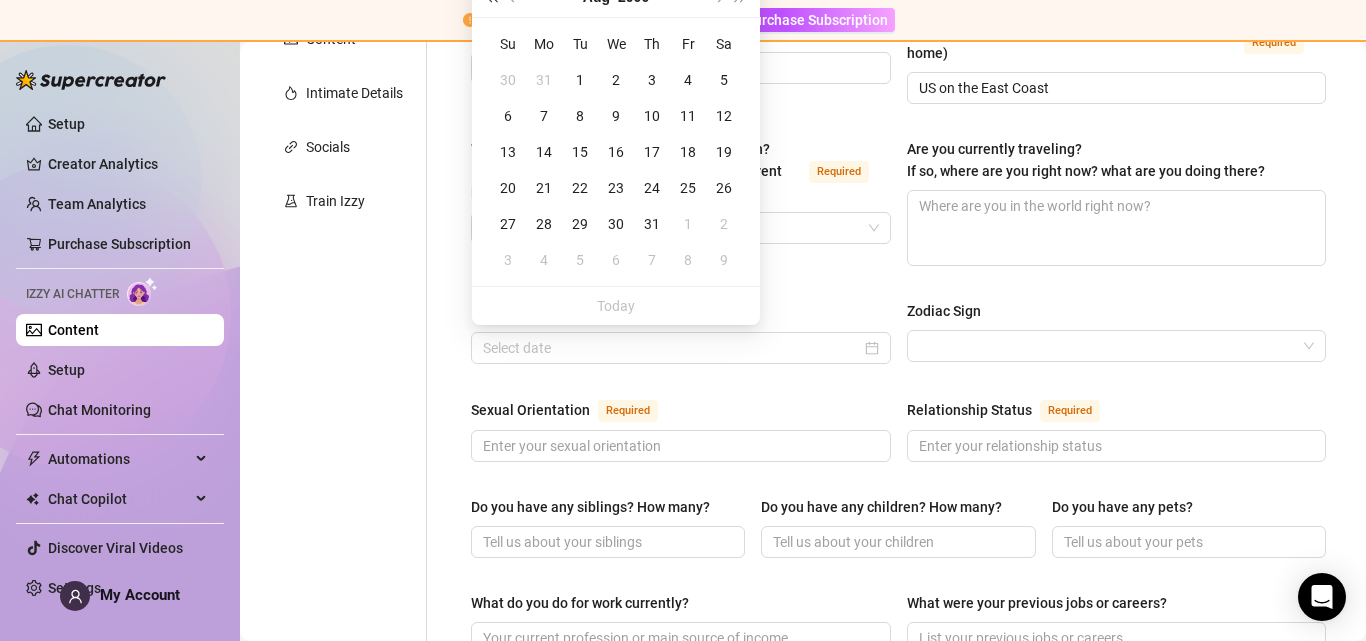 click at bounding box center [491, -3] 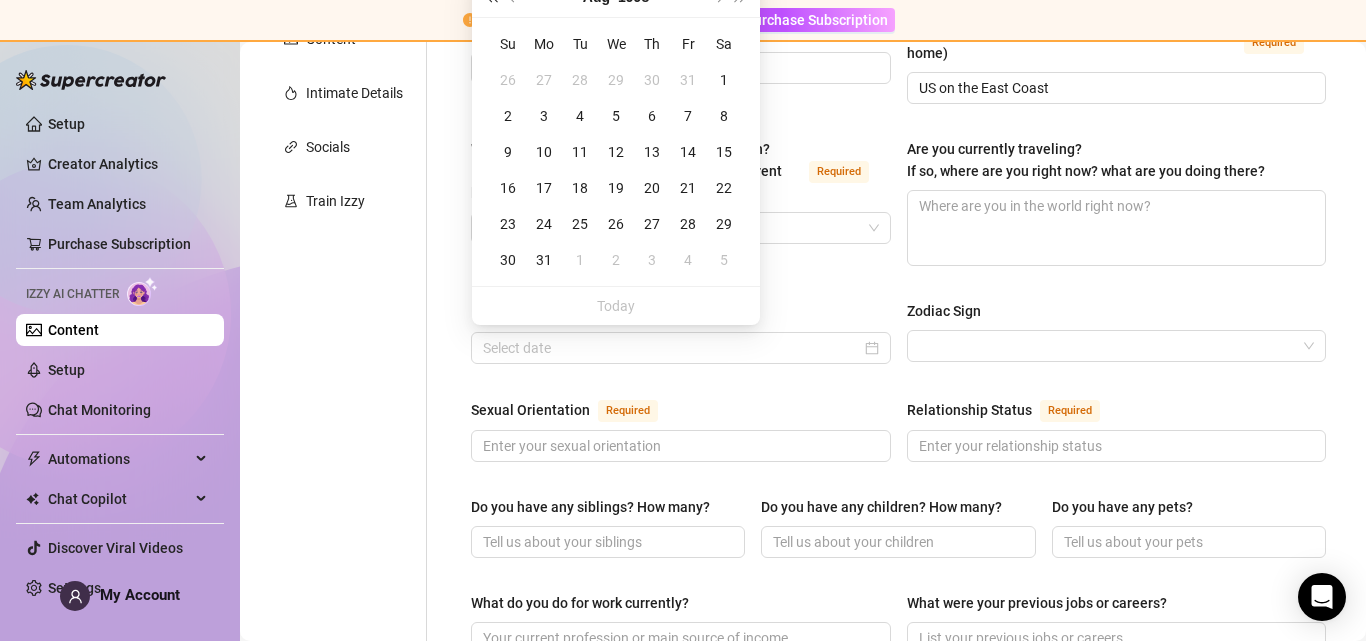 click at bounding box center [491, -3] 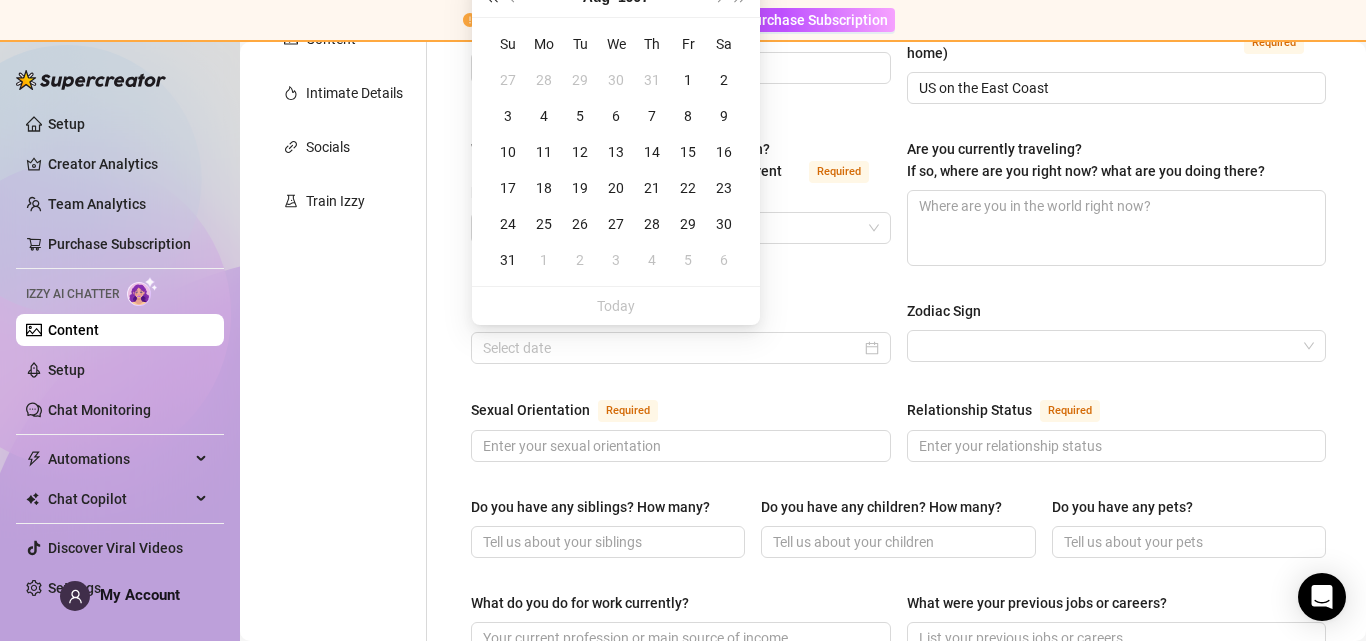 click at bounding box center (491, -3) 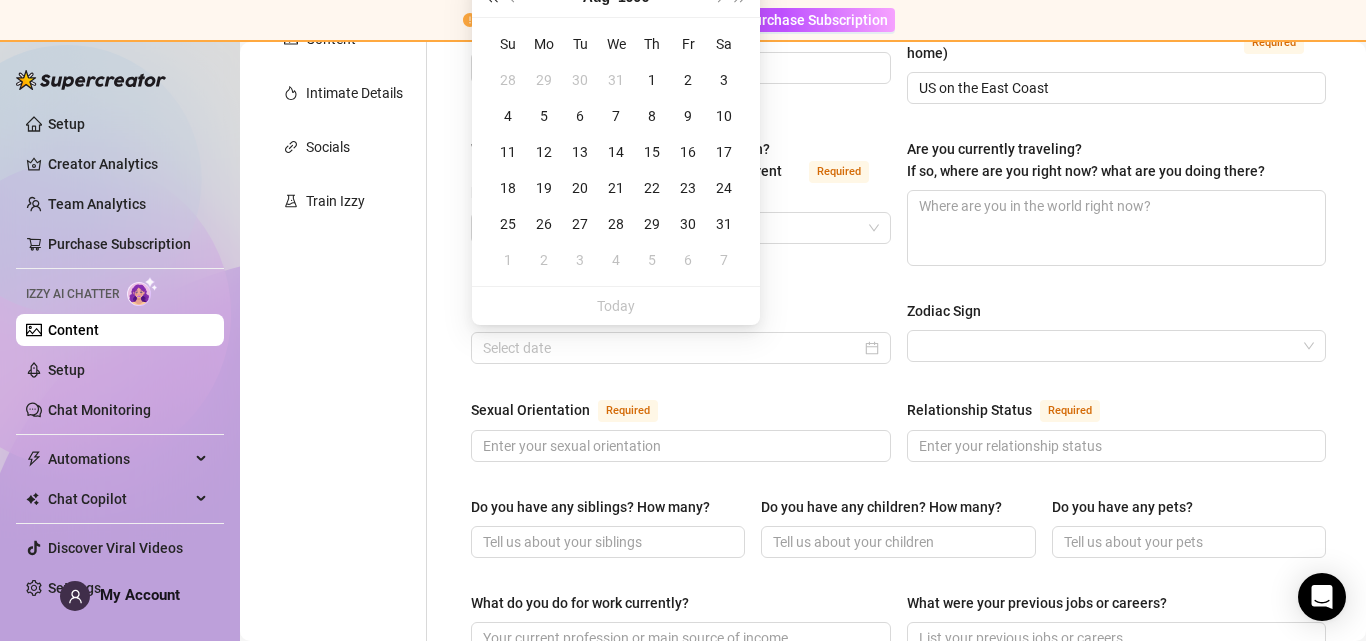 click at bounding box center [491, -3] 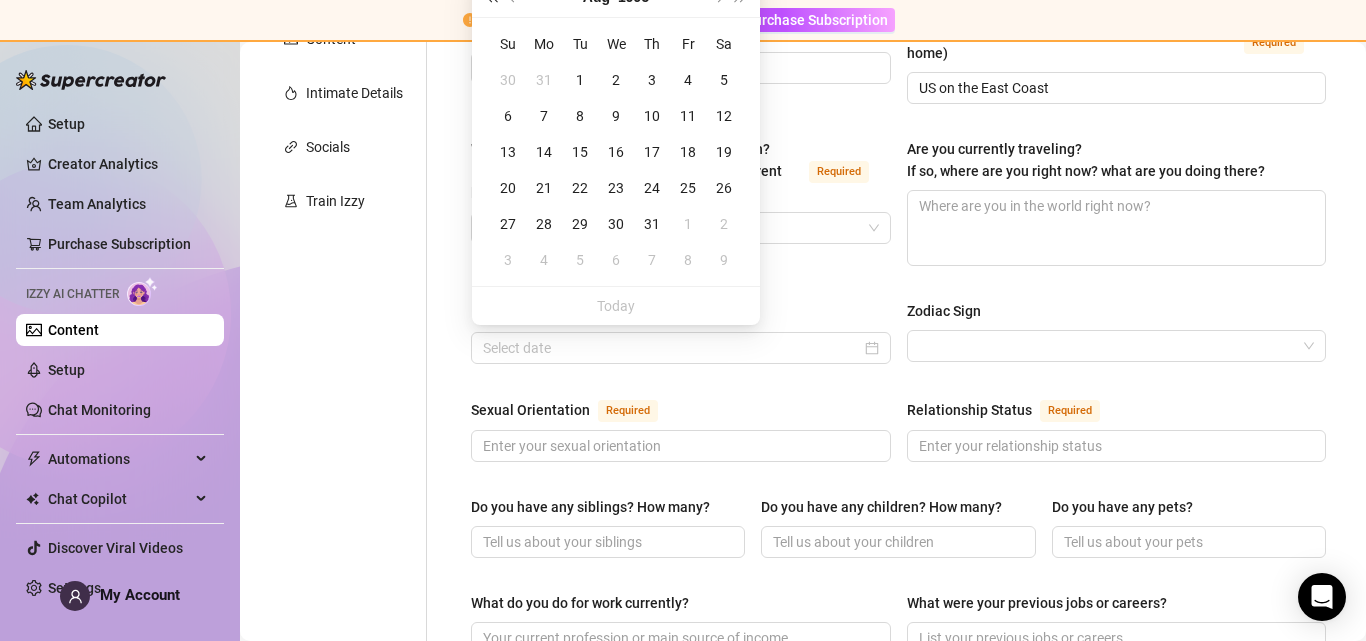 click at bounding box center [491, -3] 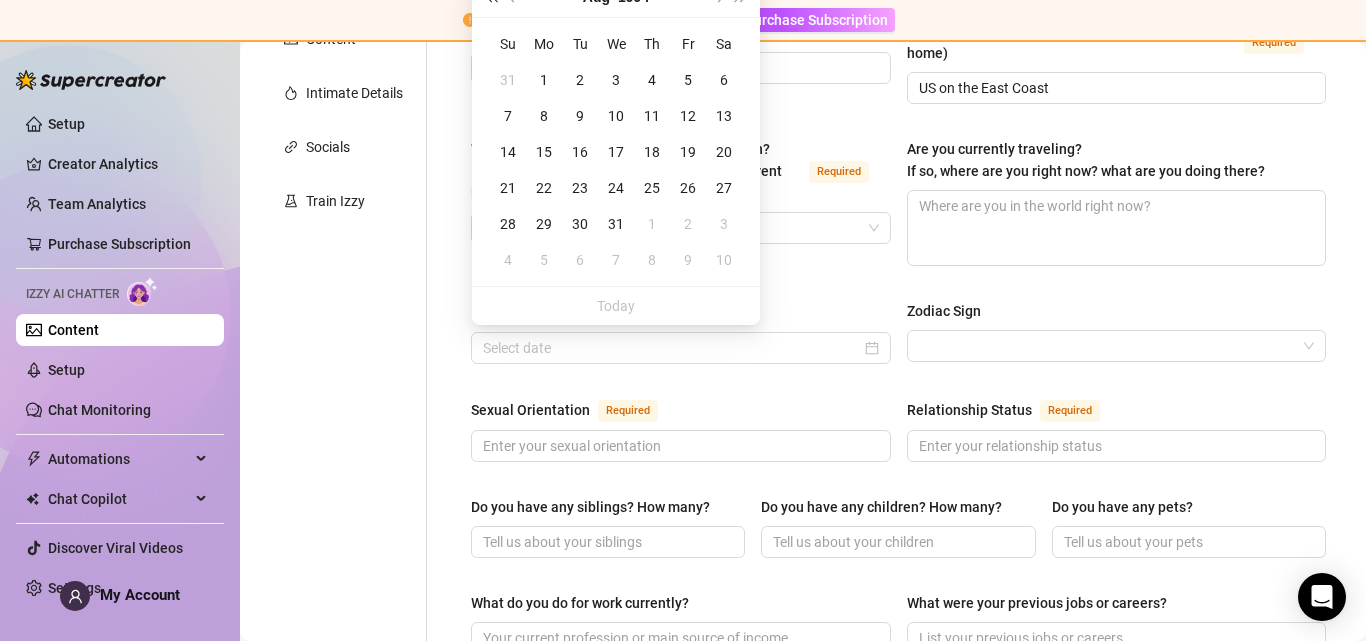 click at bounding box center (491, -3) 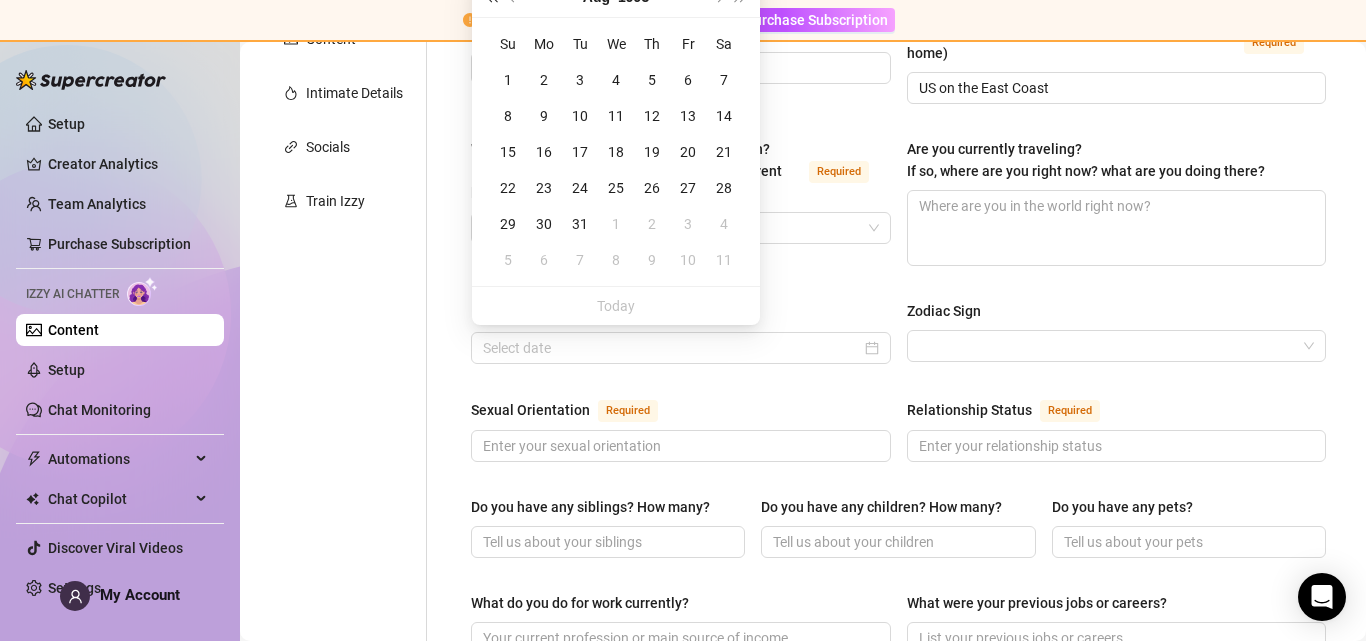 click at bounding box center [491, -3] 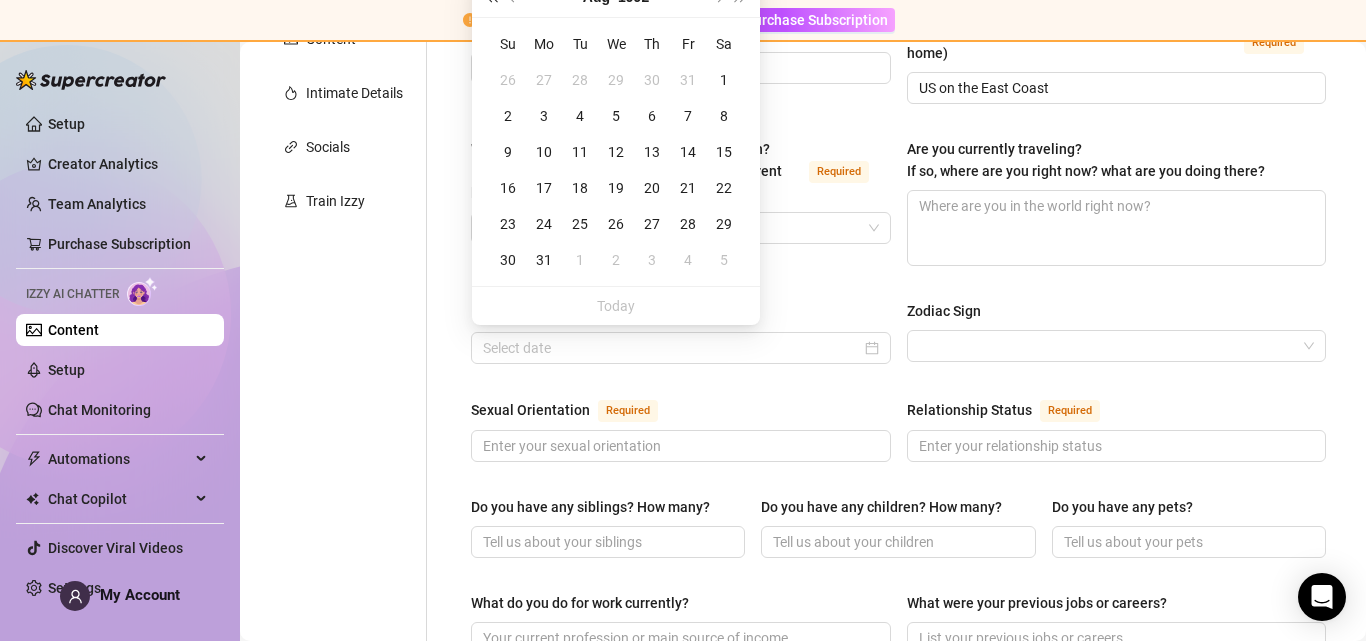 click at bounding box center (491, -3) 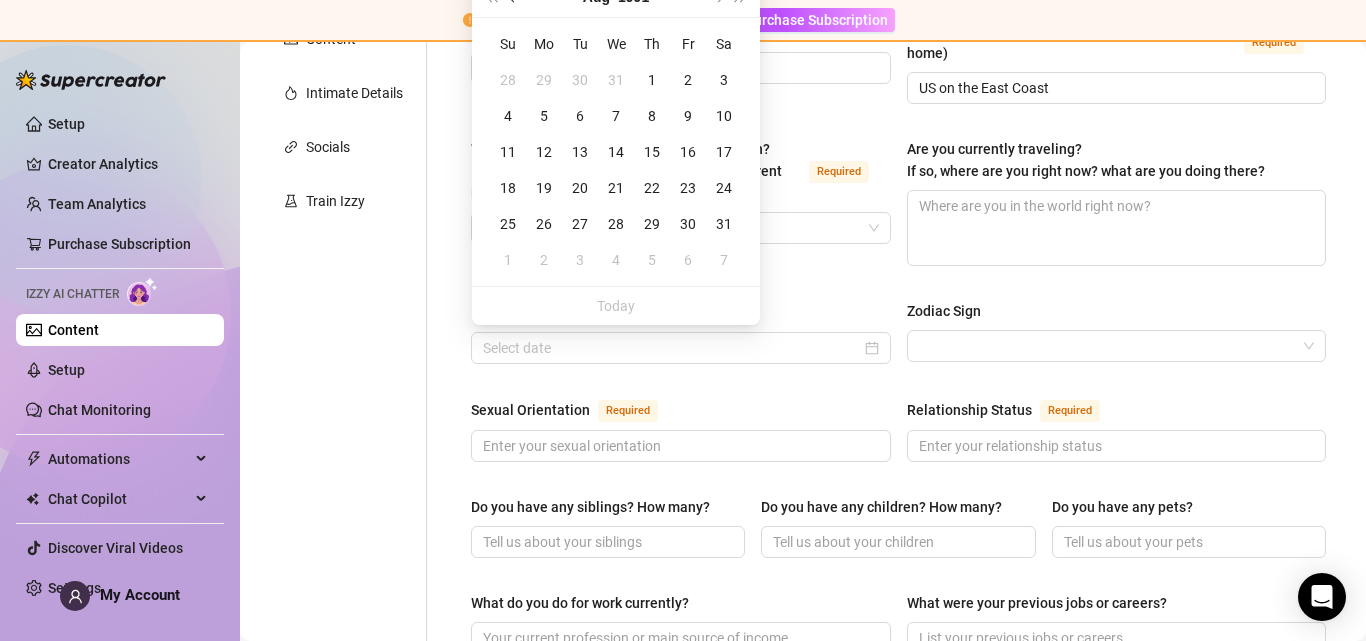 click at bounding box center (514, -3) 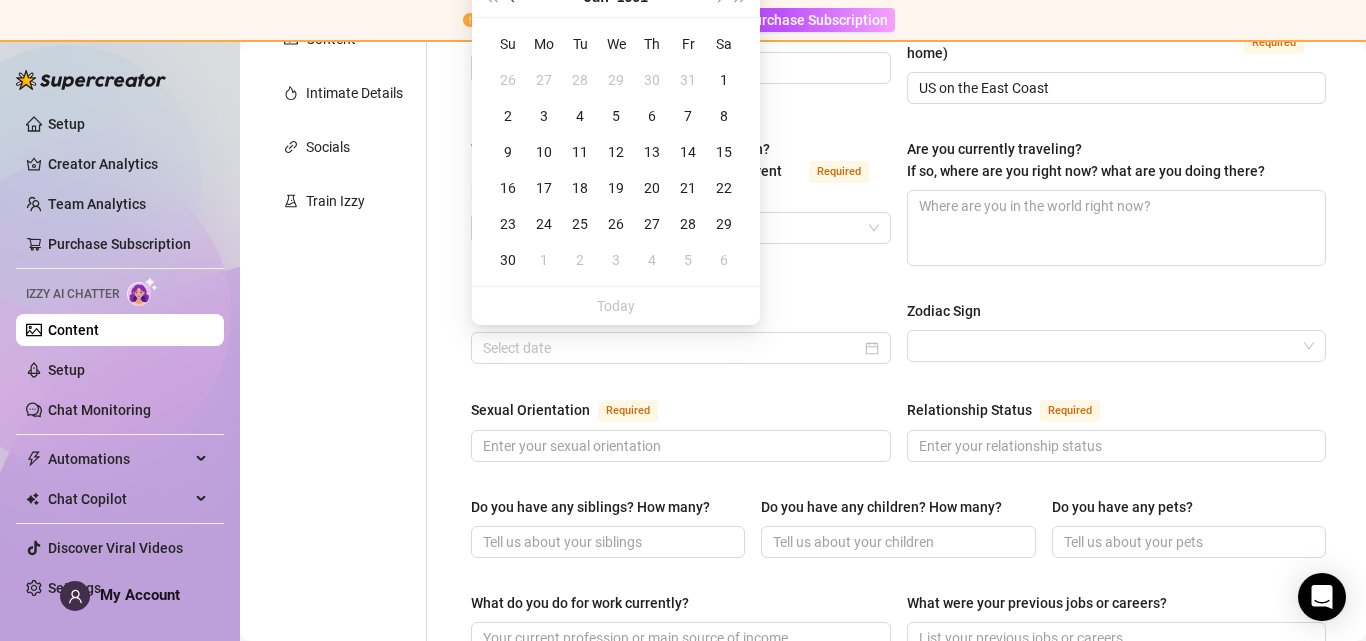 click at bounding box center (514, -3) 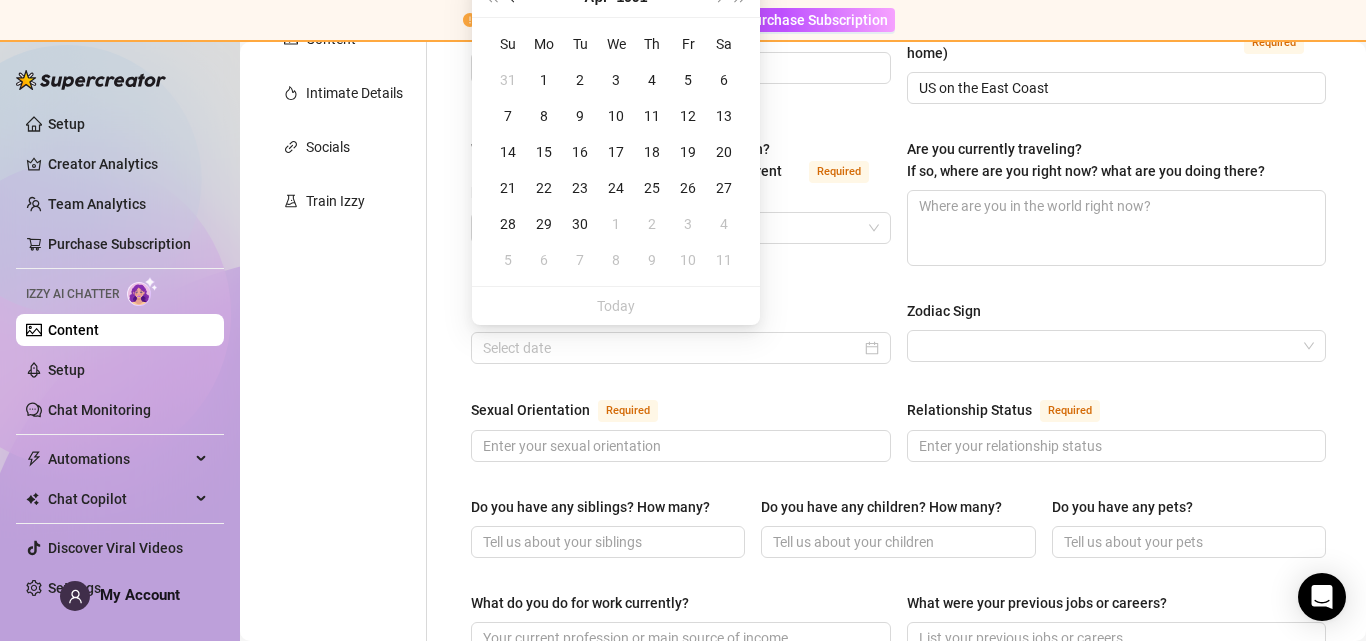 click at bounding box center (514, -3) 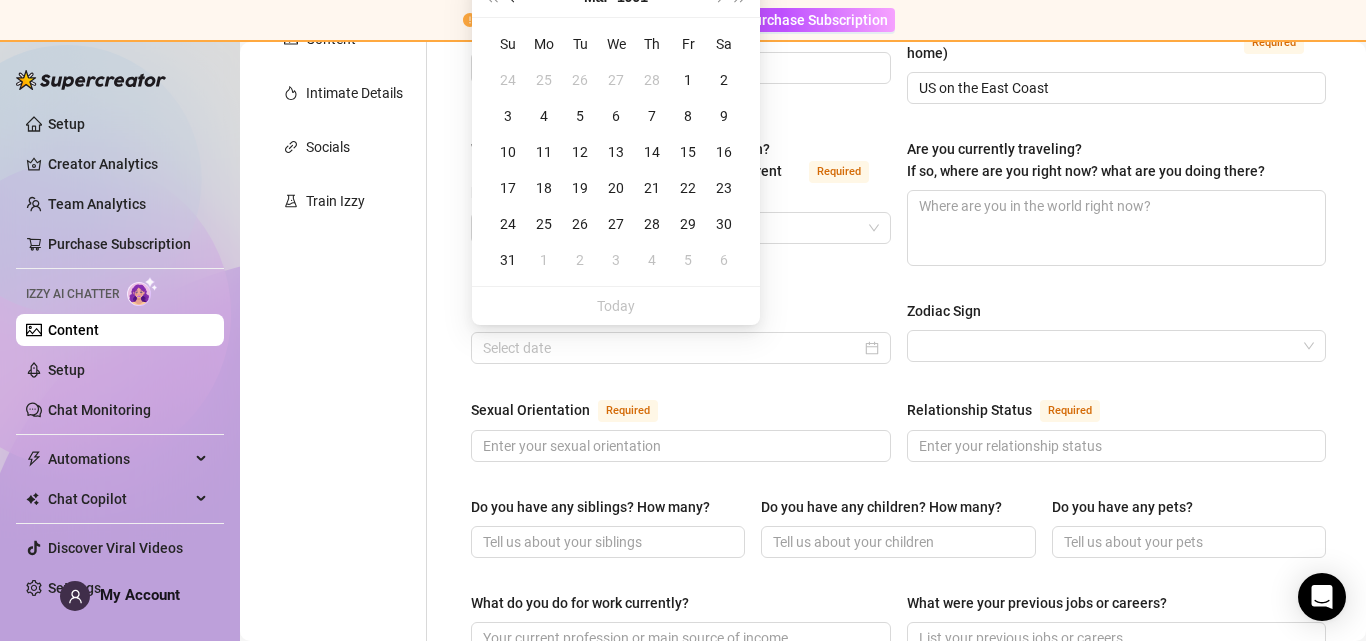 click at bounding box center (514, -3) 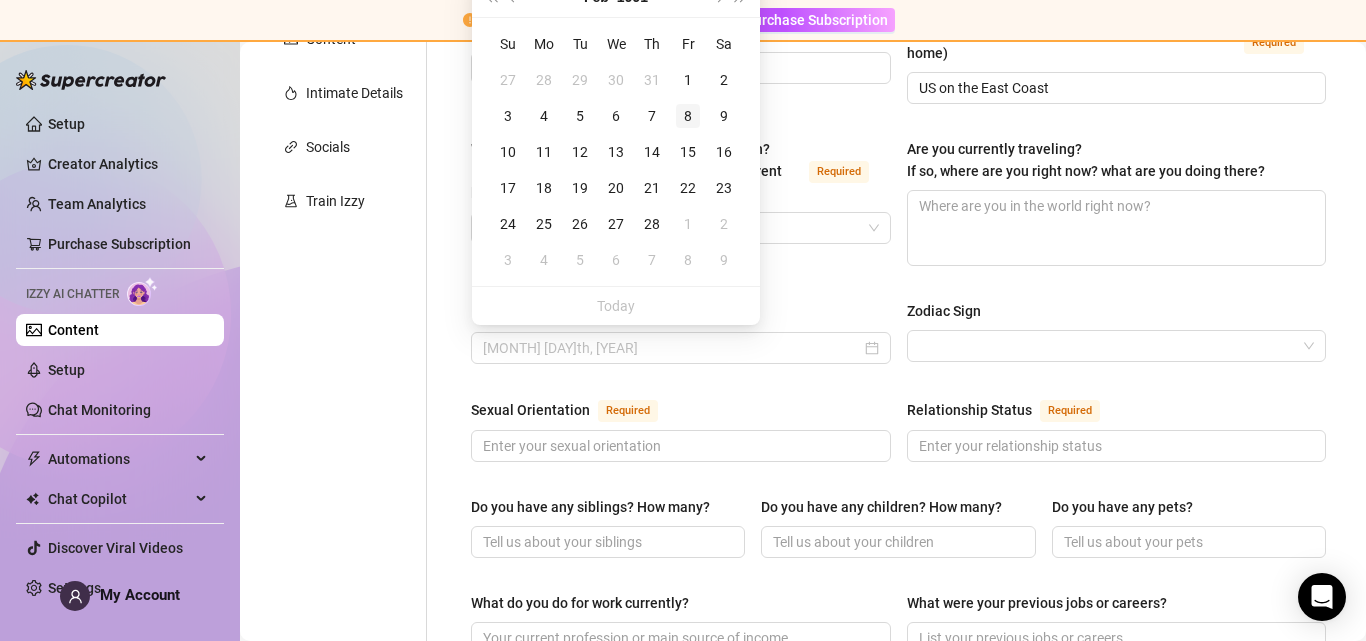 type on "February 8th, 1991" 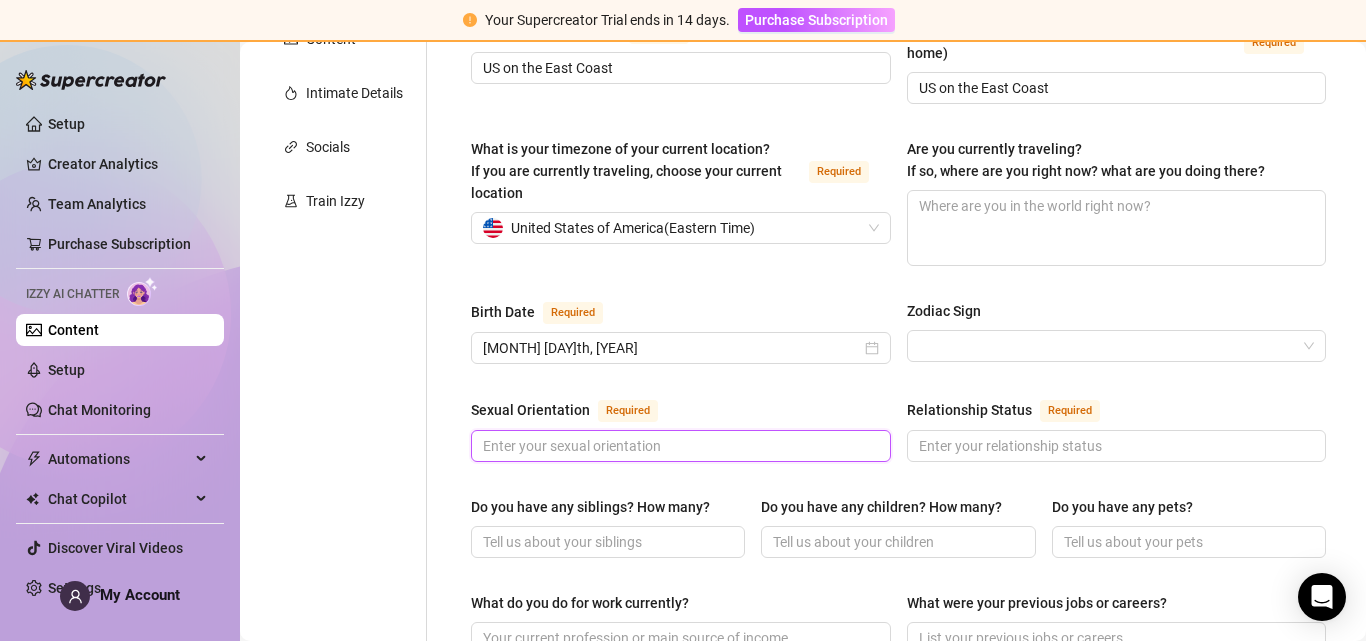 click on "Sexual Orientation Required" at bounding box center [679, 446] 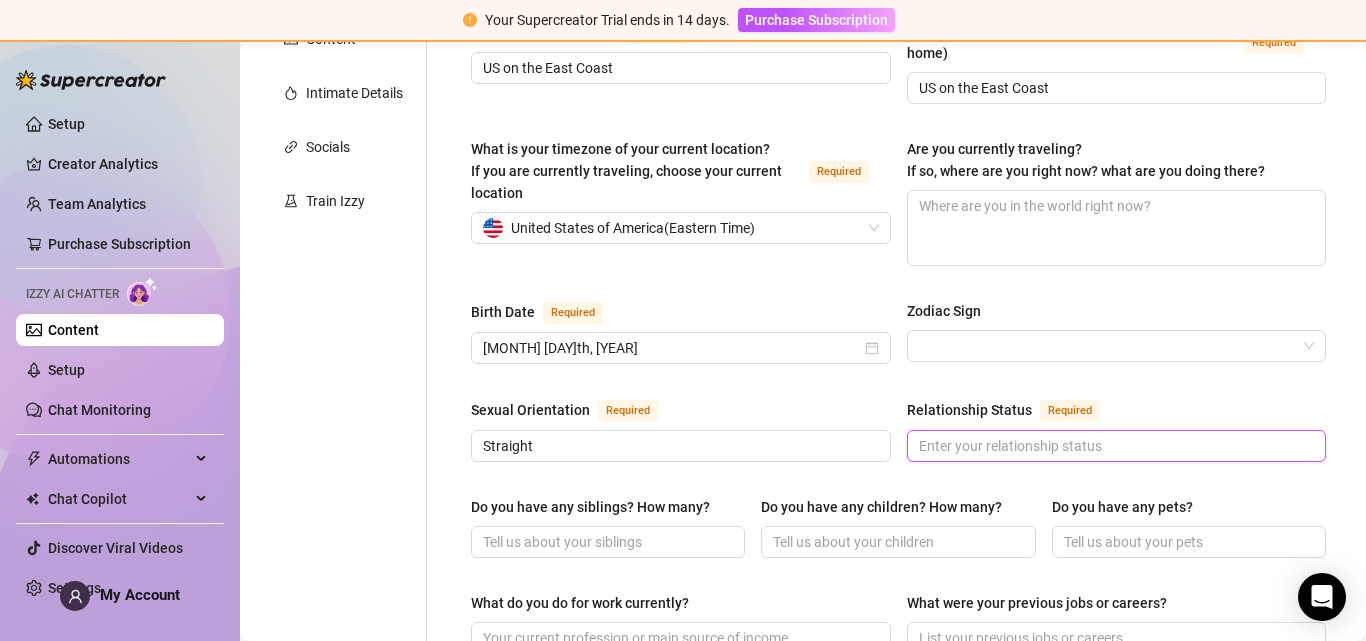 click on "Relationship Status Required" at bounding box center [1115, 446] 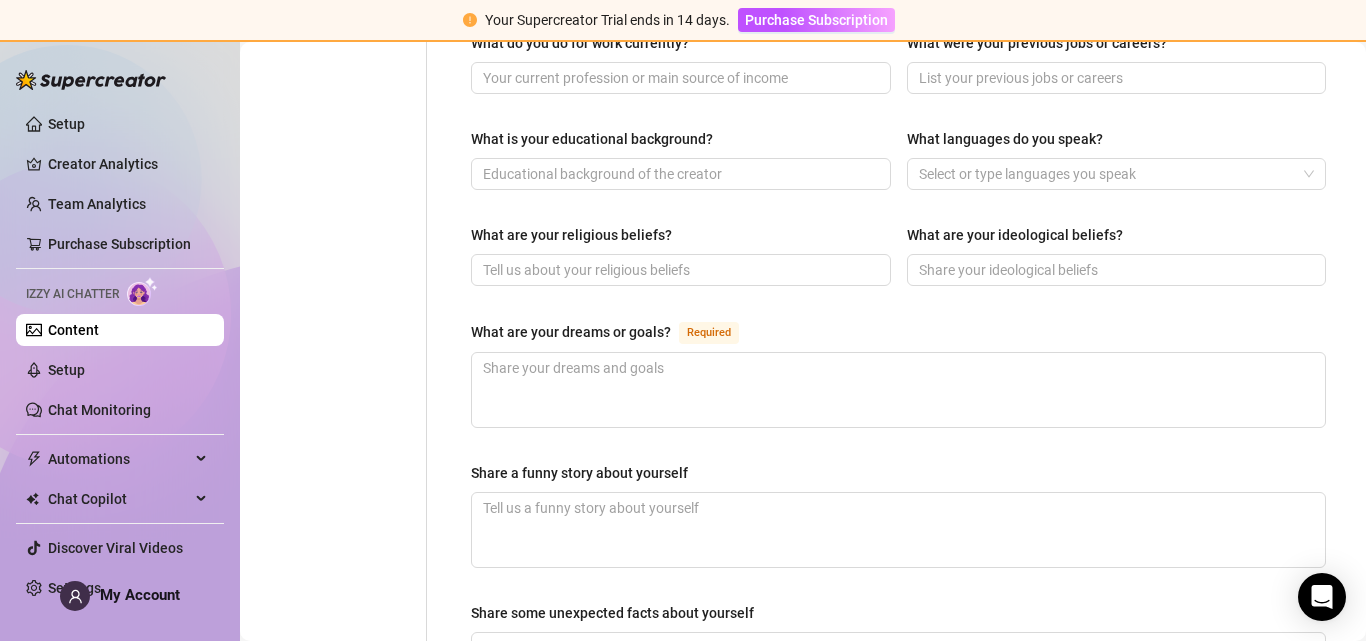 scroll, scrollTop: 998, scrollLeft: 0, axis: vertical 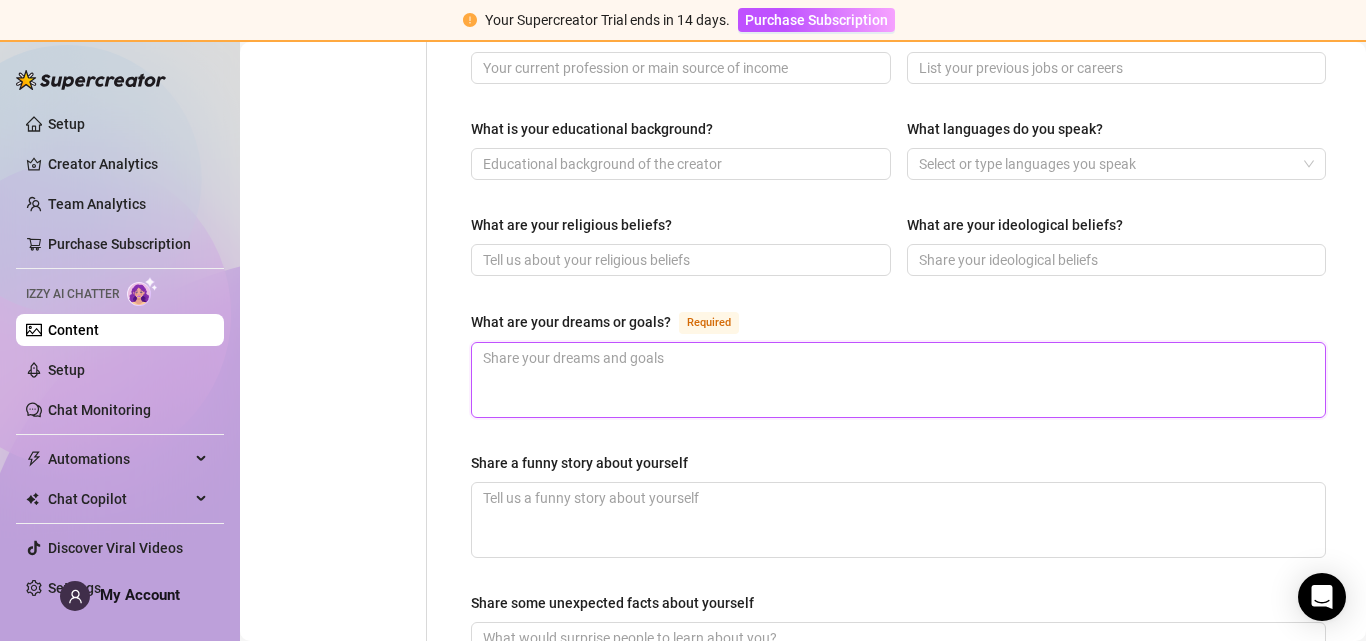 click on "What are your dreams or goals? Required" at bounding box center [898, 380] 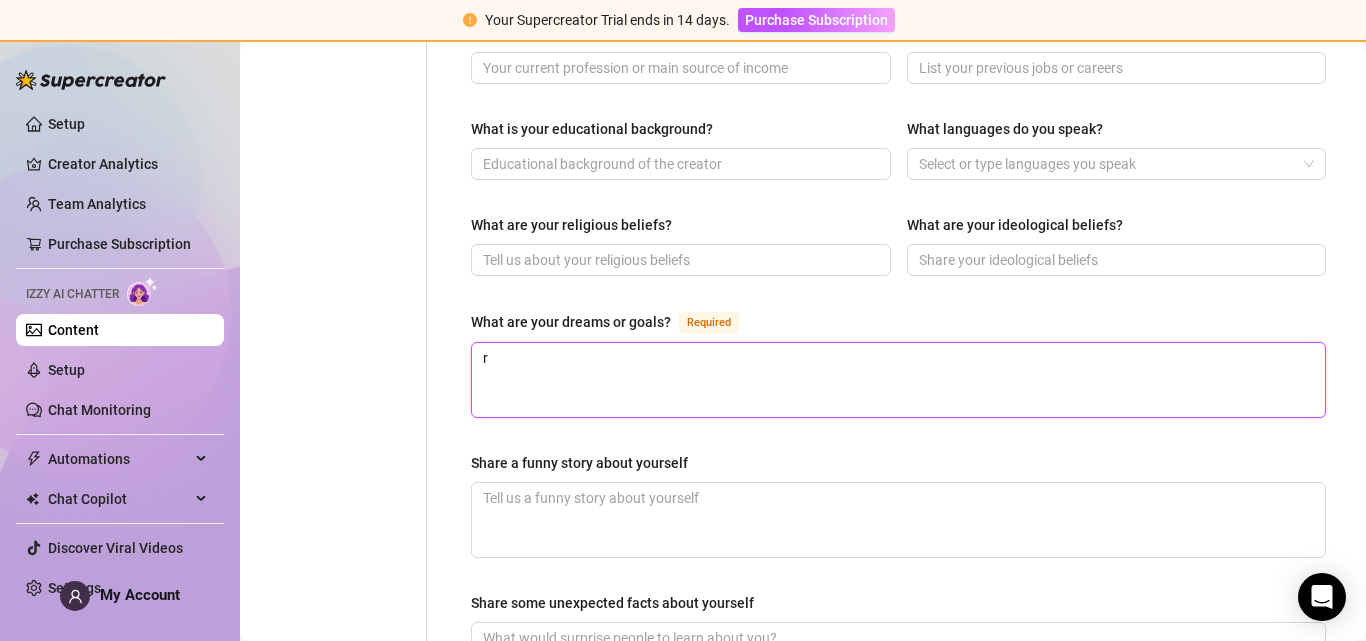 type 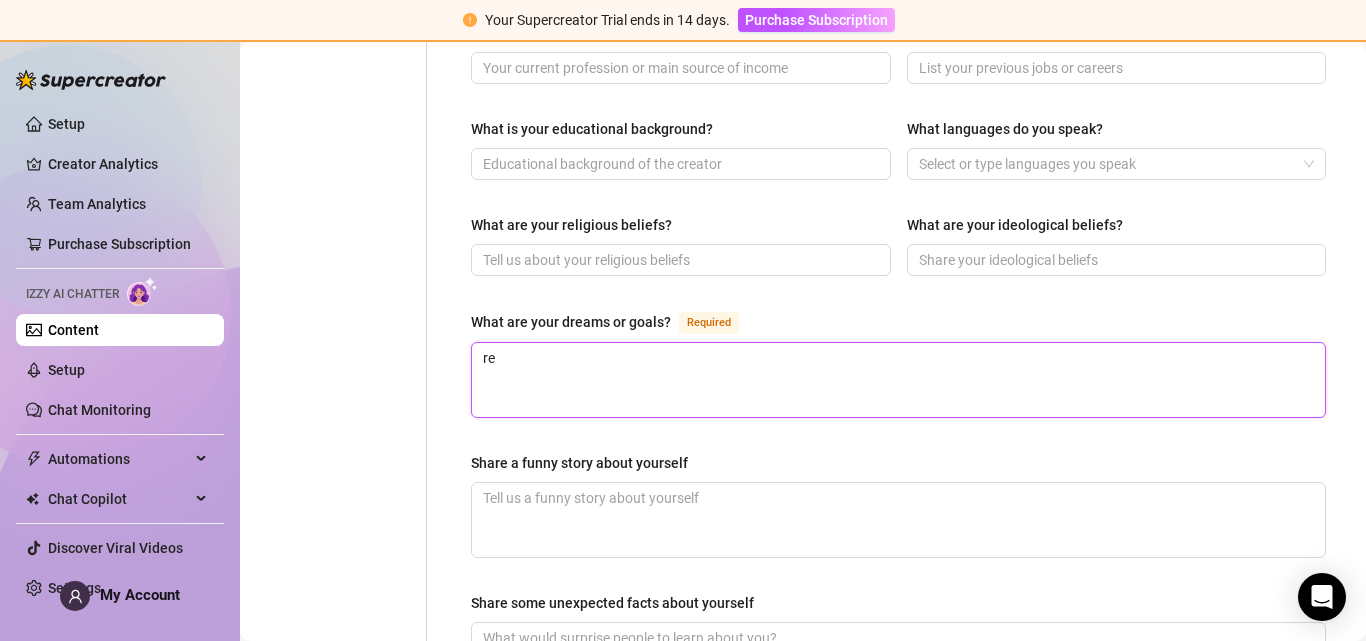 type on "ret" 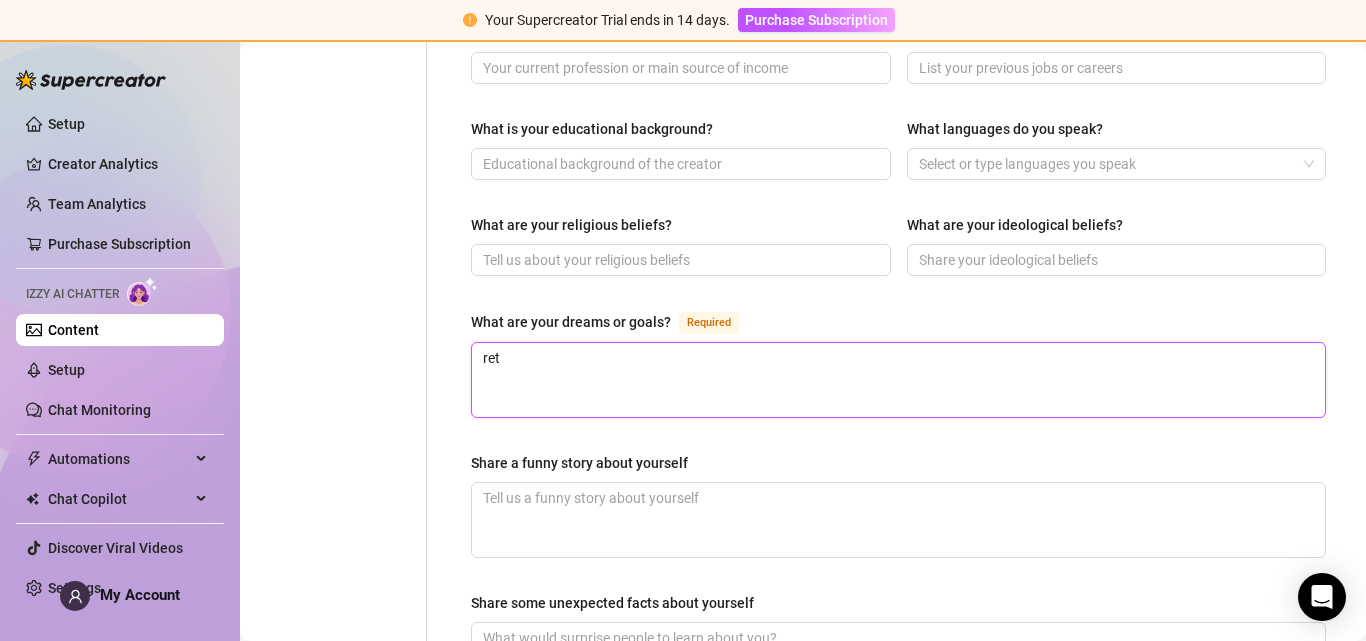 type 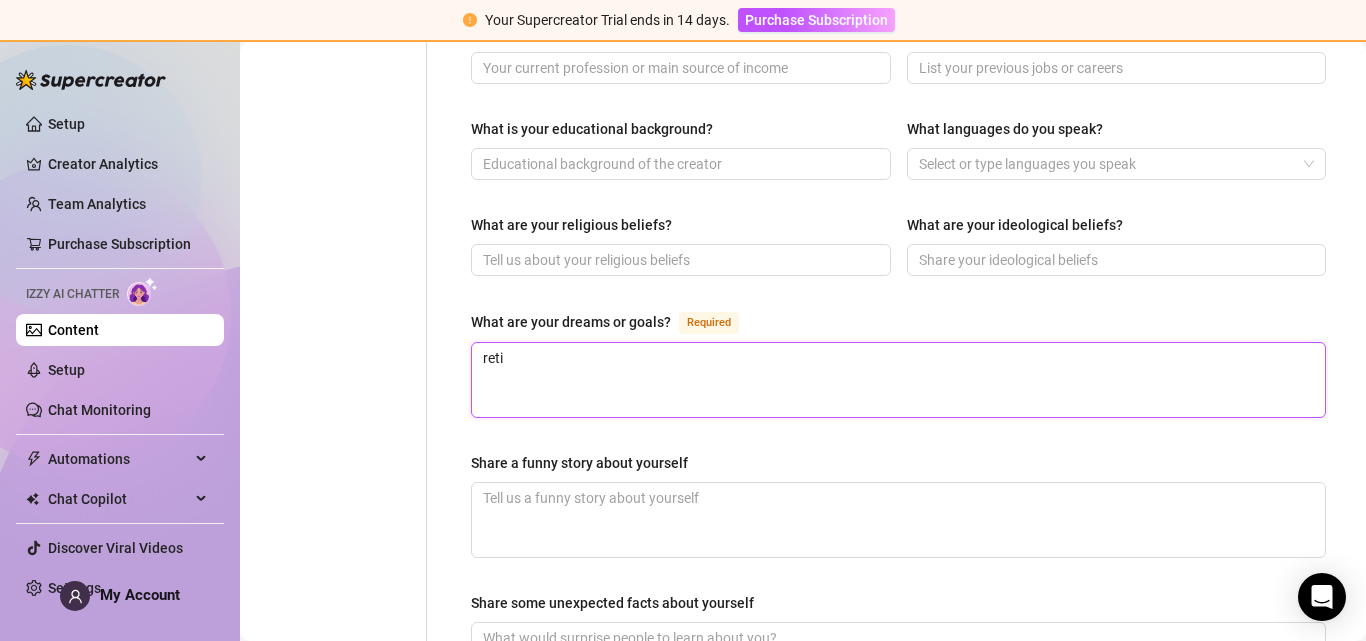 type 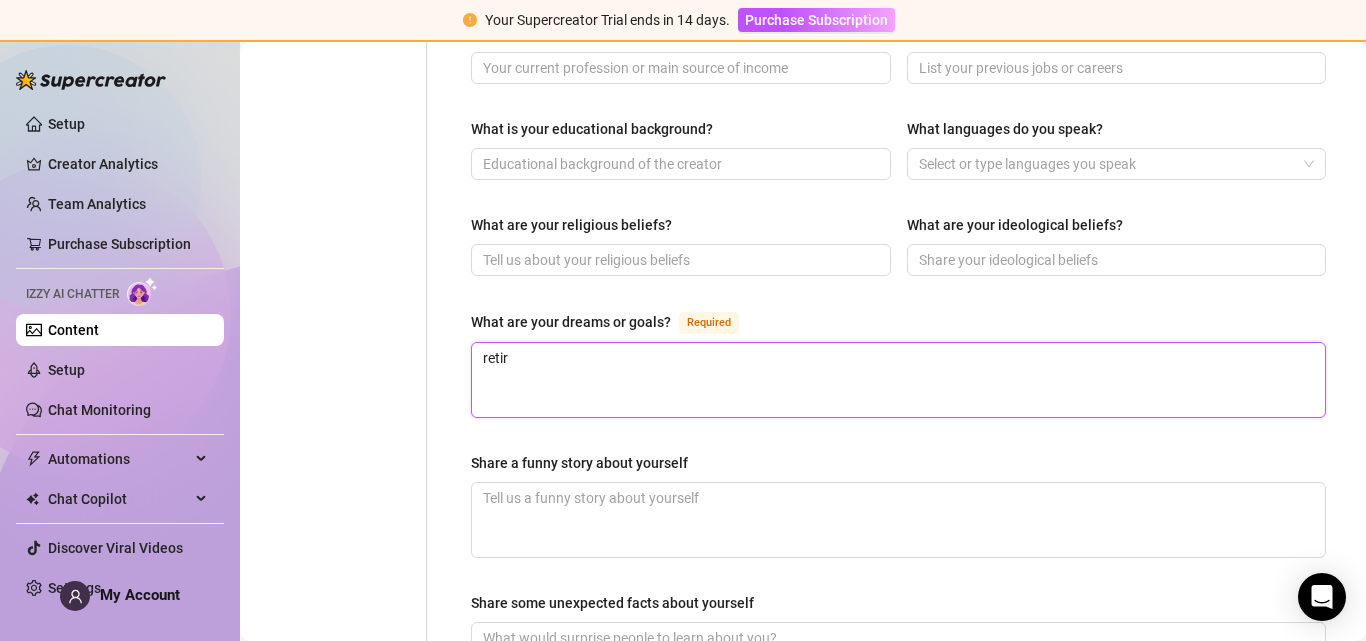 type 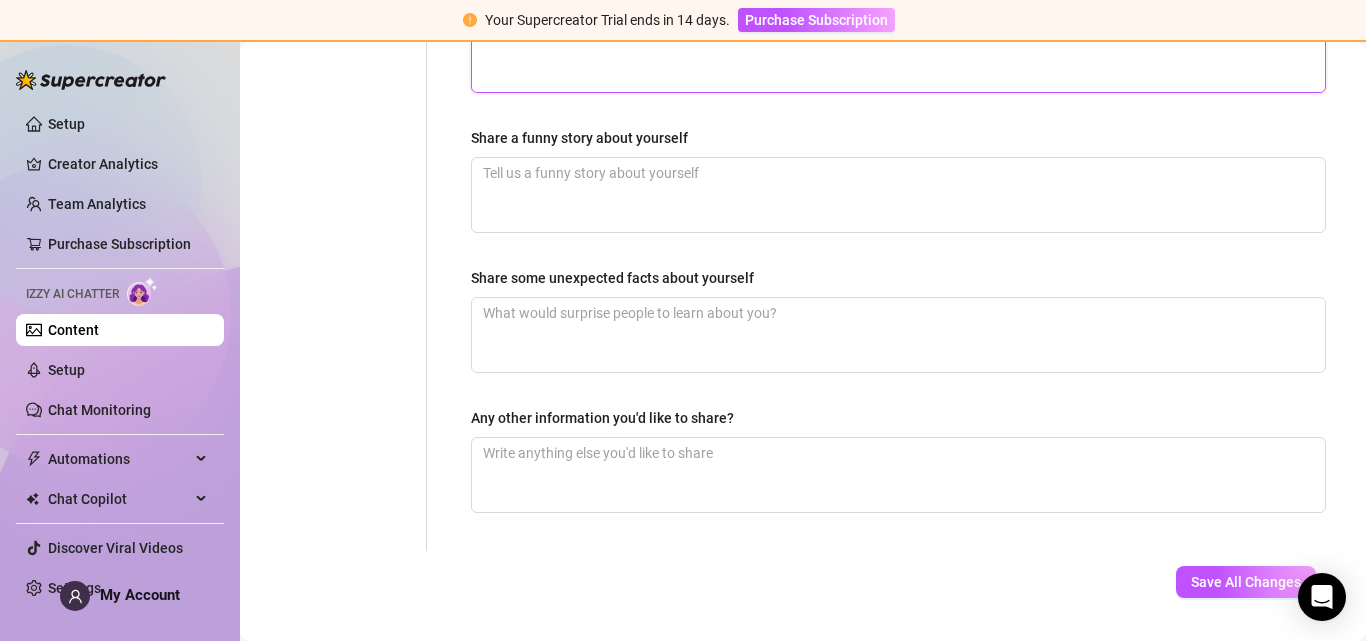 scroll, scrollTop: 1330, scrollLeft: 0, axis: vertical 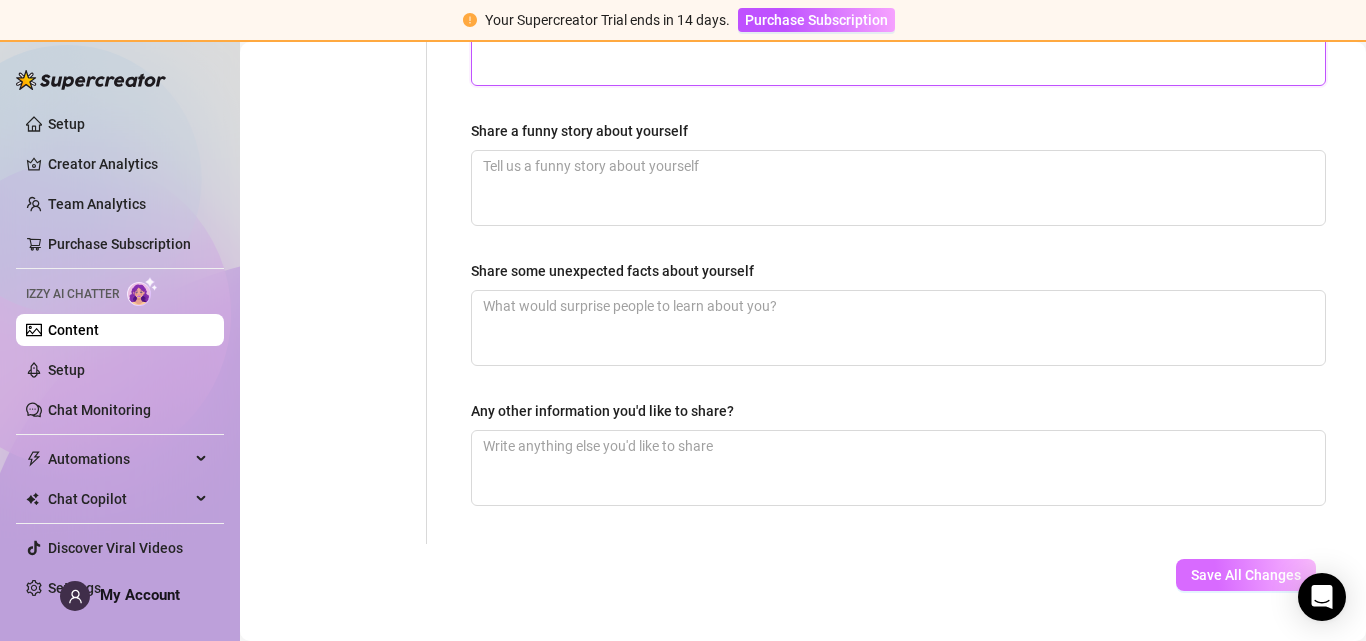 type on "retire" 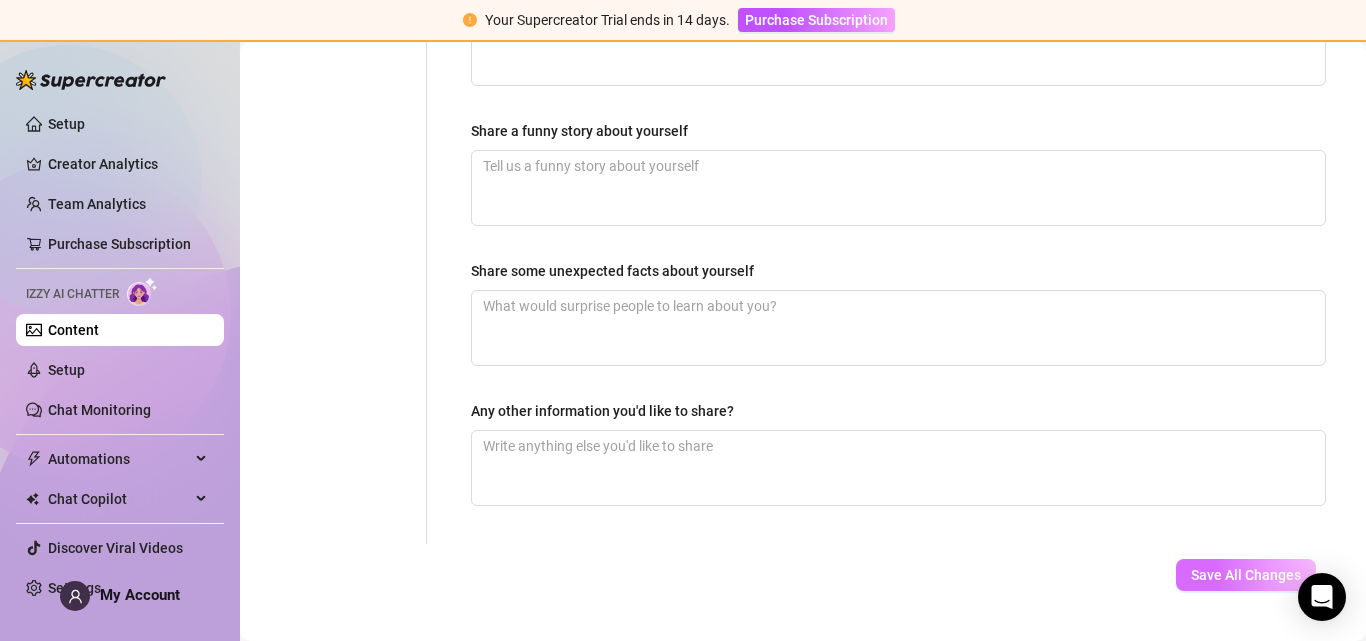 click on "Save All Changes" at bounding box center [1246, 575] 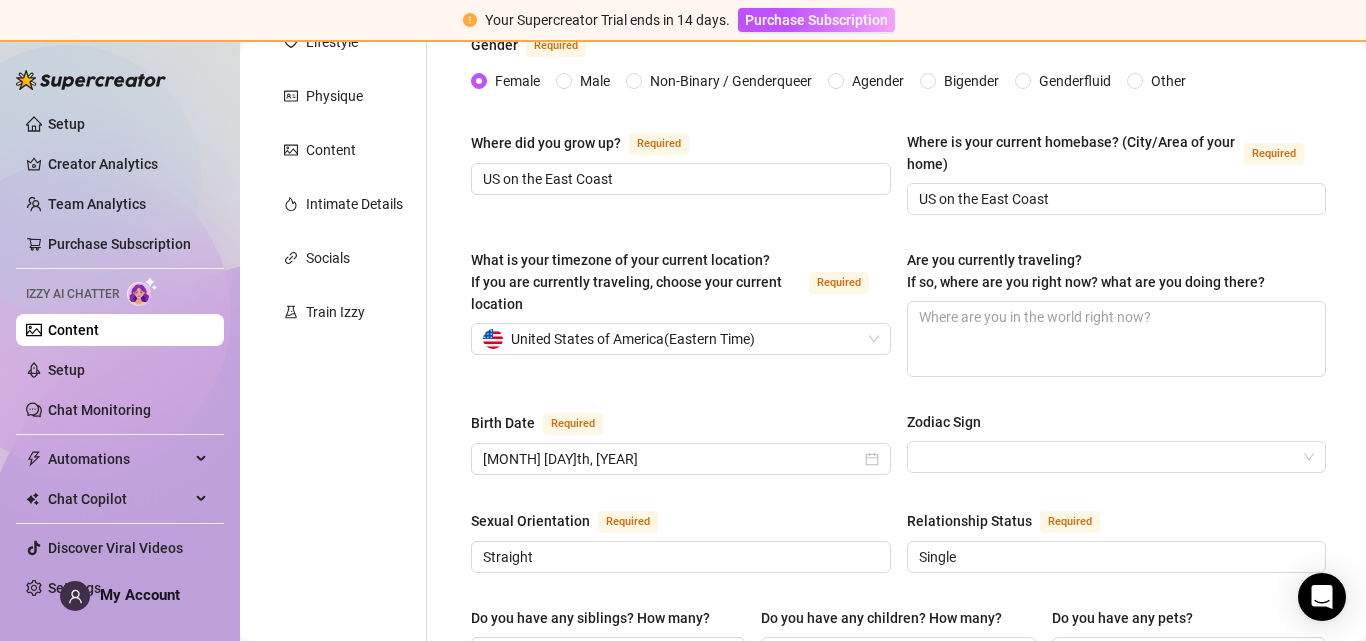 scroll, scrollTop: 0, scrollLeft: 0, axis: both 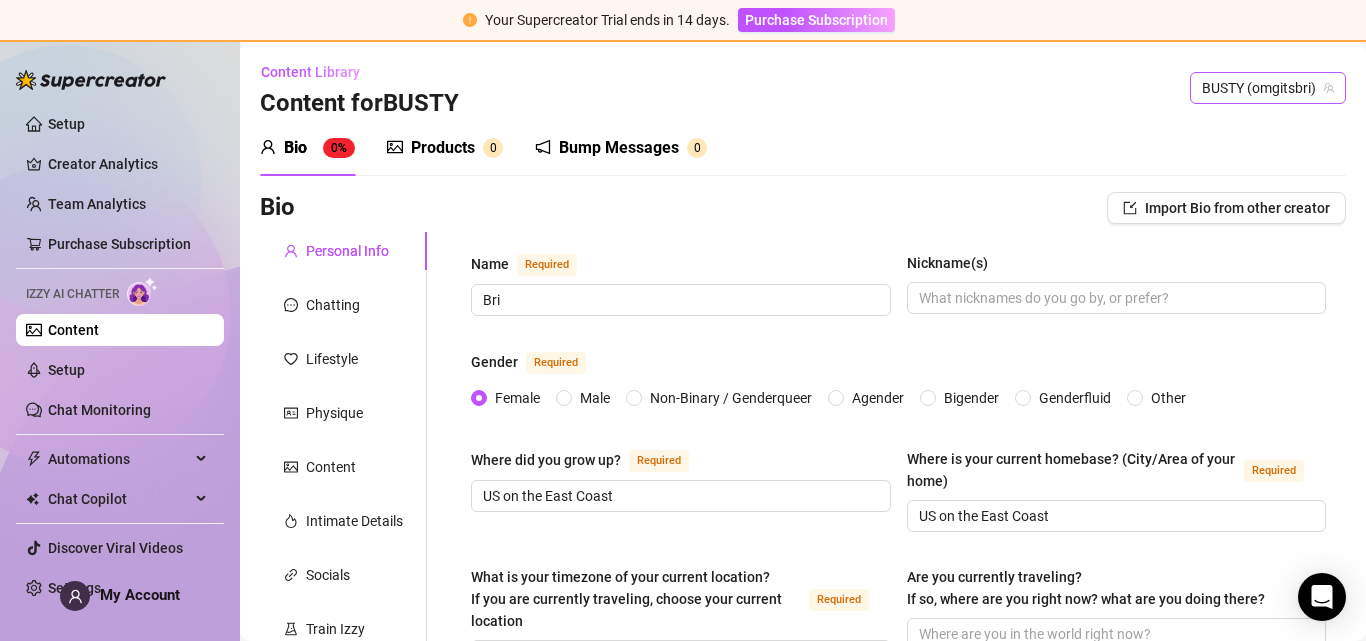 click on "BUSTY (omgitsbri)" at bounding box center [1268, 88] 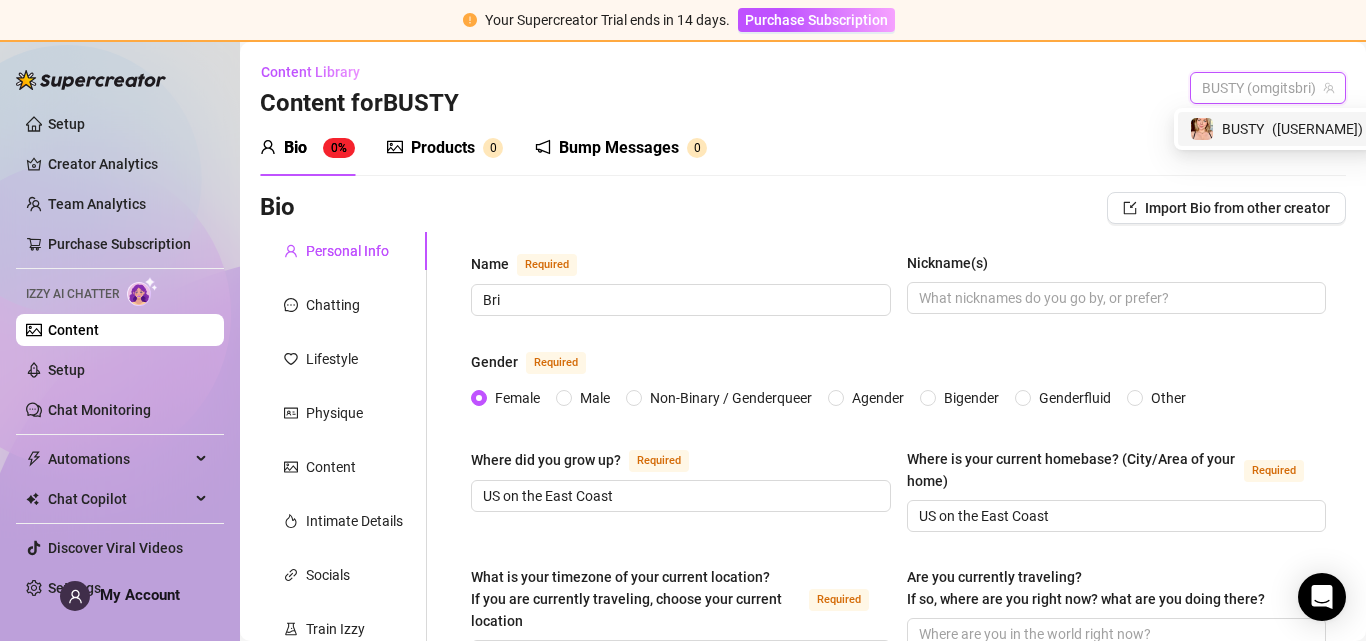 click on "BUSTY   ( omgitsbri )" at bounding box center (1276, 129) 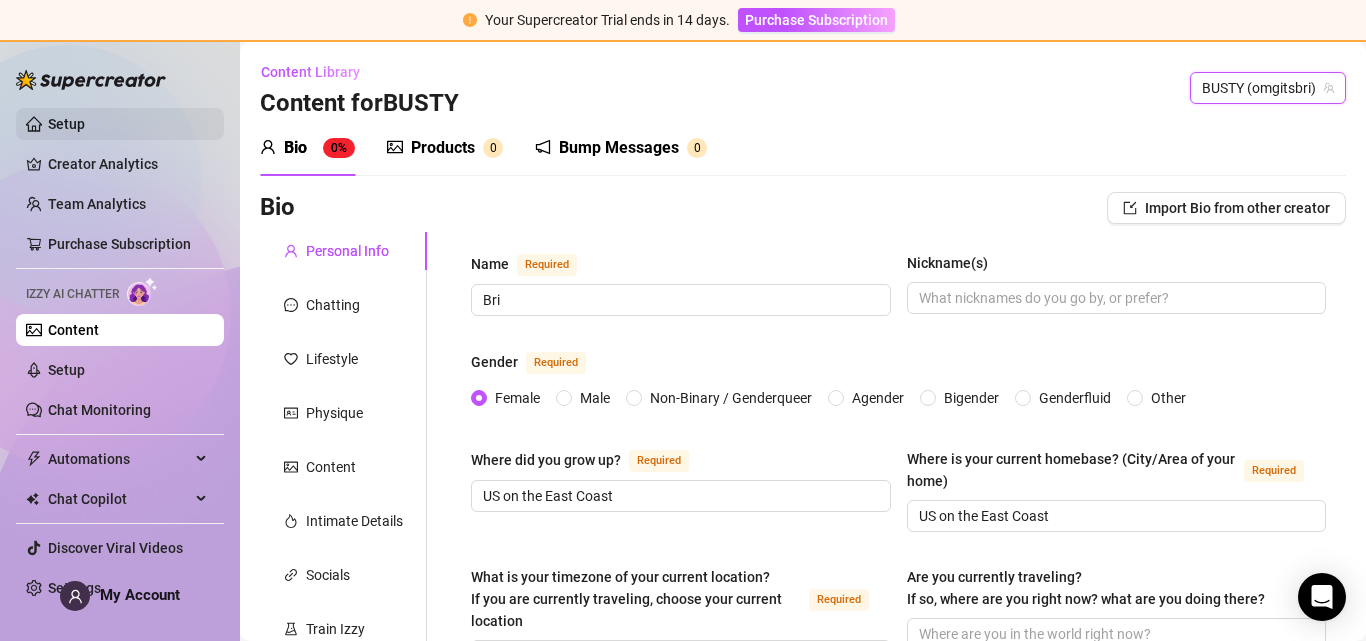 click on "Setup" at bounding box center (66, 124) 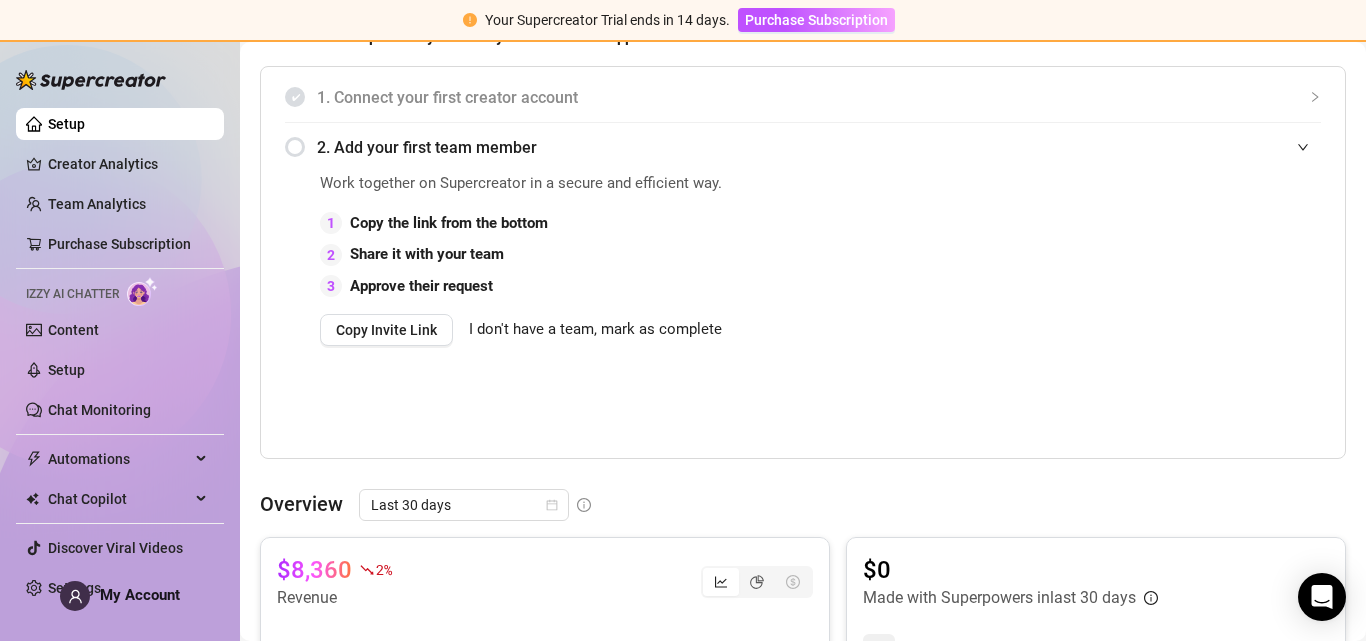 scroll, scrollTop: 0, scrollLeft: 0, axis: both 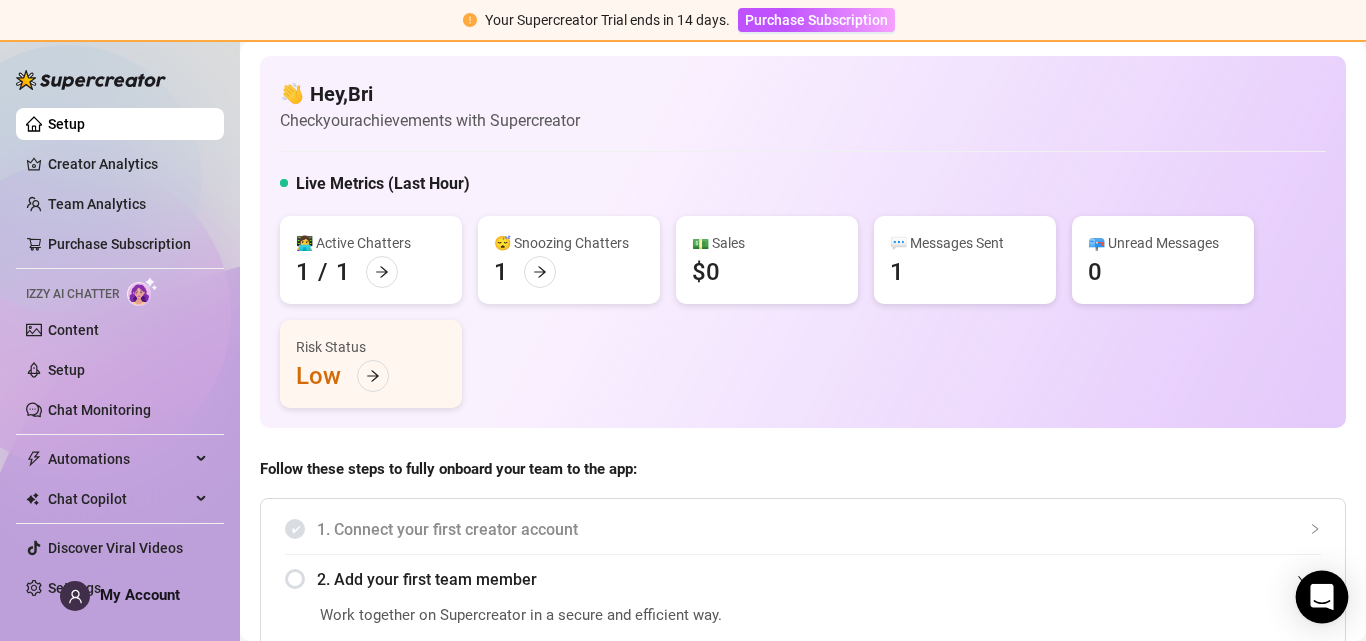 click 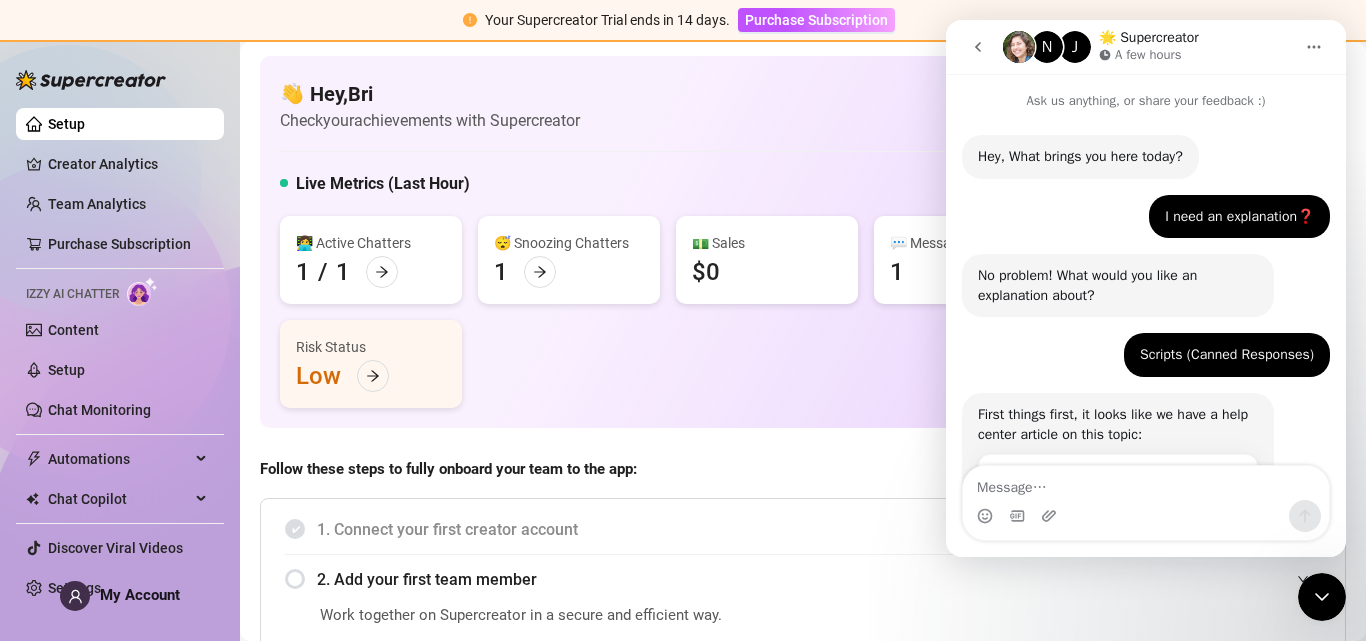 scroll, scrollTop: 0, scrollLeft: 0, axis: both 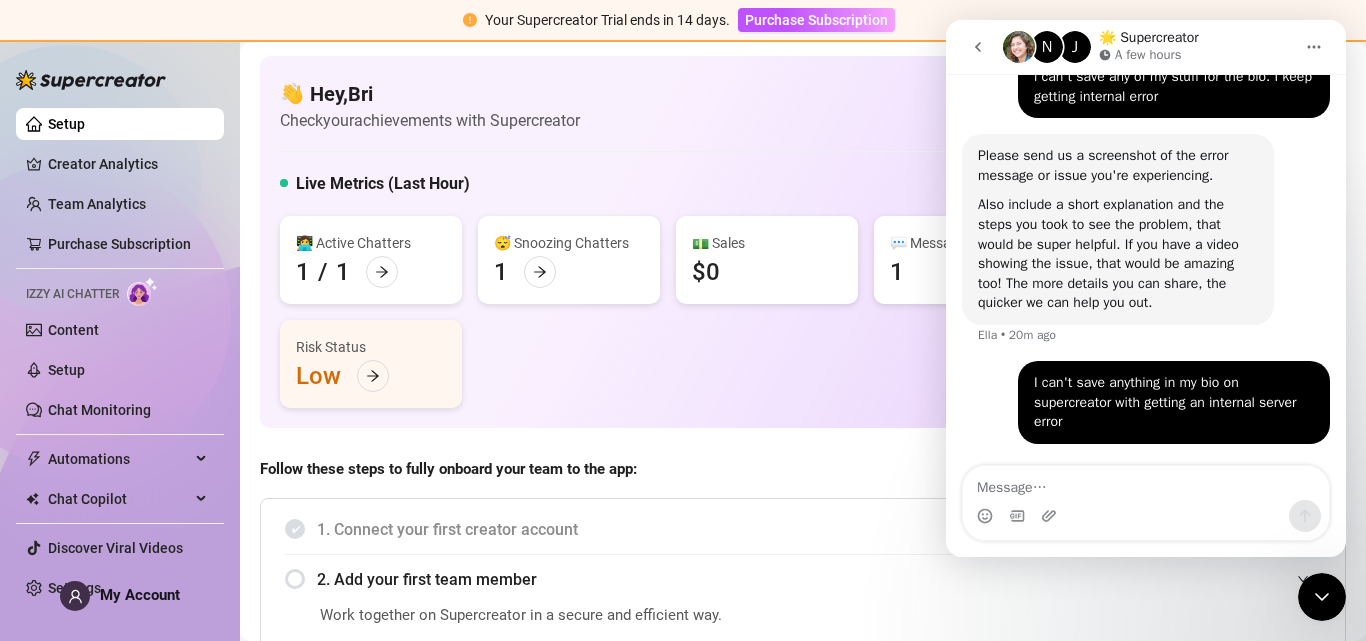 click on "Follow these steps to fully onboard your team to the app:" at bounding box center [803, 470] 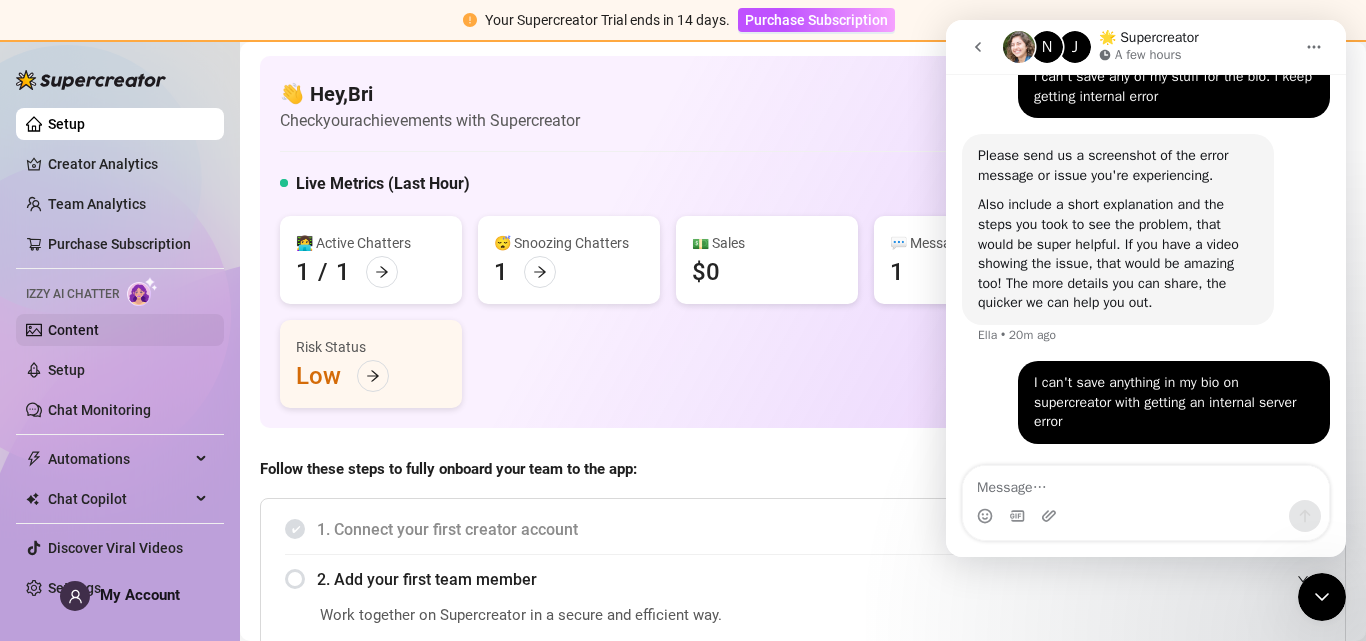click on "Content" at bounding box center [73, 330] 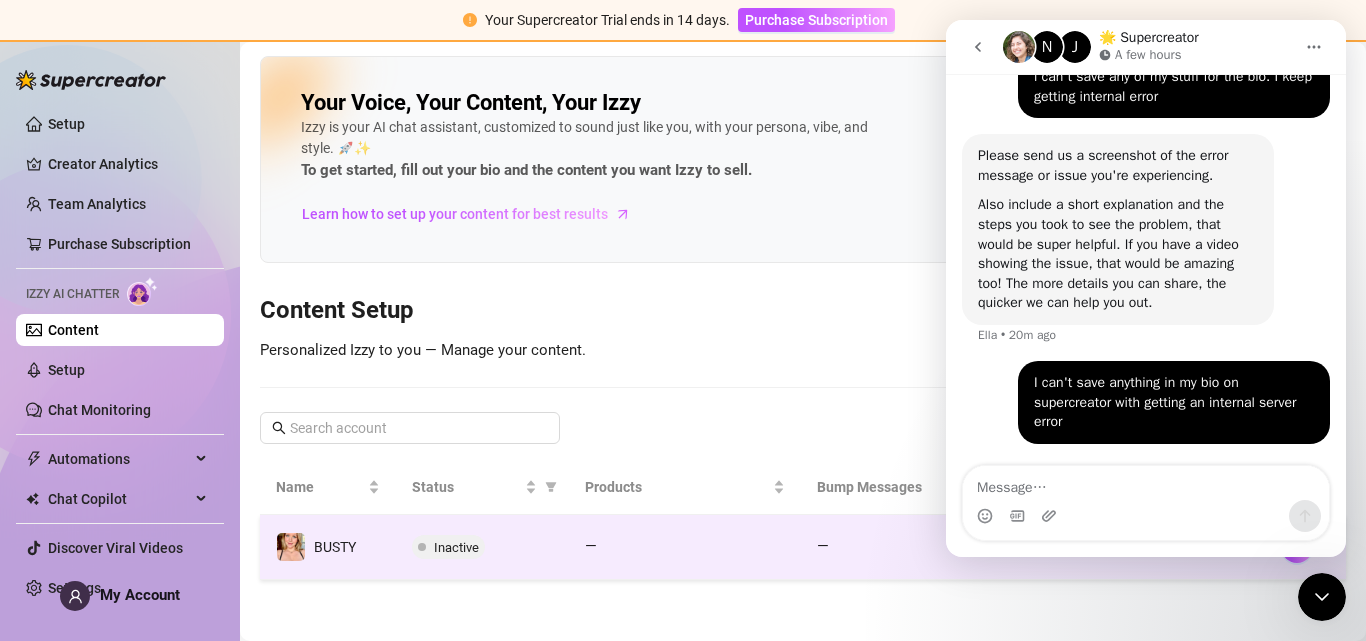 click on "BUSTY" at bounding box center (328, 547) 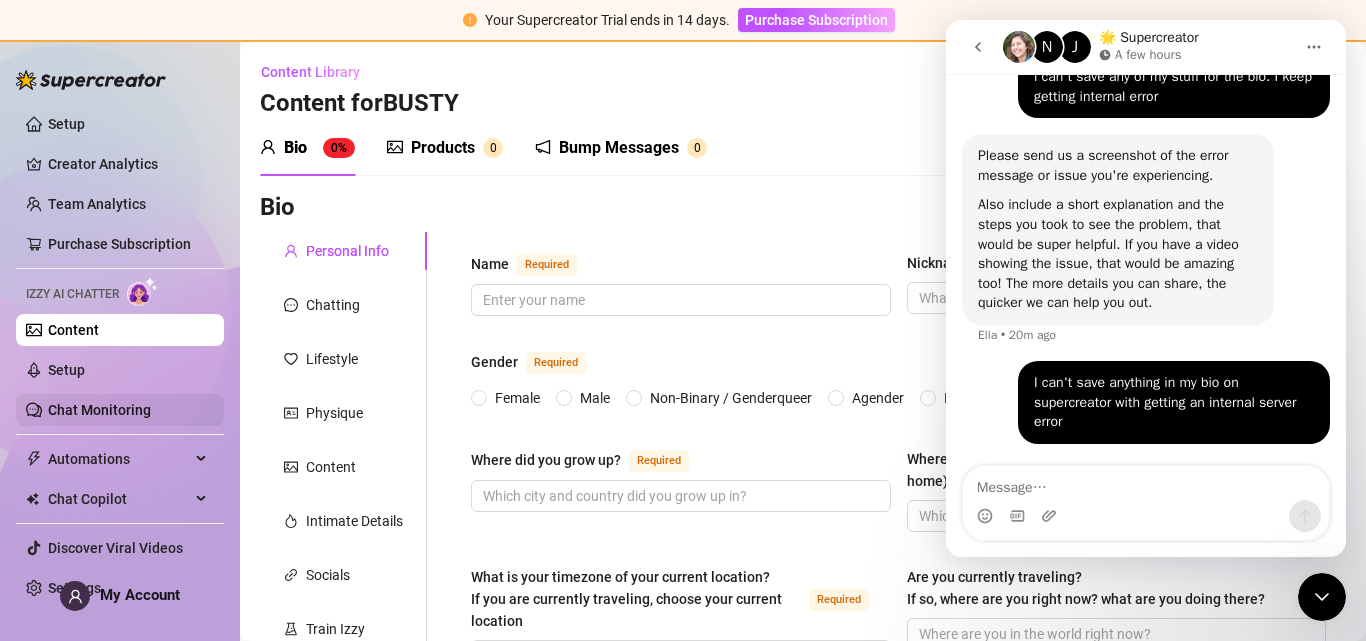 click on "Chat Monitoring" at bounding box center (99, 410) 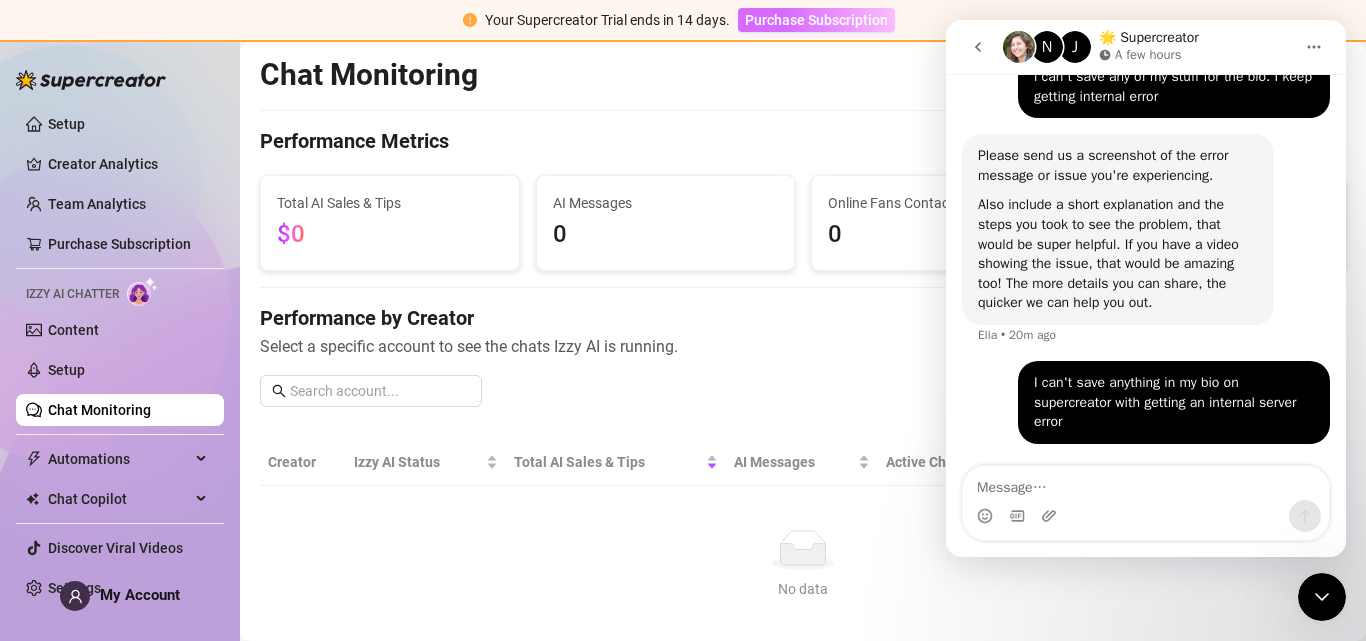 click on "Purchase Subscription" at bounding box center [816, 20] 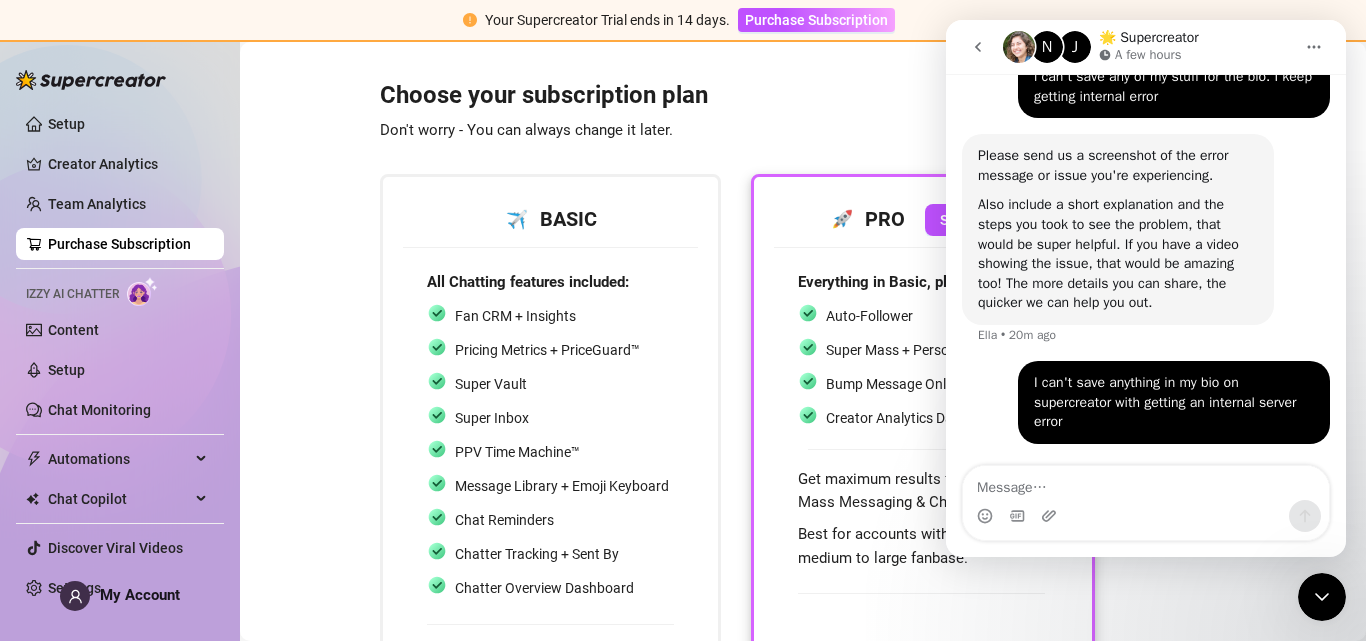click 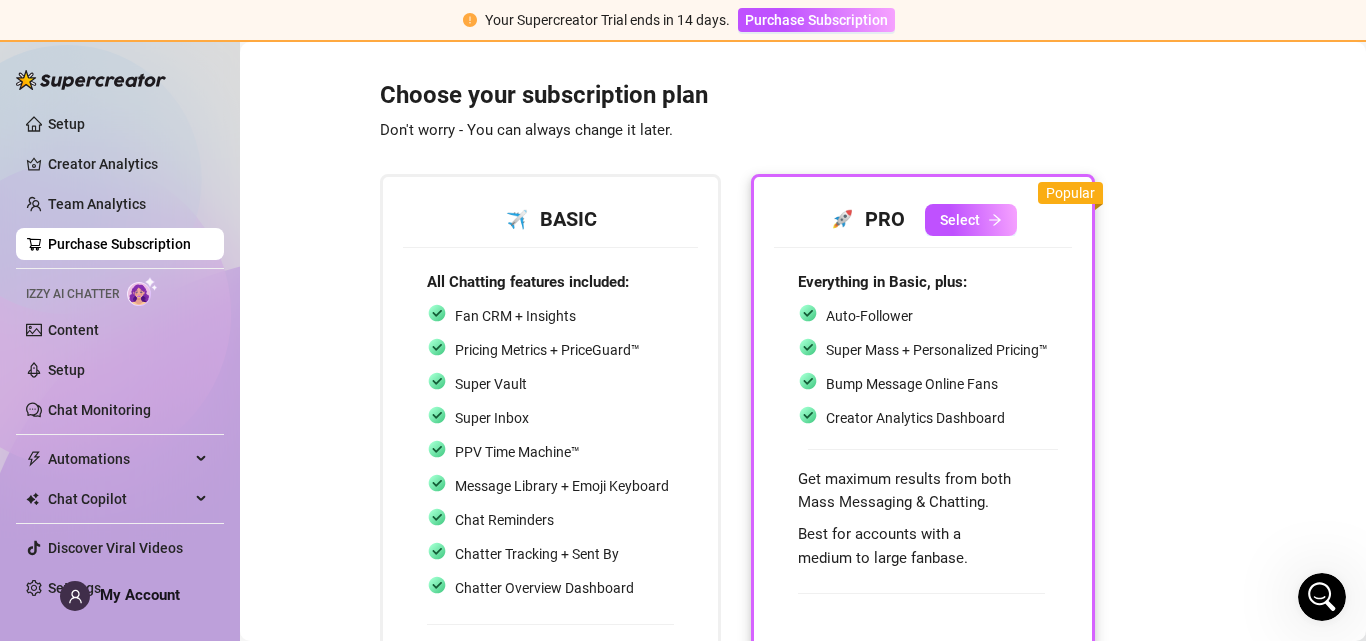 scroll, scrollTop: 0, scrollLeft: 0, axis: both 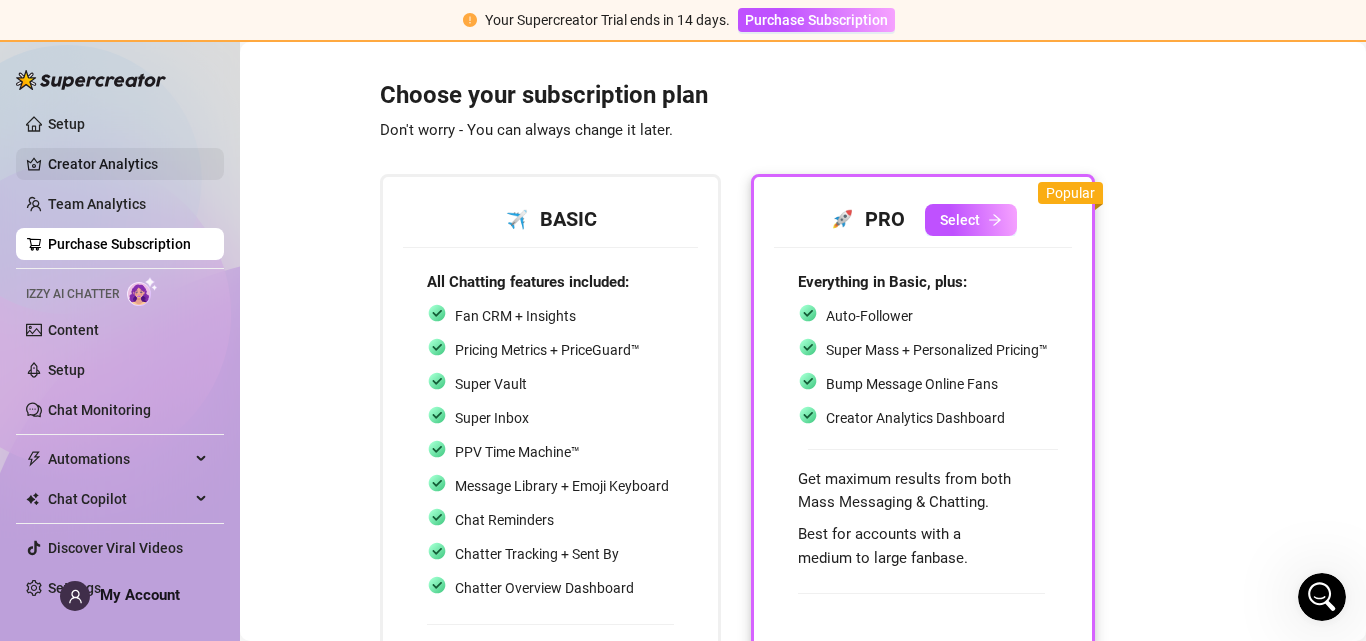 click on "Creator Analytics" at bounding box center [128, 164] 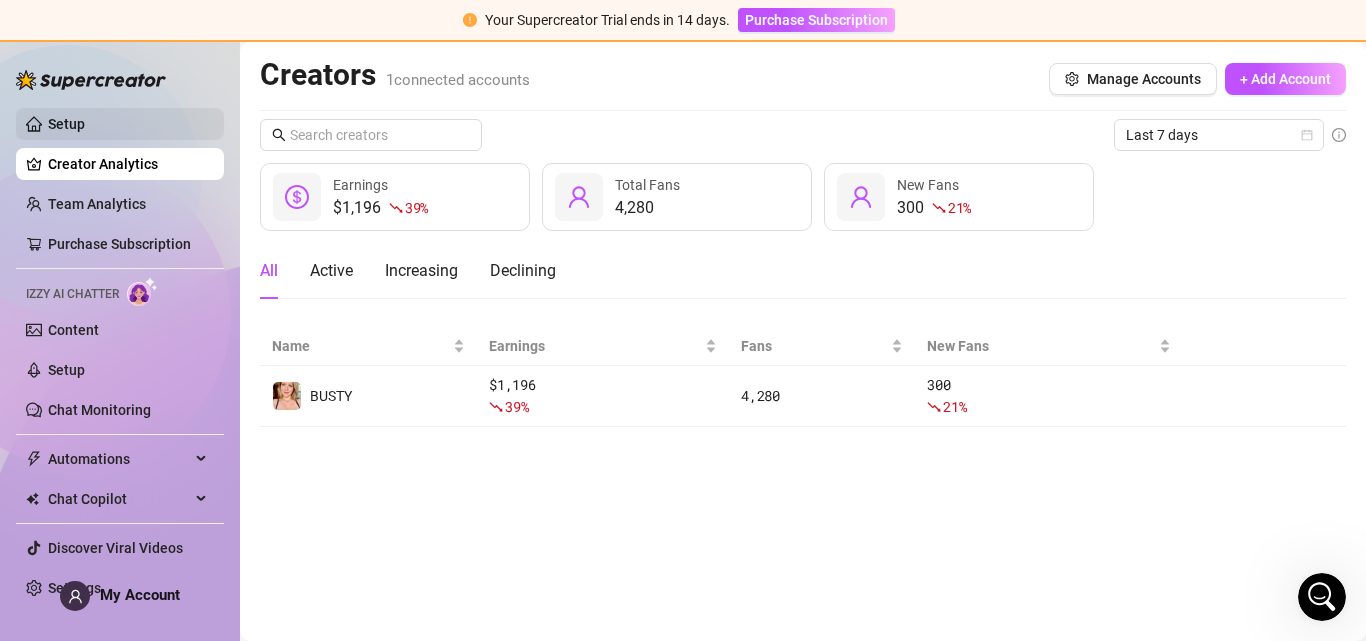 click on "Setup" at bounding box center [66, 124] 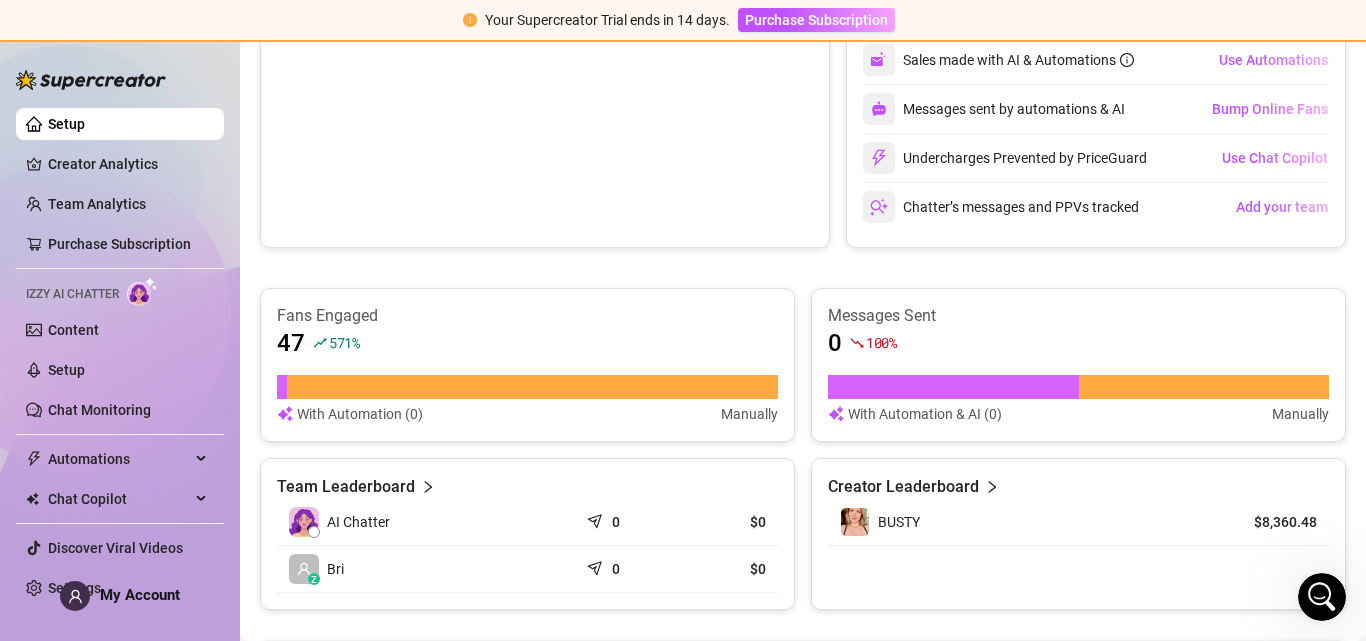 scroll, scrollTop: 1100, scrollLeft: 0, axis: vertical 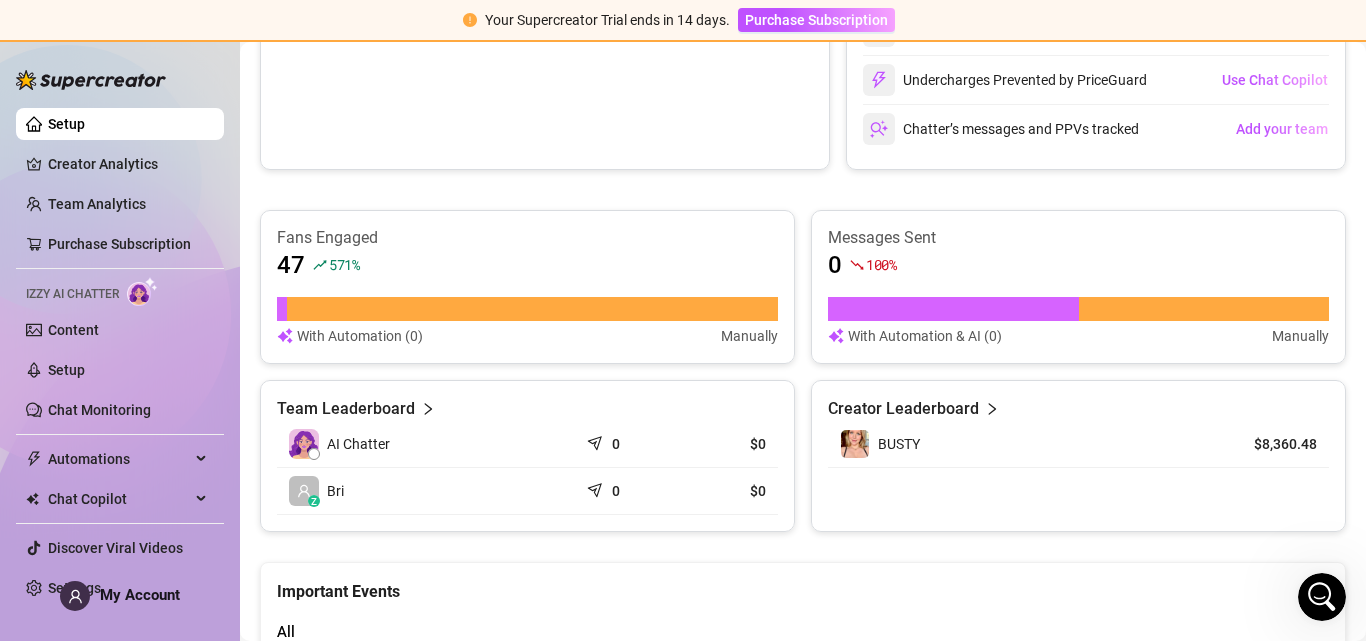 click at bounding box center (304, 444) 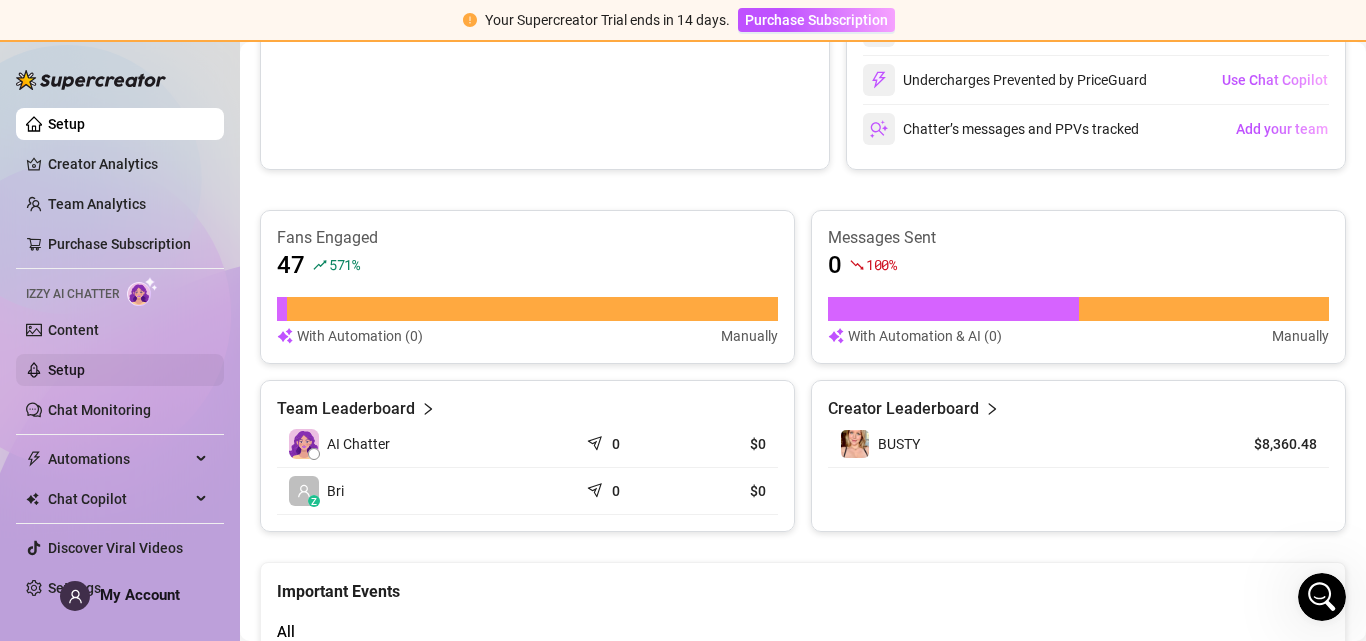 click on "Setup" at bounding box center (66, 370) 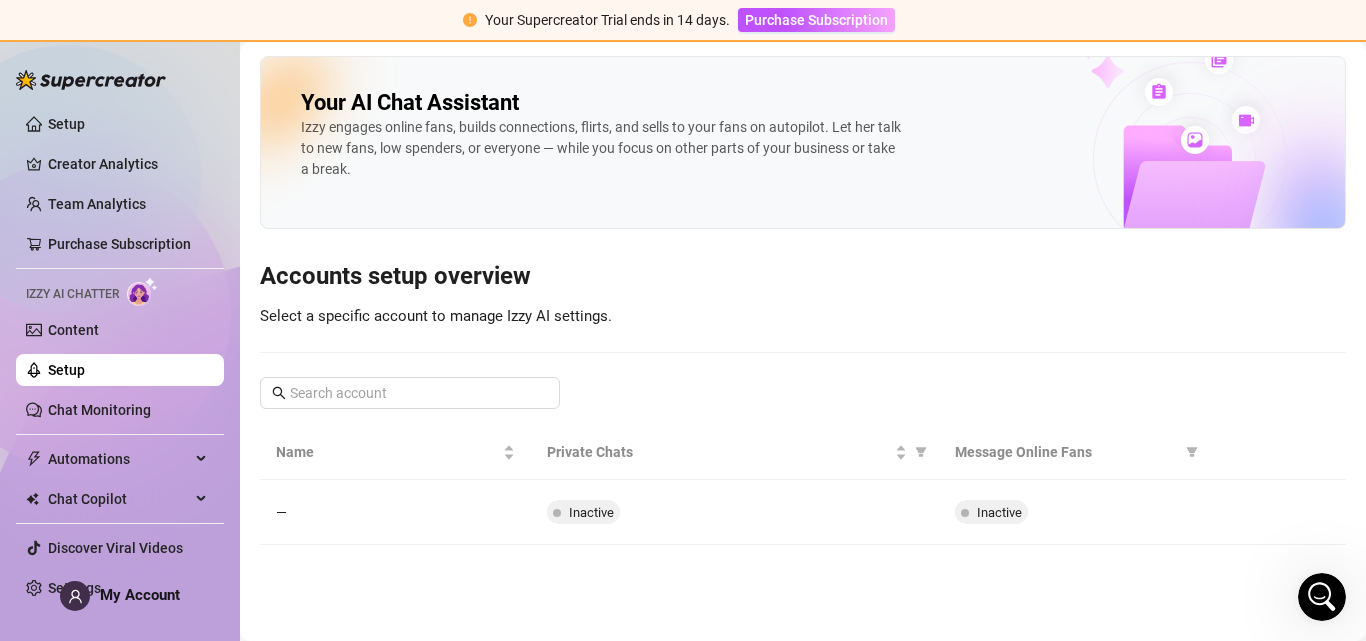 scroll, scrollTop: 0, scrollLeft: 0, axis: both 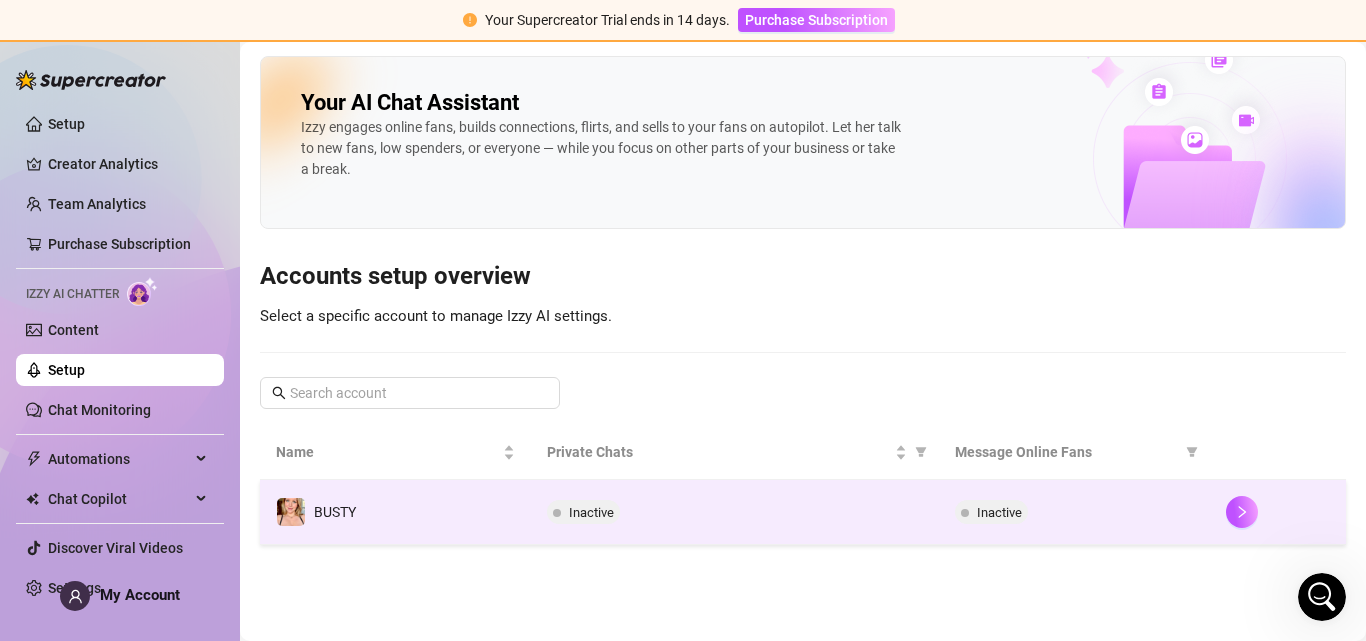 click on "BUSTY" at bounding box center (395, 512) 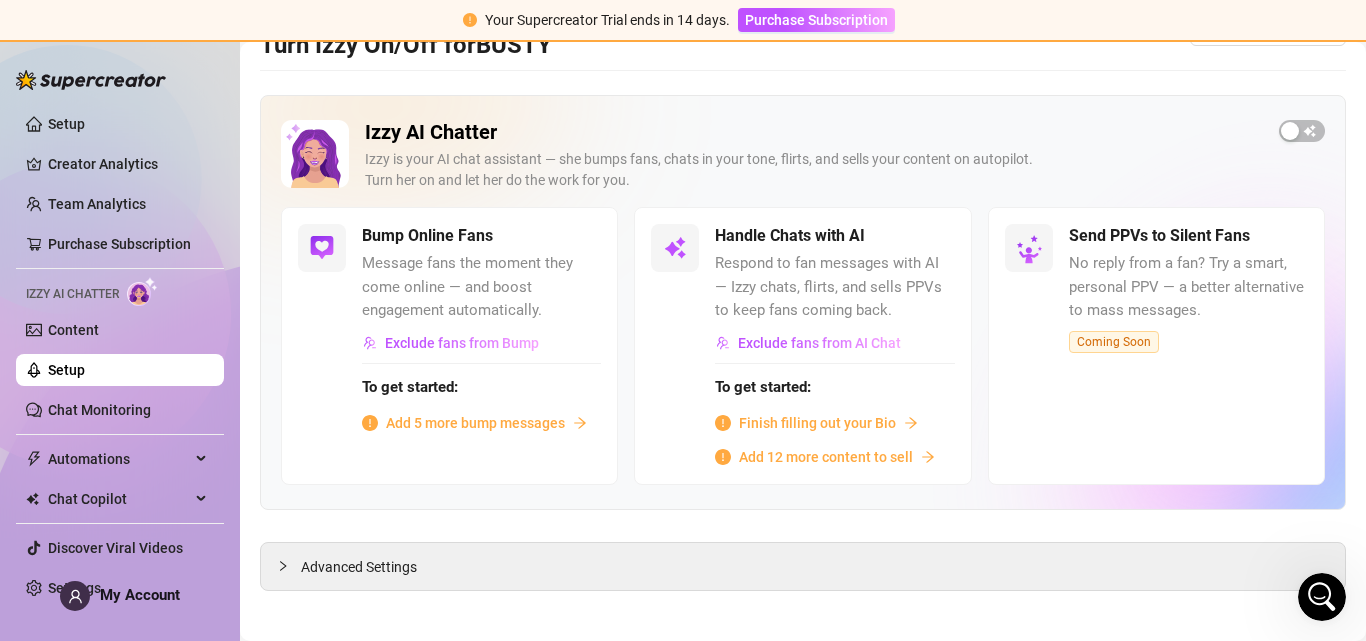 scroll, scrollTop: 69, scrollLeft: 0, axis: vertical 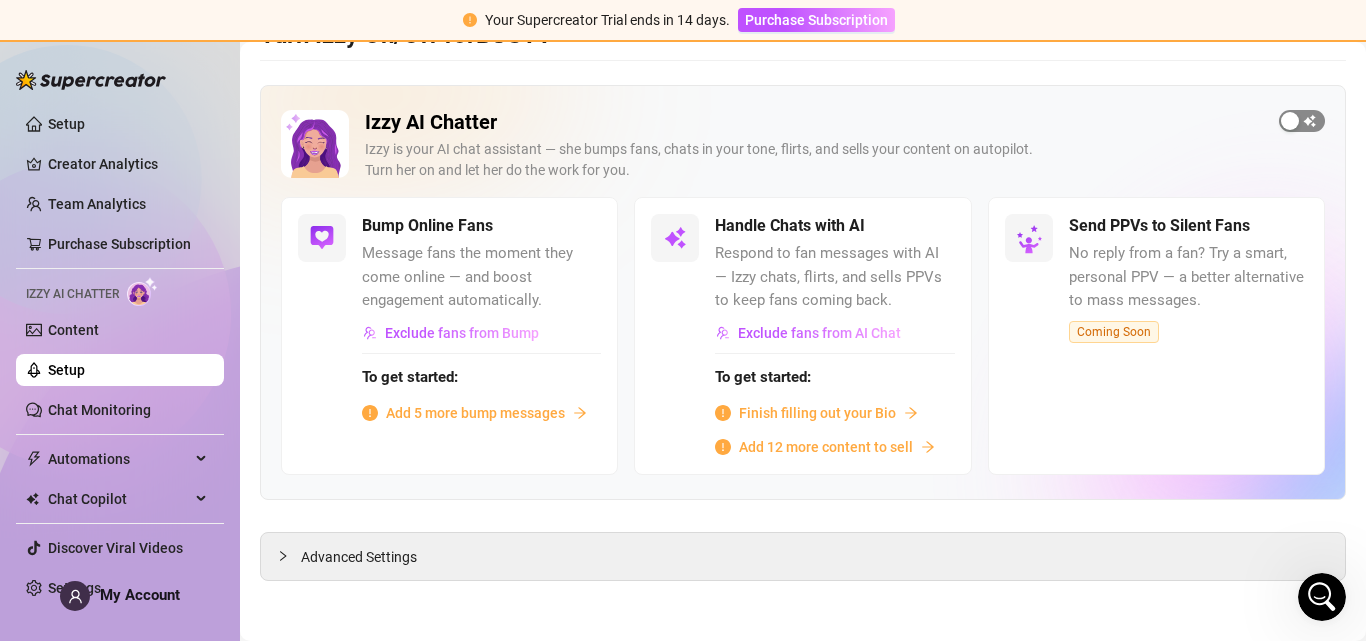 click at bounding box center (1290, 121) 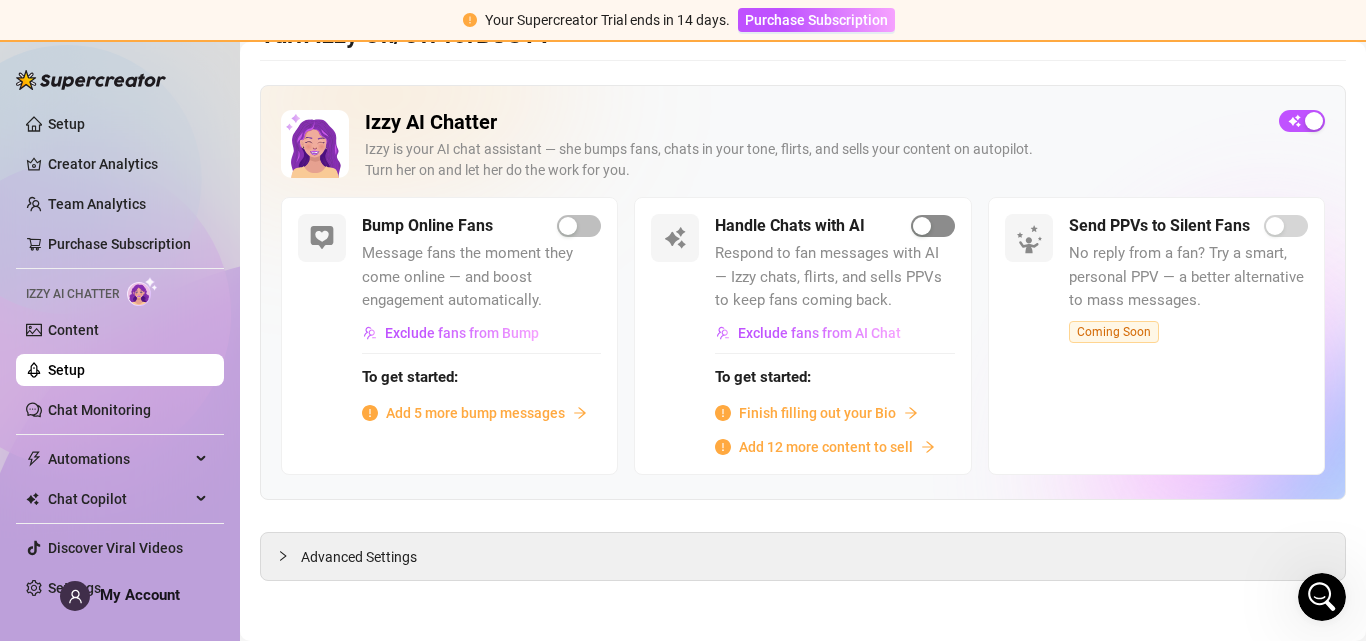 click at bounding box center [933, 226] 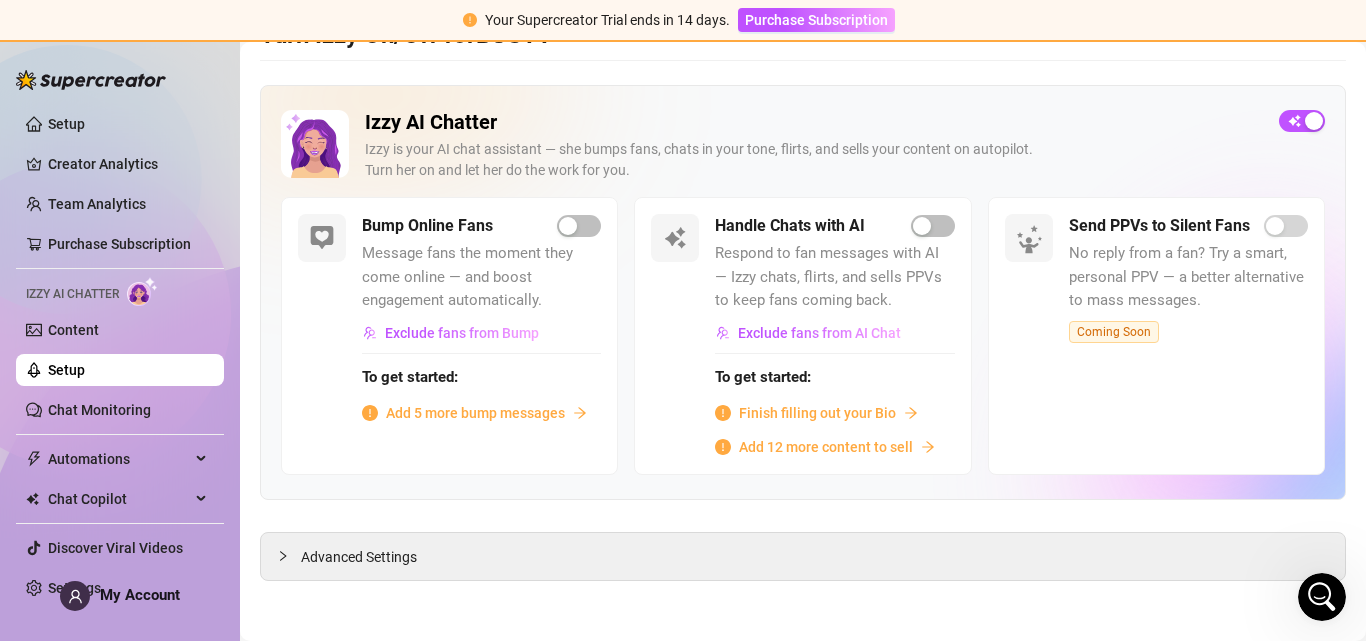 click on "Finish filling out your Bio" at bounding box center (817, 413) 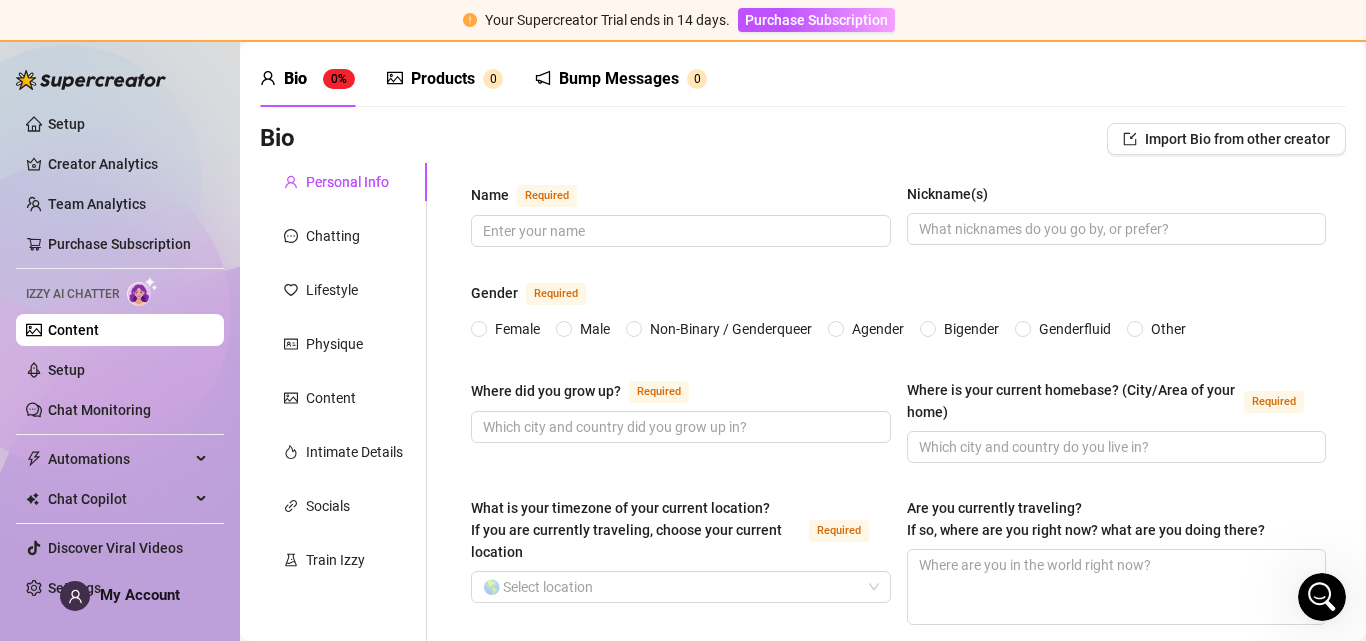 type 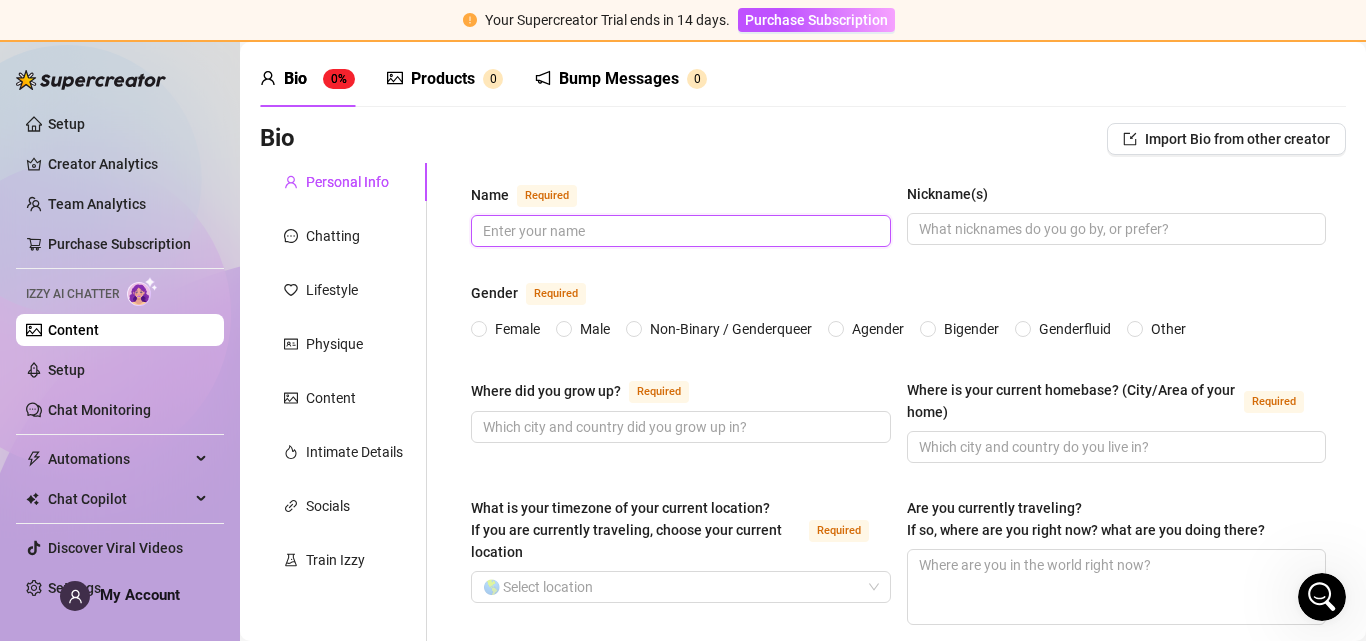click on "Name Required" at bounding box center (679, 231) 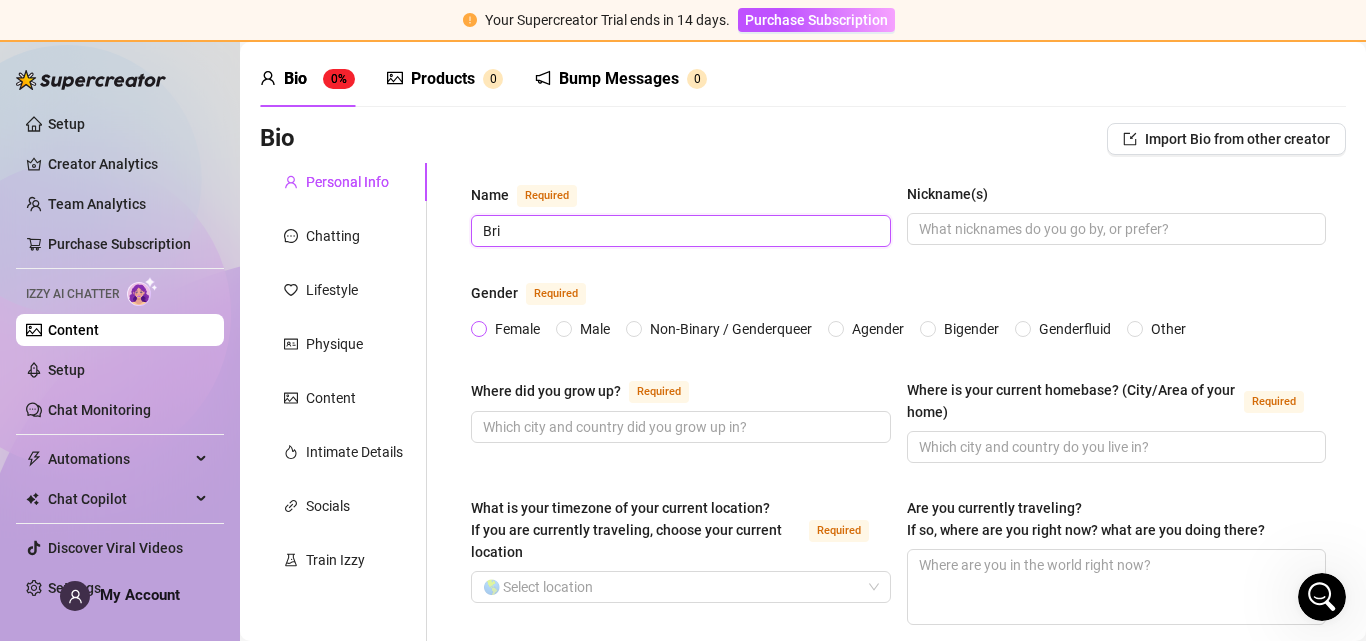 type on "Bri" 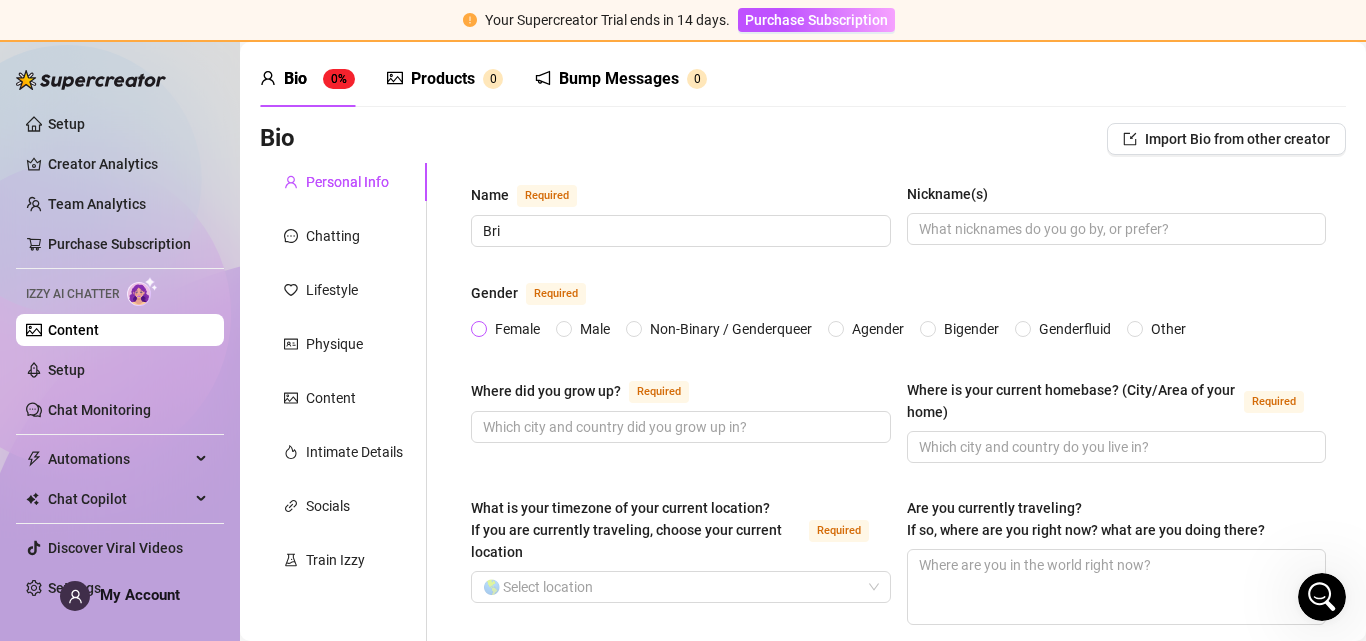 click on "Female" at bounding box center (480, 330) 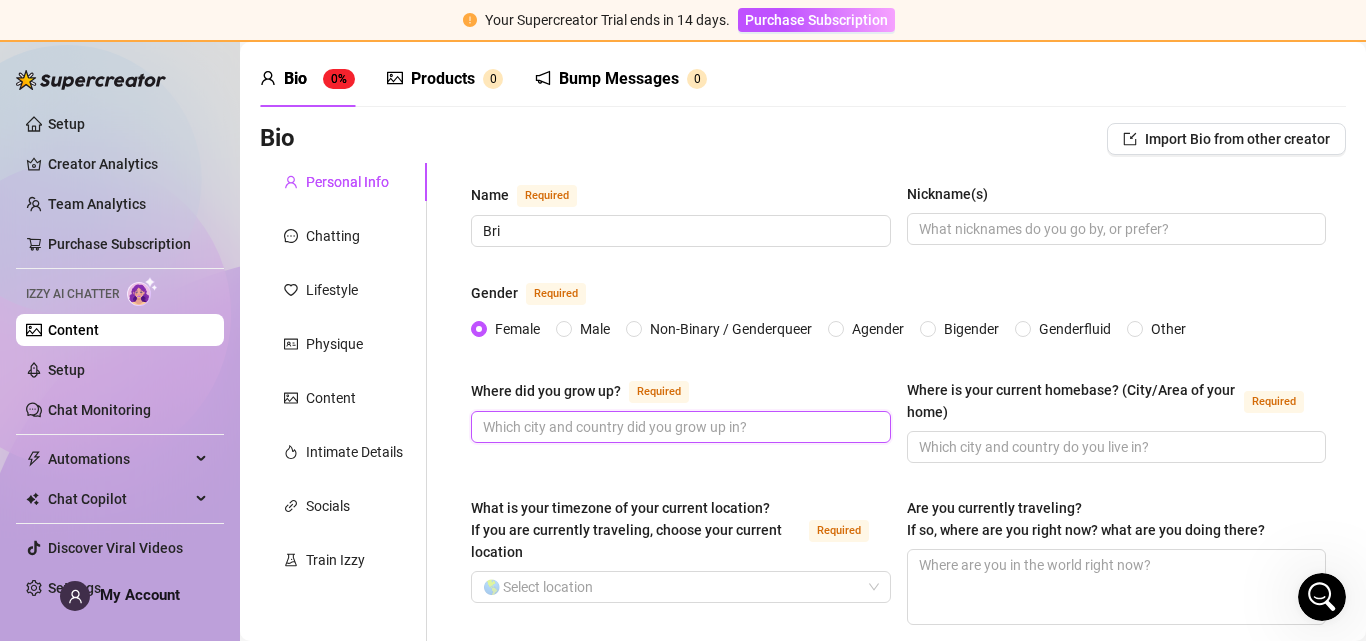 click on "Where did you grow up? Required" at bounding box center (679, 427) 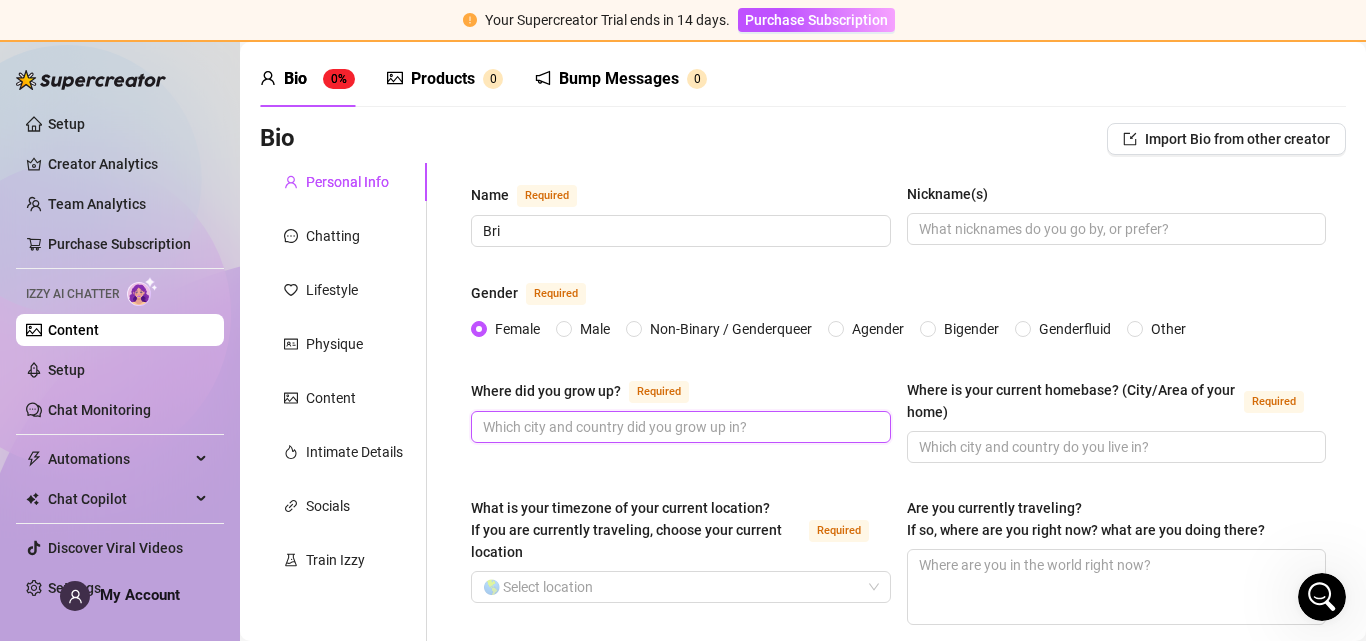 type on "US on the East Coast" 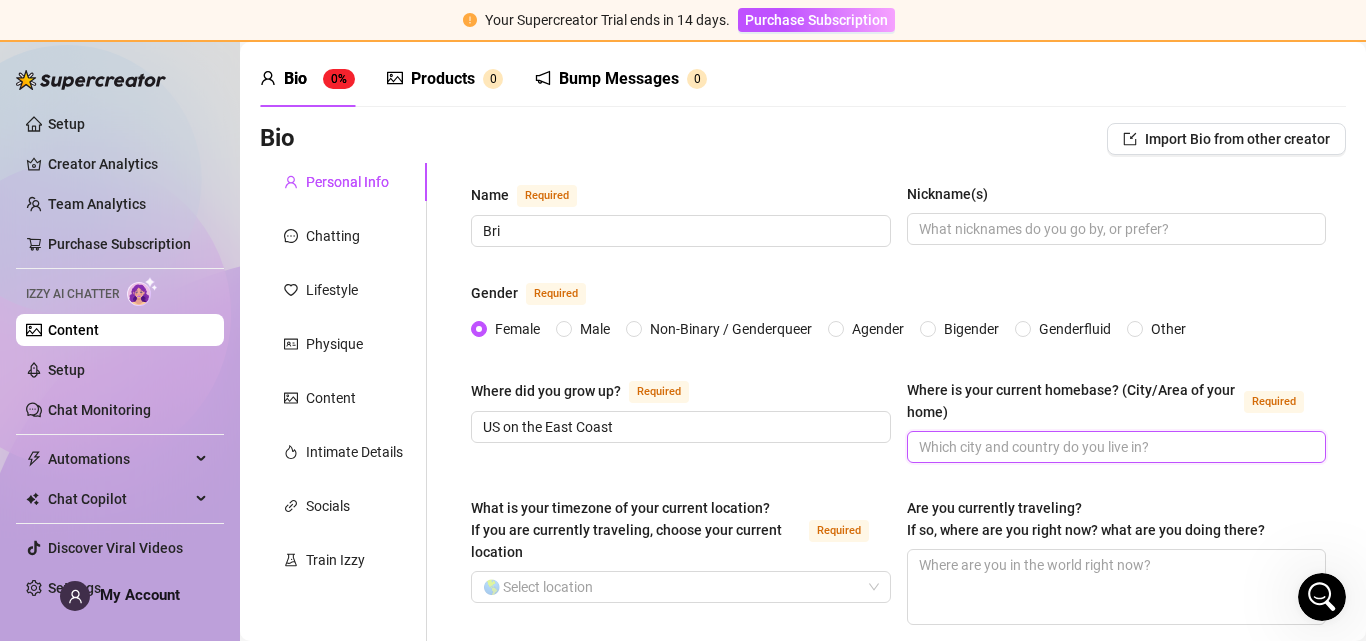 click on "Where is your current homebase? (City/Area of your home) Required" at bounding box center [1115, 447] 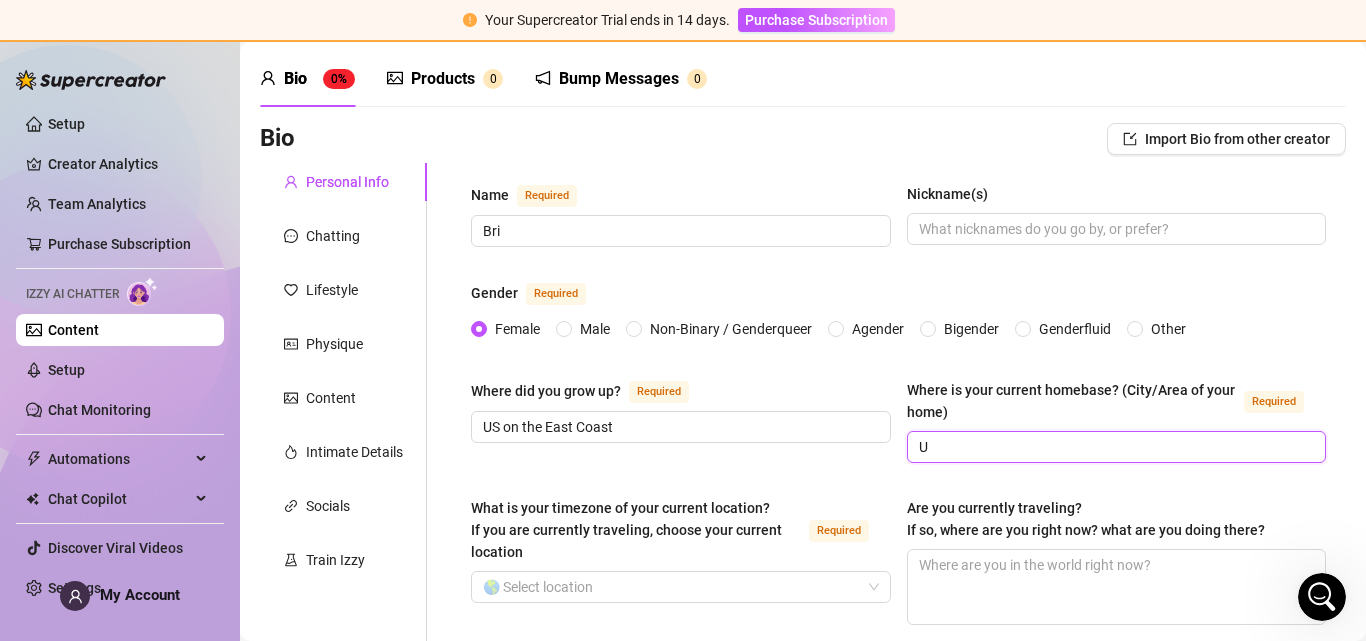 type on "US on the East Coast" 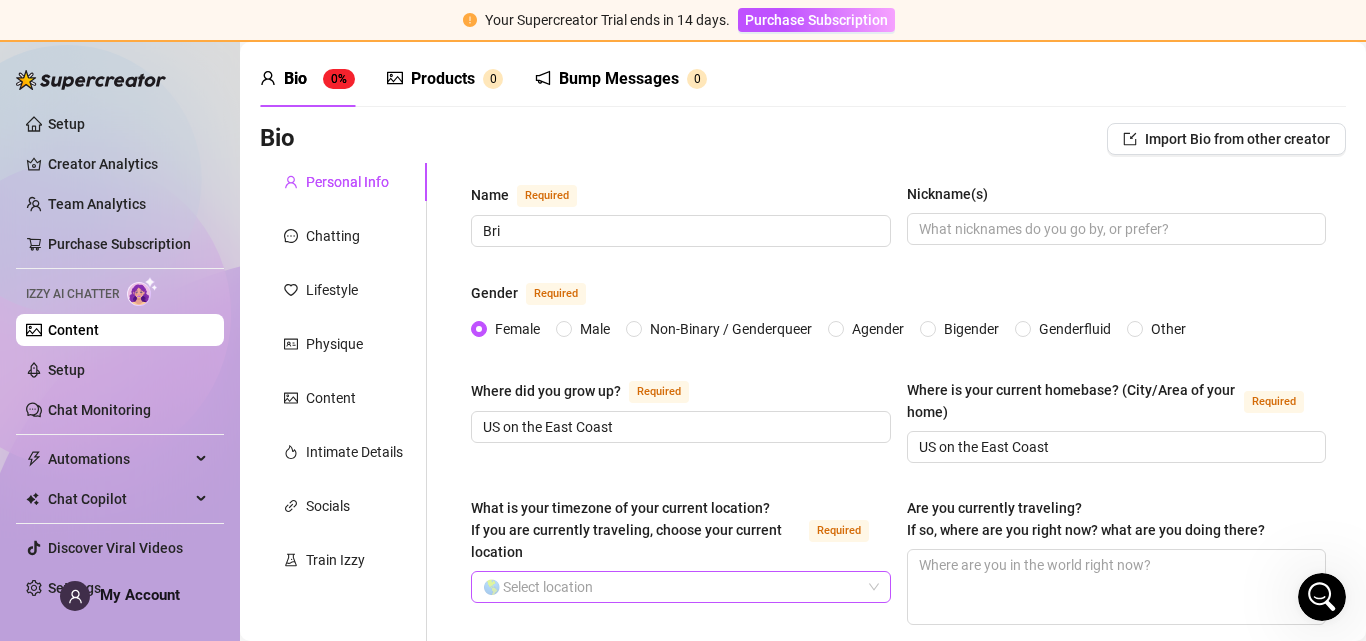 click on "What is your timezone of your current location? If you are currently traveling, choose your current location Required" at bounding box center [672, 587] 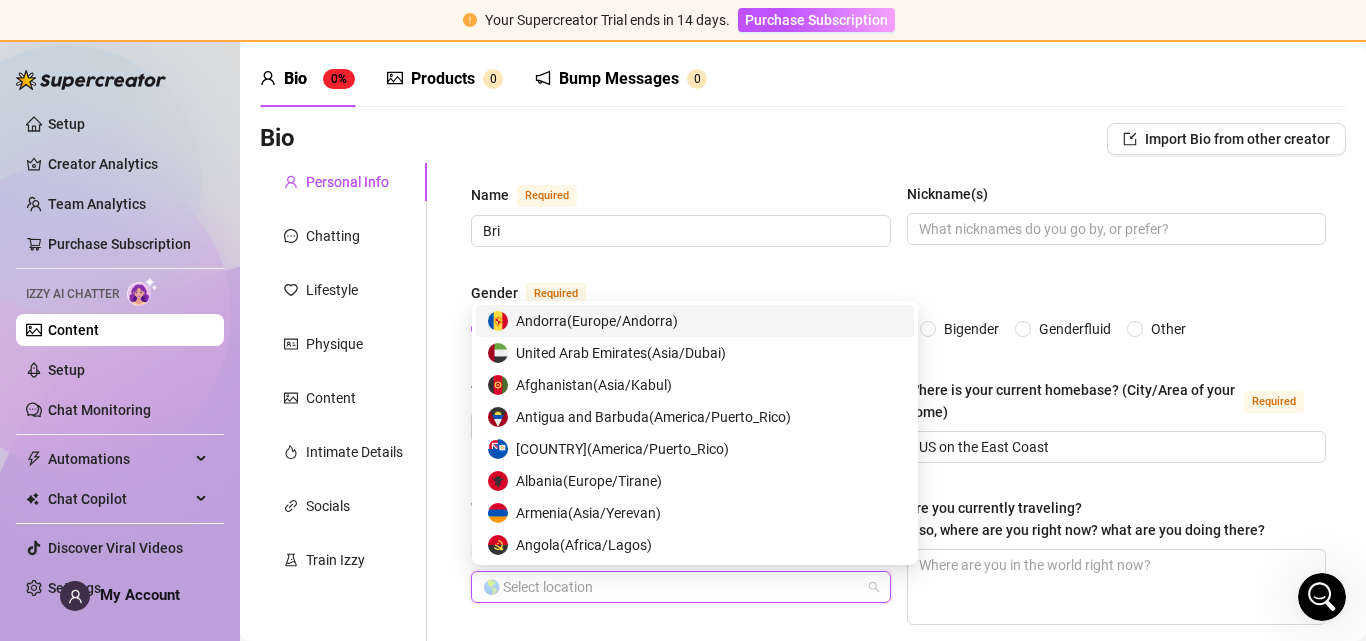type on "United States" 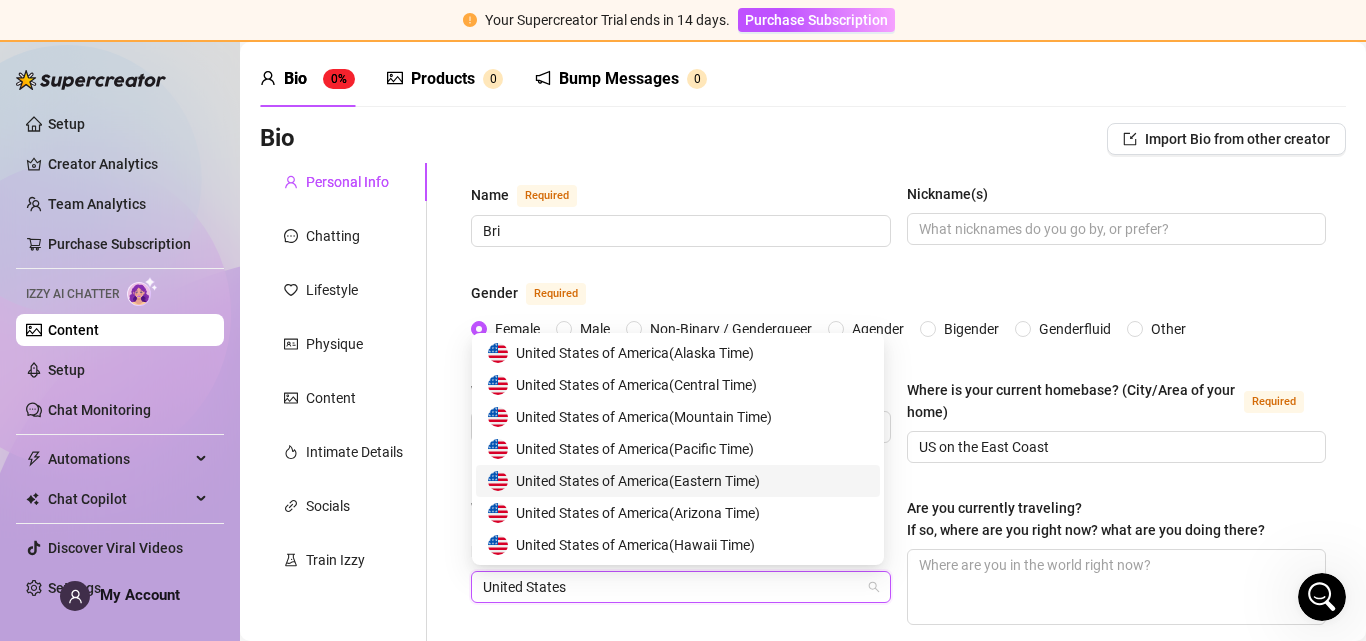 click on "United States of America  ( Eastern Time )" at bounding box center [638, 481] 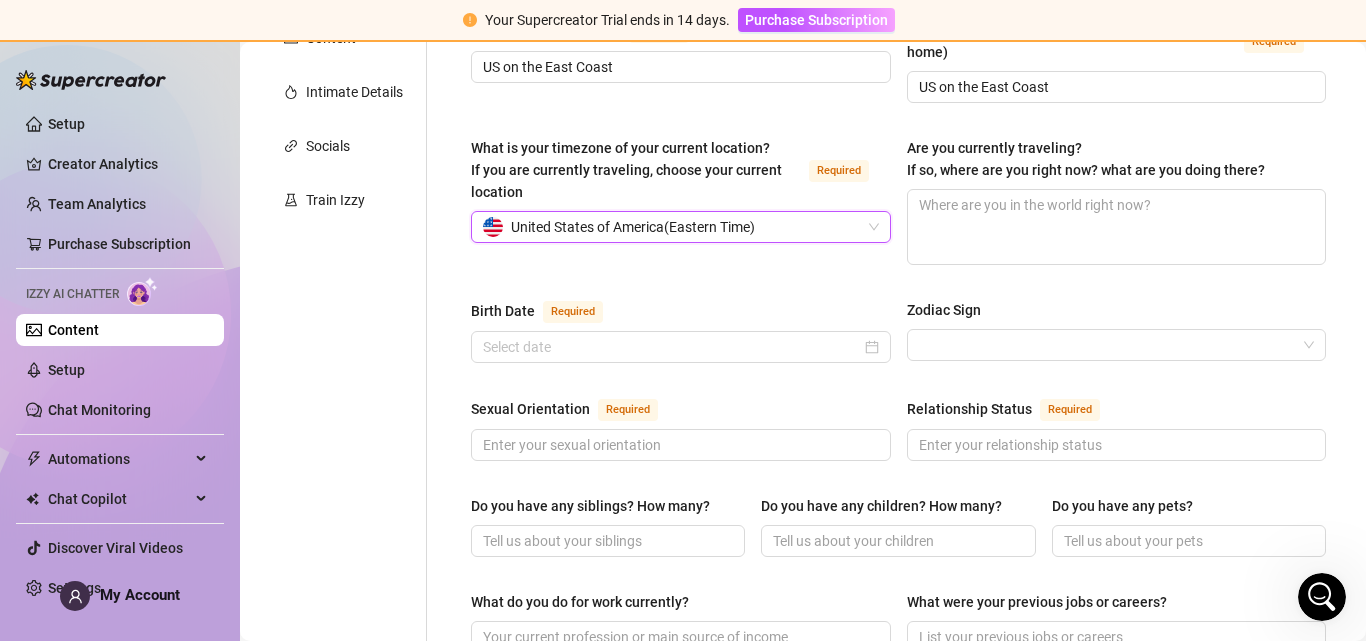 scroll, scrollTop: 432, scrollLeft: 0, axis: vertical 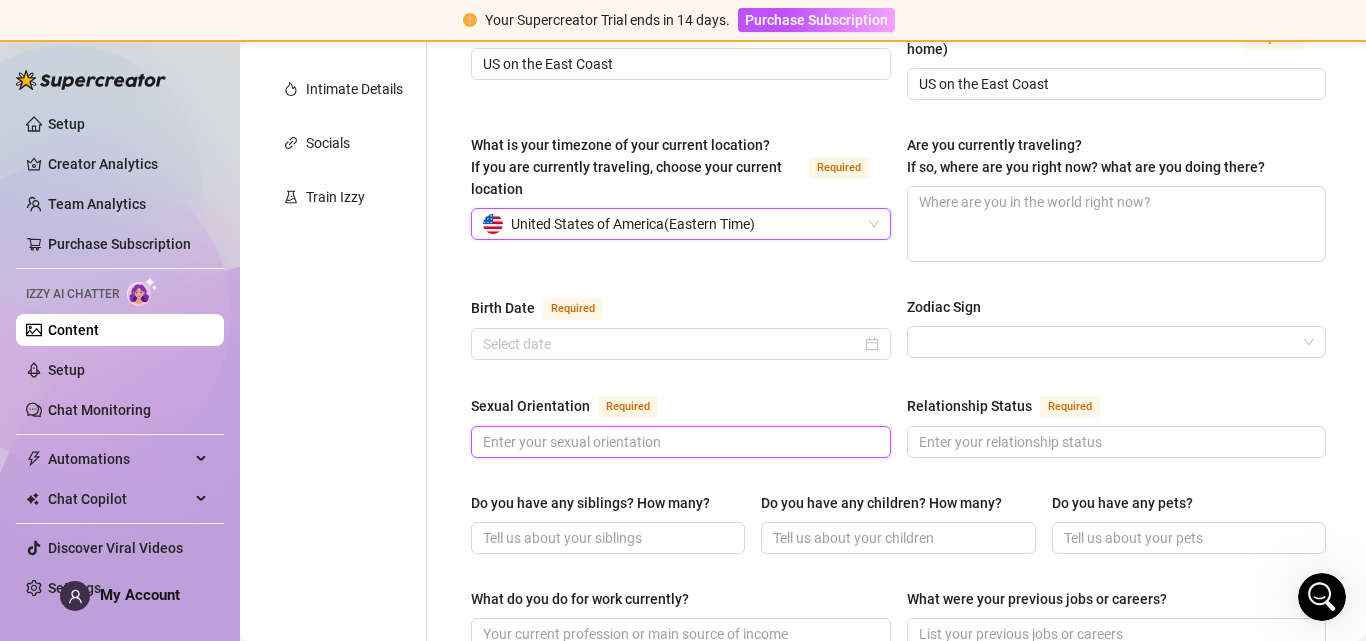 click on "Sexual Orientation Required" at bounding box center [679, 442] 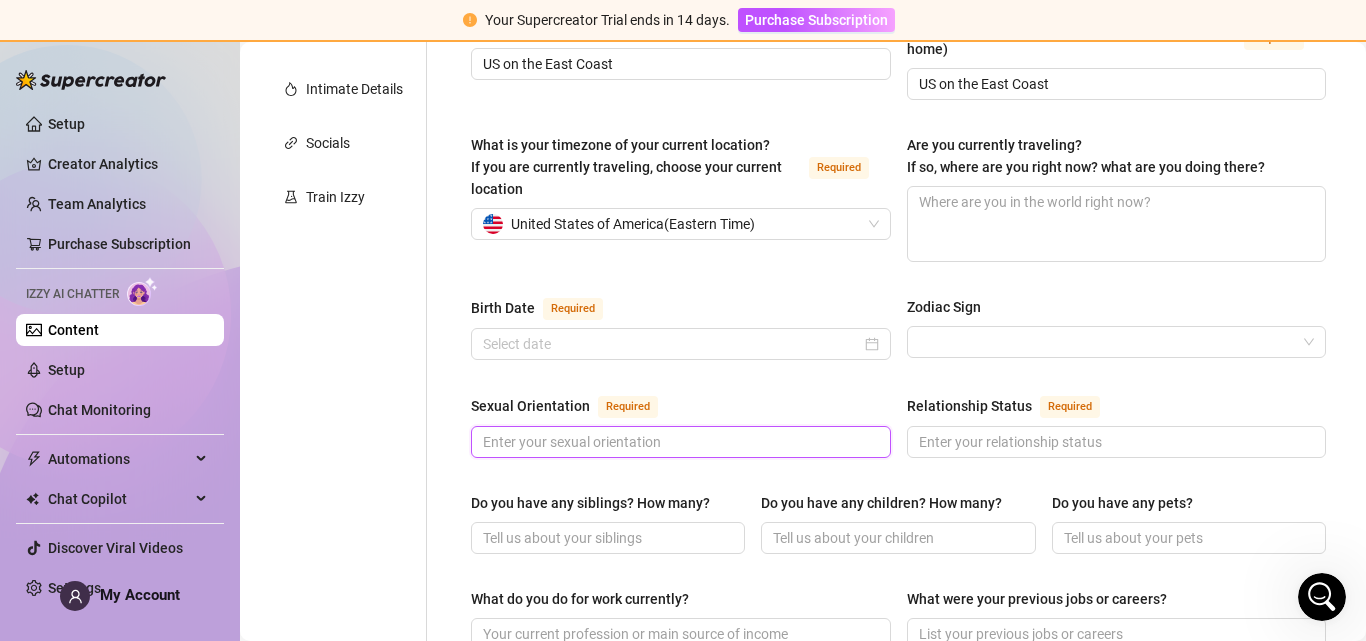 type on "Straight" 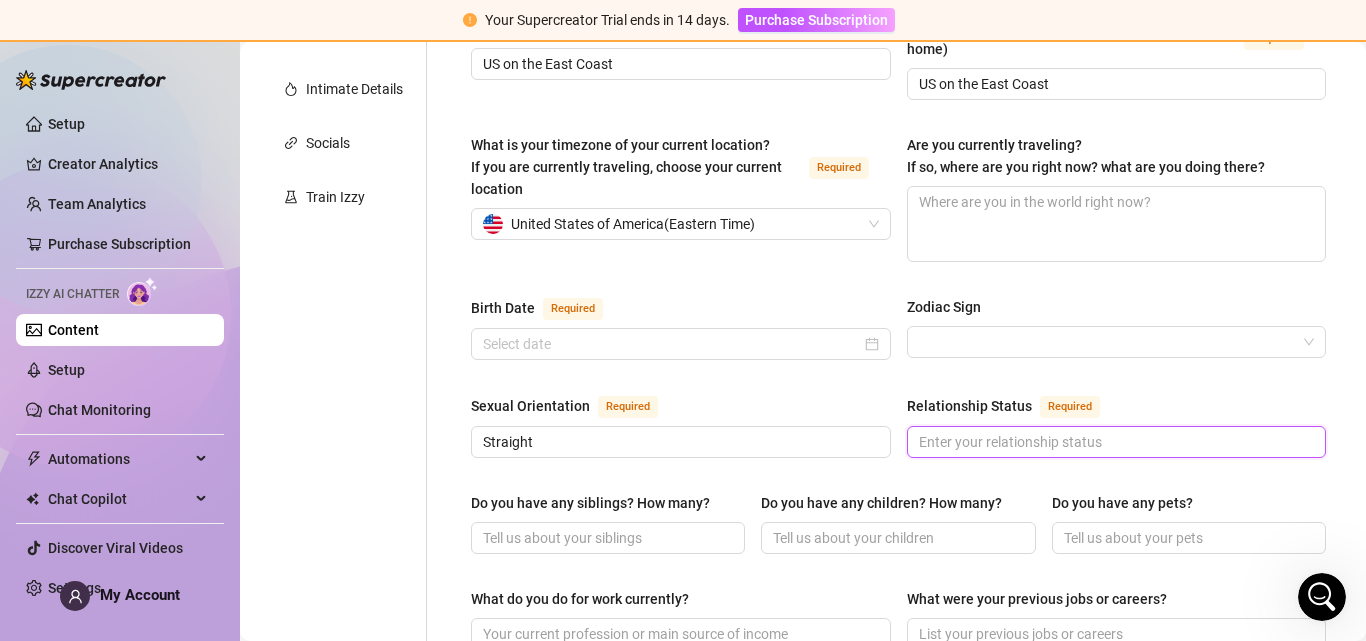 click on "Relationship Status Required" at bounding box center (1115, 442) 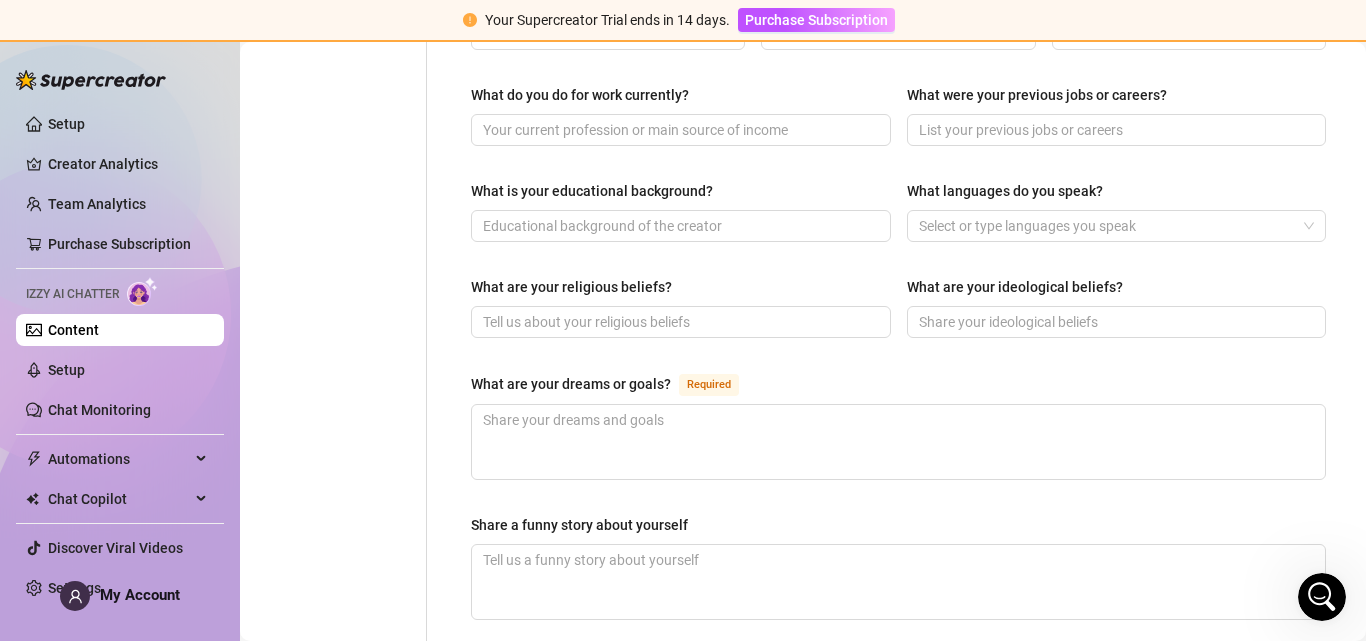 scroll, scrollTop: 939, scrollLeft: 0, axis: vertical 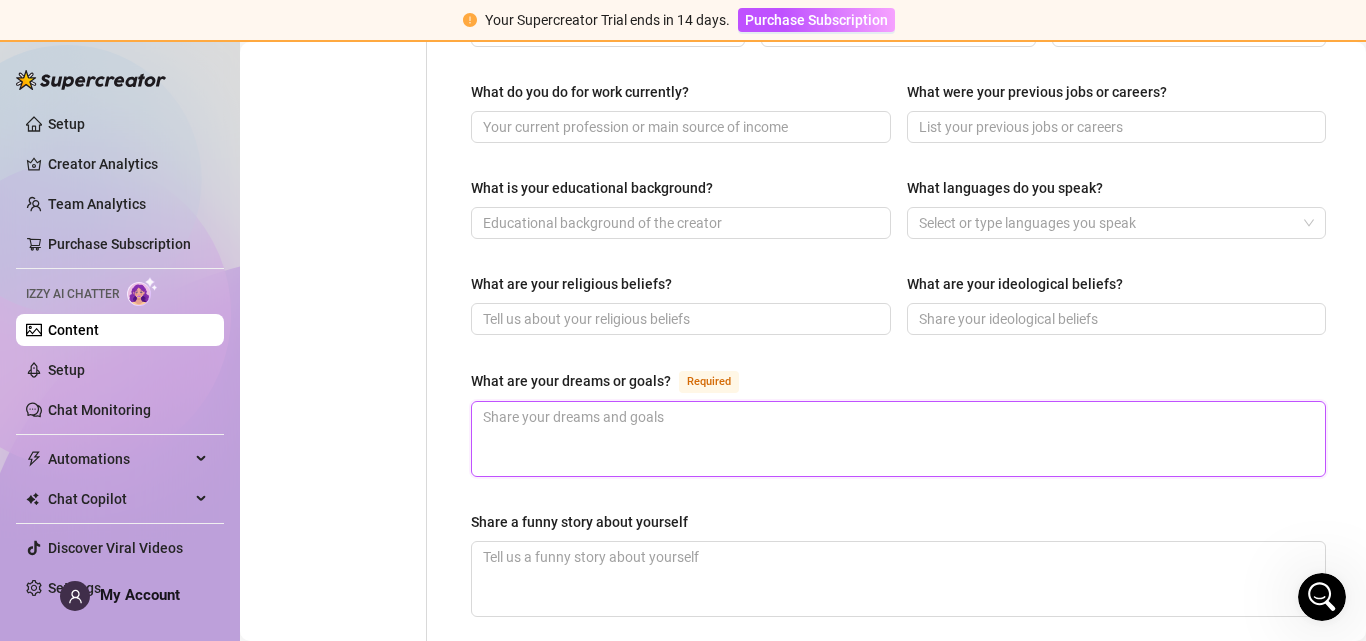 click on "What are your dreams or goals? Required" at bounding box center [898, 439] 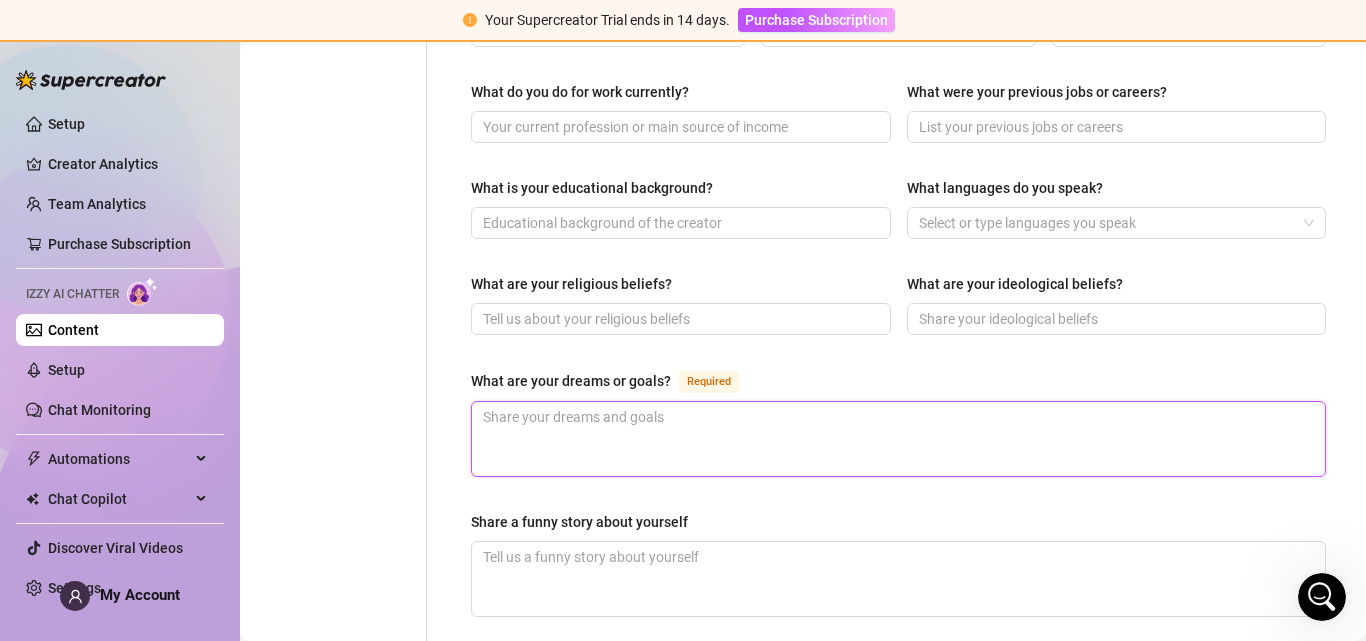 type on "r" 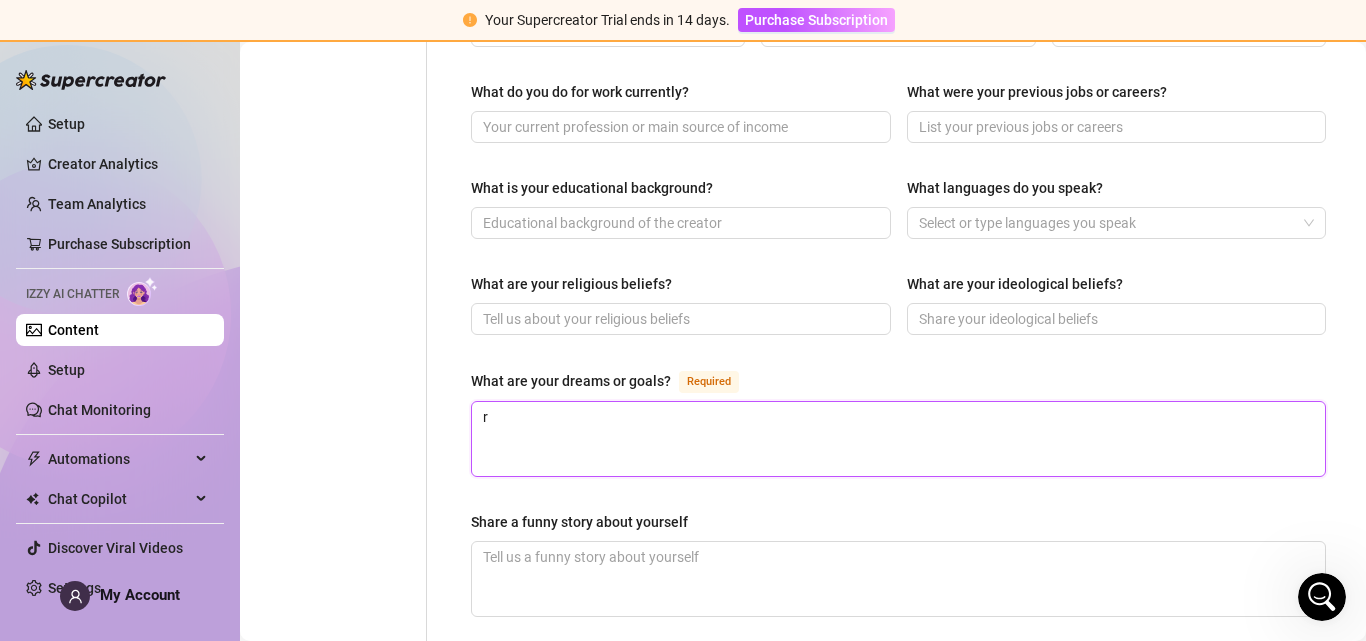 type 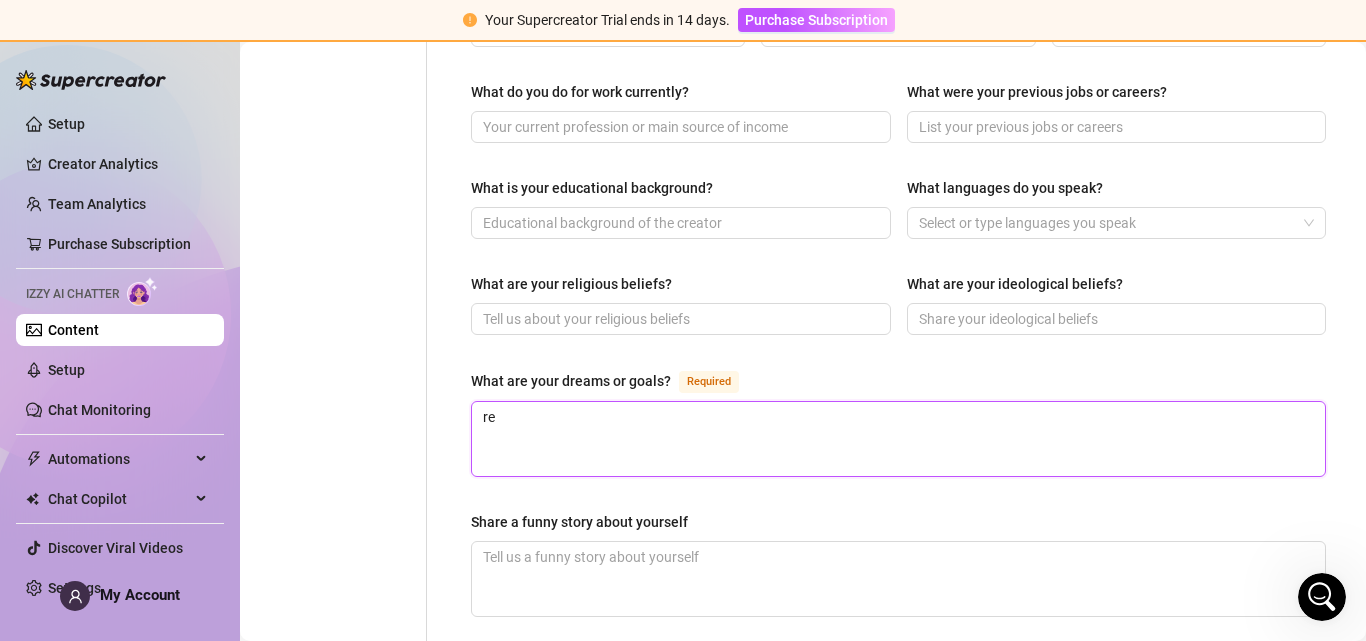 type 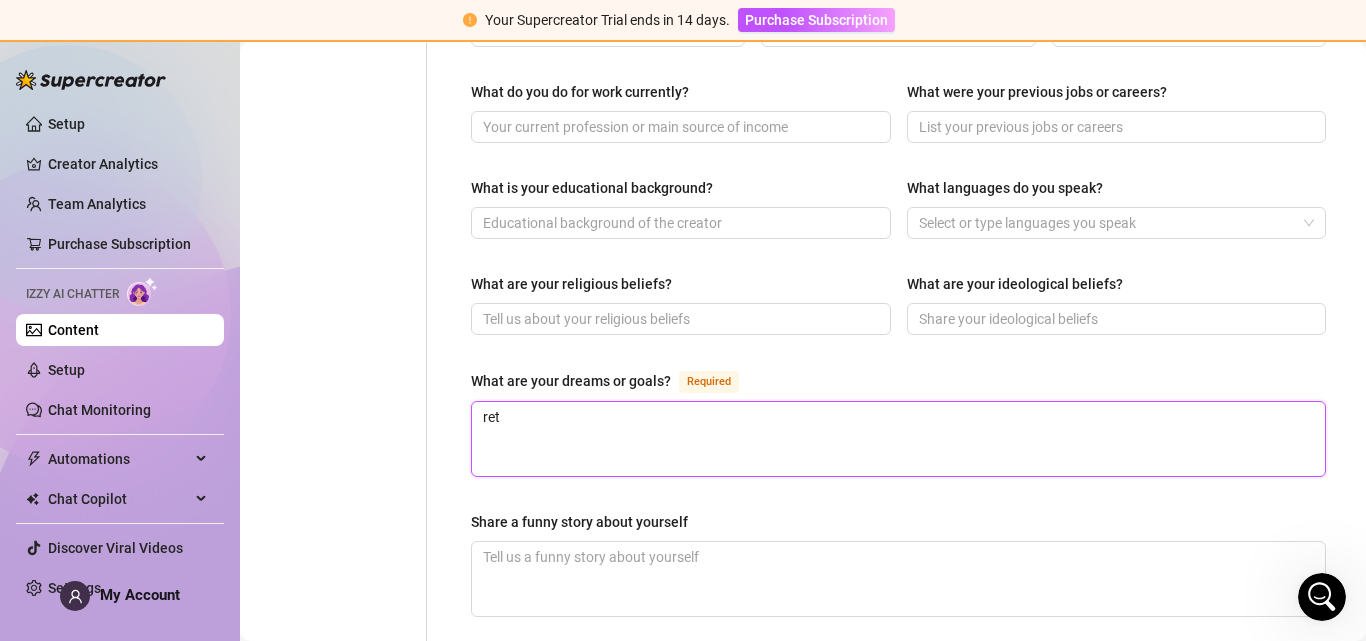type 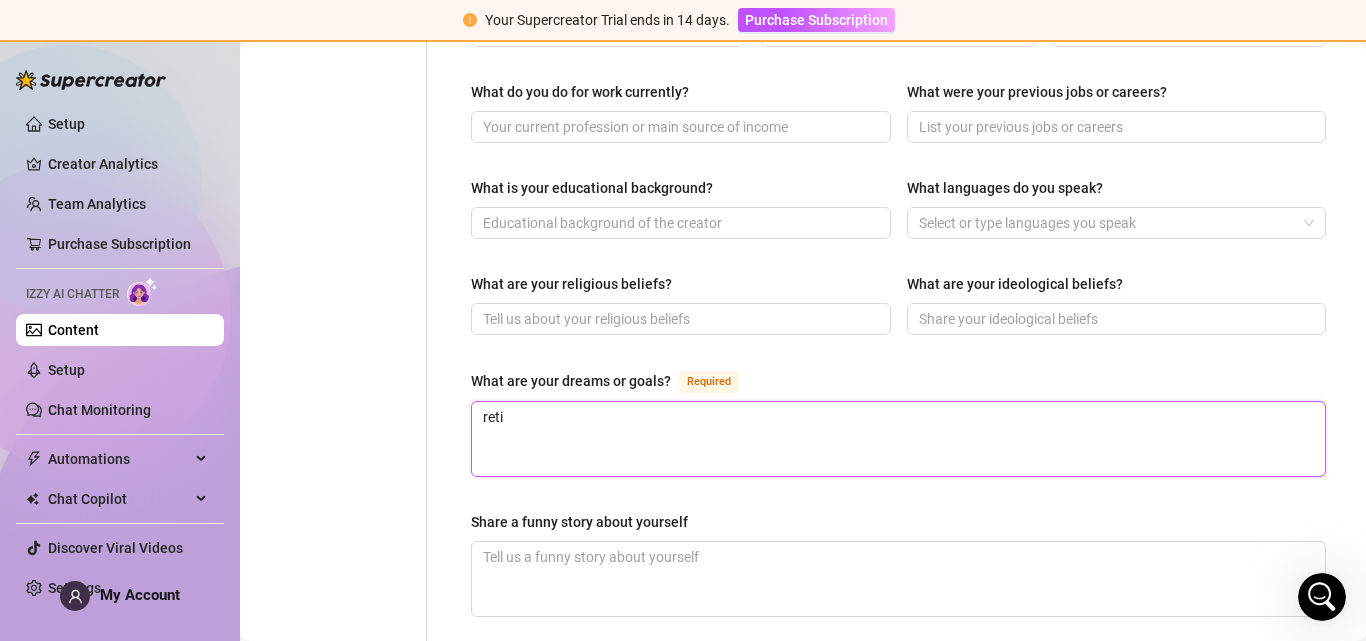 type 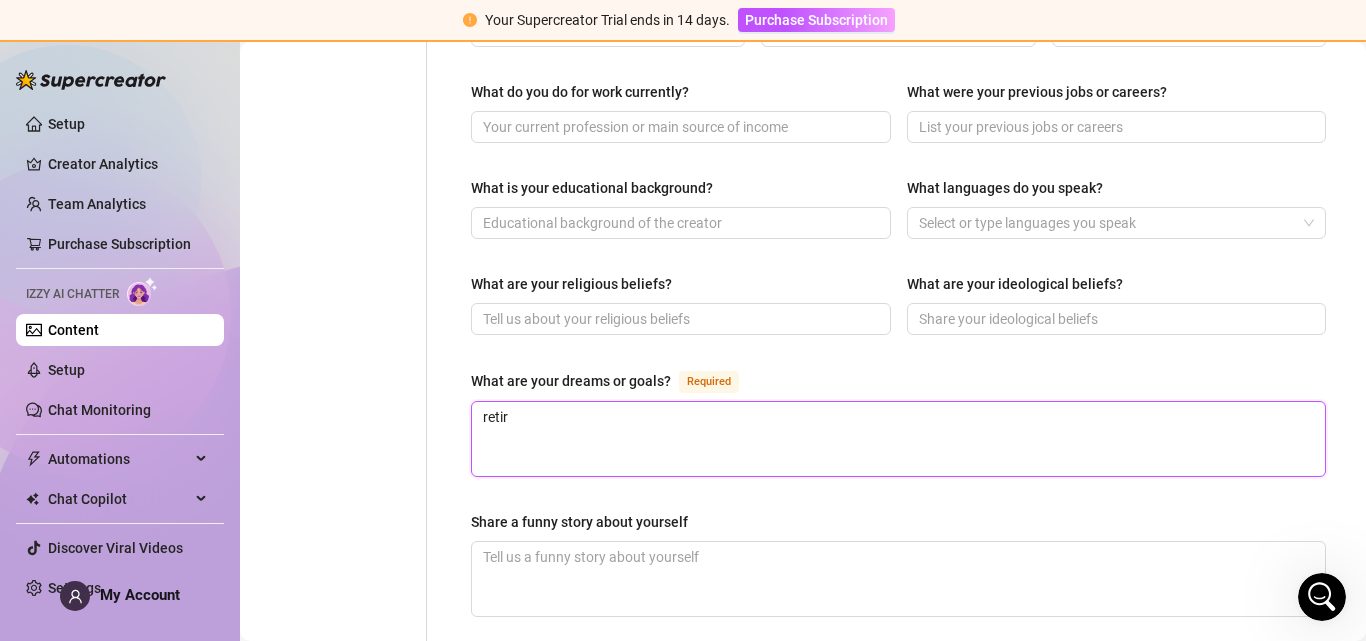 type on "retire" 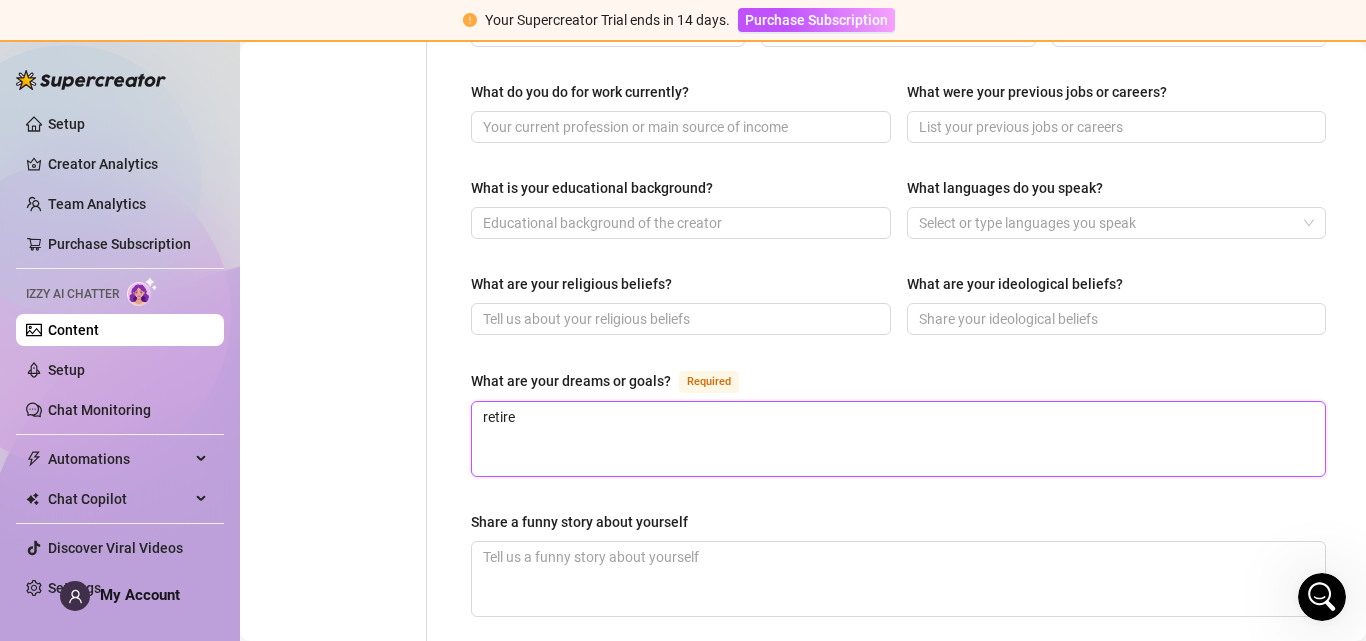 type 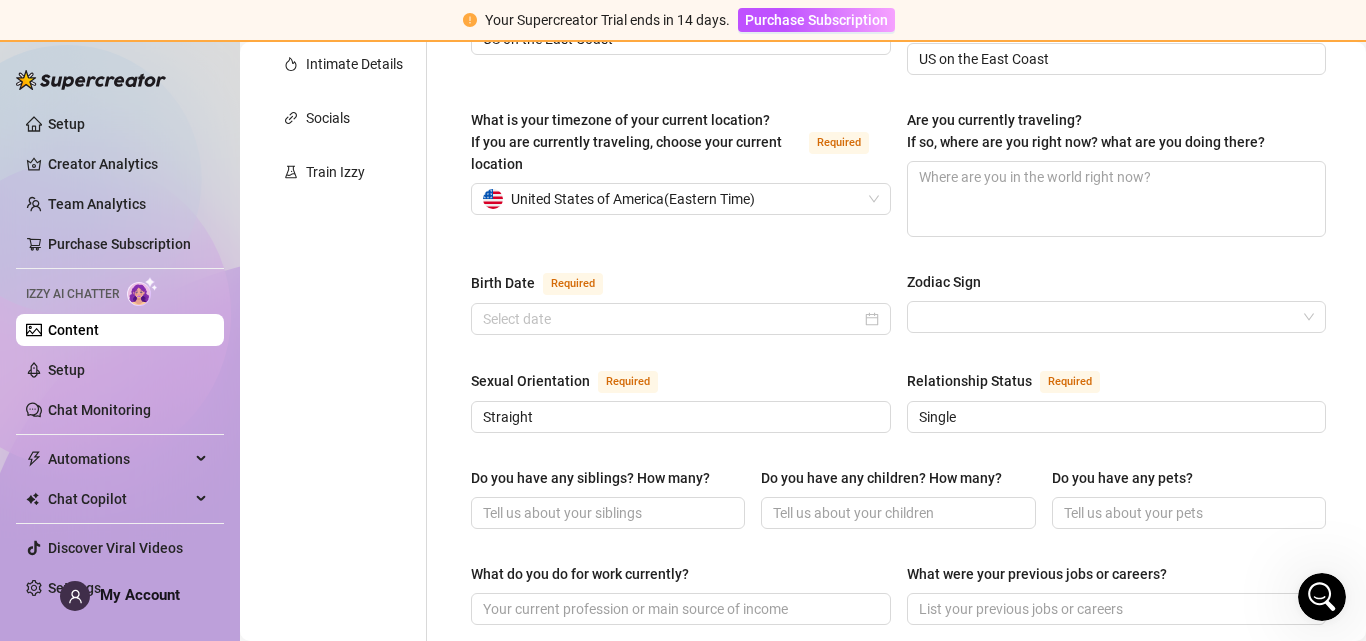 scroll, scrollTop: 450, scrollLeft: 0, axis: vertical 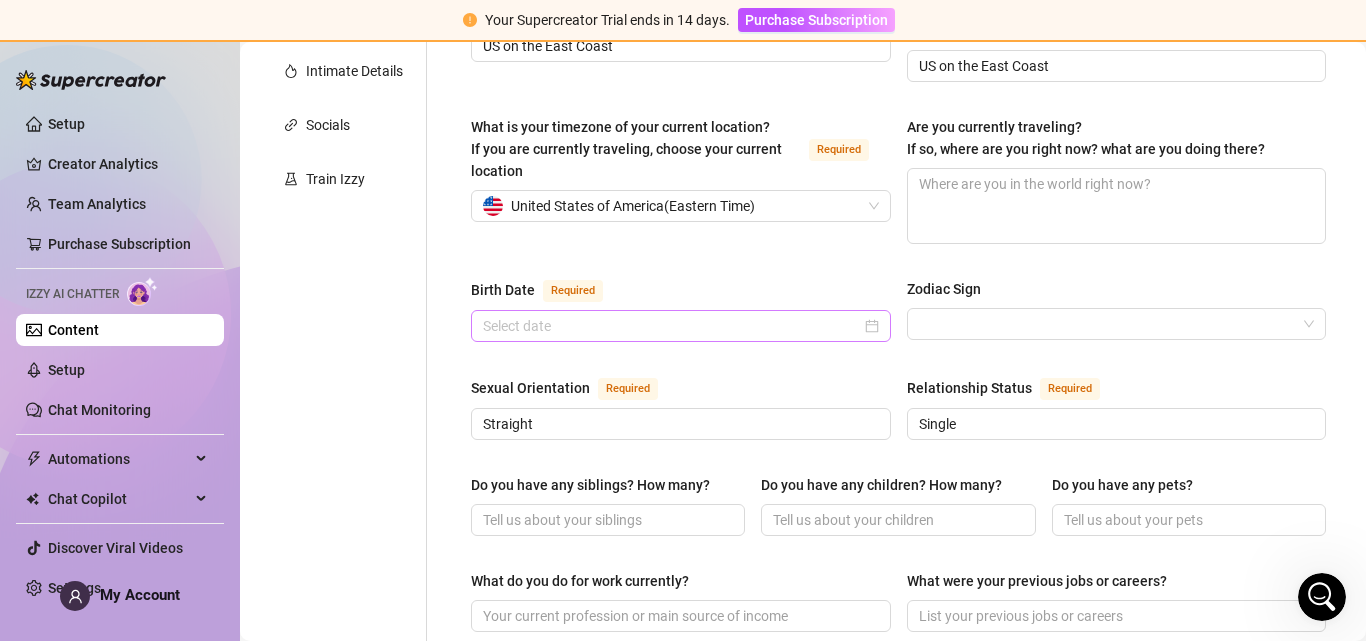 click at bounding box center [681, 326] 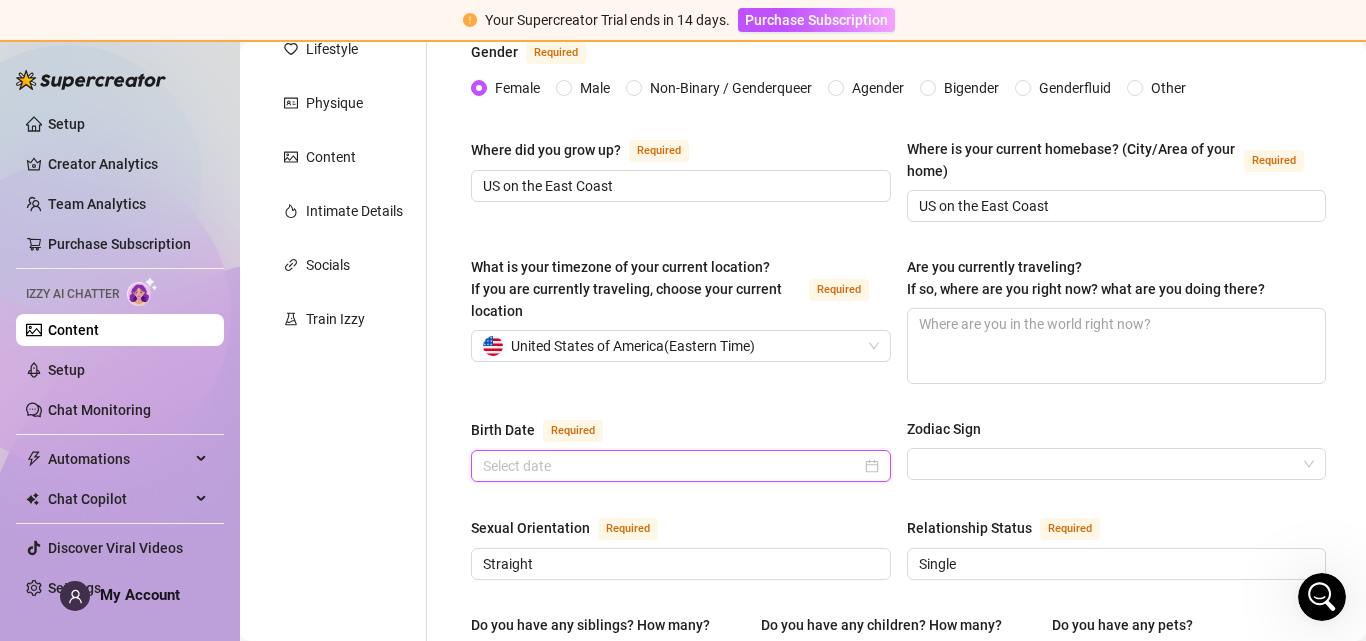 scroll, scrollTop: 286, scrollLeft: 0, axis: vertical 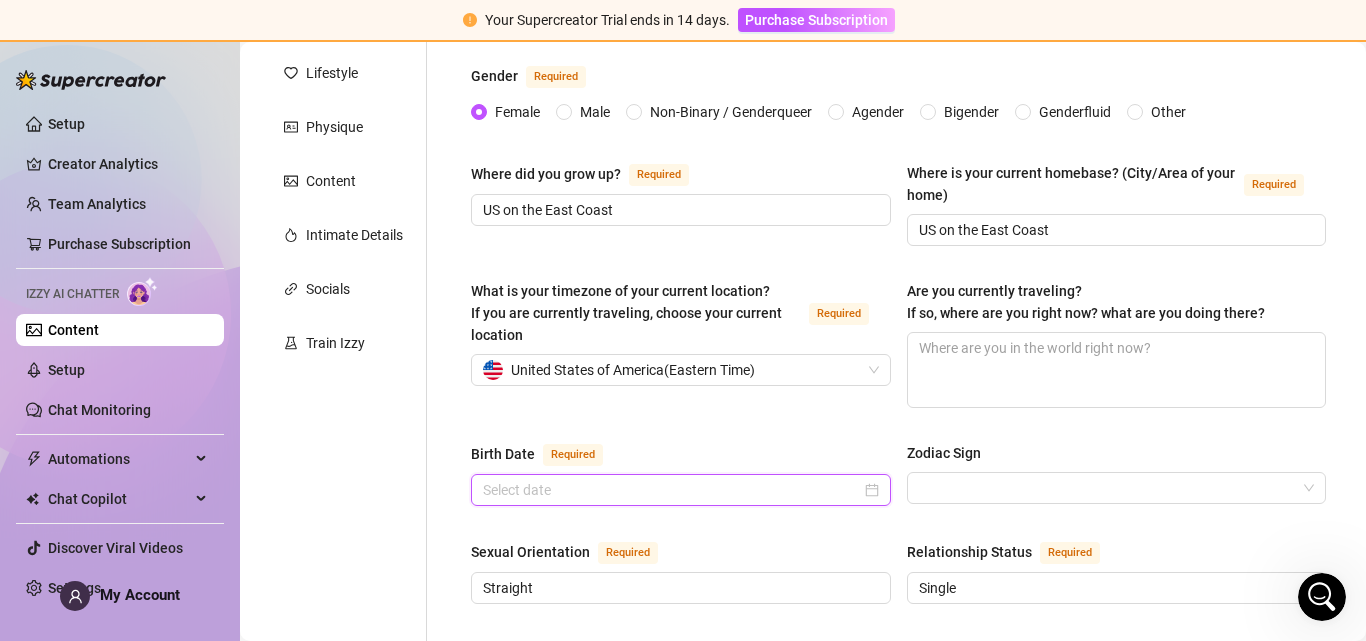 click at bounding box center (681, 490) 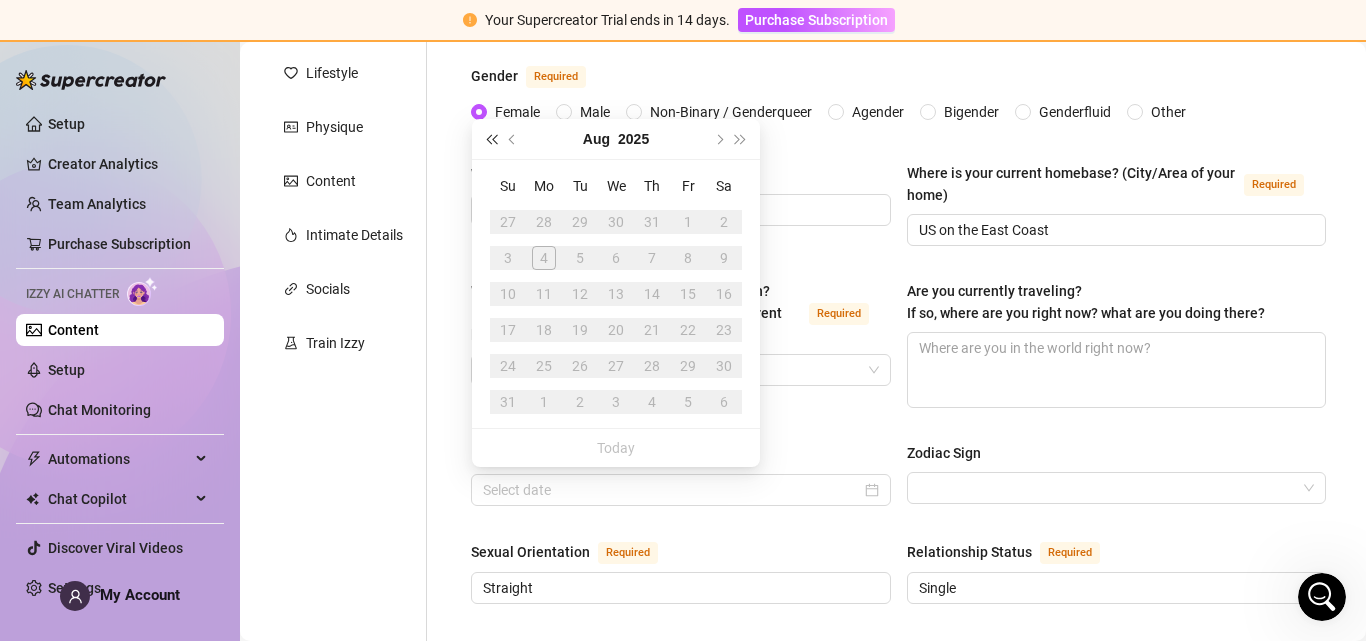 click at bounding box center (491, 139) 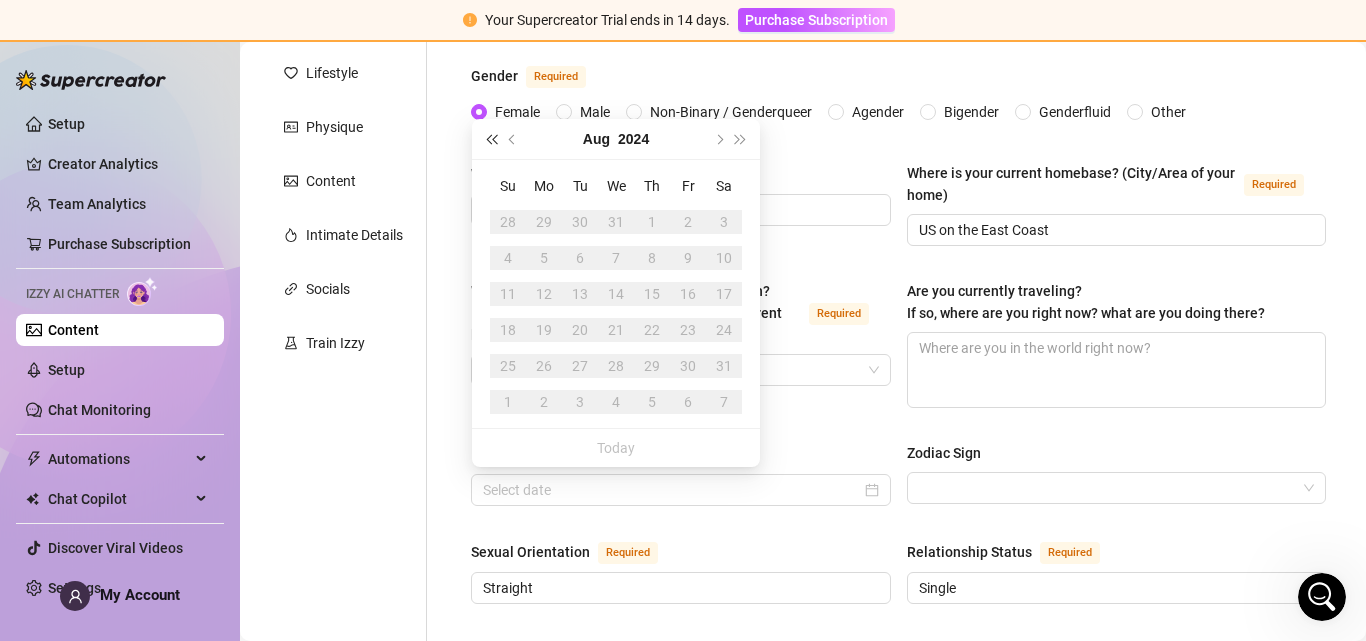 click at bounding box center (491, 139) 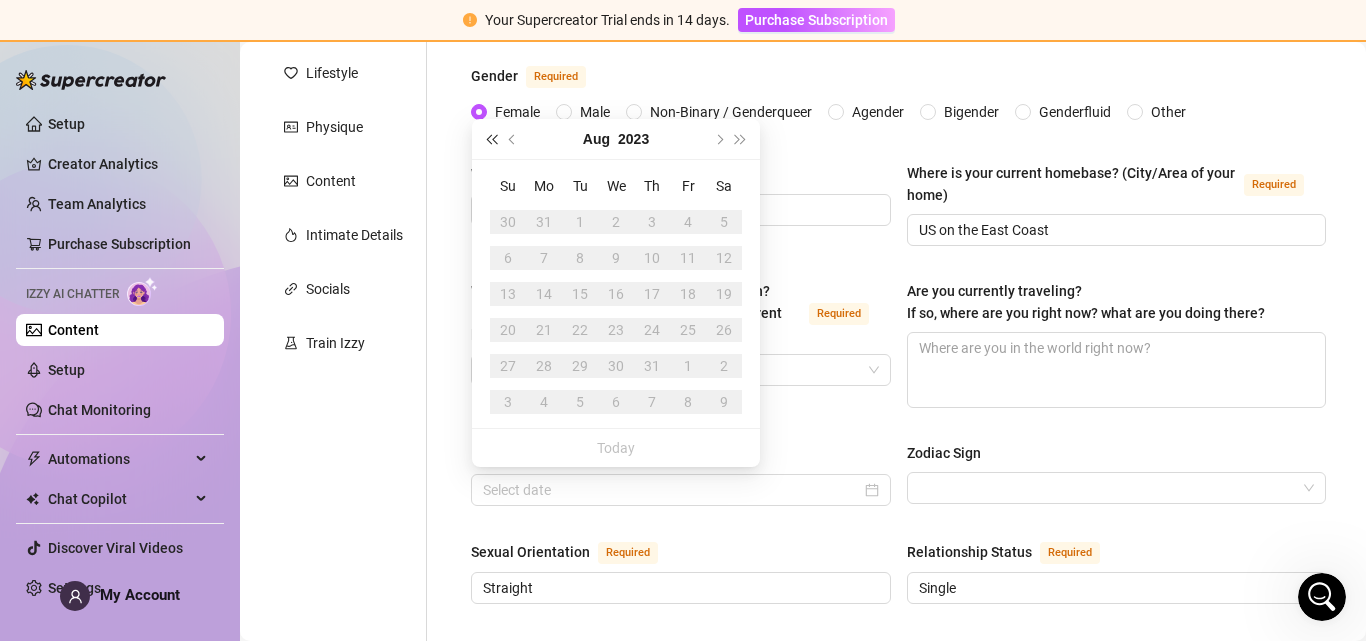 click at bounding box center [491, 139] 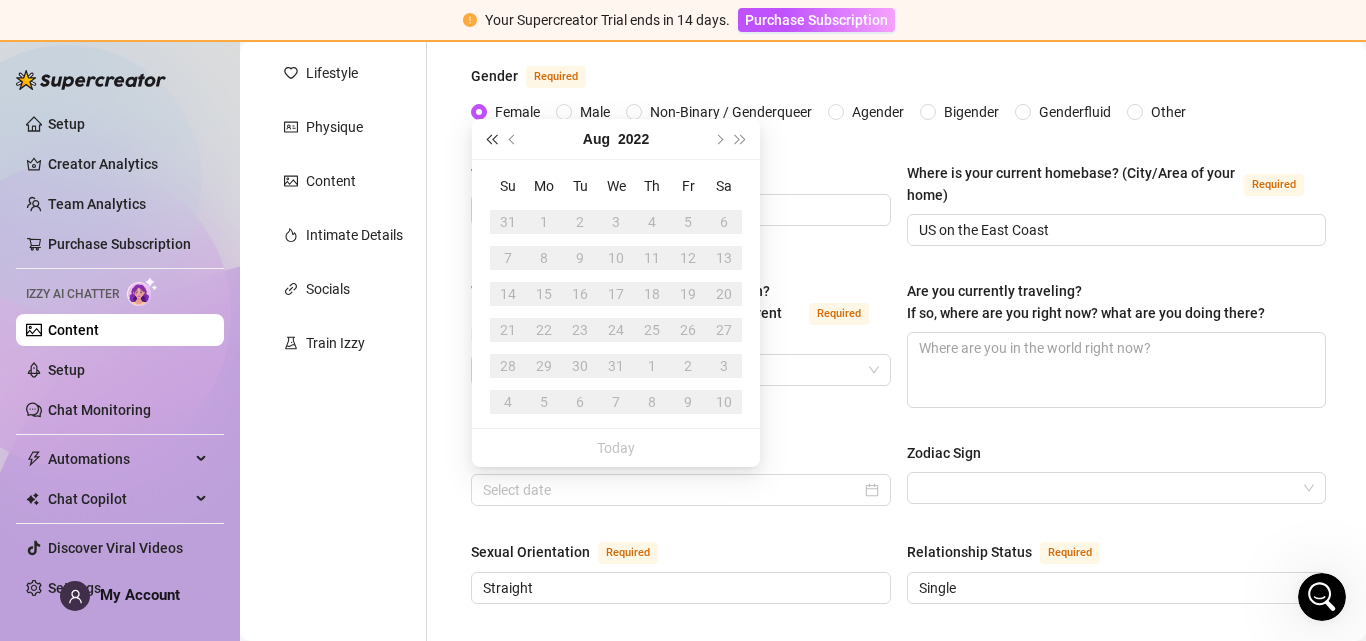 click at bounding box center [491, 139] 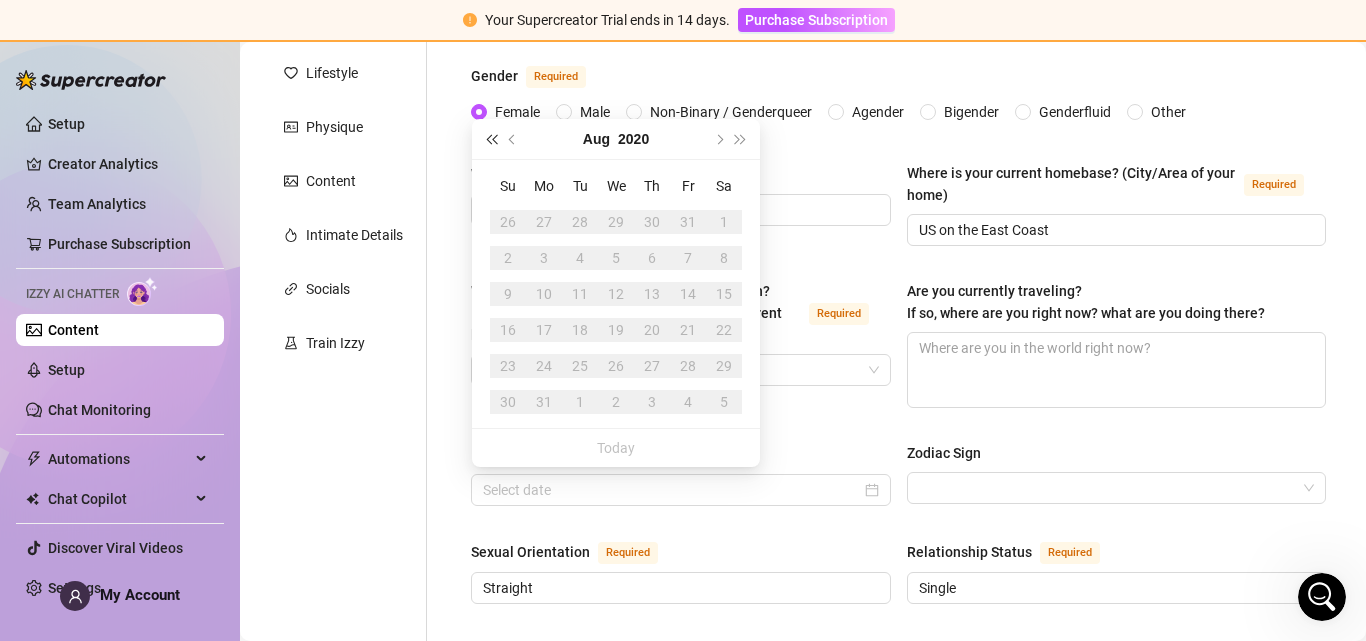click at bounding box center (491, 139) 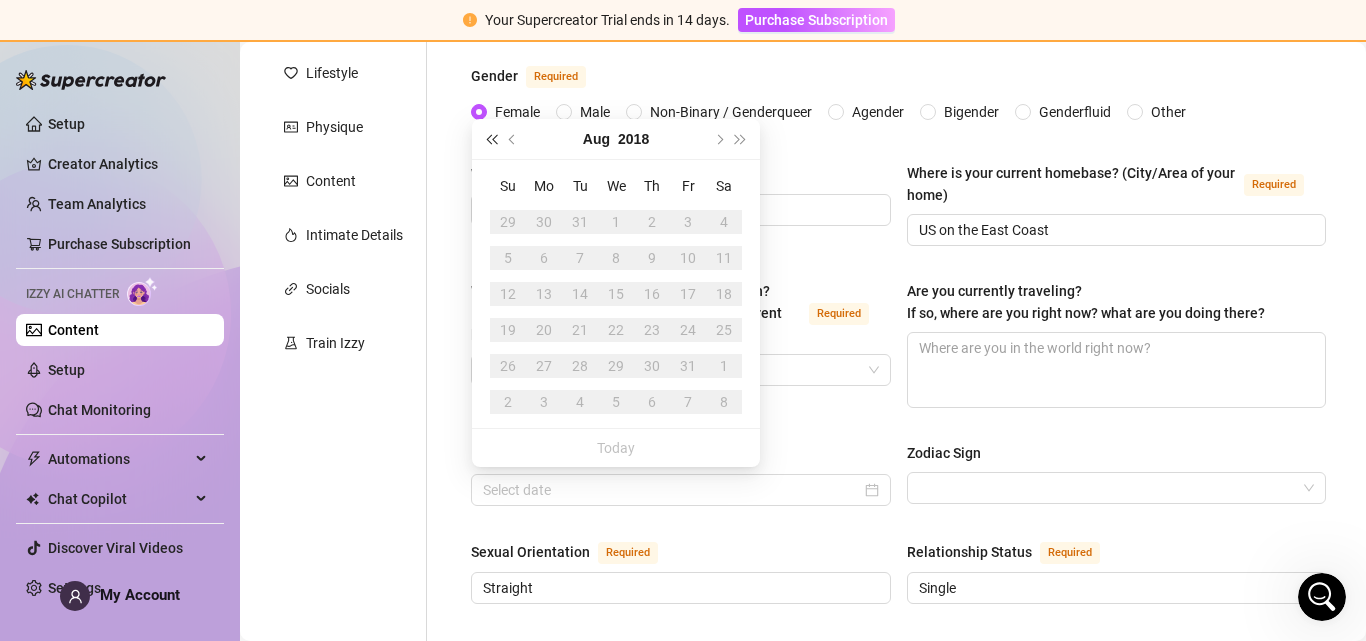 click at bounding box center (491, 139) 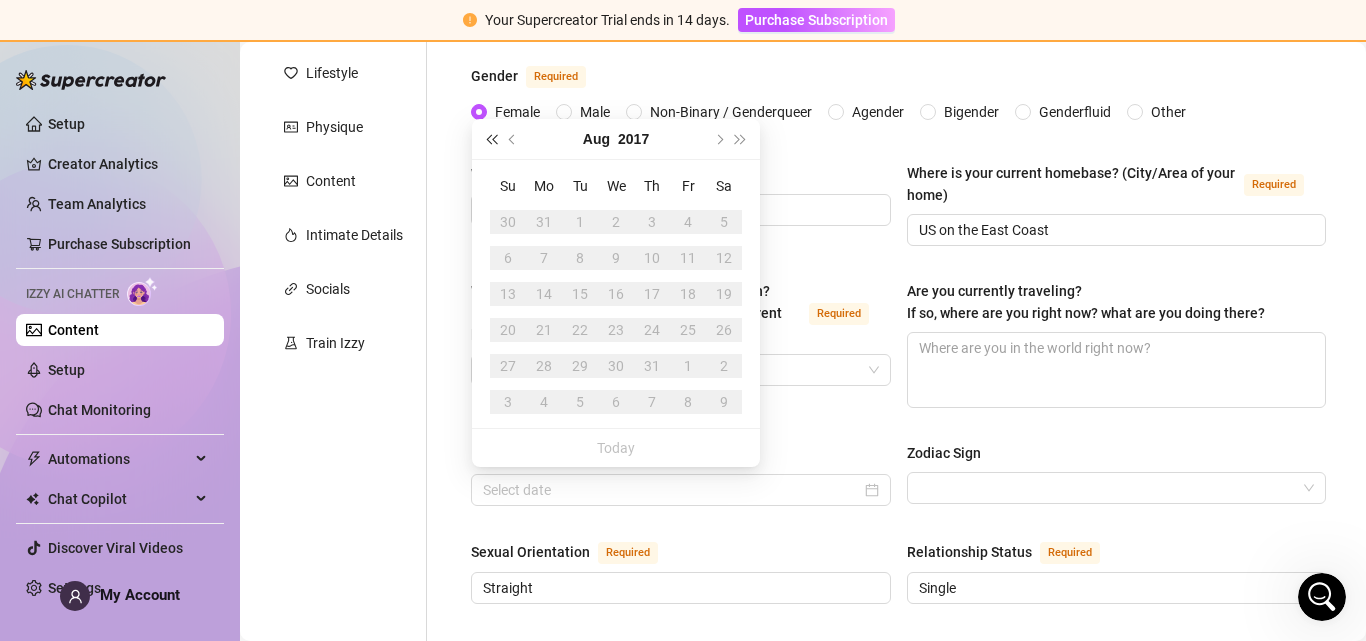click at bounding box center (491, 139) 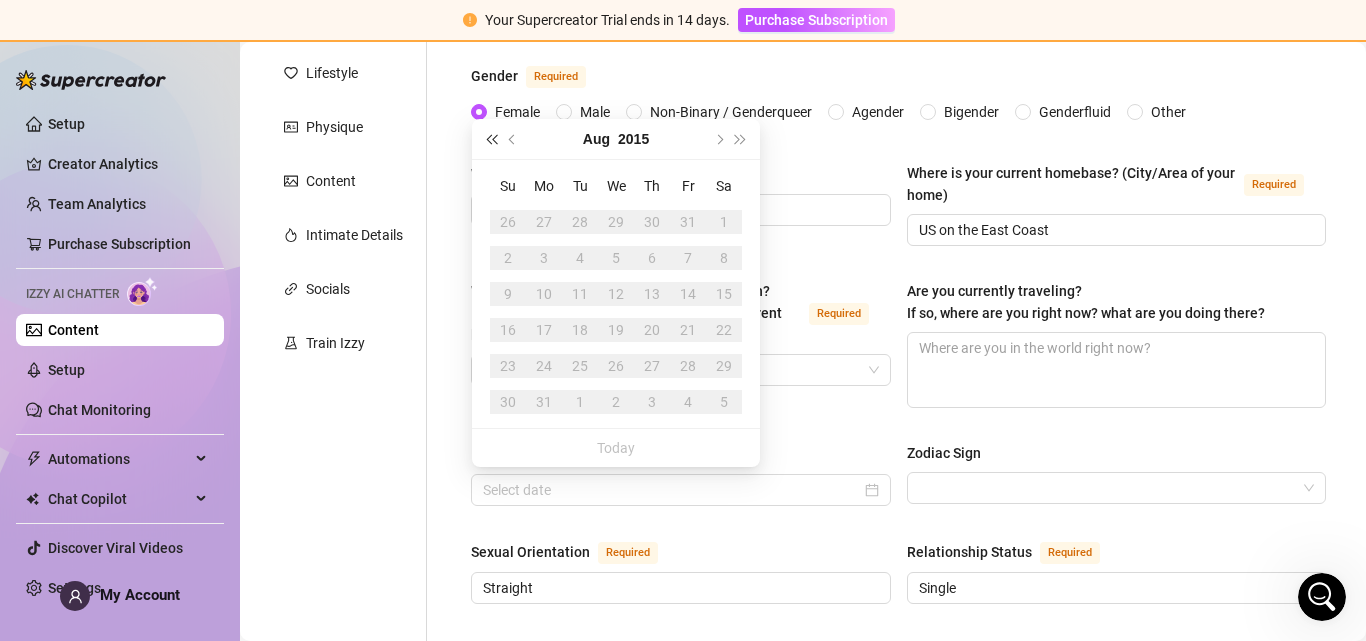click at bounding box center [491, 139] 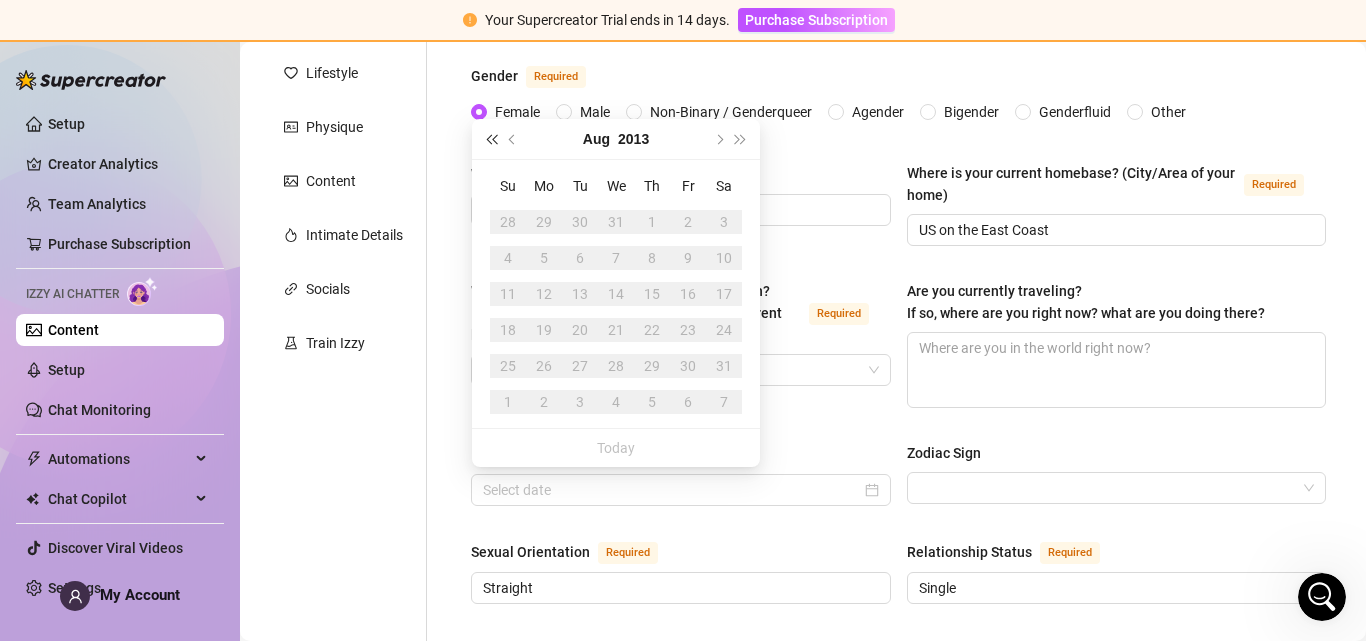 click at bounding box center (491, 139) 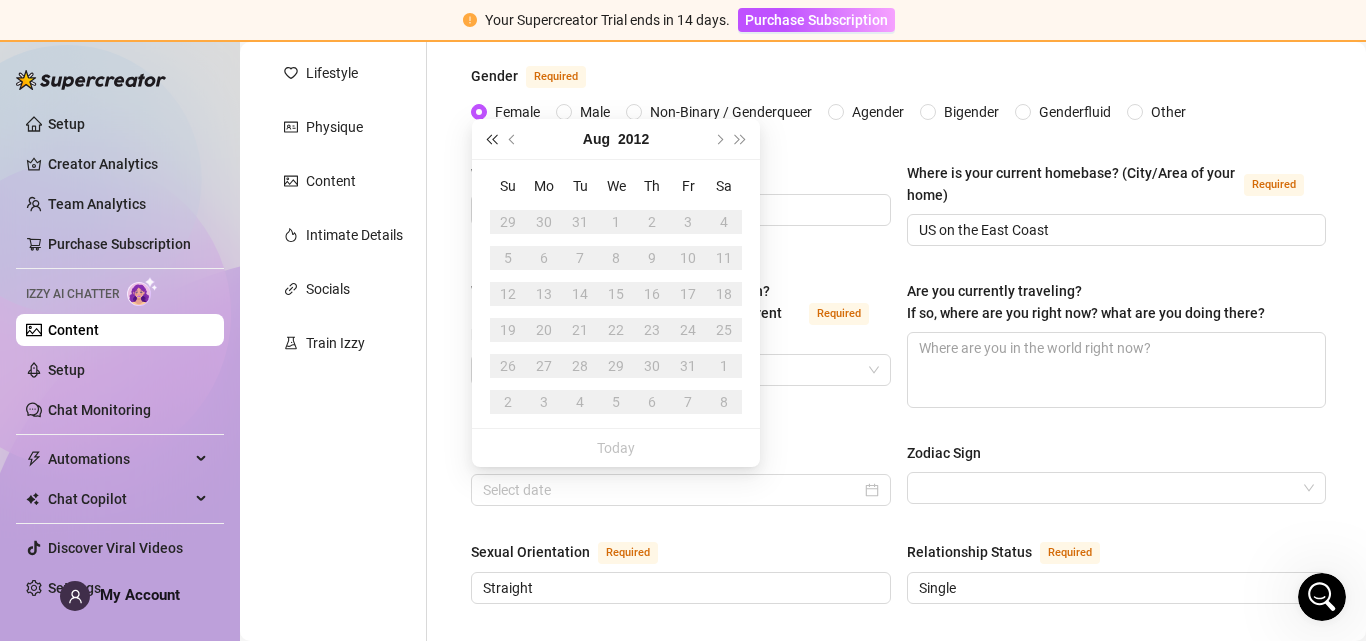 click at bounding box center (491, 139) 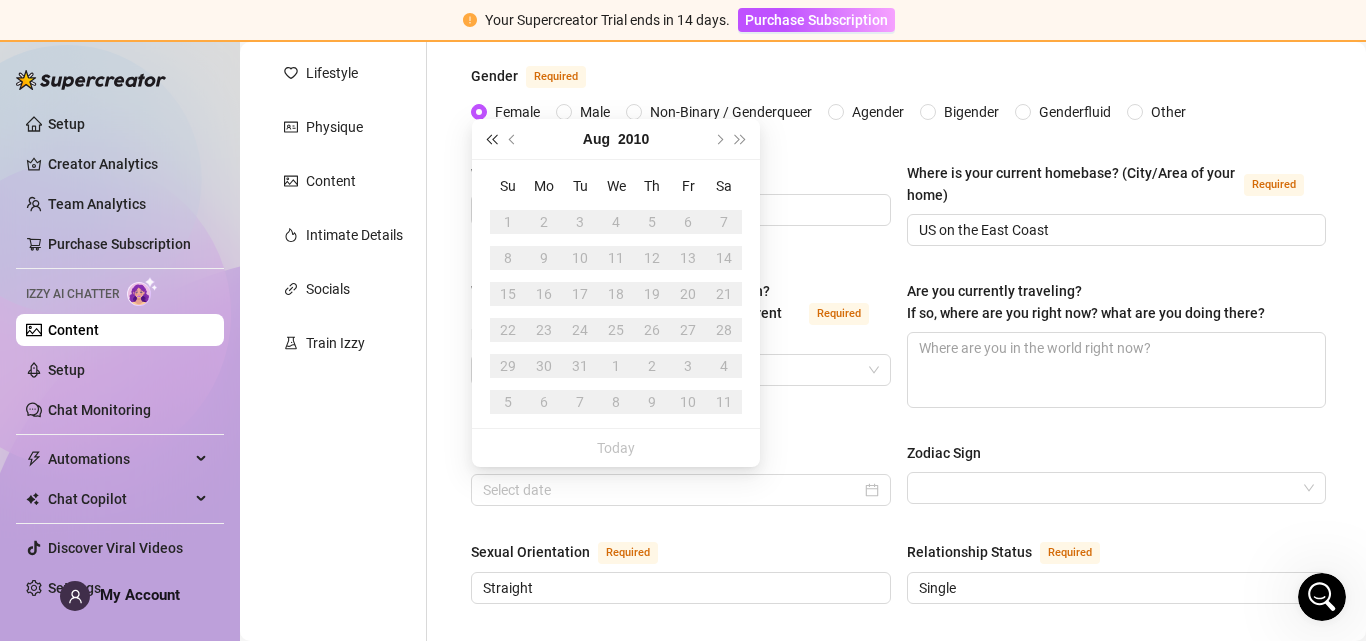 click at bounding box center [491, 139] 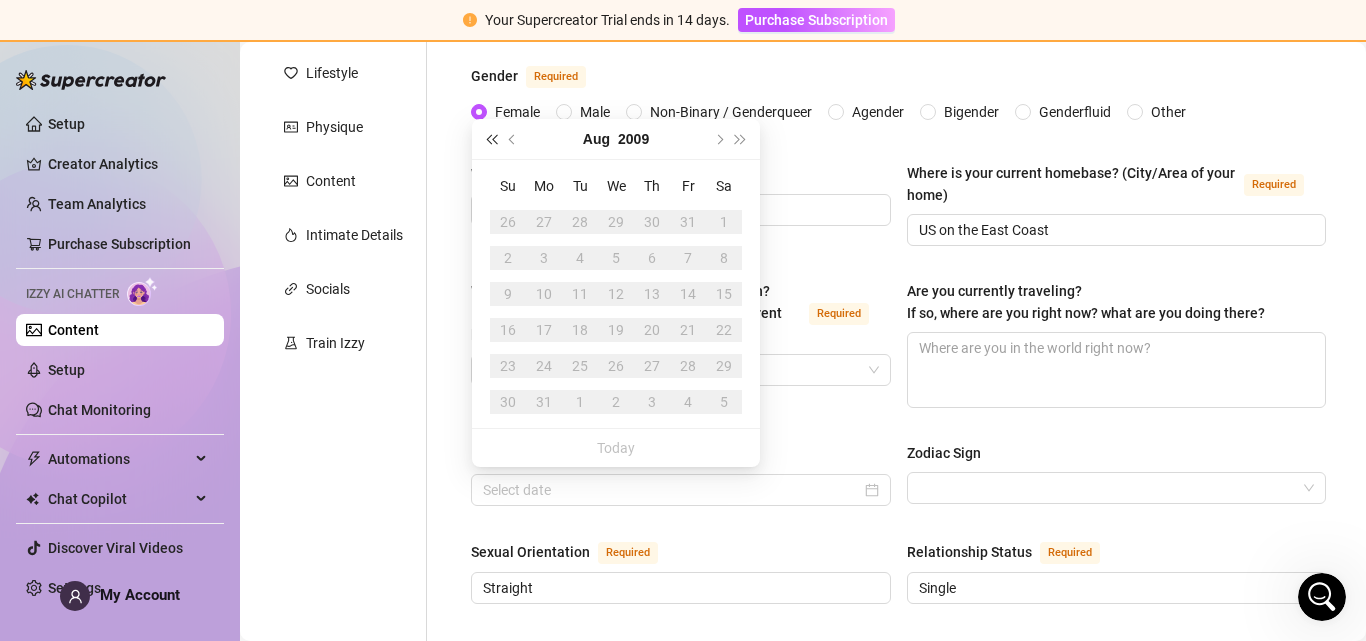 click at bounding box center [491, 139] 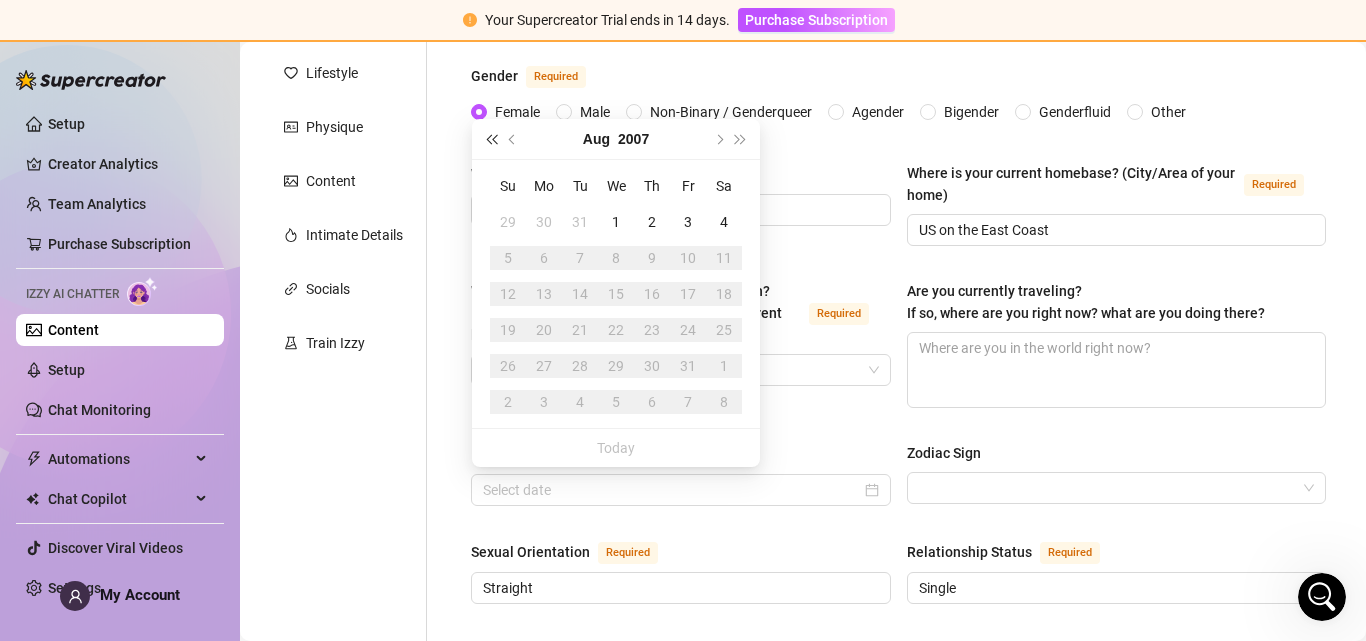 click at bounding box center (491, 139) 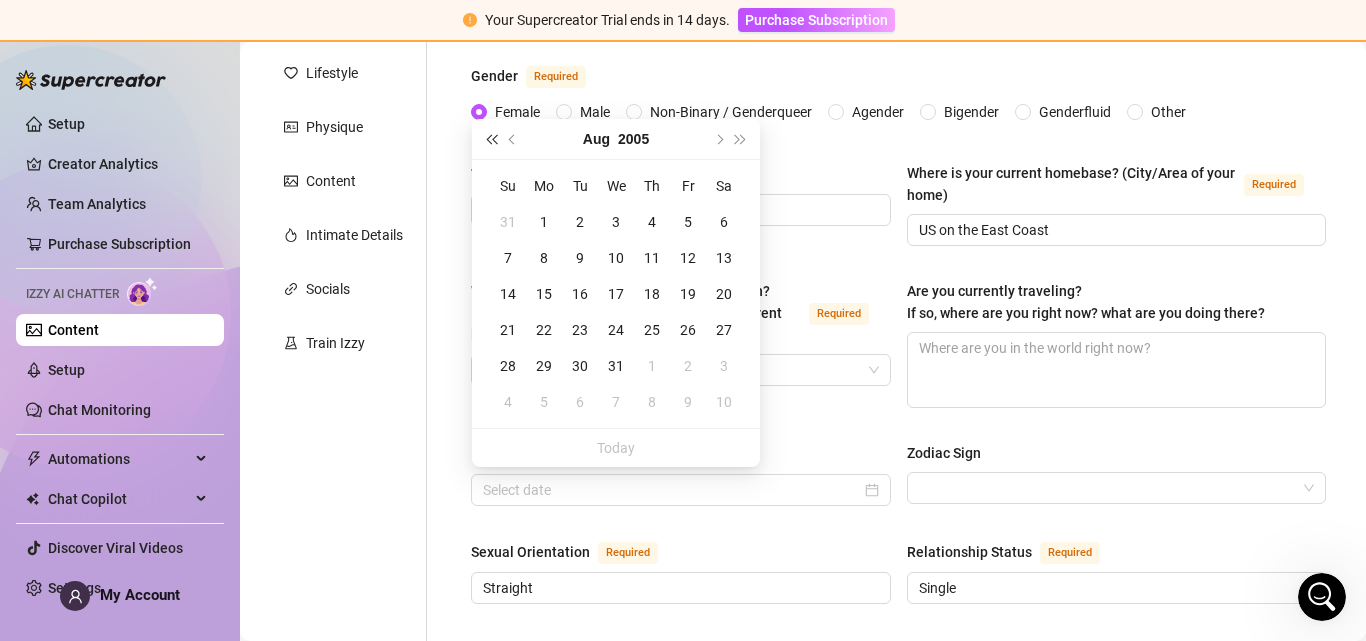 click at bounding box center (491, 139) 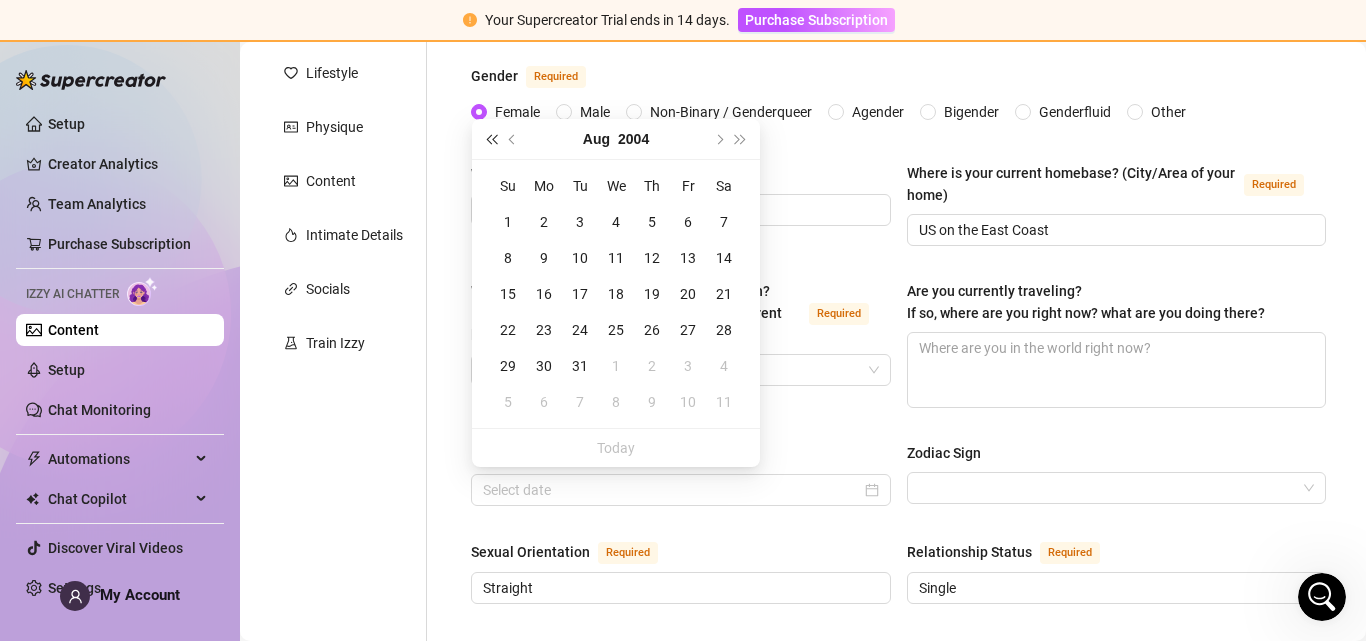 click at bounding box center (491, 139) 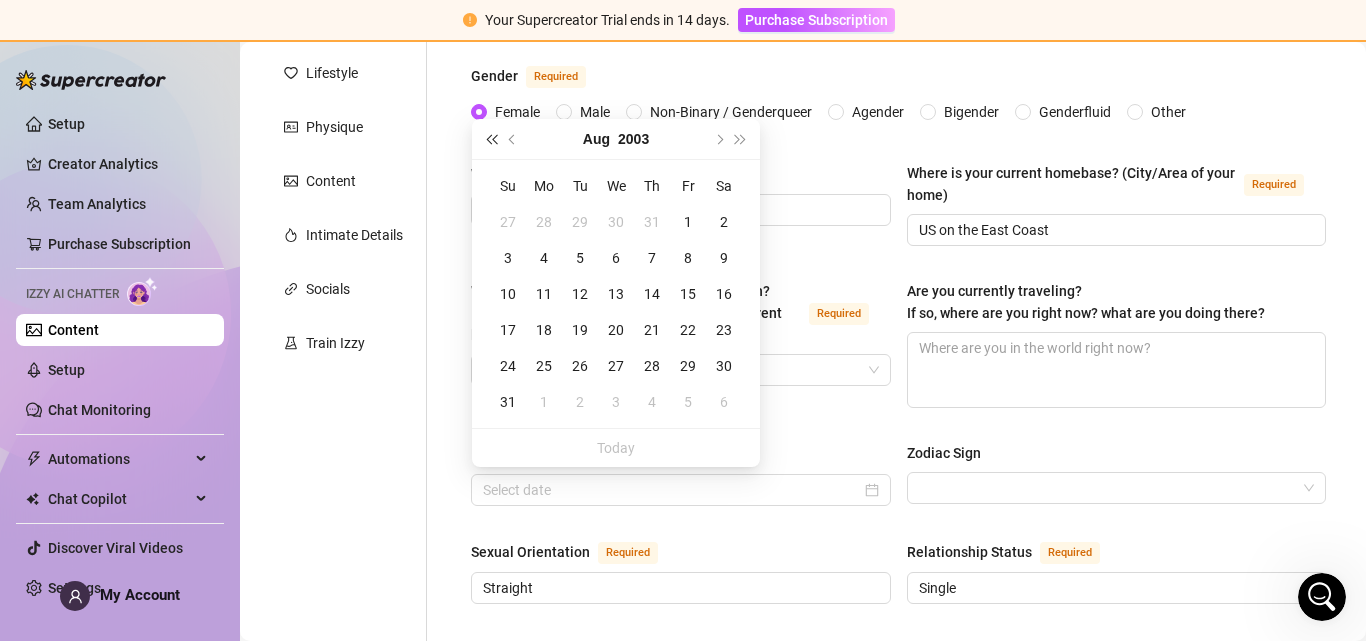 click at bounding box center (491, 139) 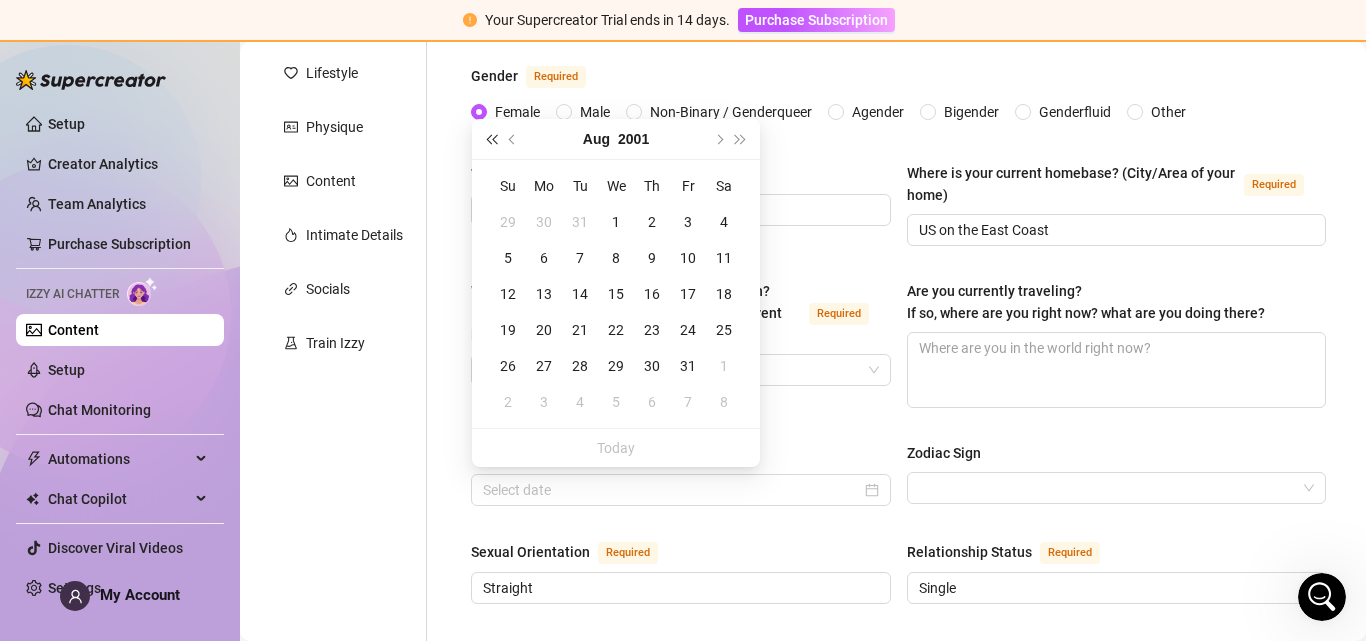click at bounding box center [491, 139] 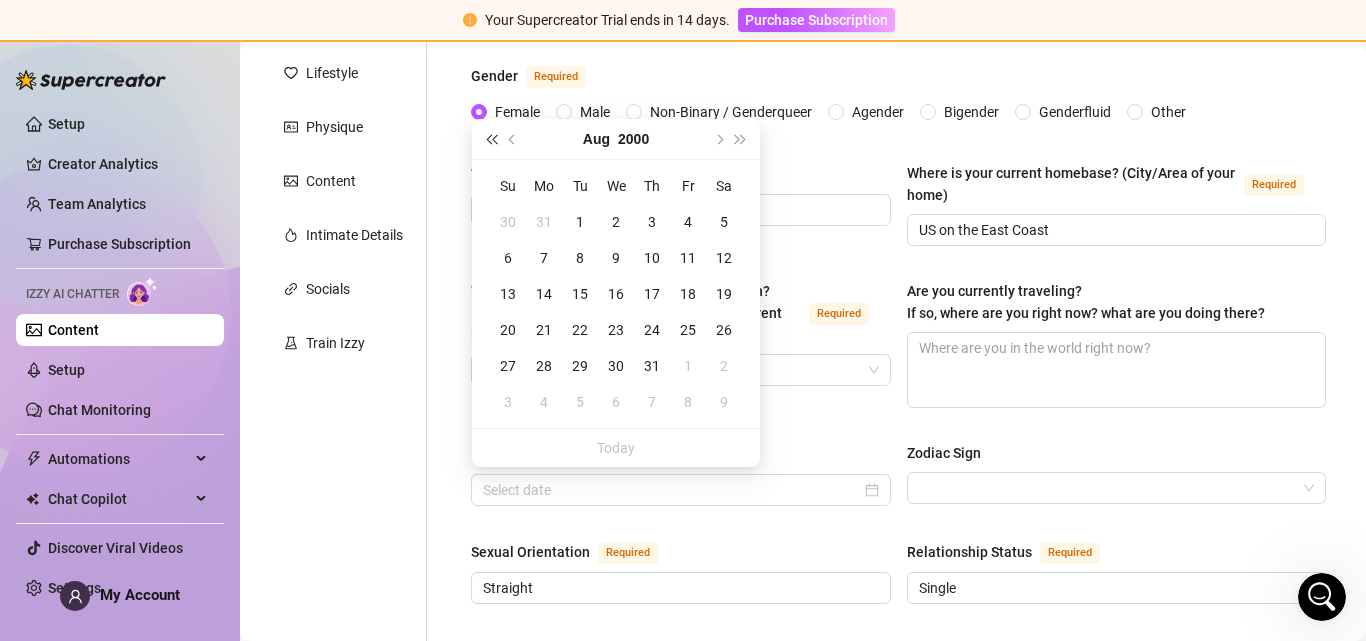 click at bounding box center (491, 139) 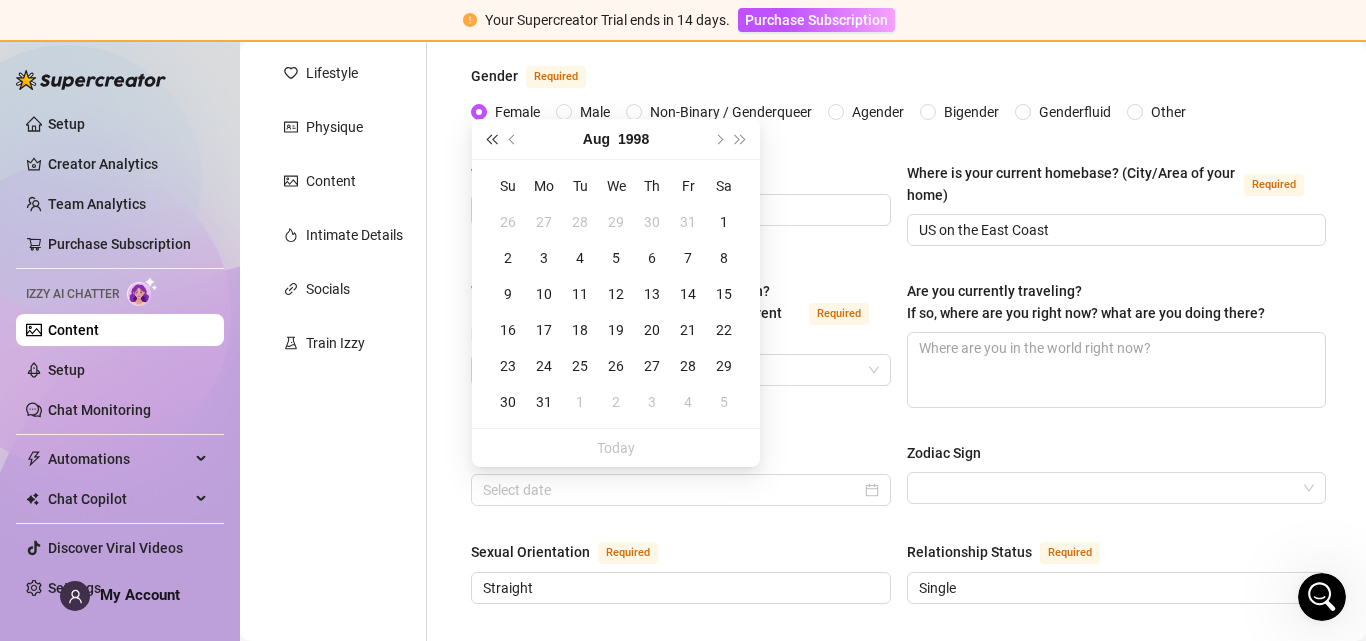 click at bounding box center [491, 139] 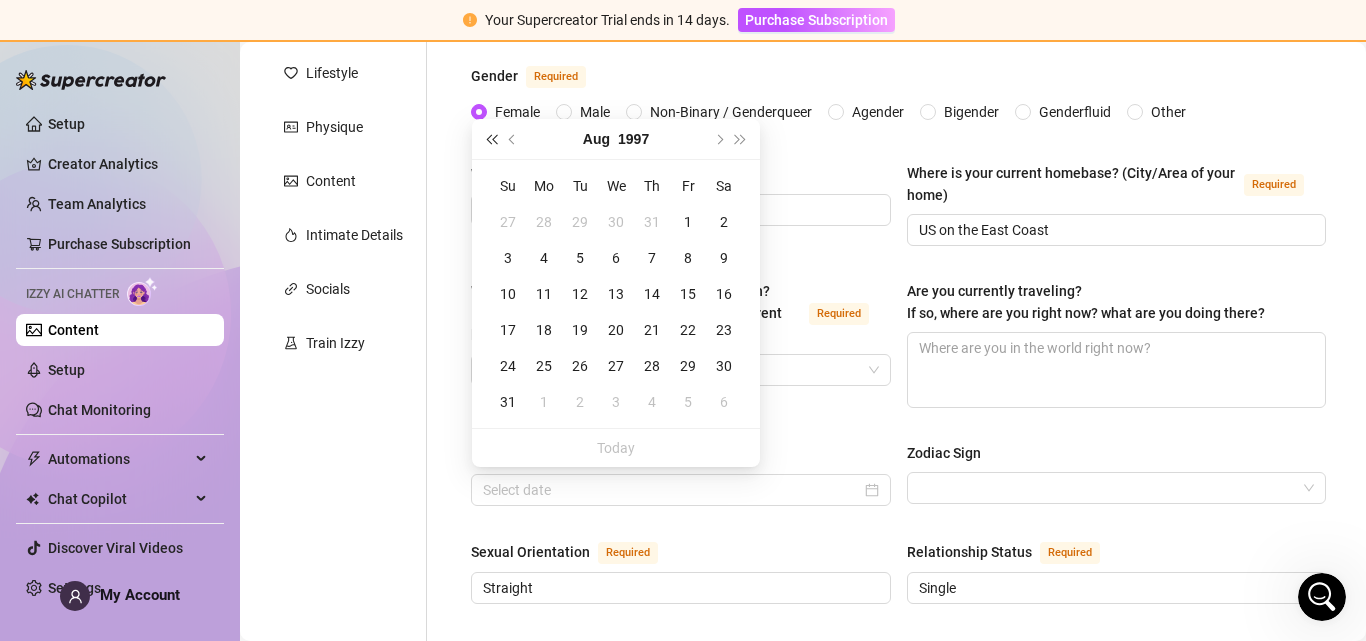 click at bounding box center (491, 139) 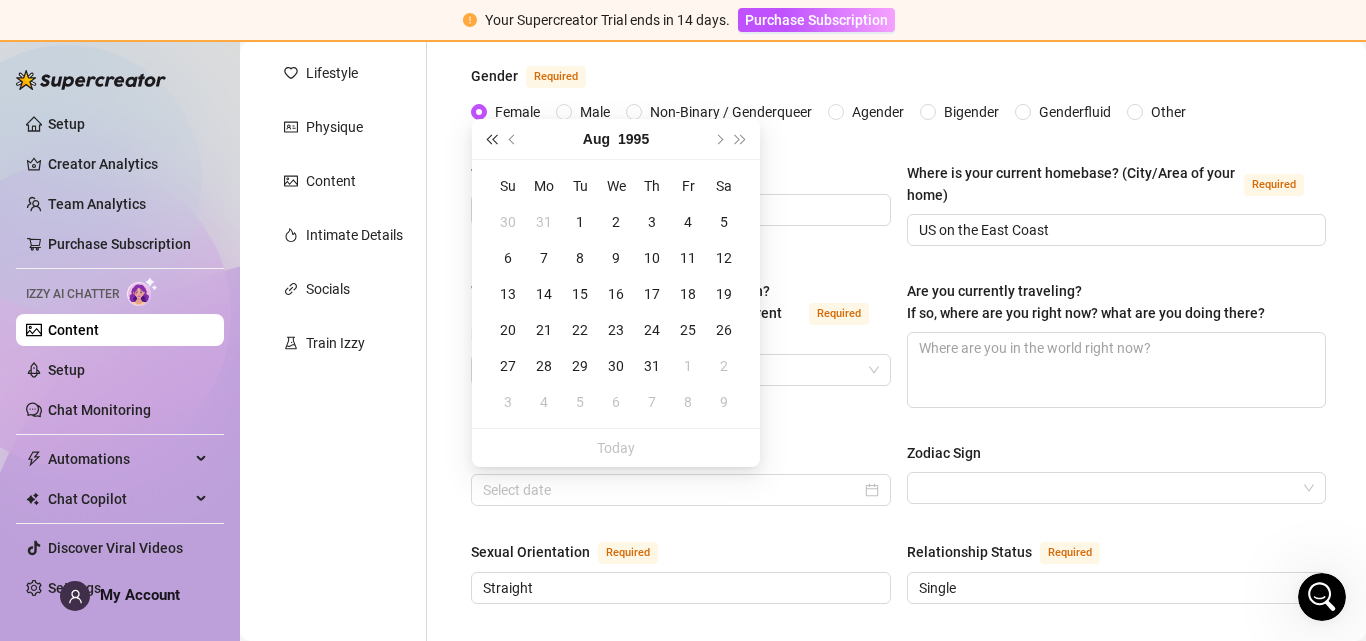 click at bounding box center (491, 139) 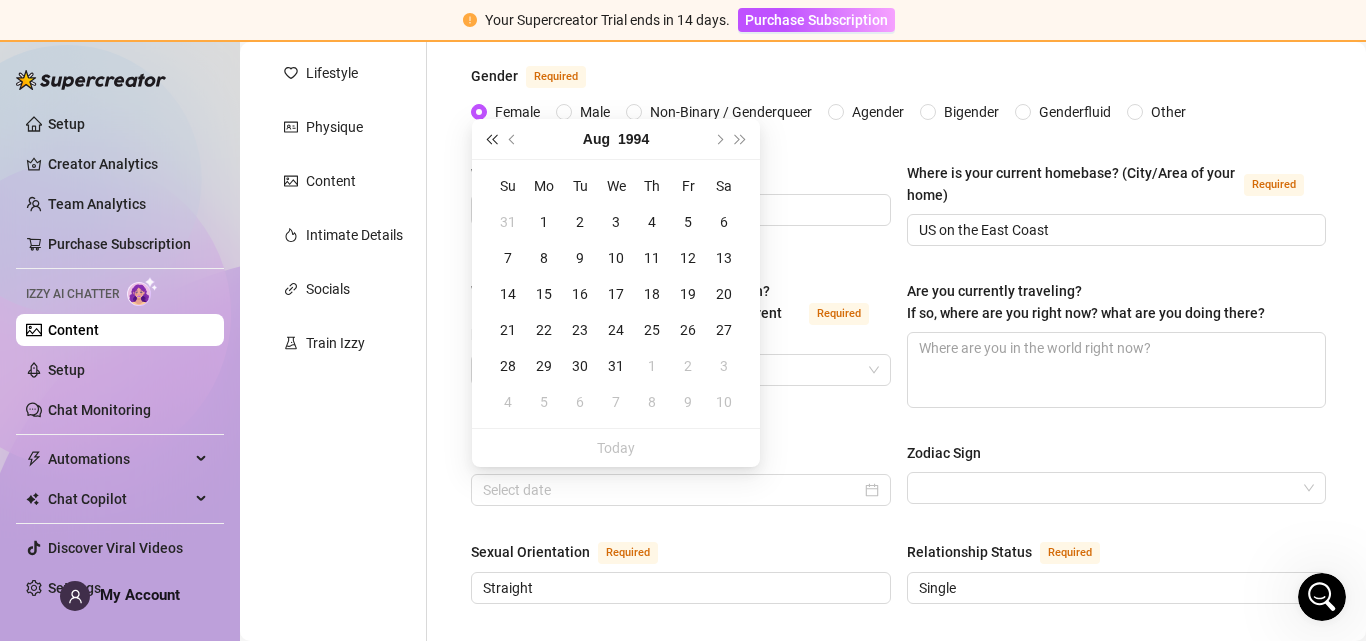 click at bounding box center (491, 139) 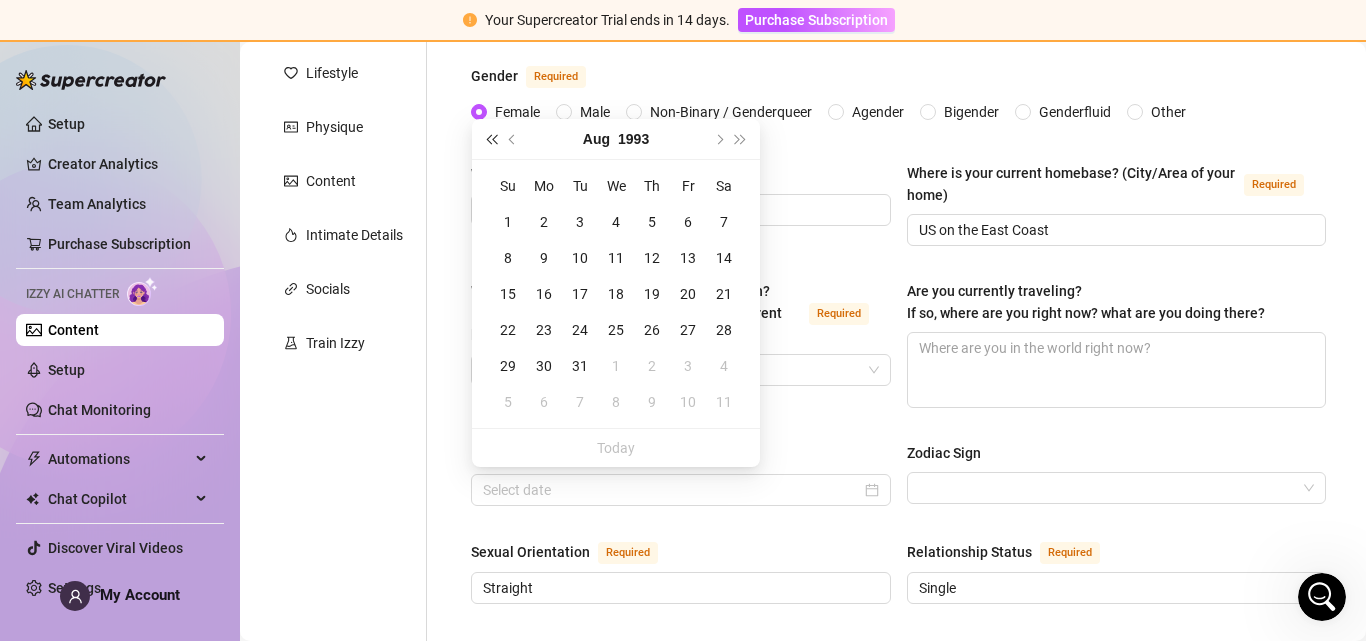 click at bounding box center [491, 139] 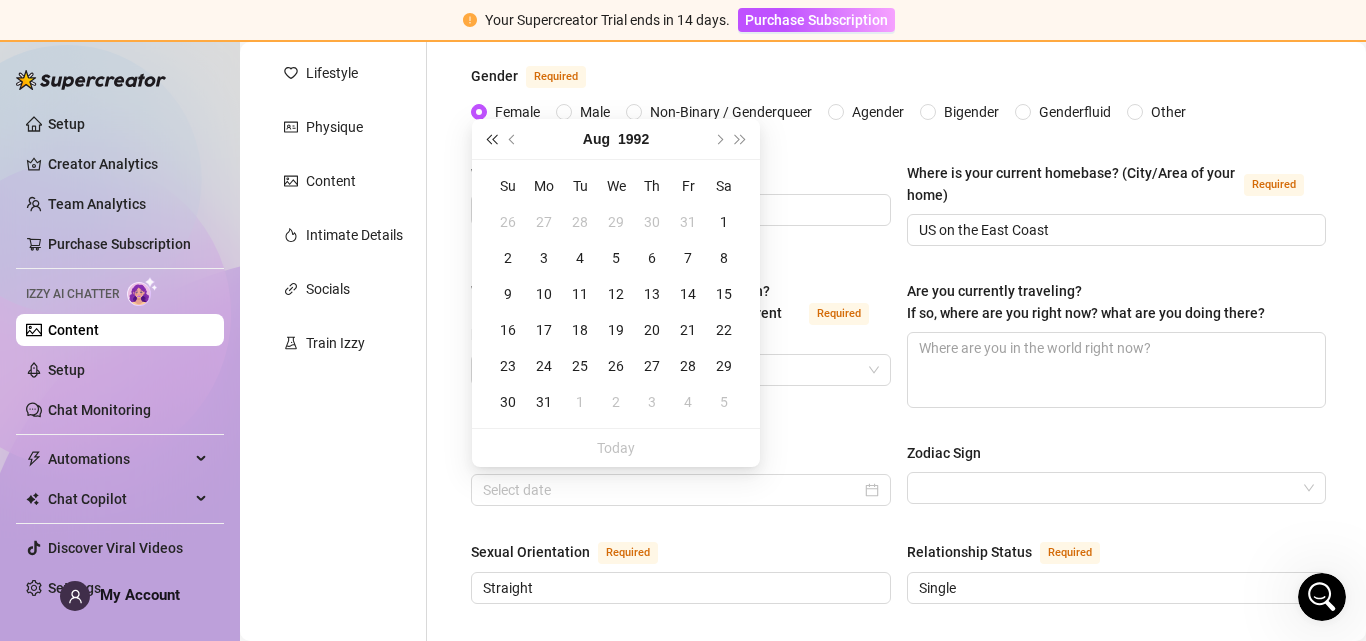 click at bounding box center (491, 139) 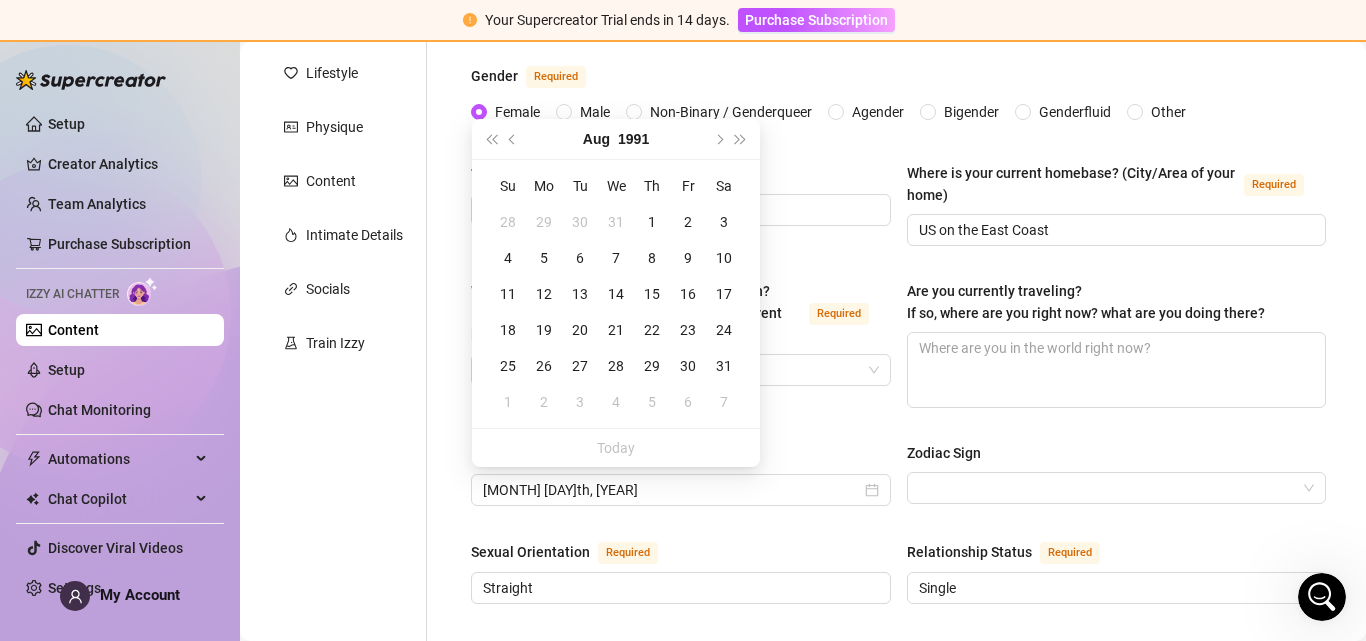 type on "[MONTH] [DAY], [YEAR]" 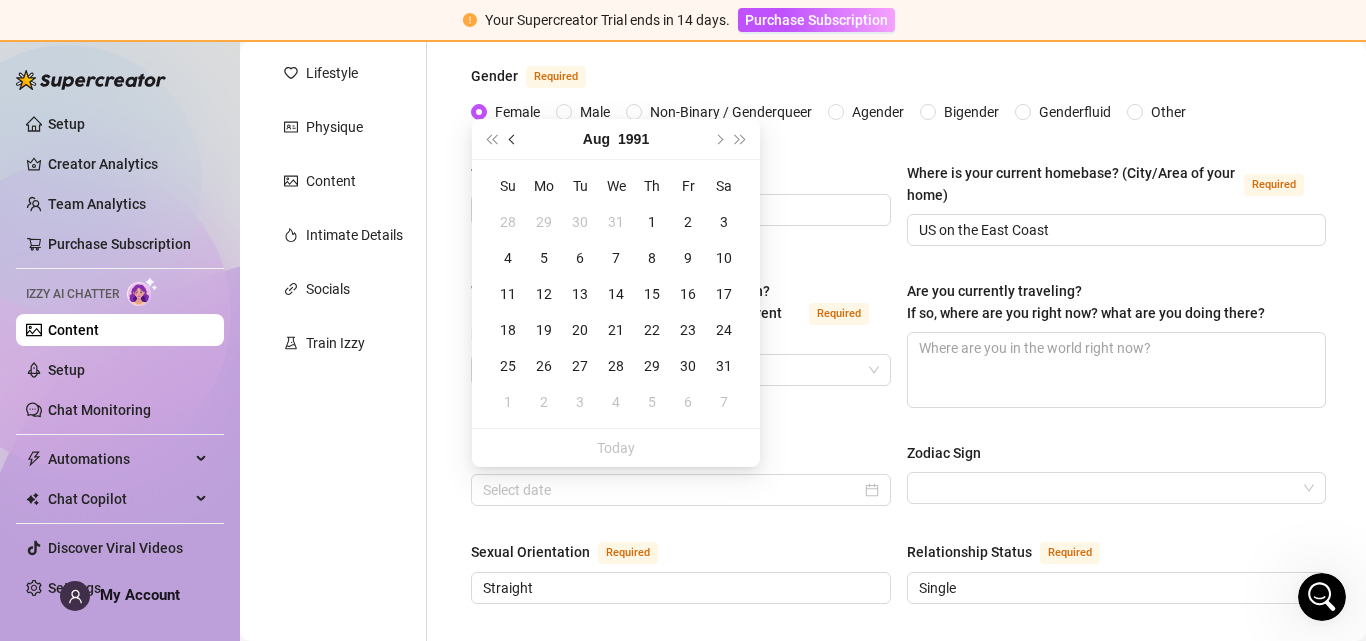 click at bounding box center (514, 139) 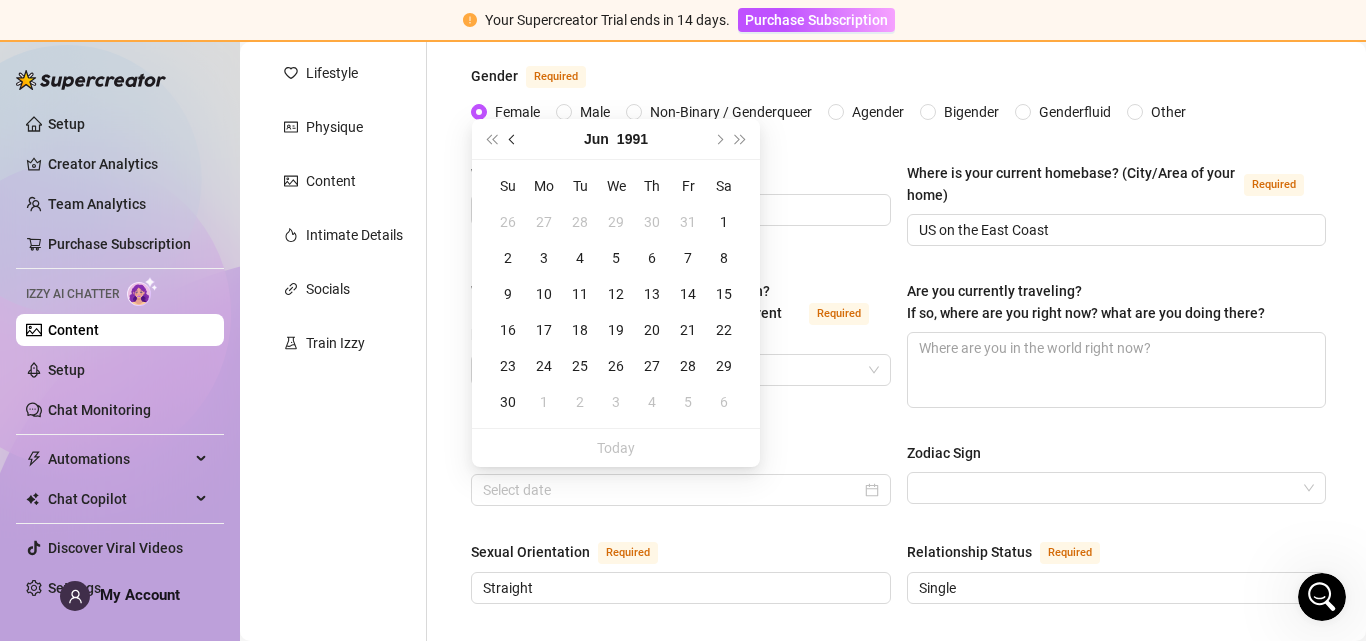 click at bounding box center [514, 139] 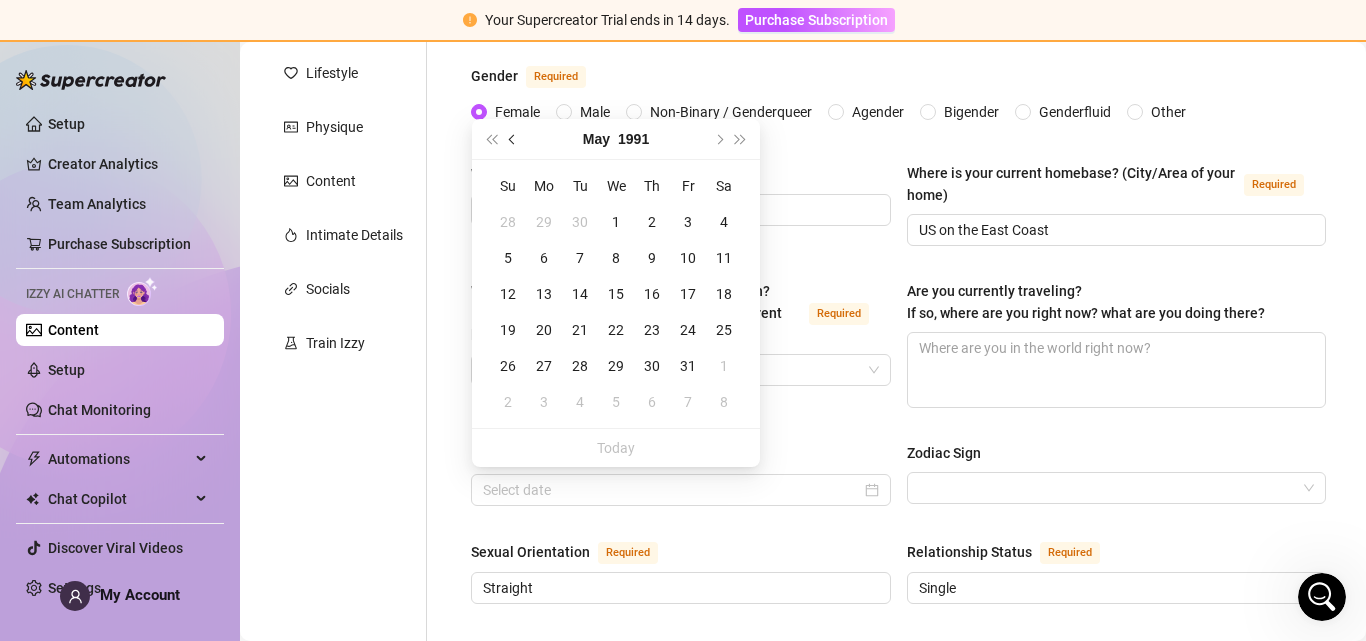 click at bounding box center [514, 139] 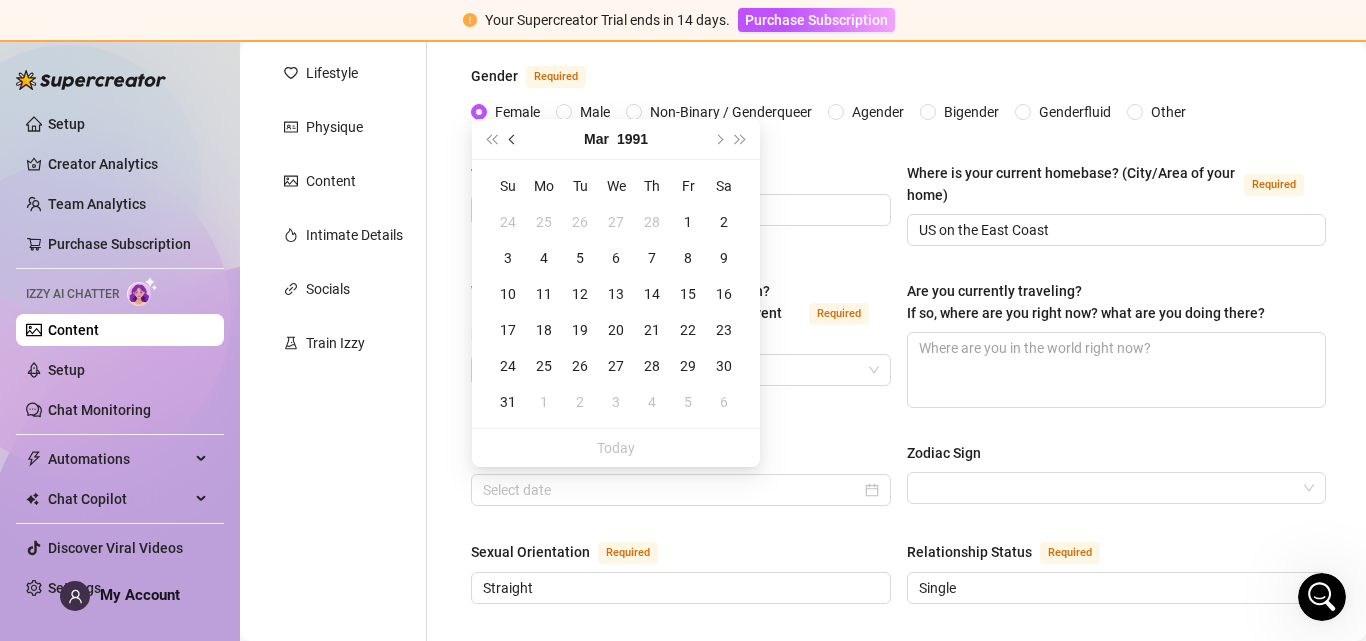 click at bounding box center (514, 139) 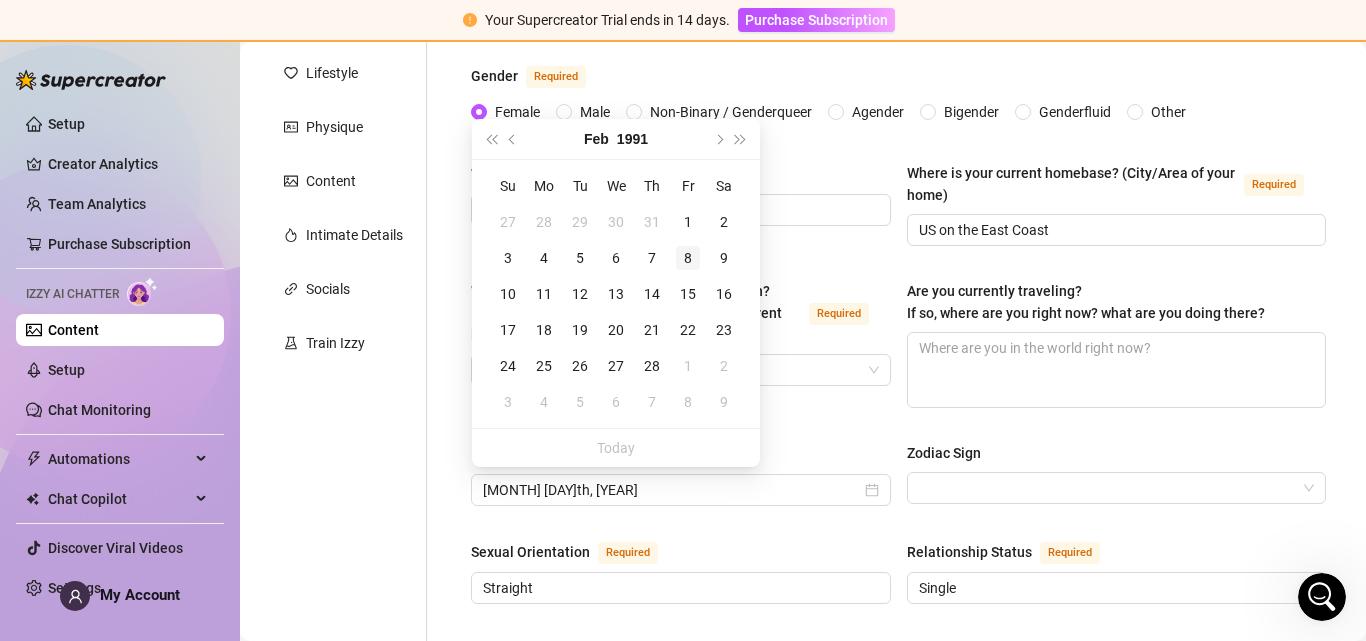 type on "February 8th, 1991" 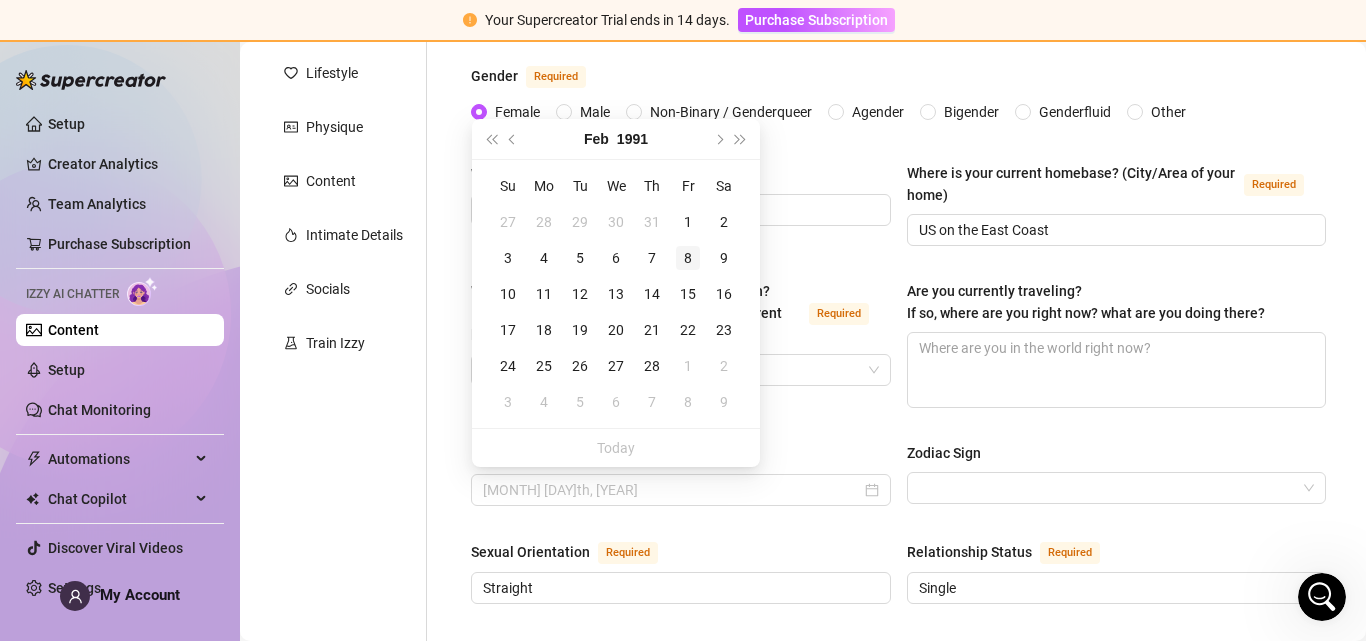 click on "8" at bounding box center [688, 258] 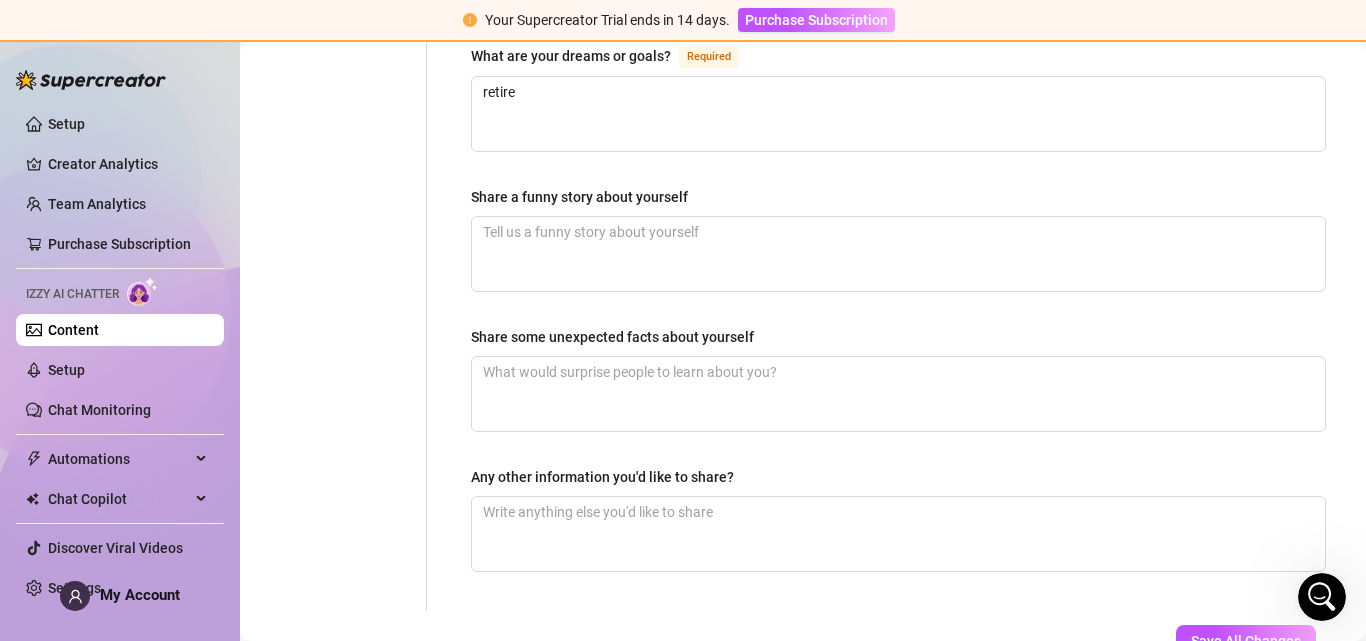 scroll, scrollTop: 1292, scrollLeft: 0, axis: vertical 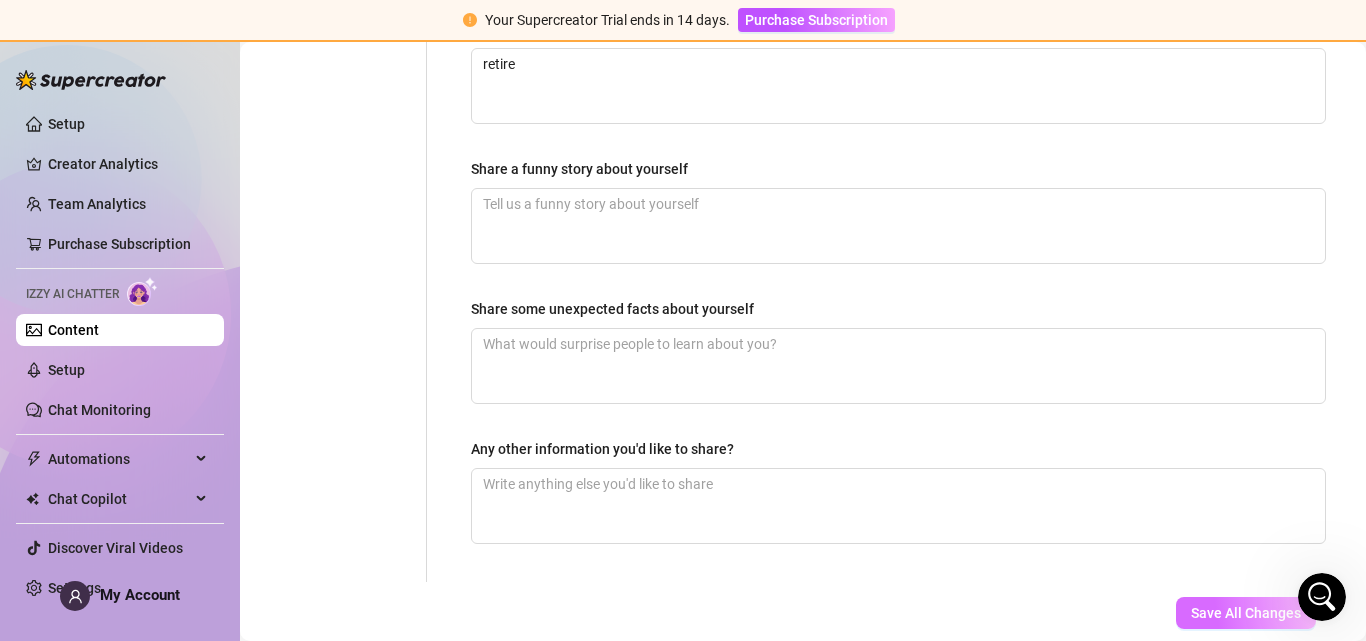 click on "Save All Changes" at bounding box center [1246, 613] 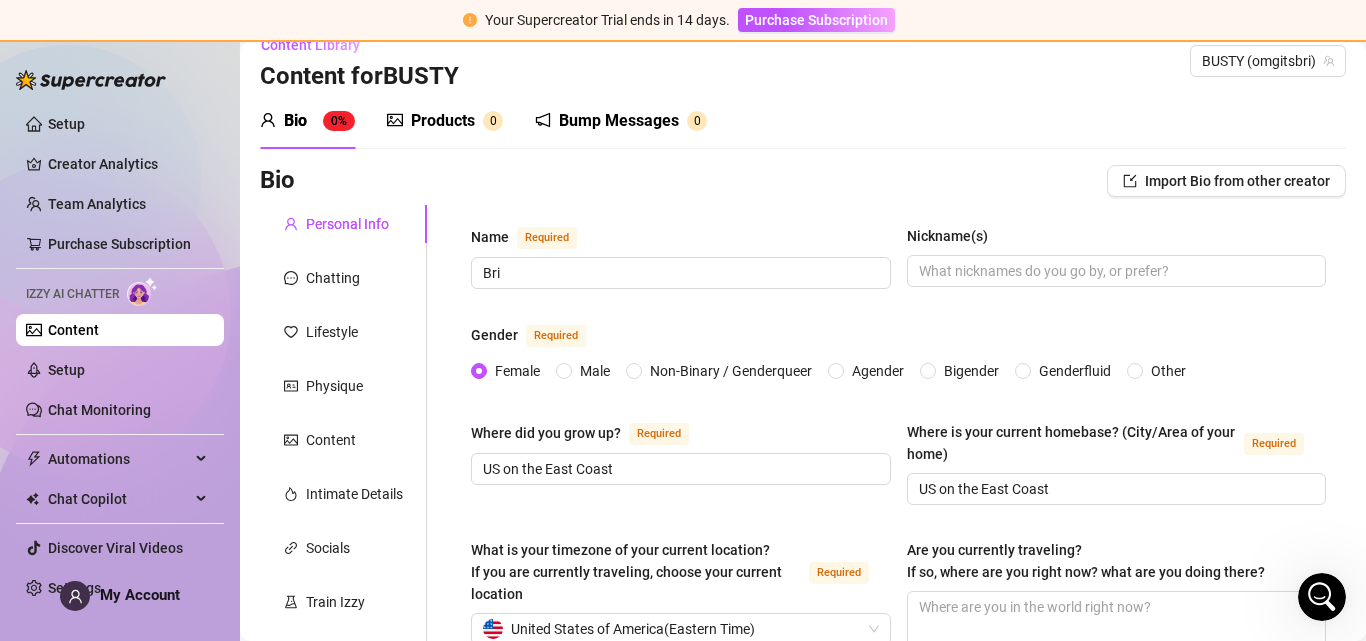 scroll, scrollTop: 24, scrollLeft: 0, axis: vertical 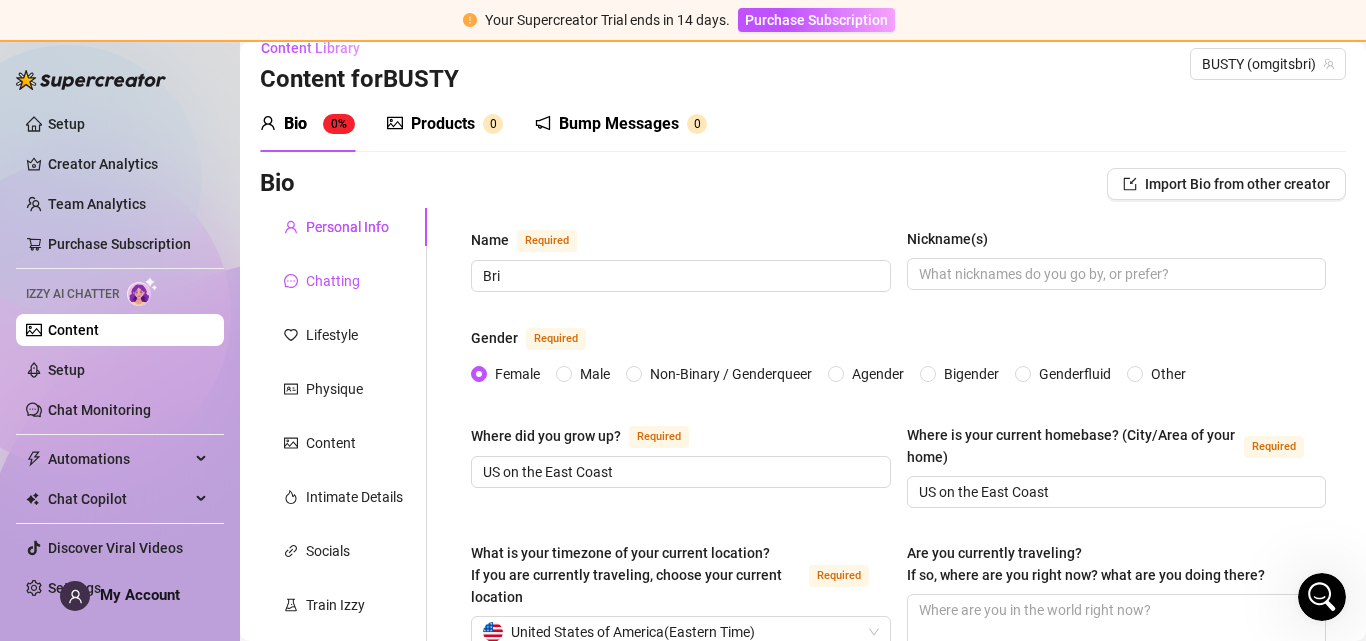 click on "Chatting" at bounding box center [333, 281] 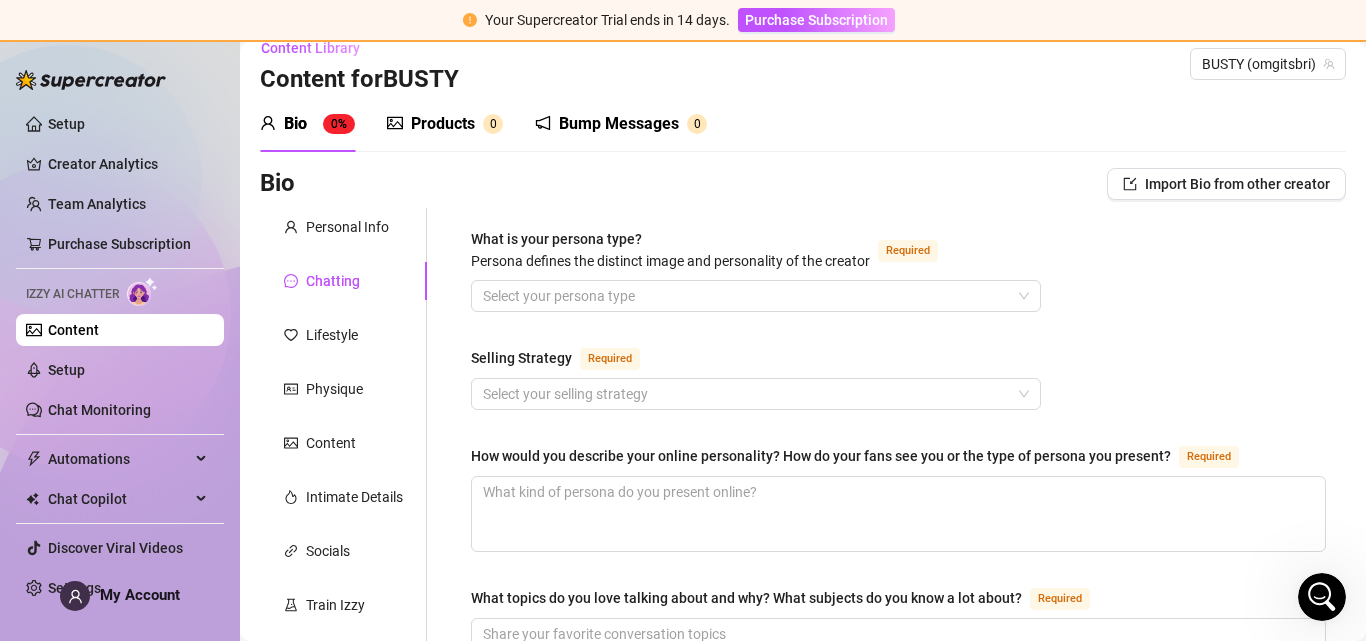 type 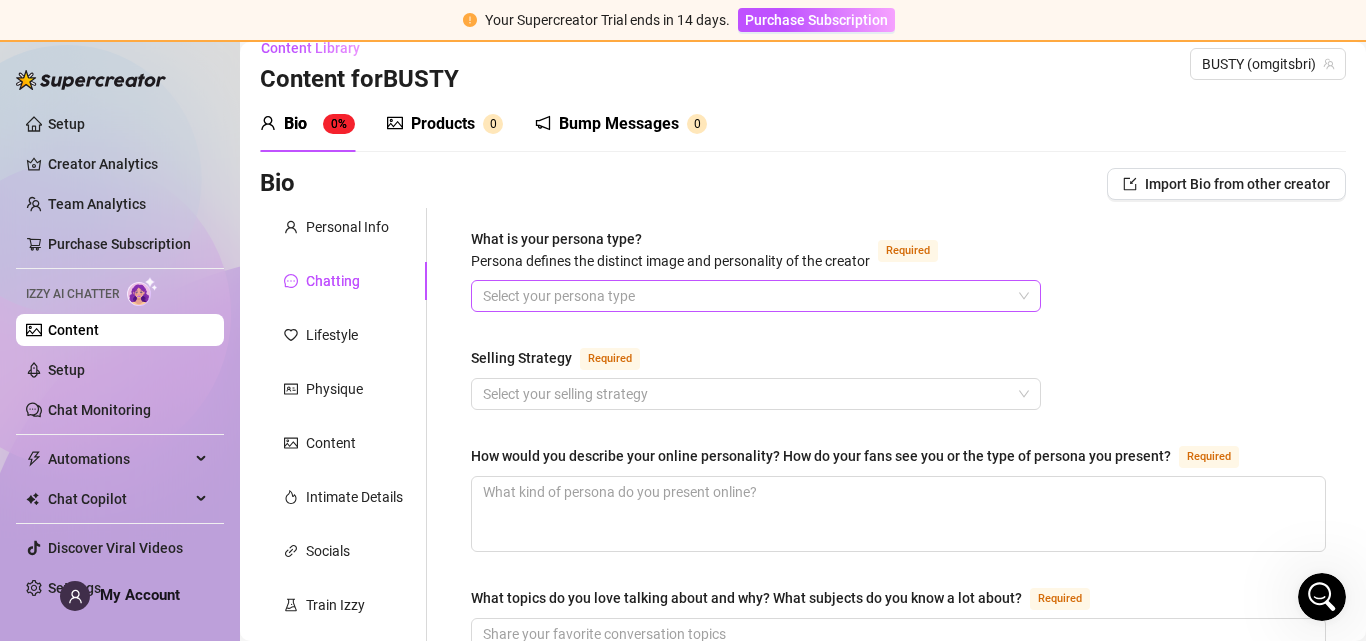 click on "What is your persona type? Persona defines the distinct image and personality of the creator Required" at bounding box center [747, 296] 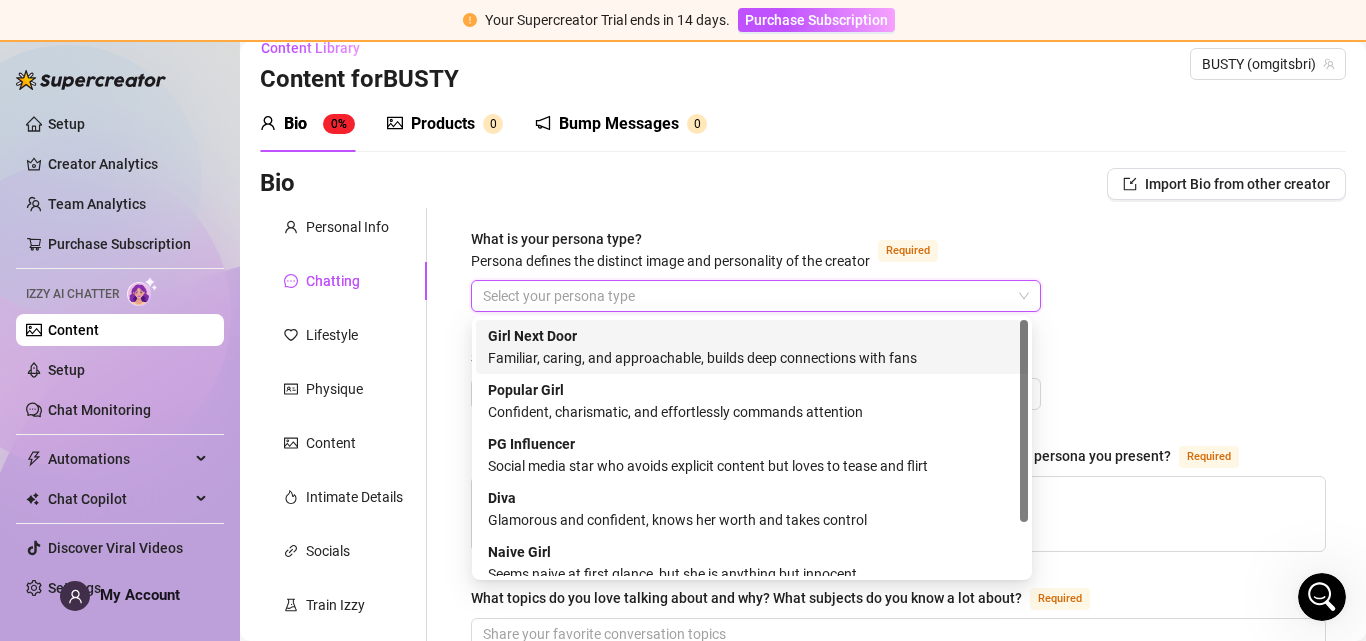 click on "Familiar, caring, and approachable, builds deep connections with fans" at bounding box center [752, 358] 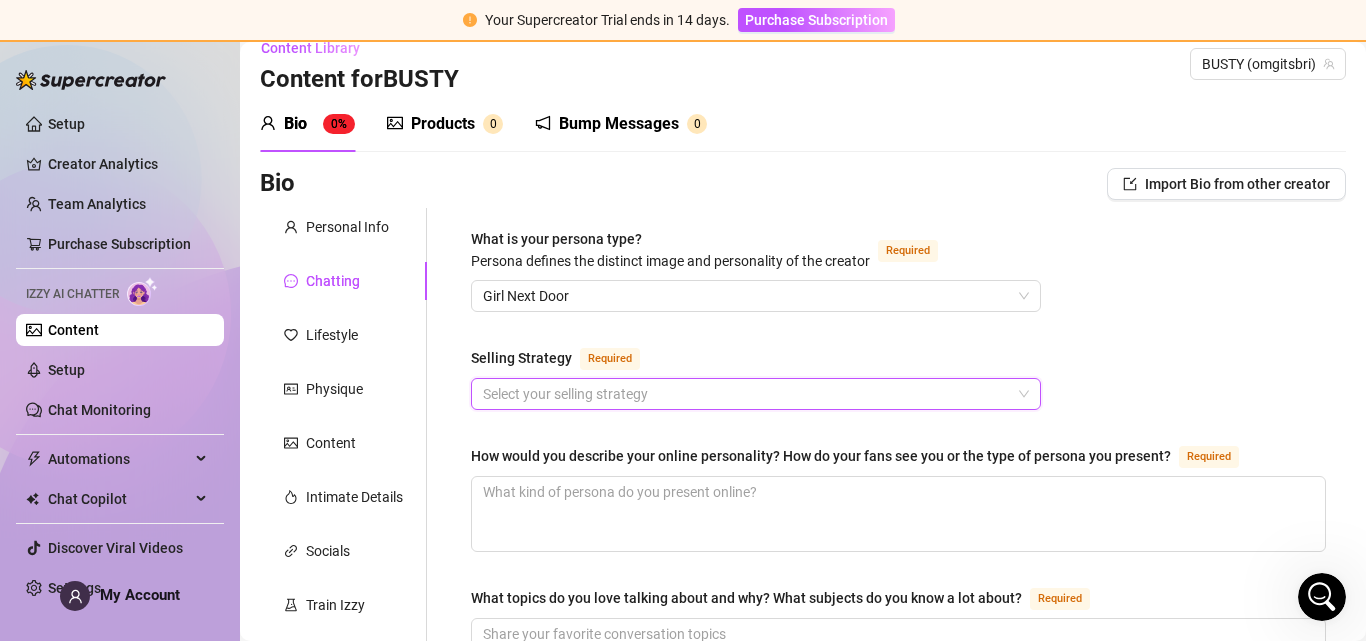 click on "Selling Strategy Required" at bounding box center (747, 394) 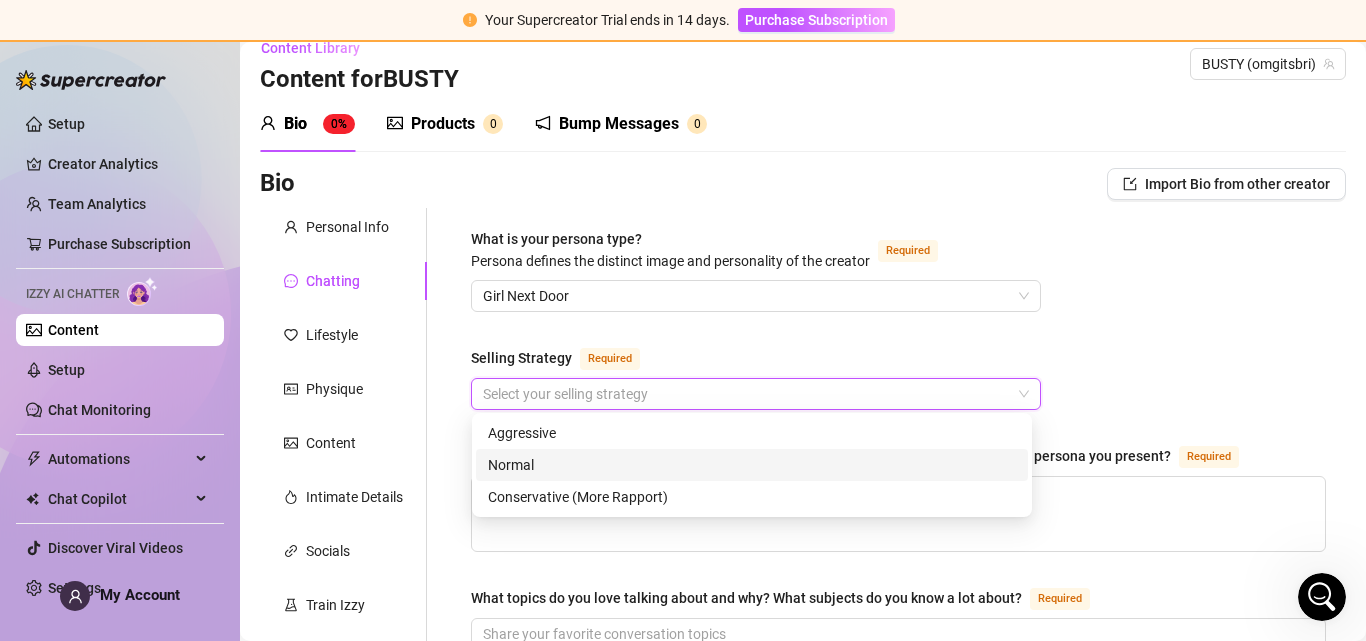 click on "Normal" at bounding box center (752, 465) 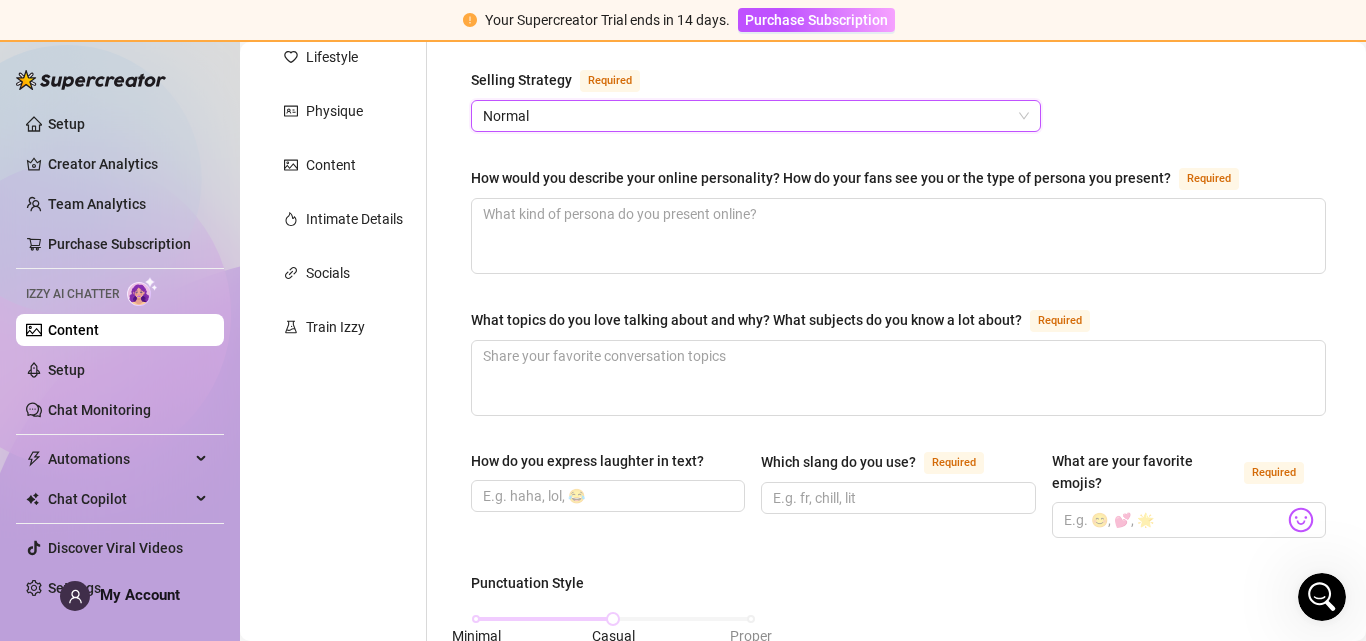 scroll, scrollTop: 305, scrollLeft: 0, axis: vertical 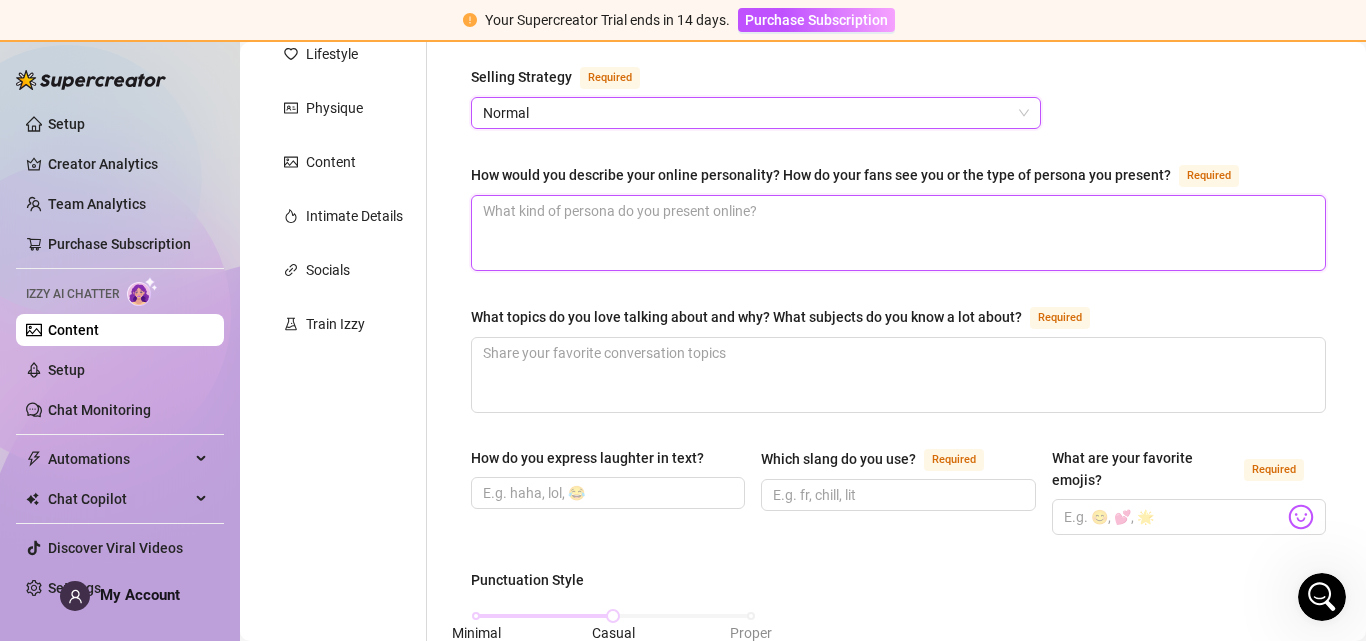 click on "How would you describe your online personality? How do your fans see you or the type of persona you present? Required" at bounding box center (898, 233) 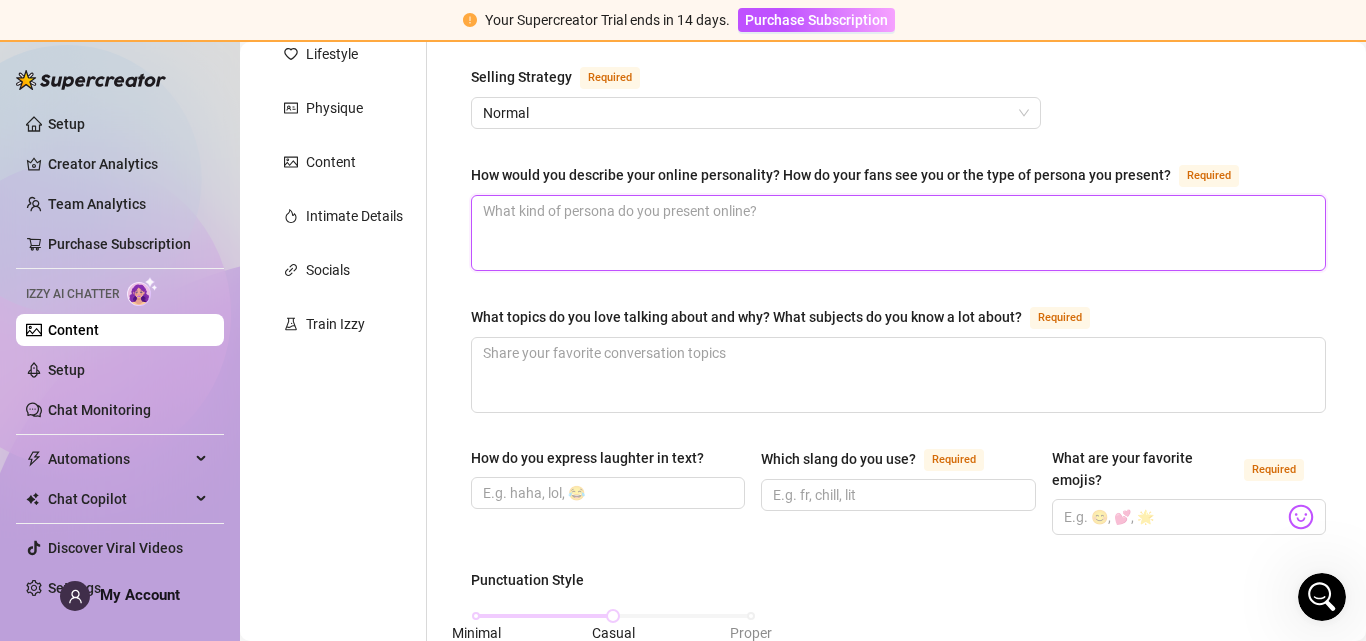type on "s" 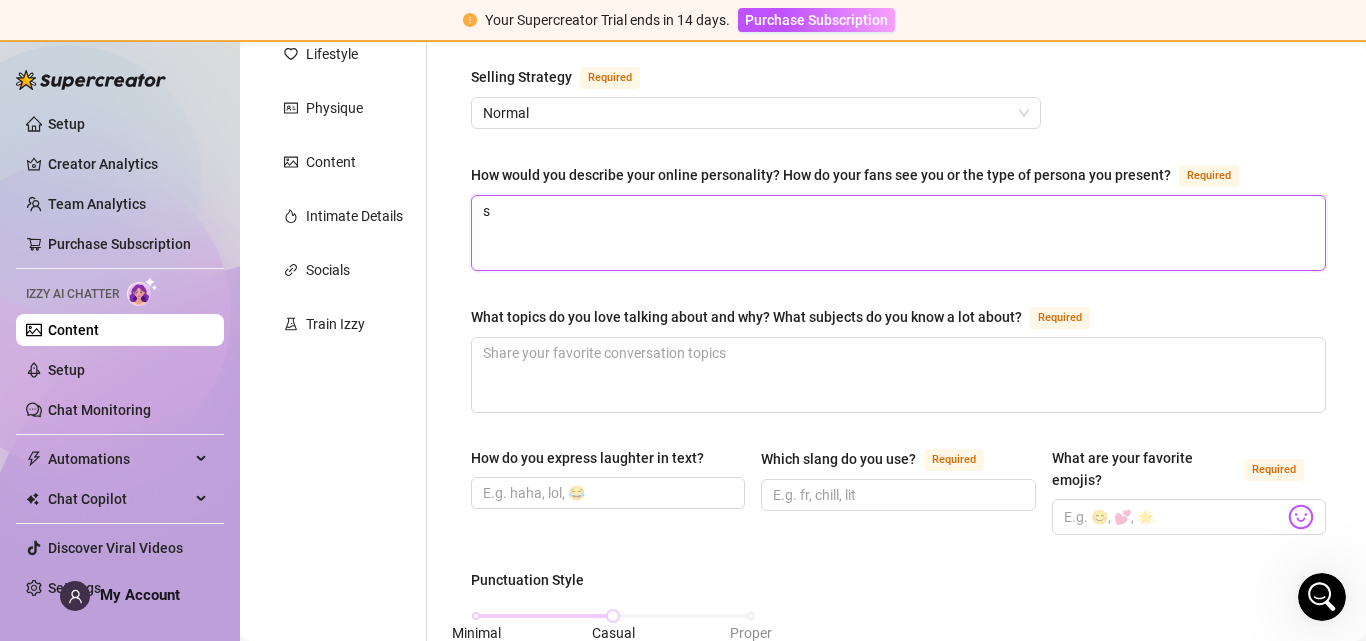 type 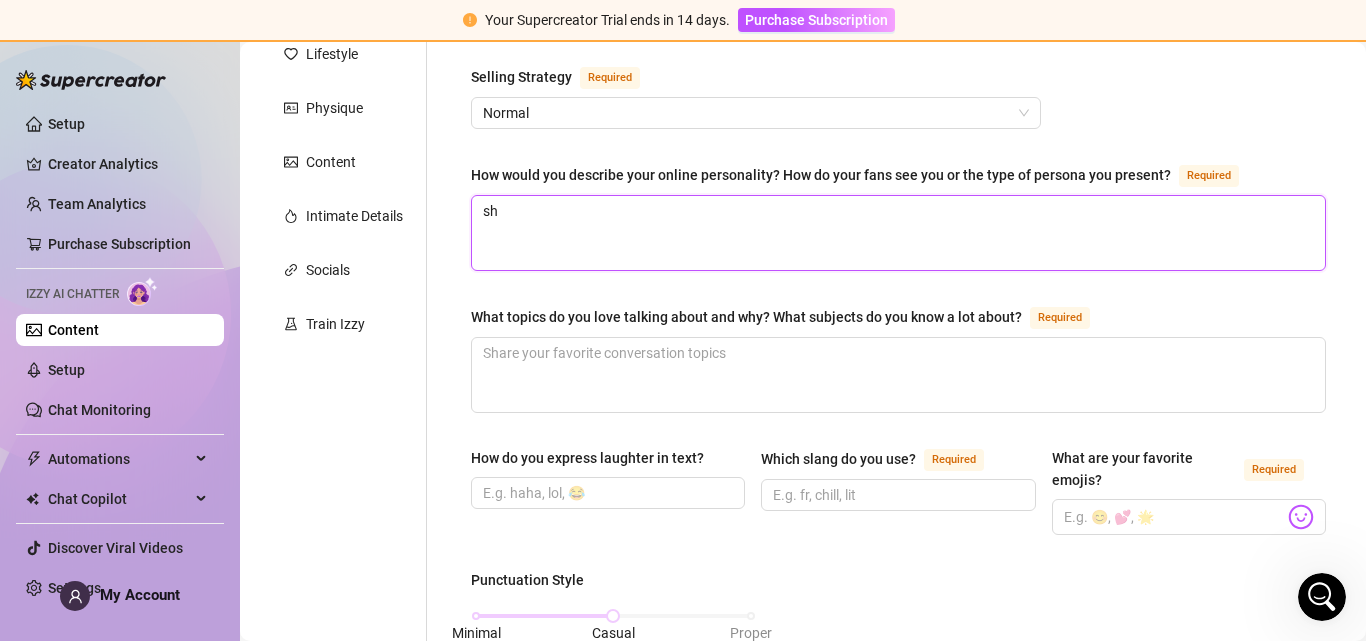 type 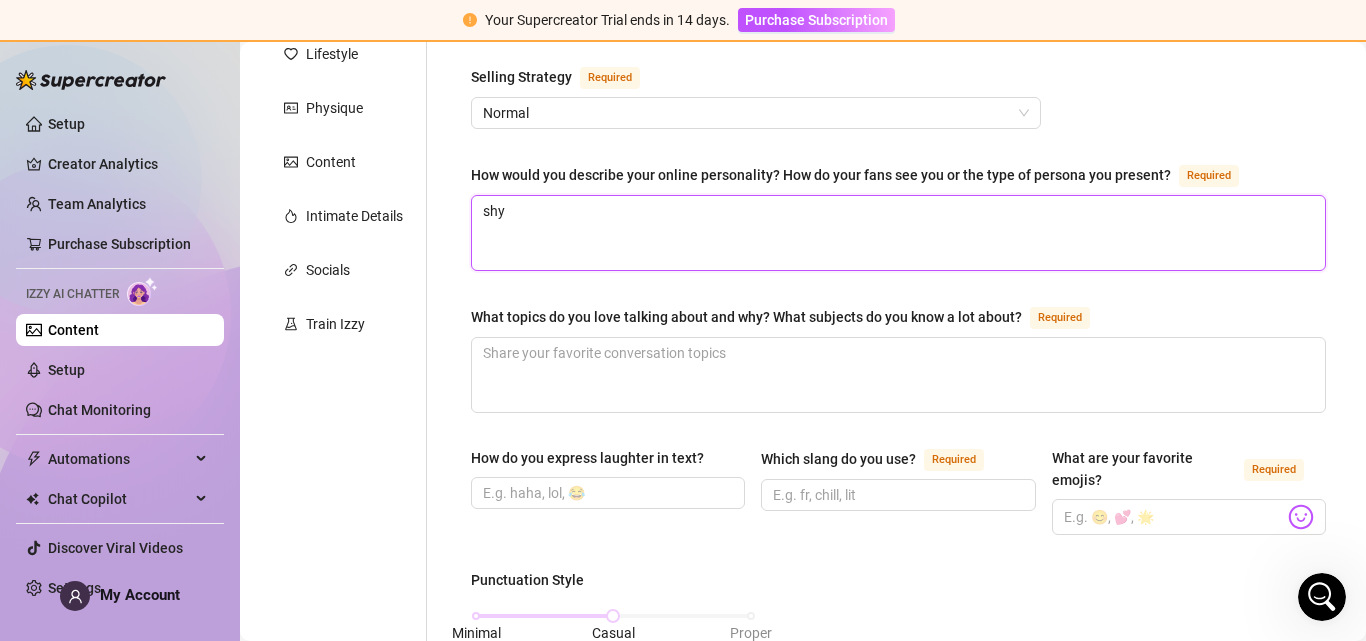type 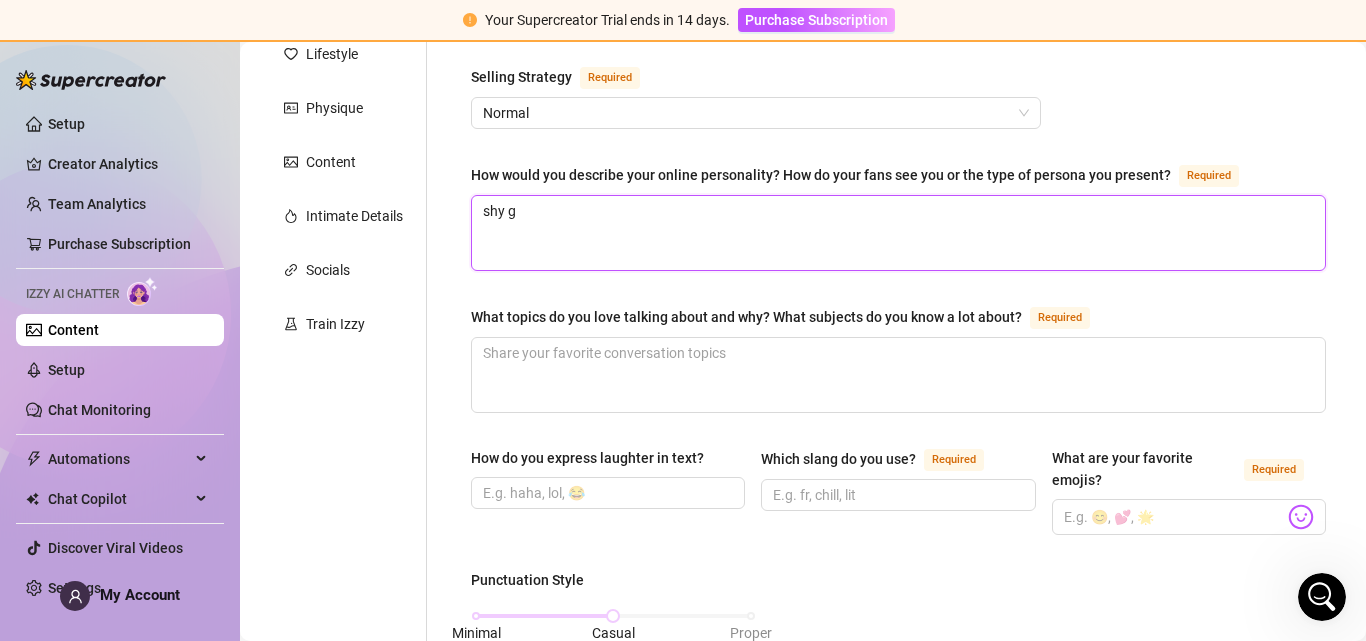 type 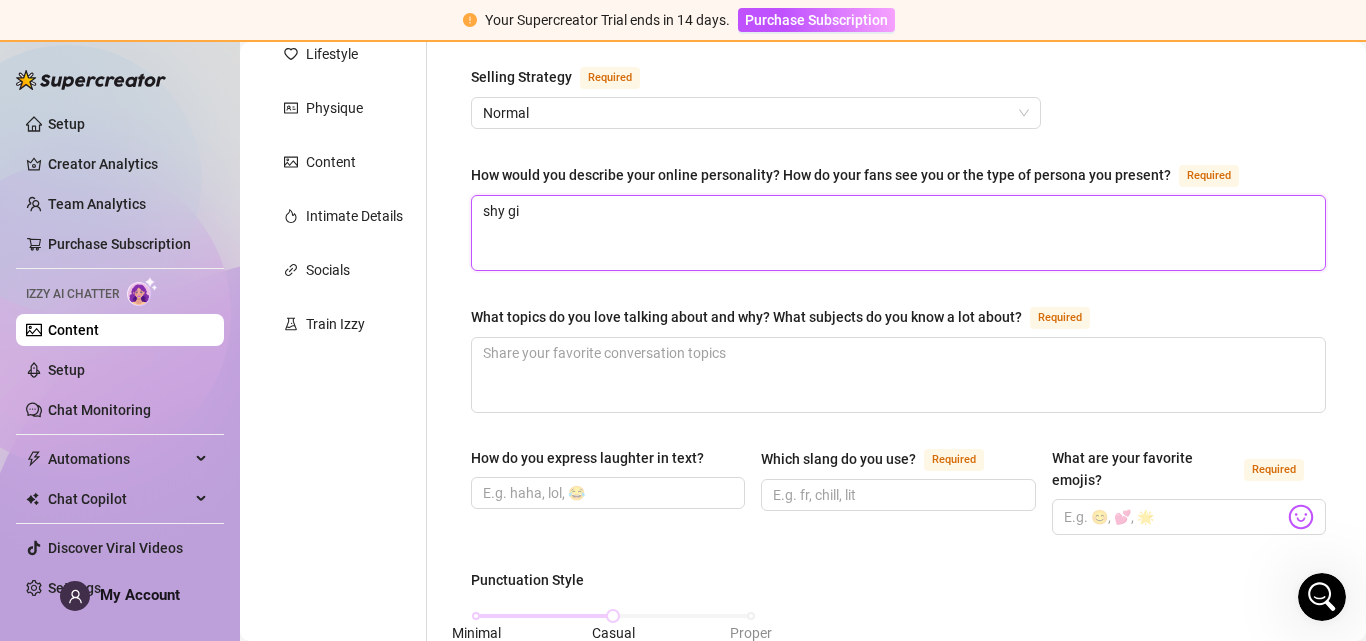 type 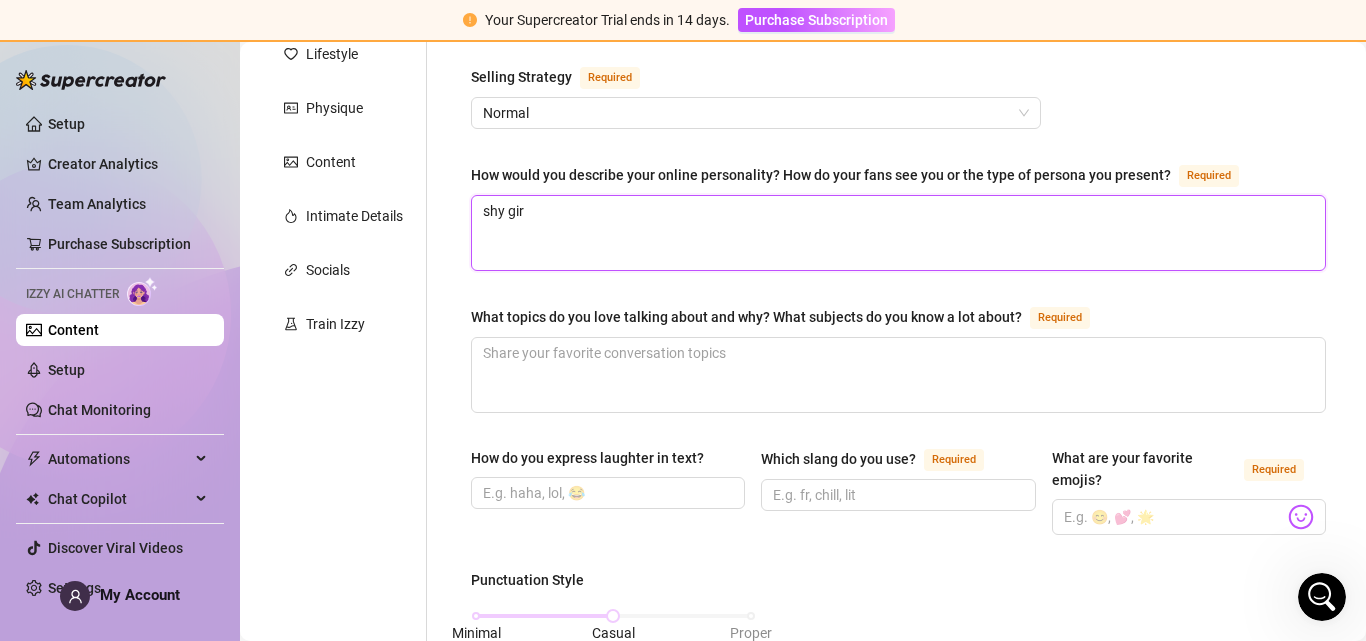 type 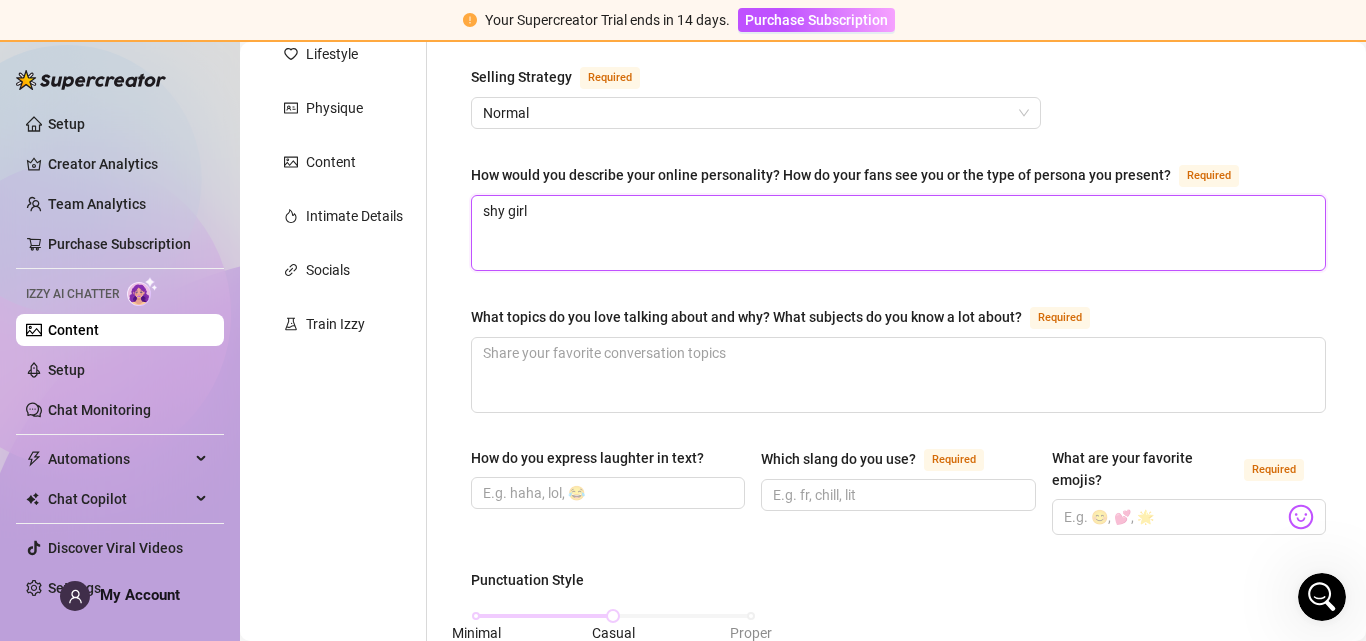 type 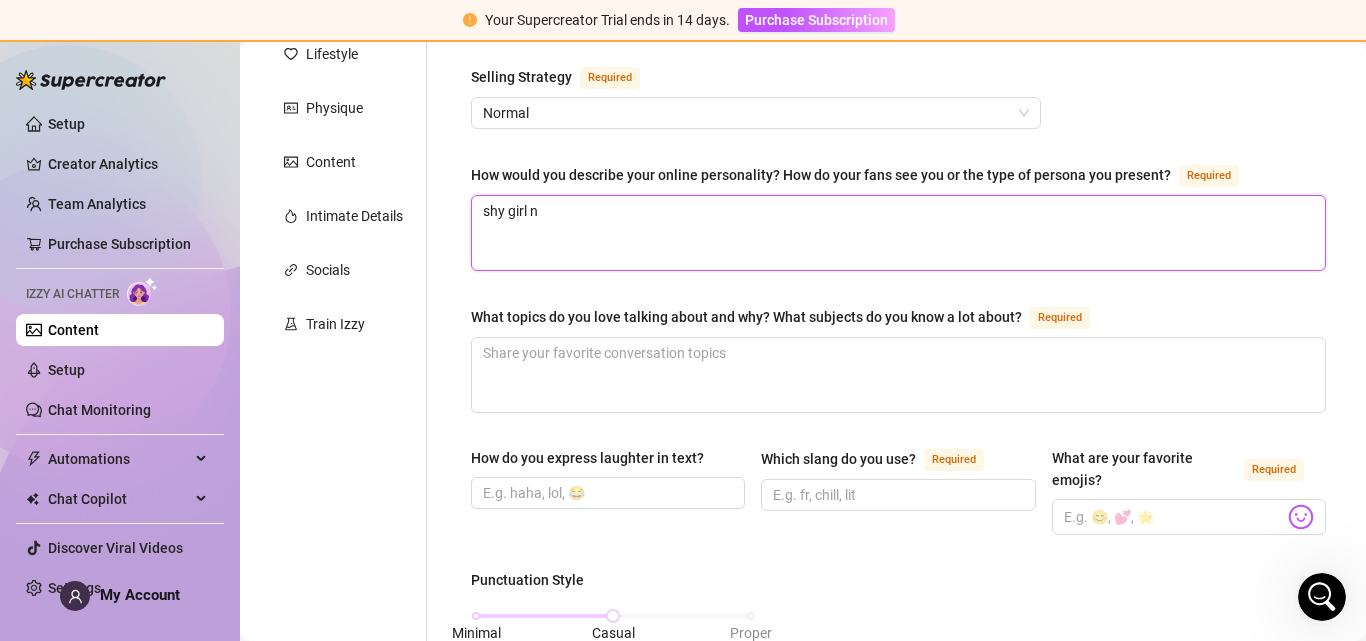 type 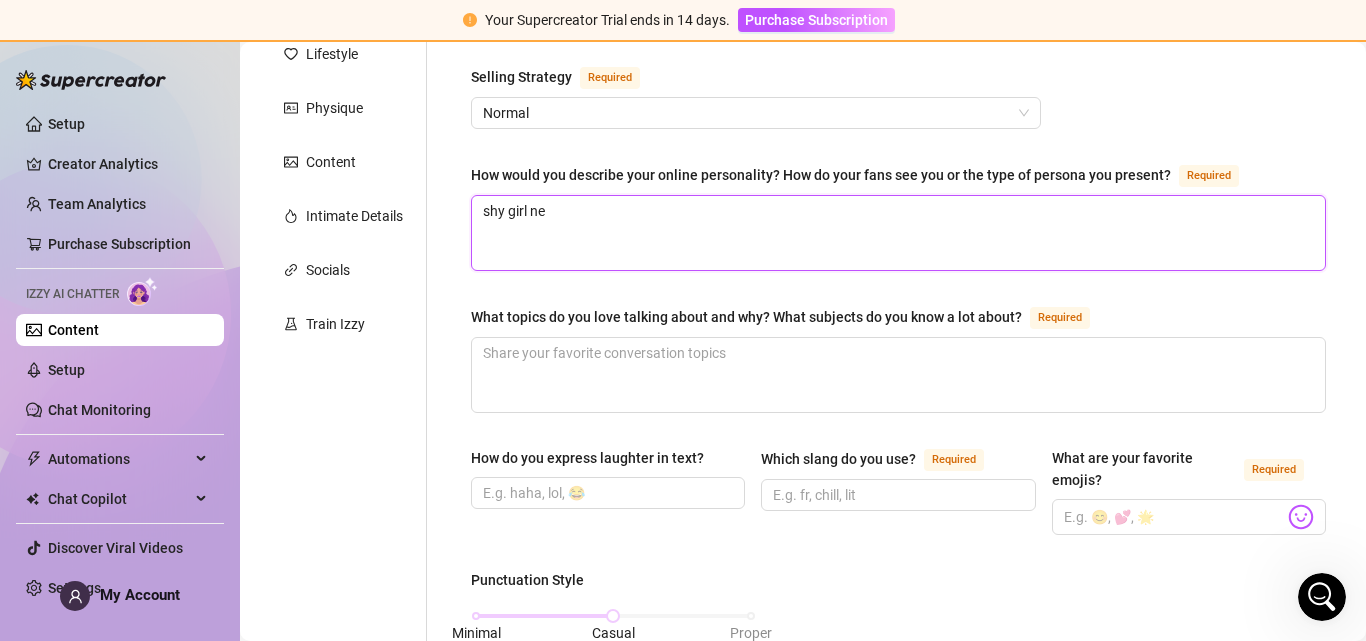type 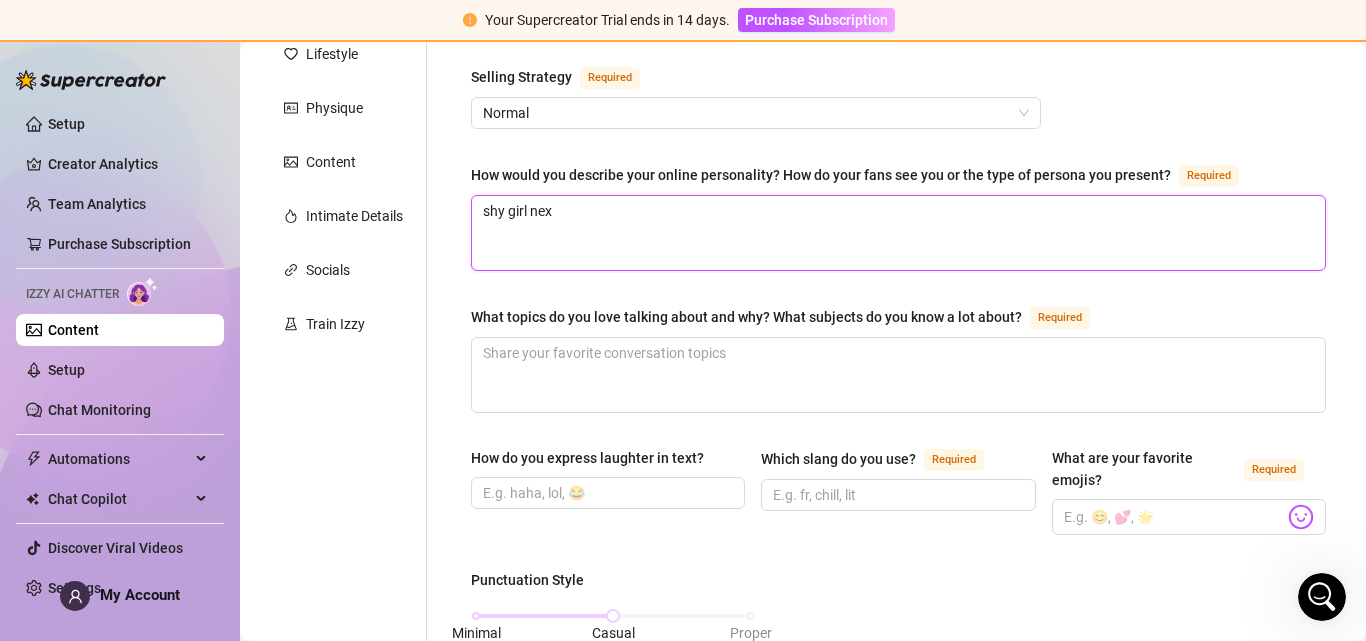 type 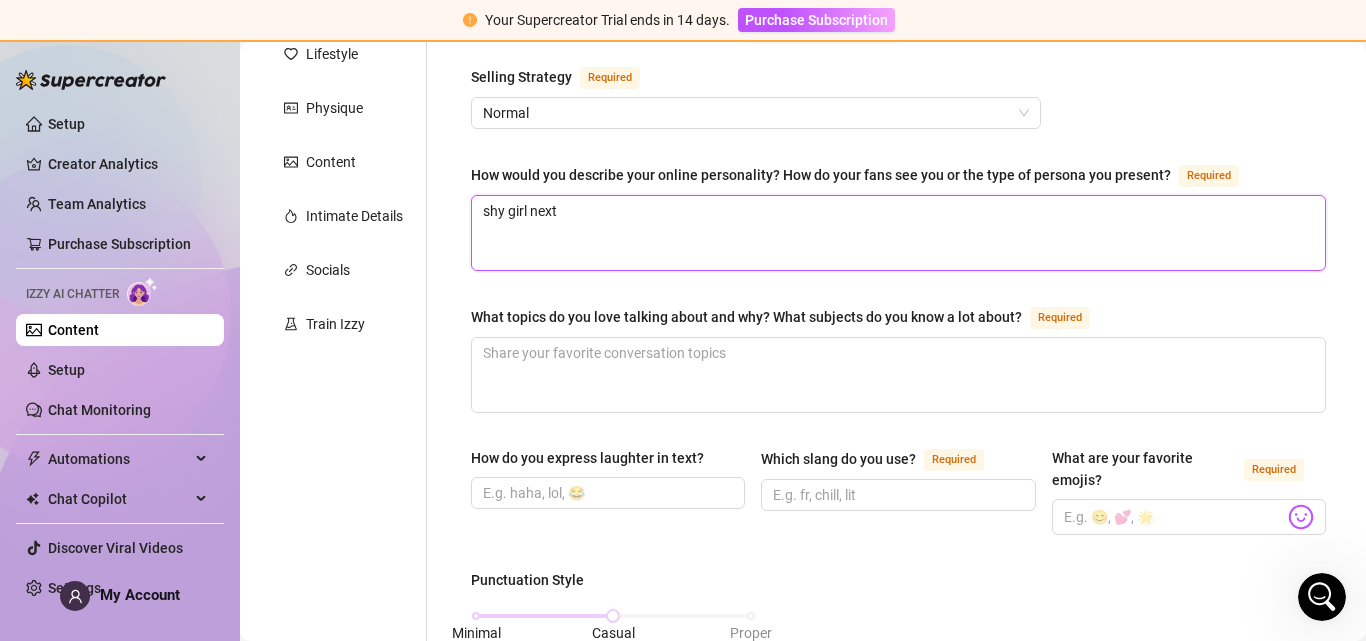 type 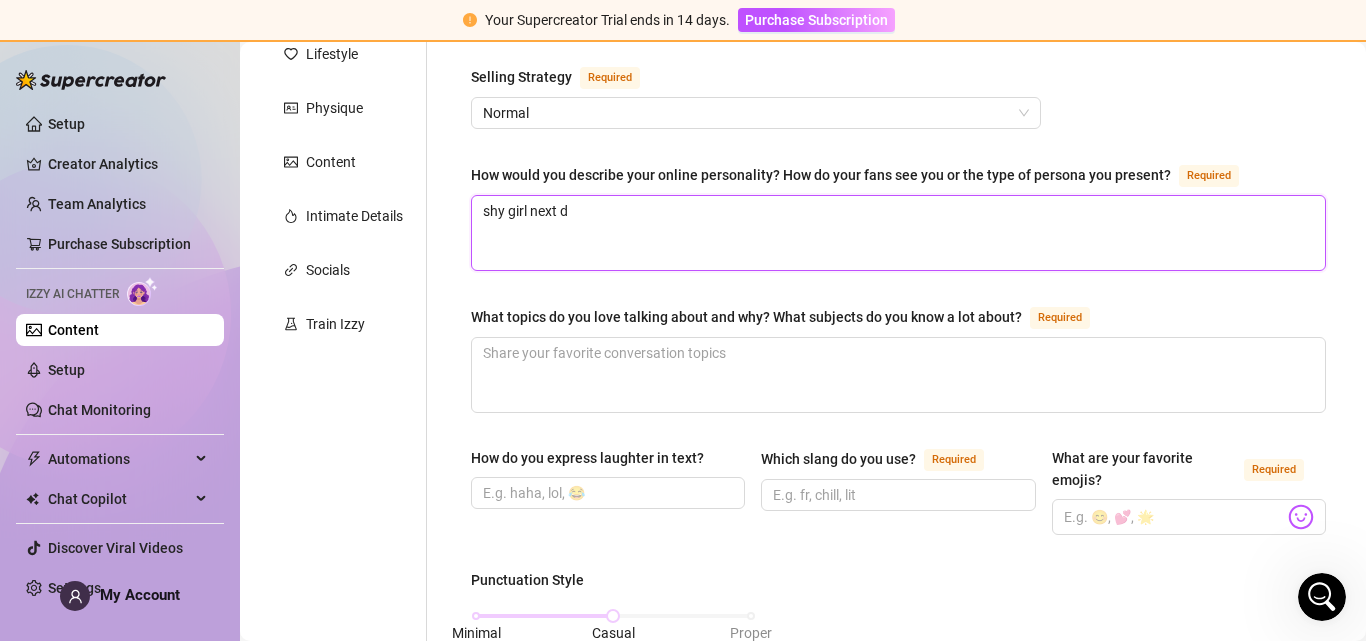 type 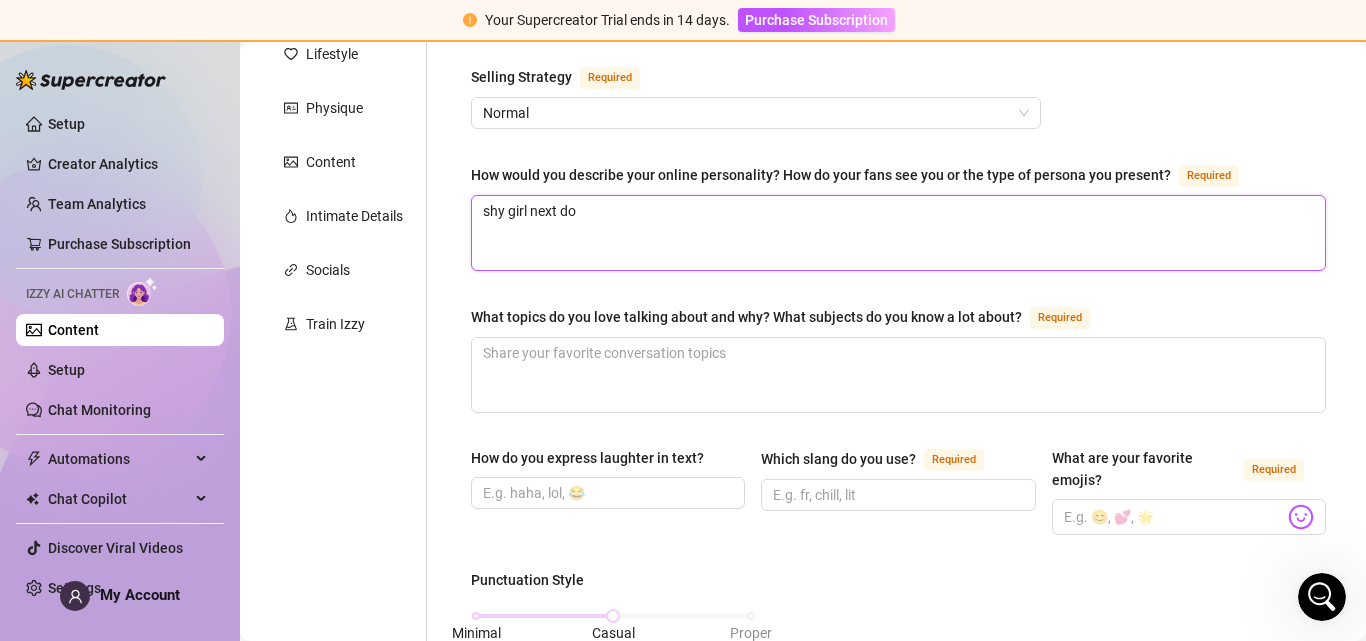type 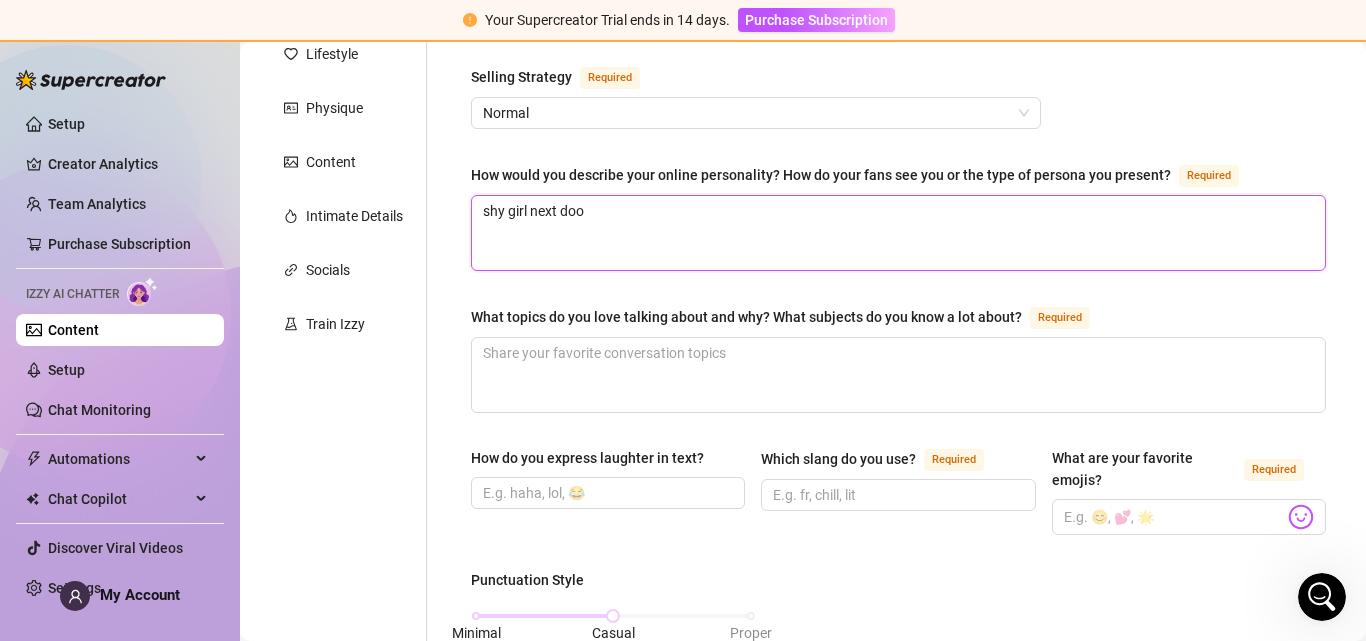 type 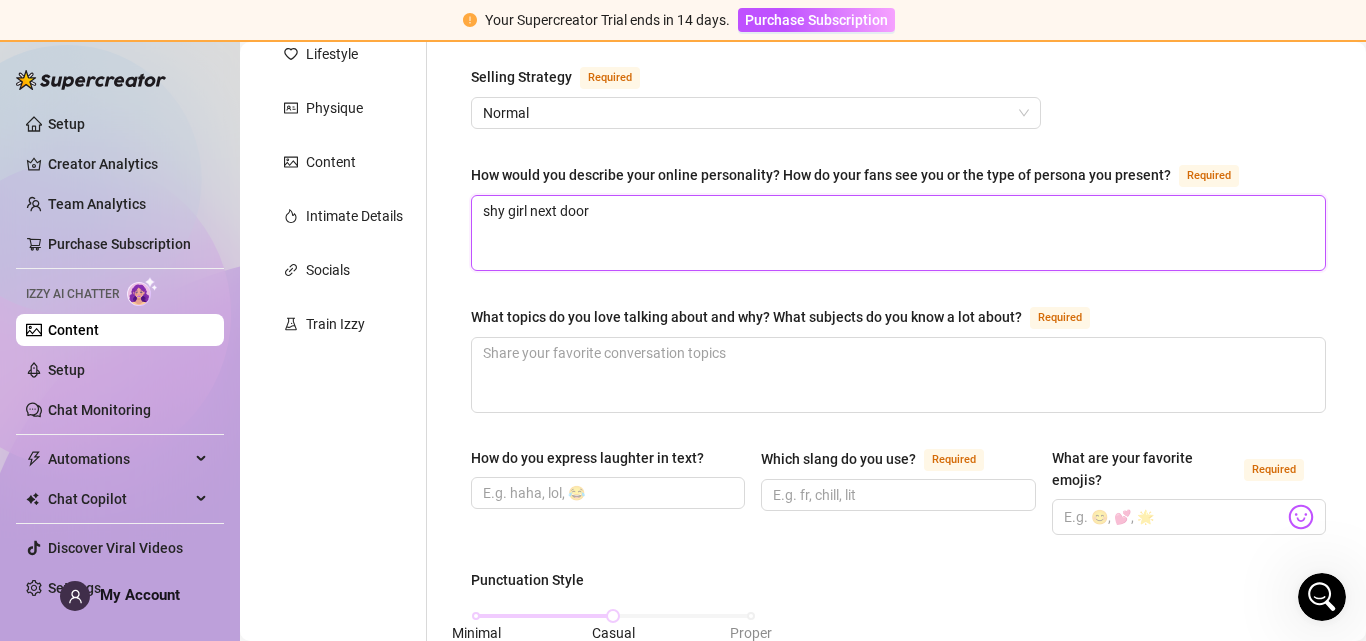 type 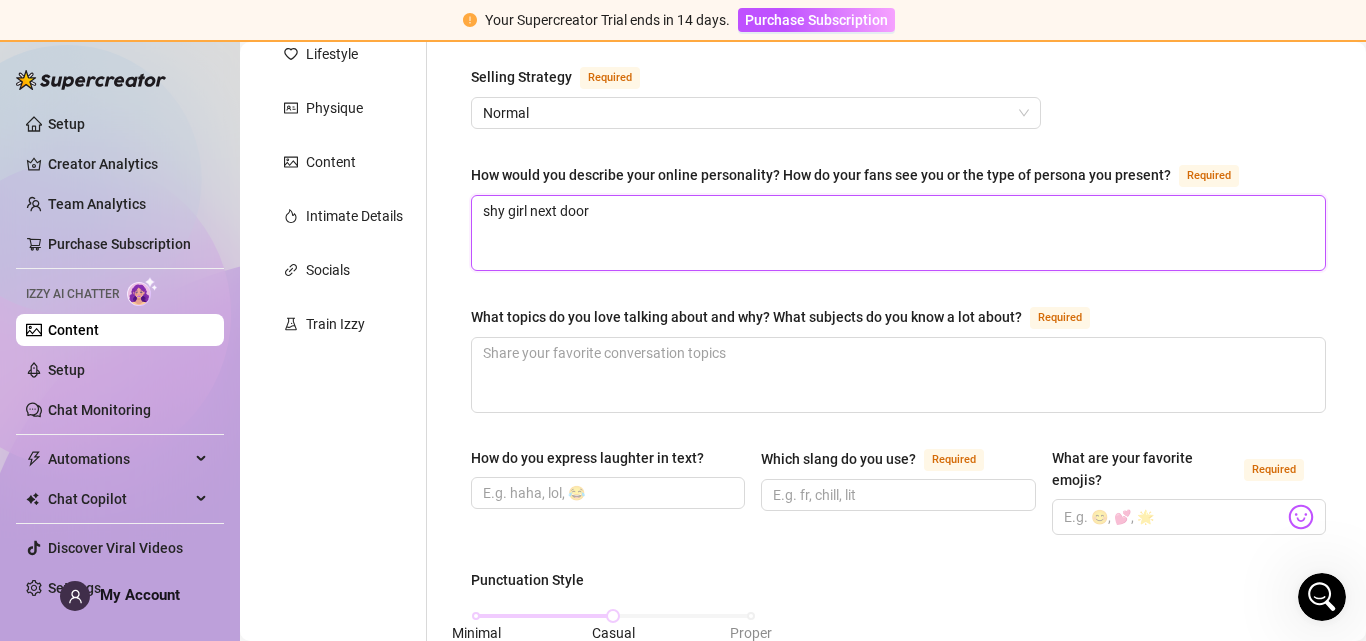 type 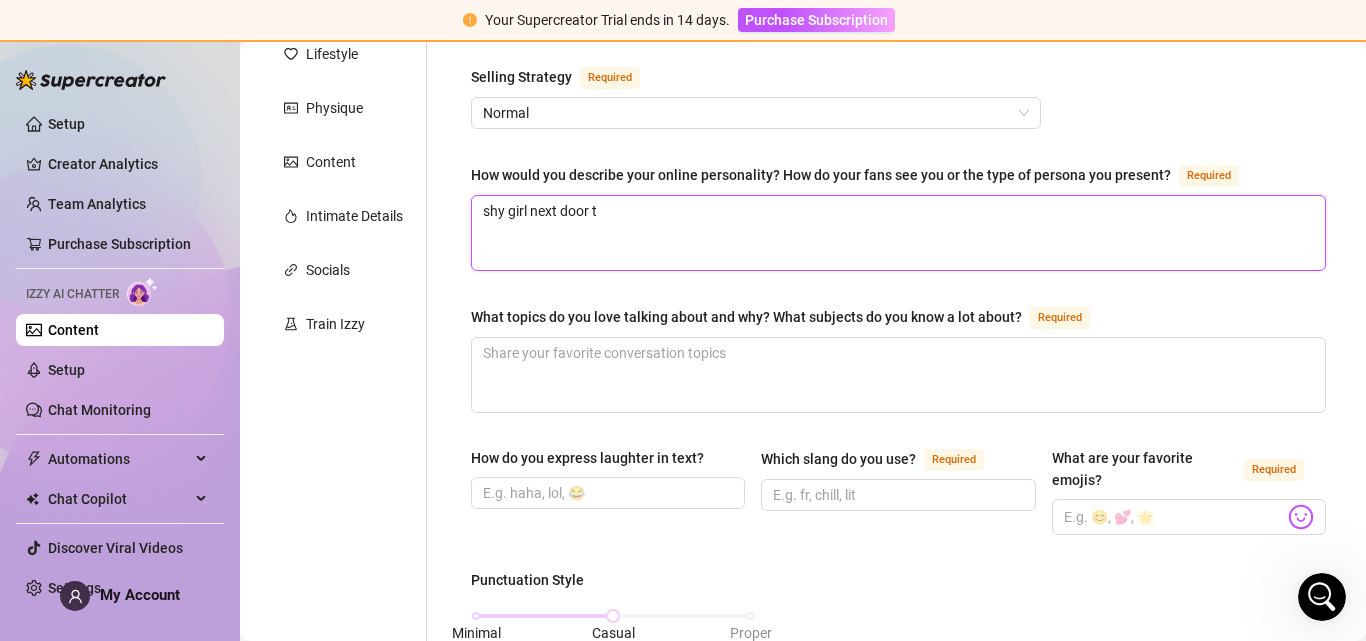 type 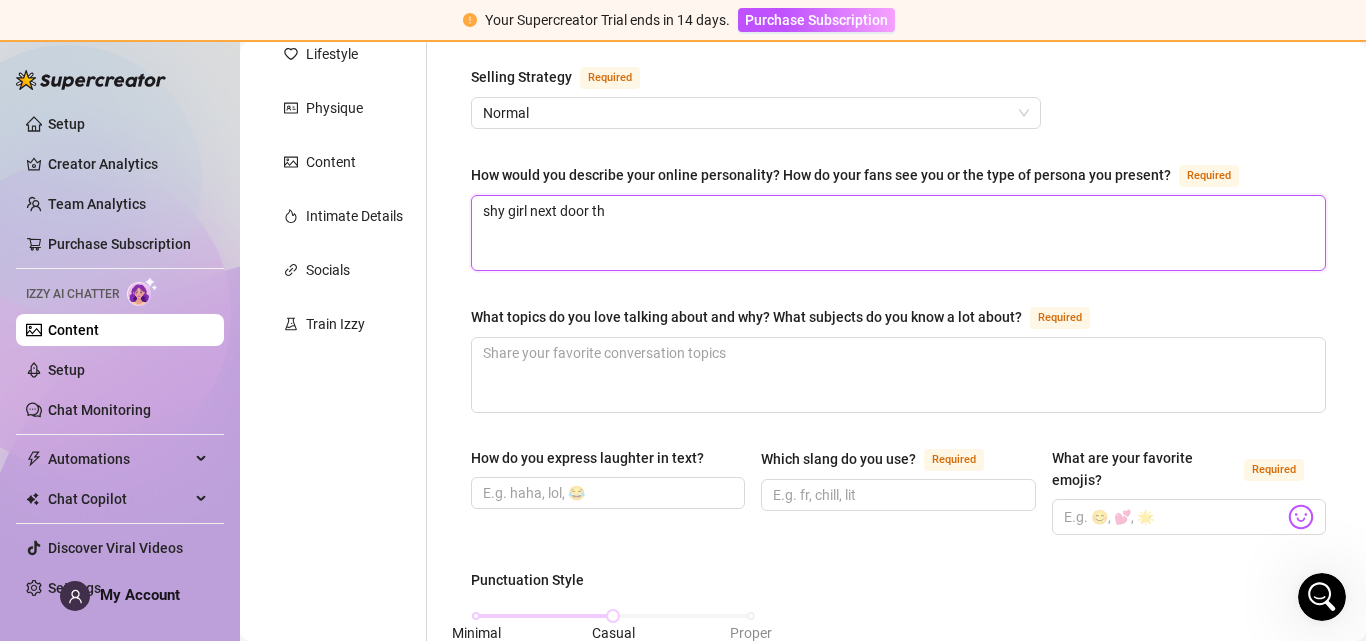 type 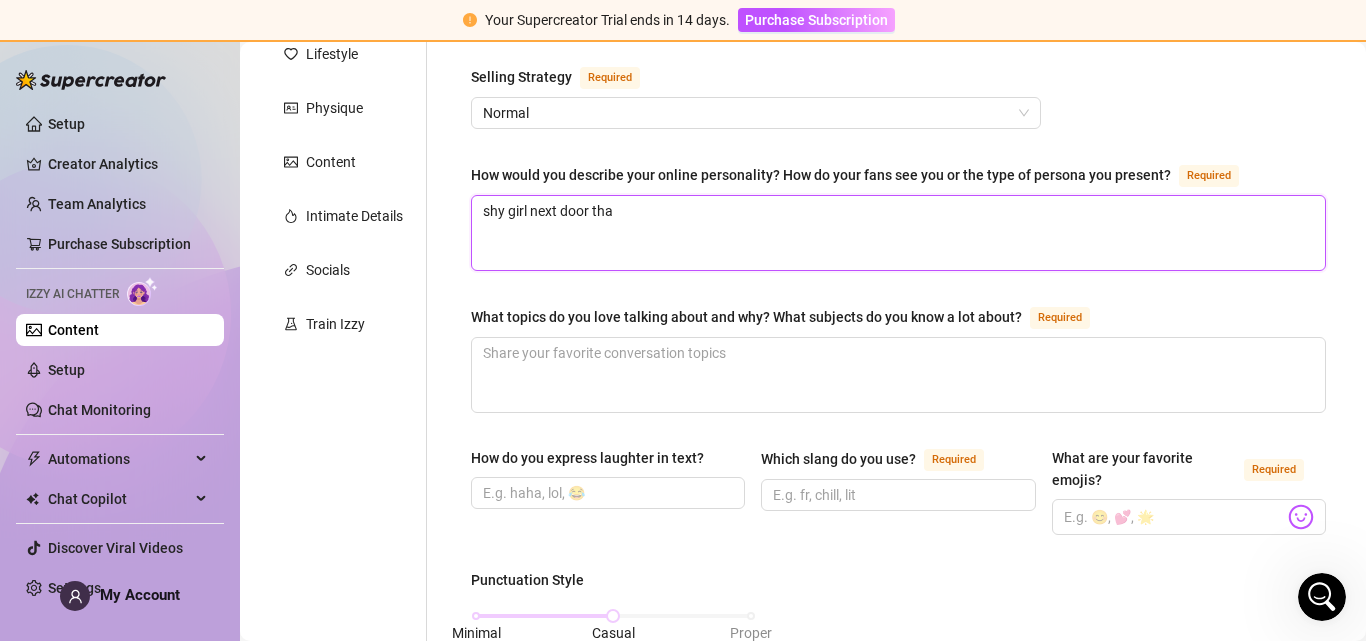 type 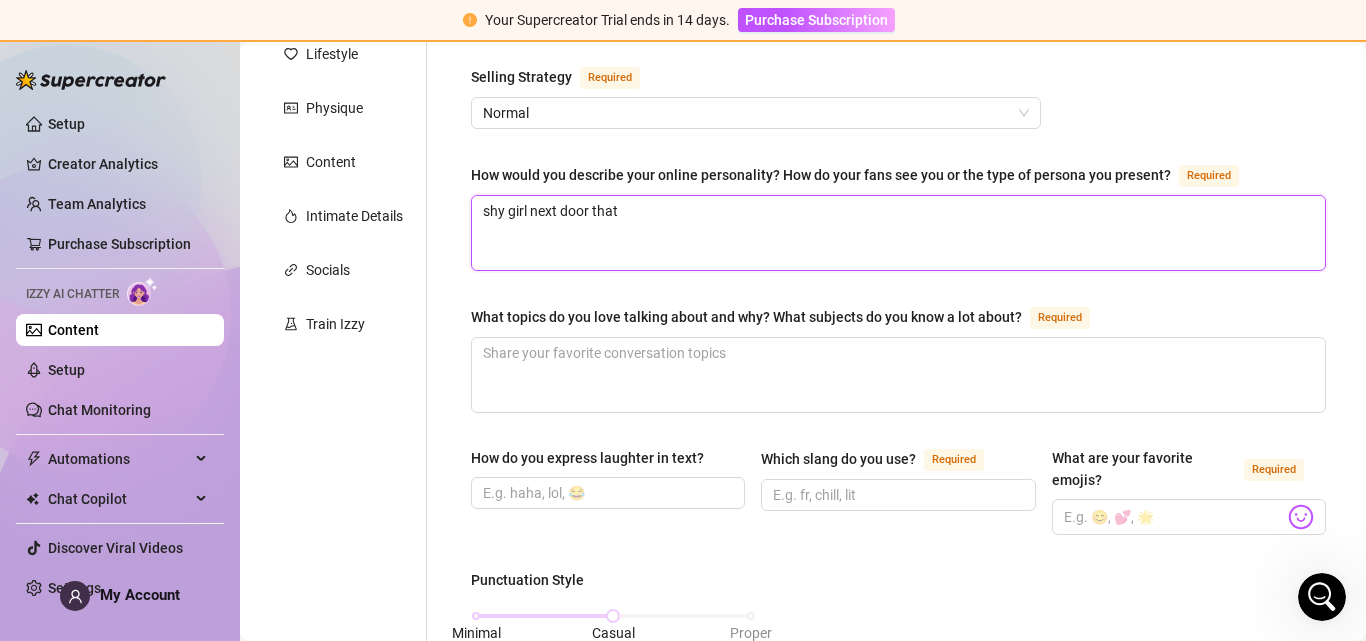 type 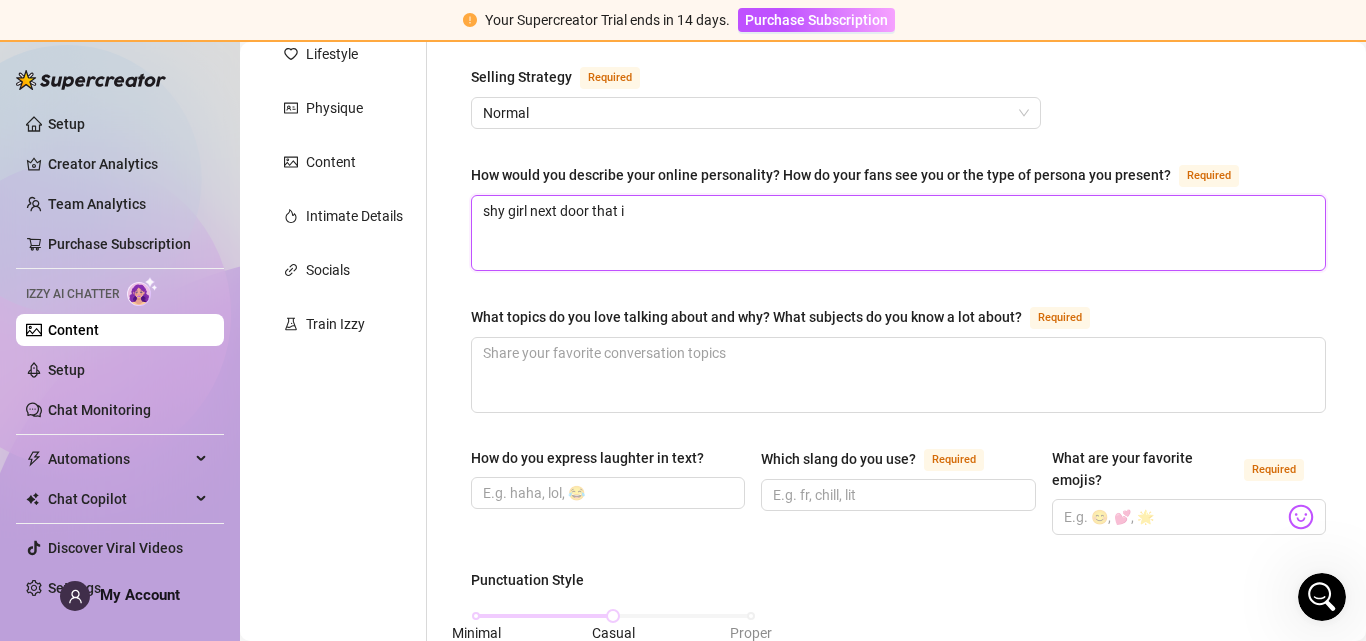 type 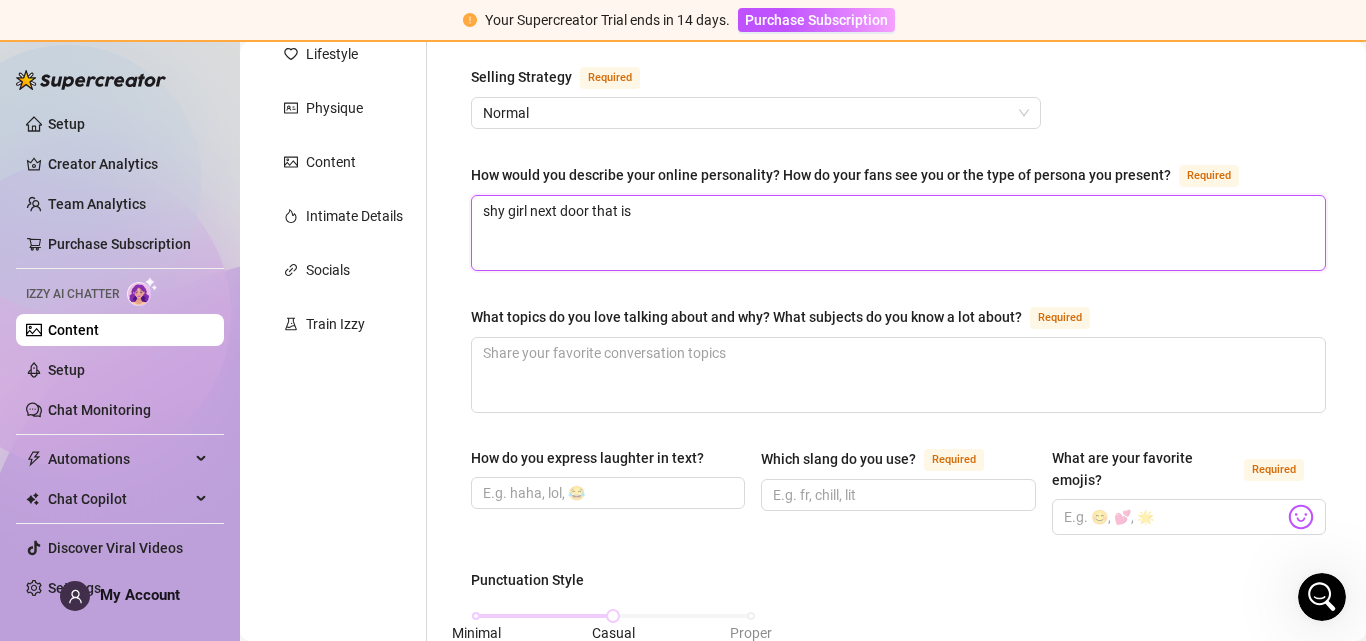 type 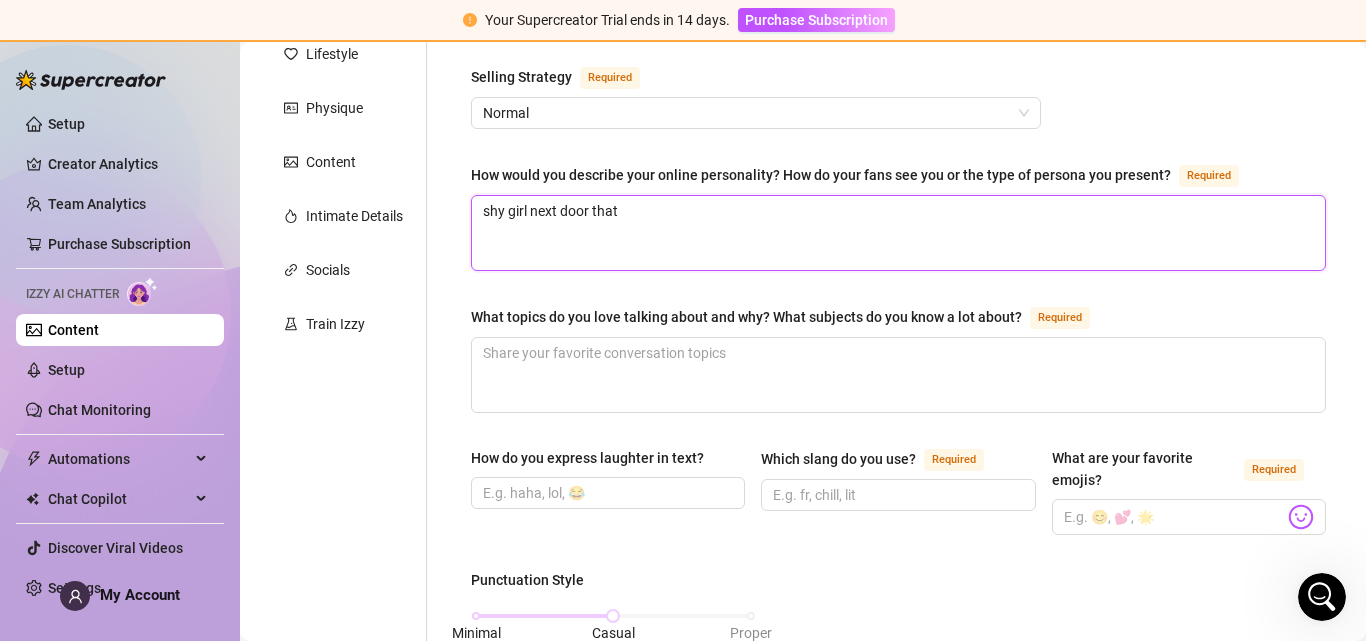 type on "shy girl next door tha" 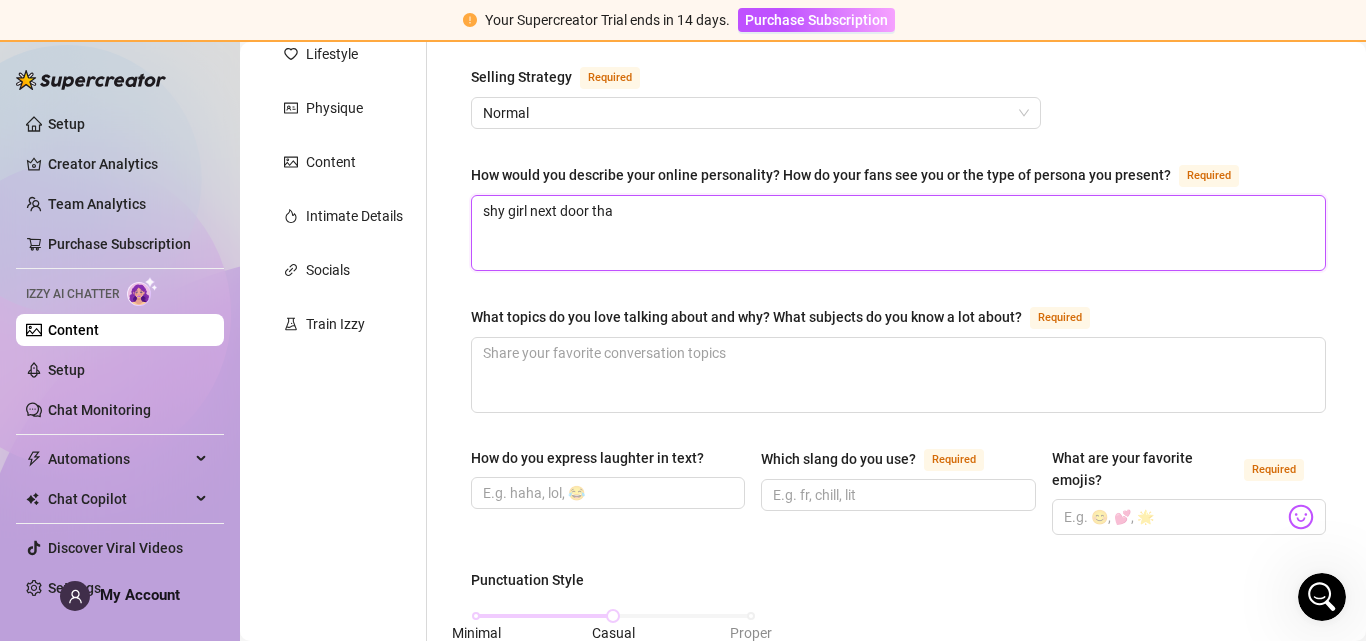 type 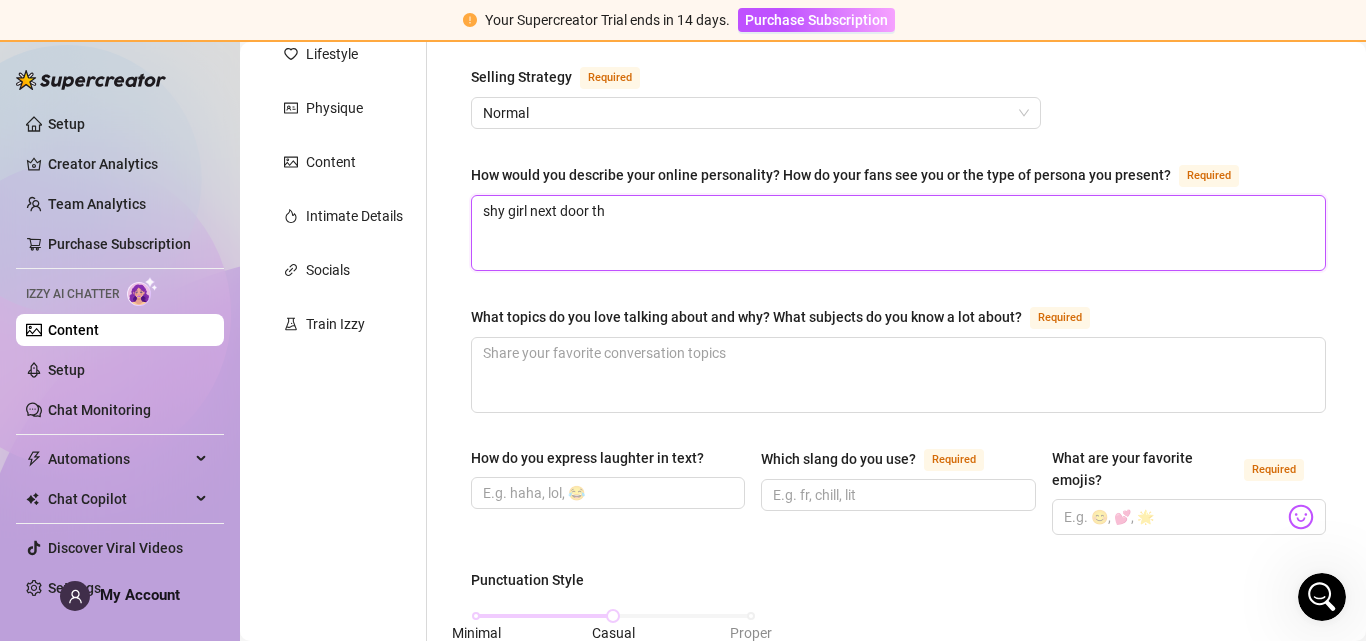 type on "shy girl next door t" 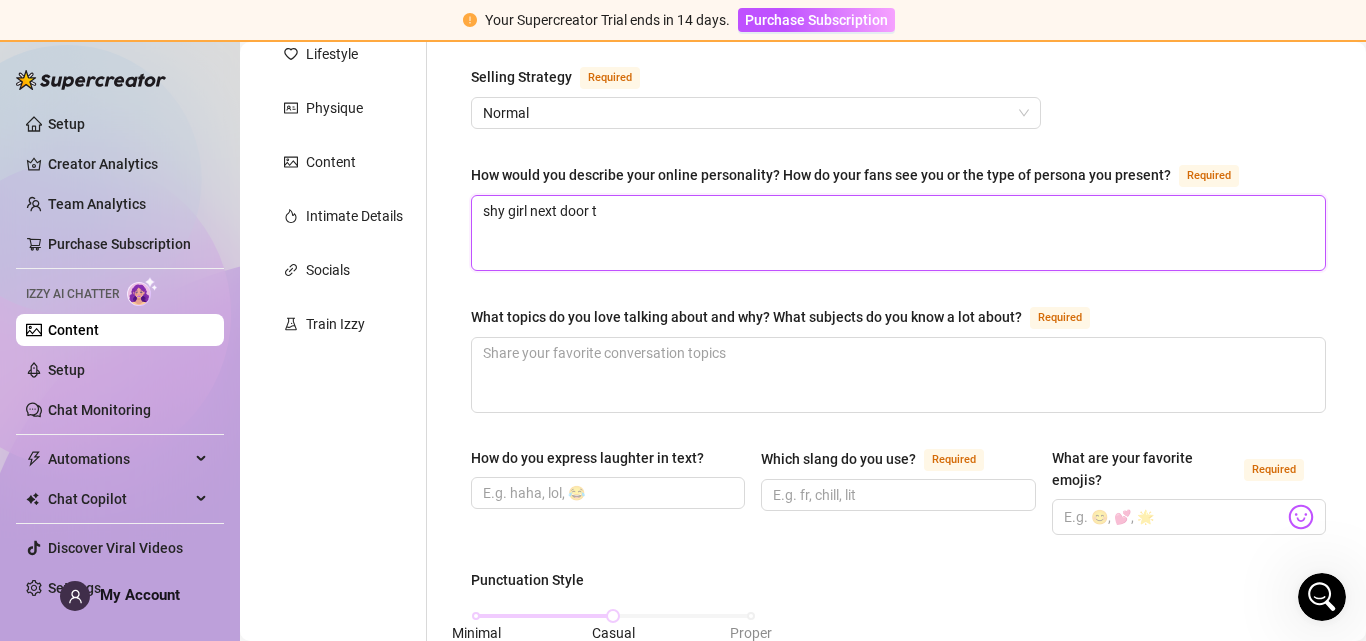 type 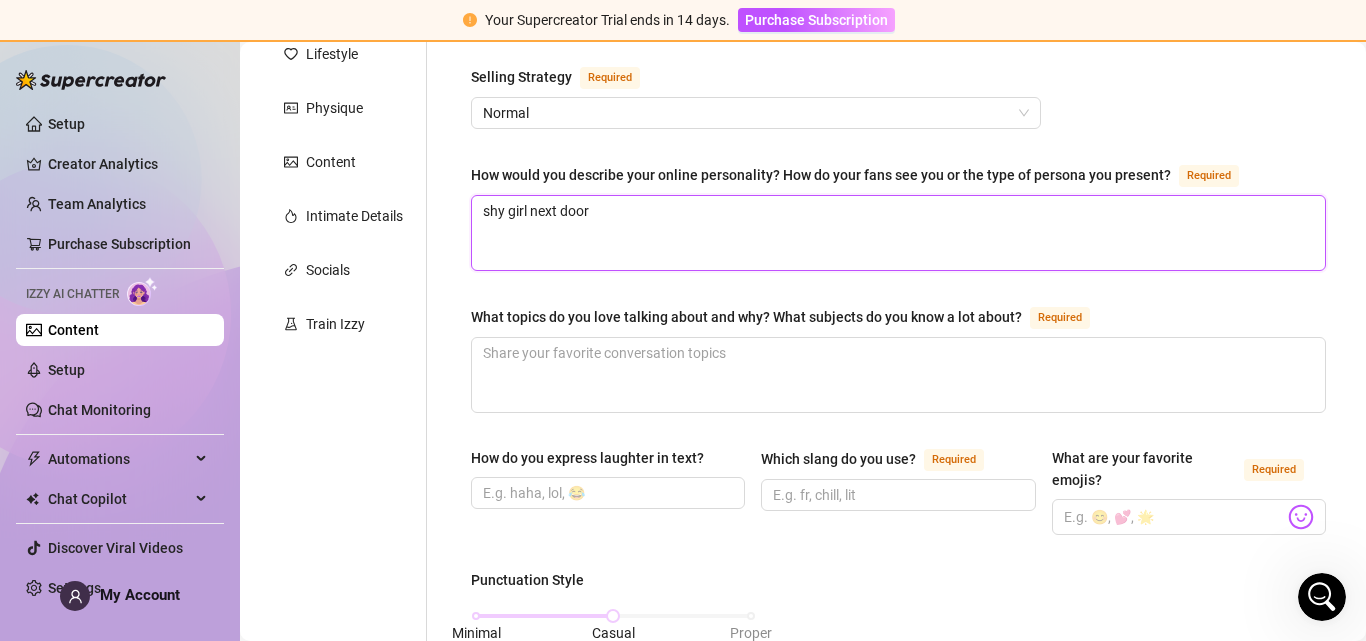 type 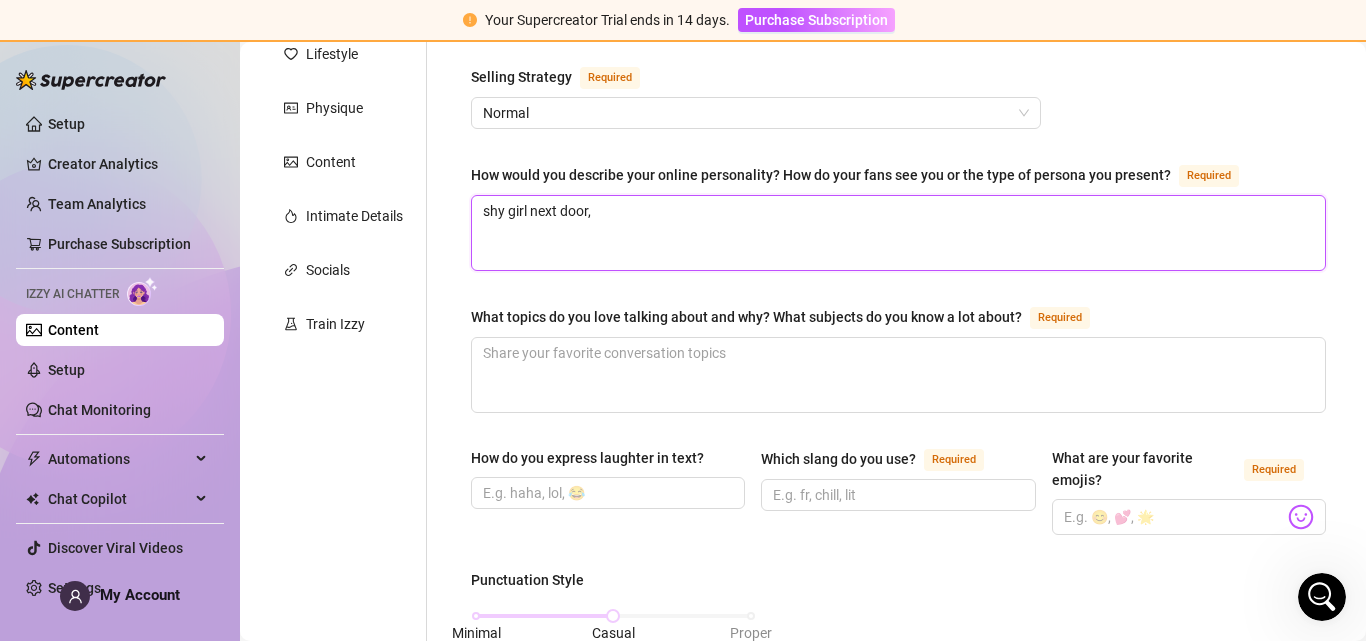 type 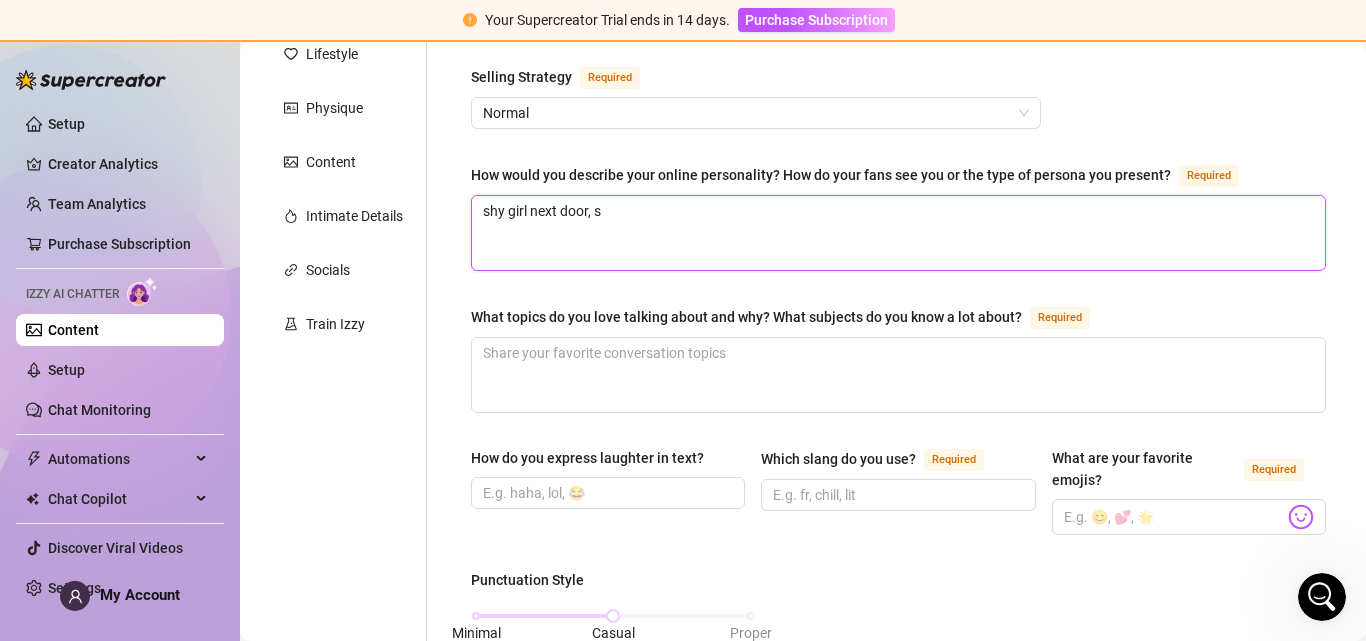 type 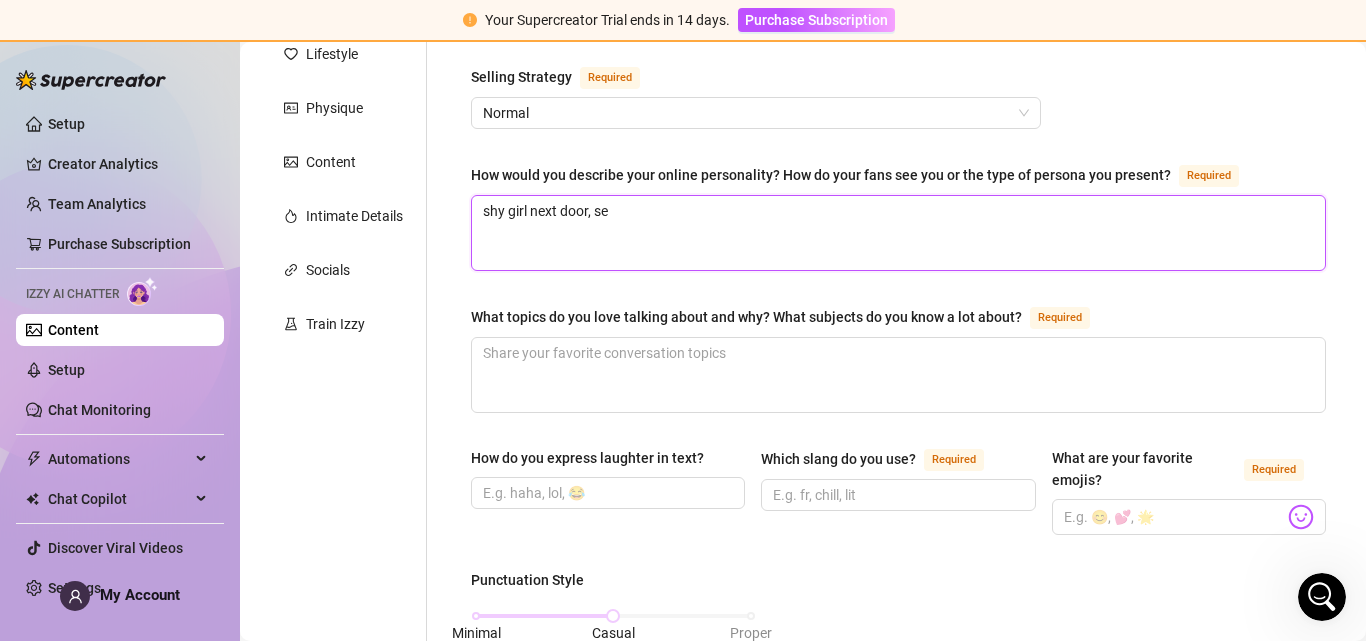 type 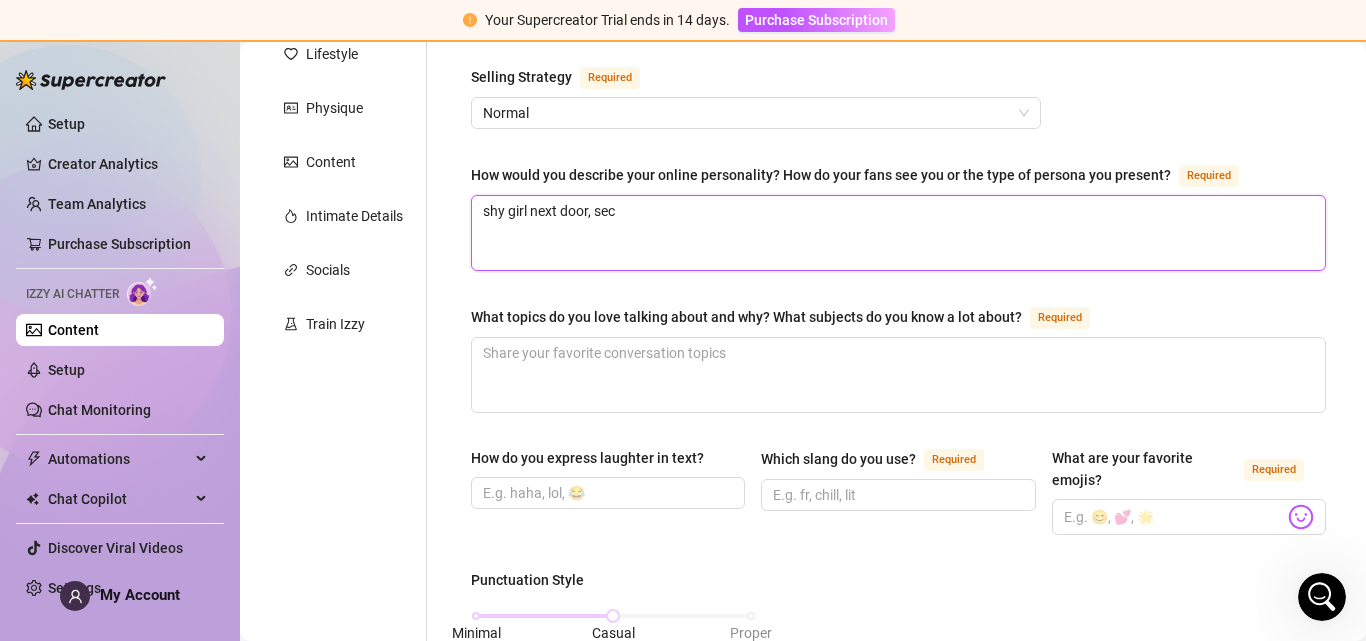 type on "shy girl next door, secr" 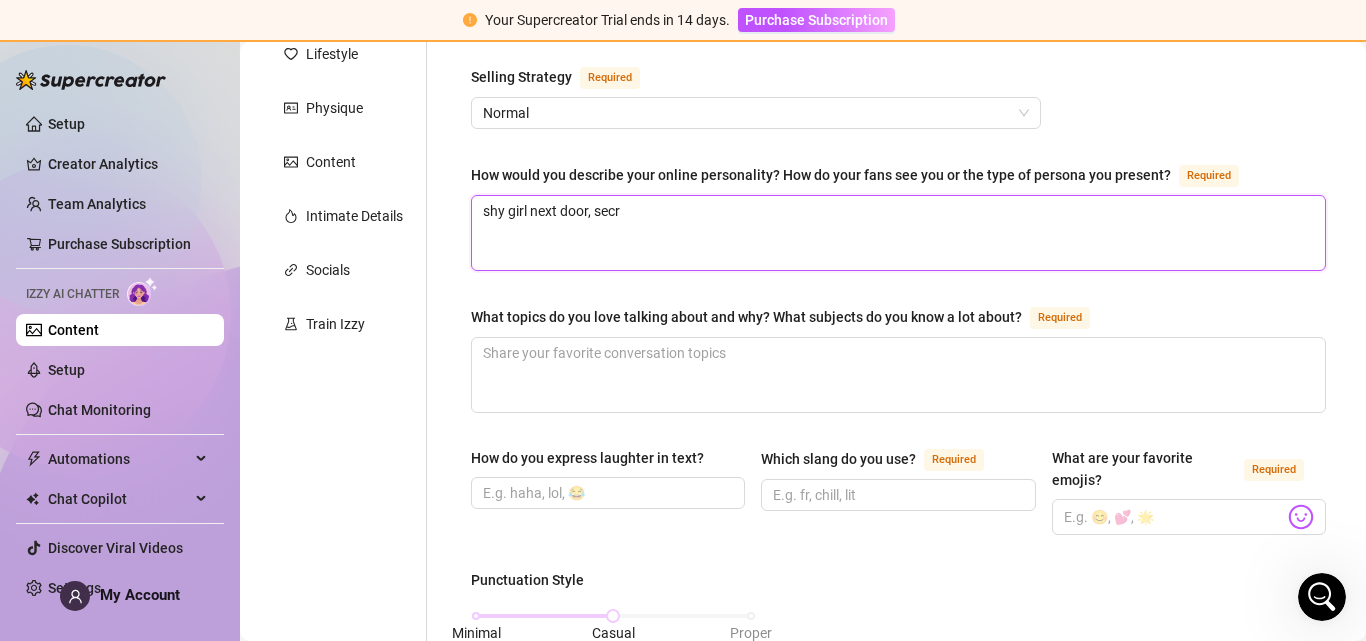 type 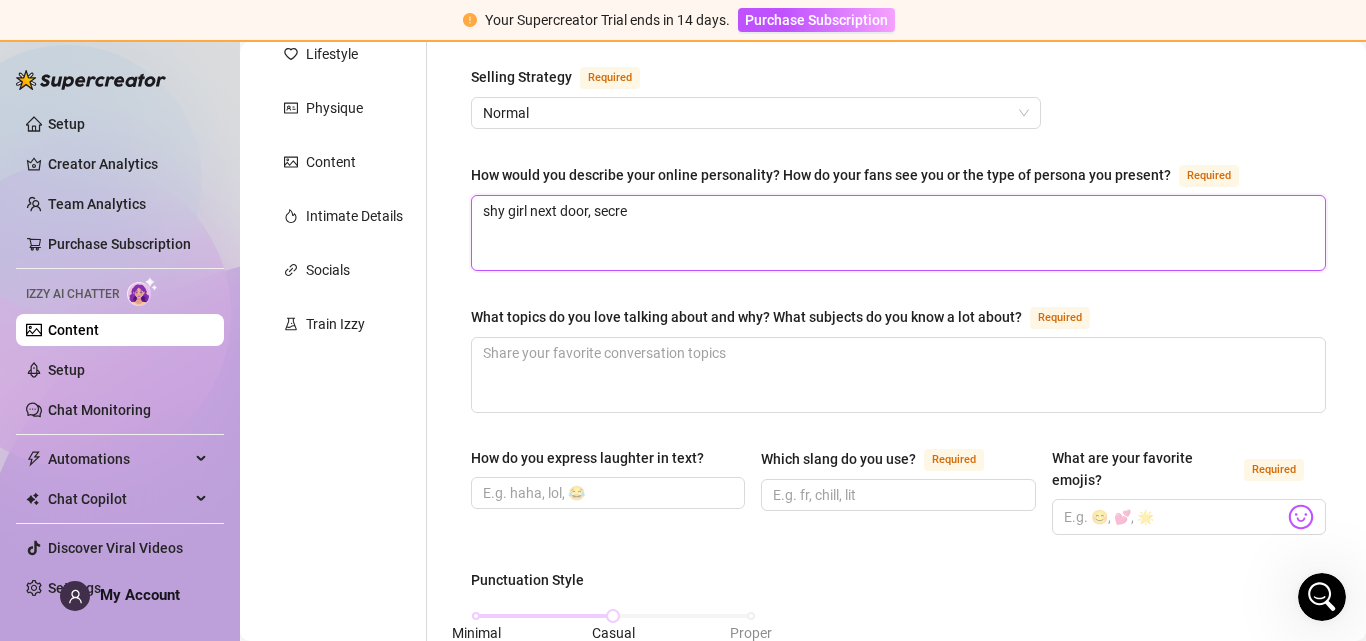 type 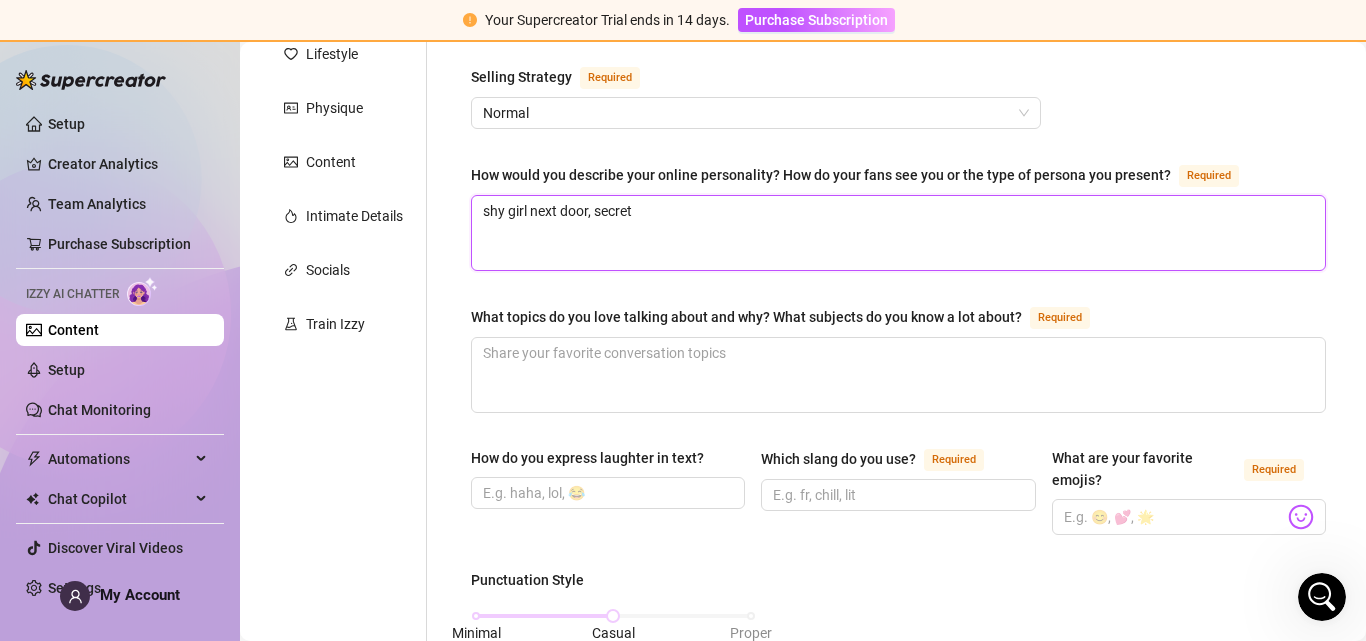 type 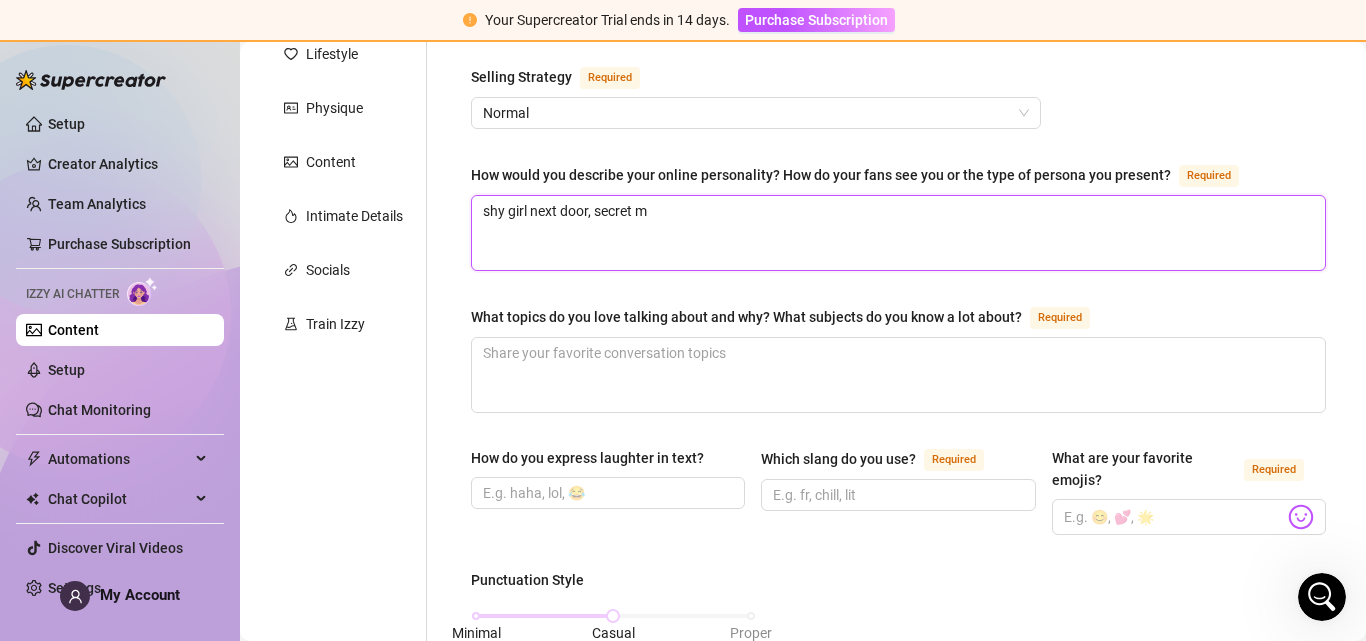 type 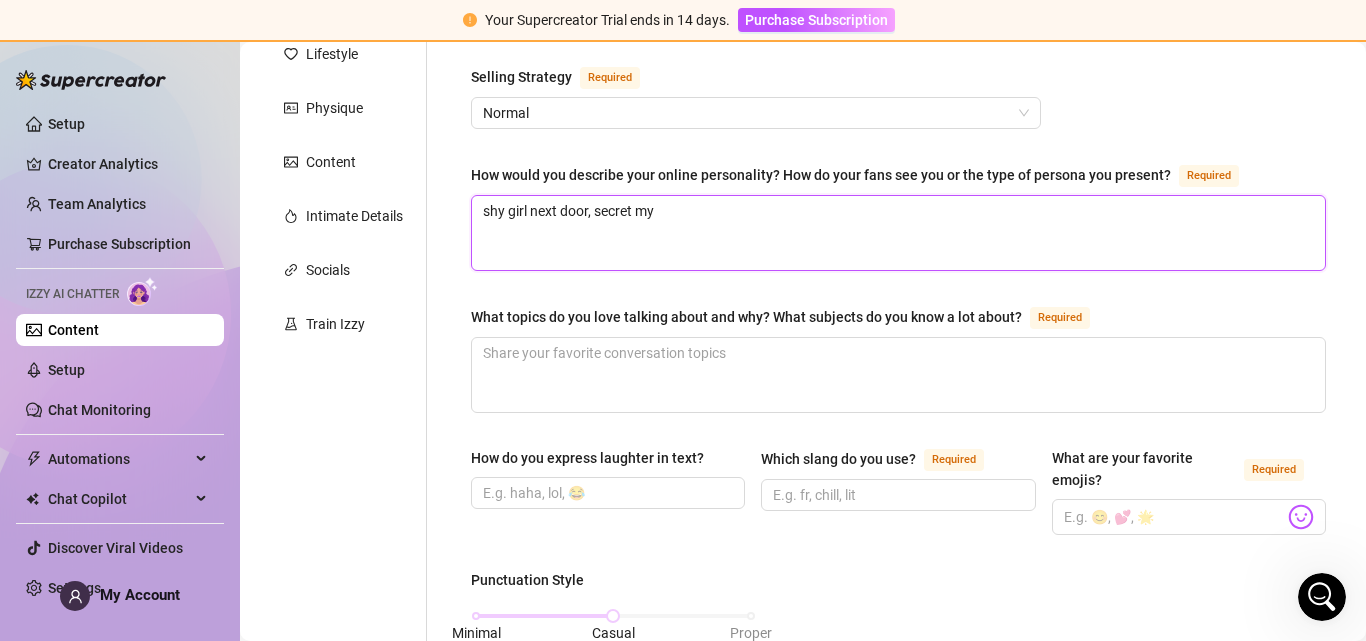 type 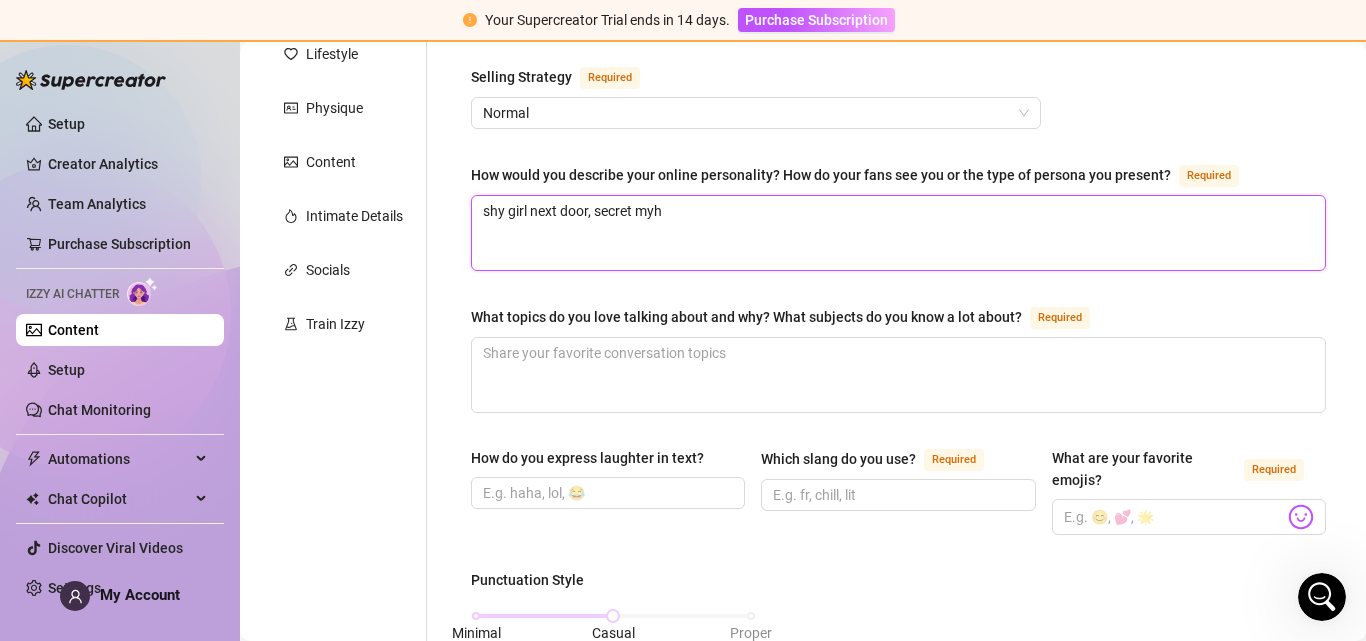 type 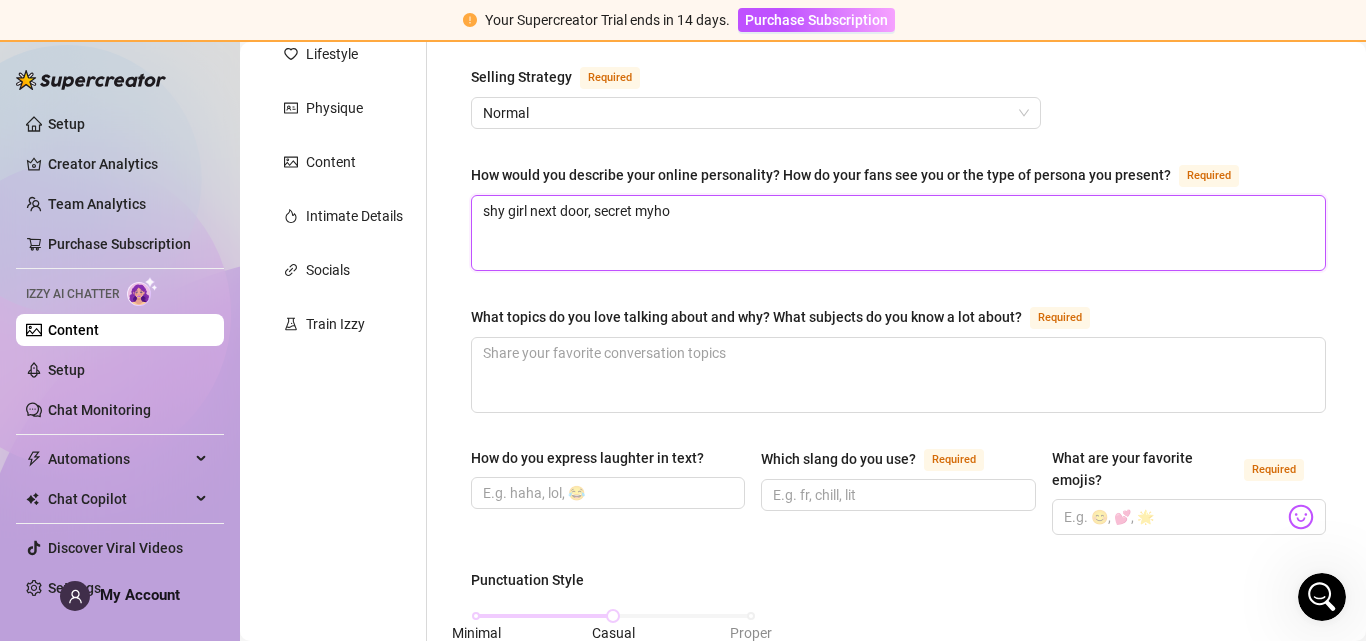 type 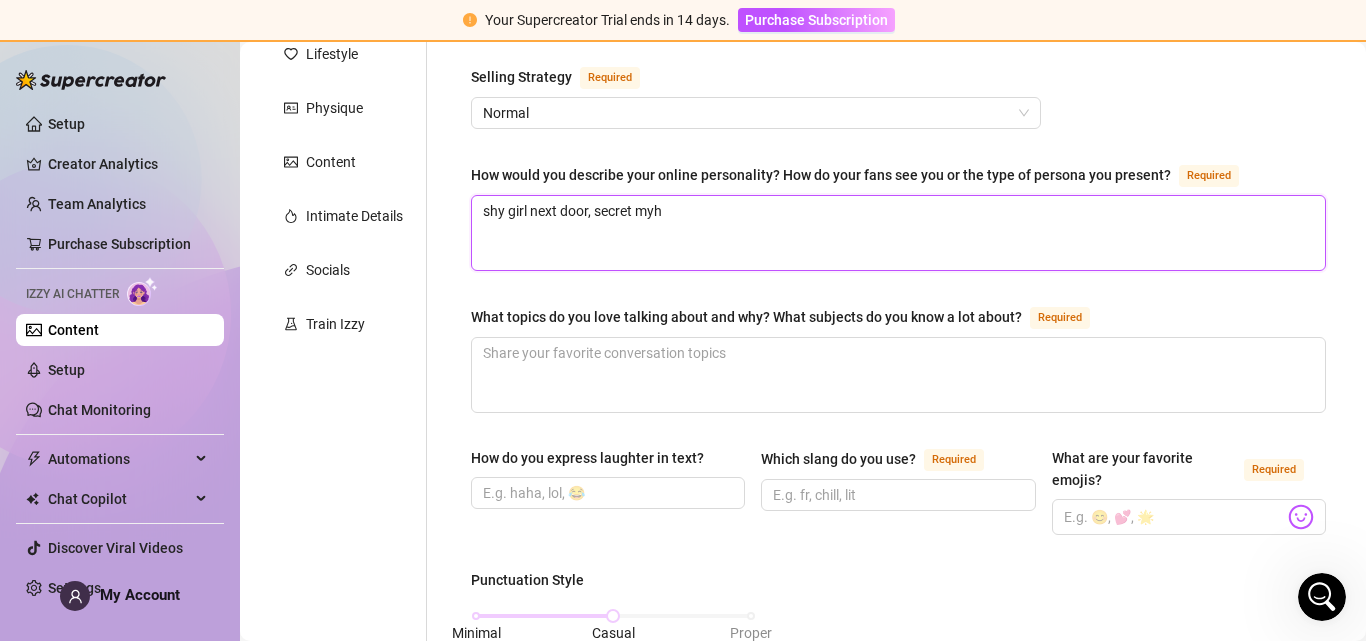 type 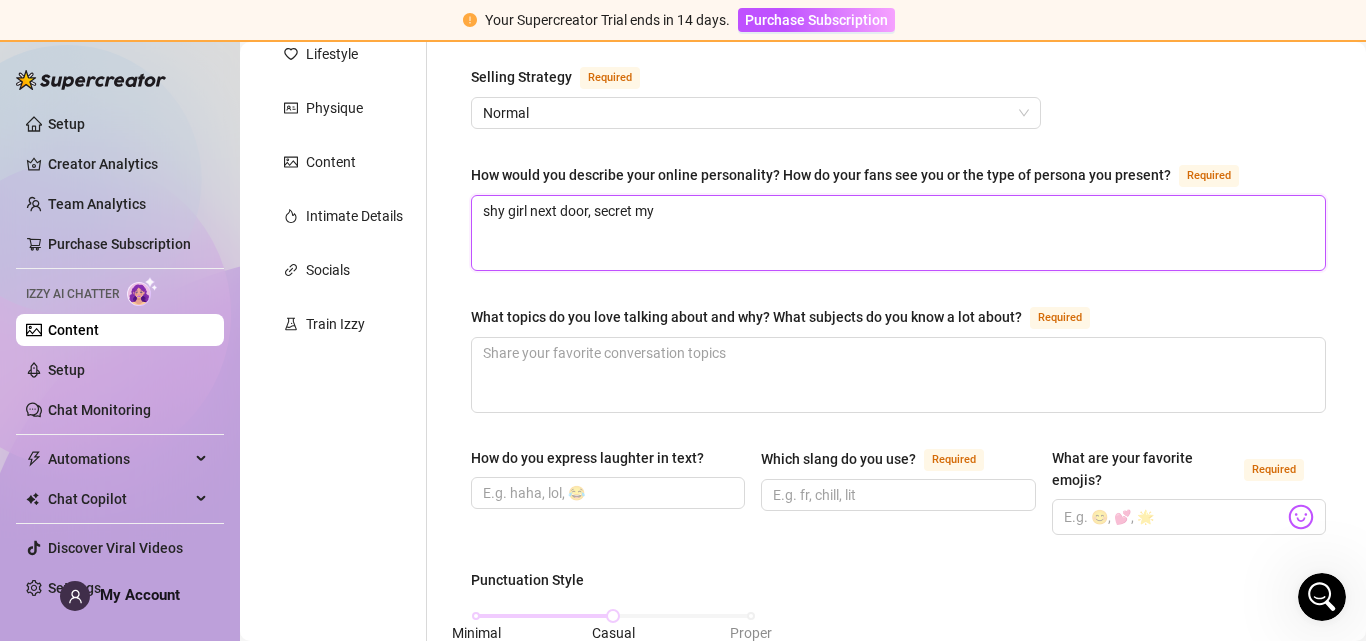 type 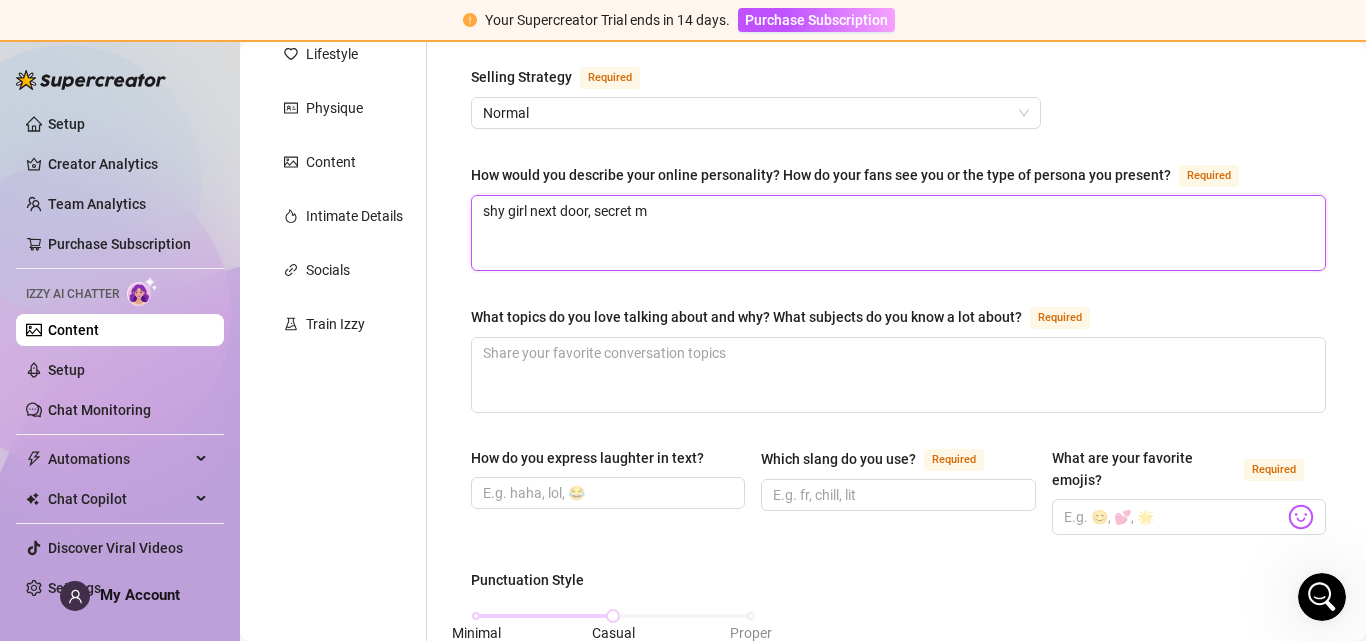 type 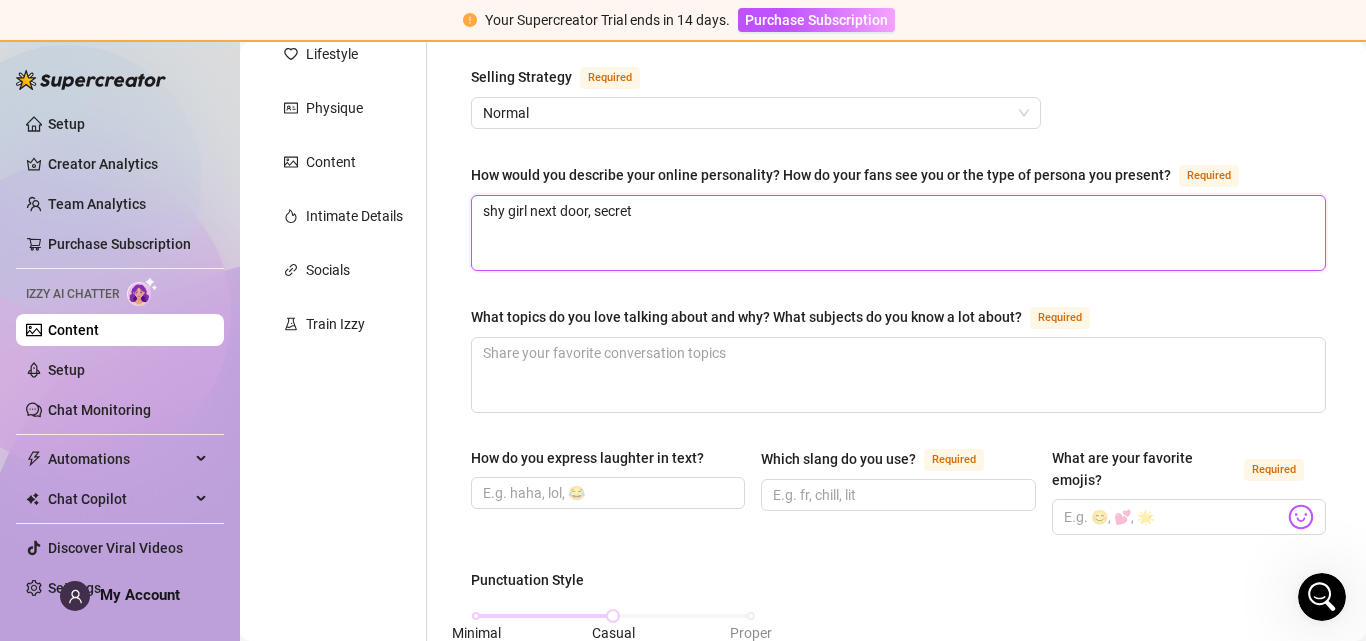type 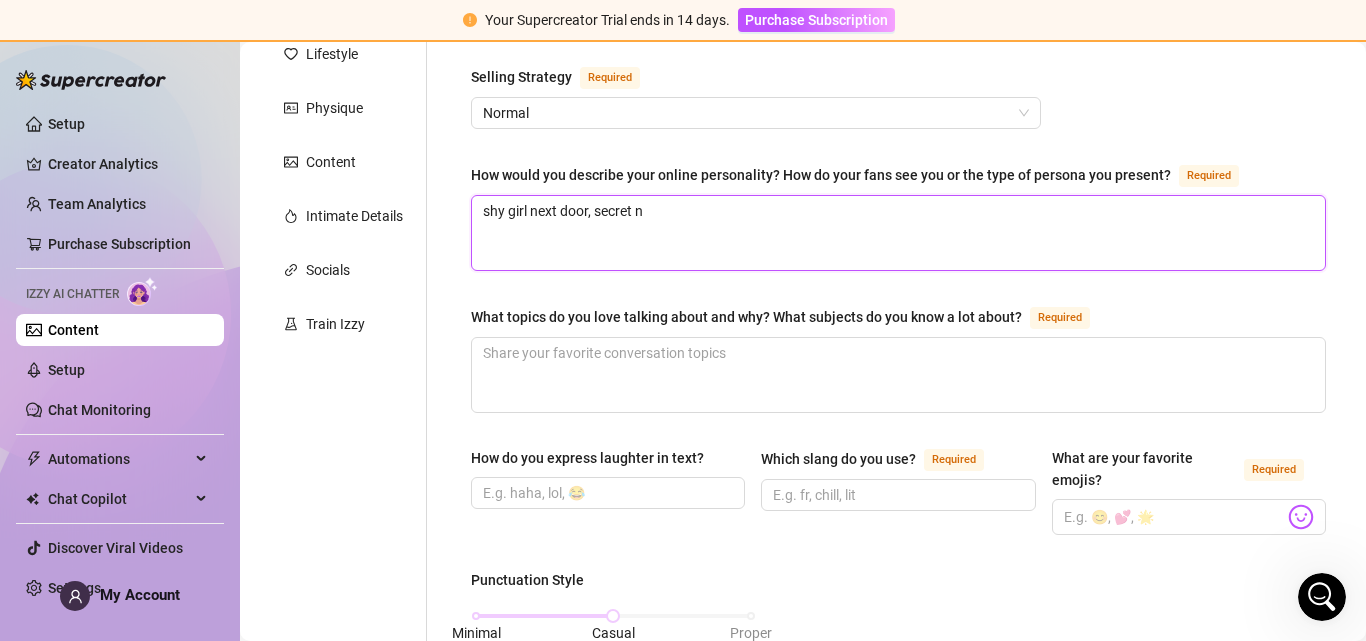 type on "shy girl next door, secret nu" 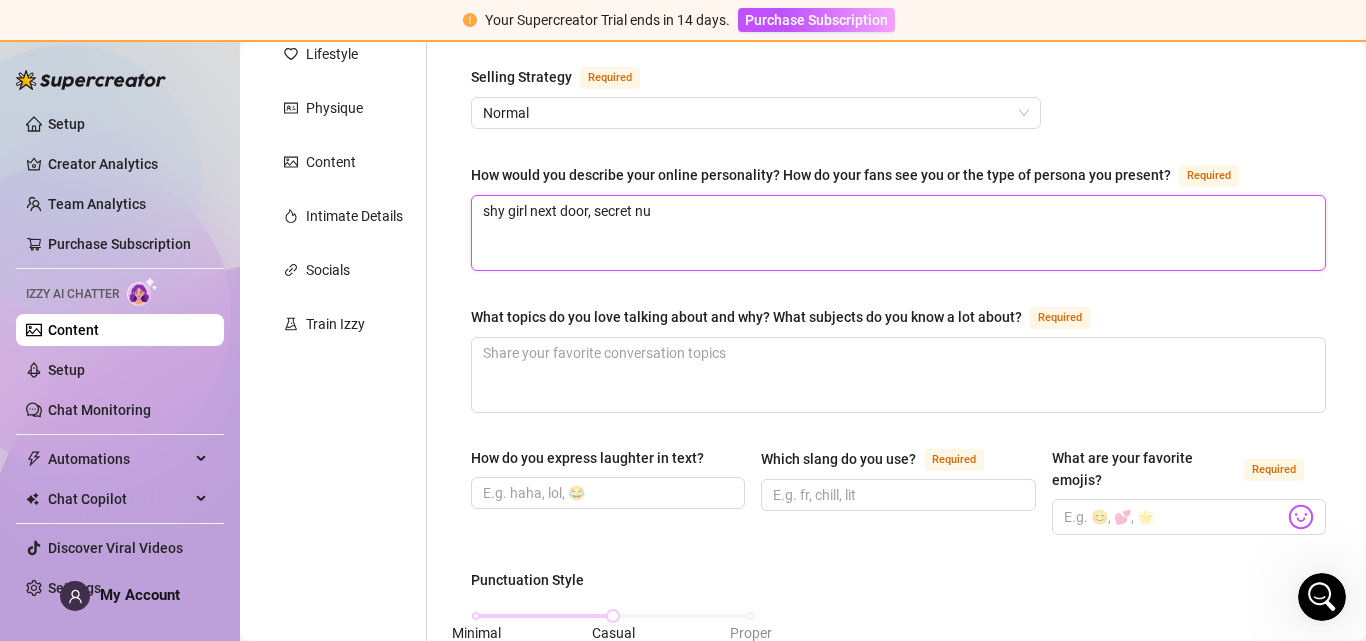 type 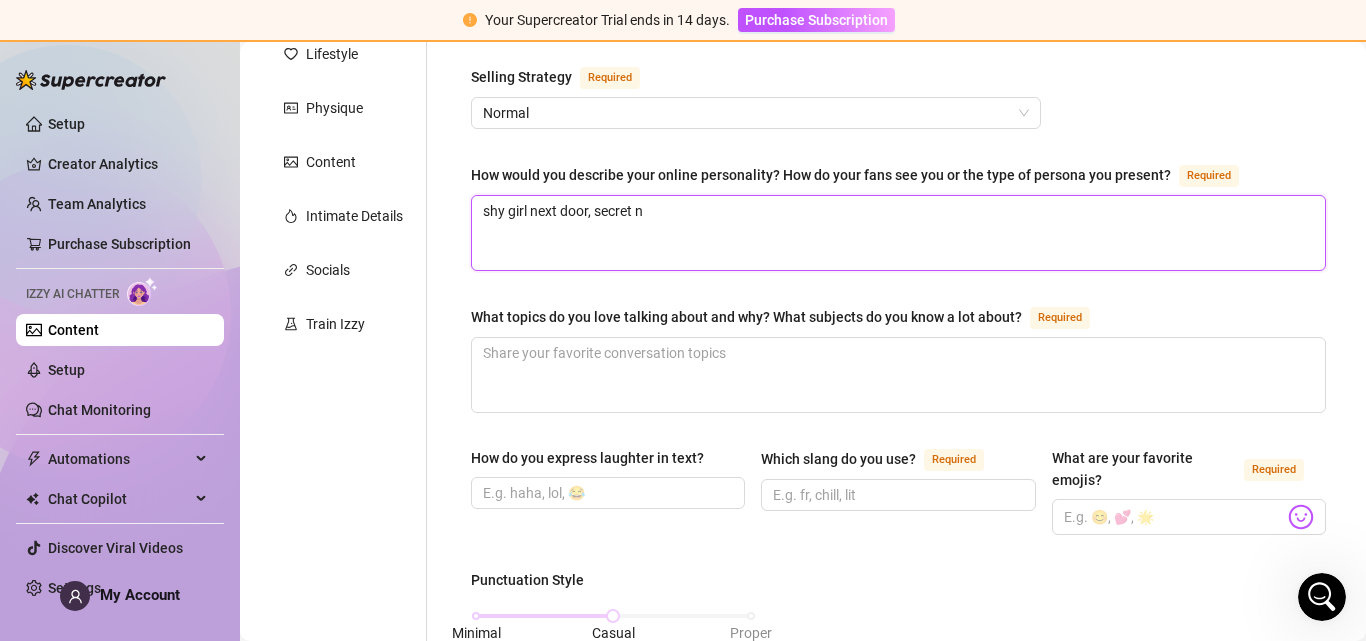 type 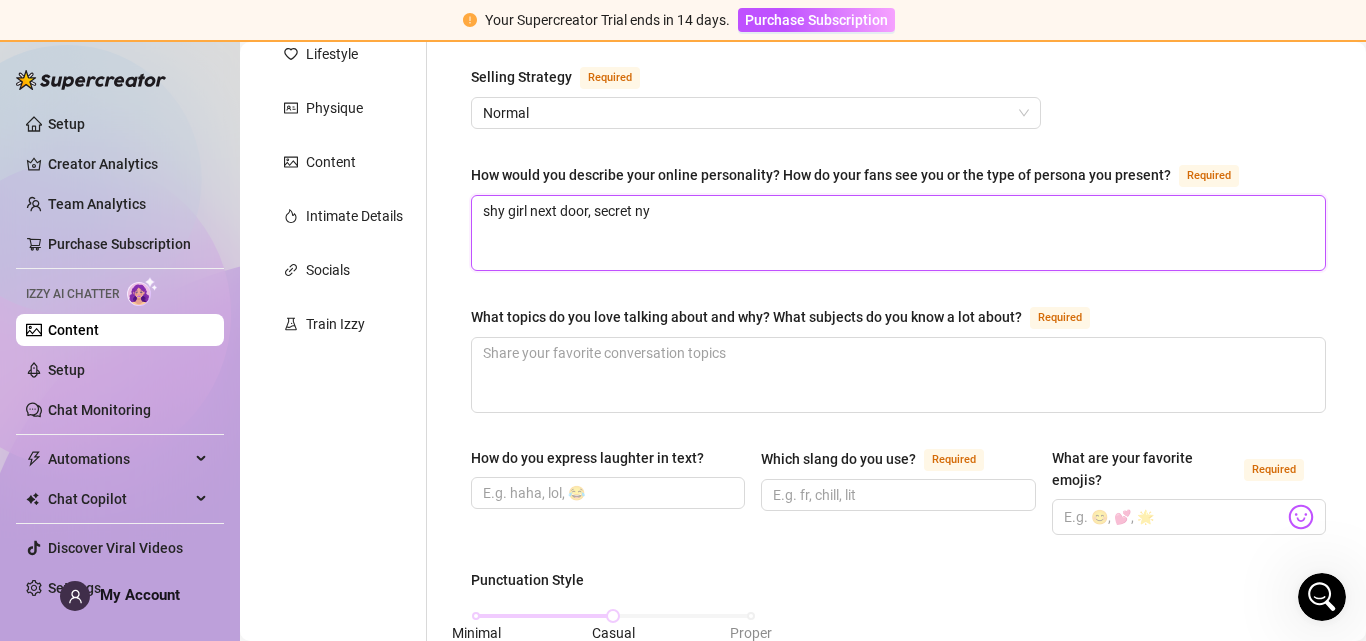 type 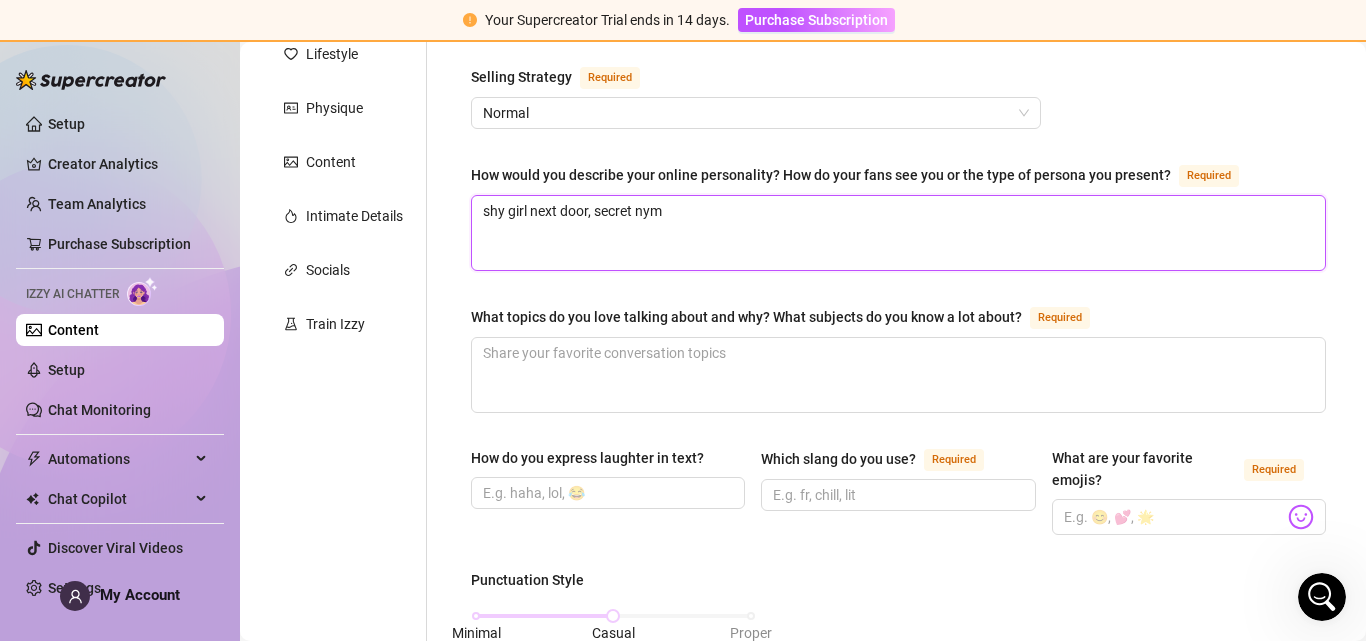 type 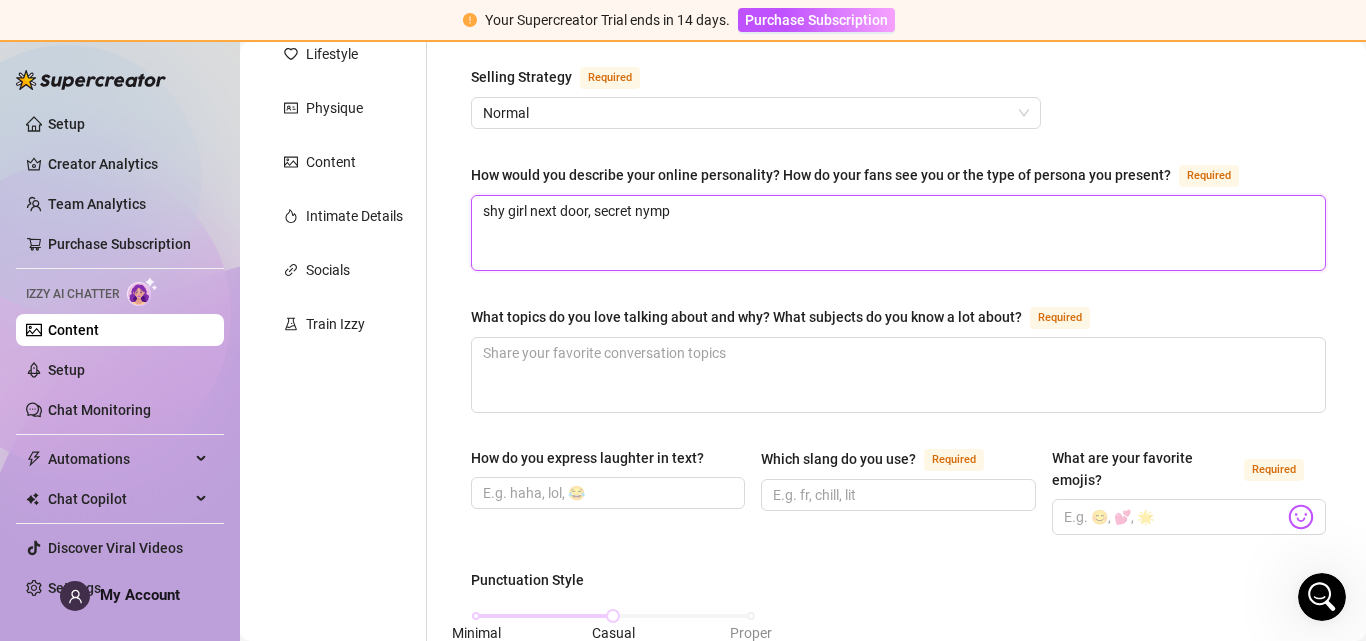 type 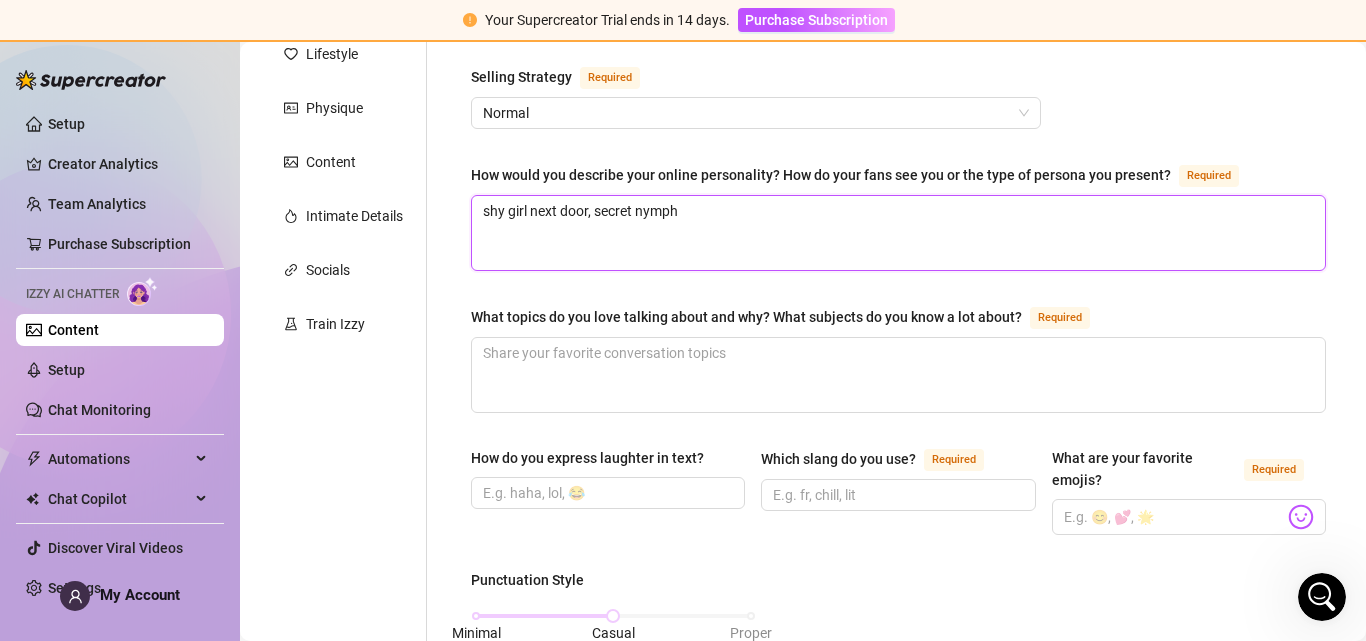 type 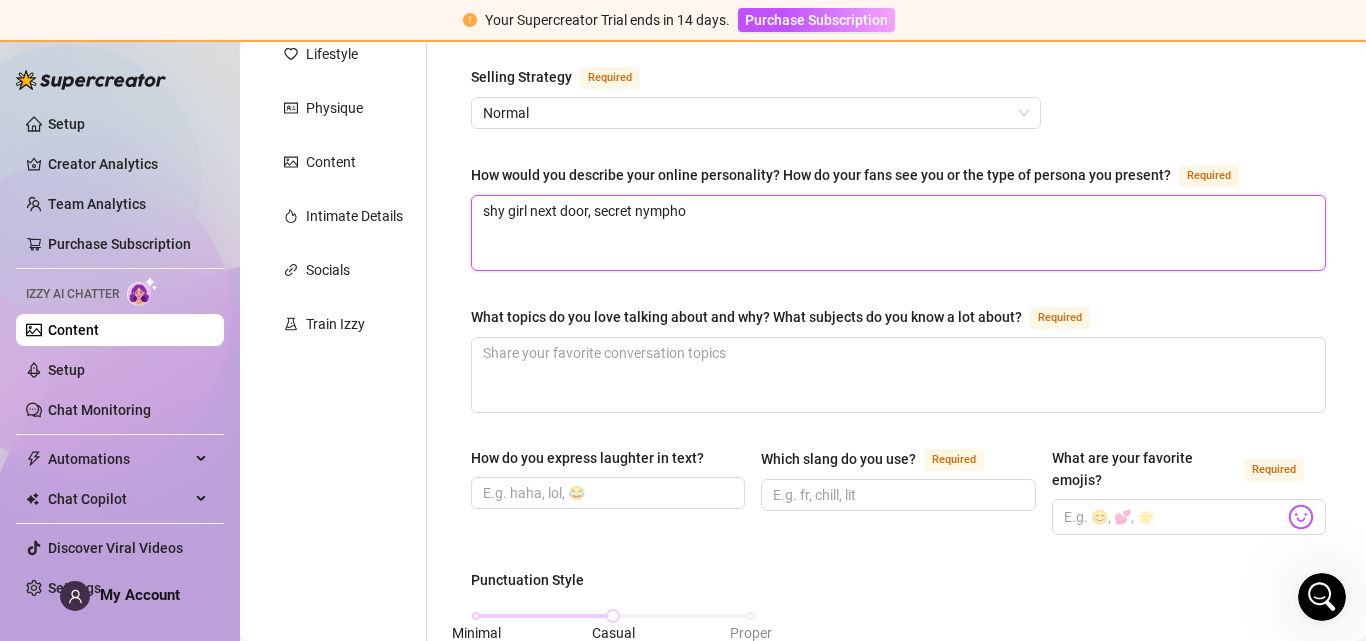 type 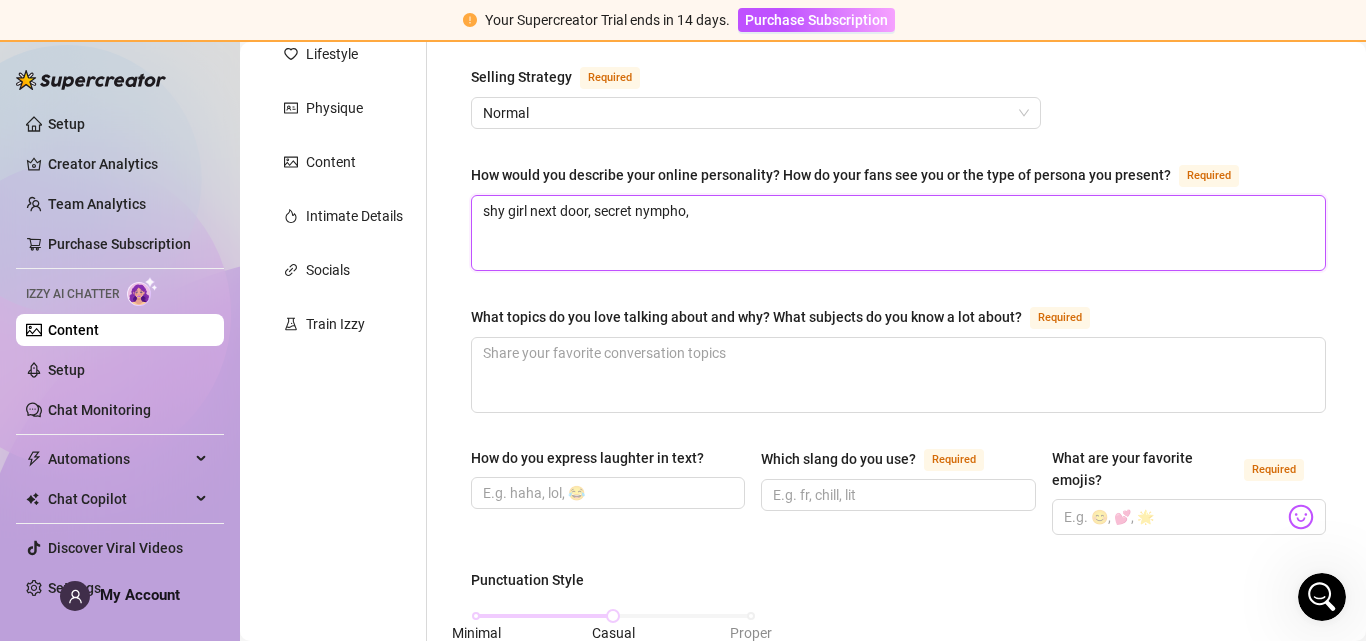 type 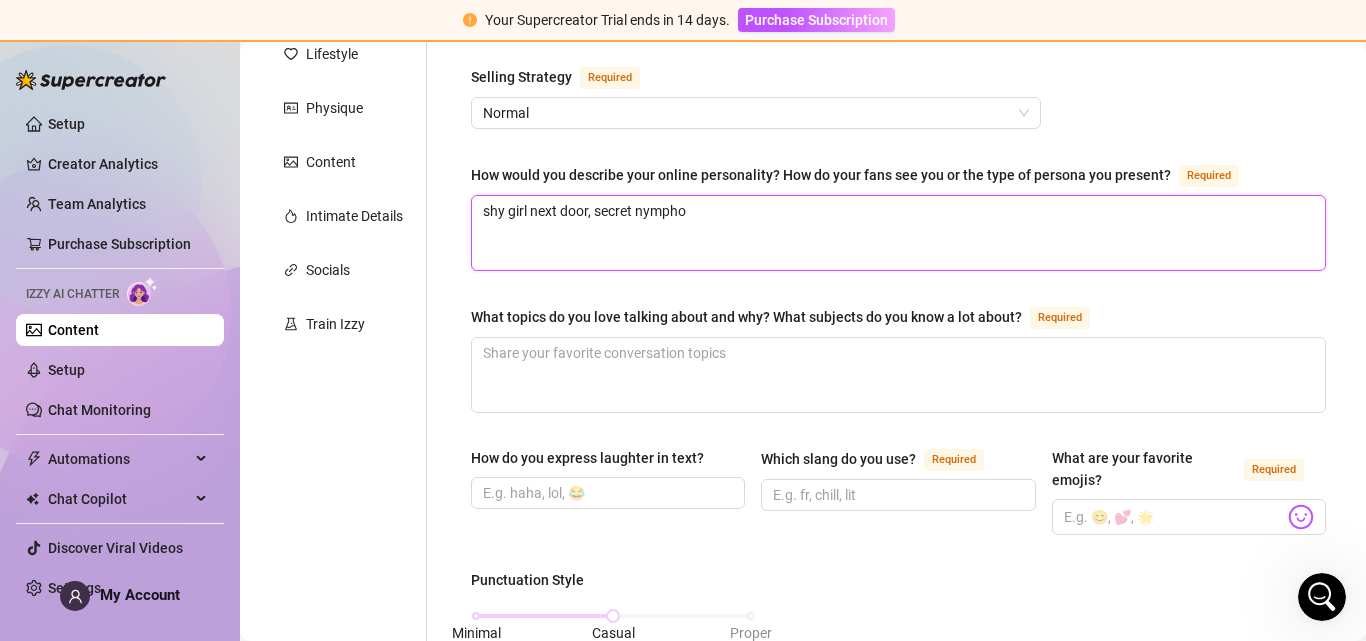click on "shy girl next door, secret nympho" at bounding box center (898, 233) 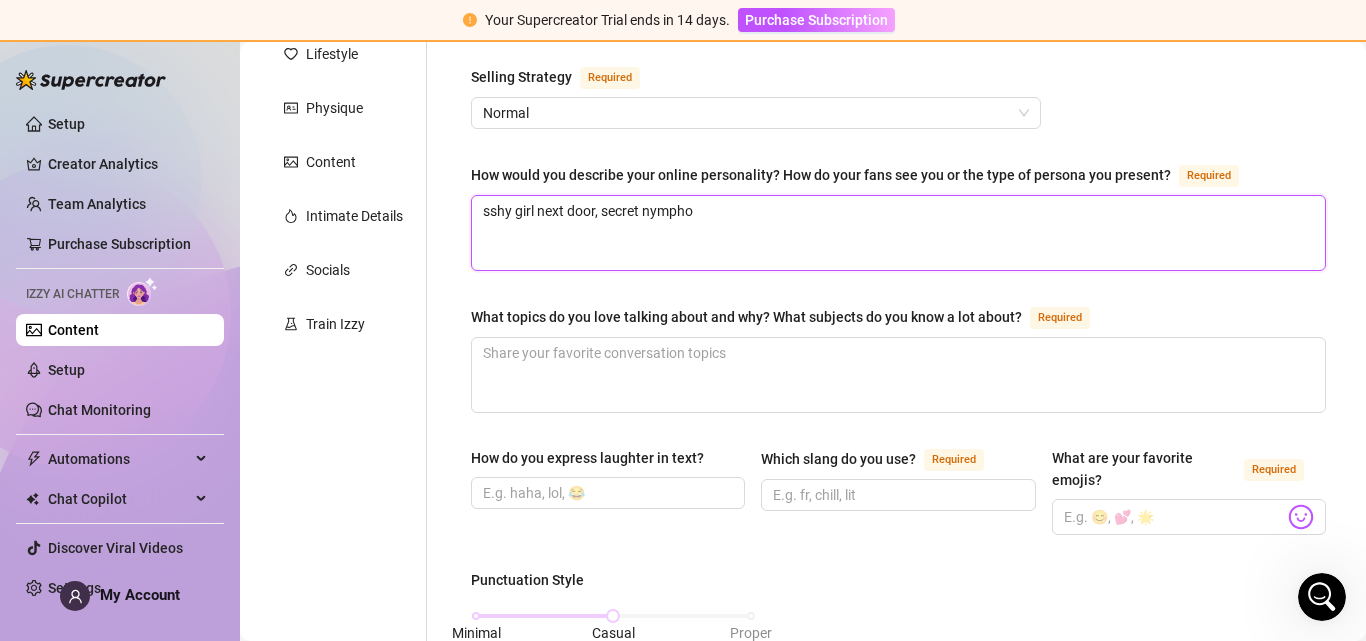 type 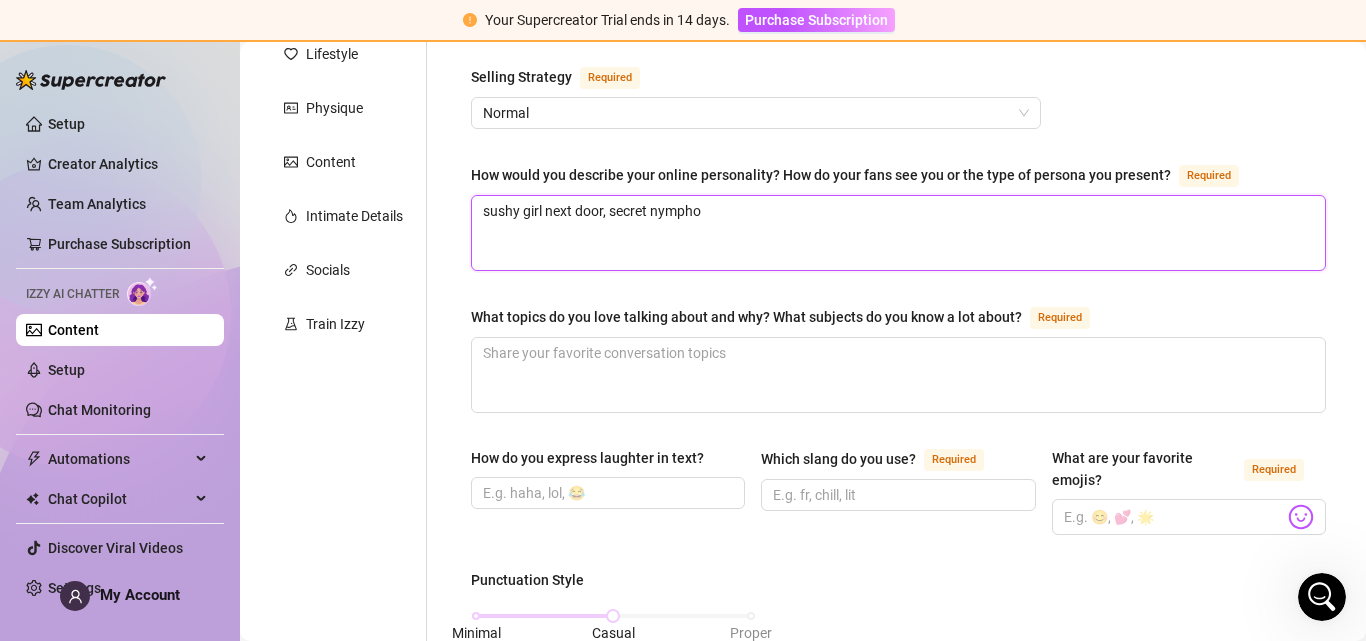type 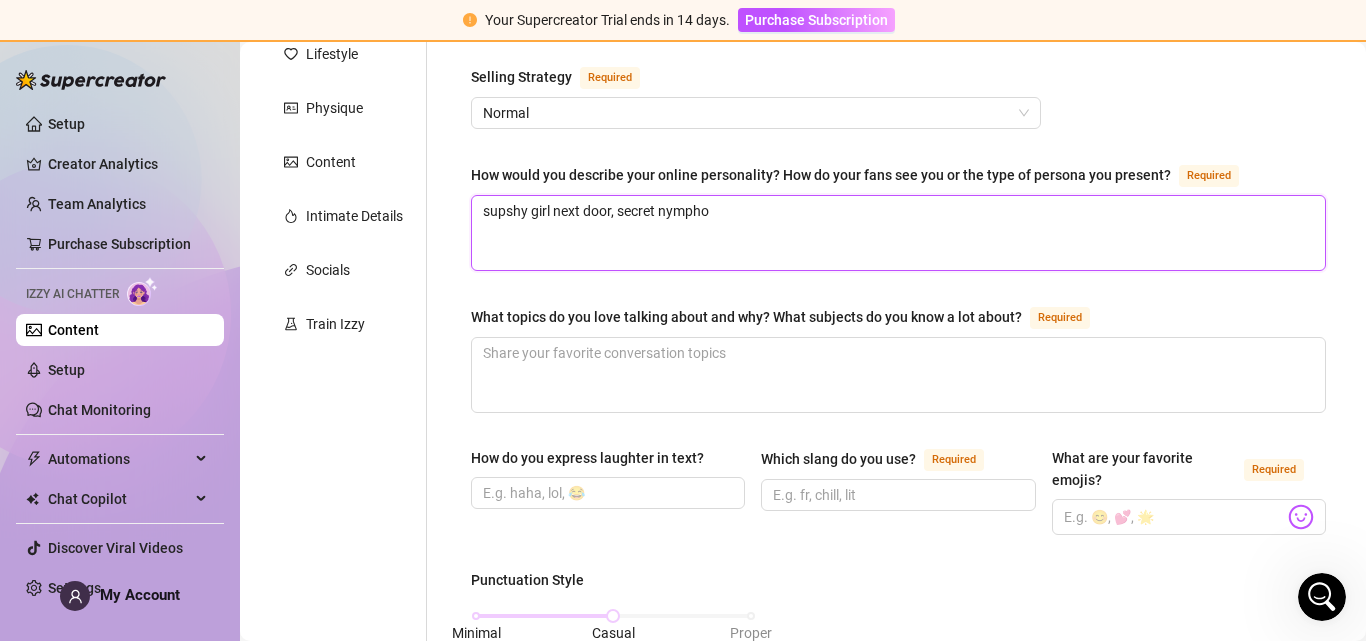type 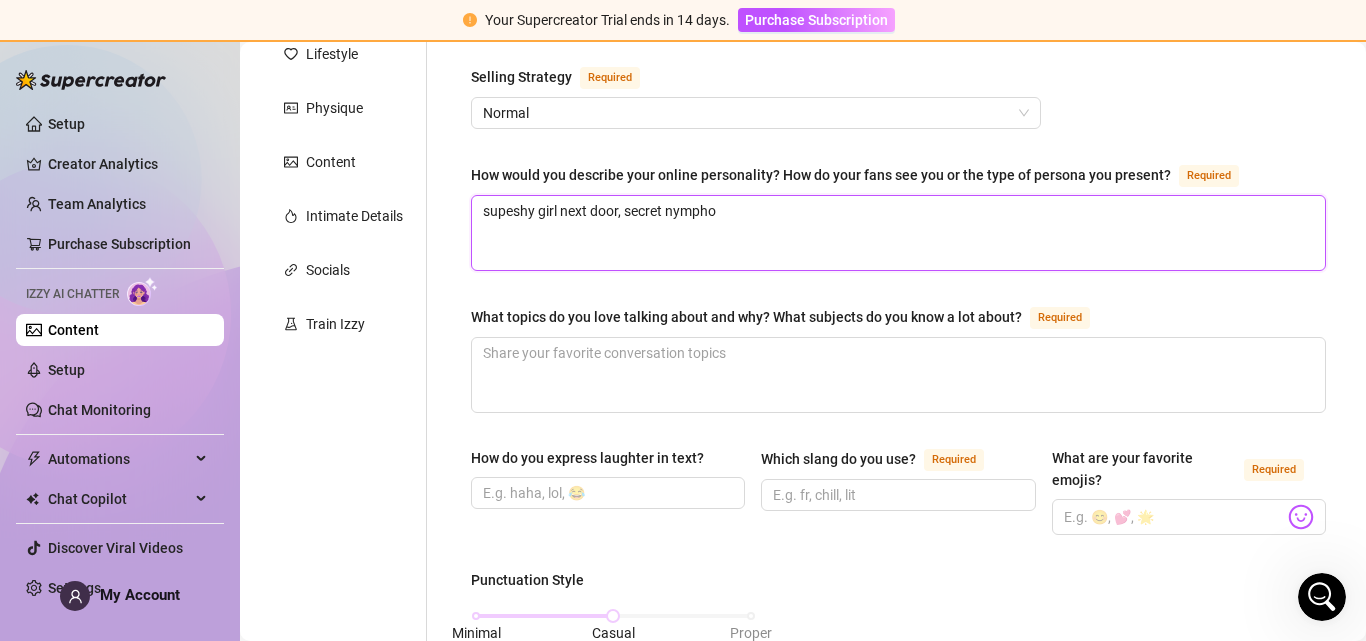 type 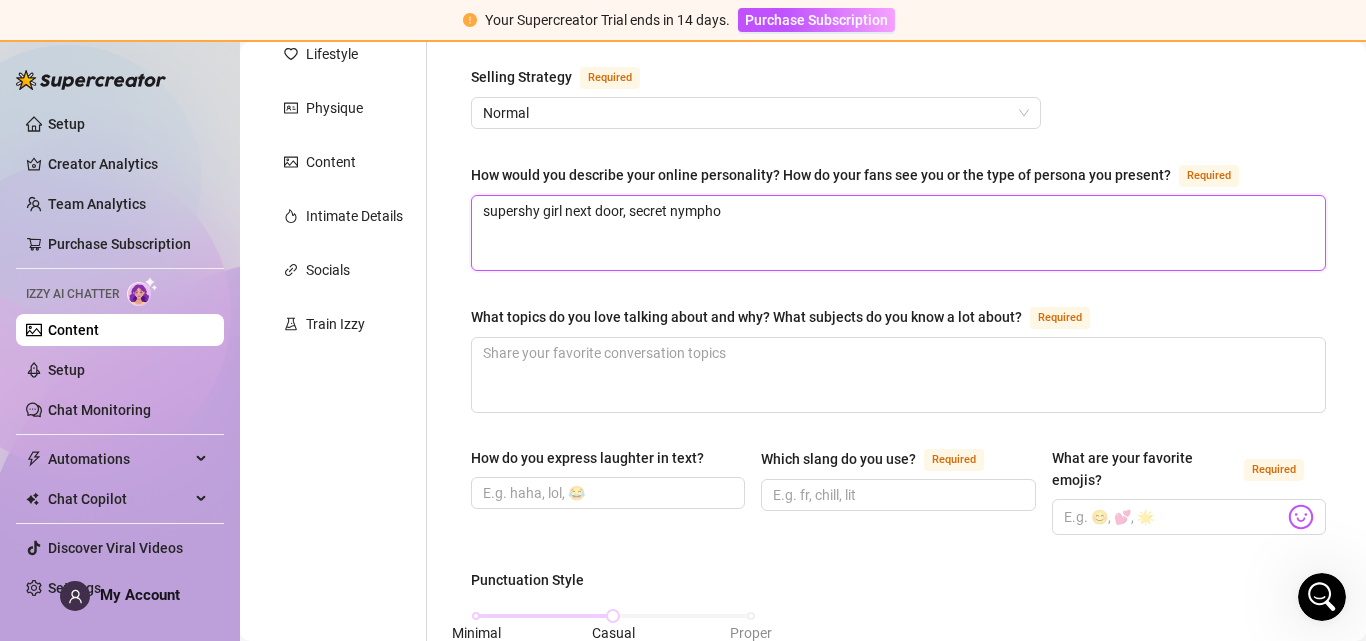 type 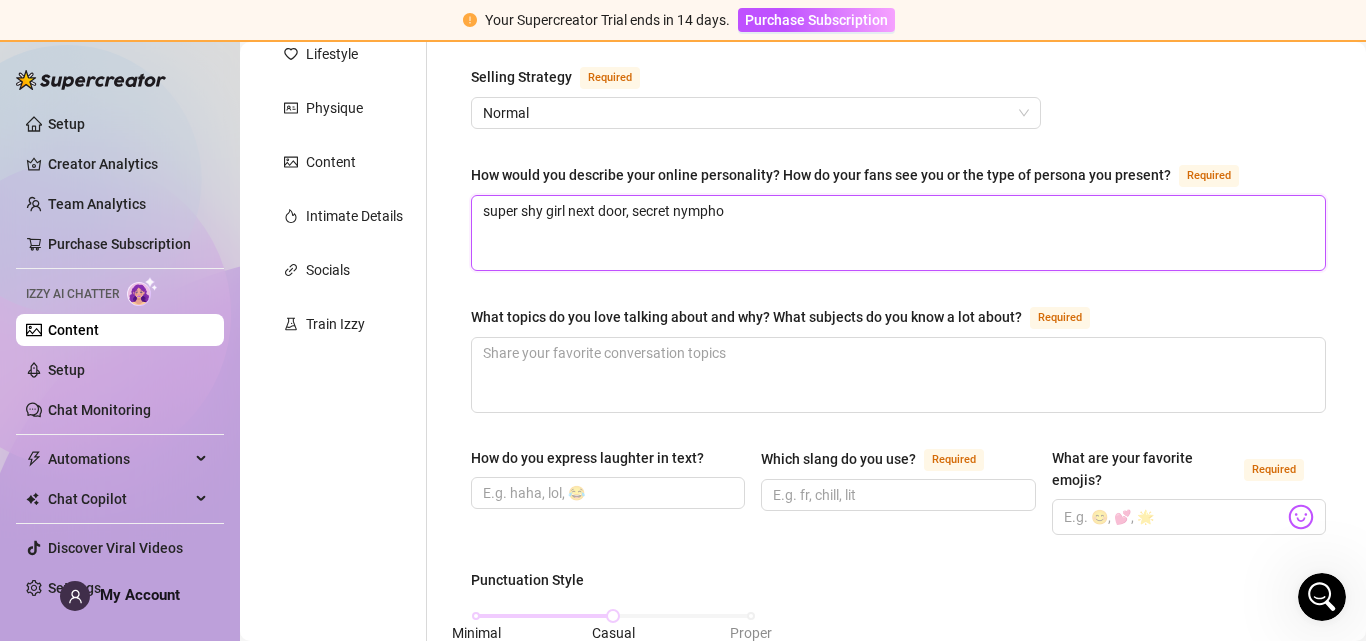 type 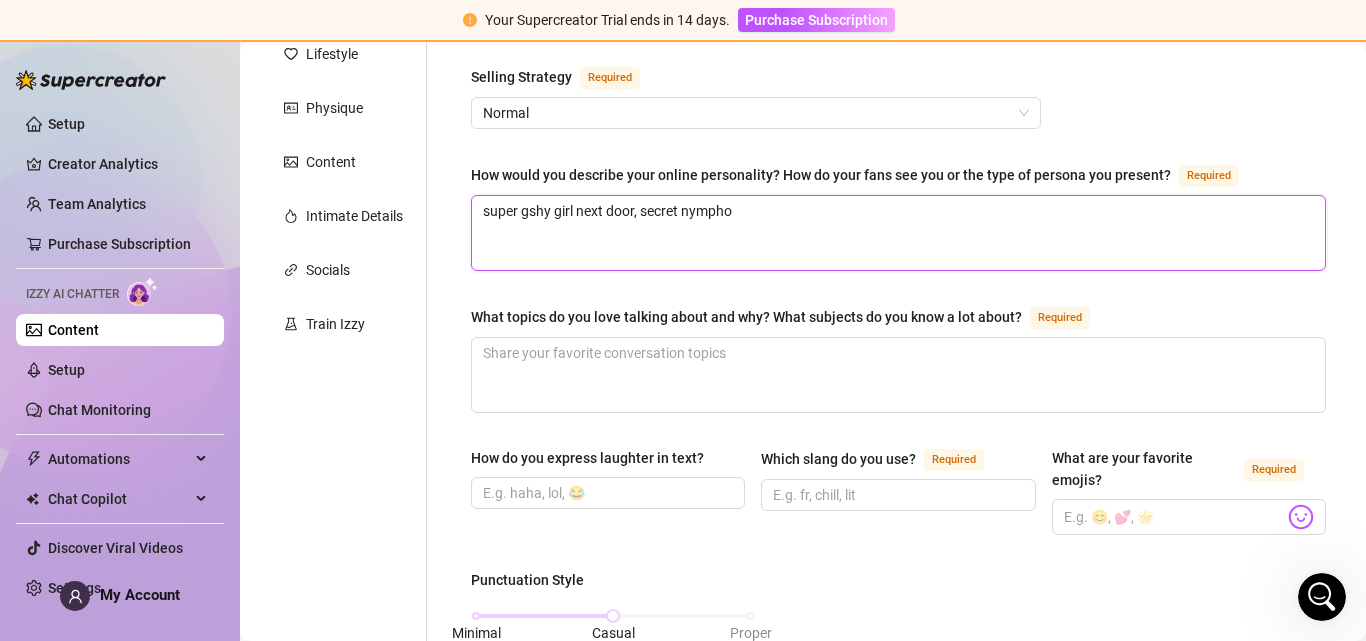 type 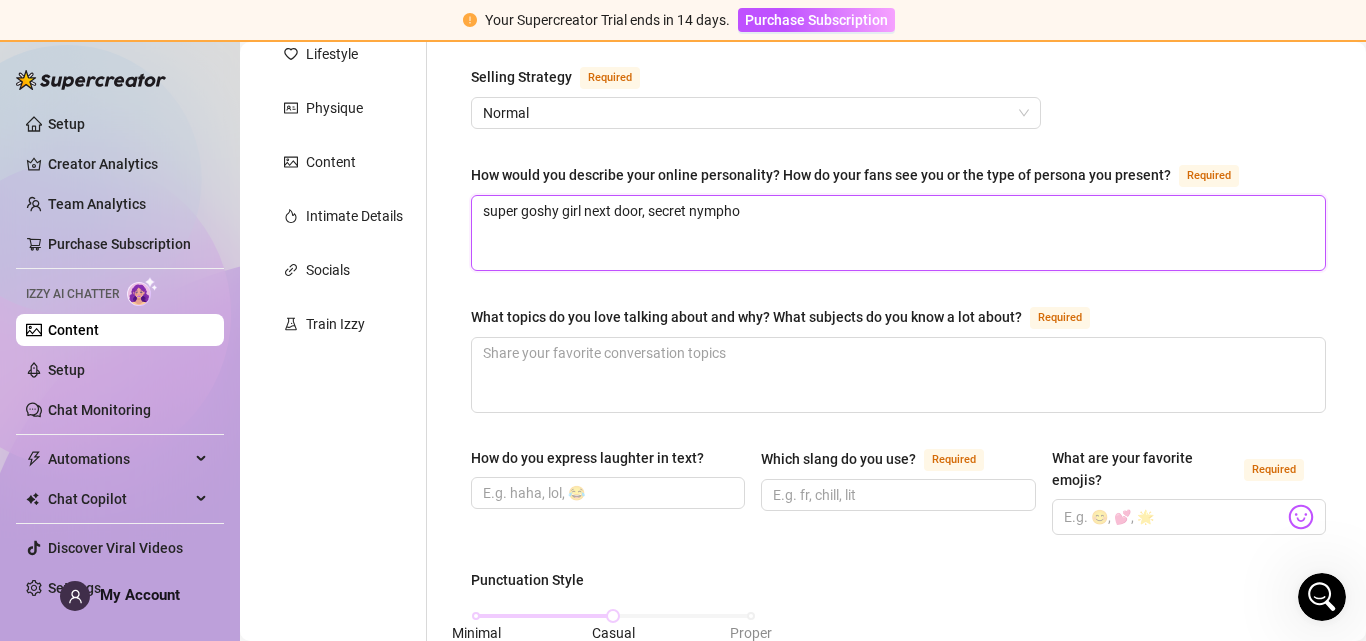 type 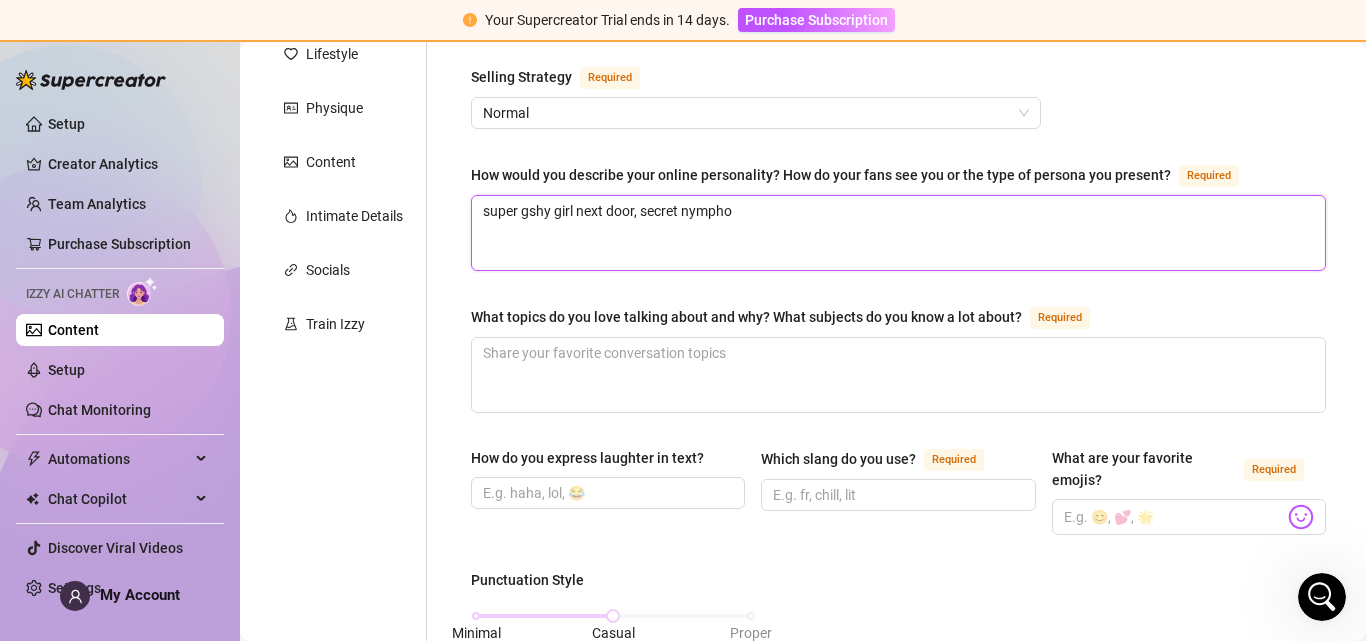 type 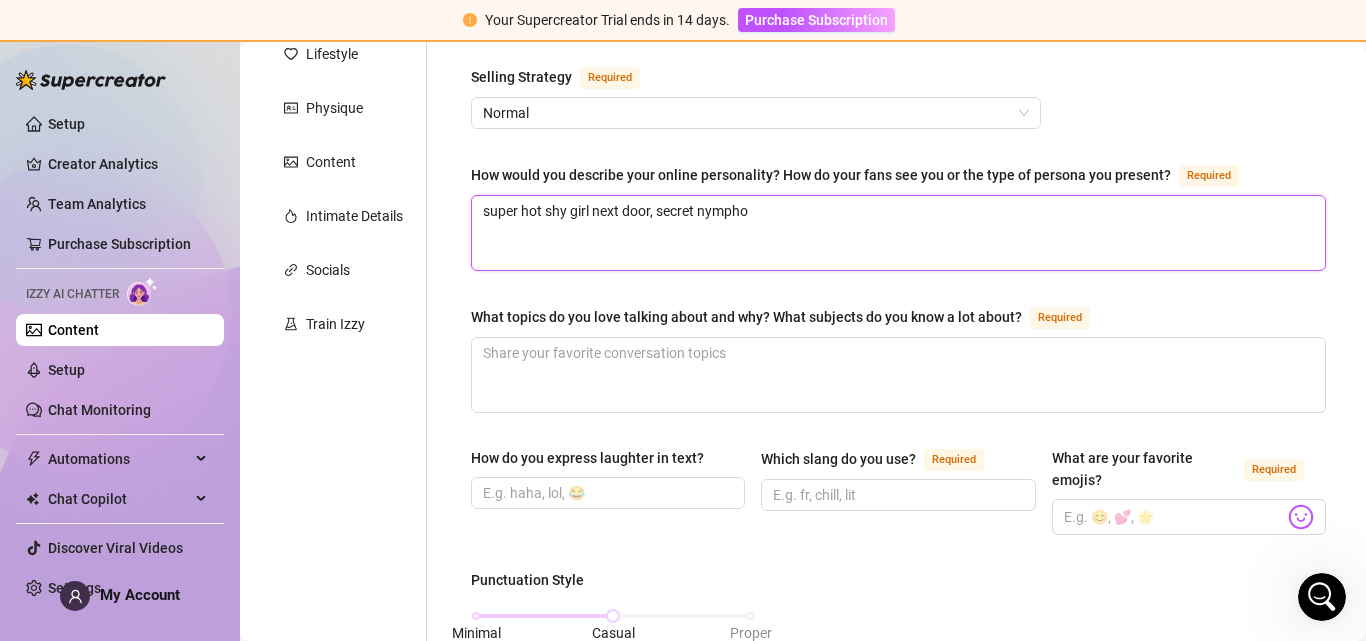 click on "super hot shy girl next door, secret nympho" at bounding box center (898, 233) 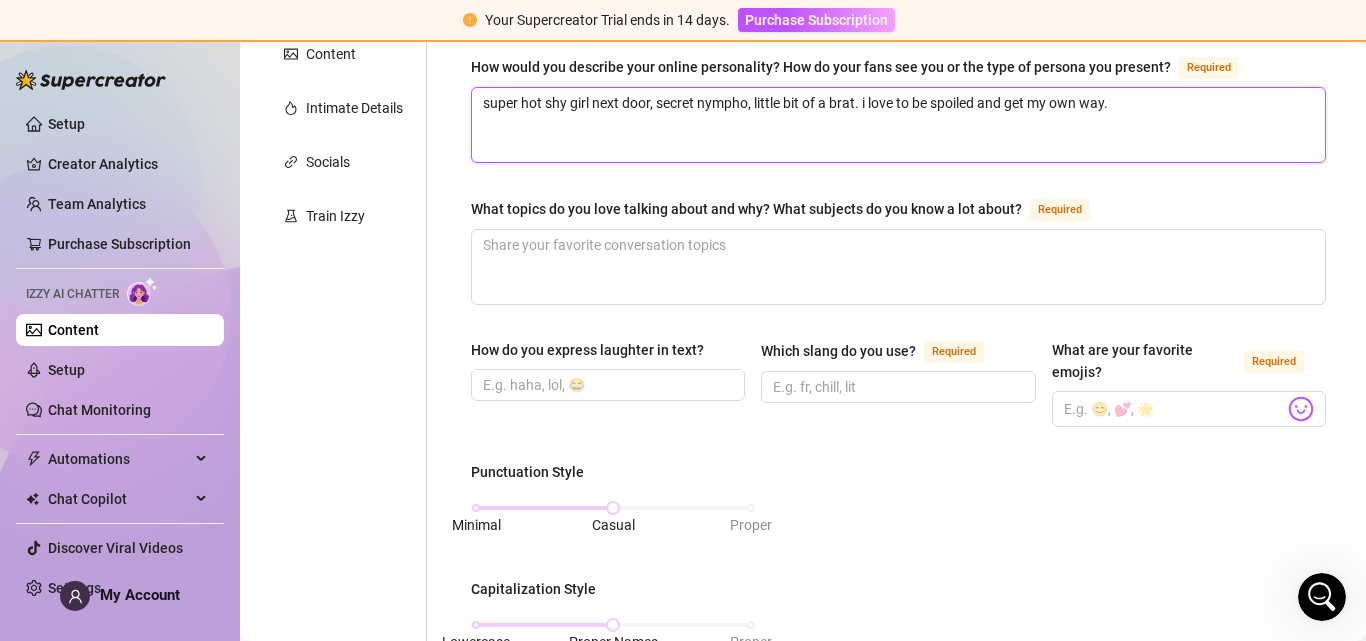 scroll, scrollTop: 416, scrollLeft: 0, axis: vertical 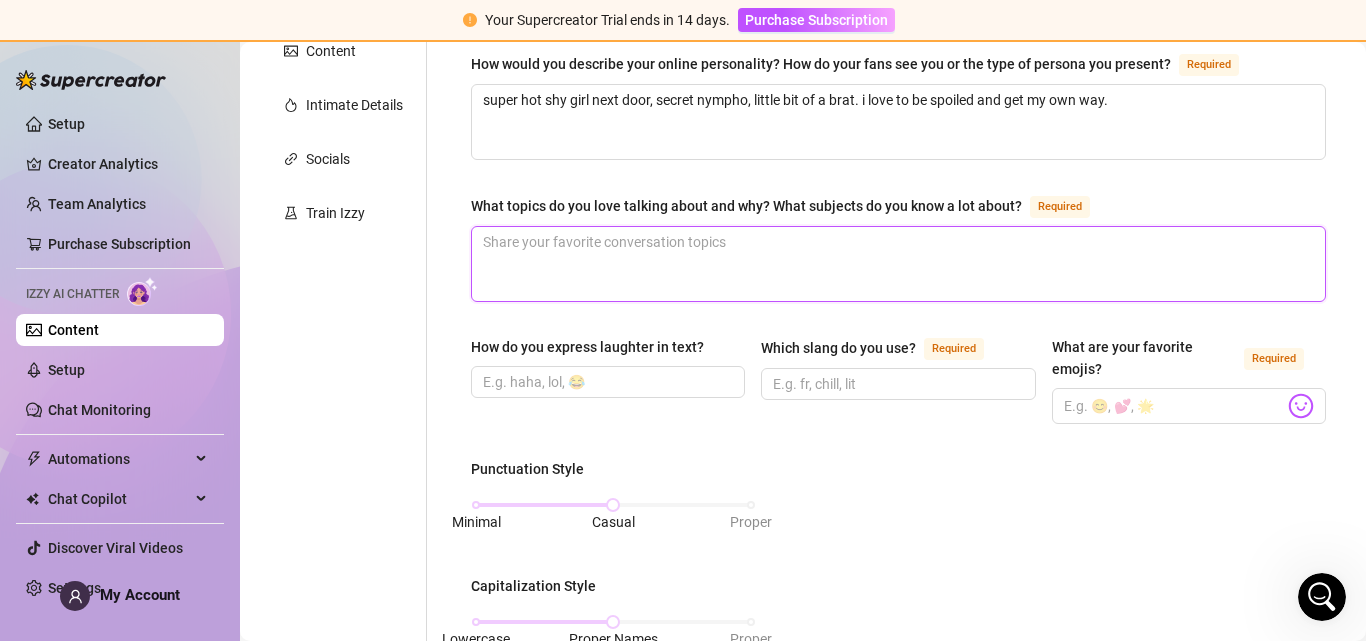 click on "What topics do you love talking about and why? What subjects do you know a lot about? Required" at bounding box center [898, 264] 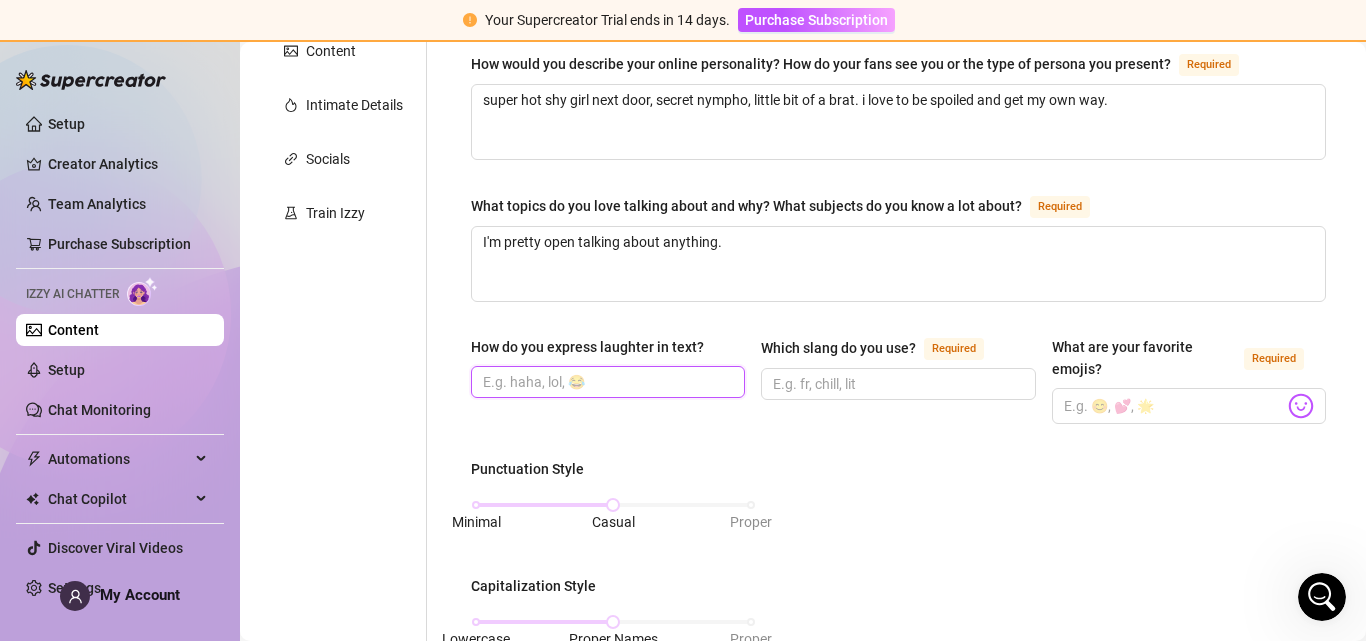 click on "How do you express laughter in text?" at bounding box center [606, 382] 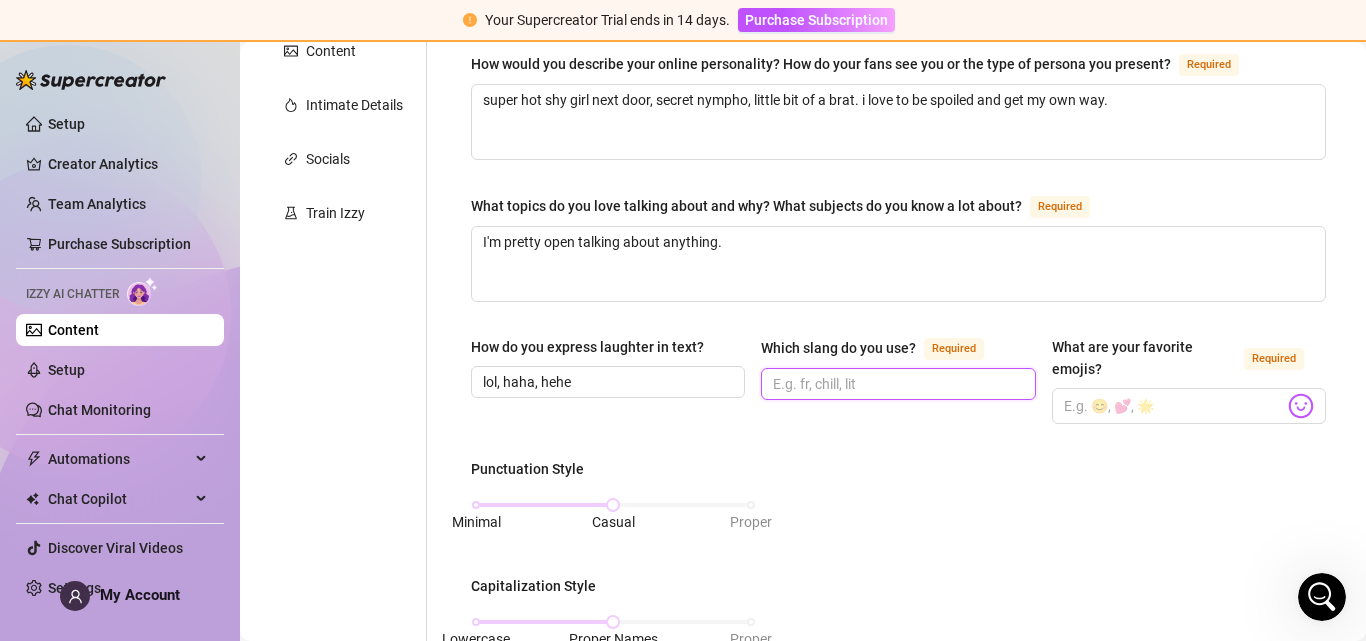 click on "Which slang do you use? Required" at bounding box center (896, 384) 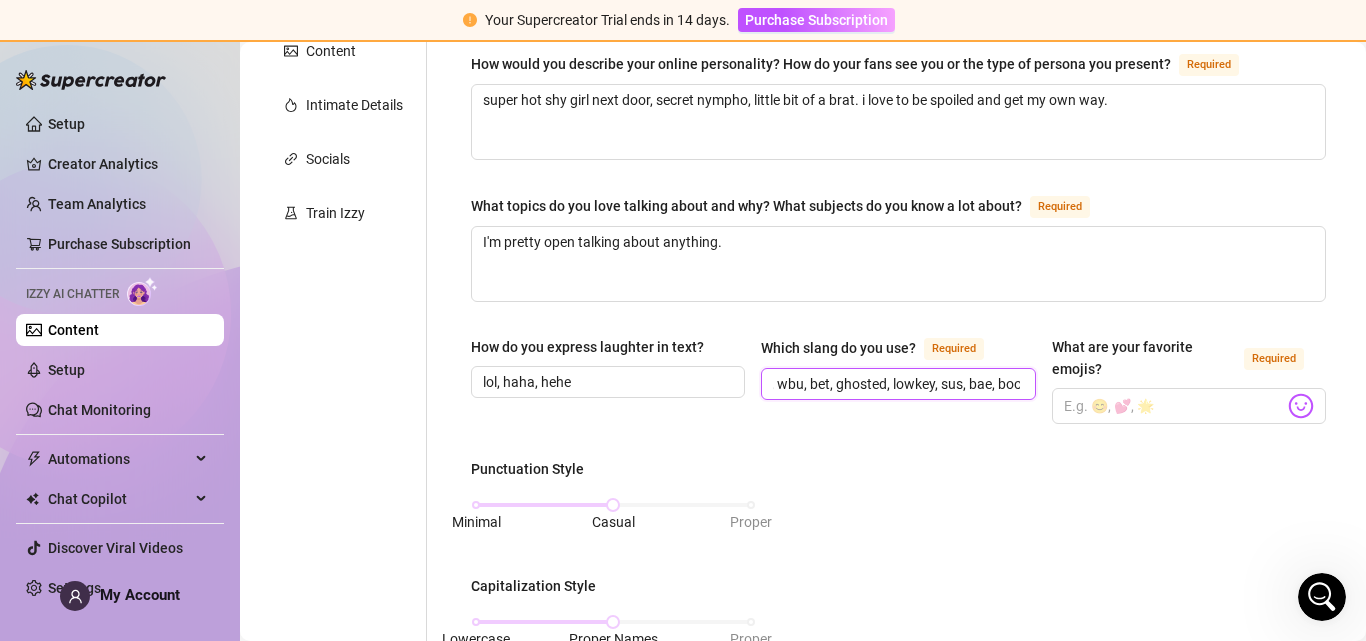 scroll, scrollTop: 0, scrollLeft: 85, axis: horizontal 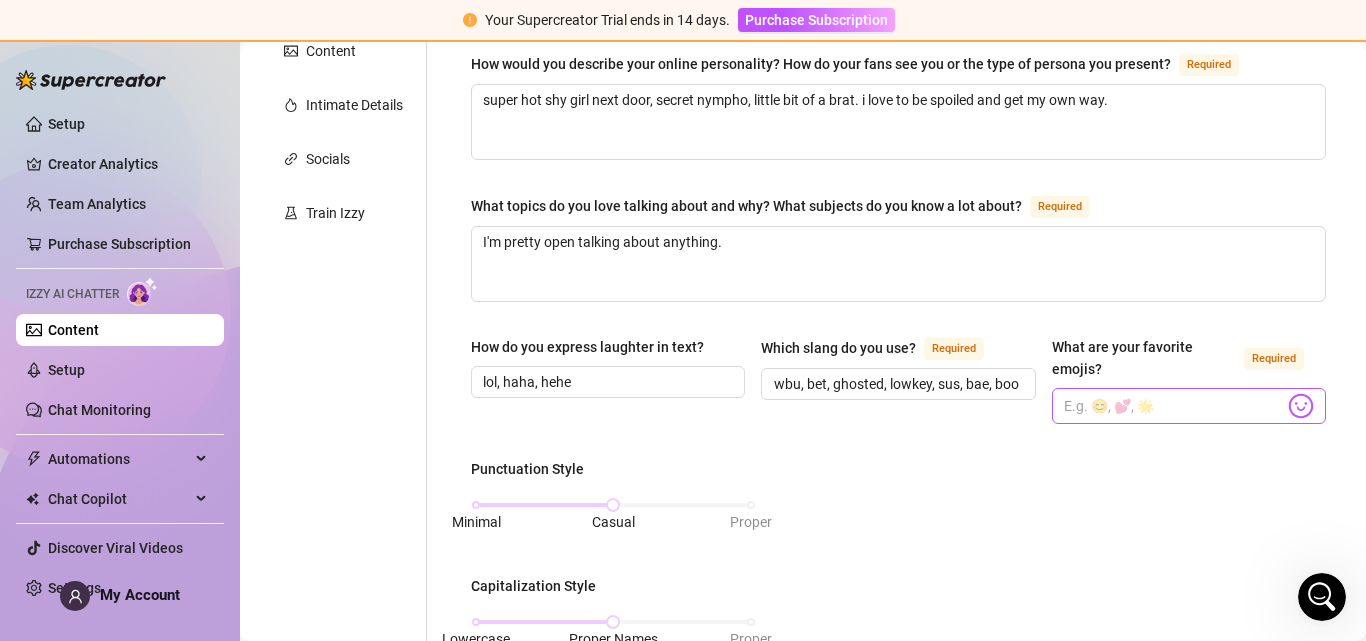 click at bounding box center (1301, 406) 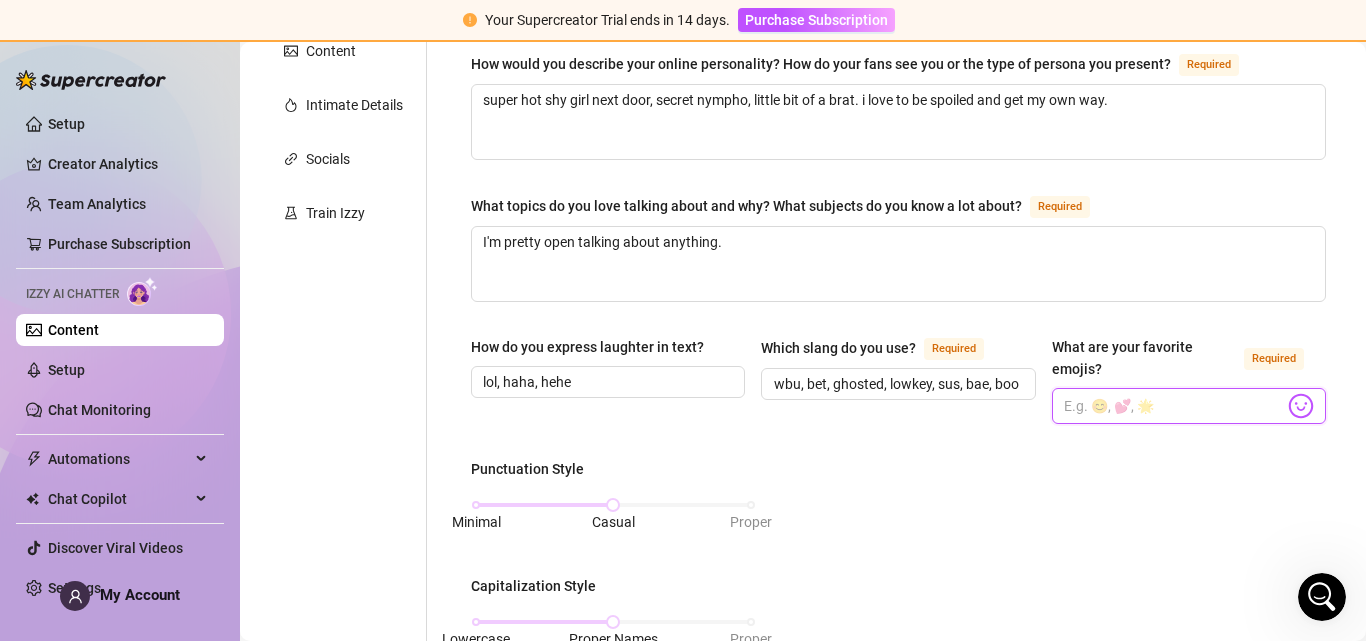 scroll, scrollTop: 0, scrollLeft: 0, axis: both 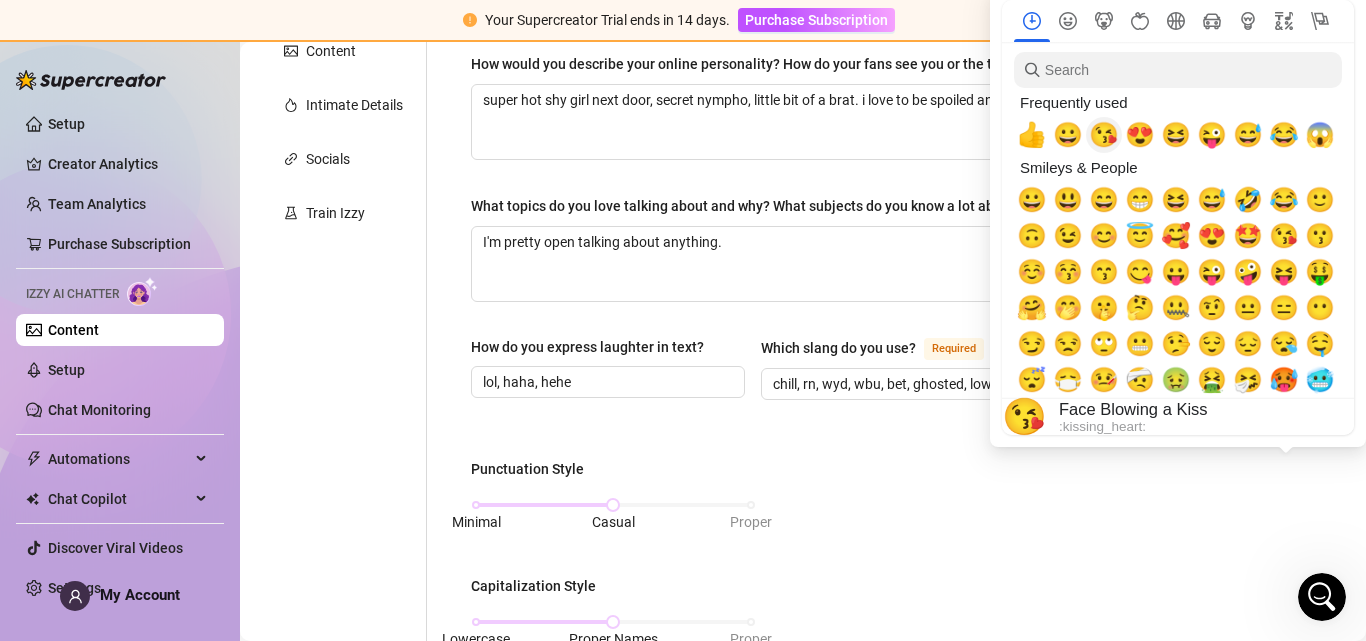 click on "😘" at bounding box center (1104, 135) 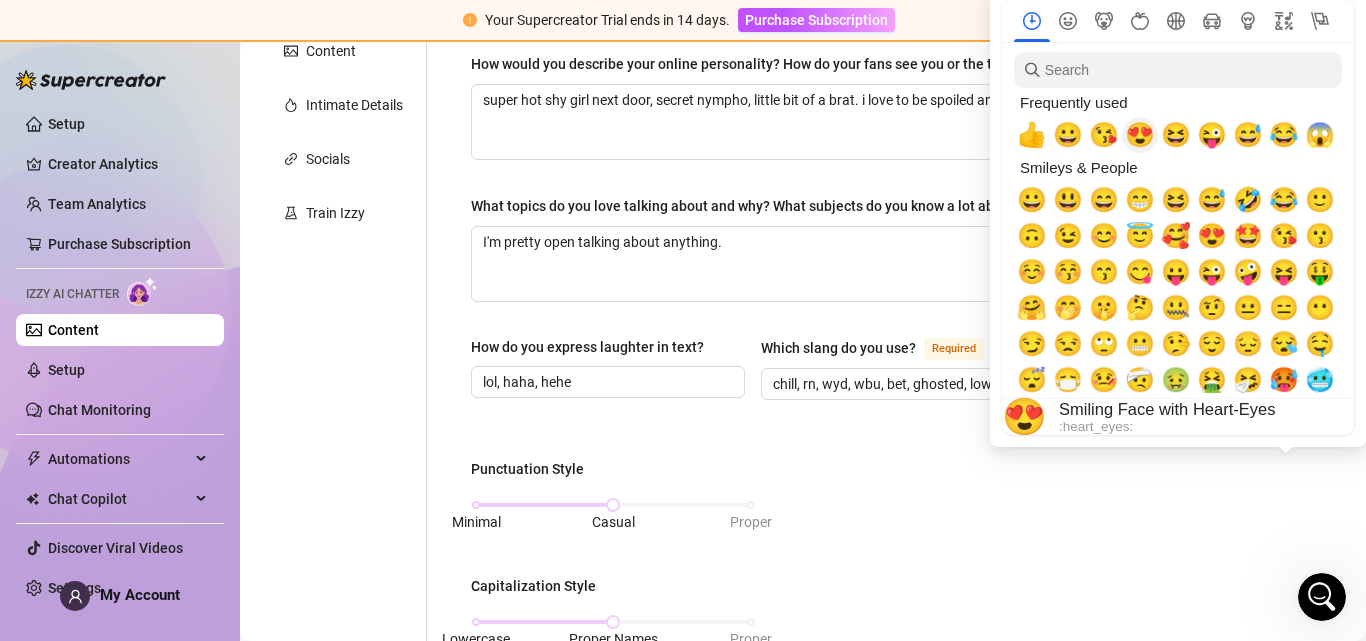 click on "😍" at bounding box center (1140, 135) 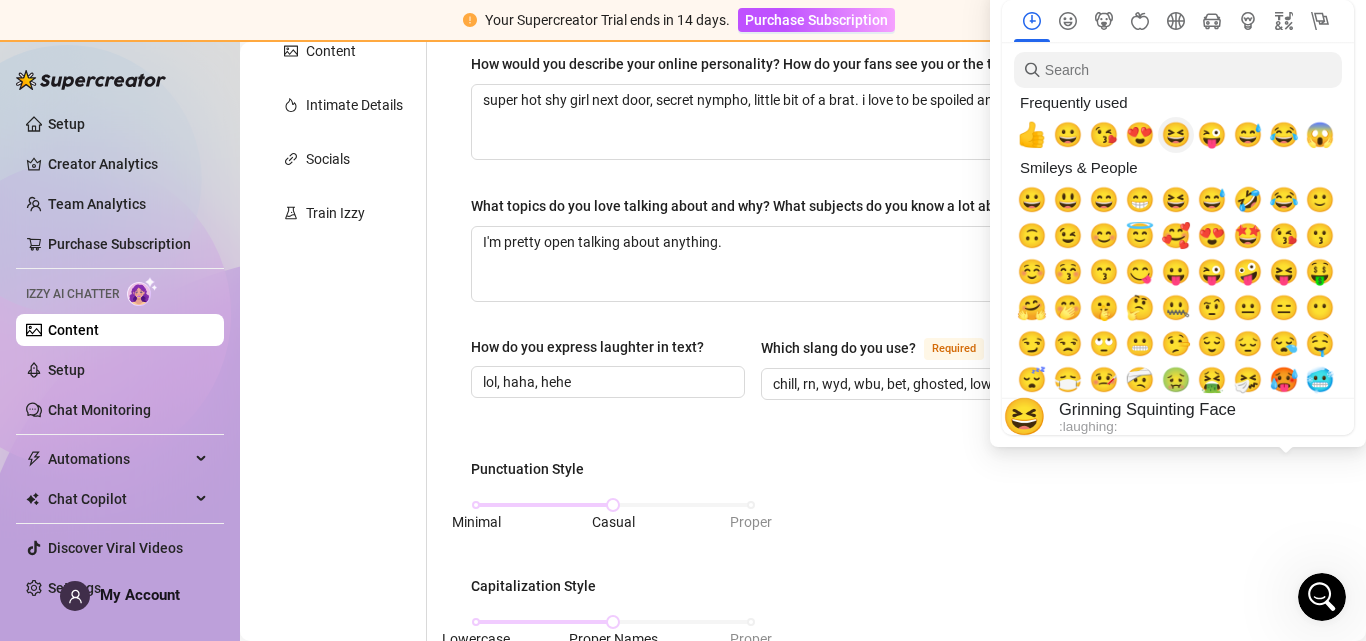 click on "😆" at bounding box center [1176, 135] 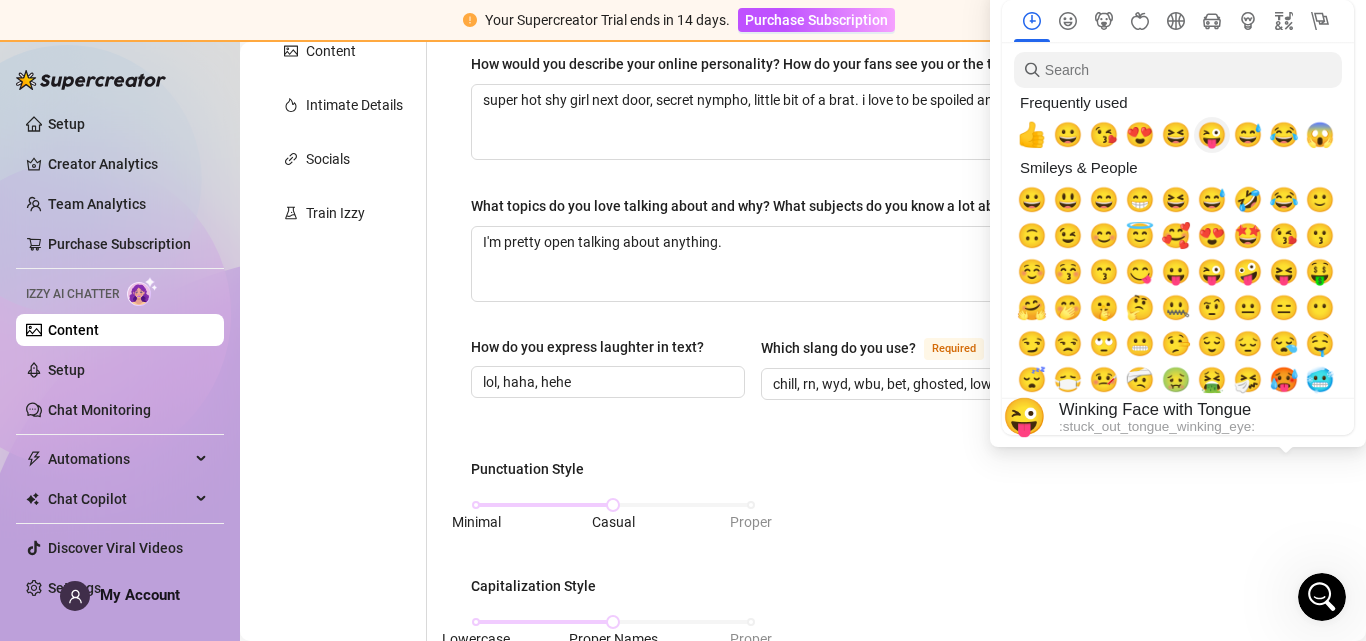 click on "😜" at bounding box center [1212, 135] 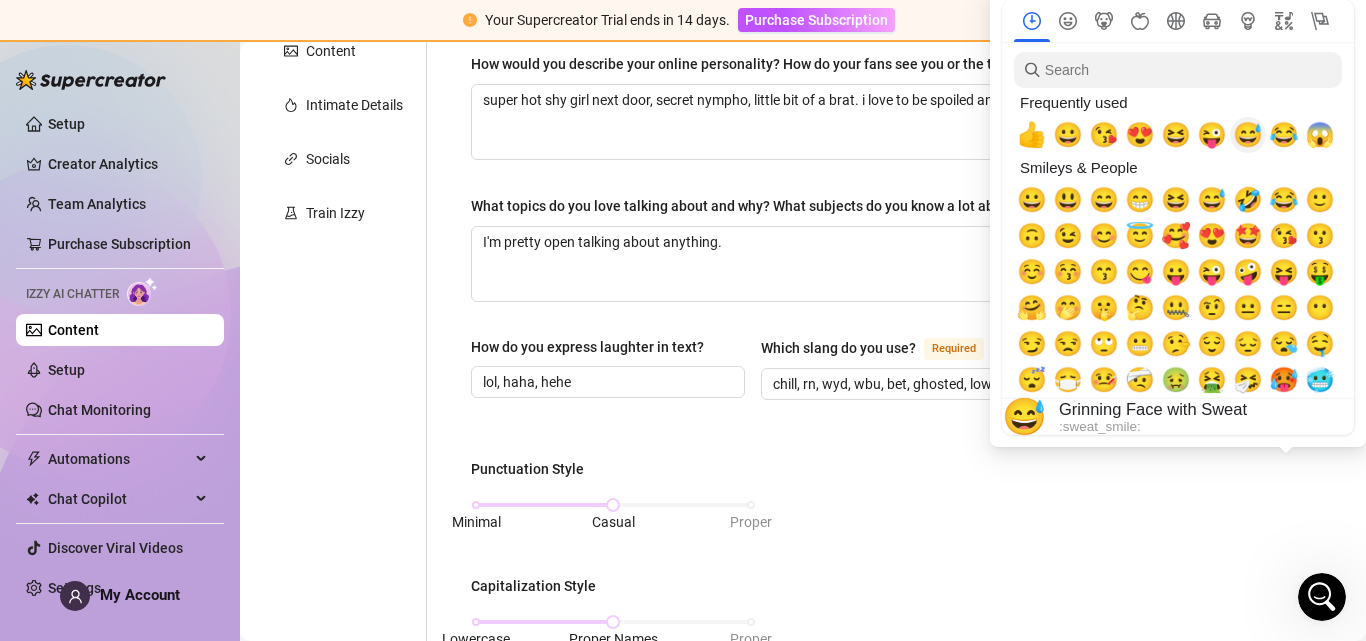 click on "😅" at bounding box center (1248, 135) 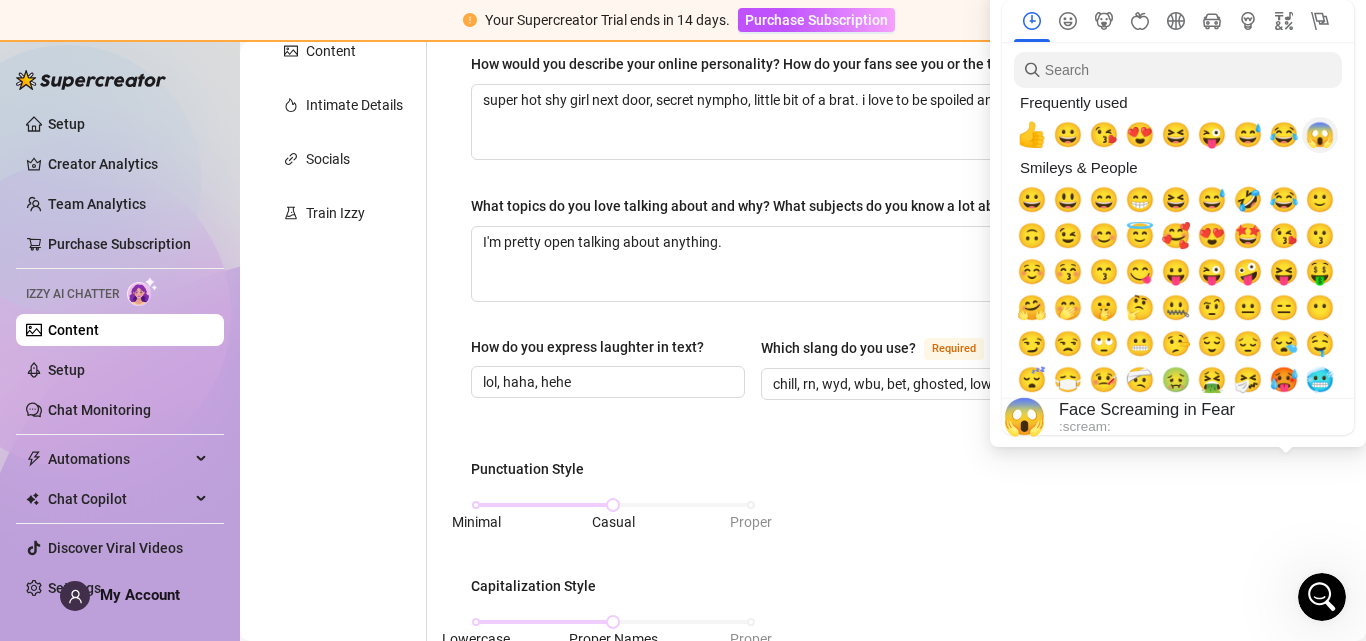 click on "😱" at bounding box center [1320, 135] 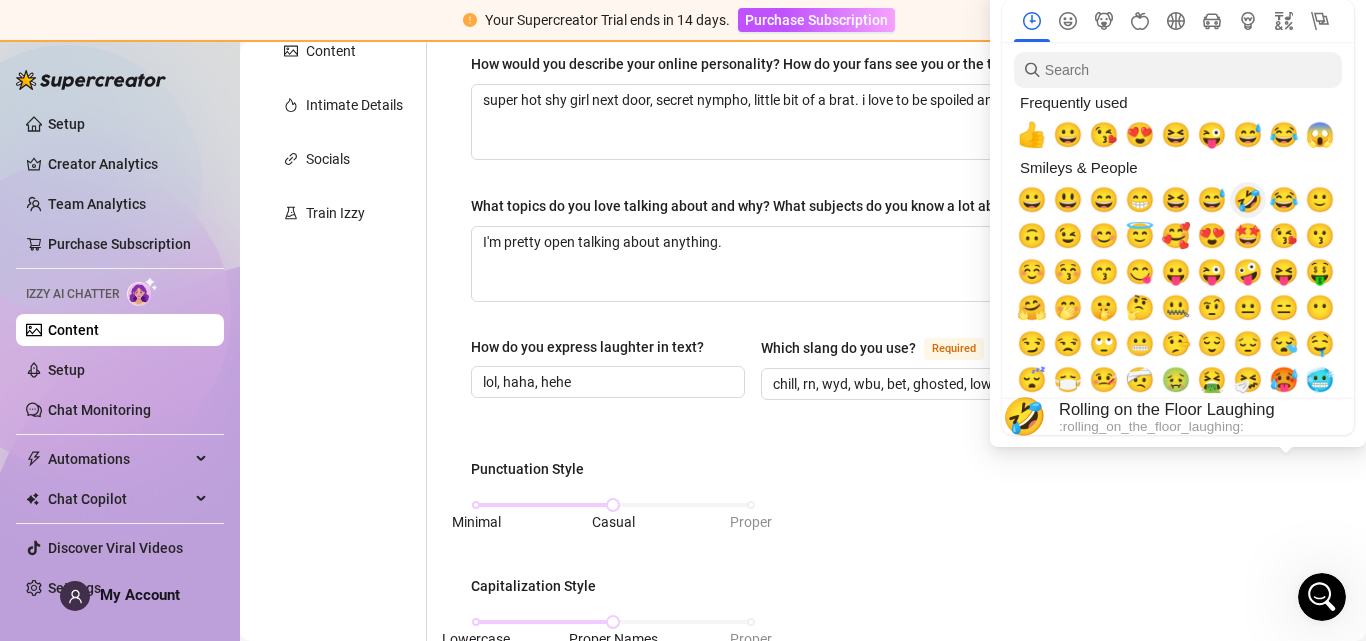 click on "🤣" at bounding box center (1248, 200) 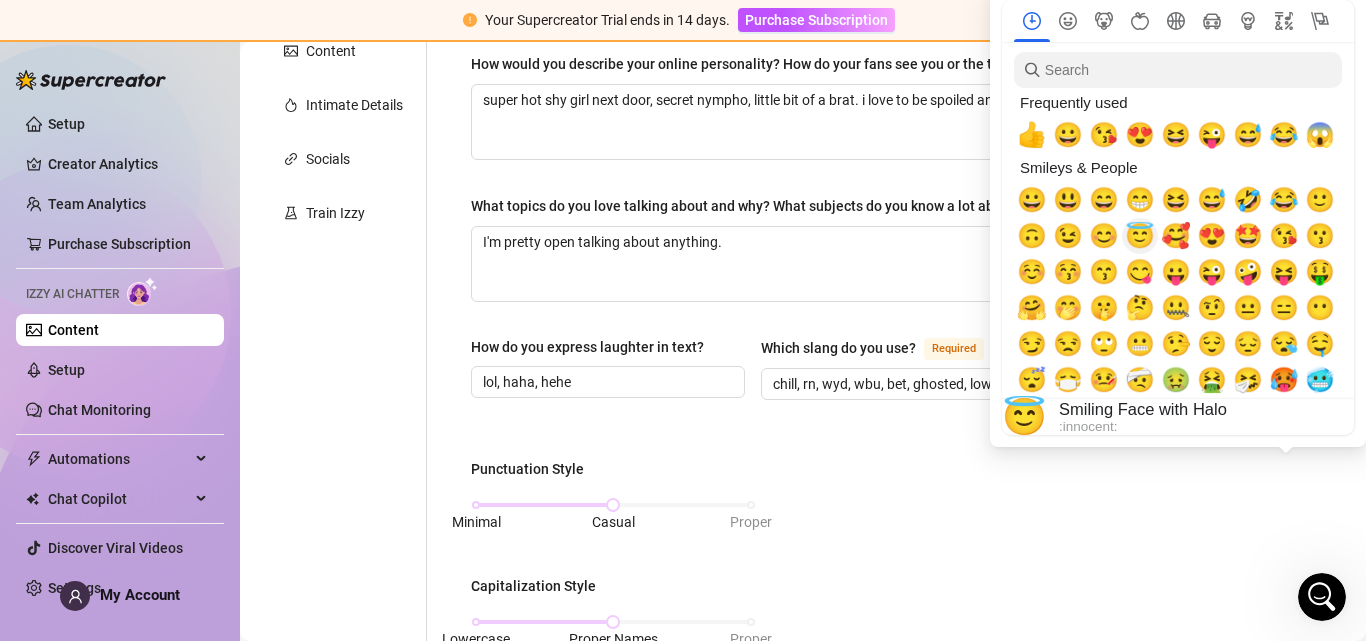 click on "😇" at bounding box center (1140, 236) 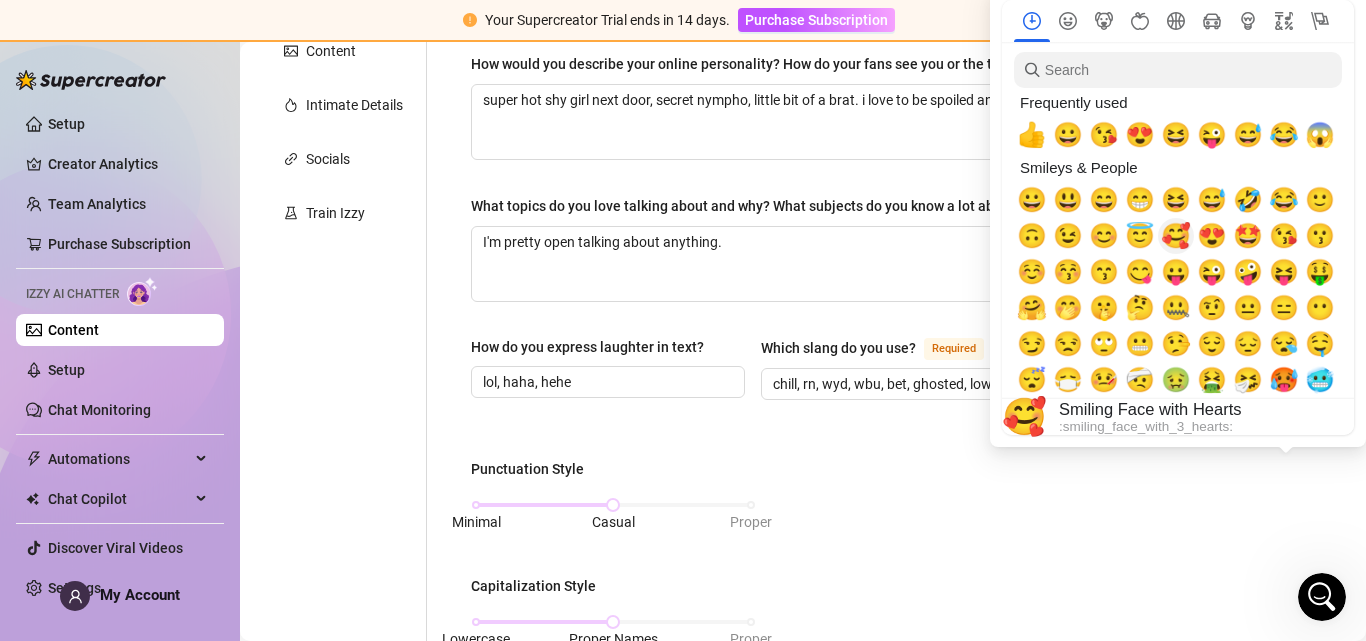 click on "🥰" at bounding box center [1176, 236] 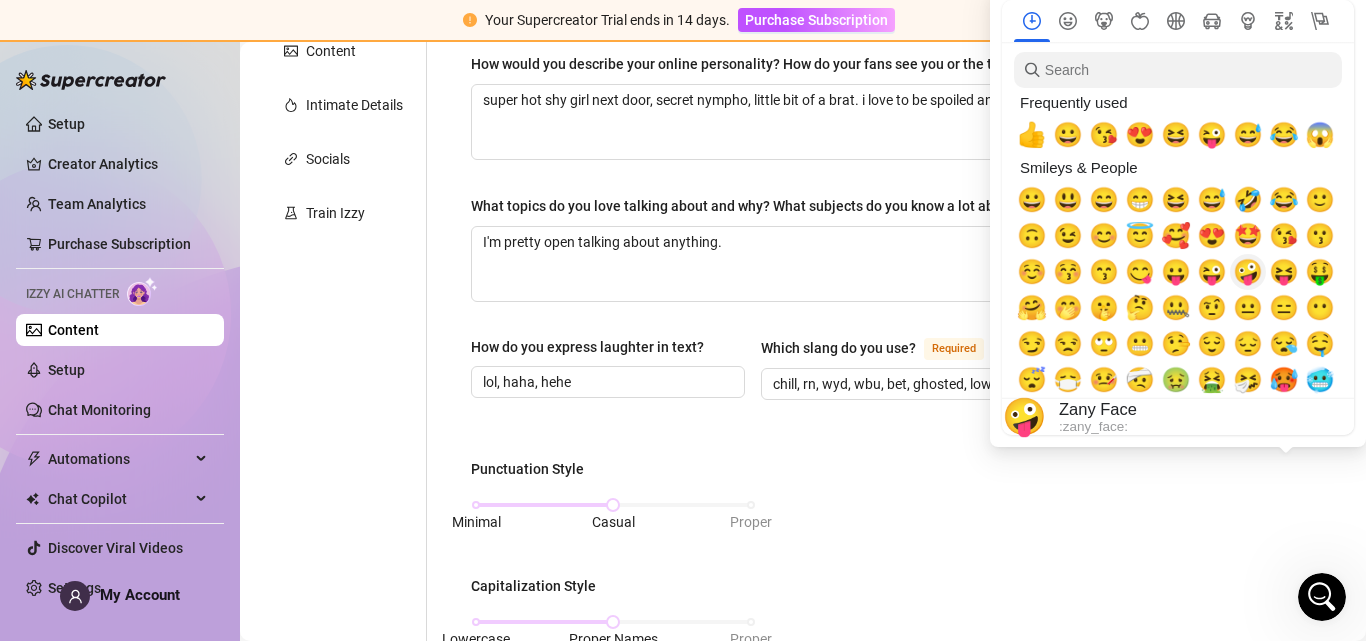 click on "🤪" at bounding box center (1248, 272) 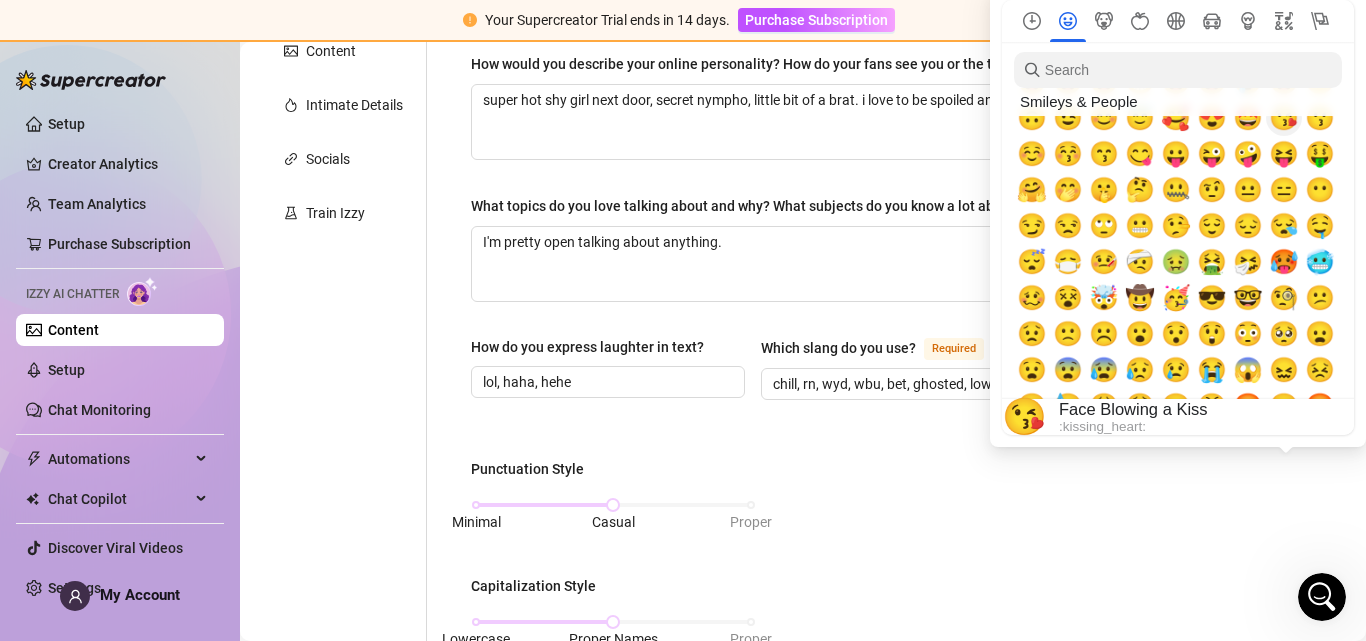 scroll, scrollTop: 161, scrollLeft: 0, axis: vertical 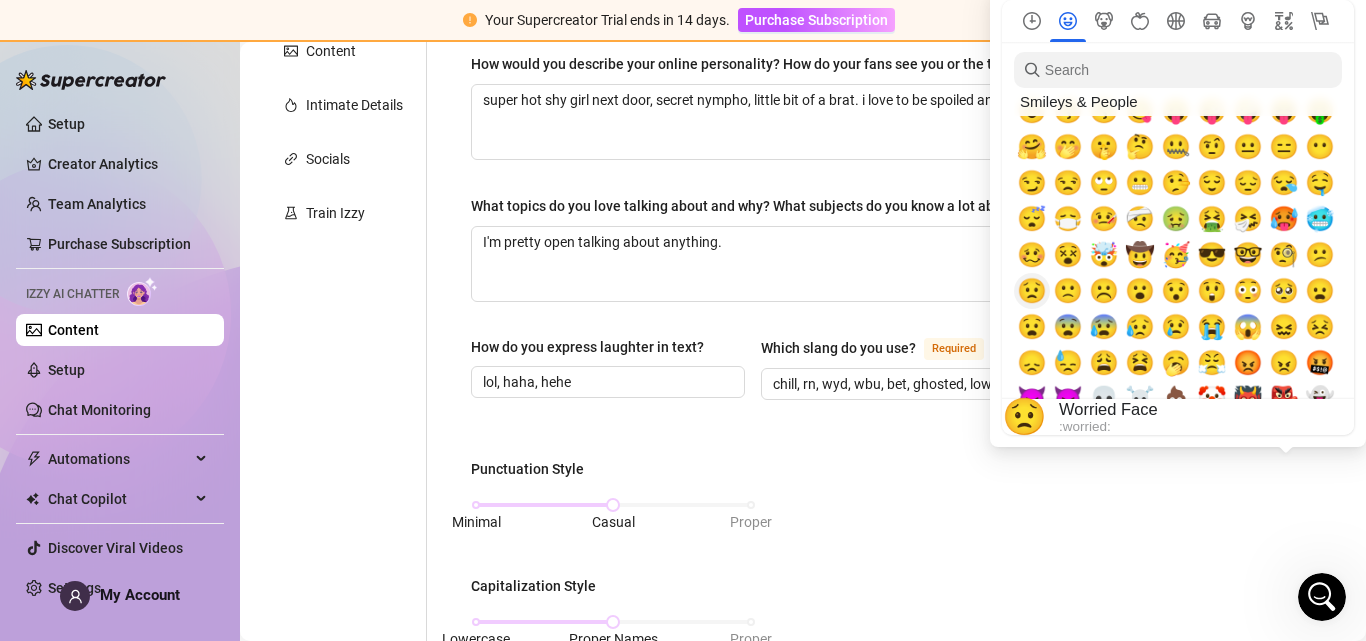 click on "😟" at bounding box center [1032, 291] 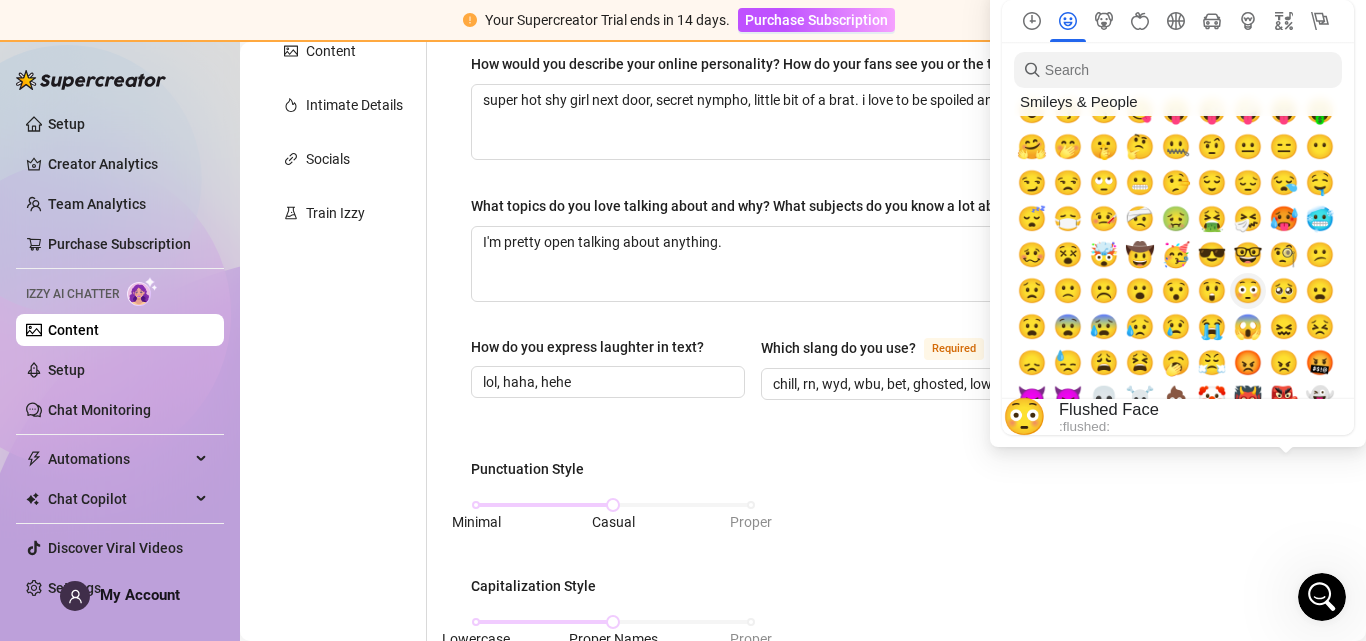 click on "😳" at bounding box center (1248, 291) 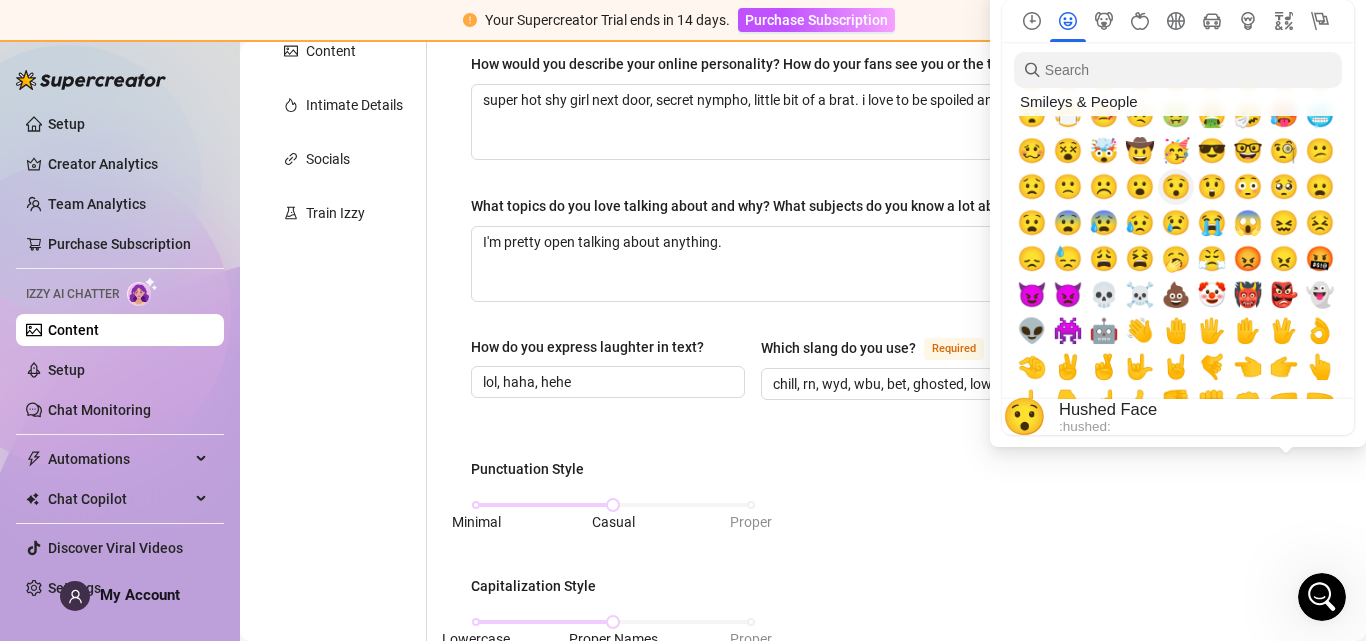 scroll, scrollTop: 284, scrollLeft: 0, axis: vertical 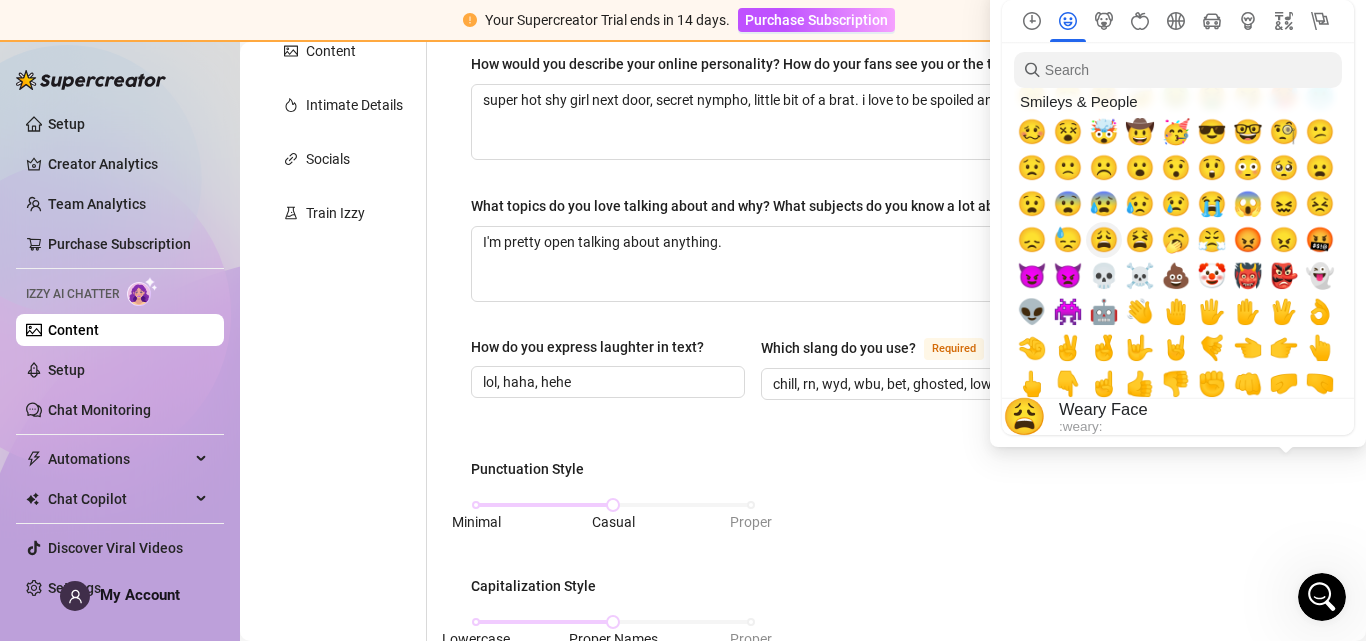 click on "😩" at bounding box center (1104, 240) 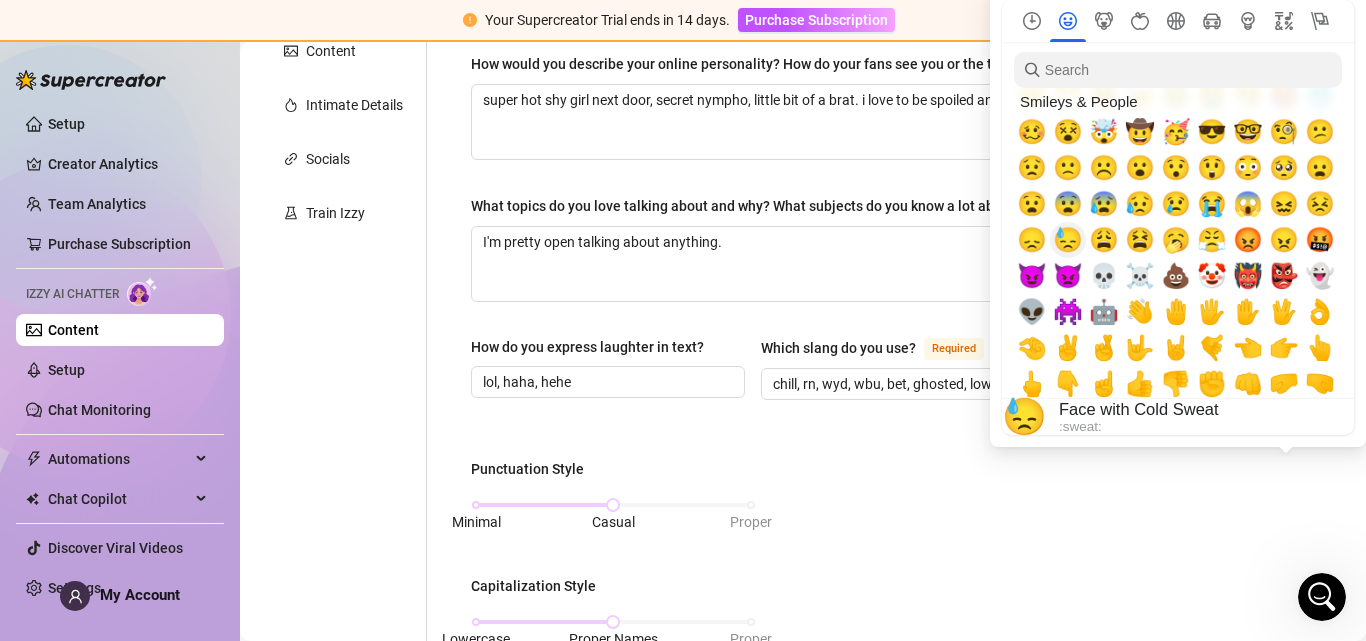 click on "😓" at bounding box center (1068, 240) 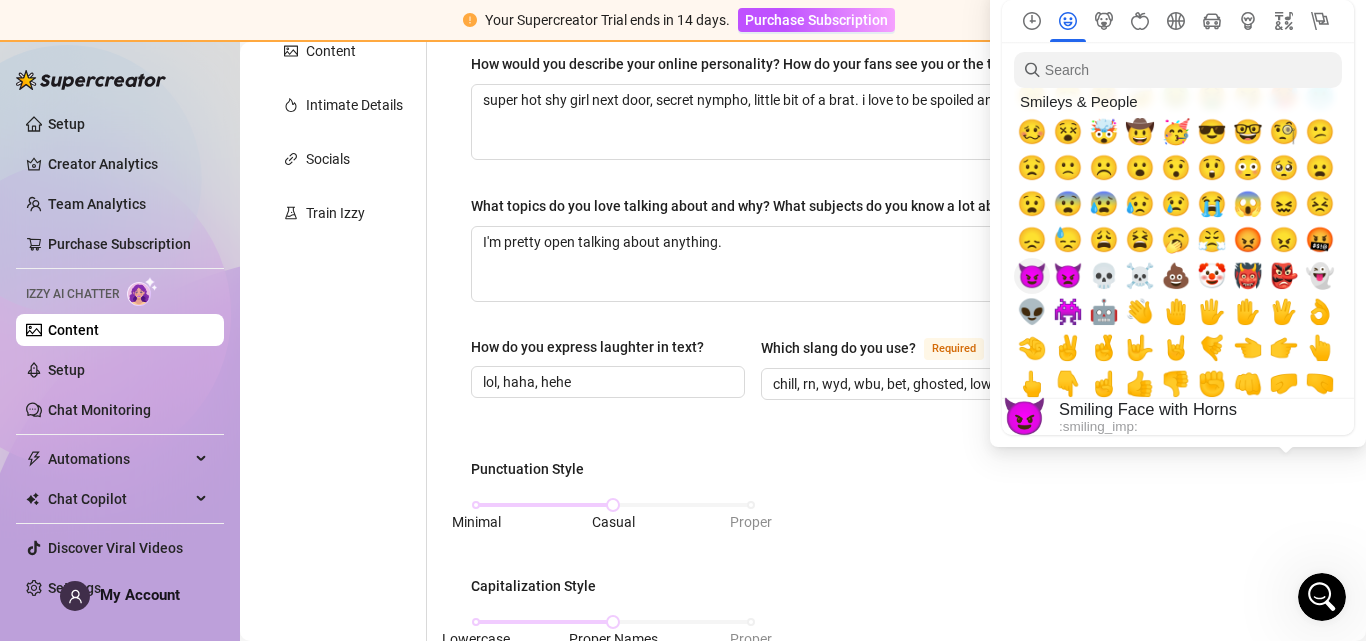click on "😈" at bounding box center (1032, 276) 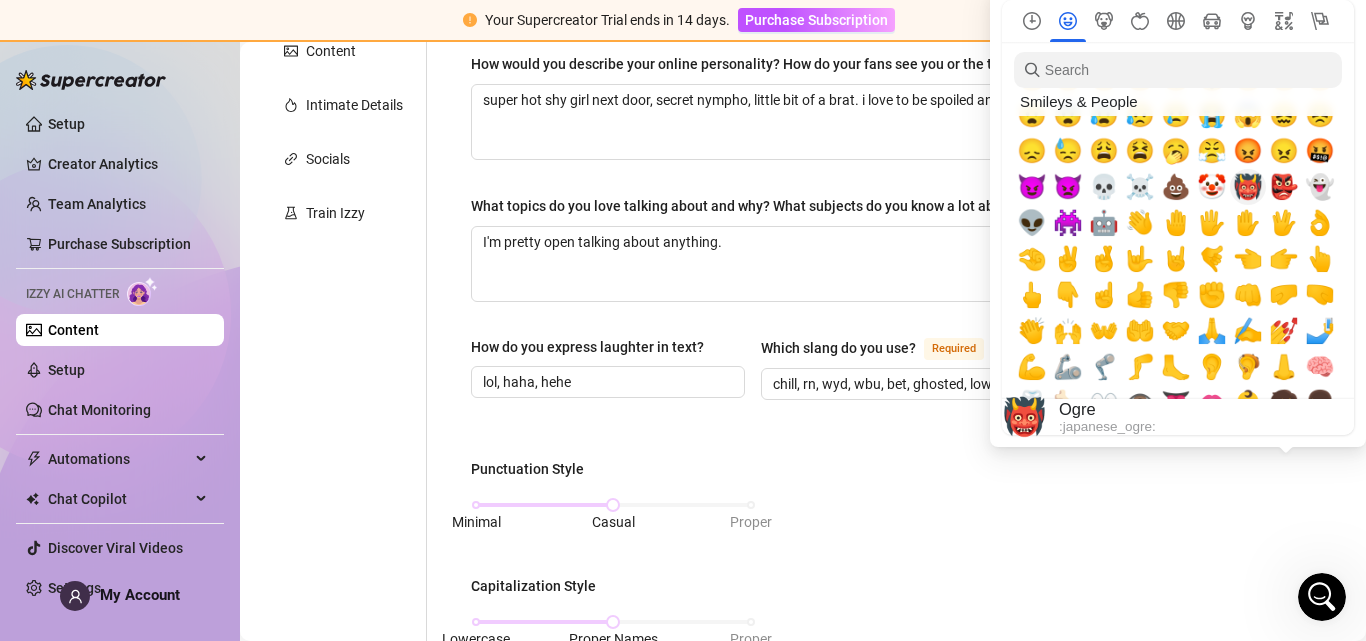 scroll, scrollTop: 384, scrollLeft: 0, axis: vertical 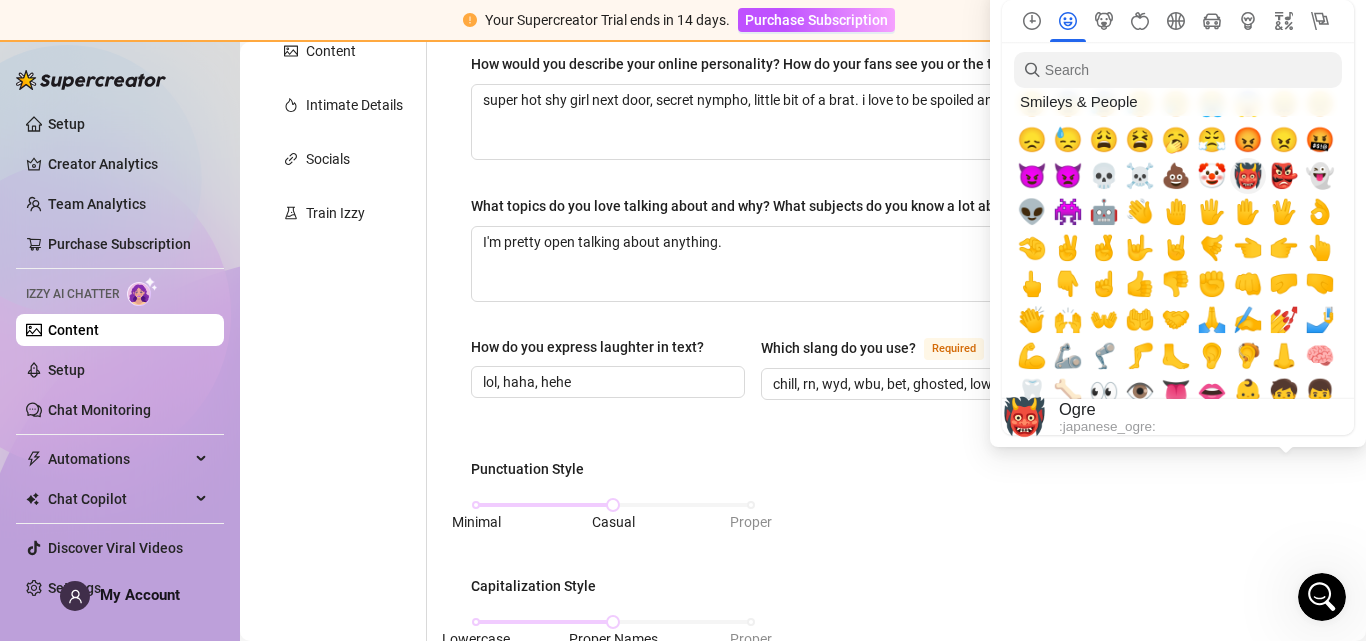 click on "👇" at bounding box center [1068, 284] 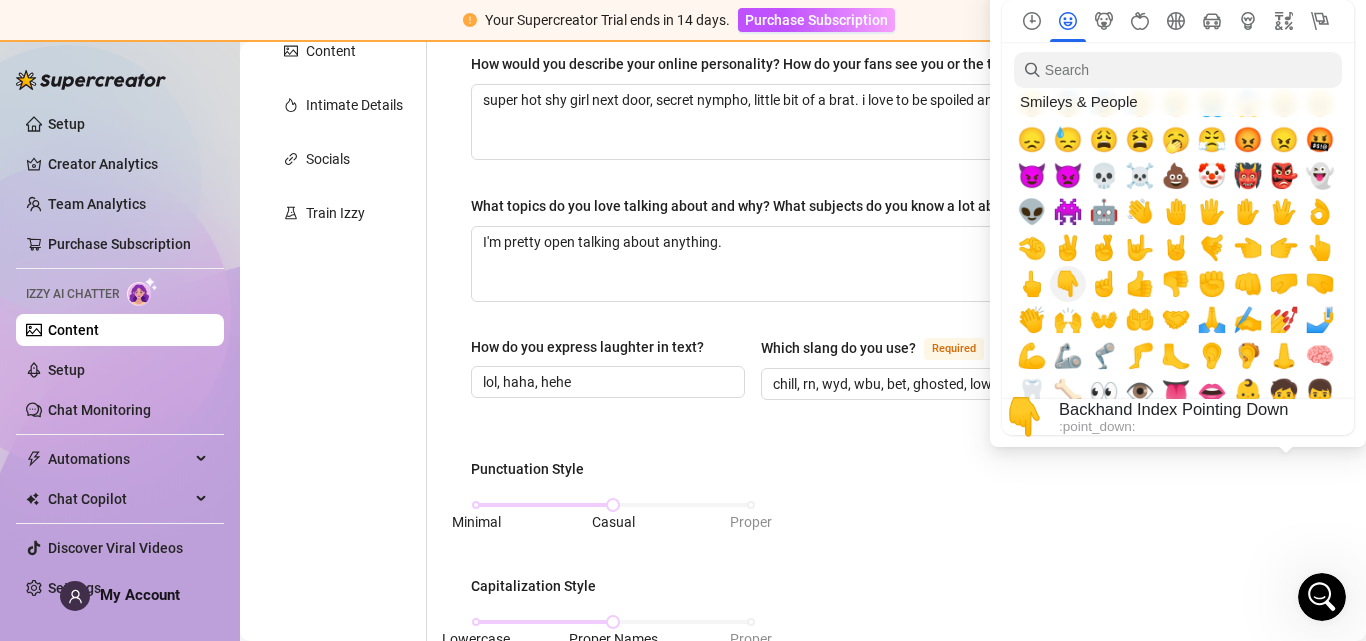 scroll, scrollTop: 0, scrollLeft: 88, axis: horizontal 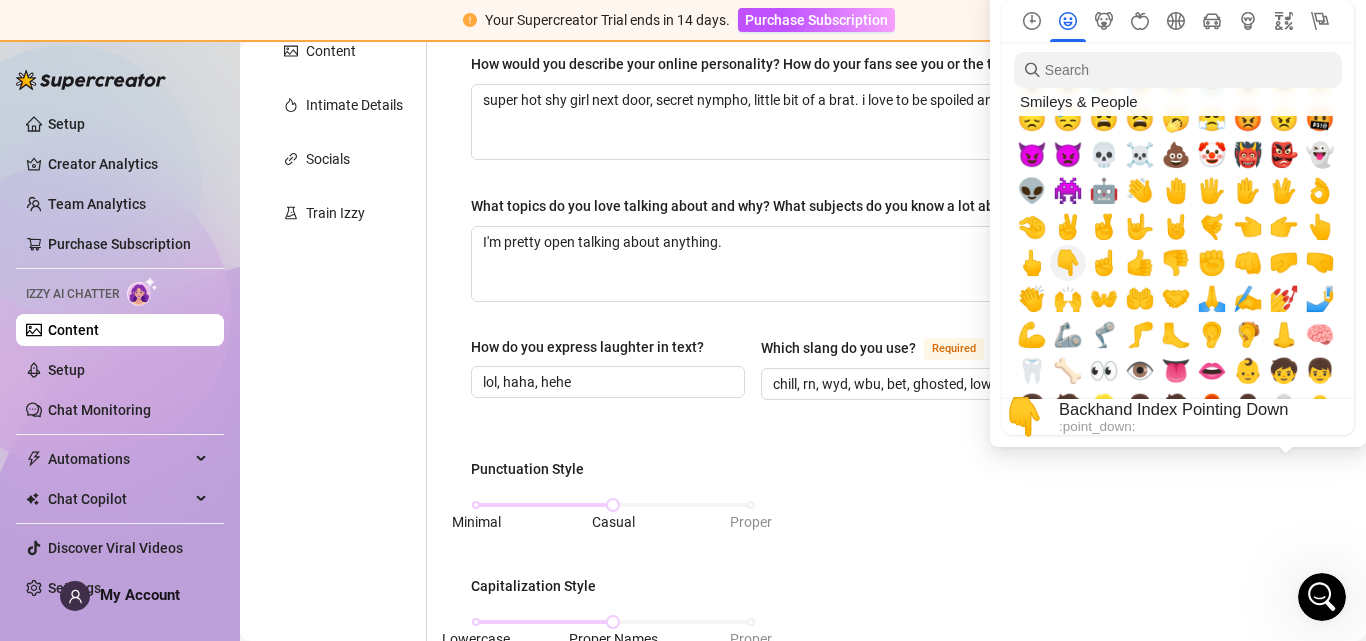 click on "✌️" at bounding box center (1068, 227) 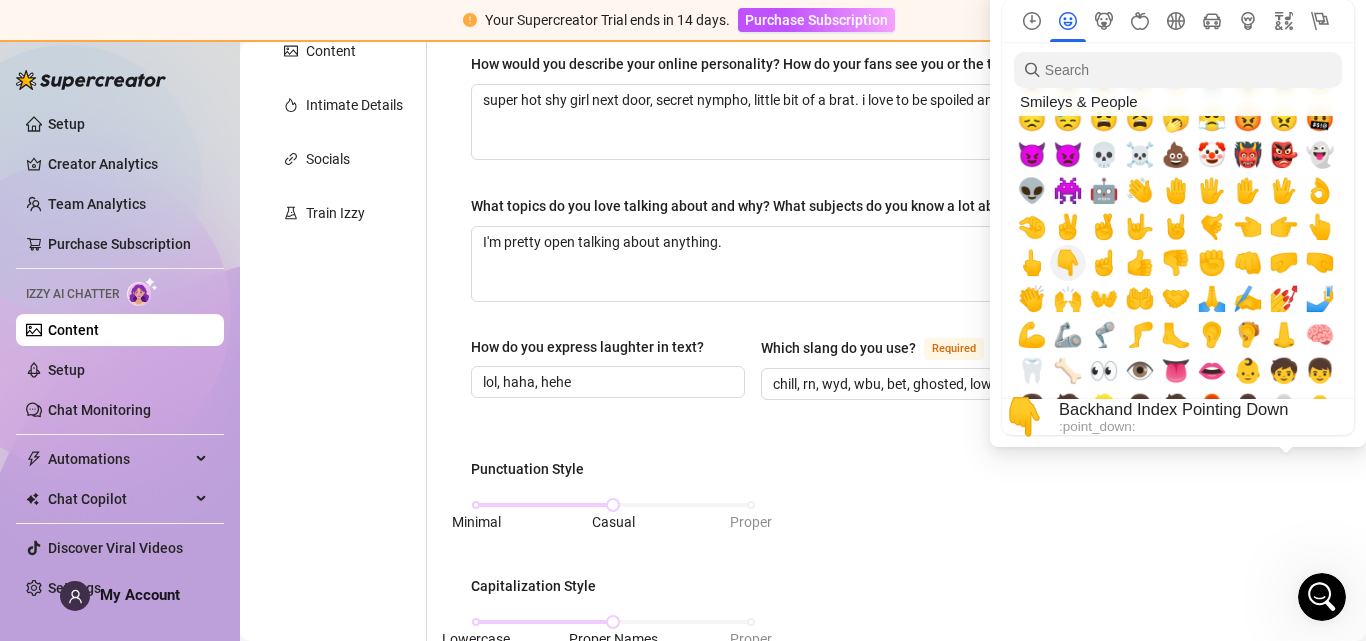 click on "👾" at bounding box center (1068, 191) 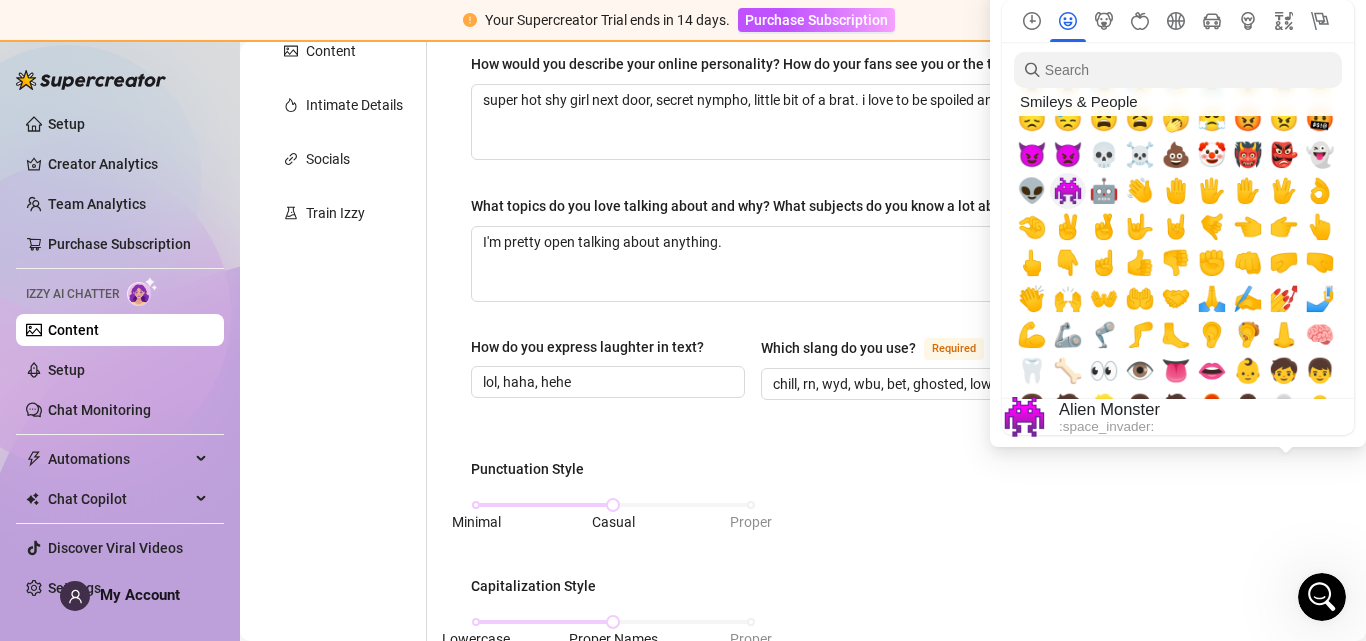 scroll, scrollTop: 0, scrollLeft: 0, axis: both 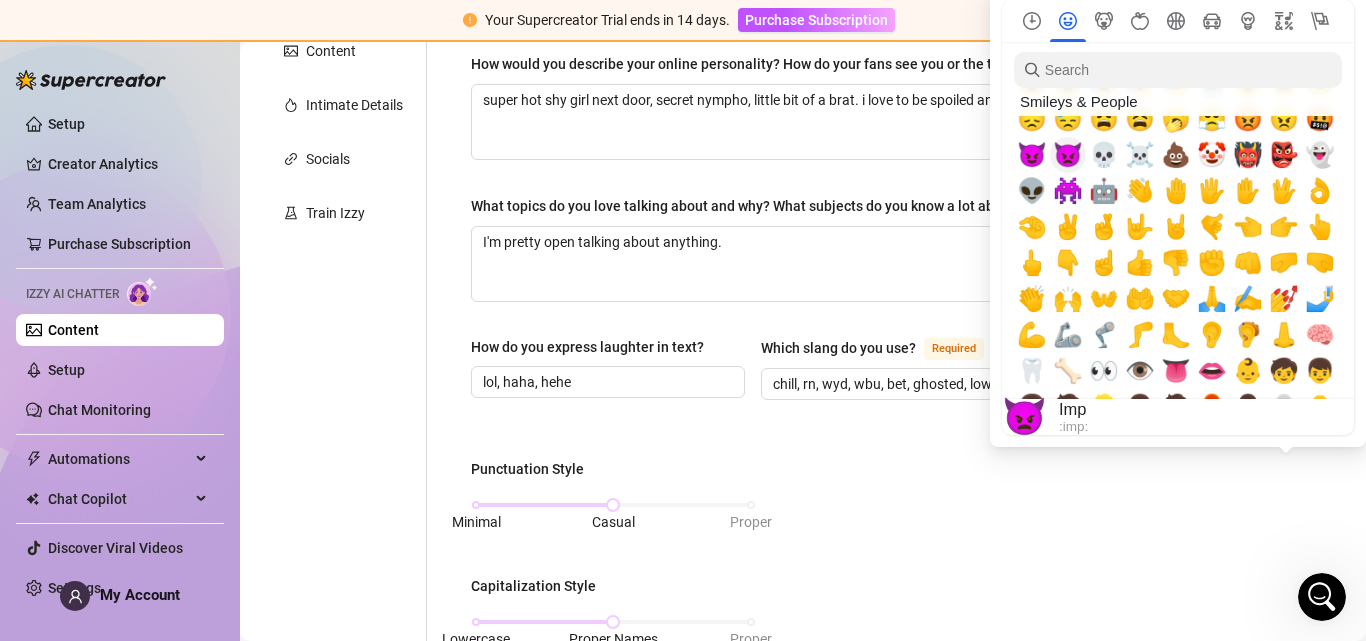 click on "👾" at bounding box center (1068, 191) 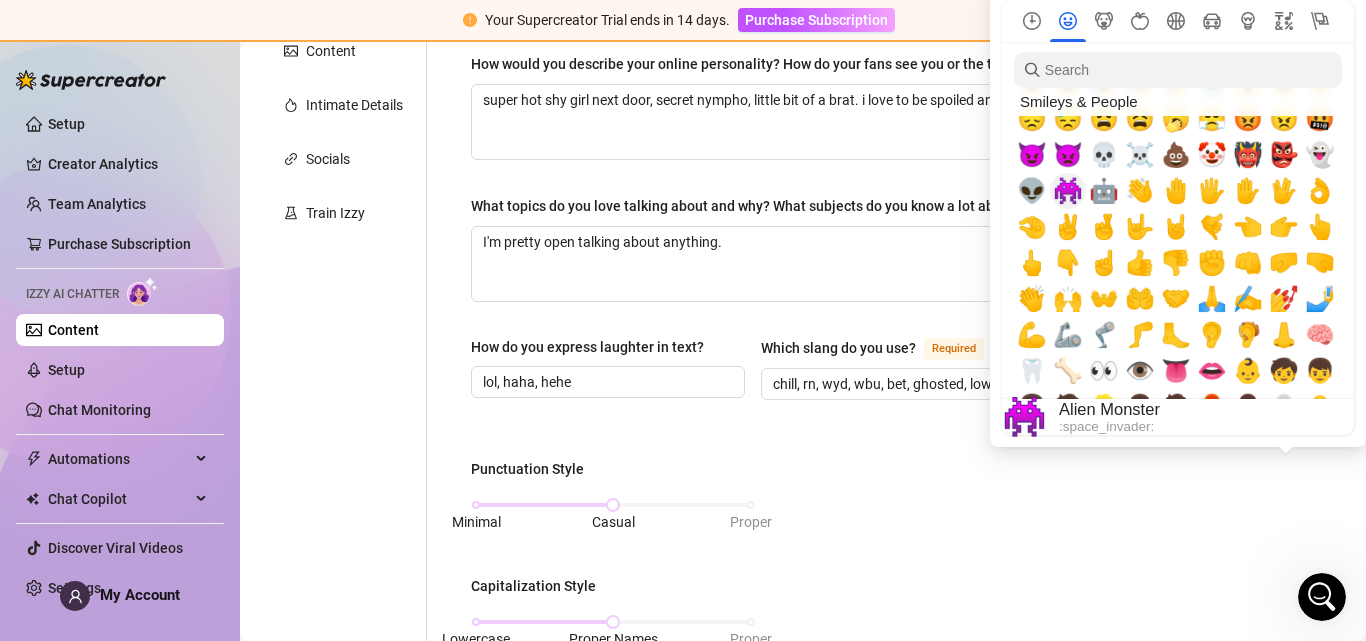 scroll, scrollTop: 0, scrollLeft: 154, axis: horizontal 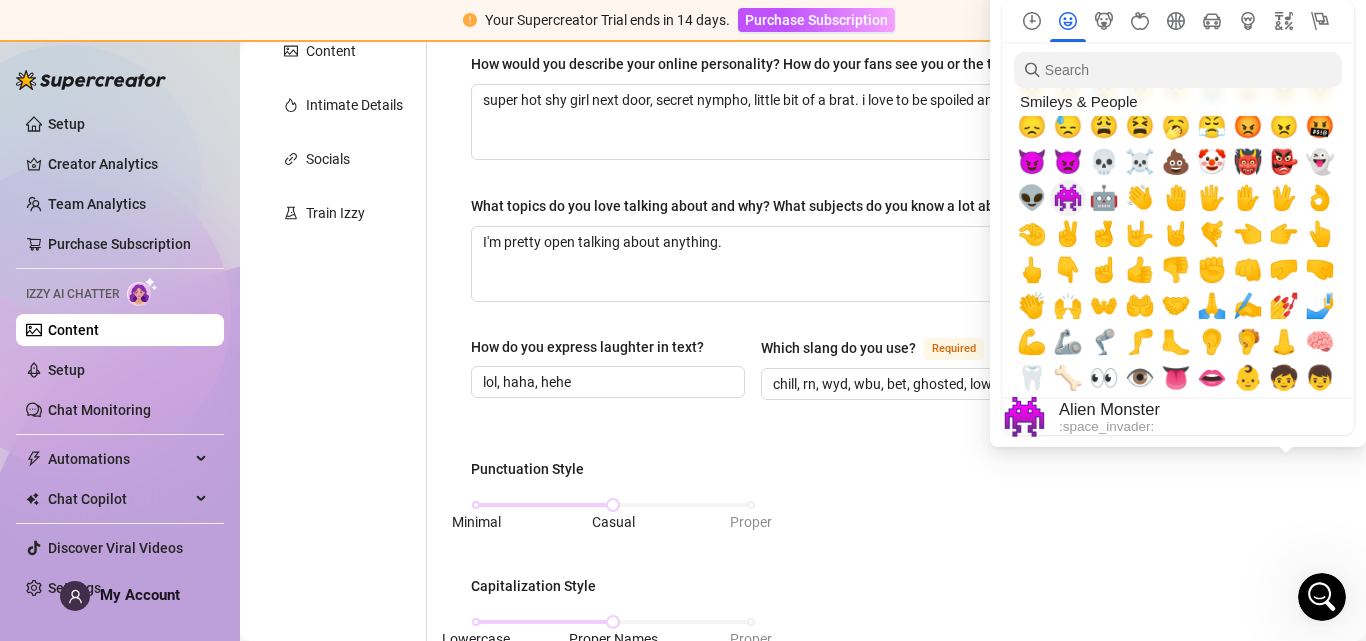 click on "Punctuation Style Minimal Casual Proper Capitalization Style Lowercase Proper Names Proper Writing Level Relaxed Mixed Proper Respond to fans in their native language, even if it’s not one you speak. If turned off, the AI will only reply in English.  Fill in the languages you speak under Personal tab if you want to change this." at bounding box center (898, 706) 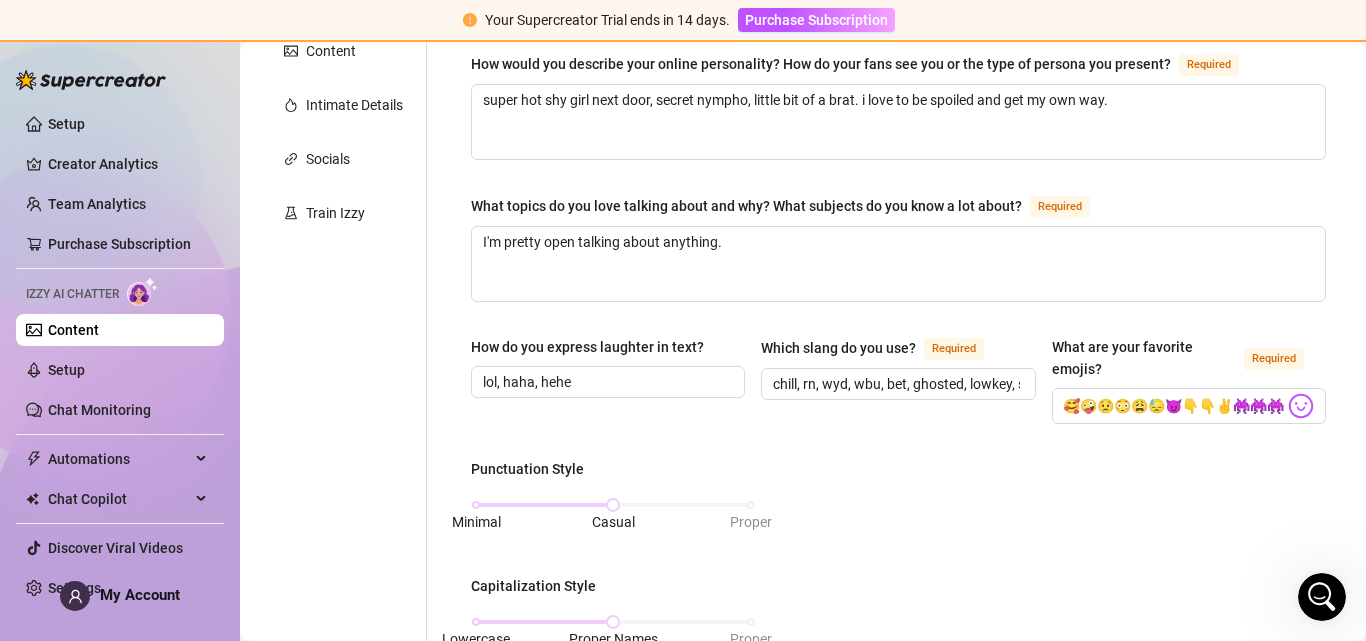 scroll, scrollTop: 0, scrollLeft: 173, axis: horizontal 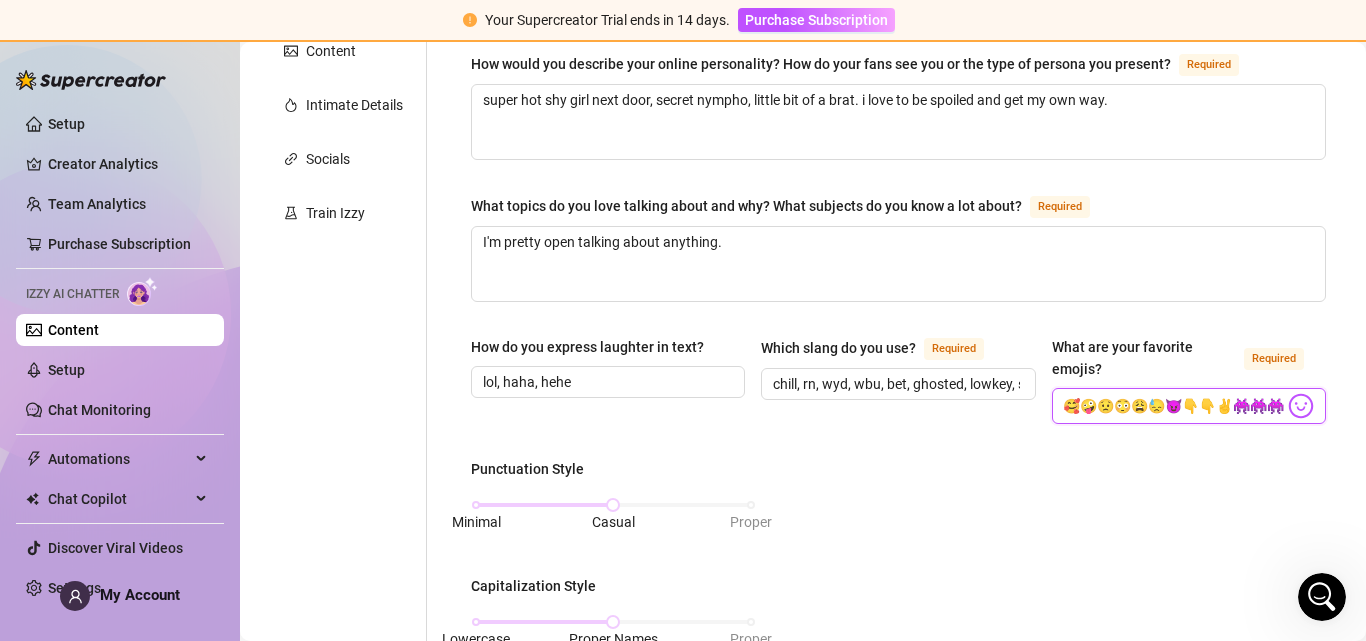 click on "😘😍😆😜😅😱🤣😇🥰🤪😟😳😩😓😈👇👇✌️👾👾👾" at bounding box center [1174, 406] 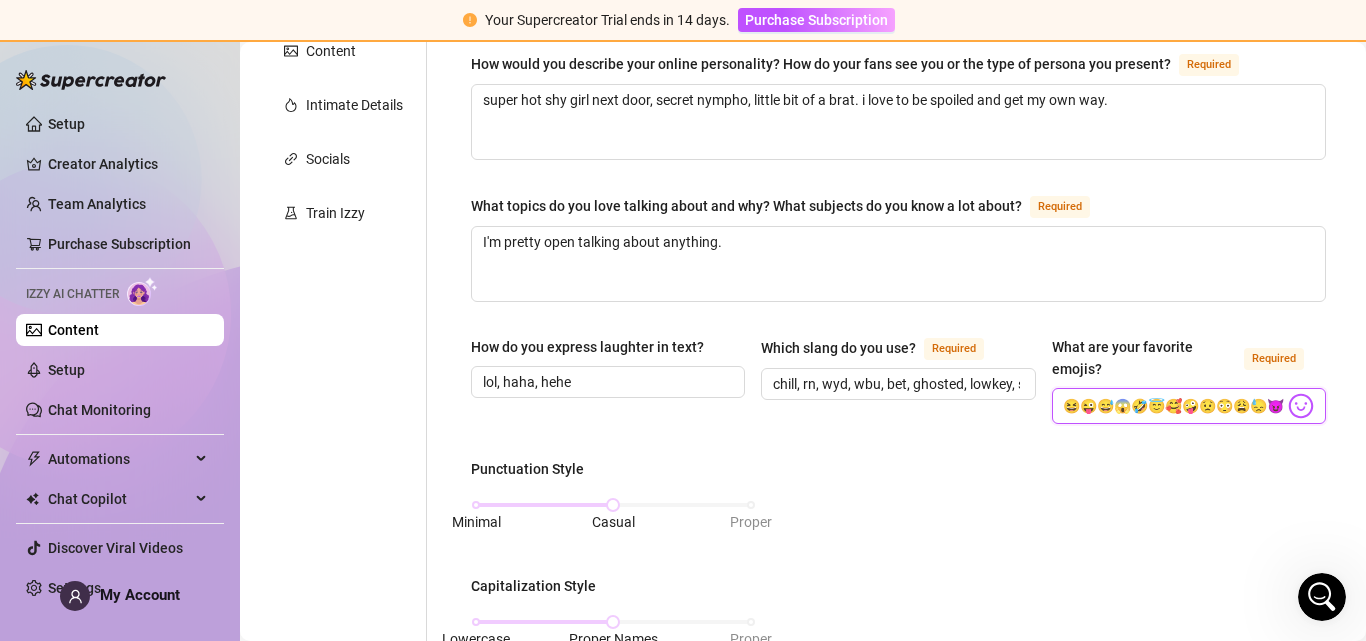 scroll, scrollTop: 0, scrollLeft: 73, axis: horizontal 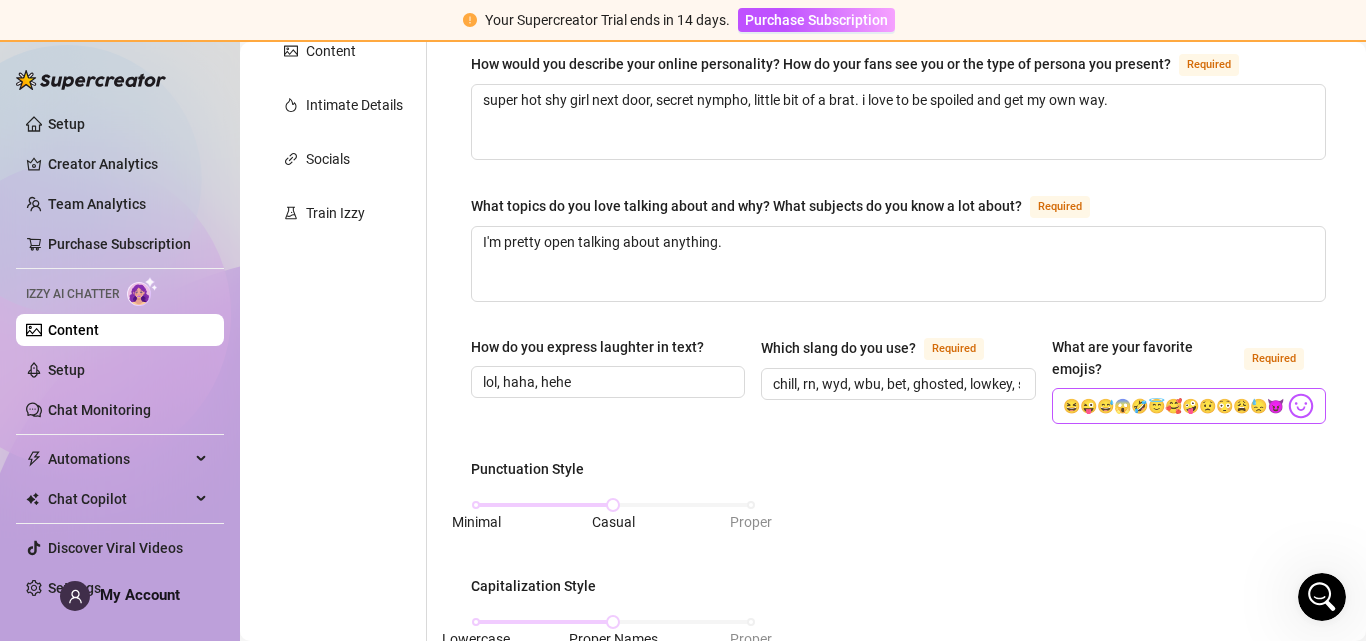 click at bounding box center (1301, 406) 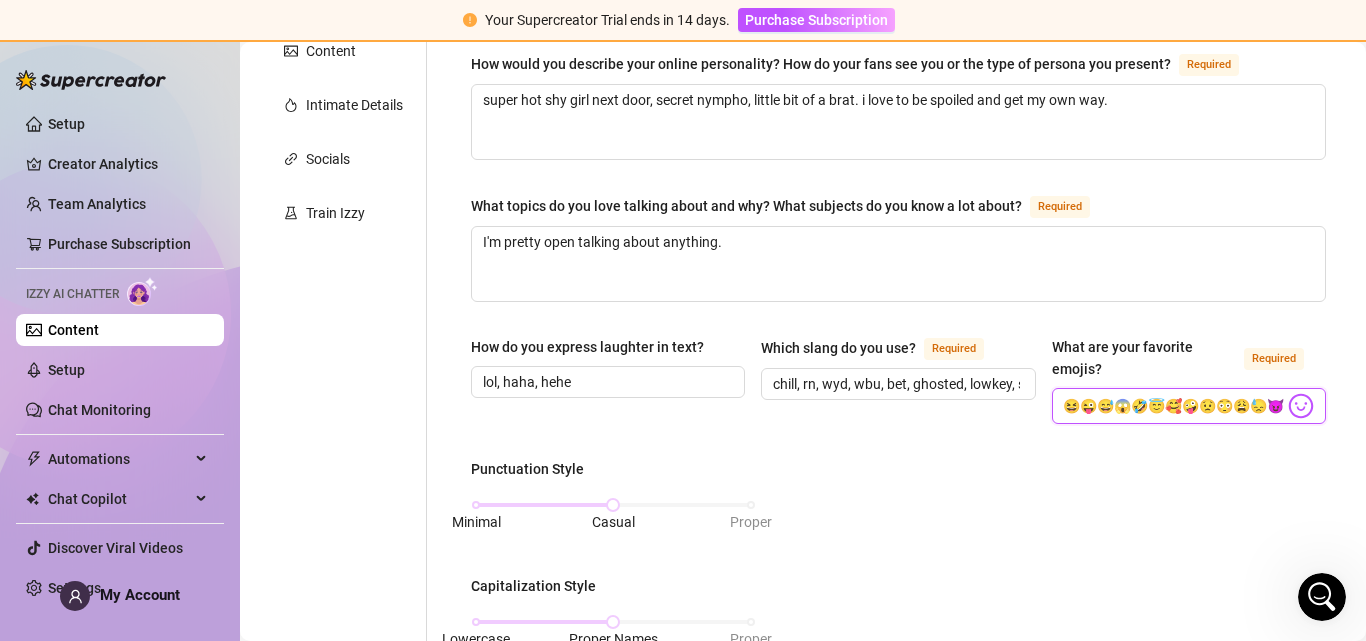 scroll, scrollTop: 0, scrollLeft: 73, axis: horizontal 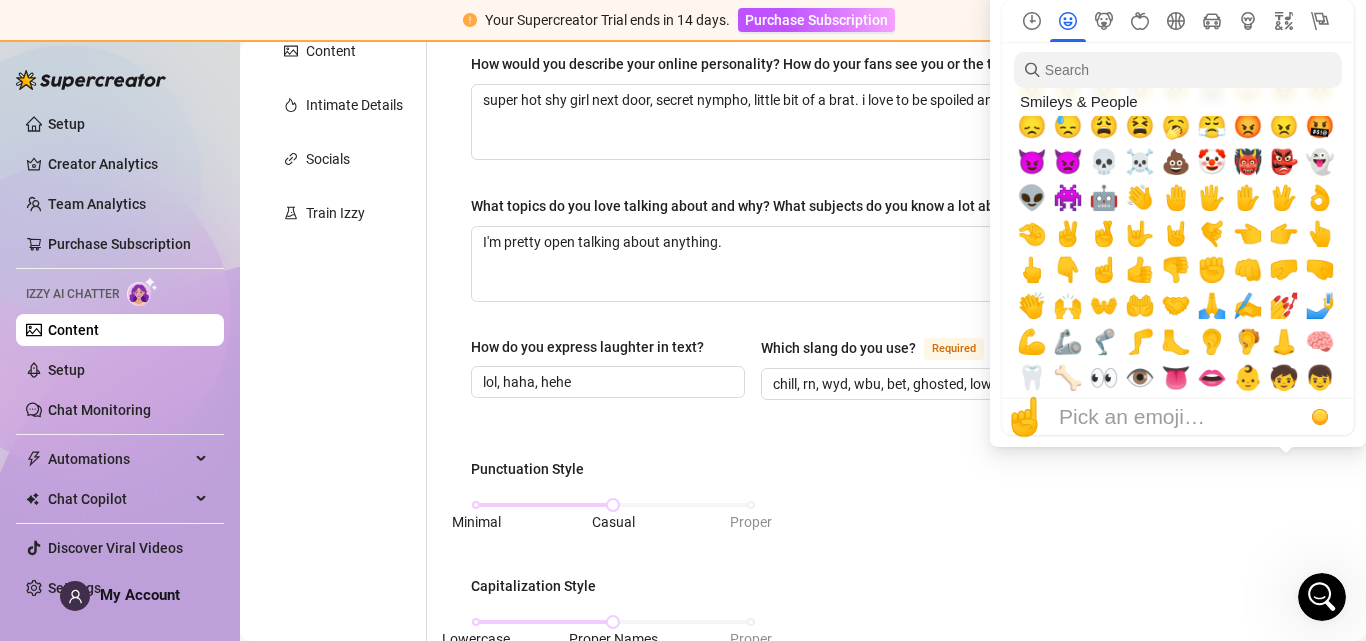 click on "Pick an emoji…" at bounding box center [1132, 417] 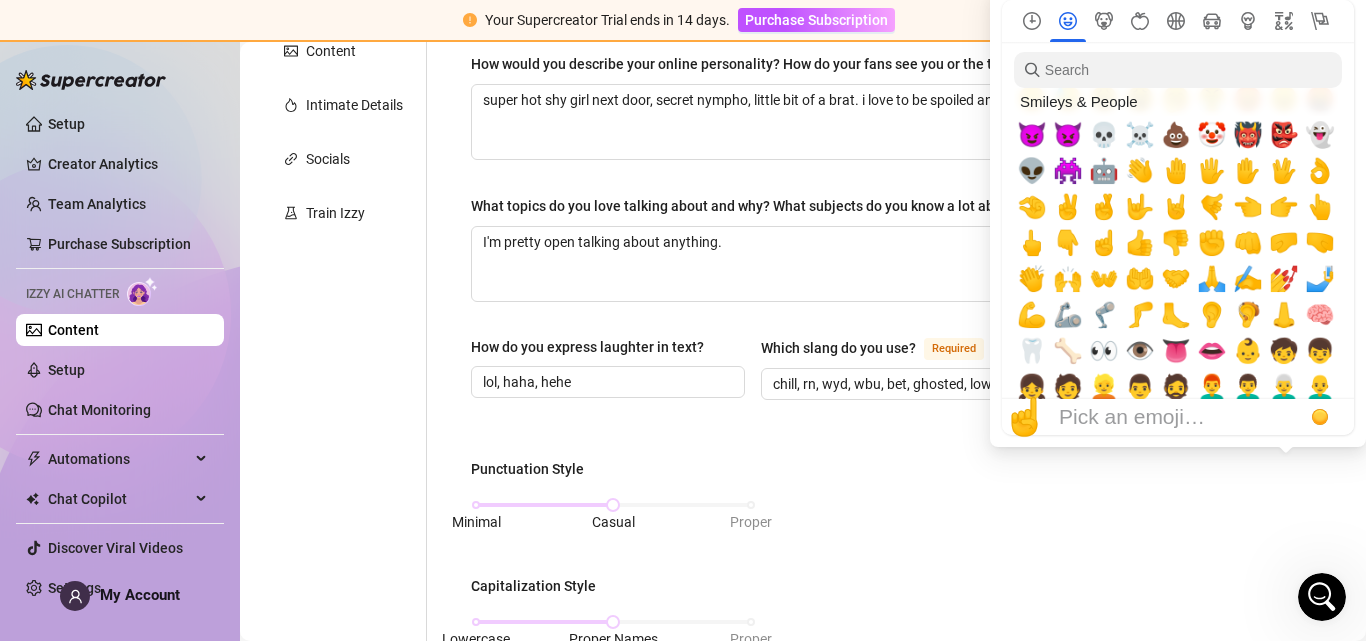 scroll, scrollTop: 431, scrollLeft: 0, axis: vertical 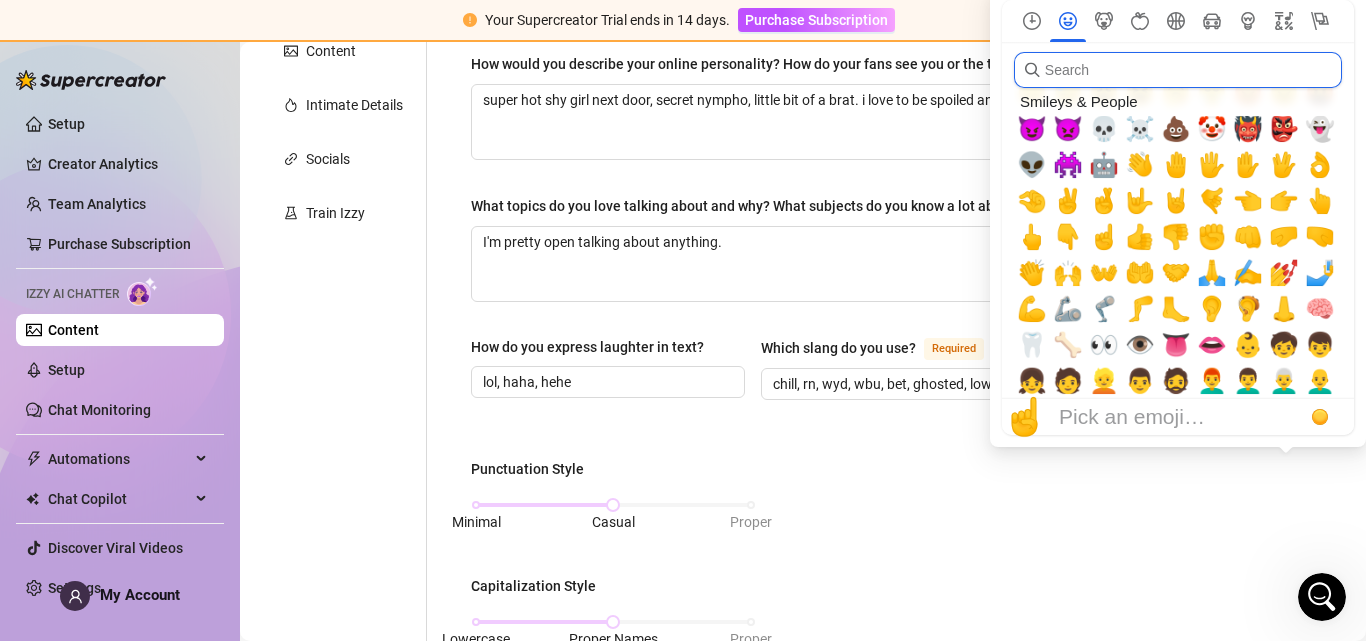 click at bounding box center (1178, 70) 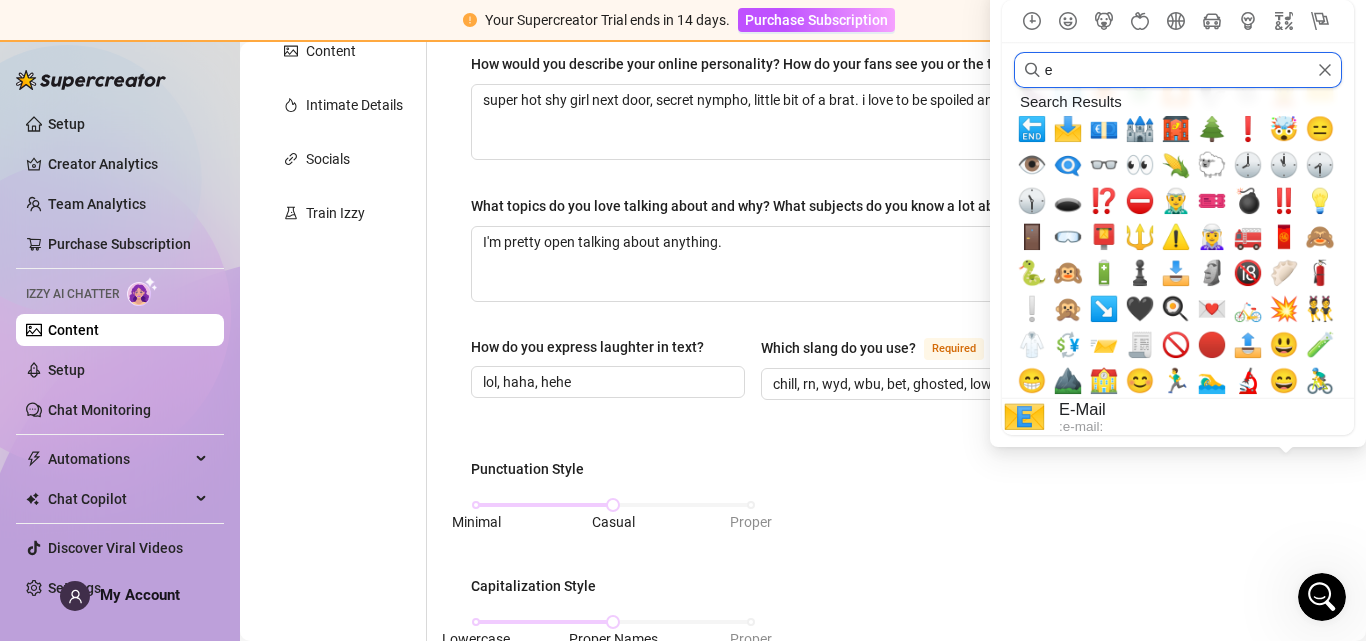 scroll, scrollTop: 0, scrollLeft: 0, axis: both 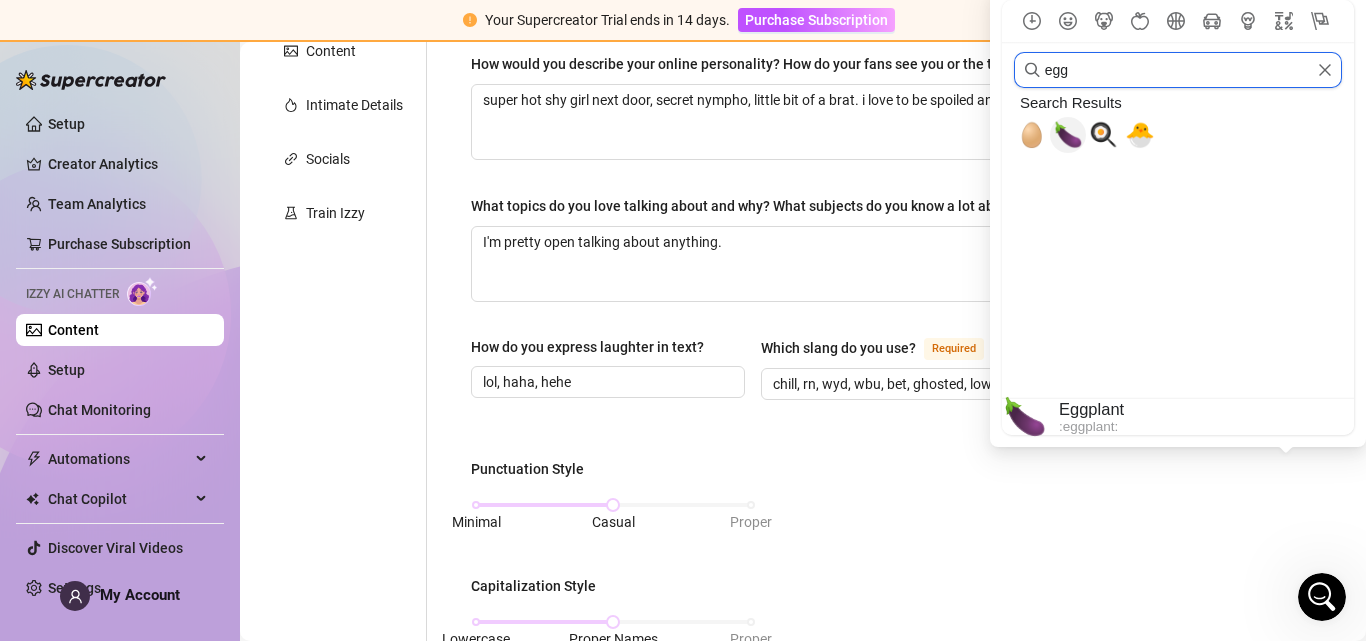 click on "🍆" at bounding box center [1068, 135] 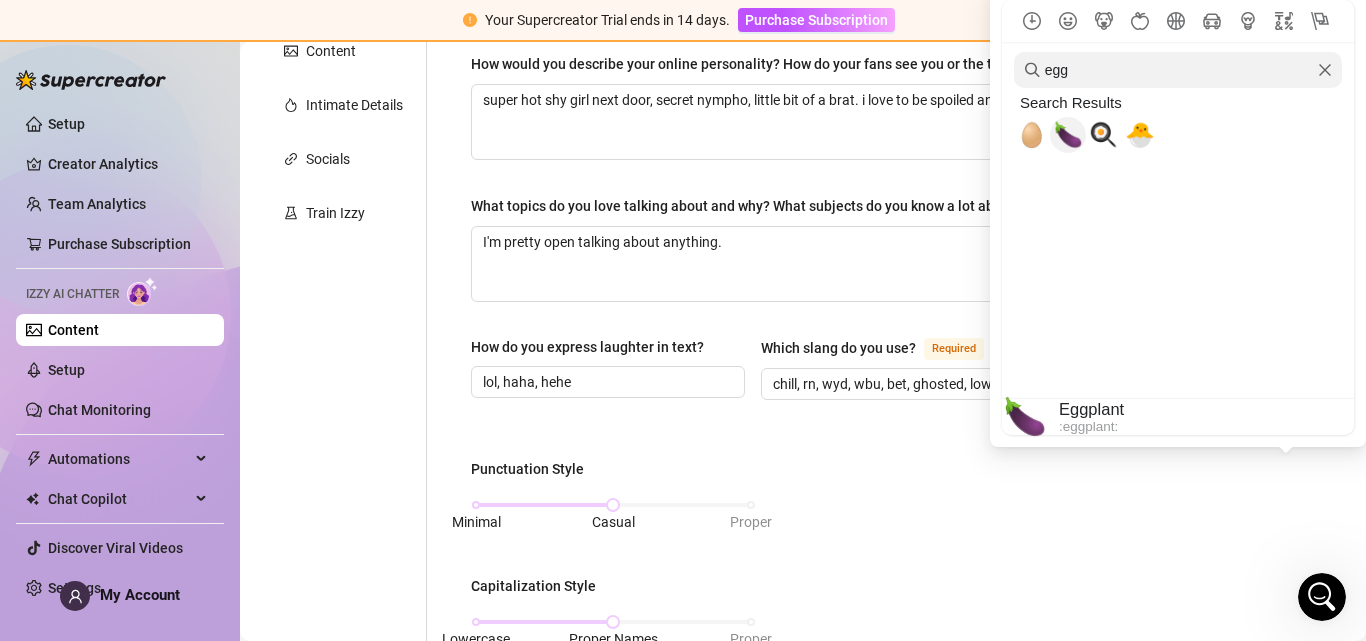 scroll, scrollTop: 0, scrollLeft: 73, axis: horizontal 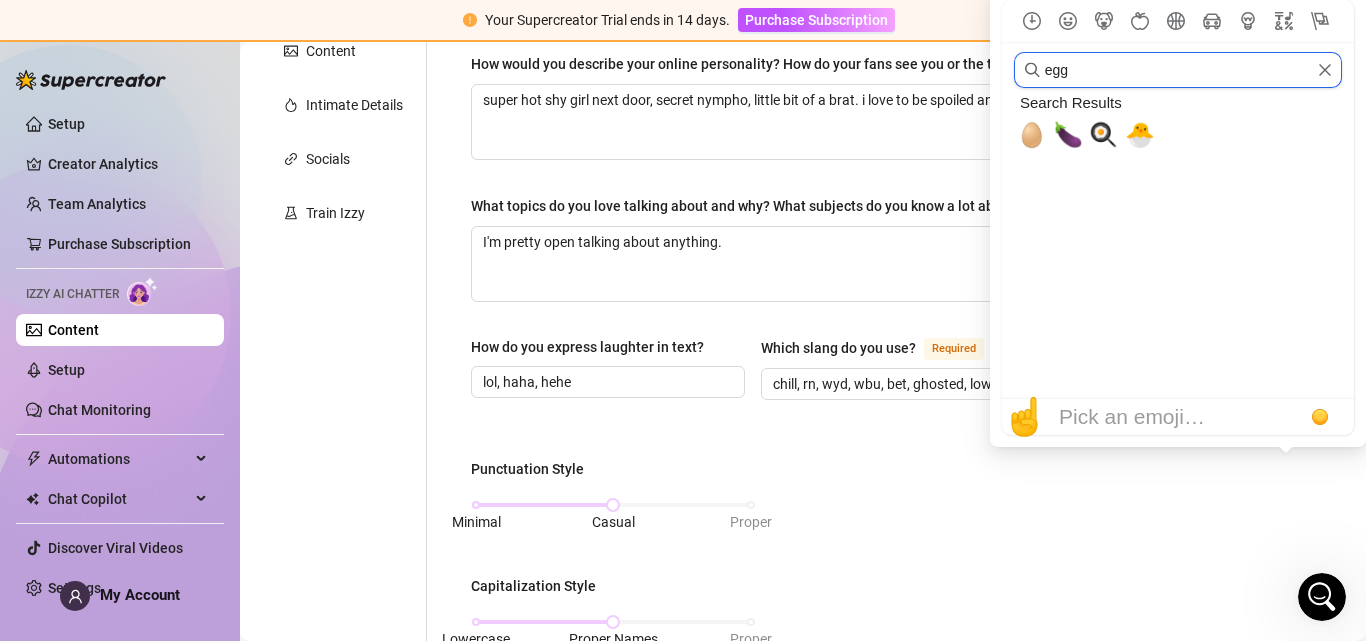 click on "egg" at bounding box center [1178, 70] 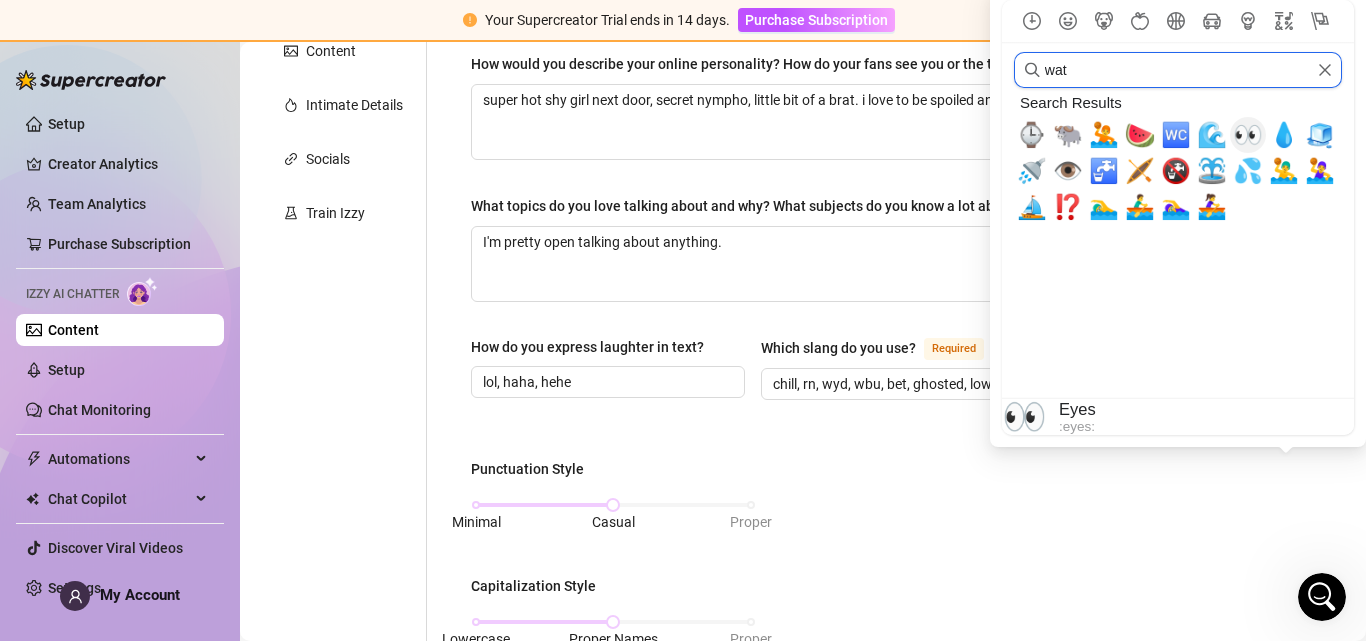 click on "👀" at bounding box center [1248, 135] 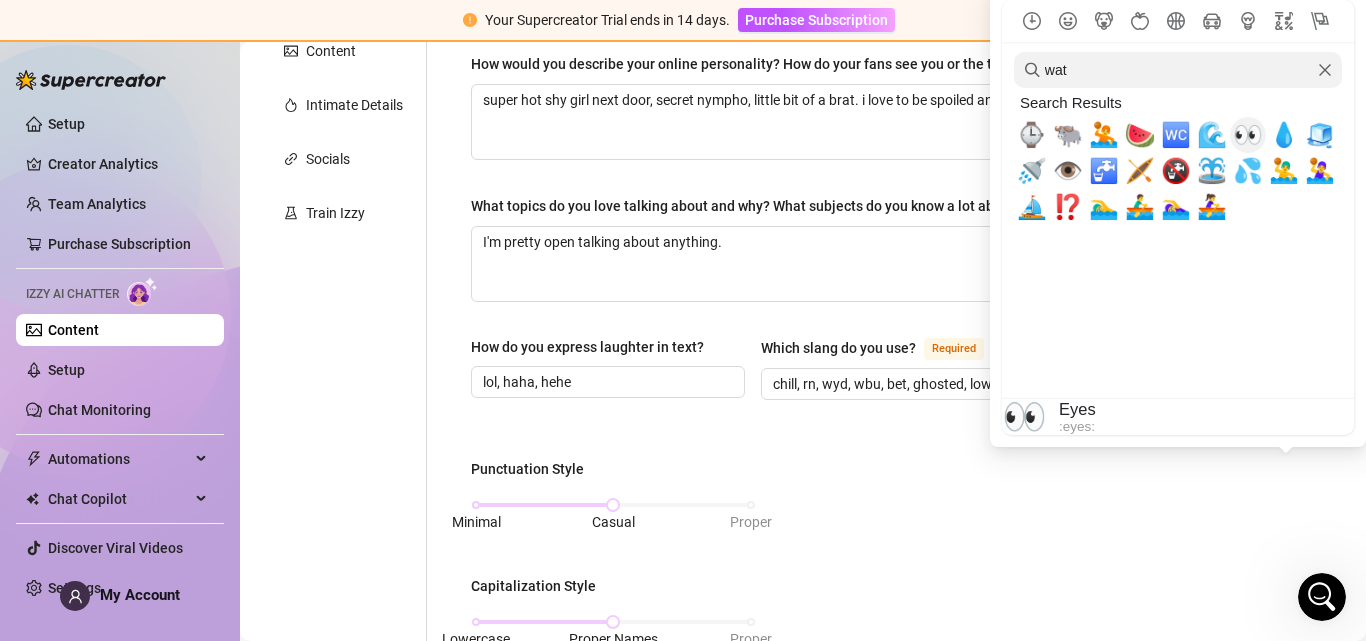 scroll, scrollTop: 0, scrollLeft: 93, axis: horizontal 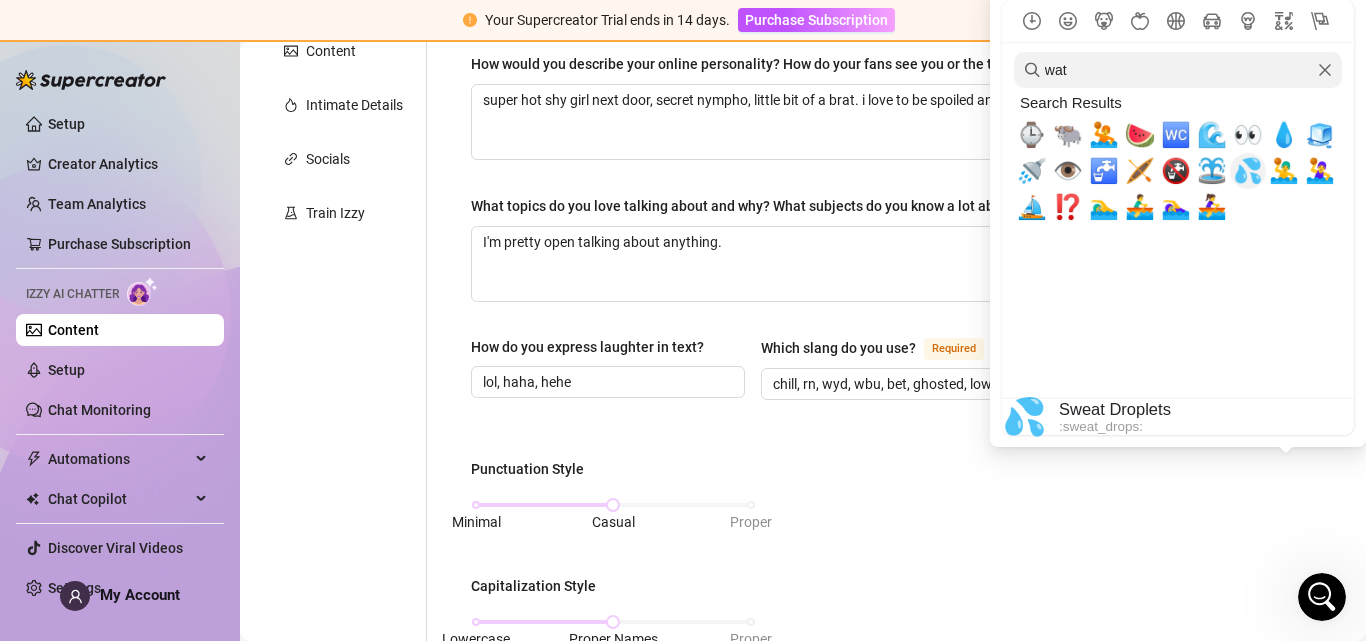 click on "💦" at bounding box center [1248, 171] 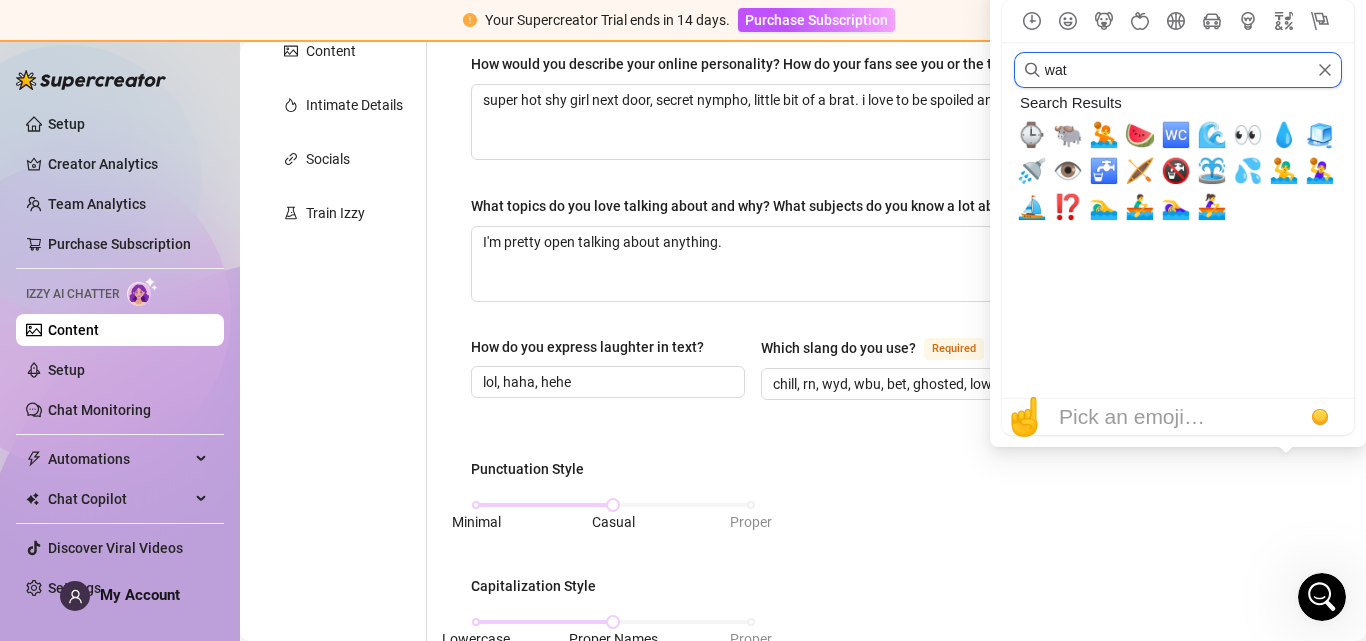 click on "wat" at bounding box center (1178, 70) 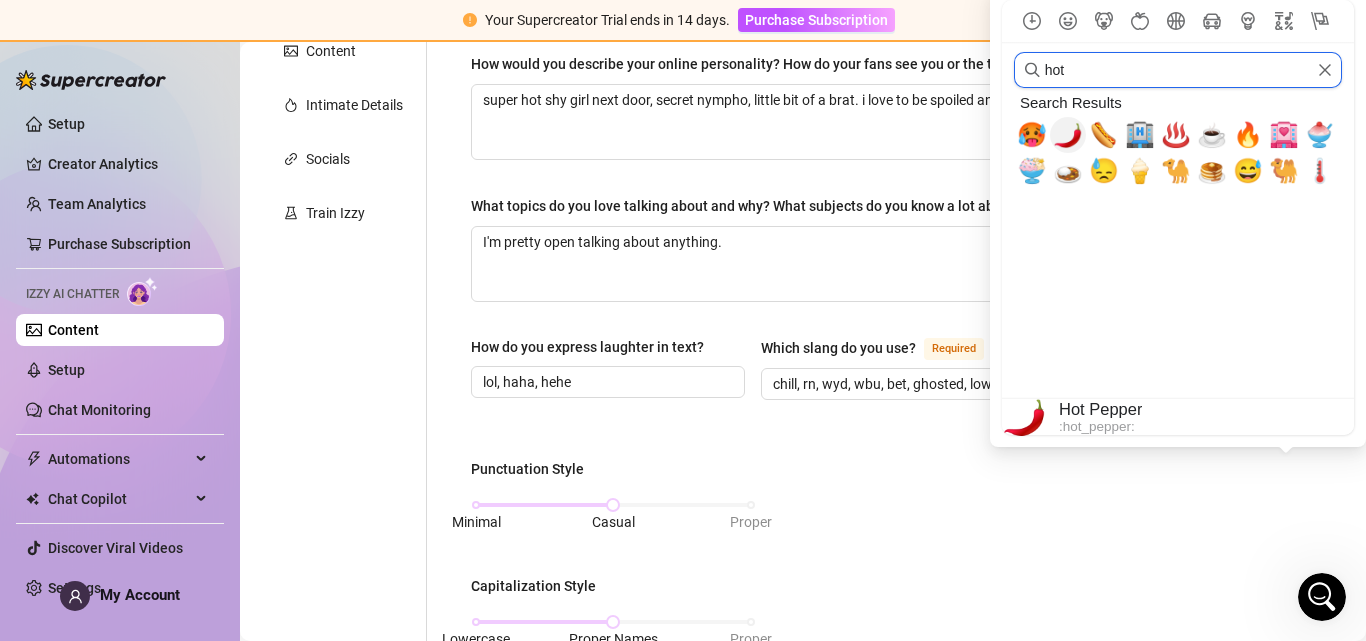 click on "🌶️" at bounding box center (1068, 135) 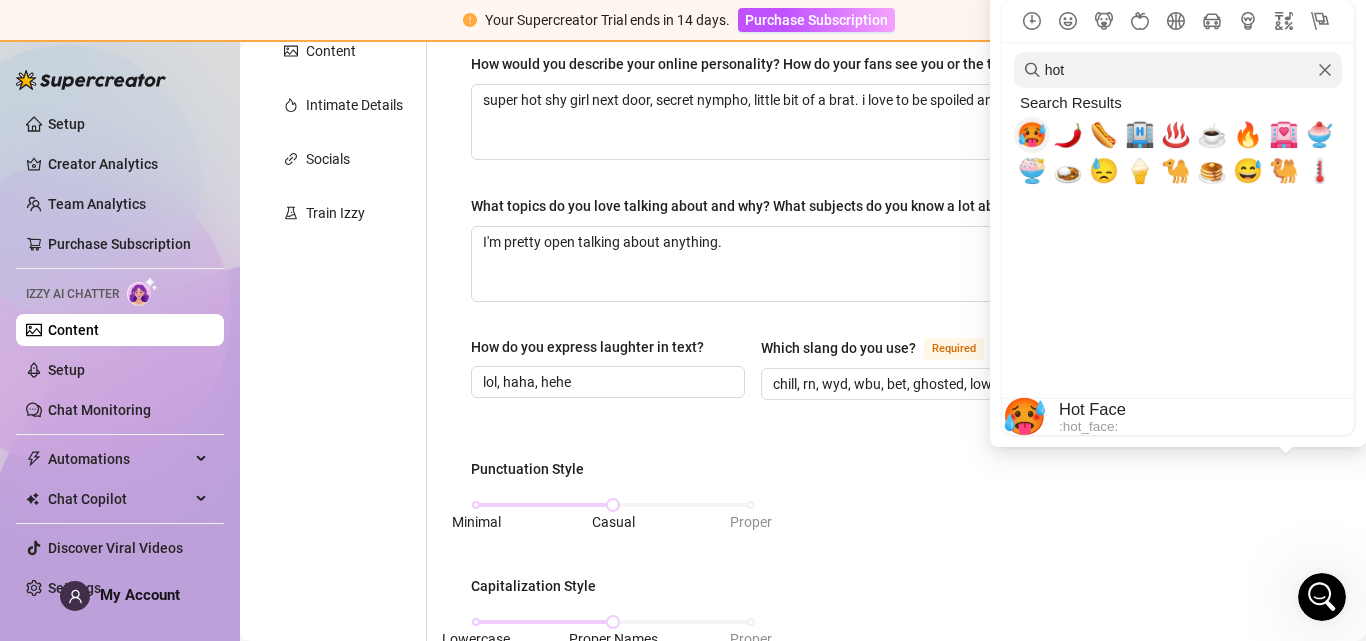 click on "🥵" at bounding box center [1032, 135] 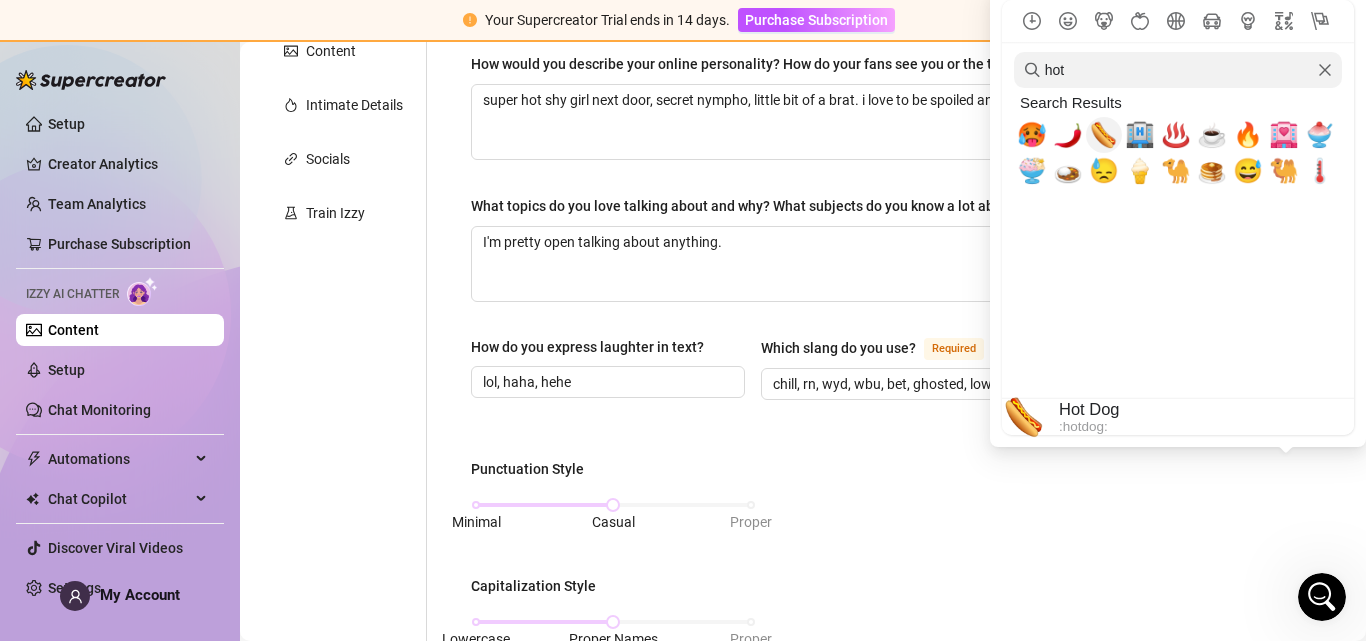 click on "🌭" at bounding box center [1104, 135] 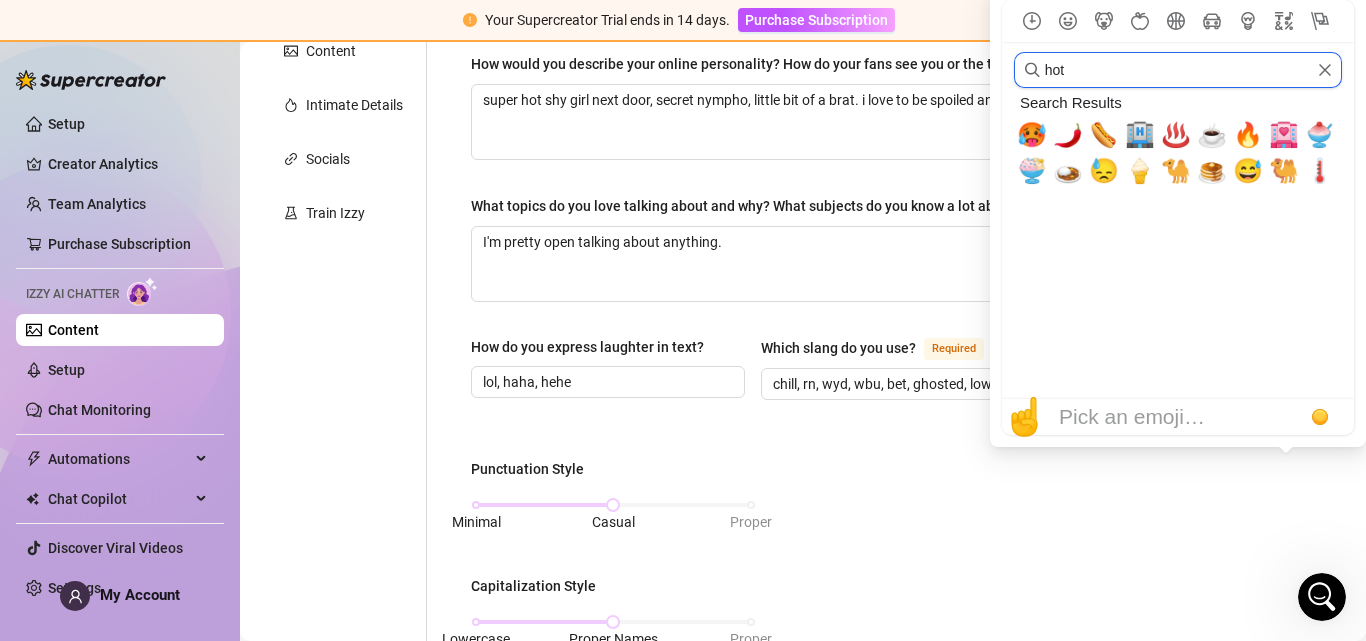click on "hot" at bounding box center [1178, 70] 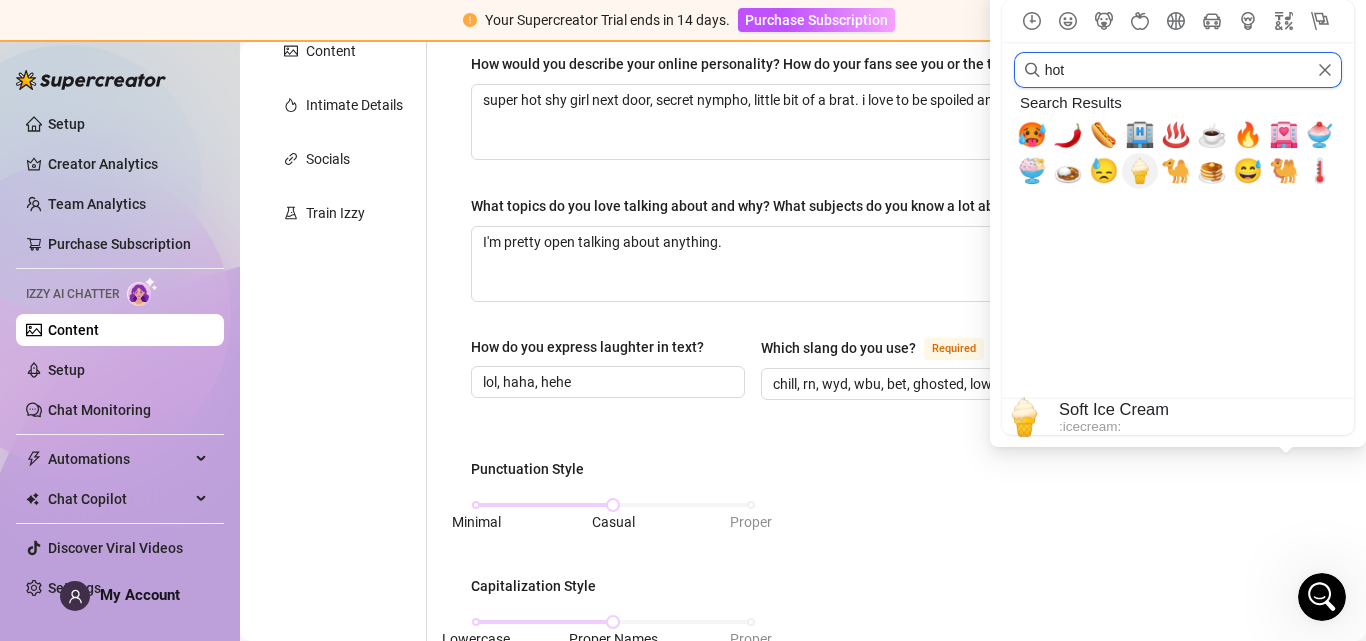 click on "🍦" at bounding box center [1140, 171] 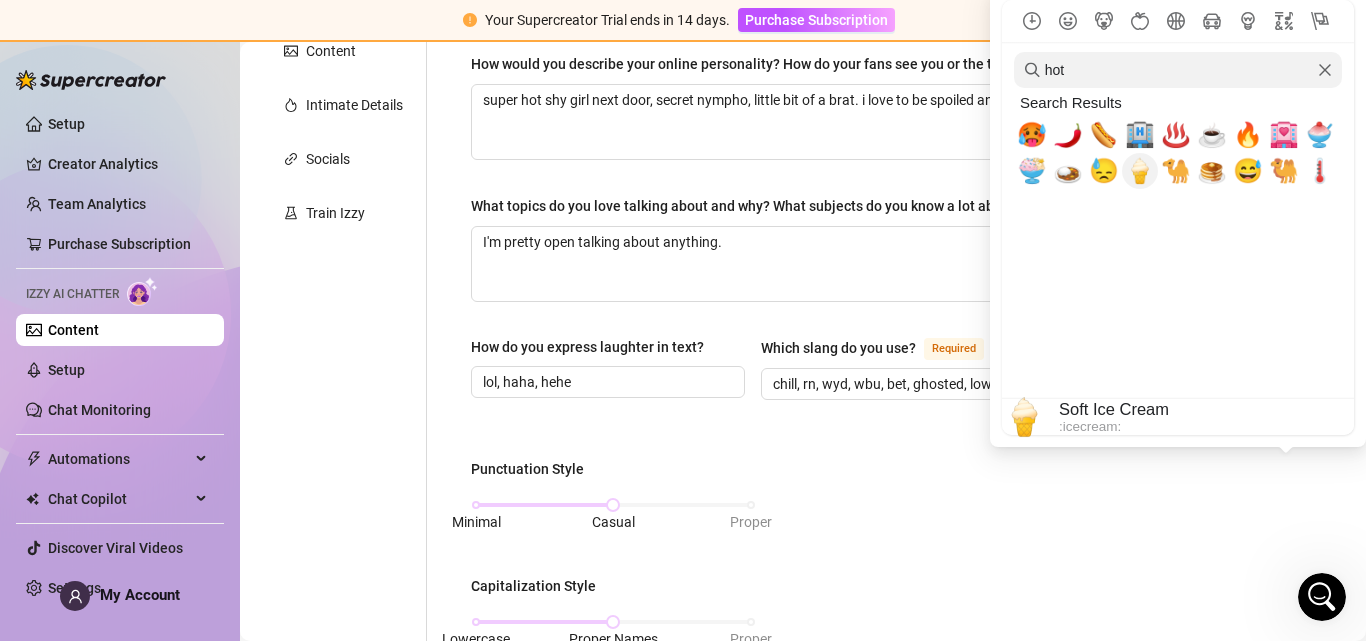 scroll, scrollTop: 0, scrollLeft: 188, axis: horizontal 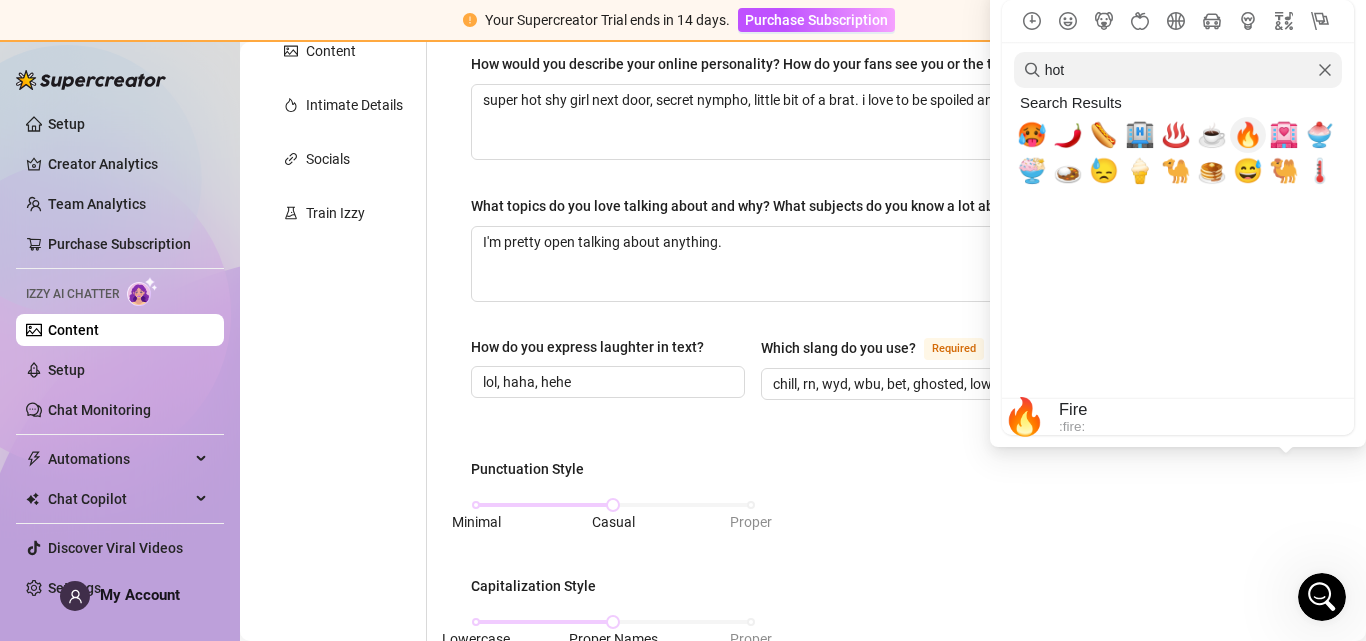 click on "🔥" at bounding box center (1248, 135) 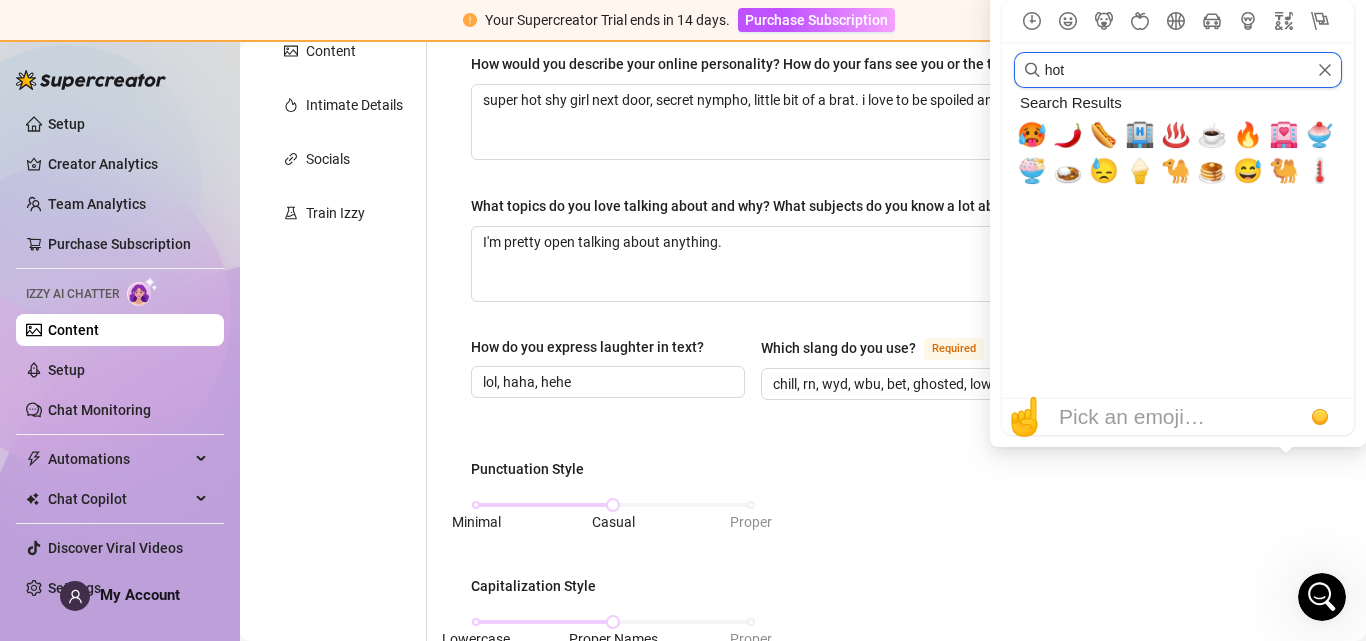 click on "hot" at bounding box center [1178, 70] 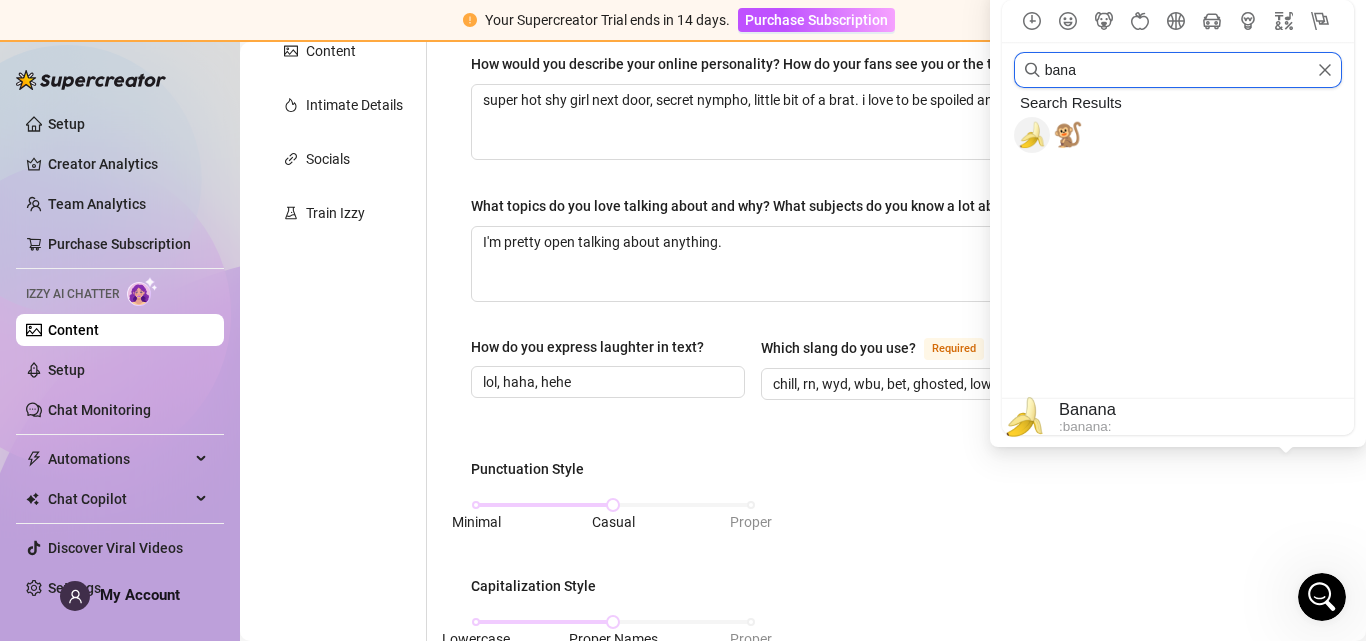 click on "🍌" at bounding box center (1032, 135) 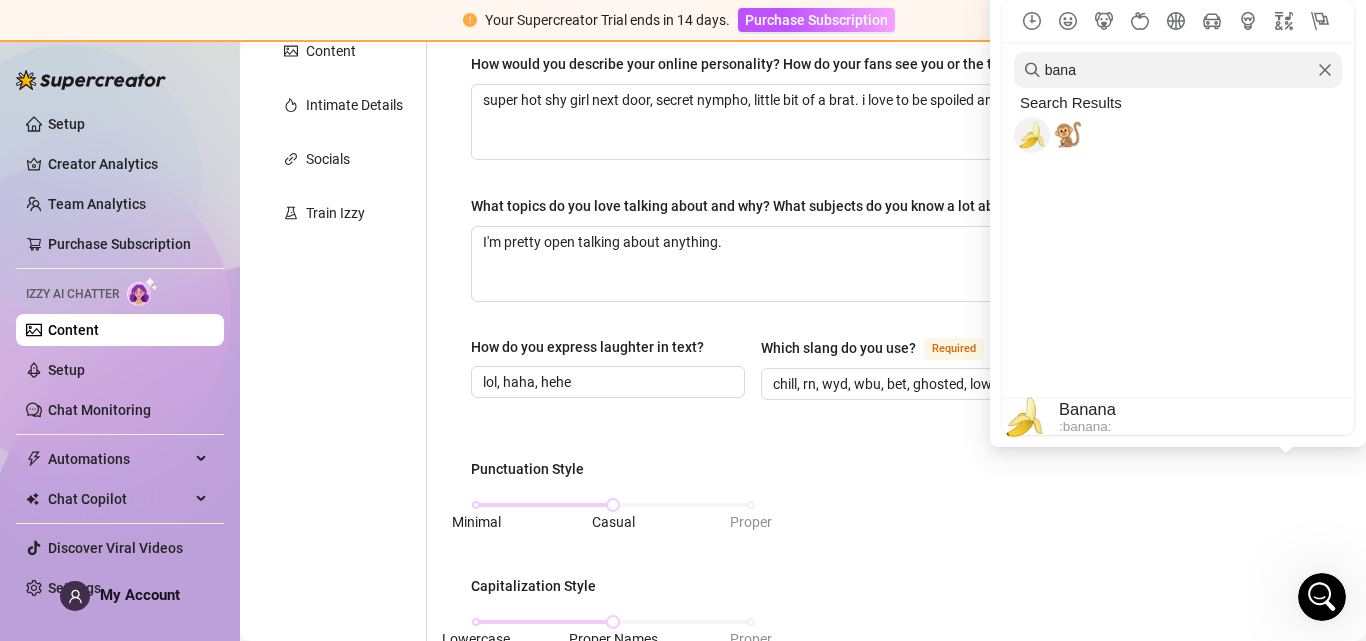 scroll, scrollTop: 0, scrollLeft: 218, axis: horizontal 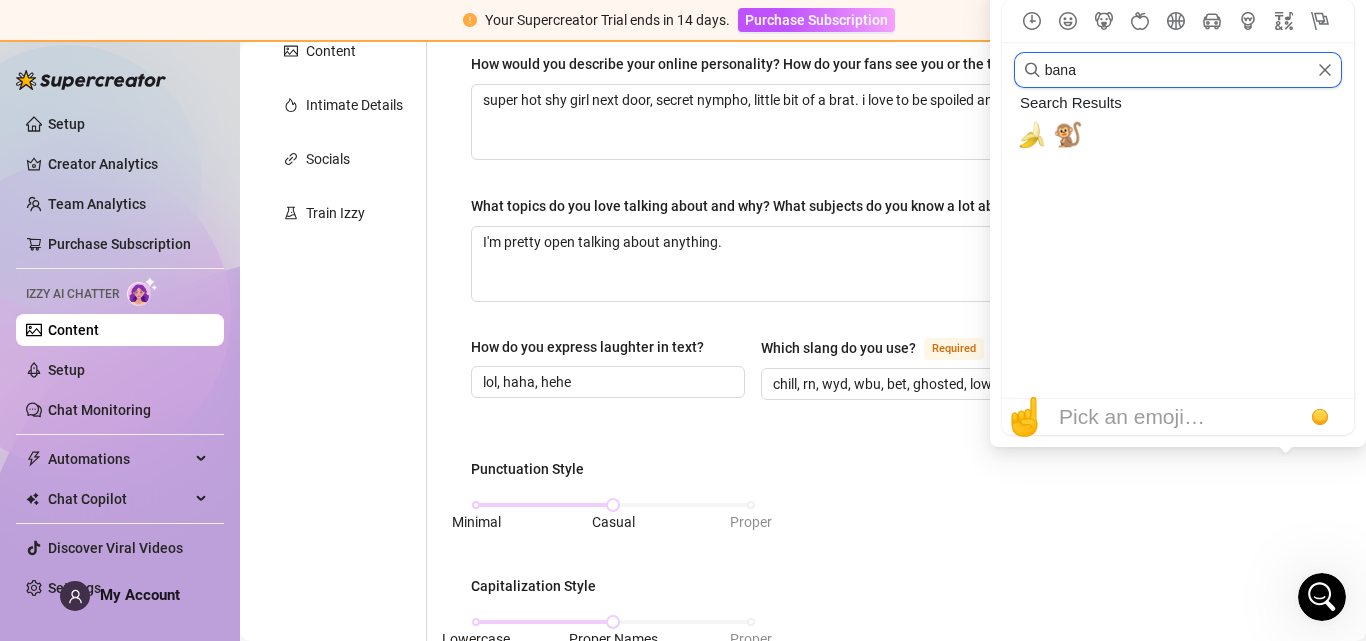 click on "bana" at bounding box center [1178, 70] 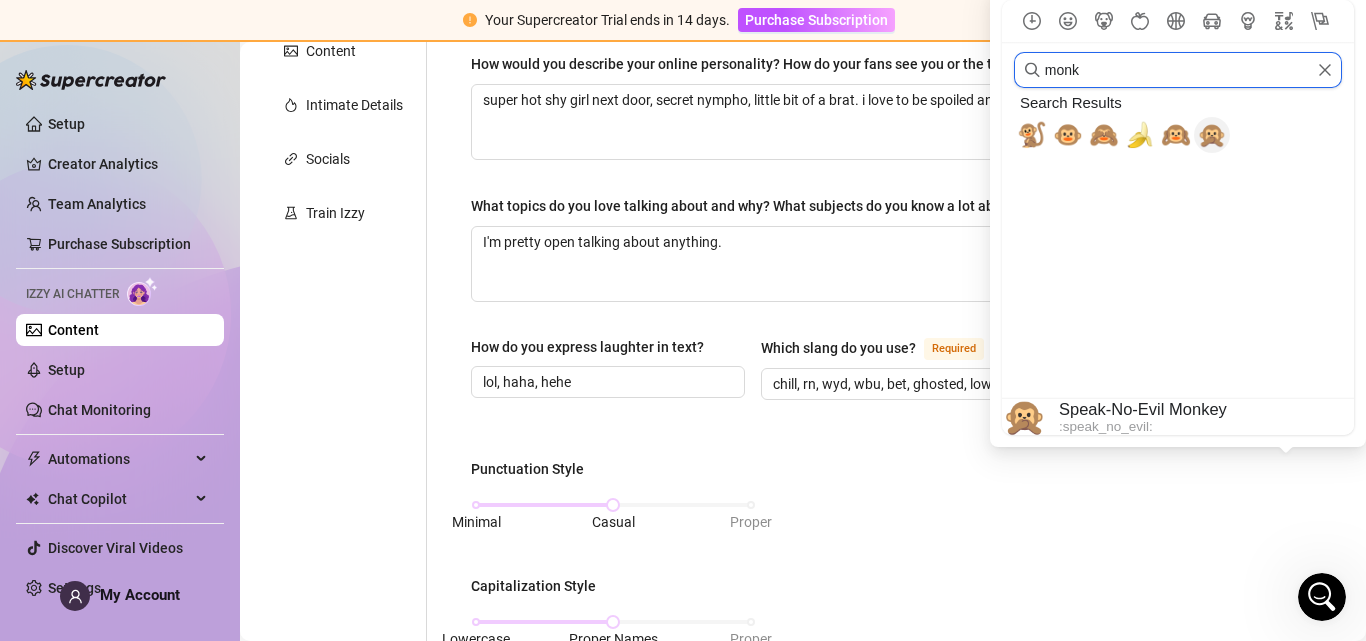 click on "🙊" at bounding box center [1212, 135] 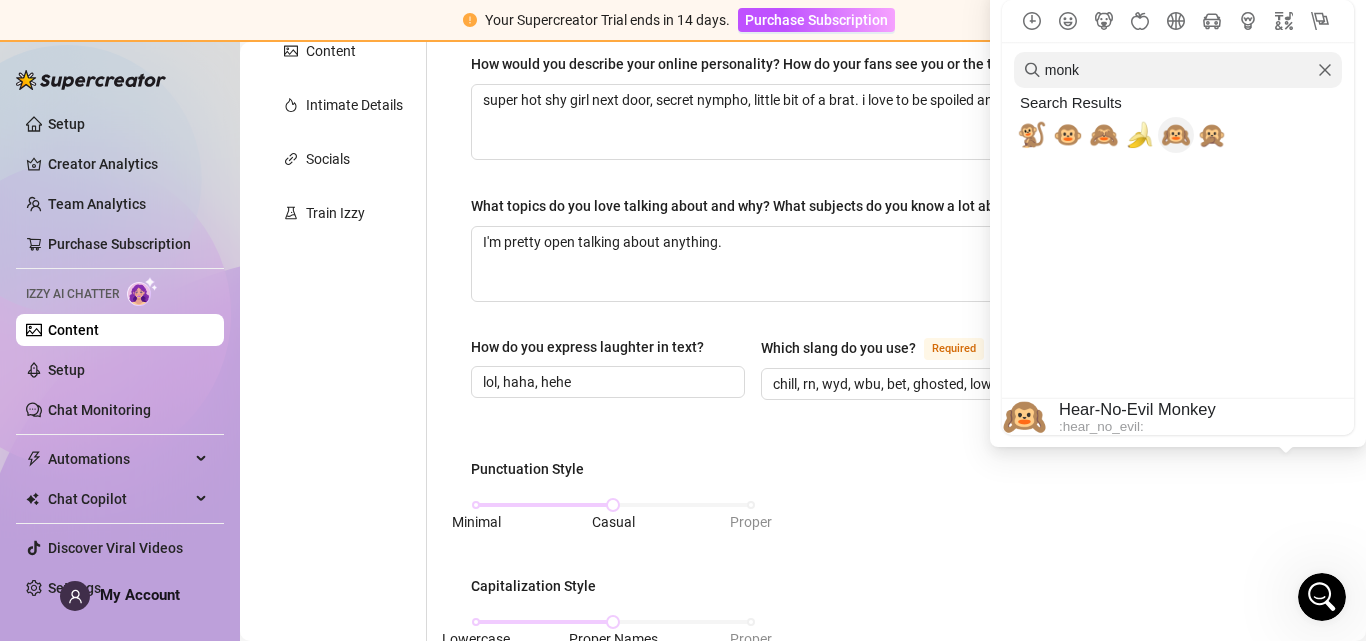 click on "🙉" at bounding box center [1176, 135] 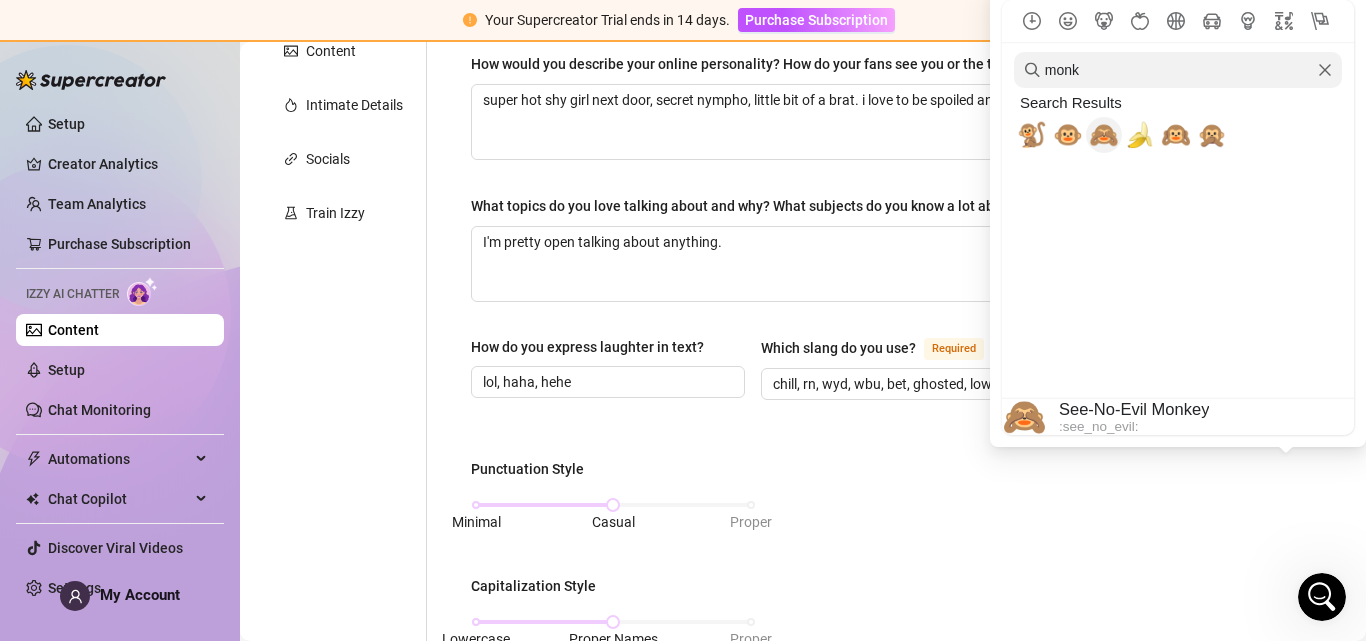 click on "🙈" at bounding box center [1104, 135] 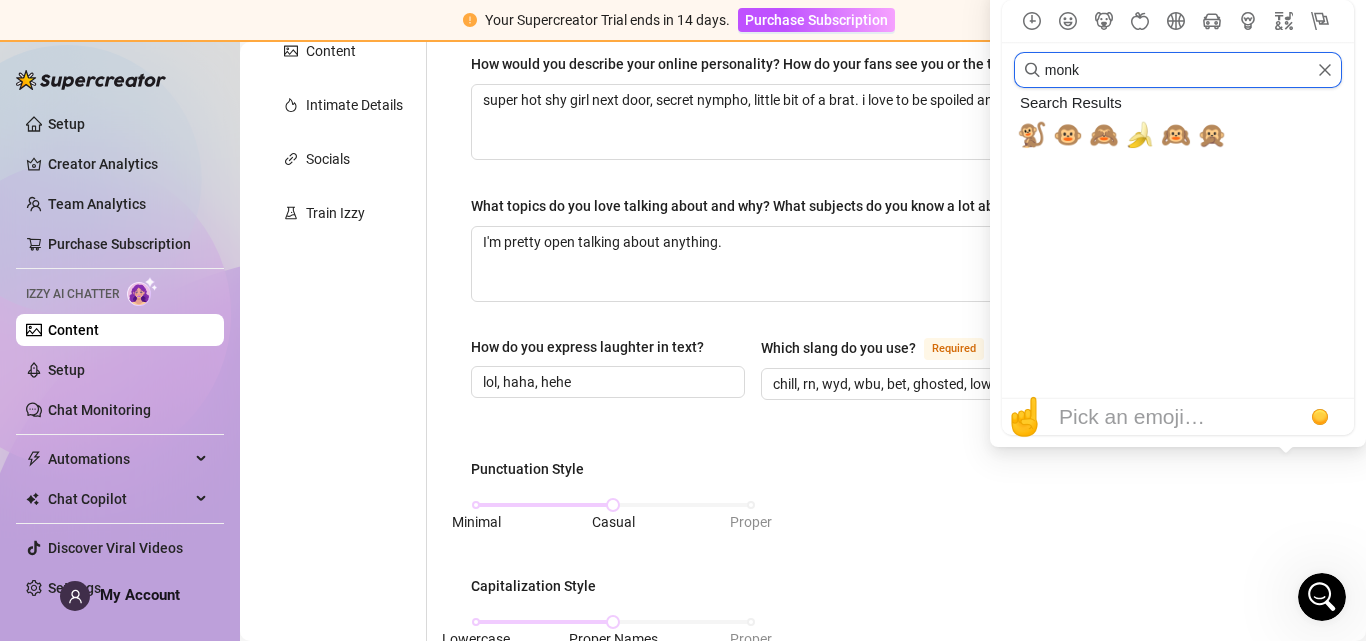 click on "monk" at bounding box center [1178, 70] 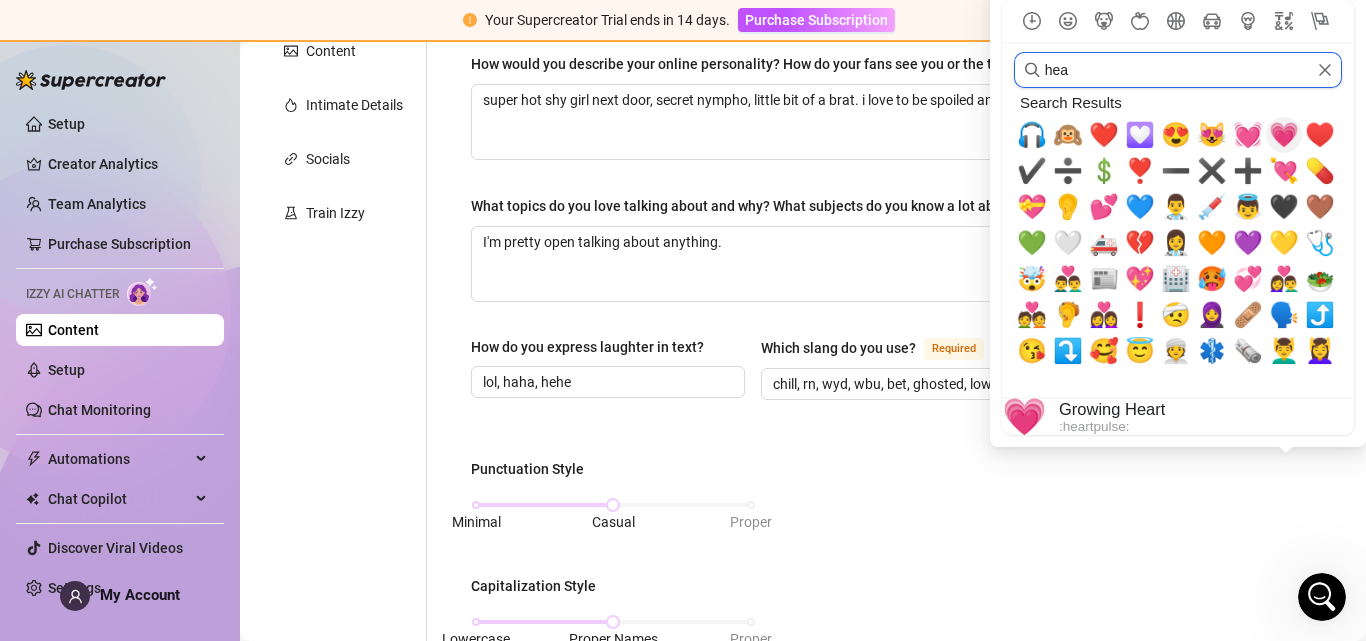 click on "💗" at bounding box center (1284, 135) 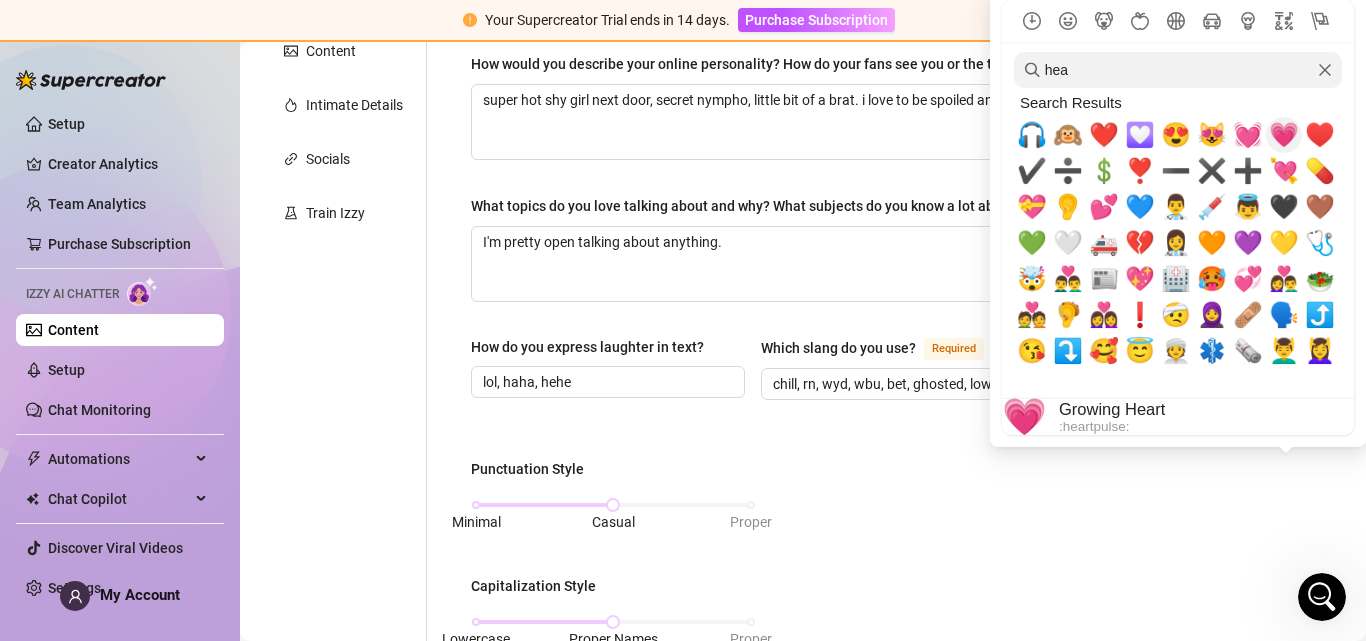 scroll, scrollTop: 0, scrollLeft: 295, axis: horizontal 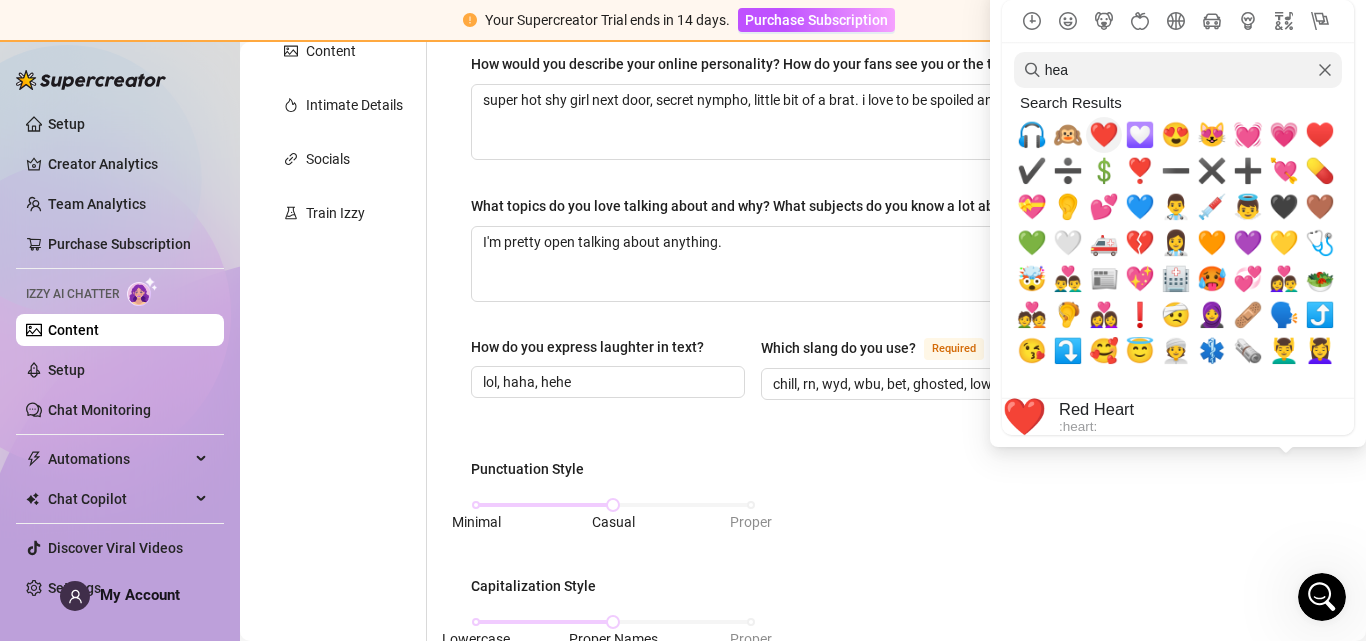click on "❤️" at bounding box center (1104, 135) 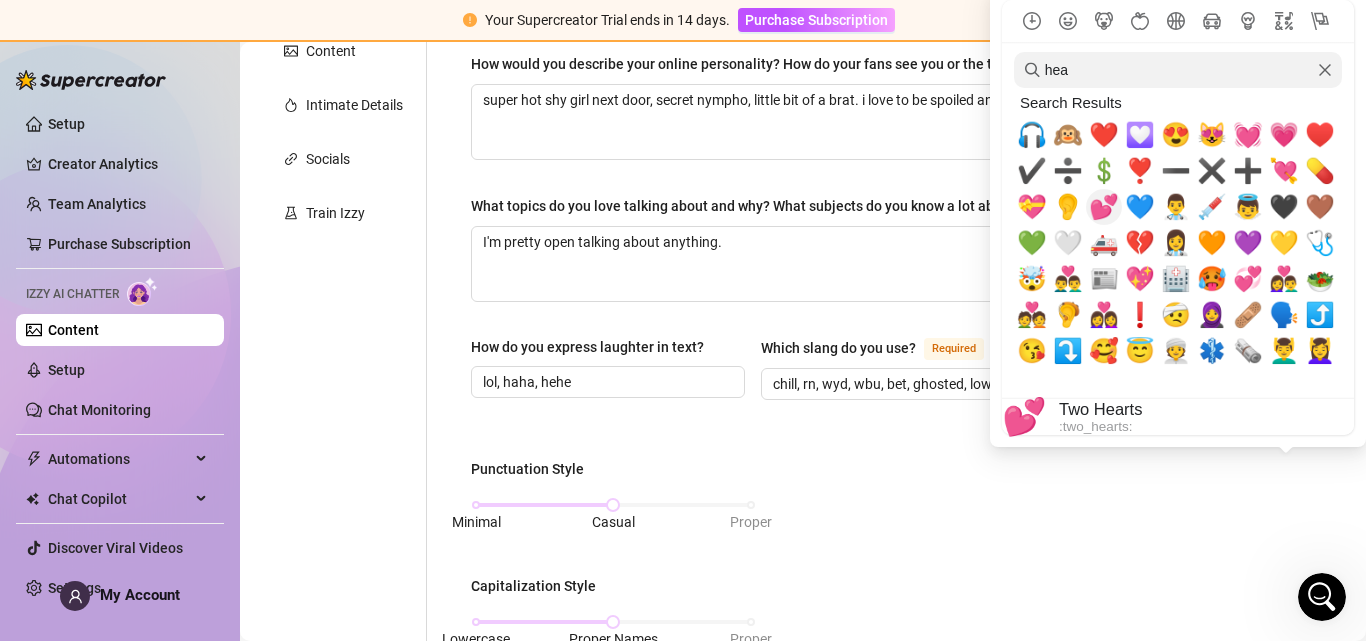 click on "💕" at bounding box center [1104, 207] 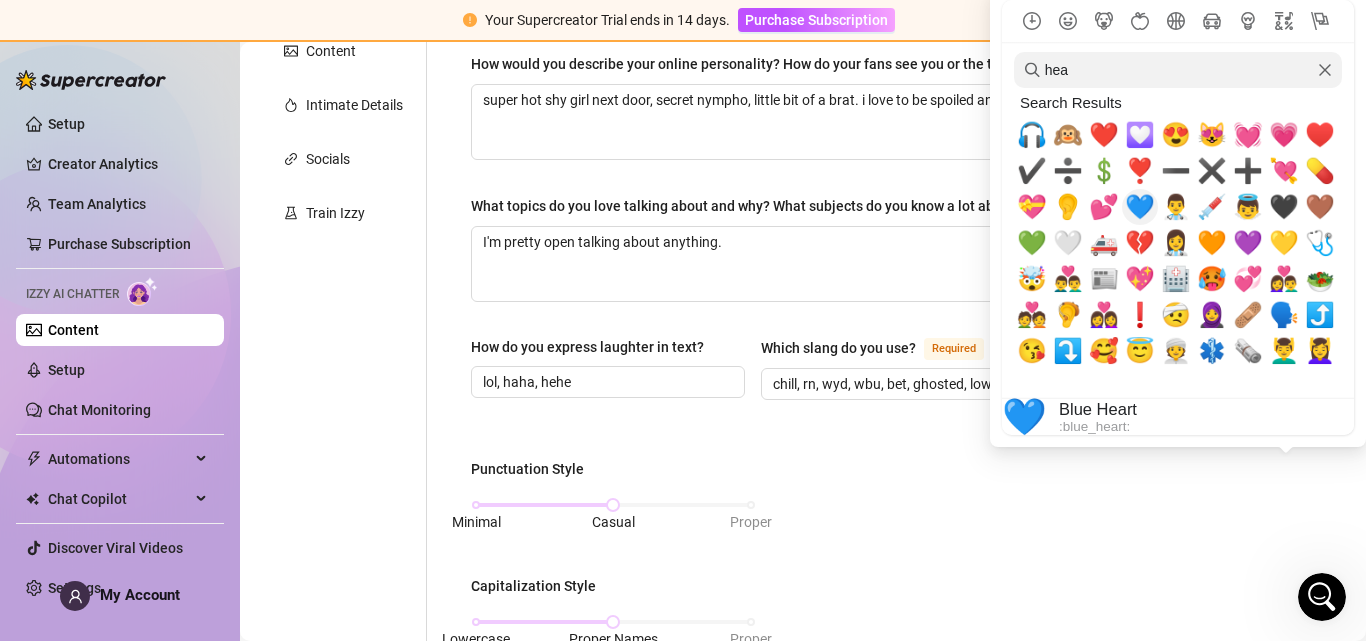 click on "💙" at bounding box center (1140, 207) 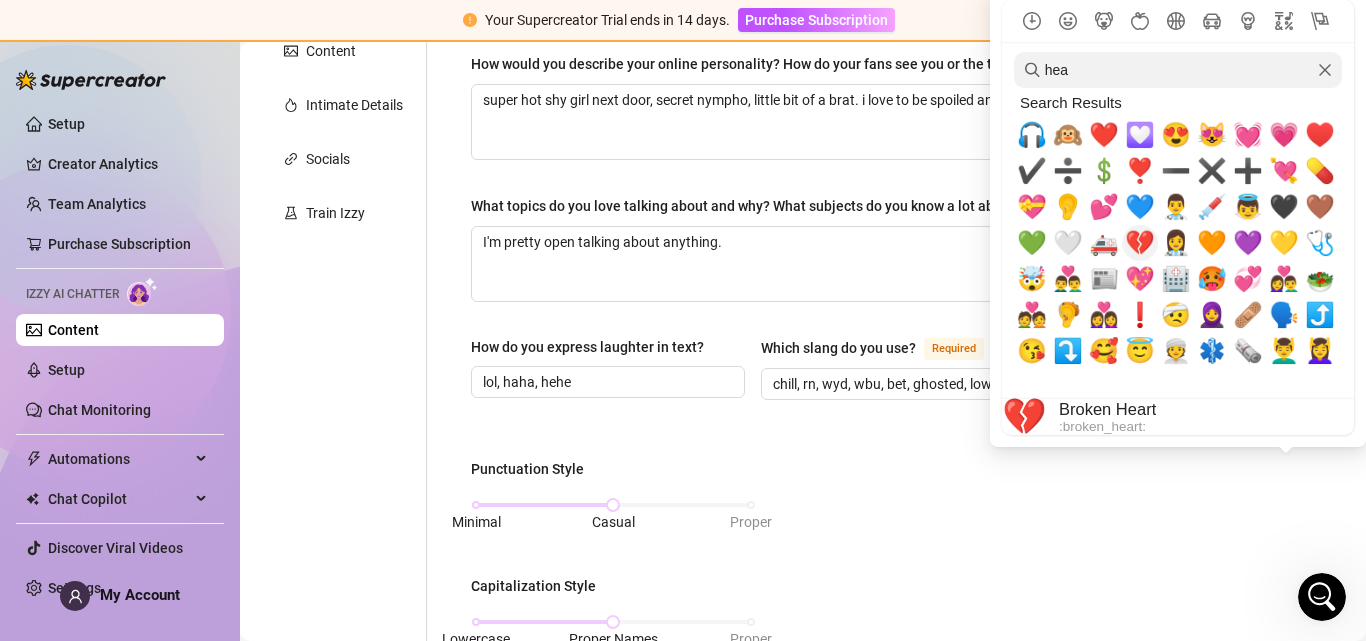 click on "💔" at bounding box center [1140, 243] 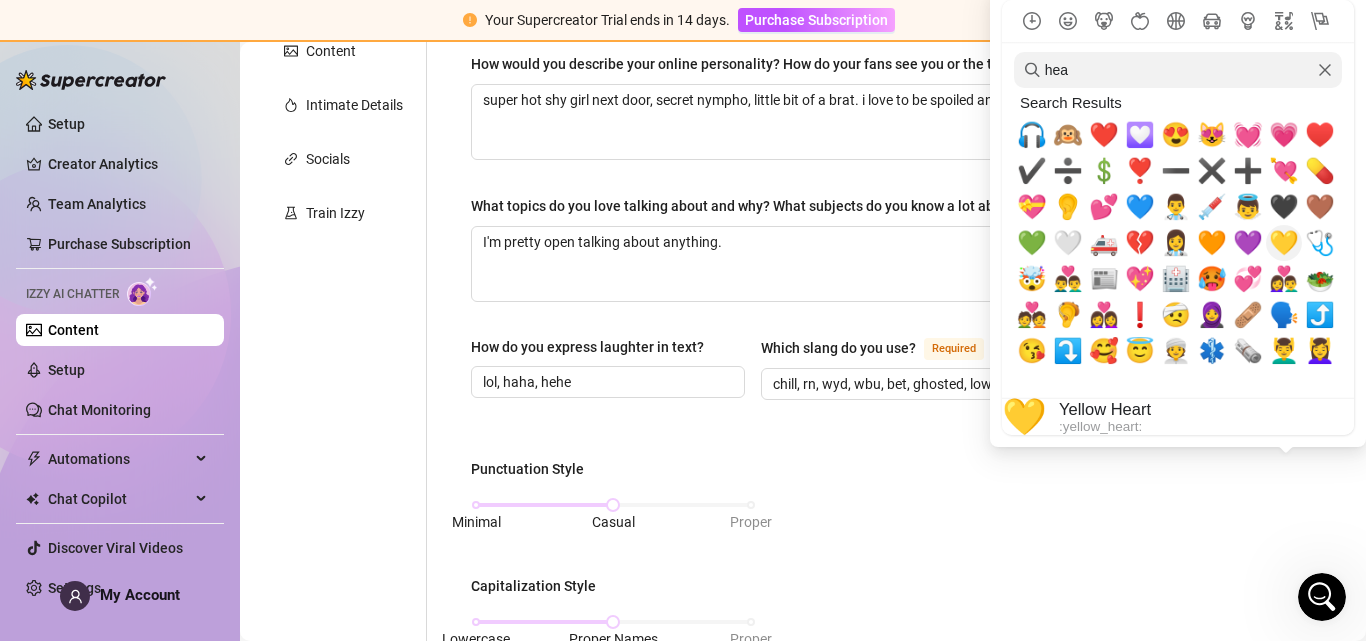 click on "💛" at bounding box center (1284, 243) 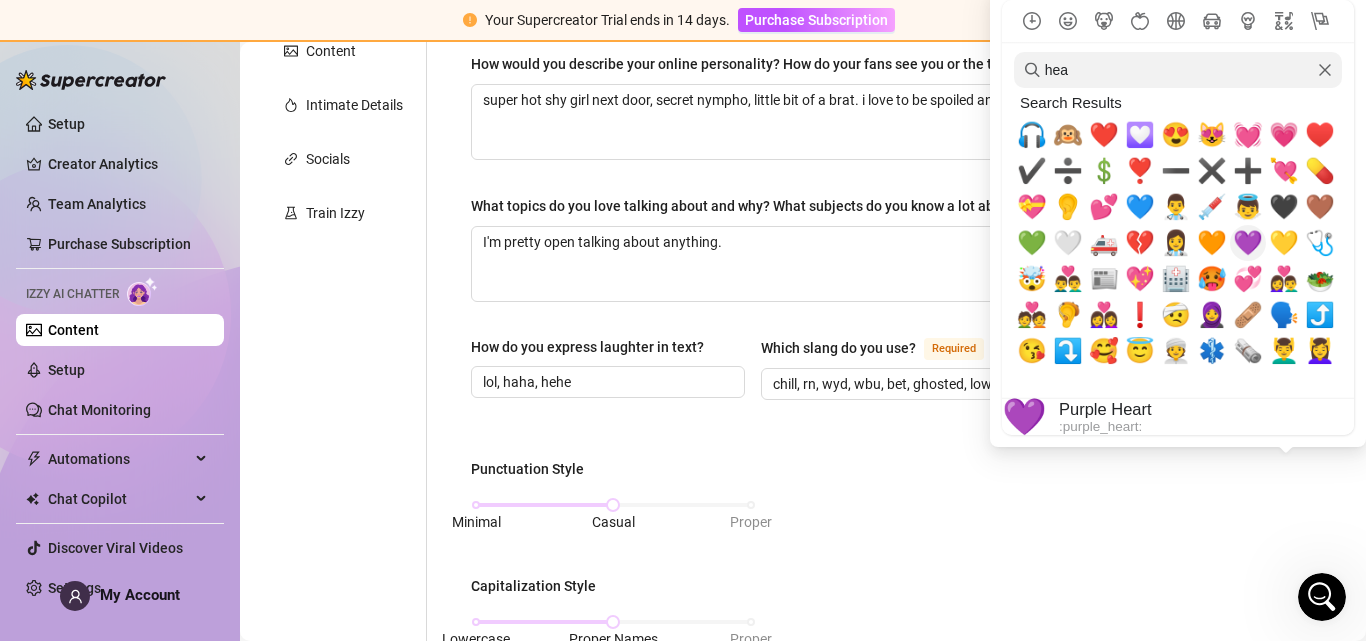 click on "💜" at bounding box center [1248, 243] 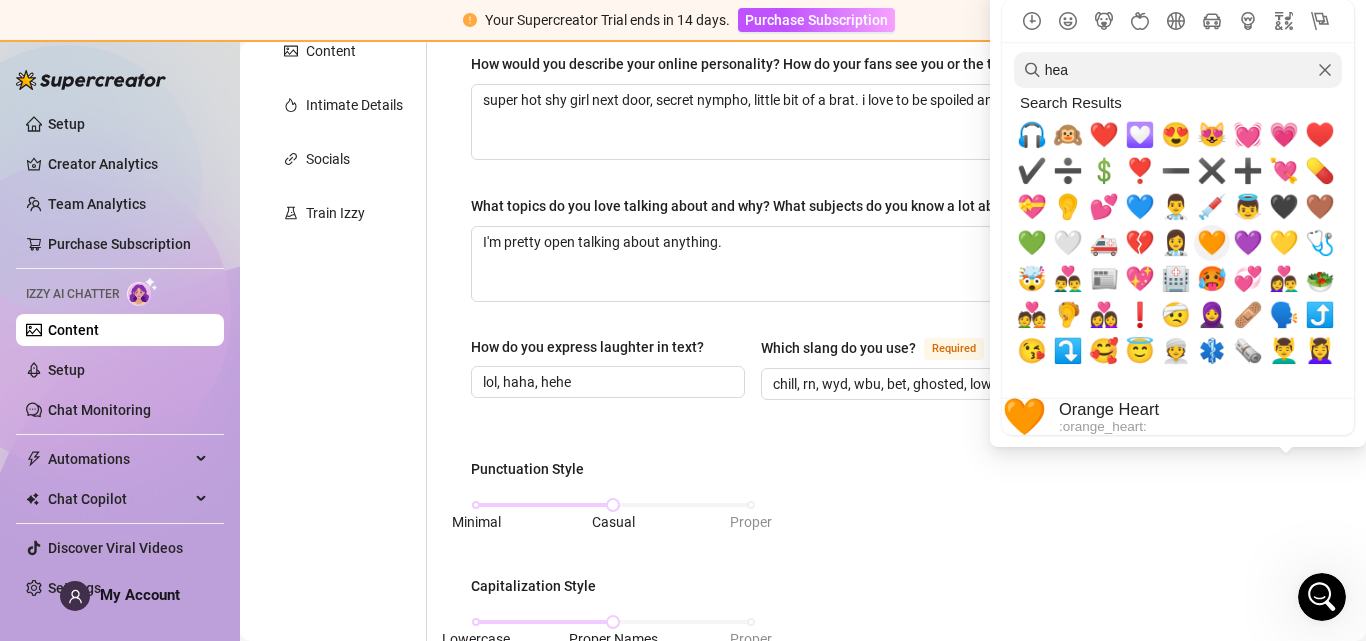 click on "🧡" at bounding box center [1212, 243] 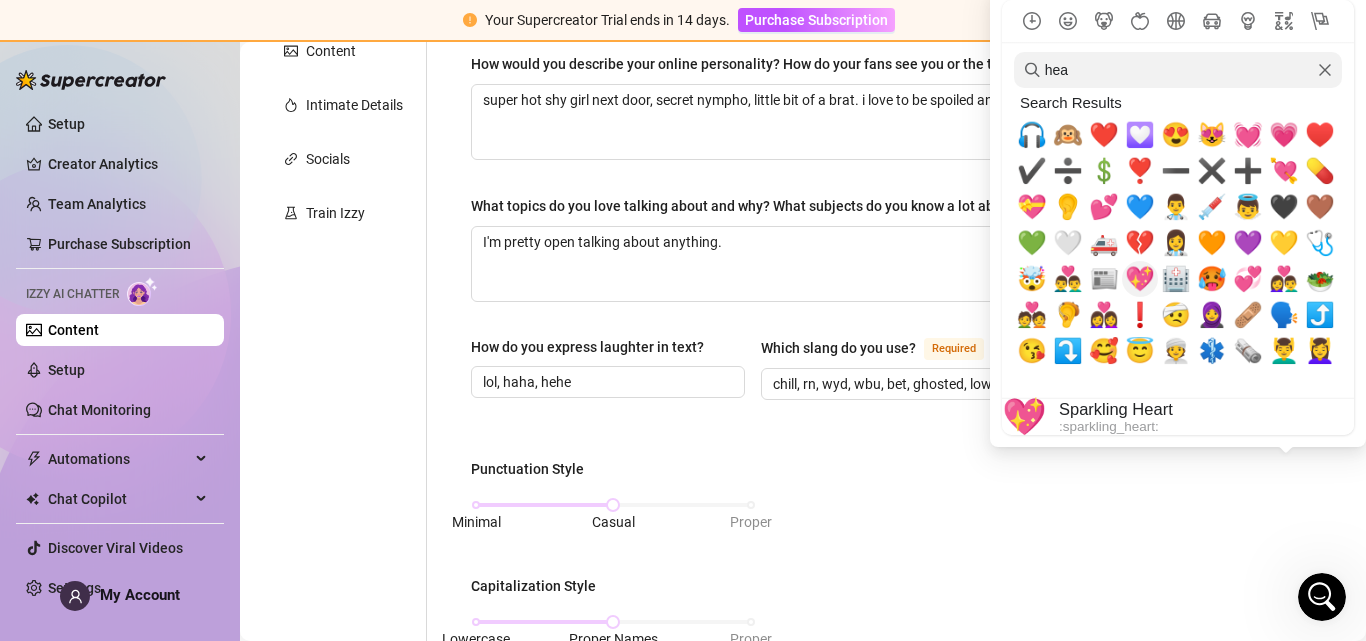 click on "💖" at bounding box center [1140, 279] 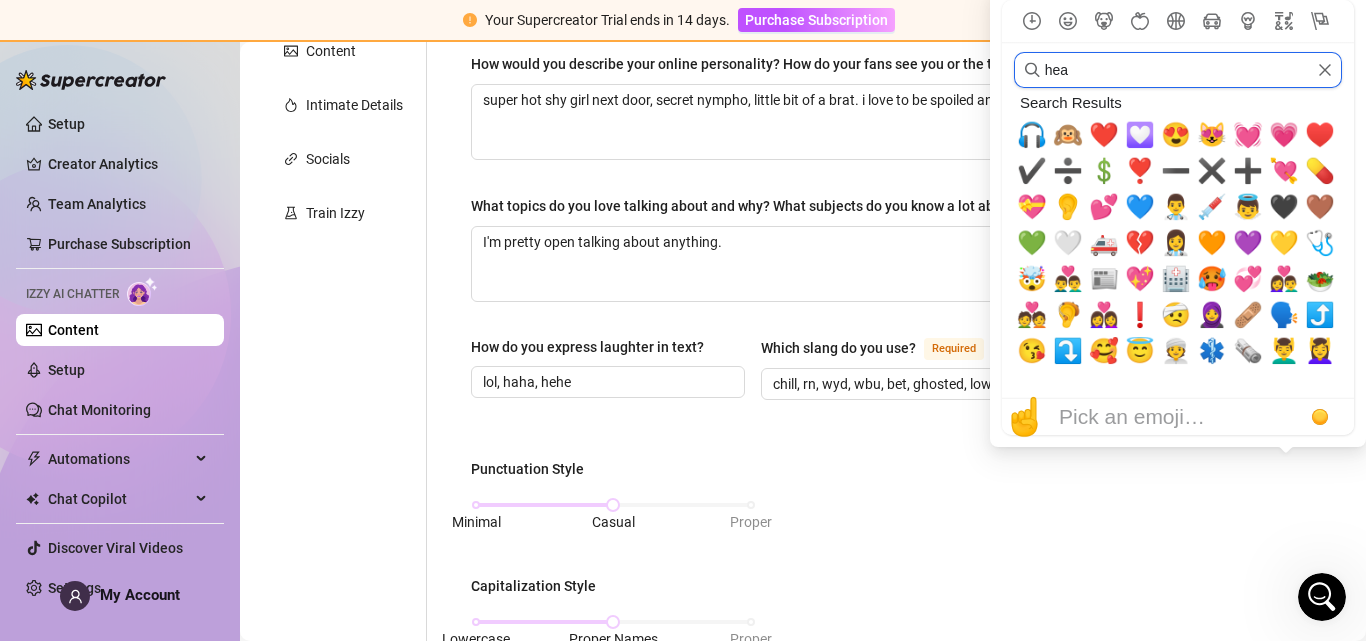 click on "hea" at bounding box center [1178, 70] 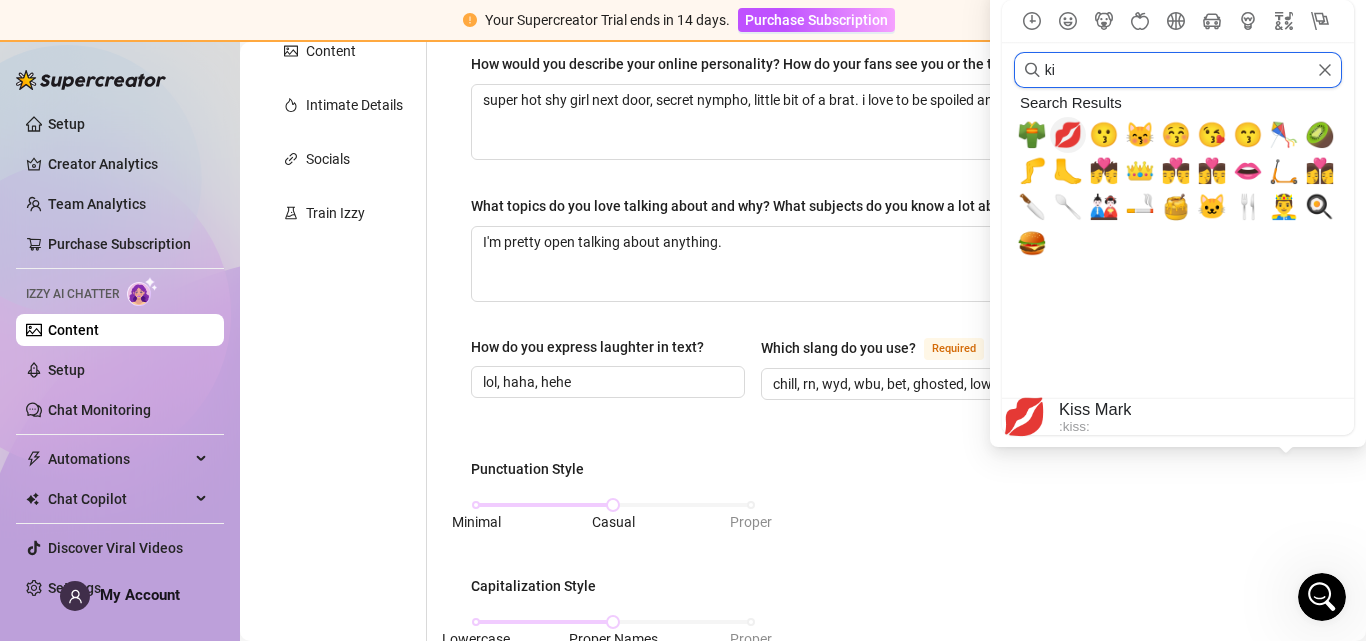 click on "💋" at bounding box center (1068, 135) 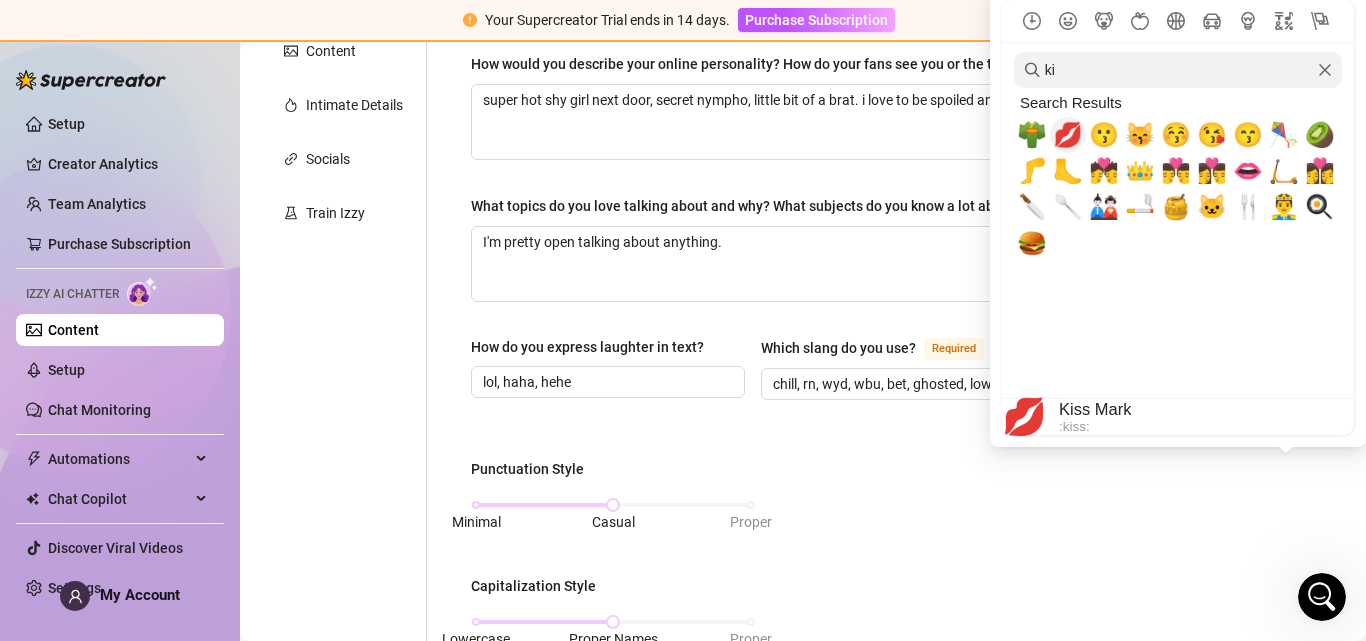 scroll, scrollTop: 0, scrollLeft: 468, axis: horizontal 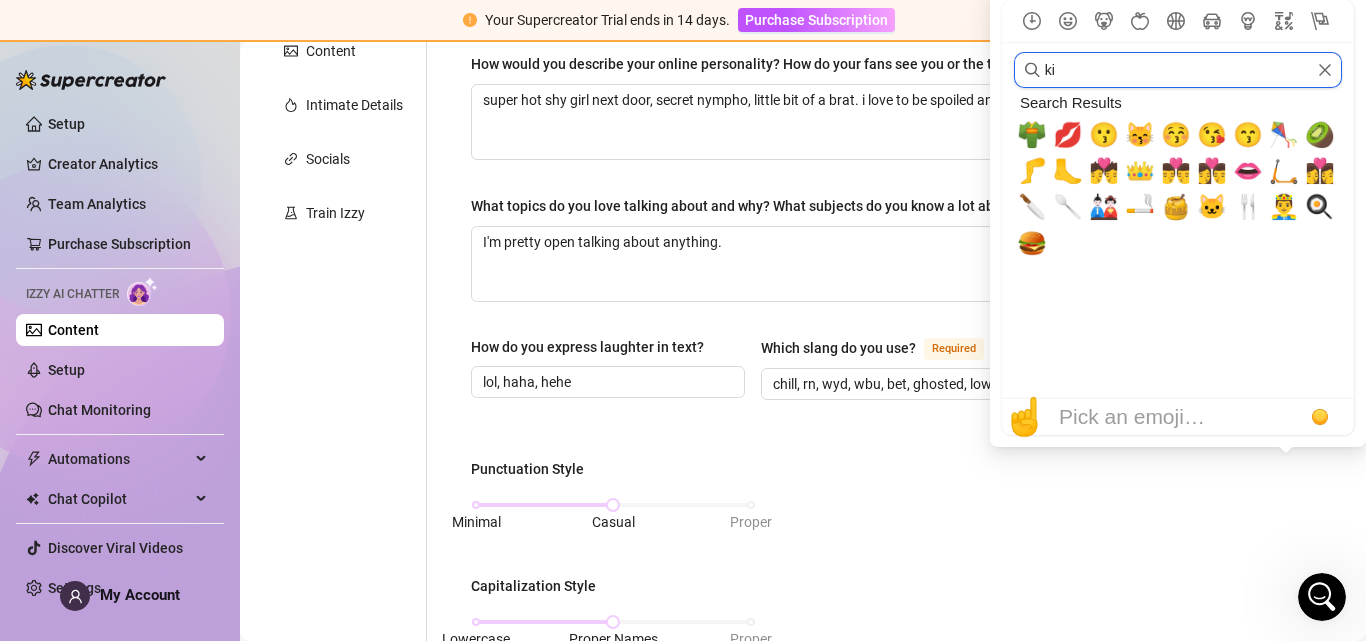 click on "ki" at bounding box center [1178, 70] 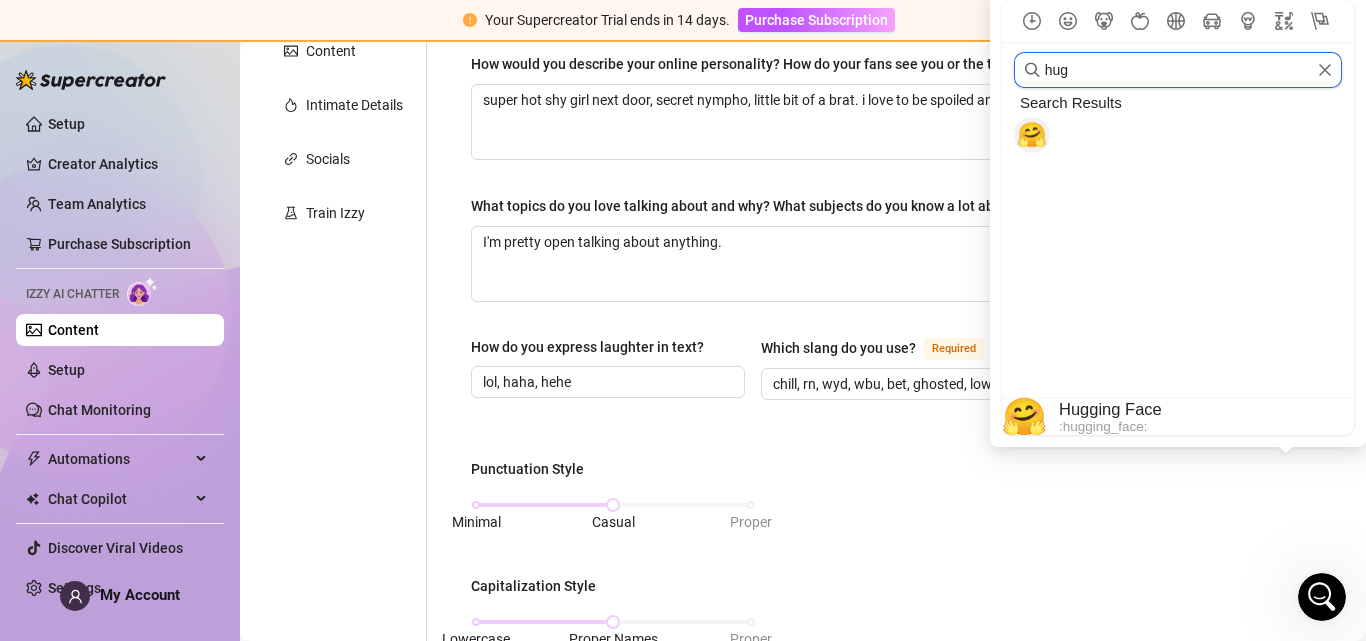 click on "🤗" at bounding box center [1032, 135] 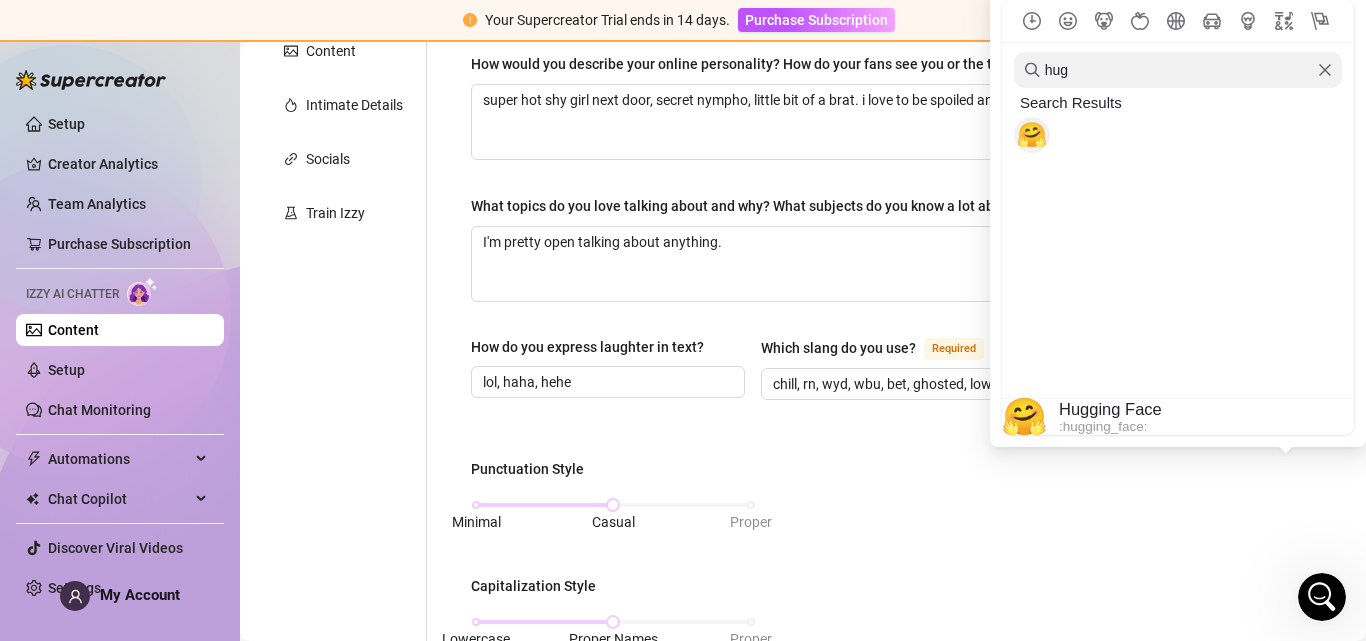 scroll, scrollTop: 0, scrollLeft: 486, axis: horizontal 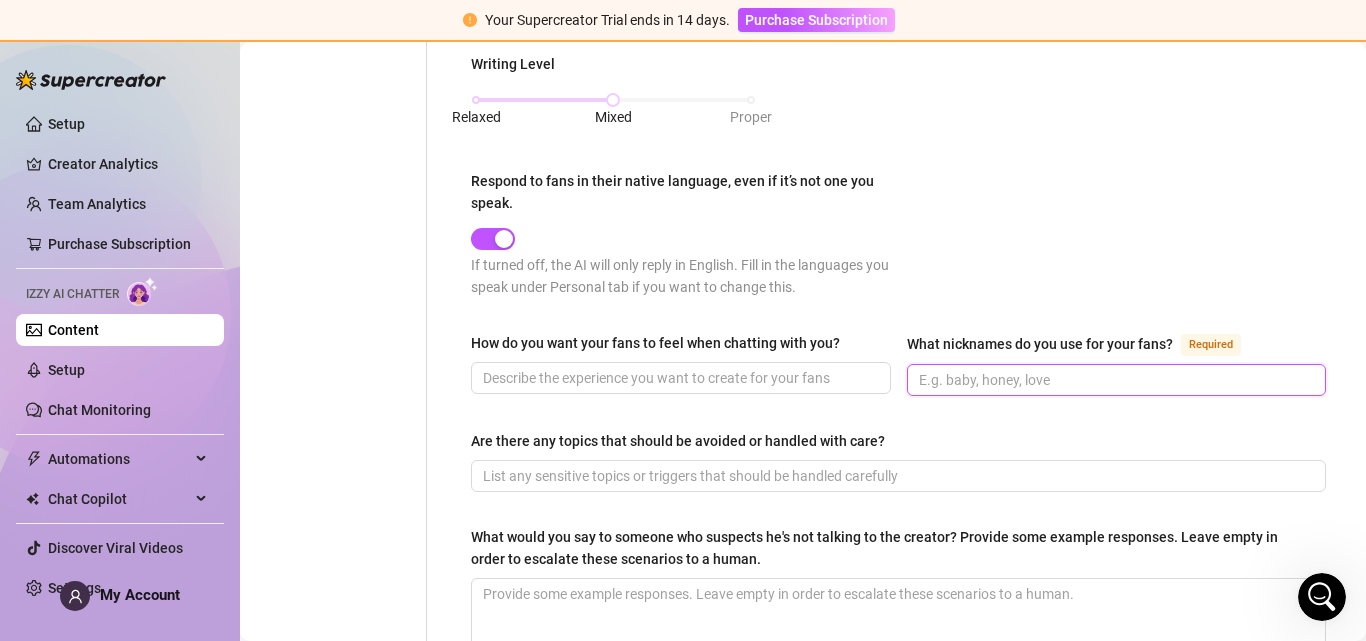 click on "What nicknames do you use for your fans? Required" at bounding box center [1115, 380] 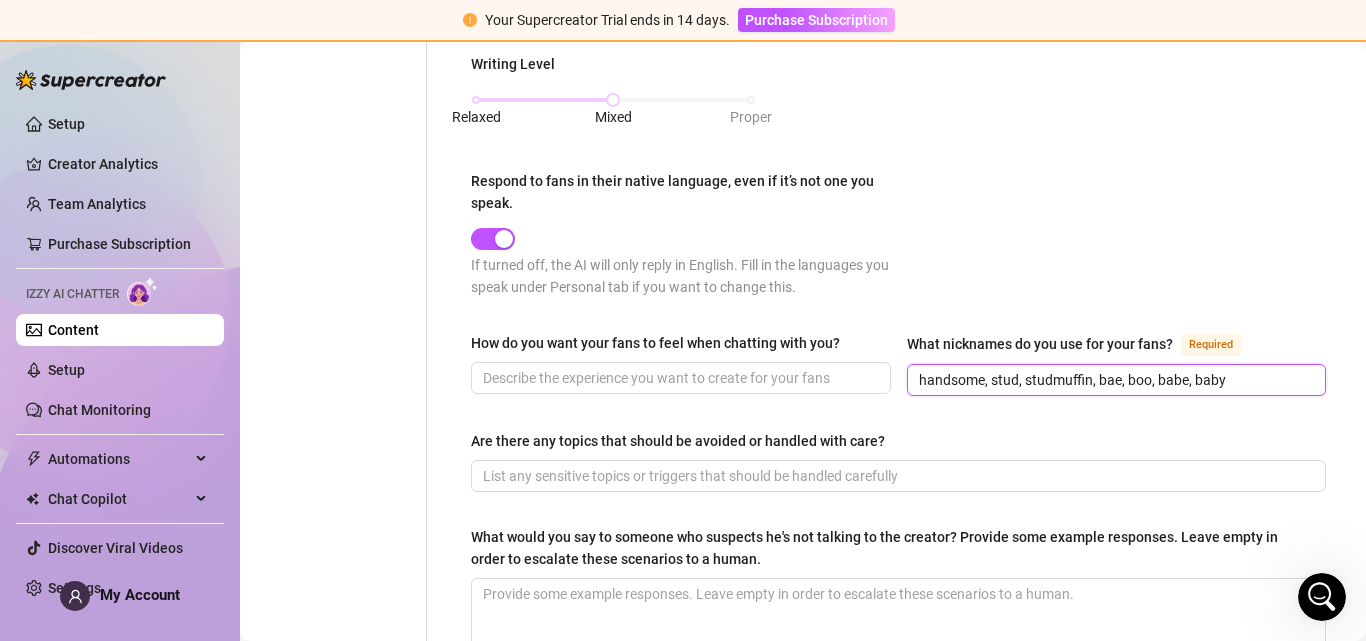scroll, scrollTop: 1244, scrollLeft: 0, axis: vertical 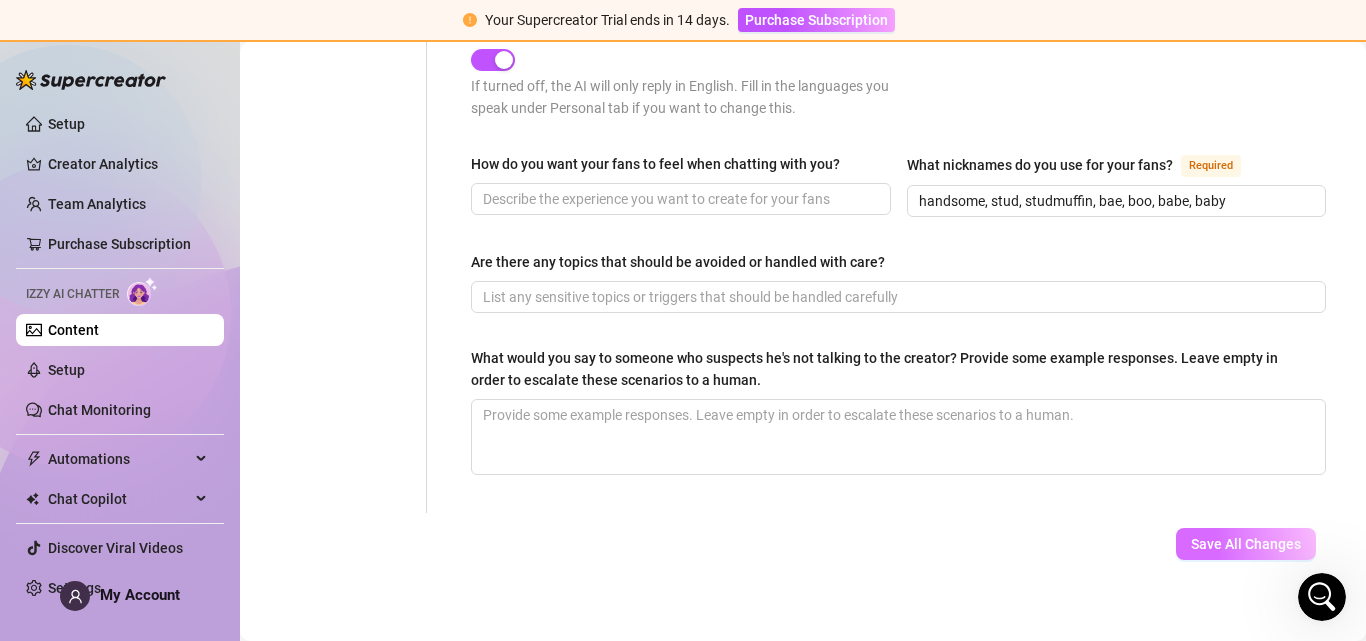 click on "Save All Changes" at bounding box center (1246, 544) 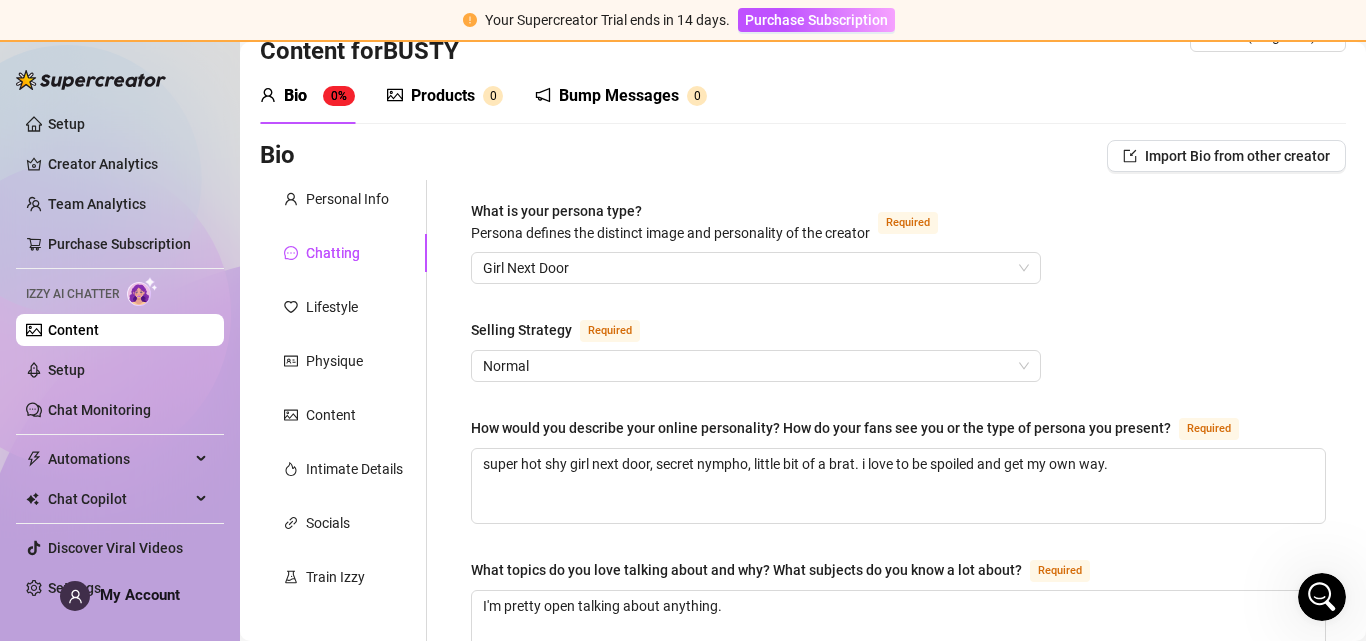 scroll, scrollTop: 49, scrollLeft: 0, axis: vertical 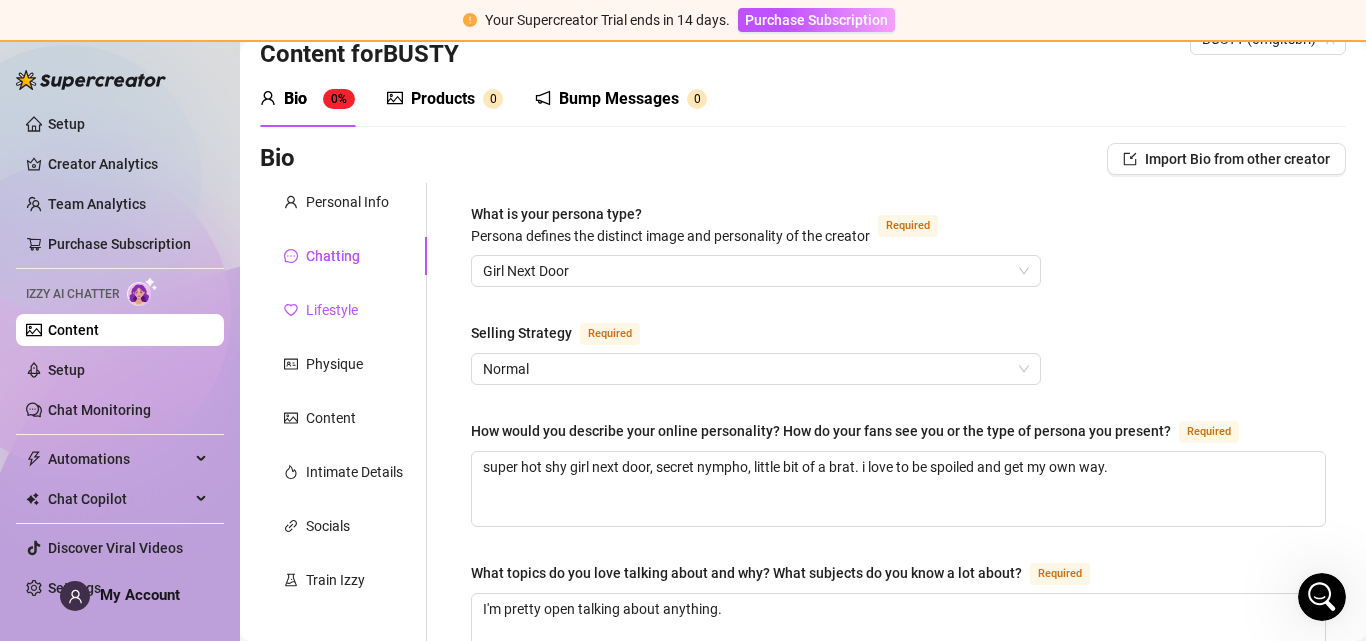 click on "Lifestyle" at bounding box center [332, 310] 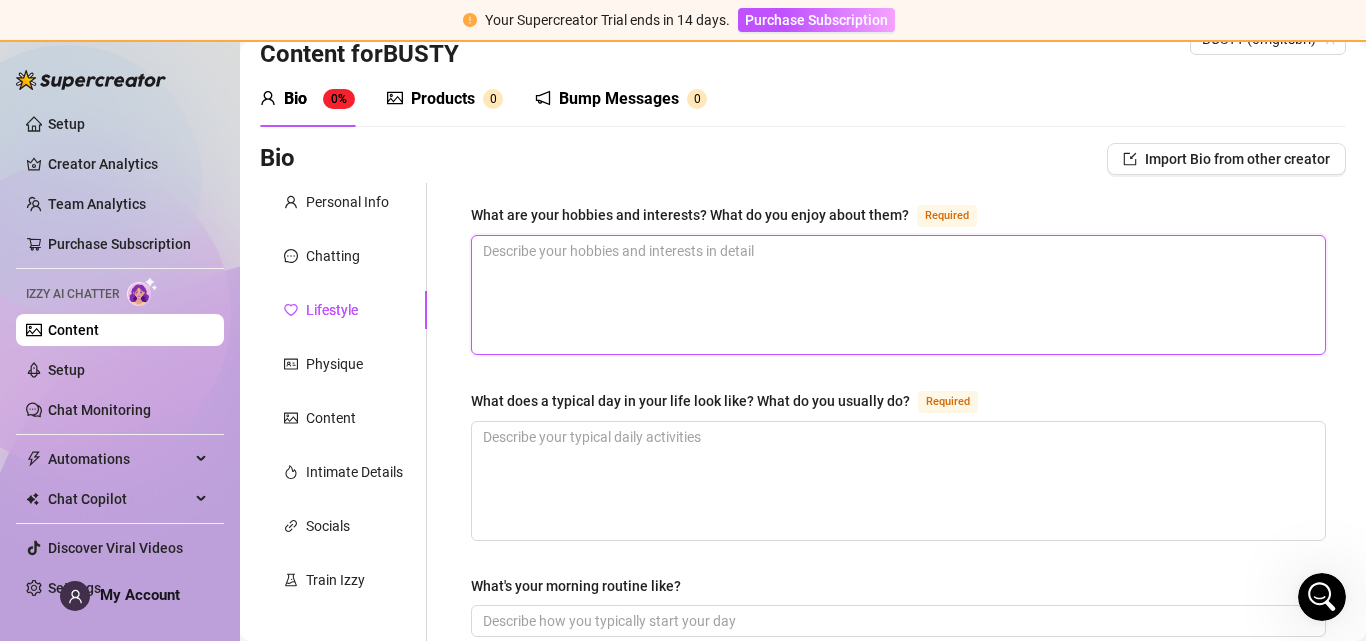 click on "What are your hobbies and interests? What do you enjoy about them? Required" at bounding box center [898, 295] 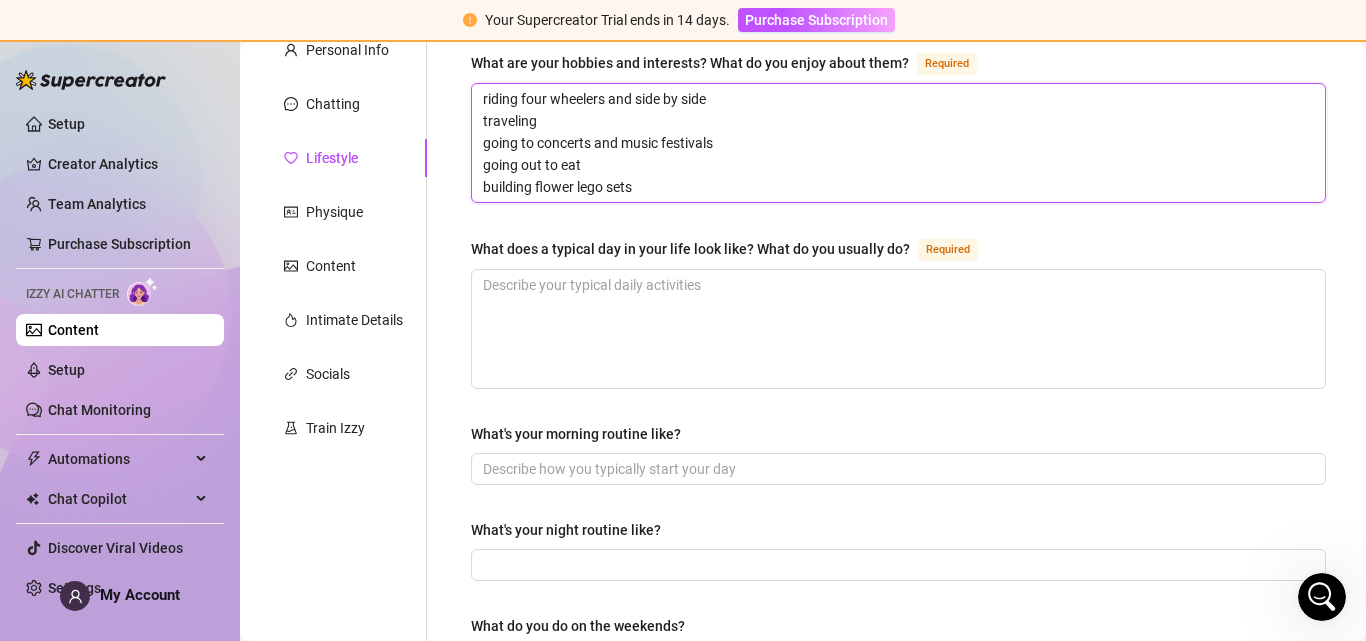 scroll, scrollTop: 207, scrollLeft: 0, axis: vertical 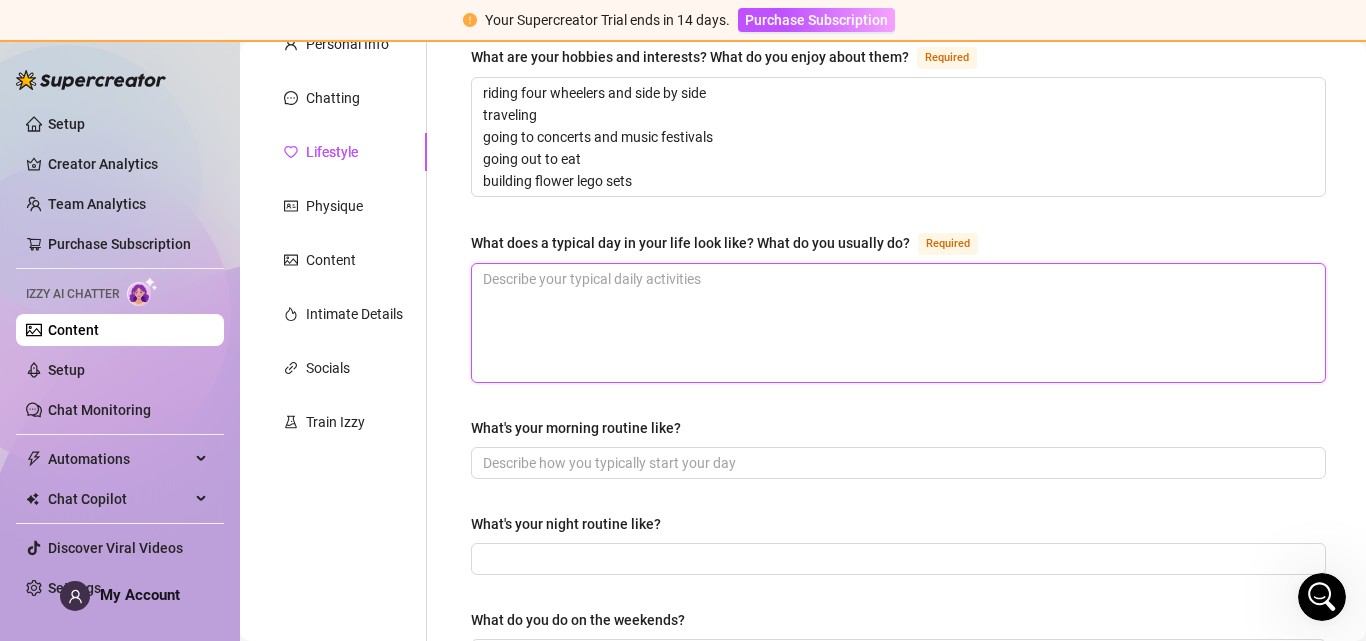 click on "What does a typical day in your life look like? What do you usually do? Required" at bounding box center [898, 323] 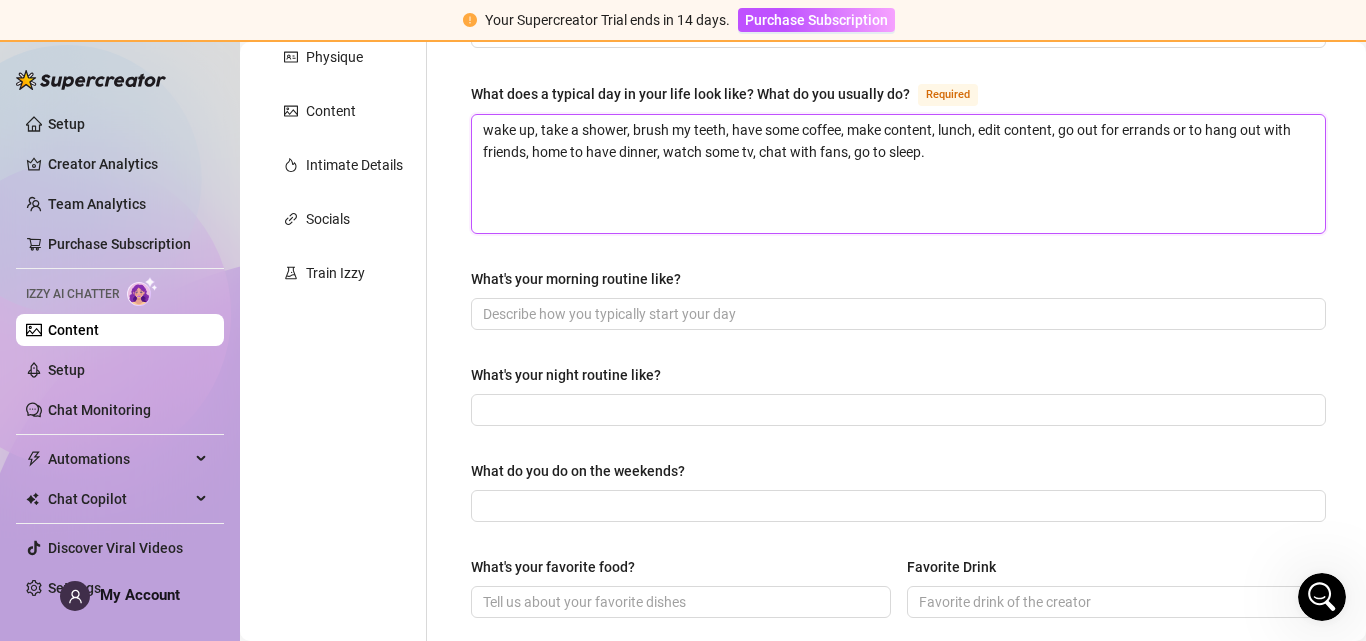 scroll, scrollTop: 359, scrollLeft: 0, axis: vertical 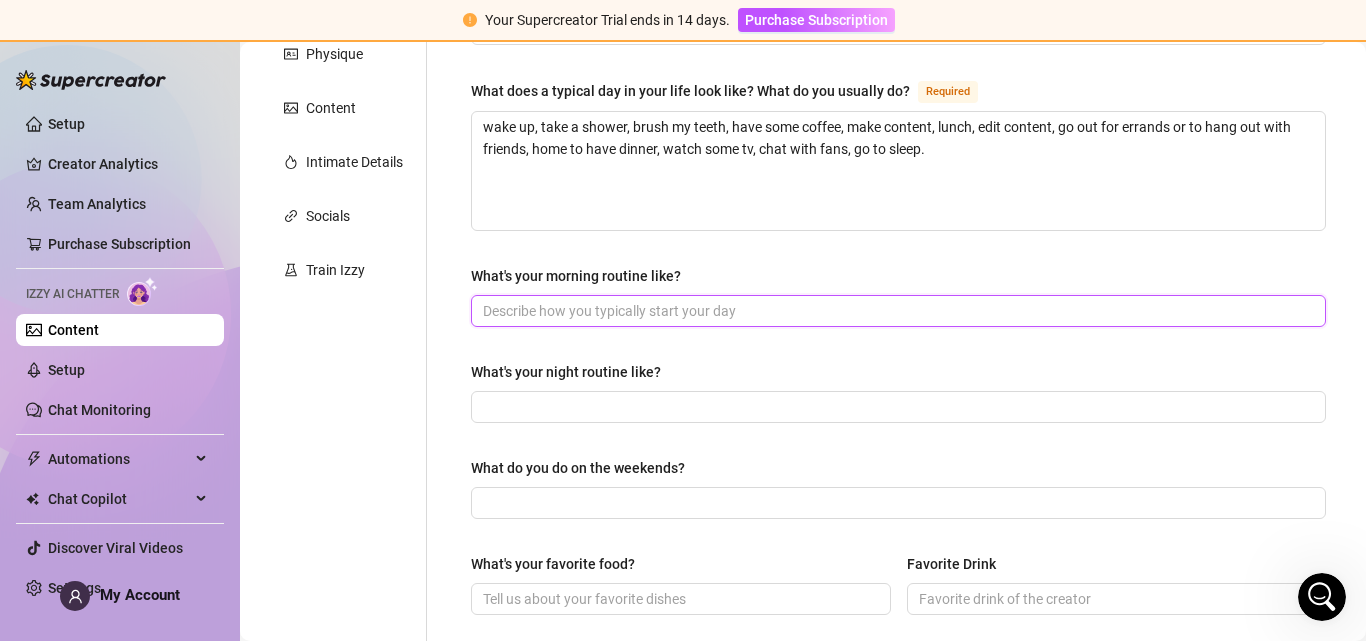 click on "What's your morning routine like?" at bounding box center [896, 311] 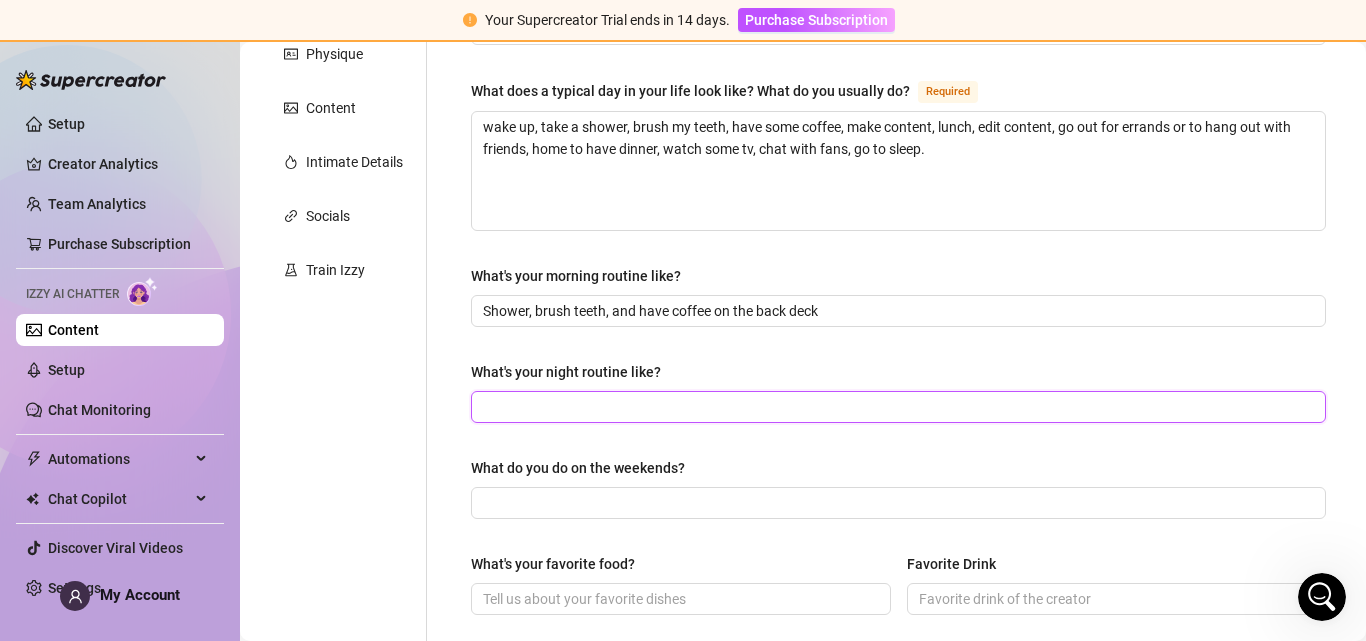 click on "What's your night routine like?" at bounding box center [896, 407] 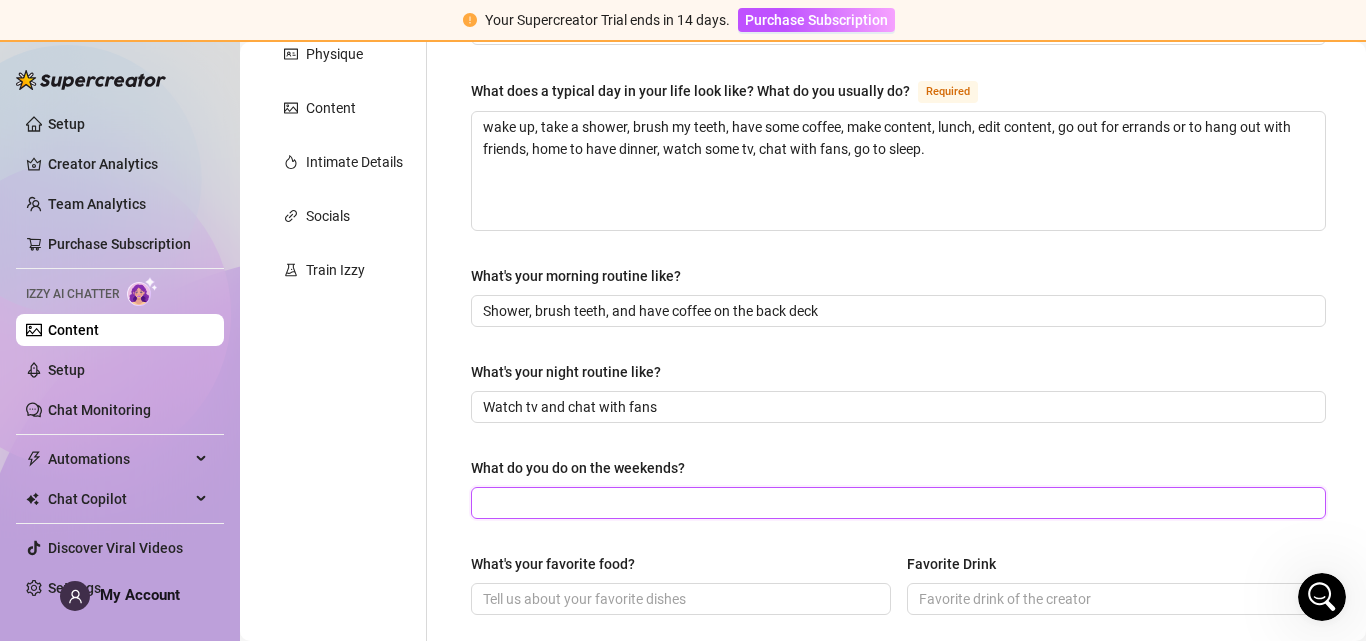 click on "What do you do on the weekends?" at bounding box center (896, 503) 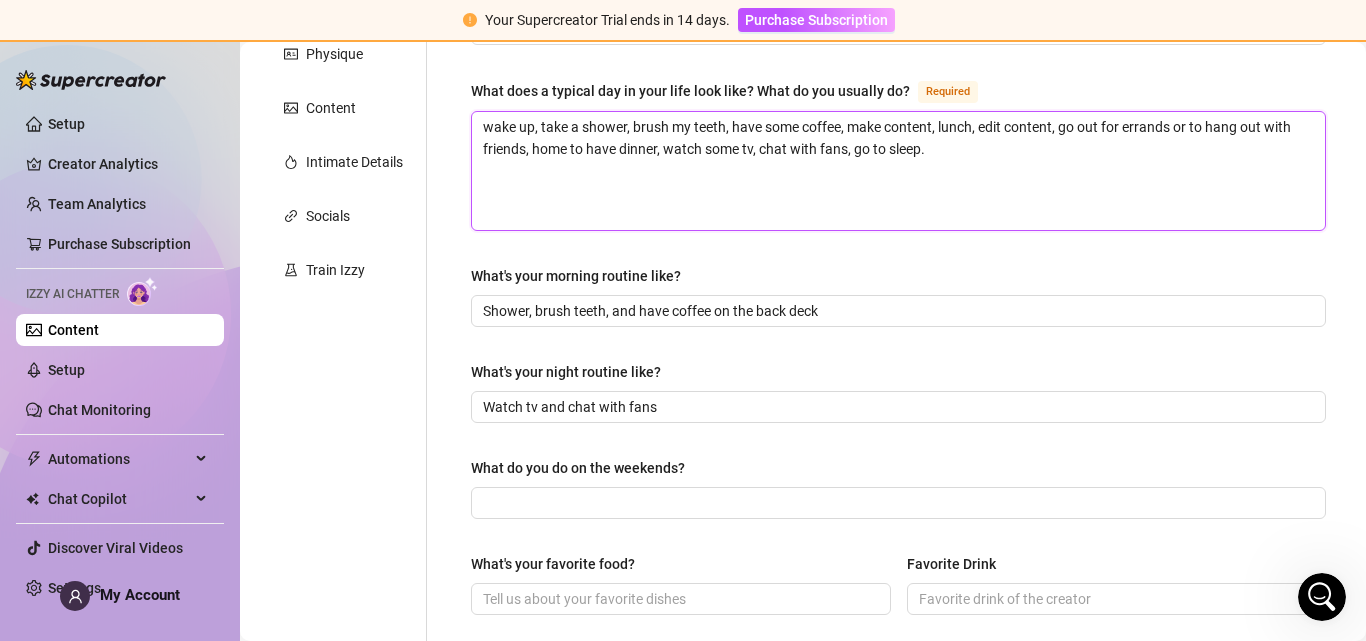 click on "wake up, take a shower, brush my teeth, have some coffee, make content, lunch, edit content, go out for errands or to hang out with friends, home to have dinner, watch some tv, chat with fans, go to sleep." at bounding box center (898, 171) 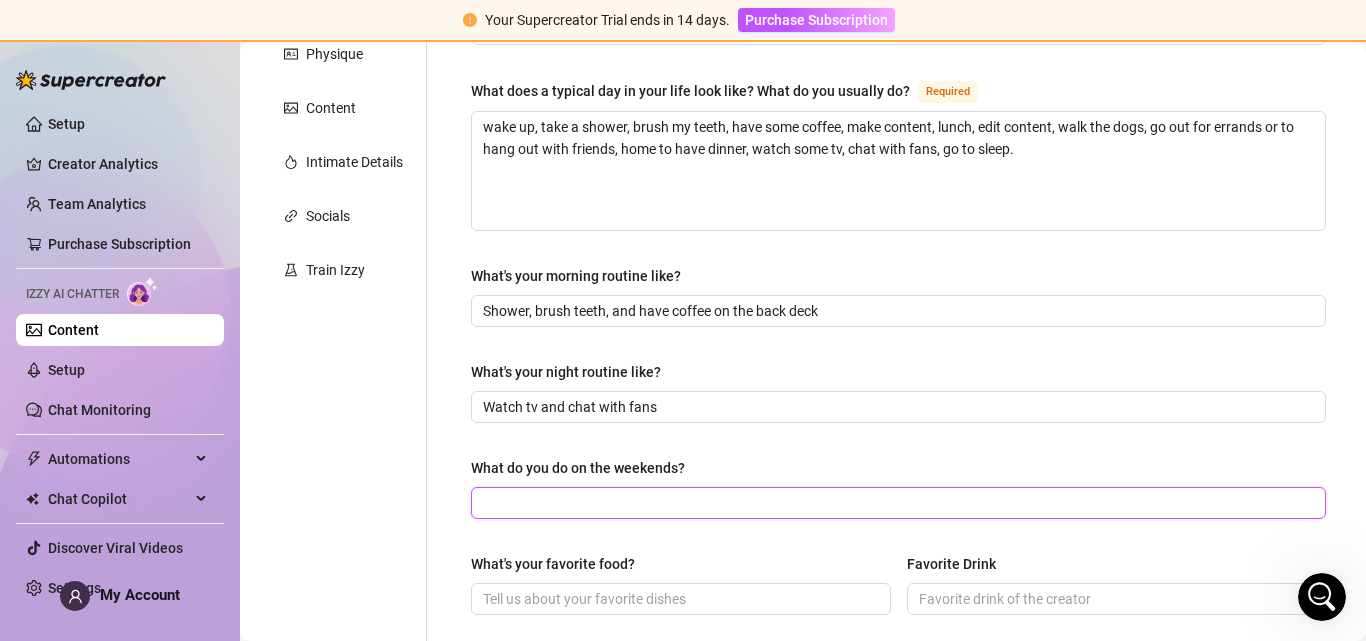 click on "What do you do on the weekends?" at bounding box center (896, 503) 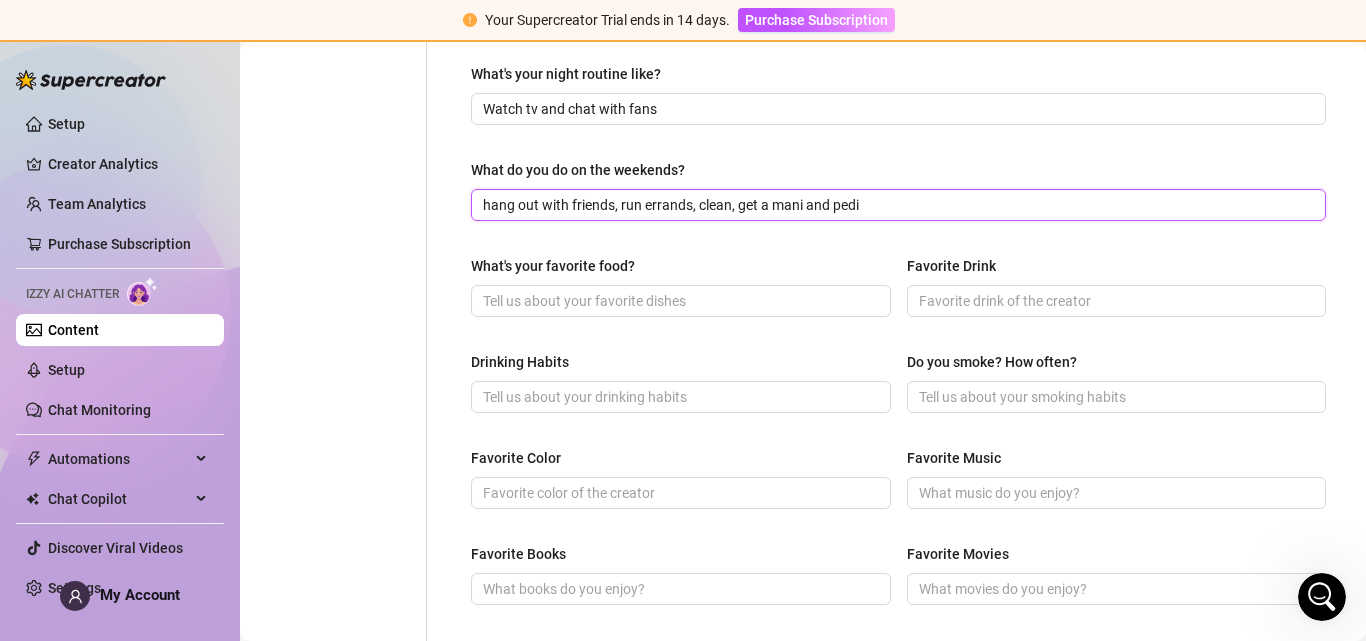 scroll, scrollTop: 684, scrollLeft: 0, axis: vertical 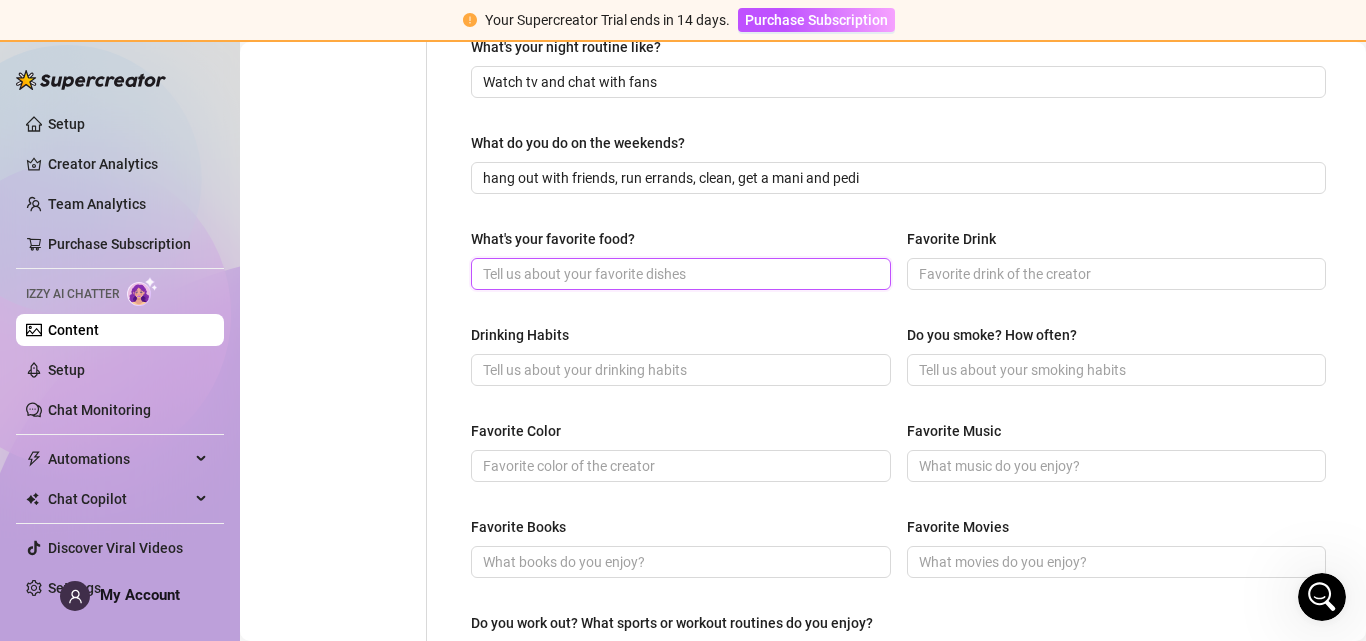 click on "What's your favorite food?" at bounding box center (679, 274) 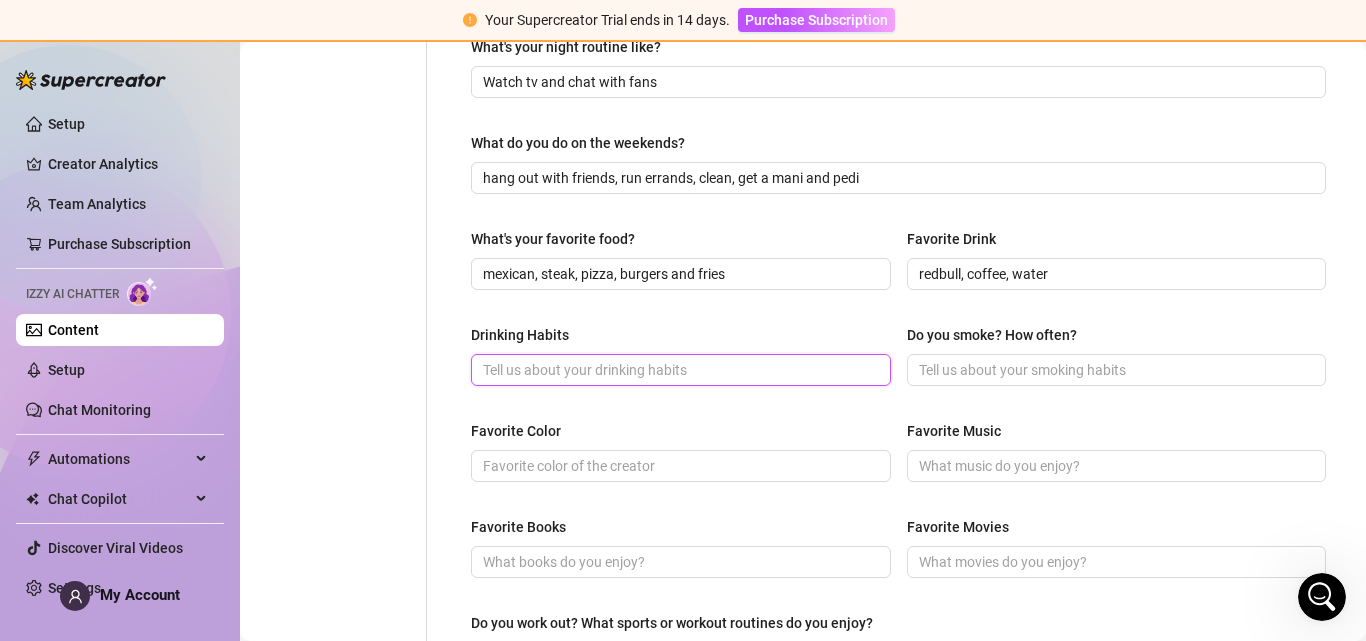 click on "Drinking Habits" at bounding box center [679, 370] 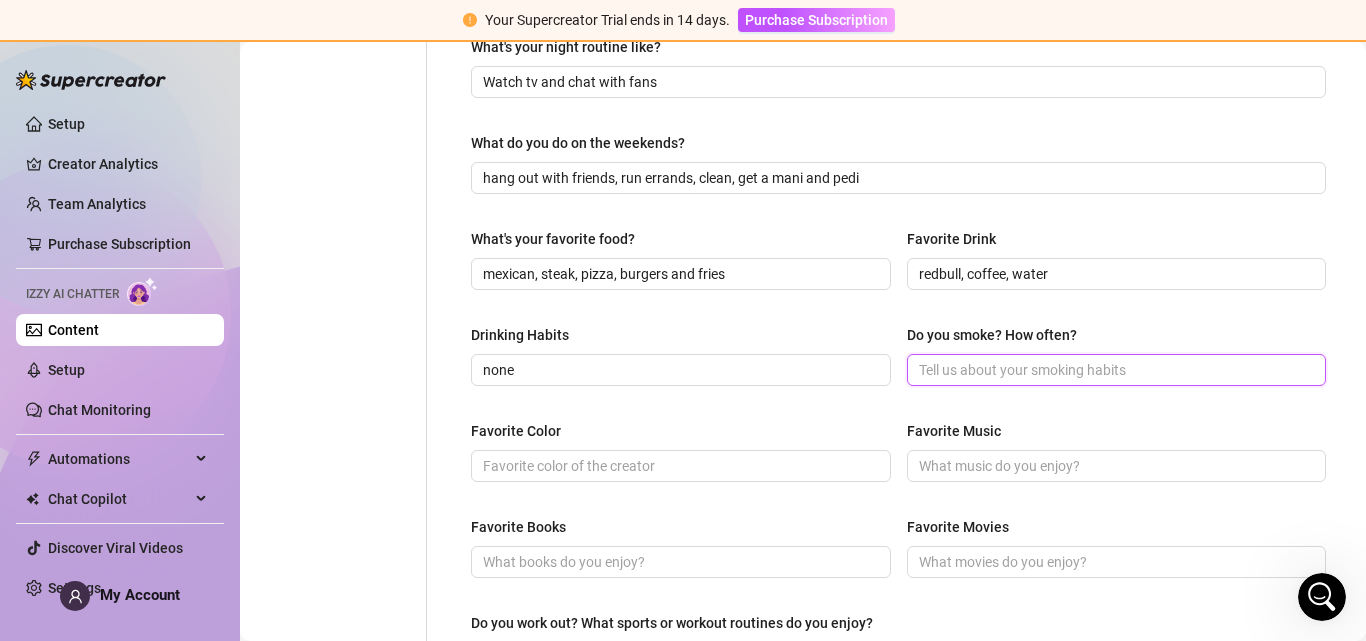 click on "Do you smoke? How often?" at bounding box center [1115, 370] 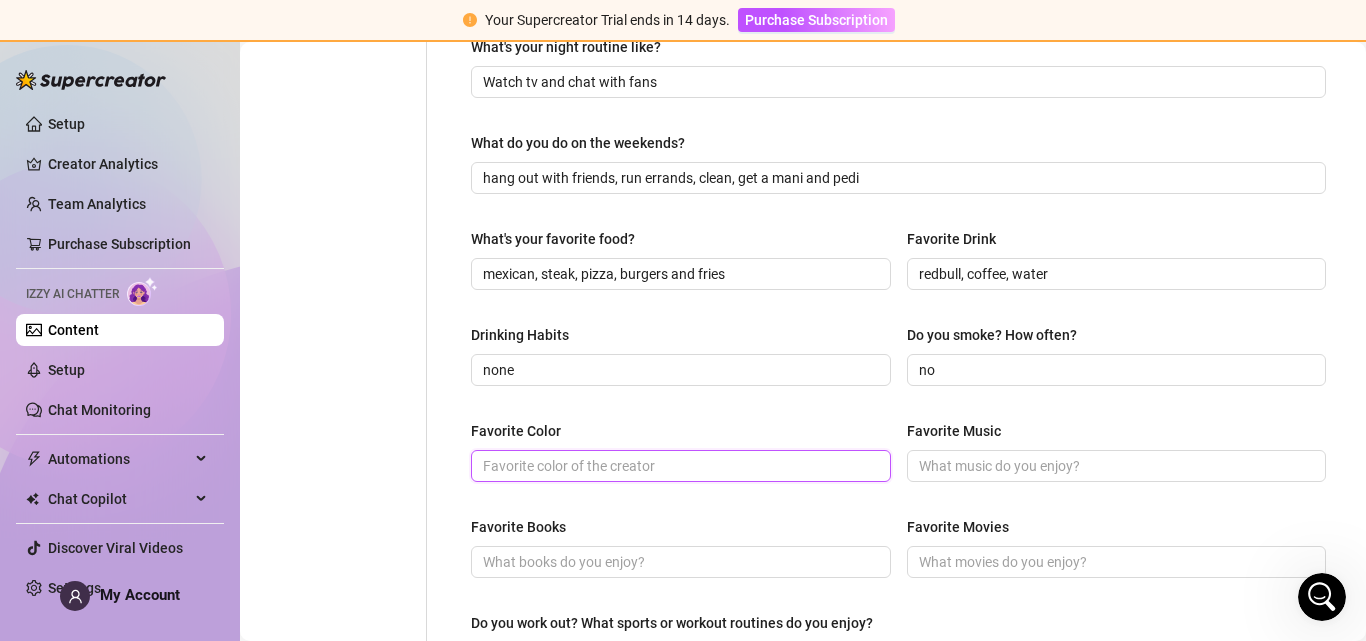 click on "Favorite Color" at bounding box center [679, 466] 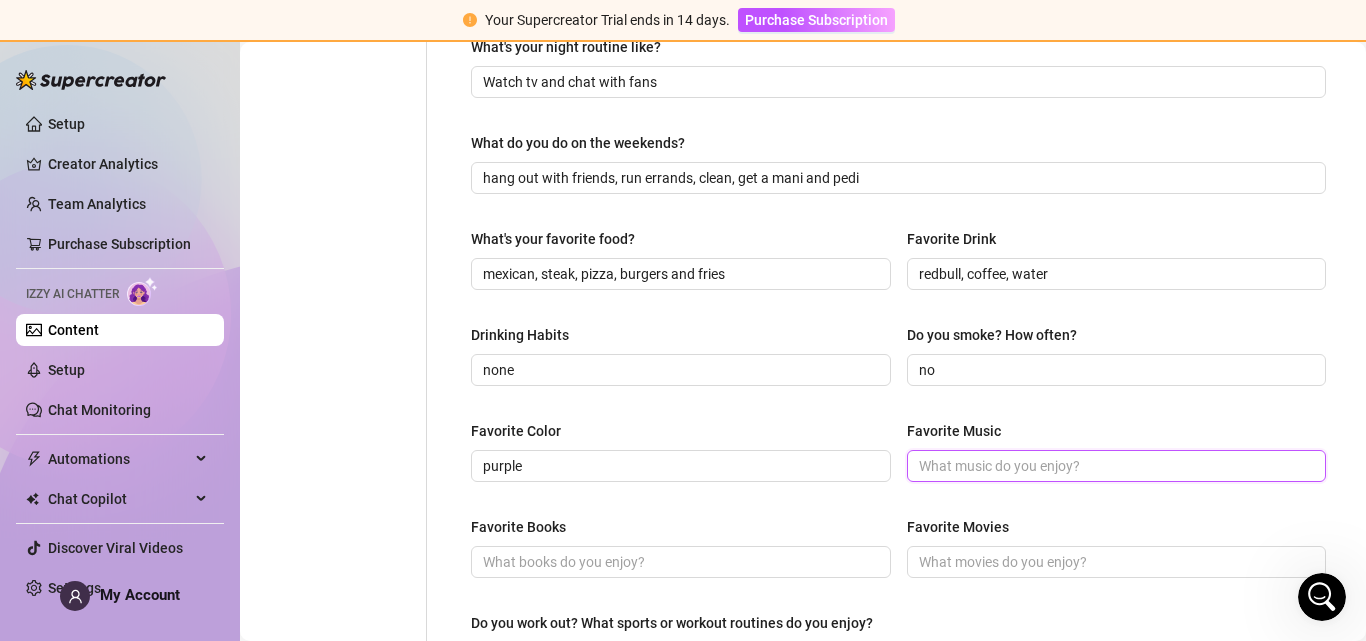 click on "Favorite Music" at bounding box center [1115, 466] 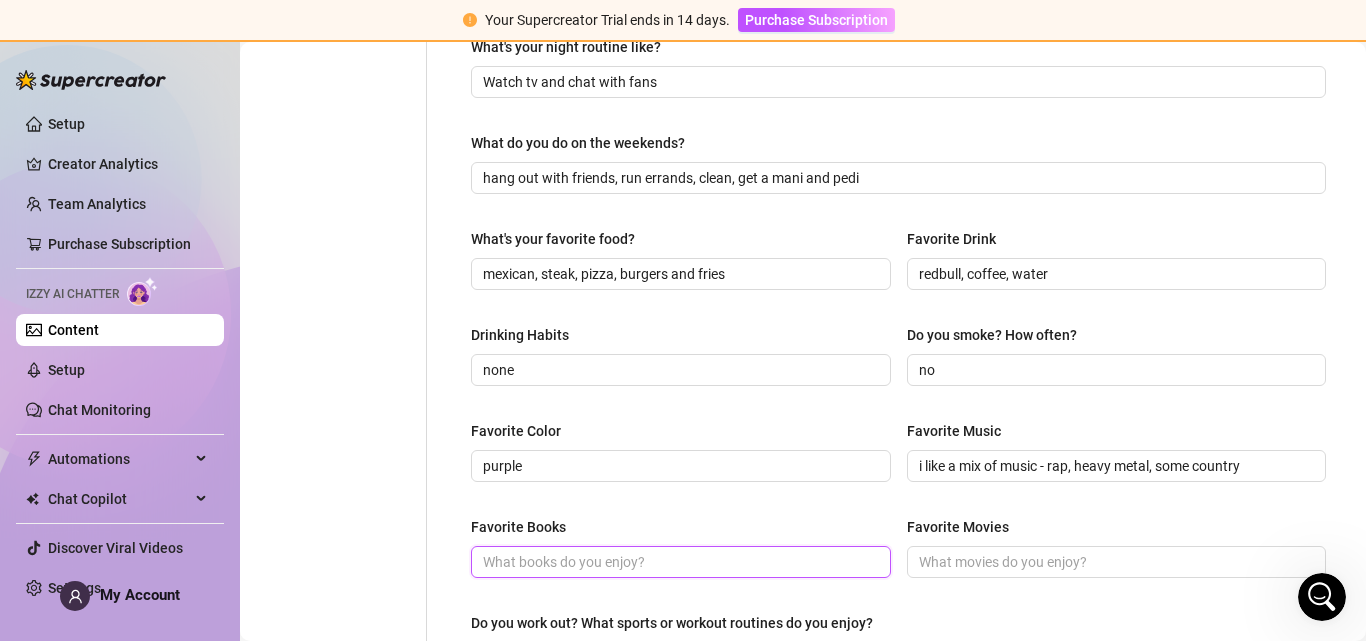 click on "Favorite Books" at bounding box center [679, 562] 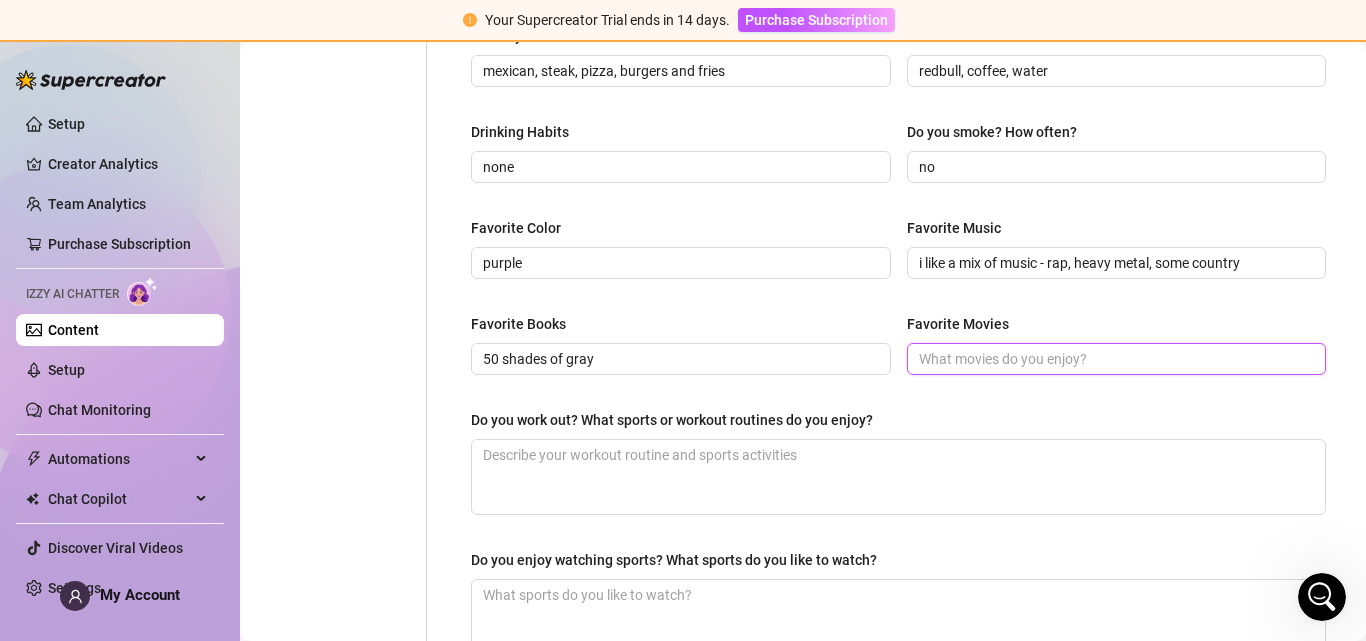 scroll, scrollTop: 890, scrollLeft: 0, axis: vertical 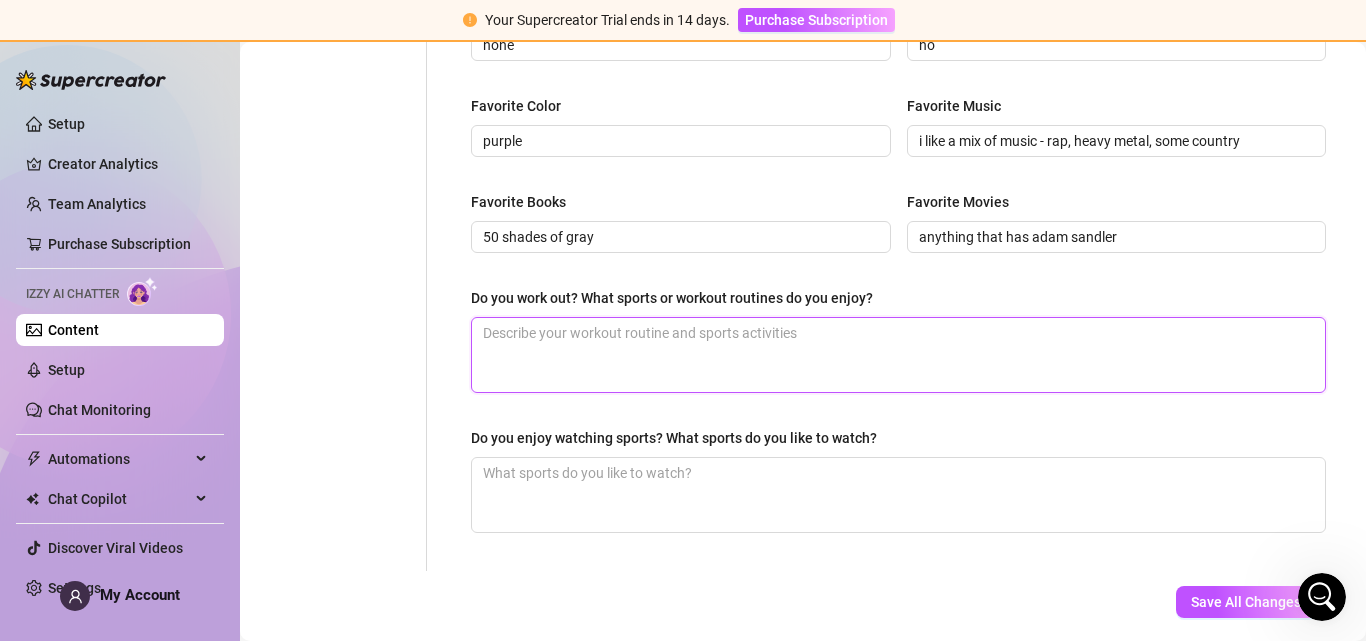 click on "Do you work out? What sports or workout routines do you enjoy?" at bounding box center [898, 355] 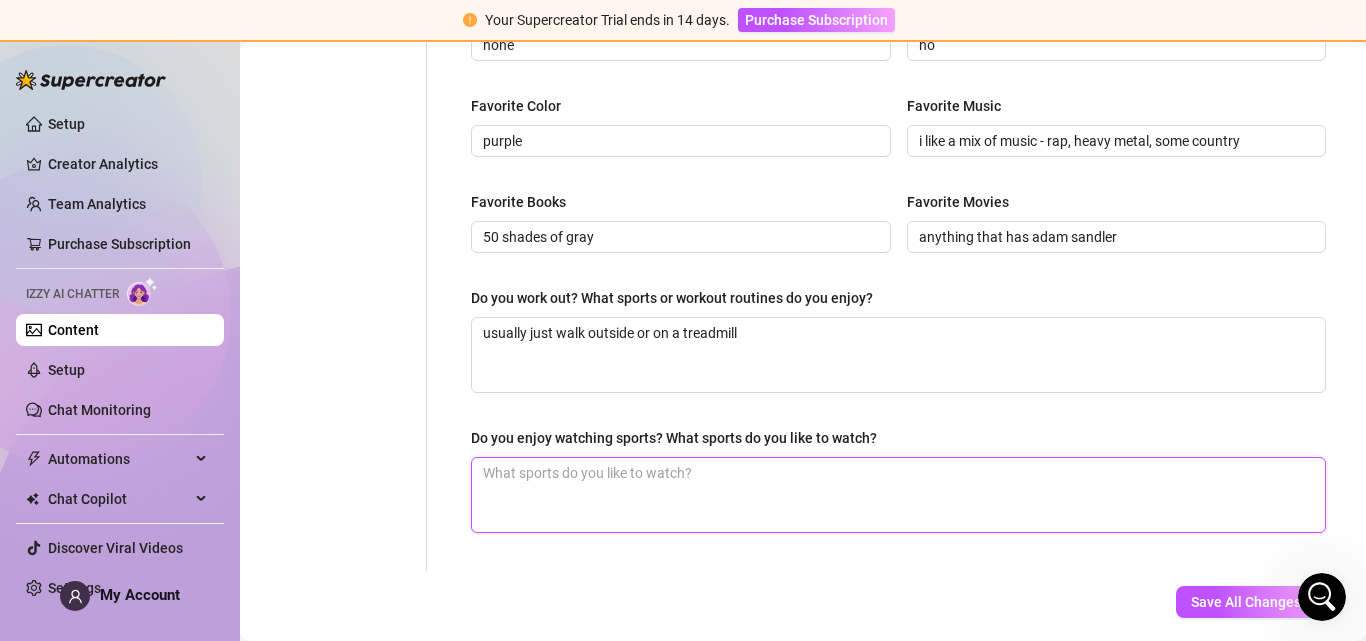 click on "Do you enjoy watching sports? What sports do you like to watch?" at bounding box center [898, 495] 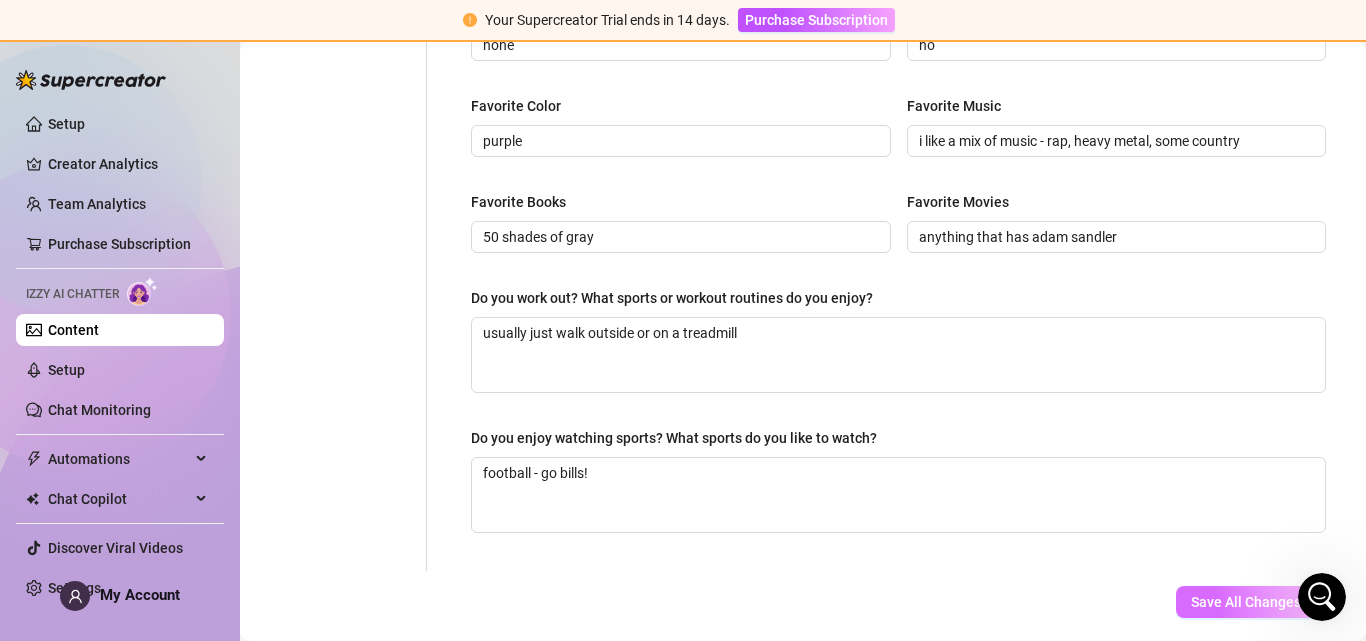 click on "Save All Changes" at bounding box center [1246, 602] 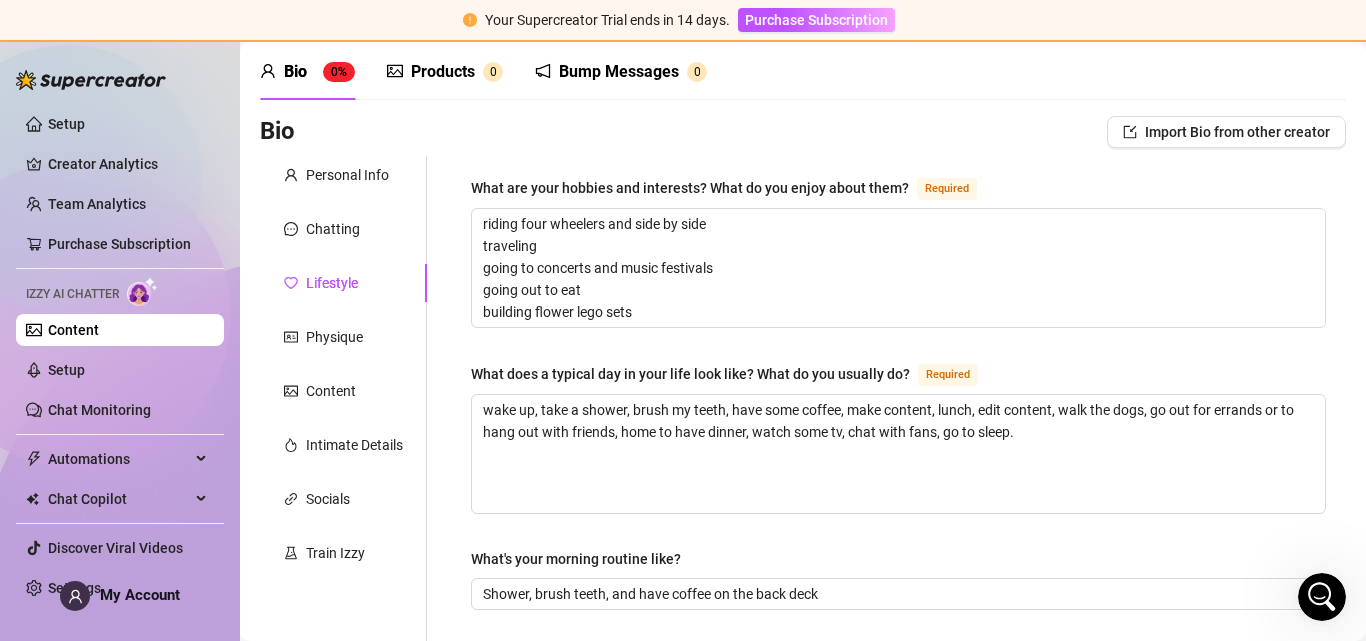 scroll, scrollTop: 67, scrollLeft: 0, axis: vertical 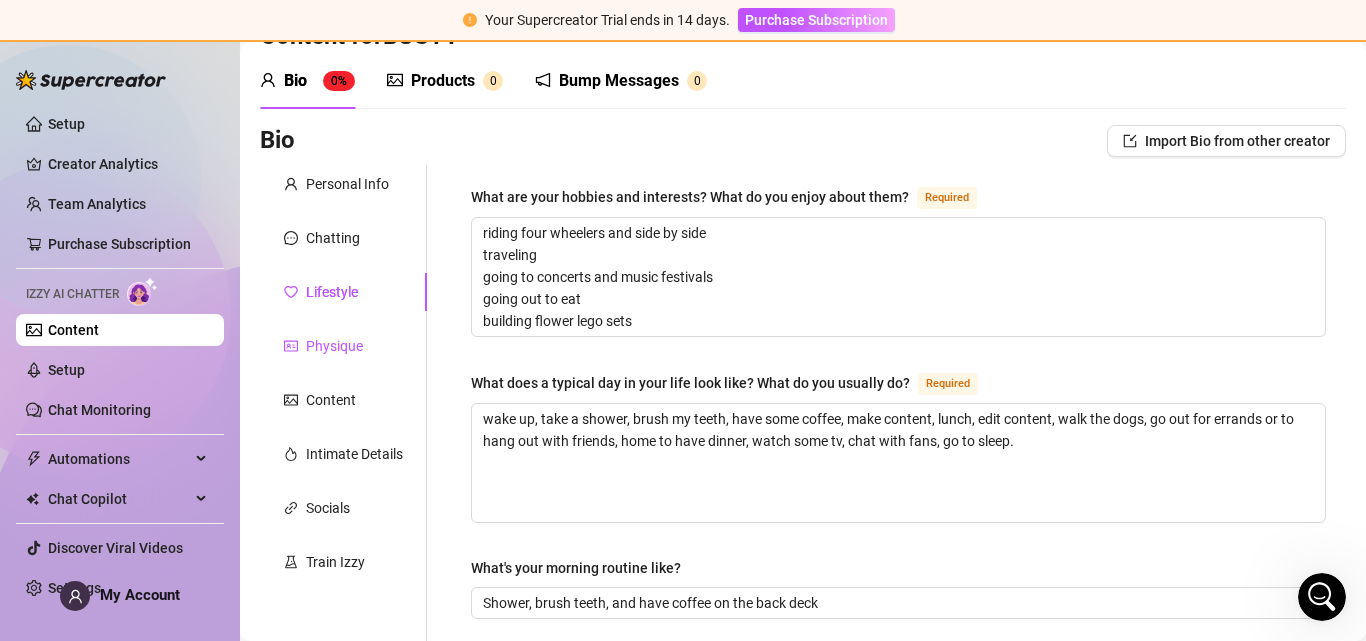 click on "Physique" at bounding box center [334, 346] 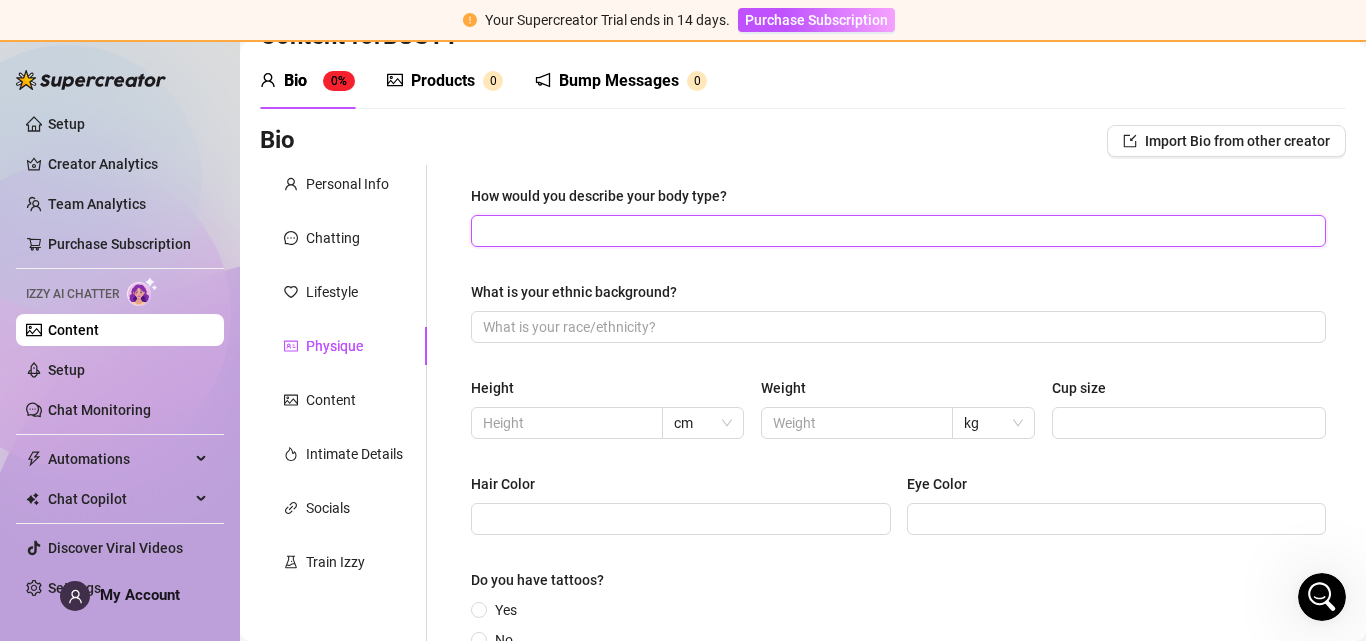 click on "How would you describe your body type?" at bounding box center (896, 231) 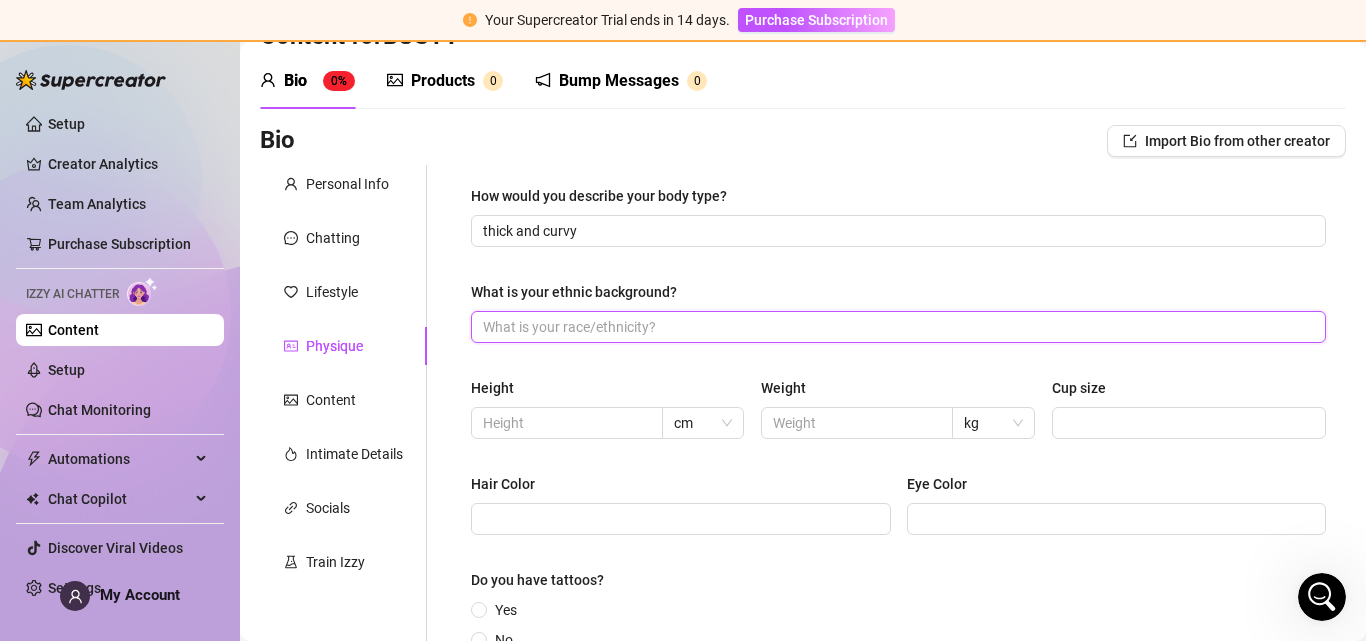 click on "What is your ethnic background?" at bounding box center (896, 327) 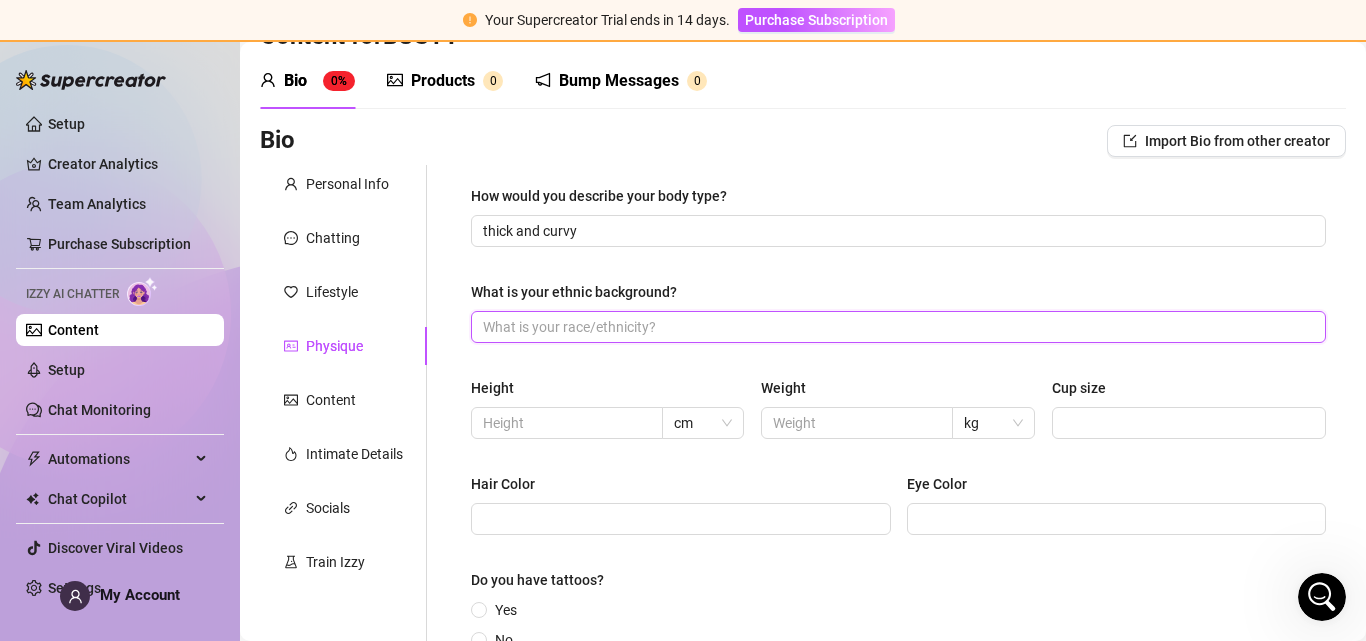 click on "What is your ethnic background?" at bounding box center [896, 327] 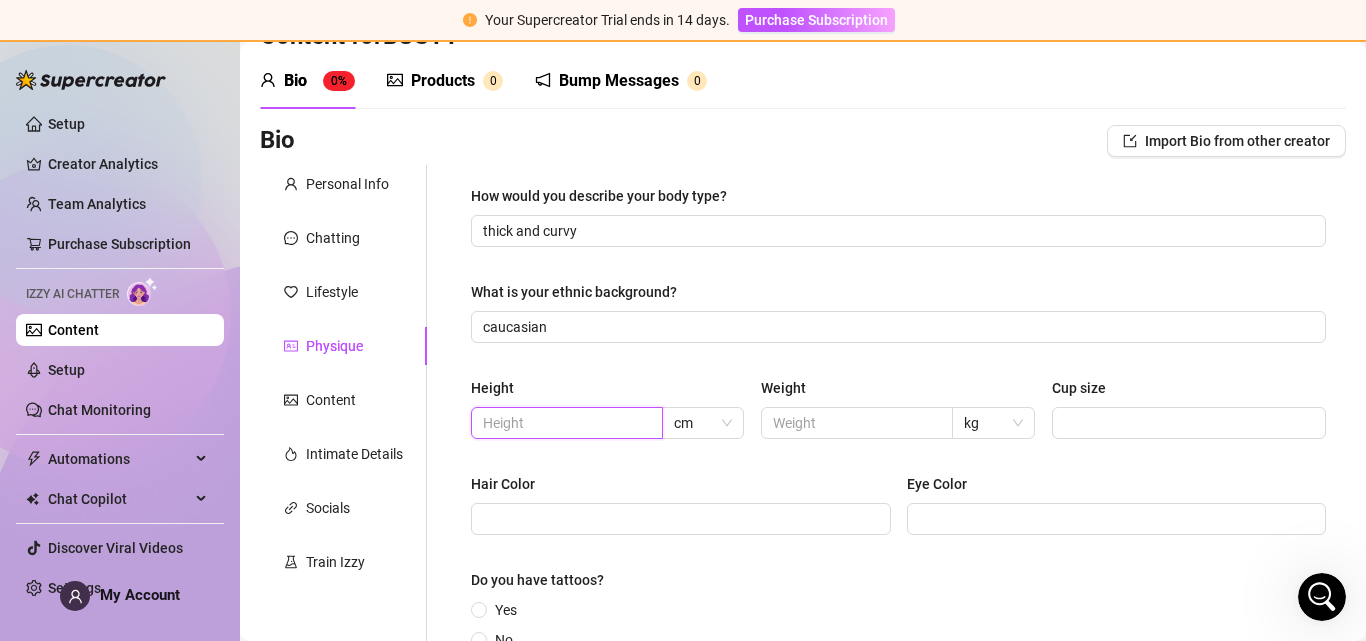 click at bounding box center [565, 423] 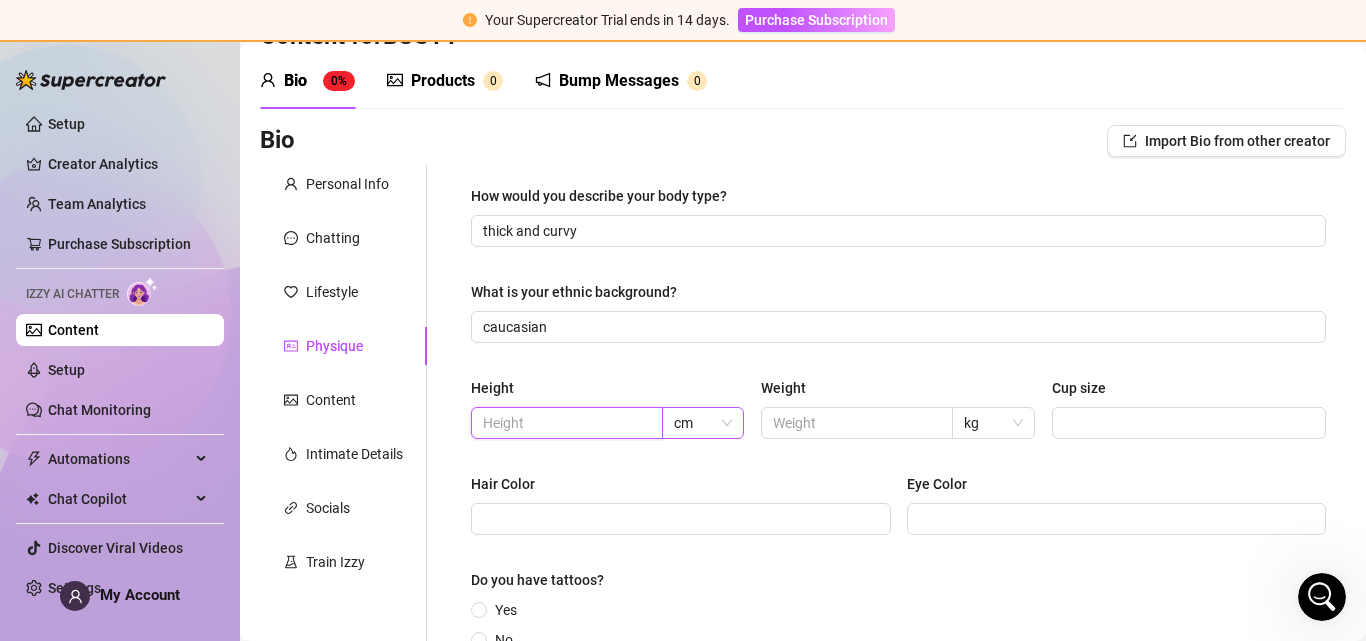 click on "cm" at bounding box center (703, 423) 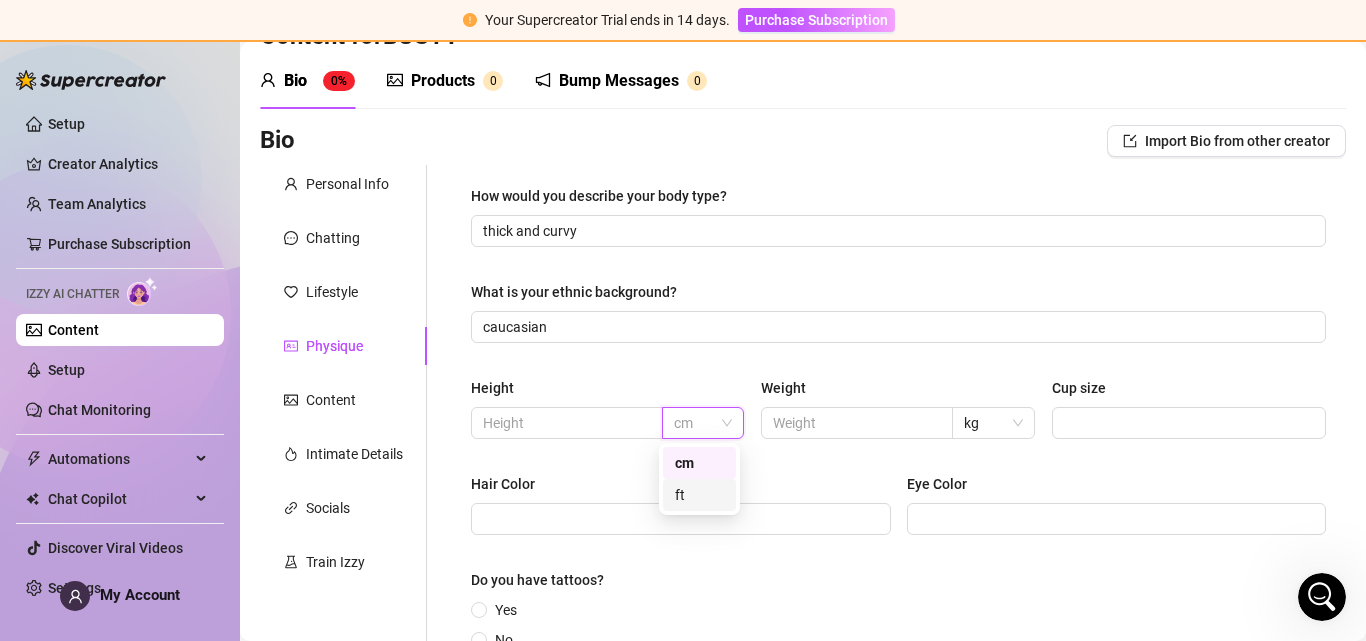 click on "ft" at bounding box center (699, 495) 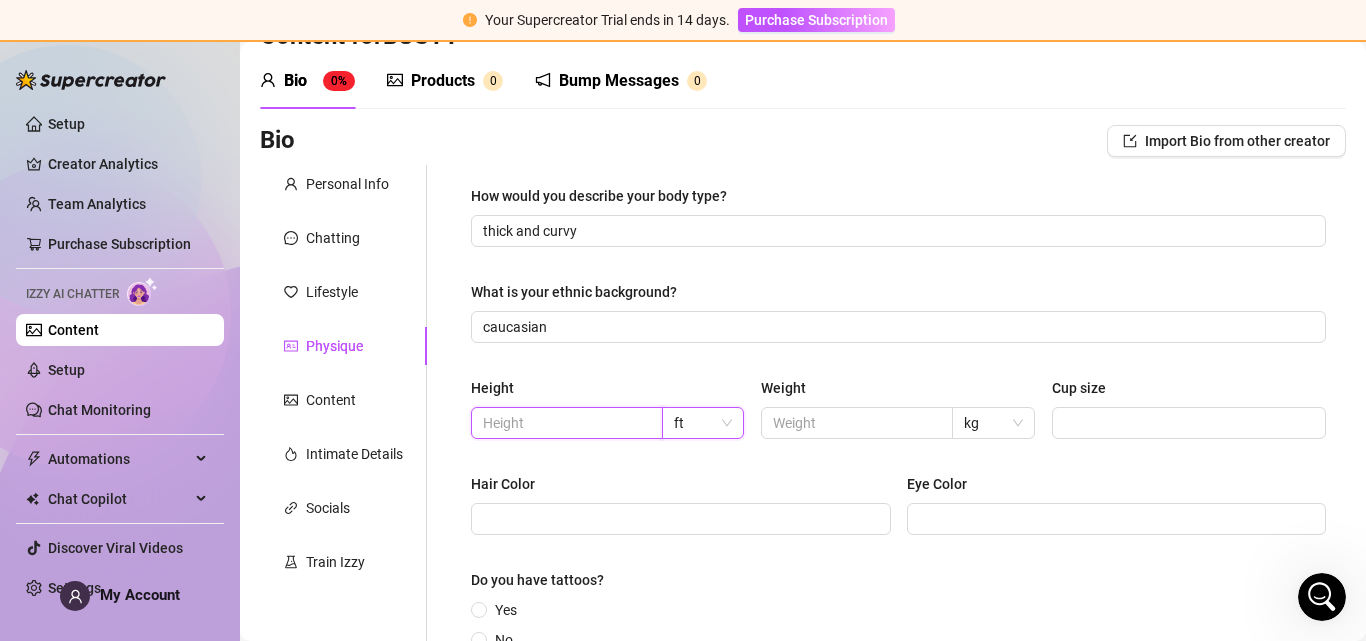 click at bounding box center (565, 423) 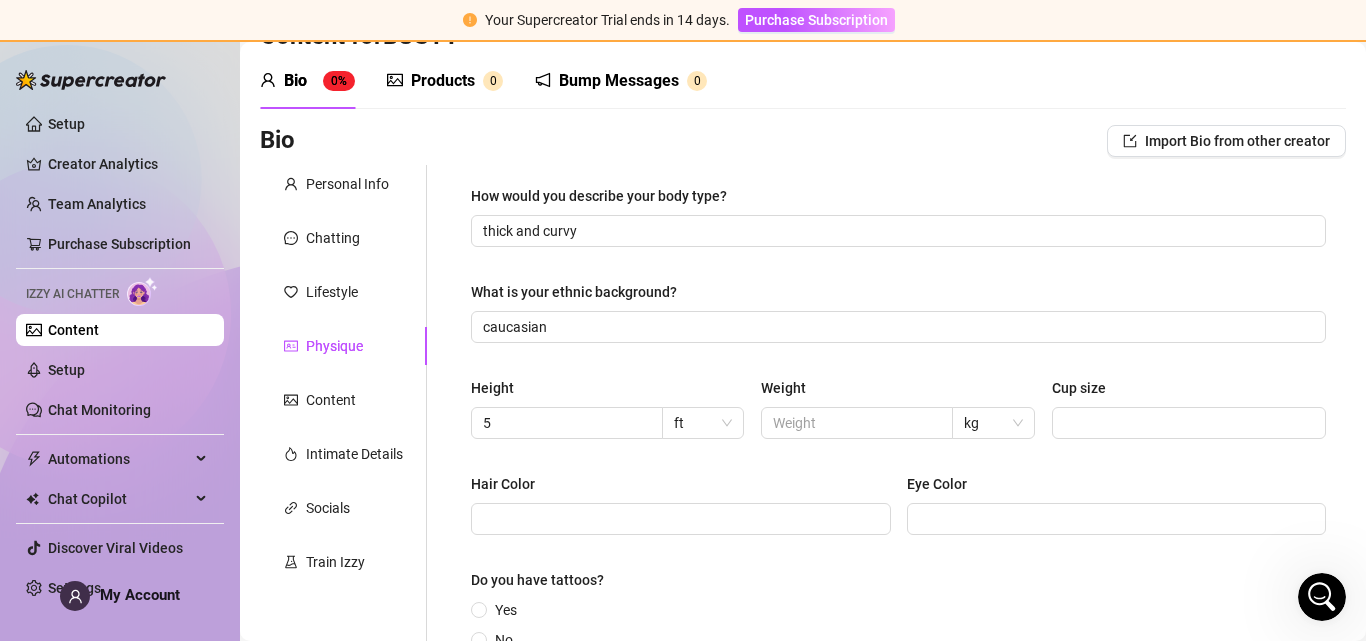 click on "Height 5 ft Weight kg Cup size" at bounding box center [898, 417] 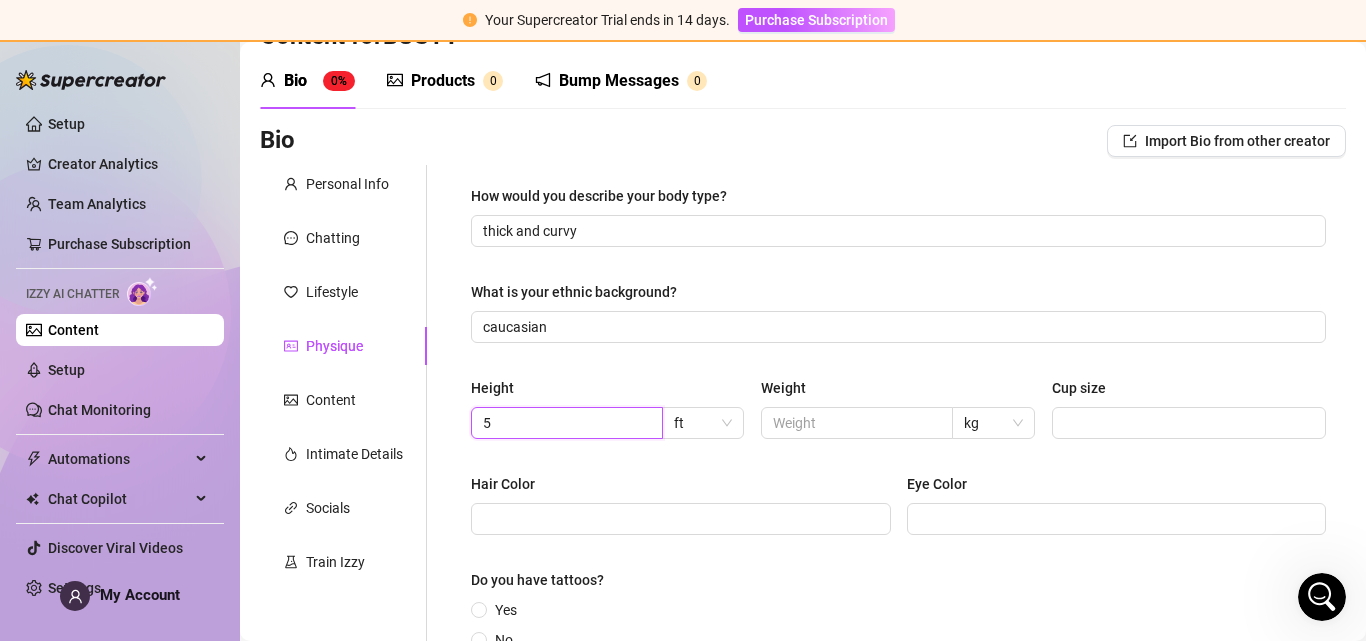 click on "5" at bounding box center [565, 423] 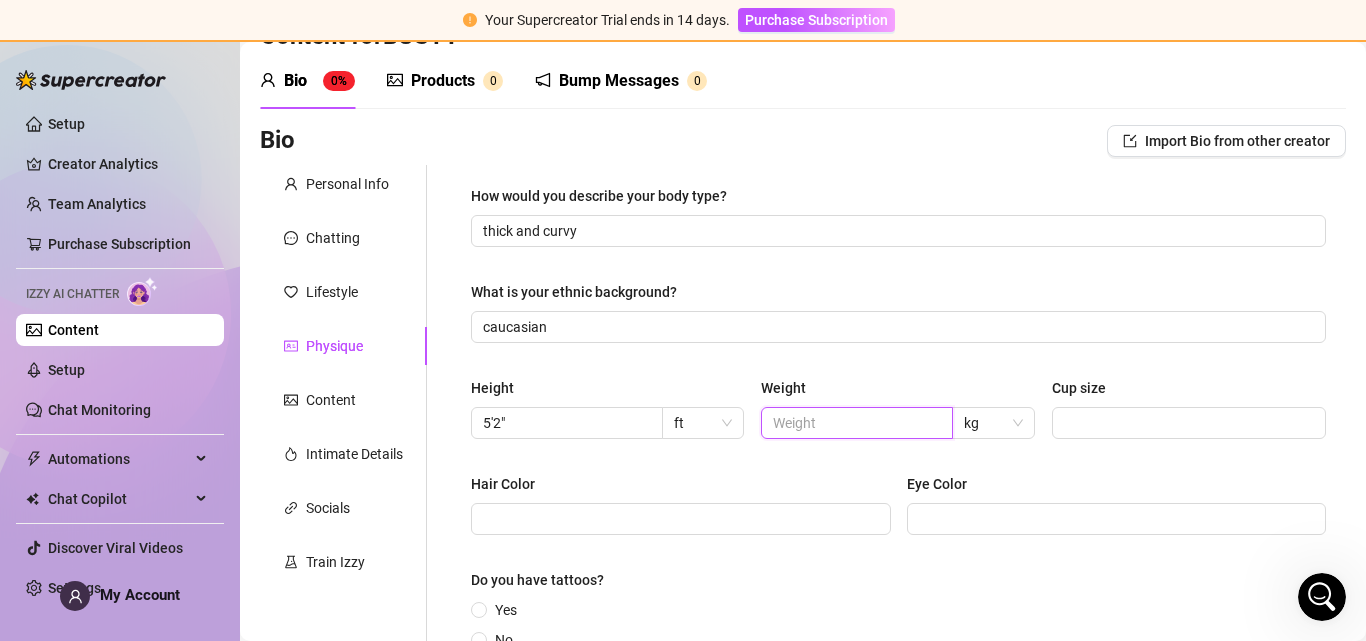 click at bounding box center (855, 423) 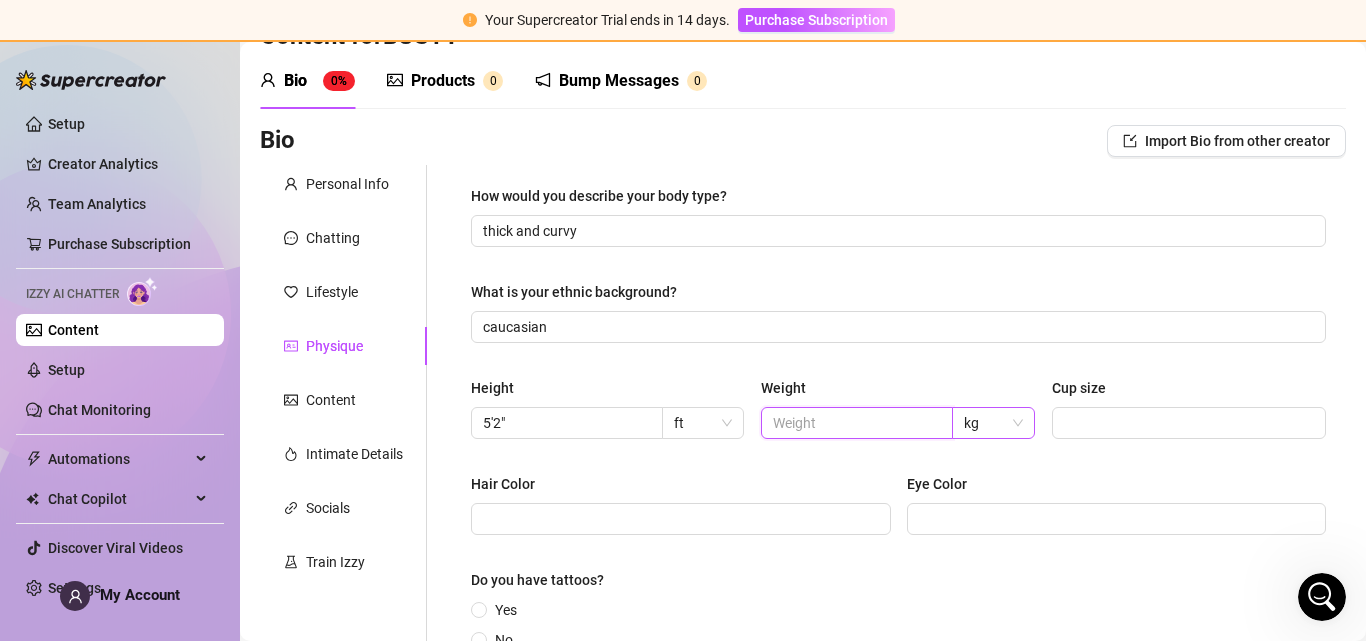 click on "kg" at bounding box center (993, 423) 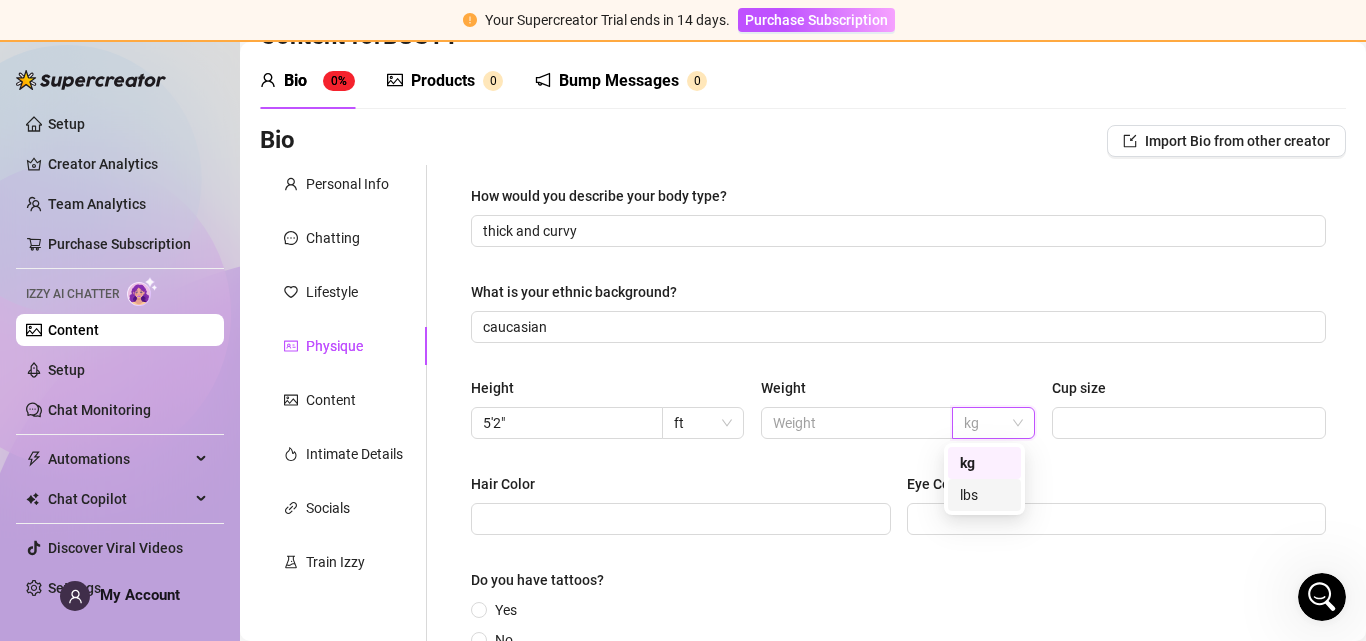 click on "lbs" at bounding box center (984, 495) 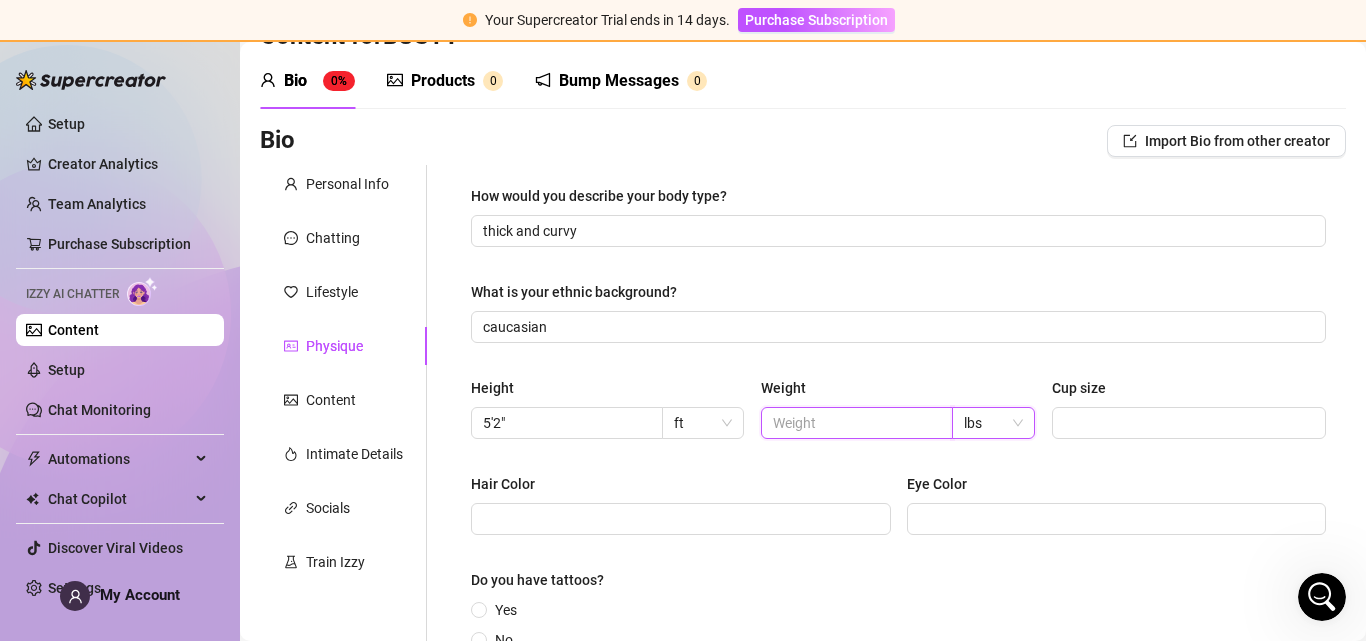 click at bounding box center [855, 423] 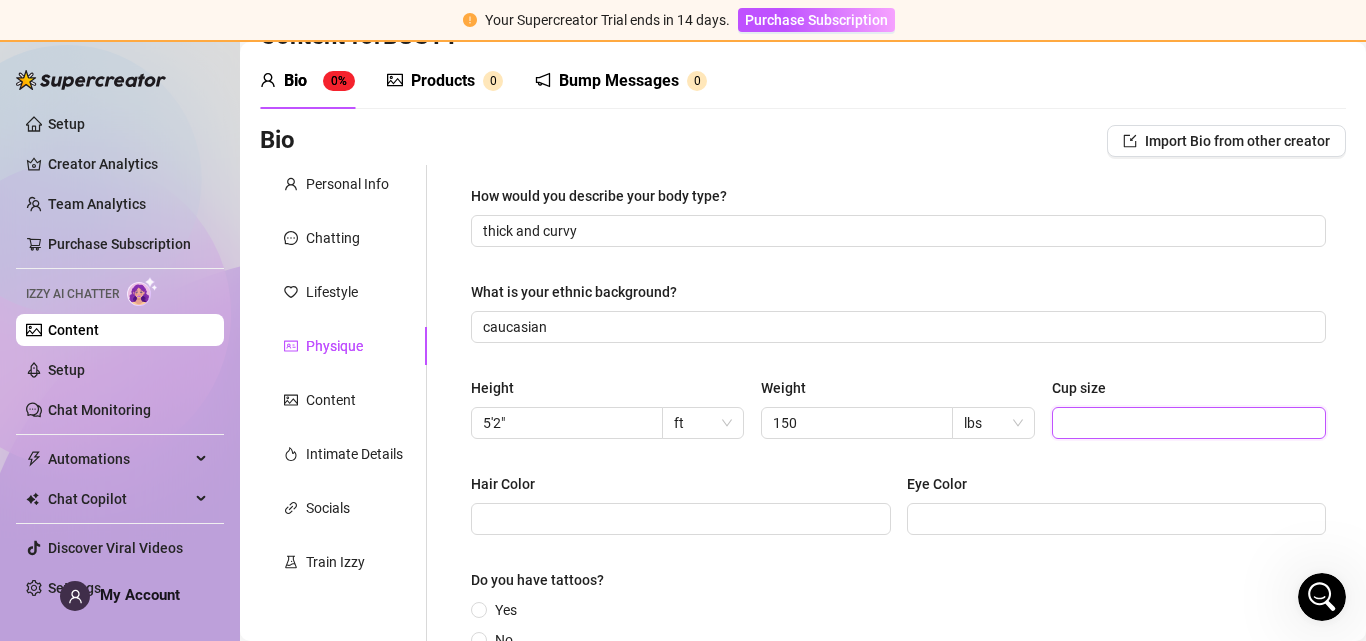 click on "Cup size" at bounding box center [1187, 423] 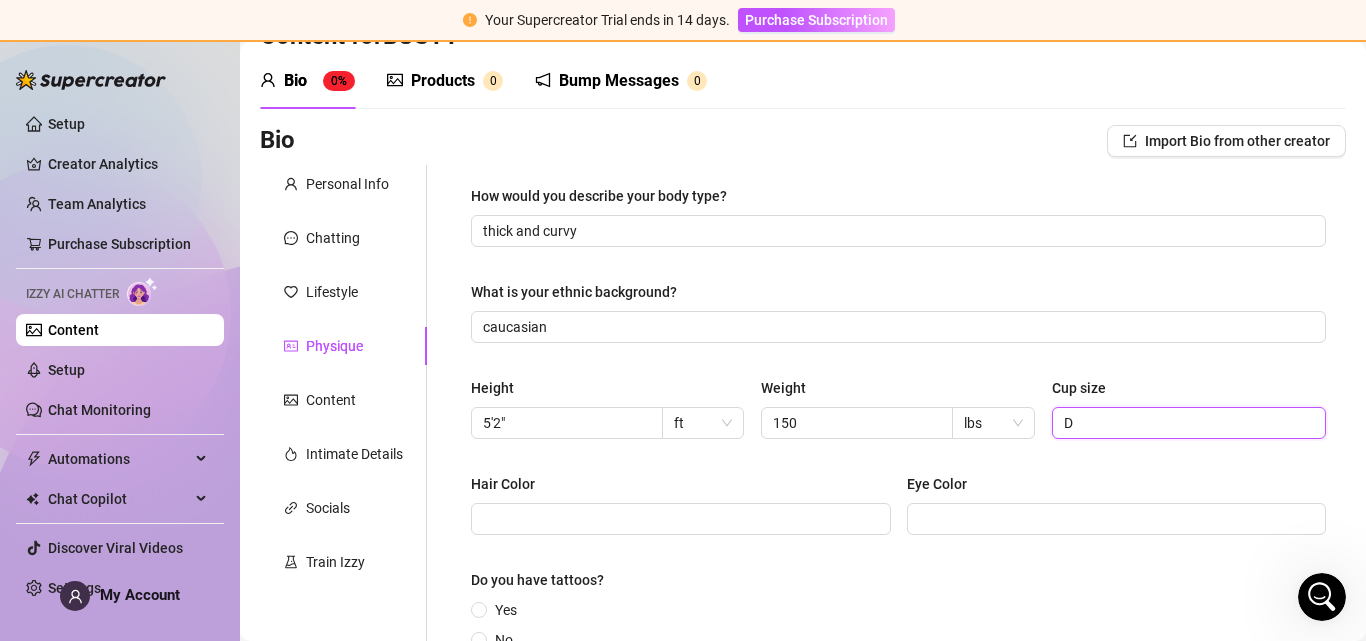 scroll, scrollTop: 888, scrollLeft: 0, axis: vertical 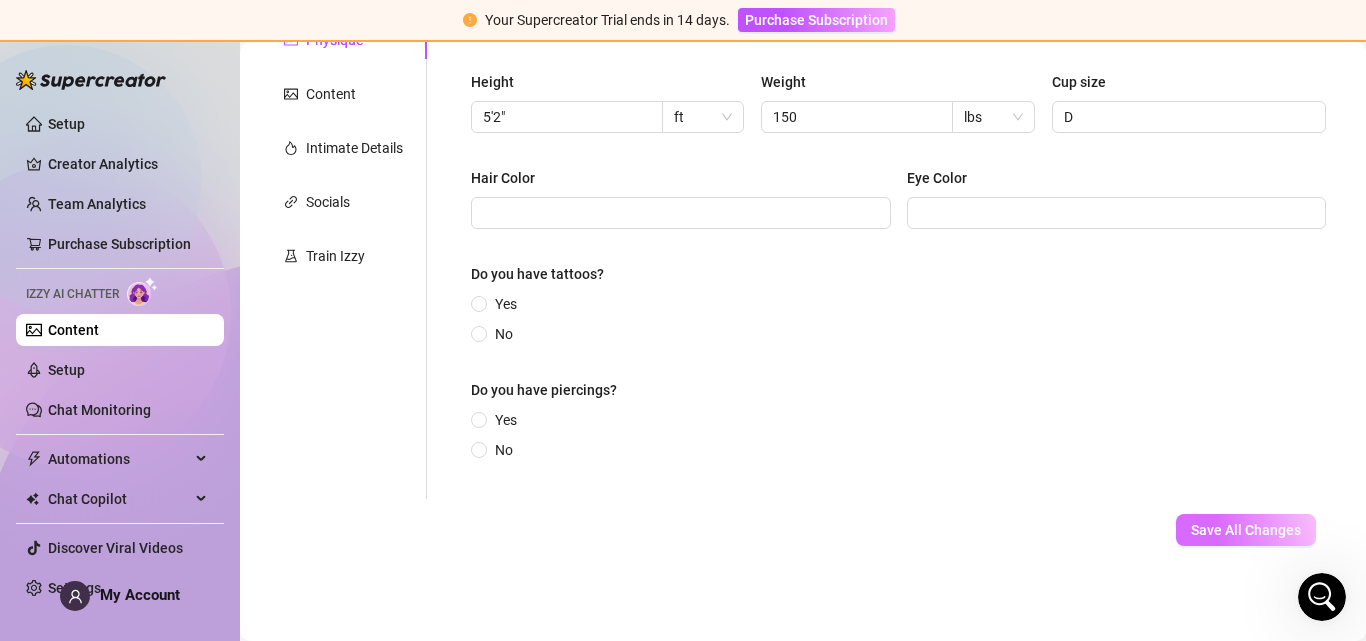 click on "Save All Changes" at bounding box center (1246, 530) 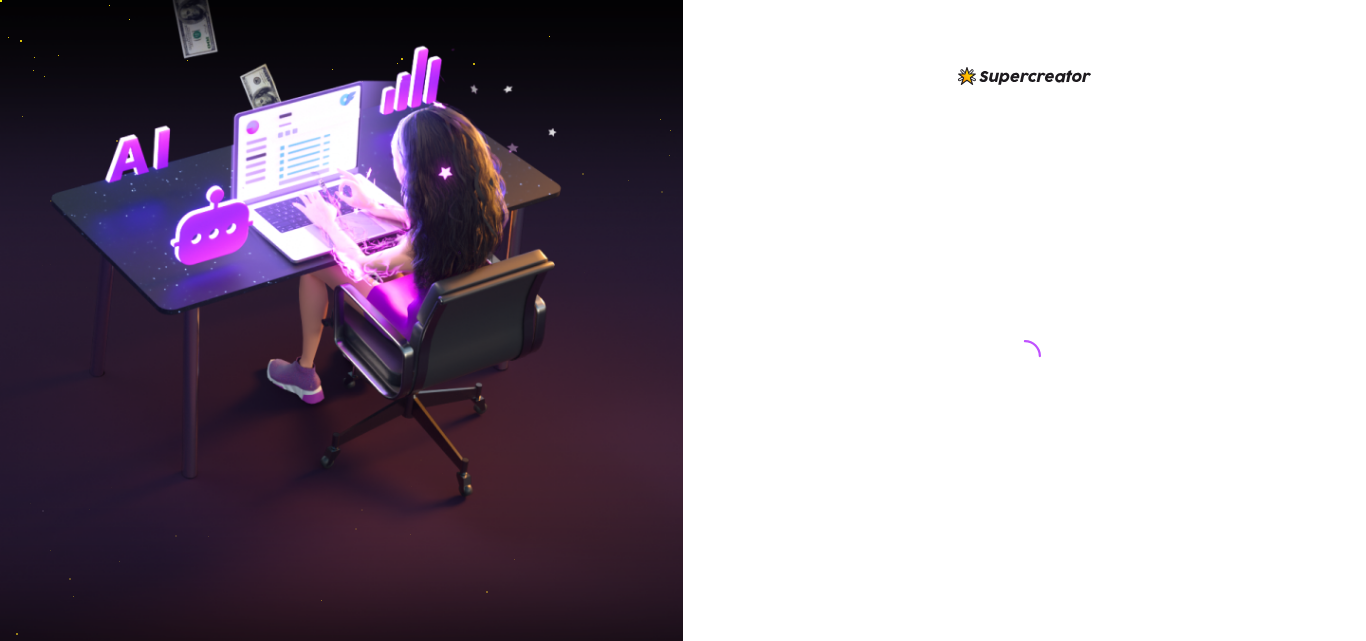 scroll, scrollTop: 0, scrollLeft: 0, axis: both 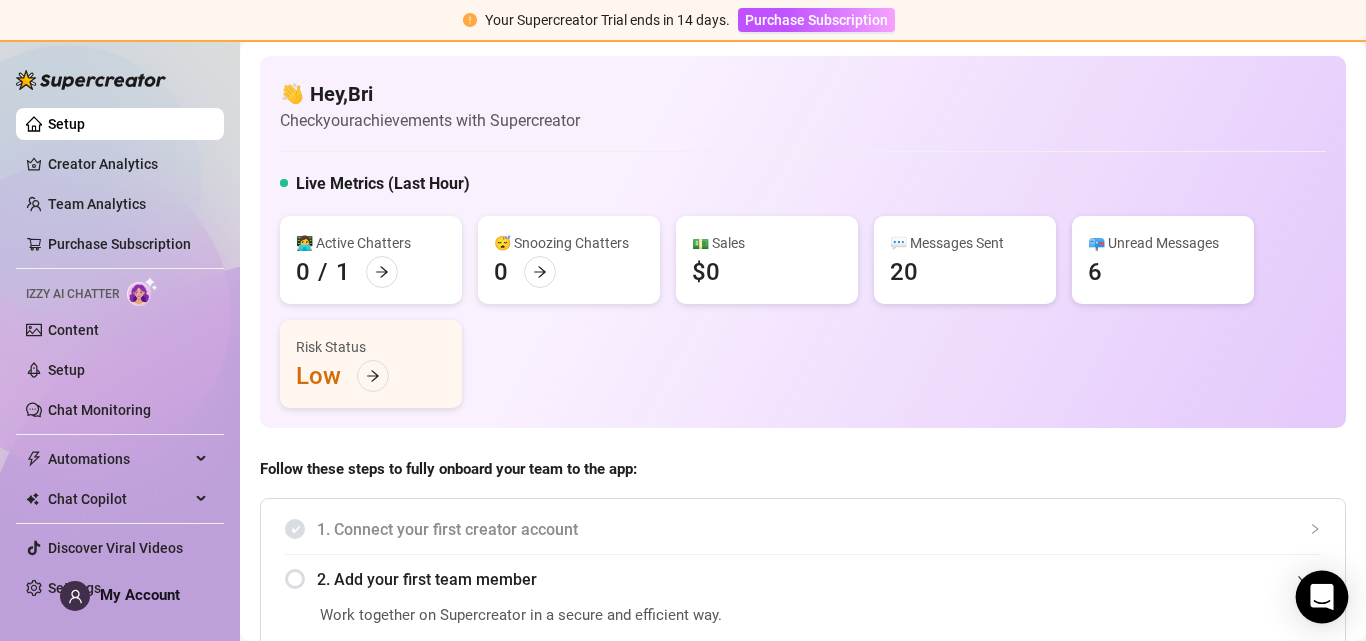 click 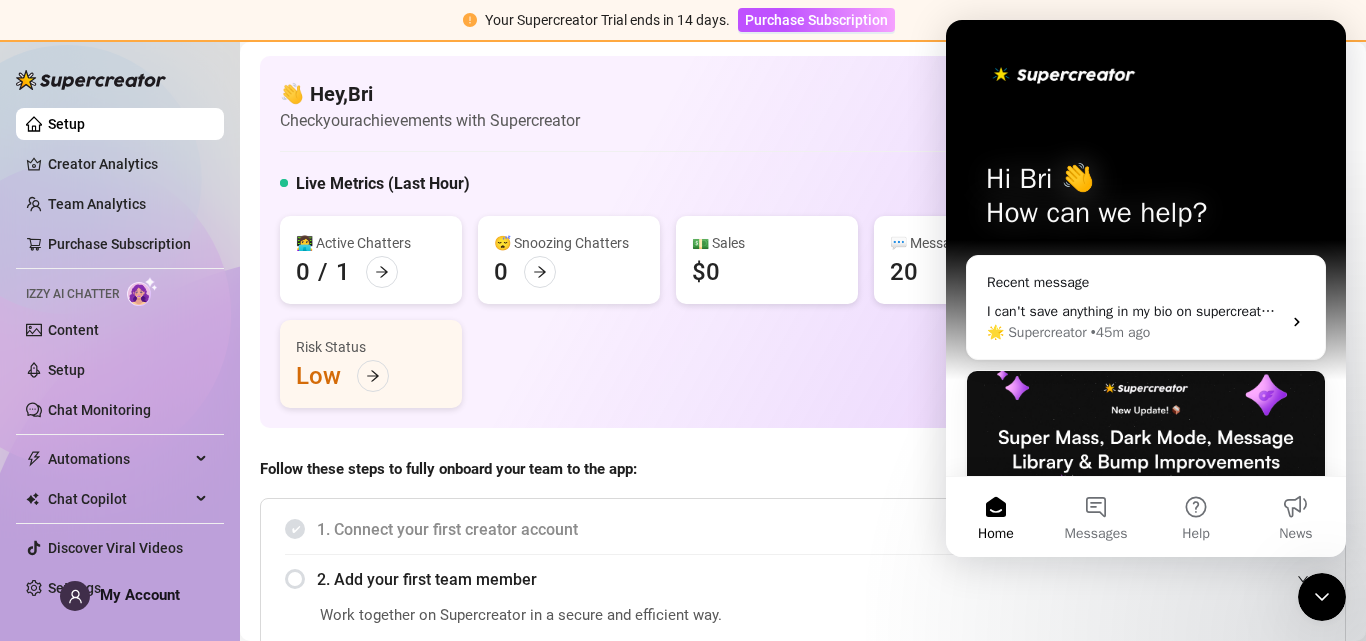 scroll, scrollTop: 0, scrollLeft: 0, axis: both 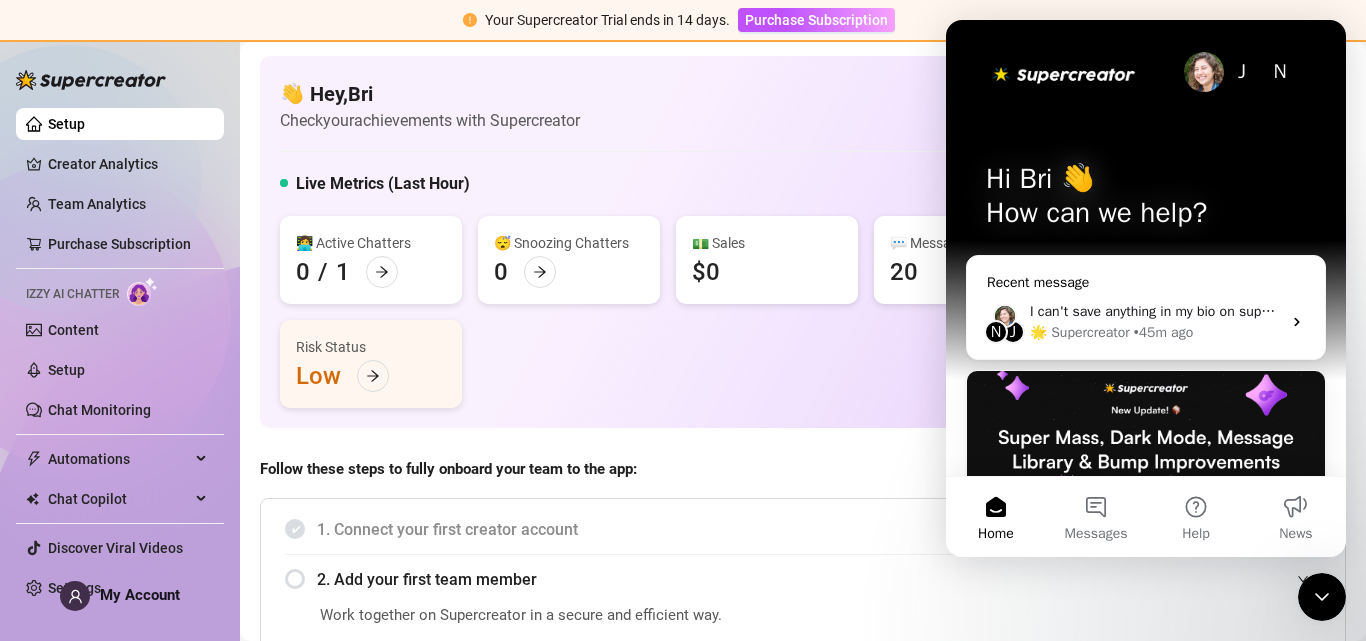 click on "N J I can't save anything in my bio on supercreator with getting an internal server error 🌟 Supercreator •  45m ago" at bounding box center [1146, 322] 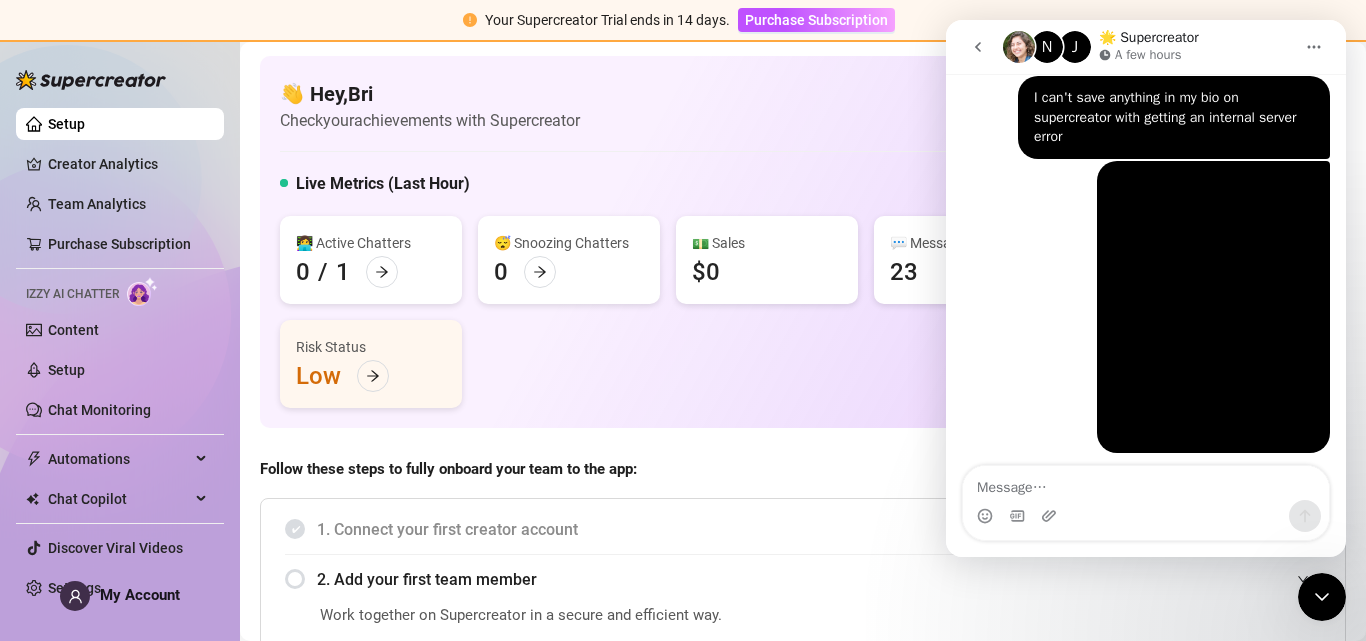 scroll, scrollTop: 1182, scrollLeft: 0, axis: vertical 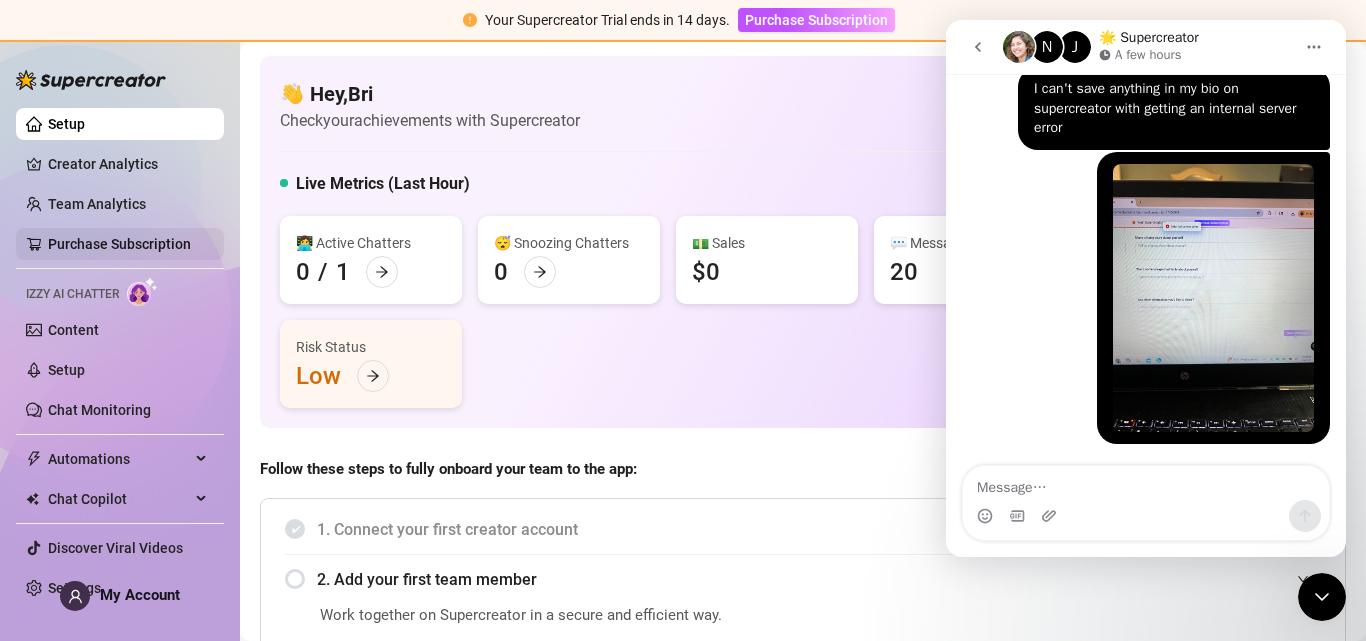 click on "Purchase Subscription" at bounding box center [119, 244] 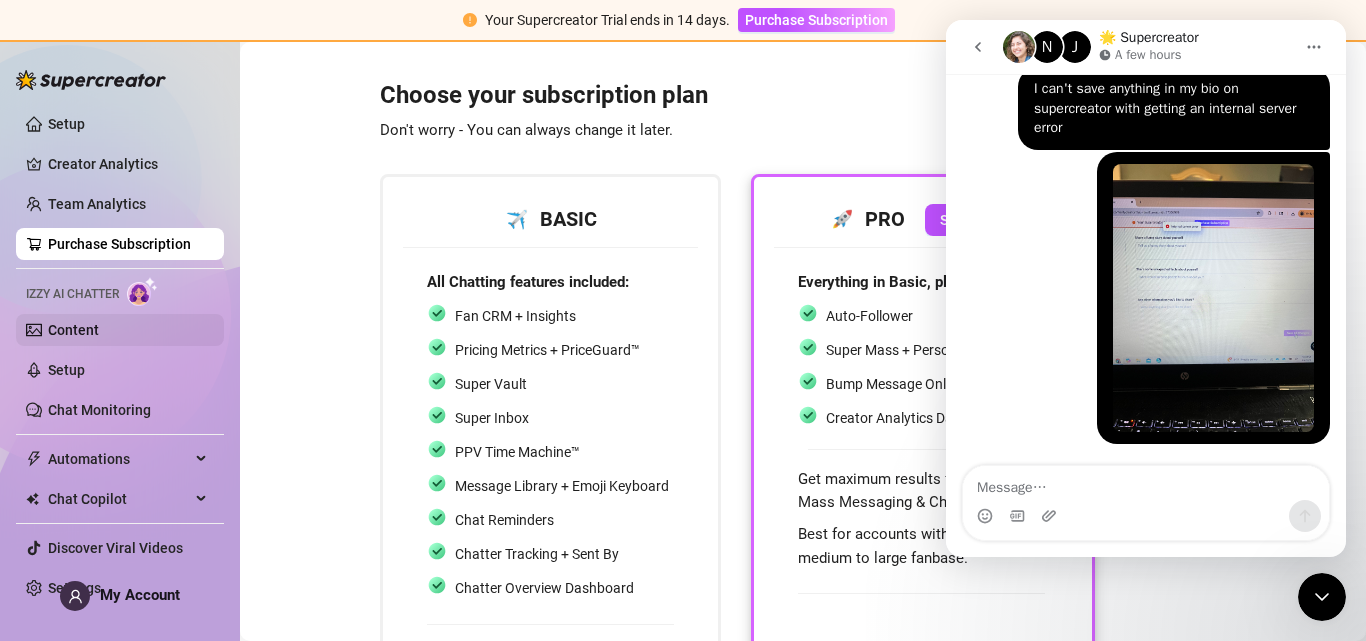 click on "Content" at bounding box center (73, 330) 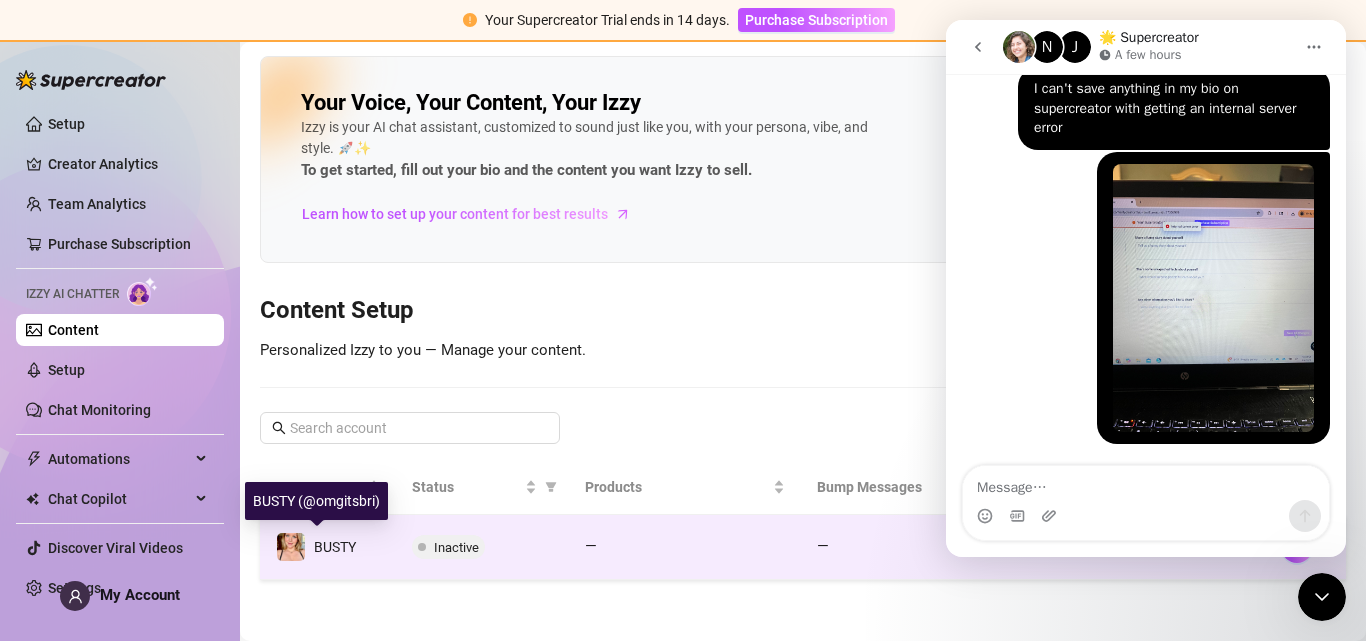 click on "BUSTY" at bounding box center [335, 547] 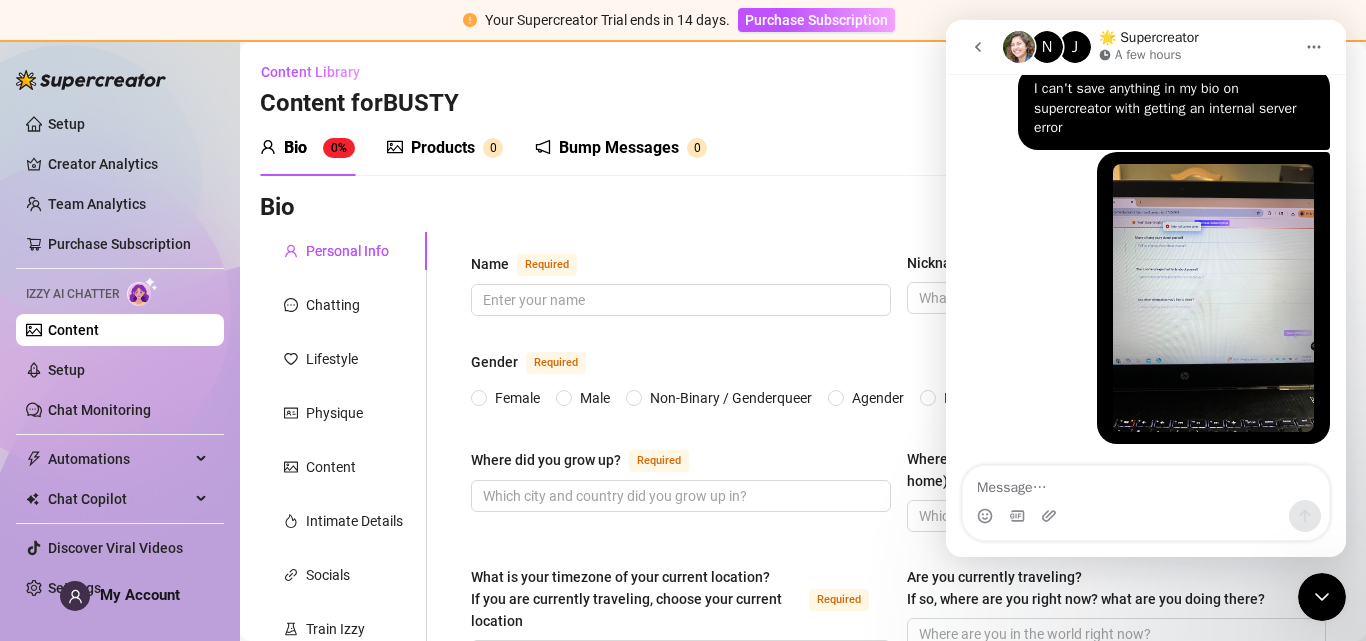 type 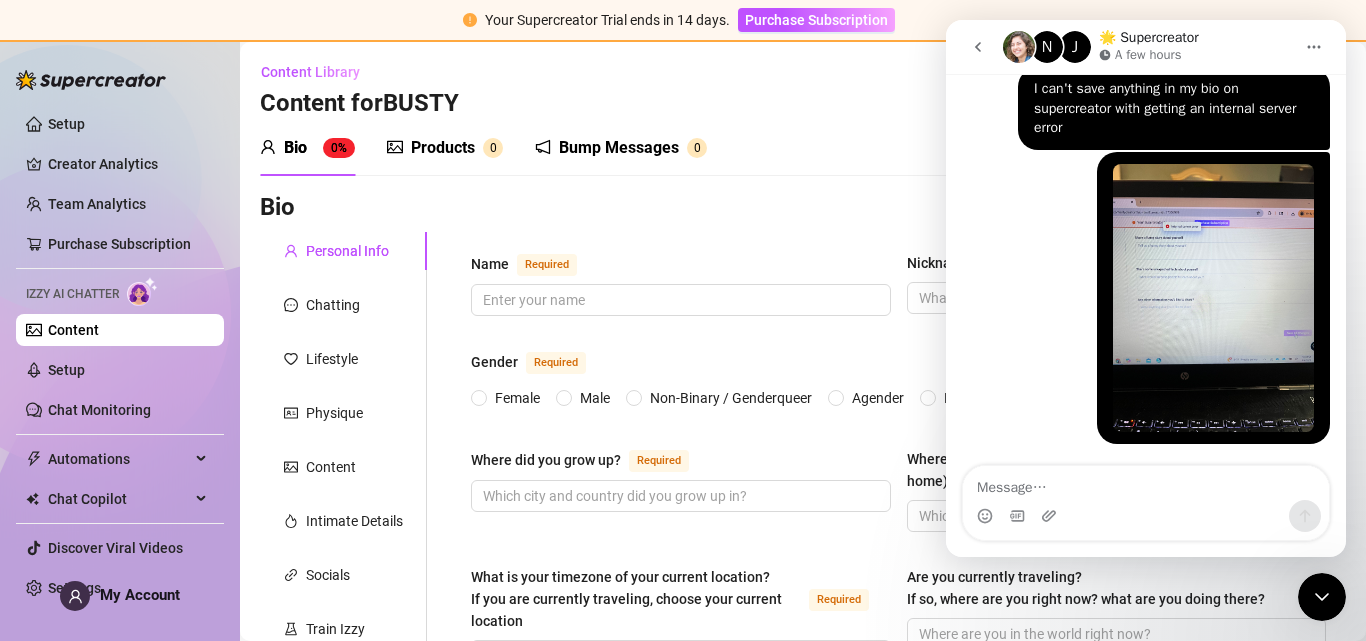 click on "Content" at bounding box center (73, 330) 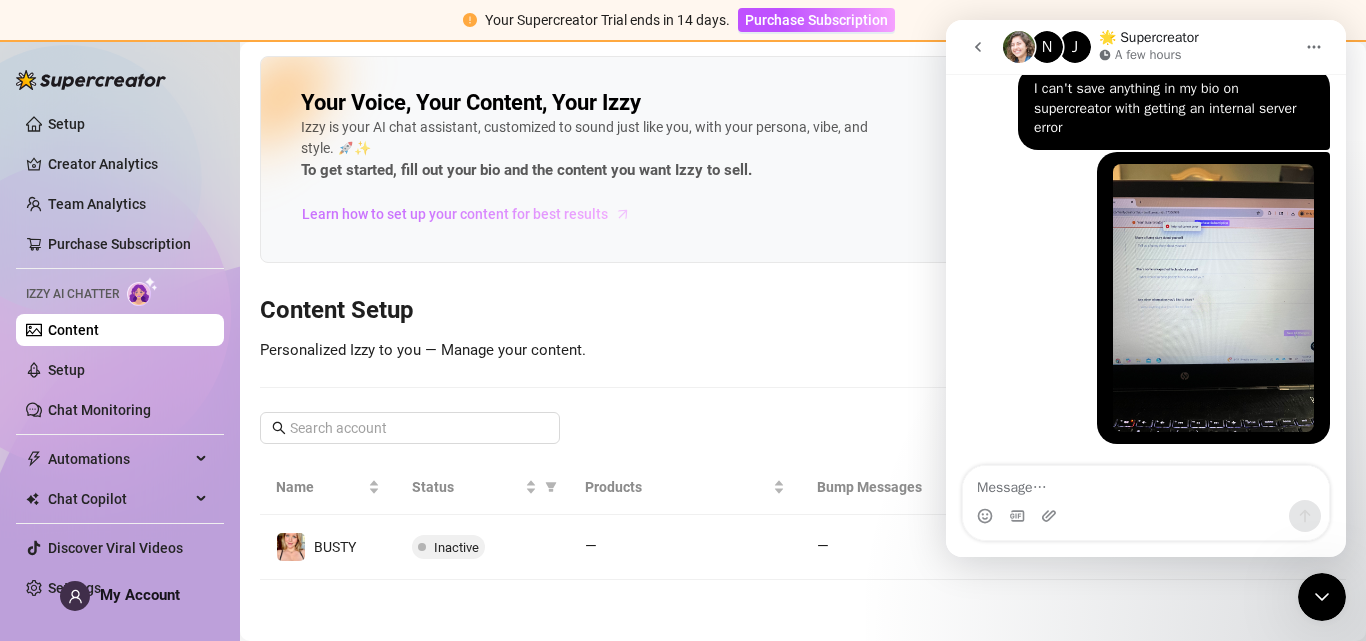click on "Learn how to set up your content for best results" at bounding box center (455, 214) 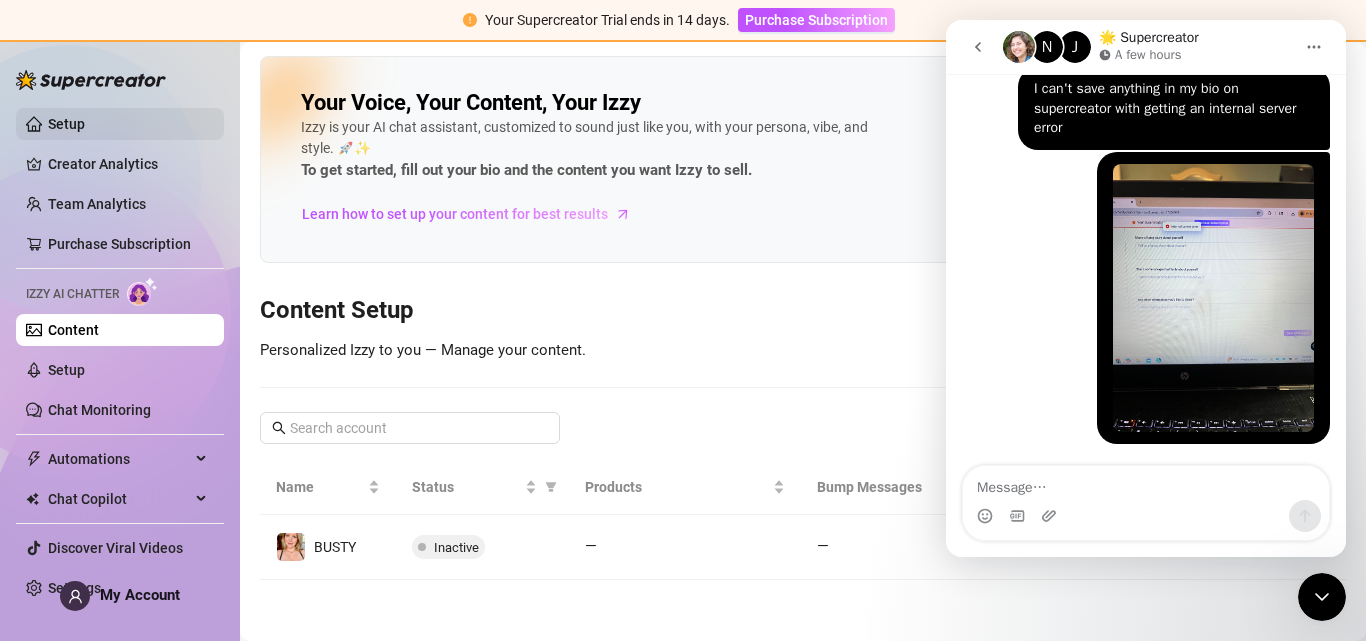 click on "Setup" at bounding box center (66, 124) 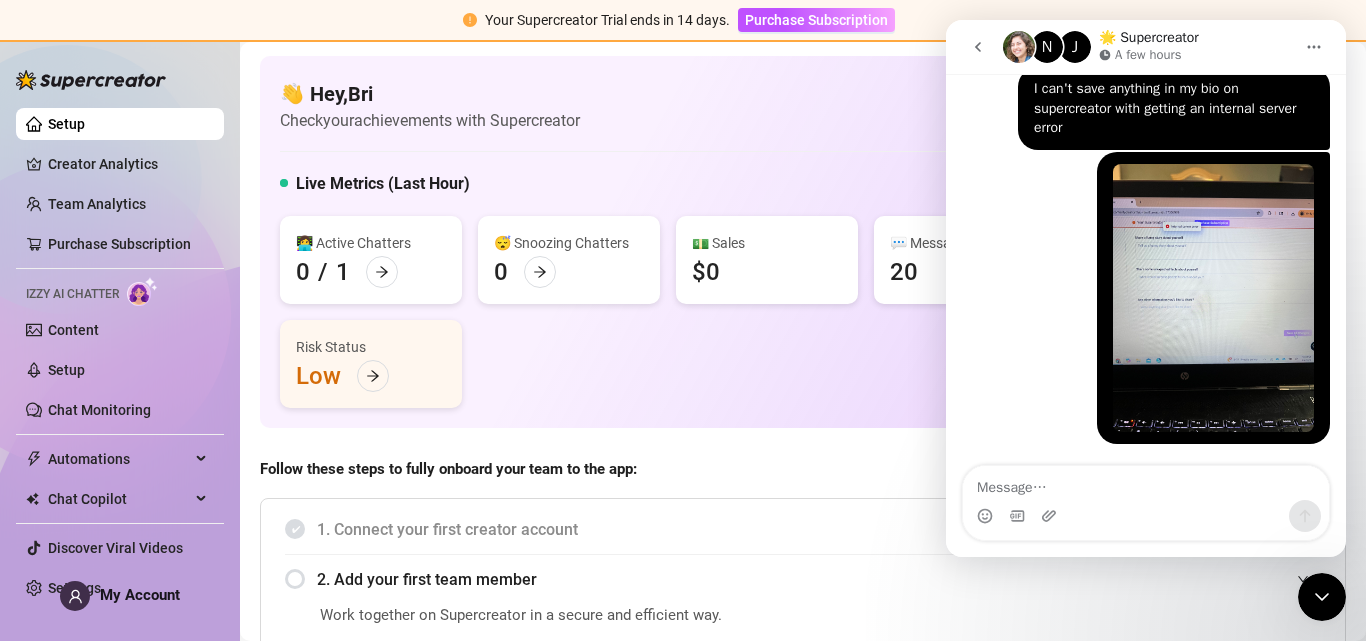click 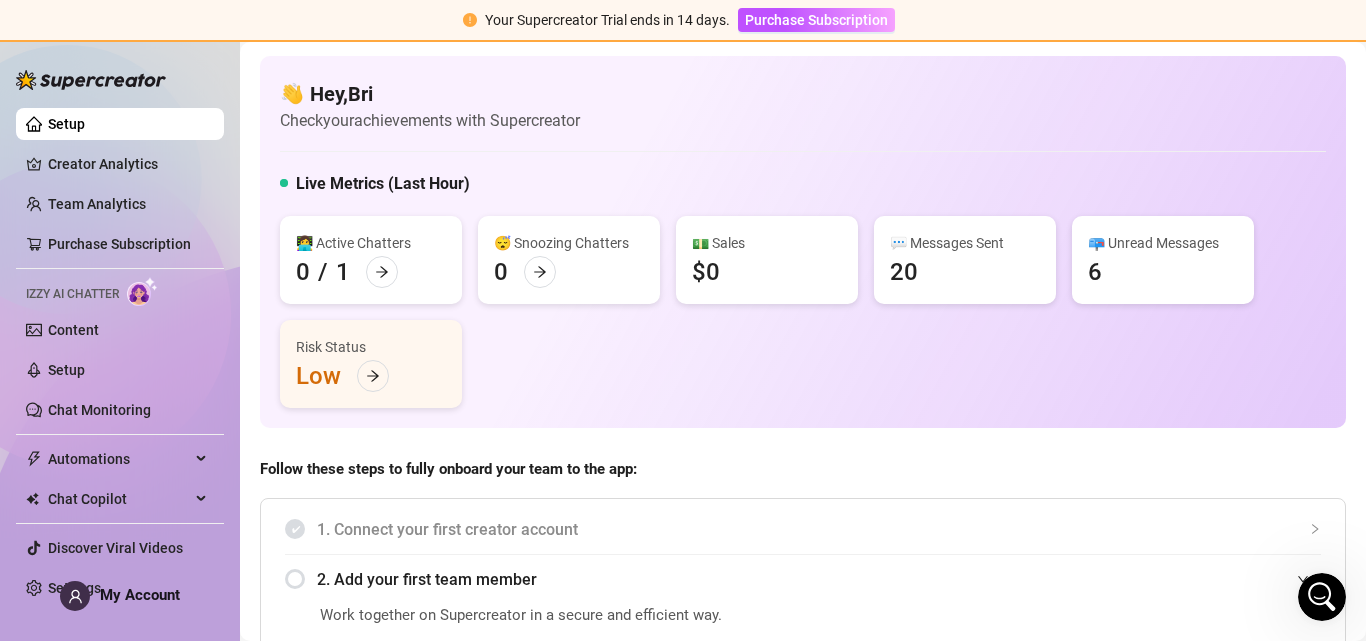 scroll, scrollTop: 0, scrollLeft: 0, axis: both 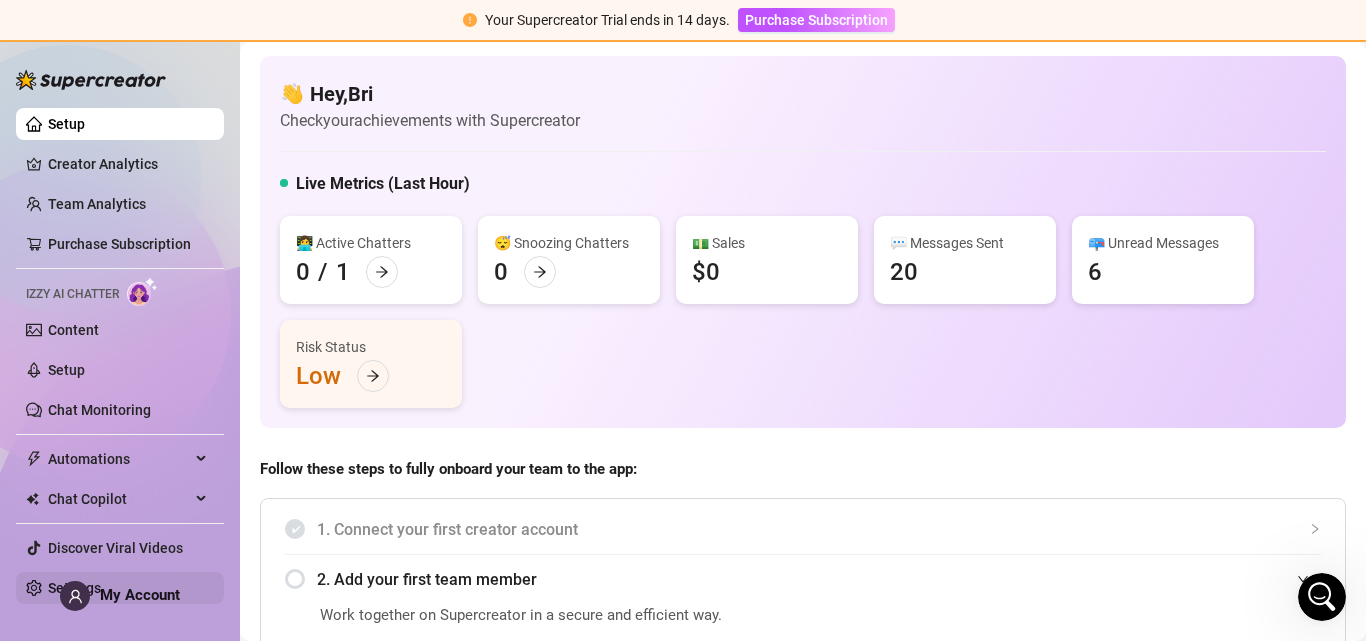 click on "Settings" at bounding box center (74, 588) 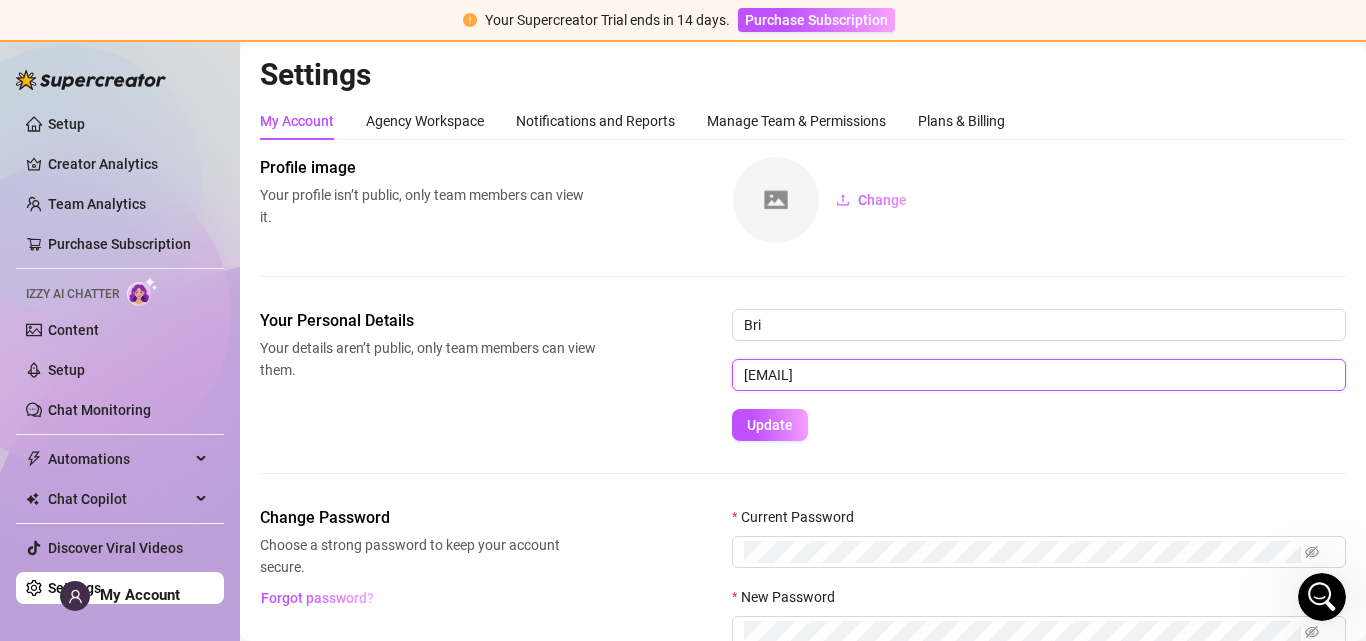 drag, startPoint x: 935, startPoint y: 372, endPoint x: 842, endPoint y: 375, distance: 93.04838 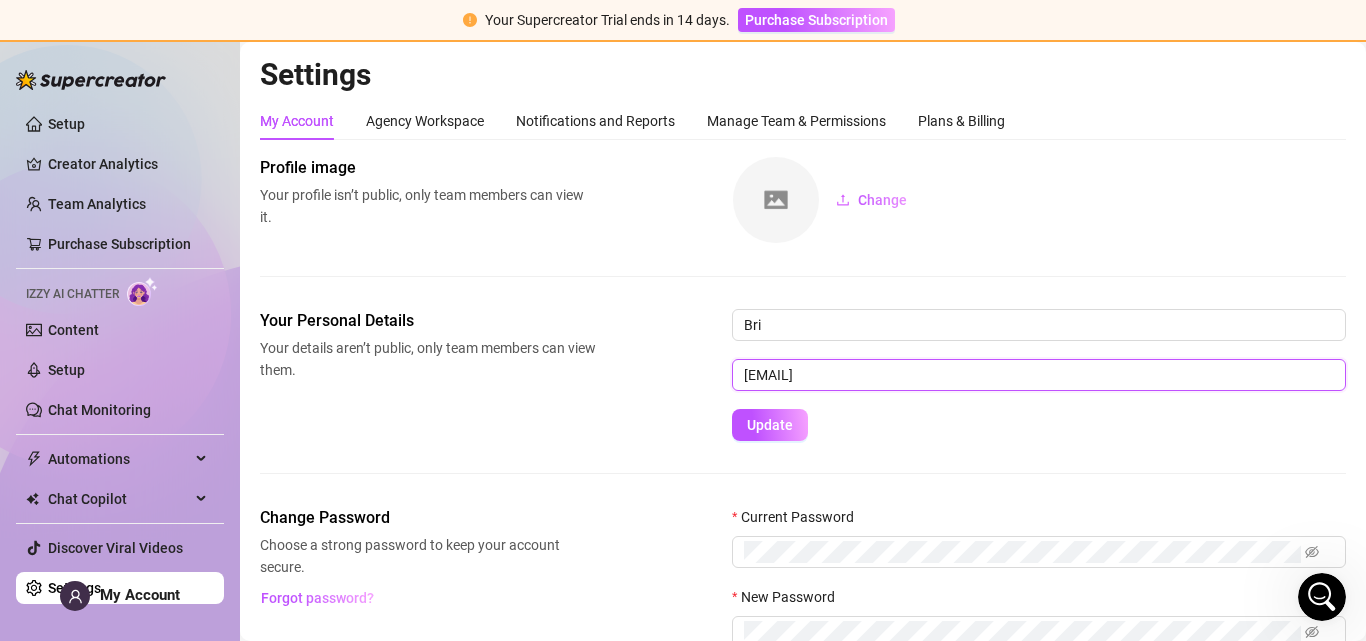 type on "[EMAIL]" 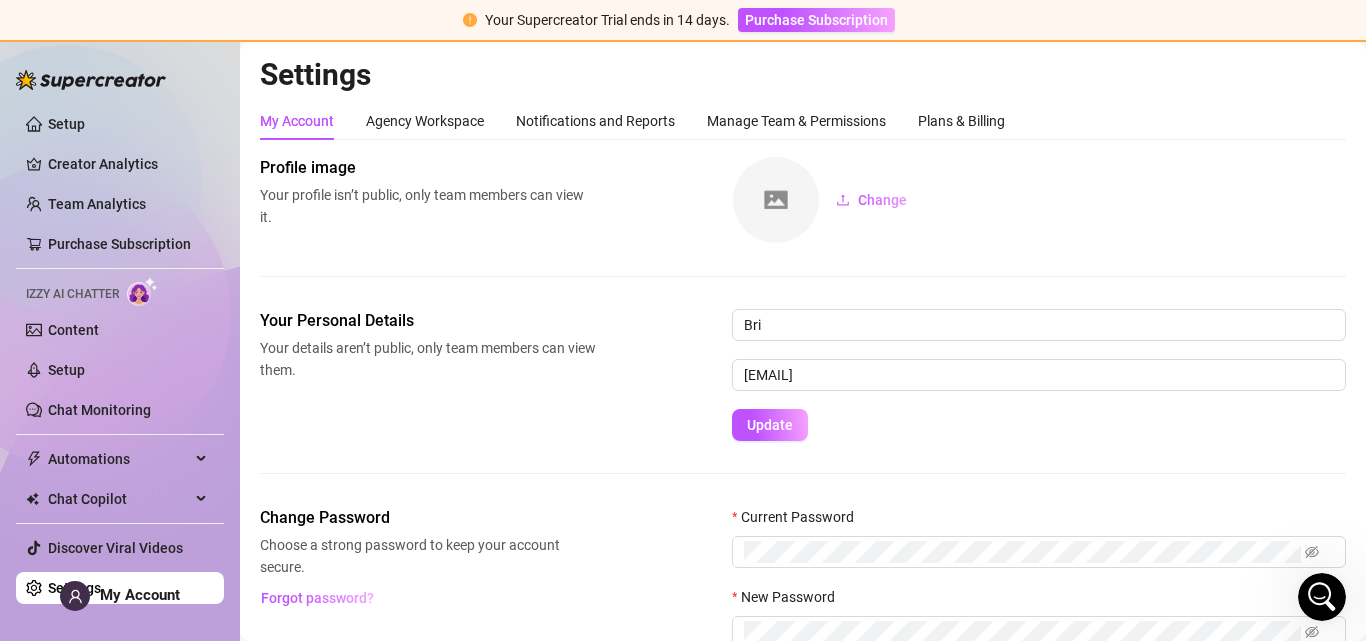 click on "Your Personal Details Your details aren’t public, only team members can view them. Bri [EMAIL] Update" at bounding box center (803, 375) 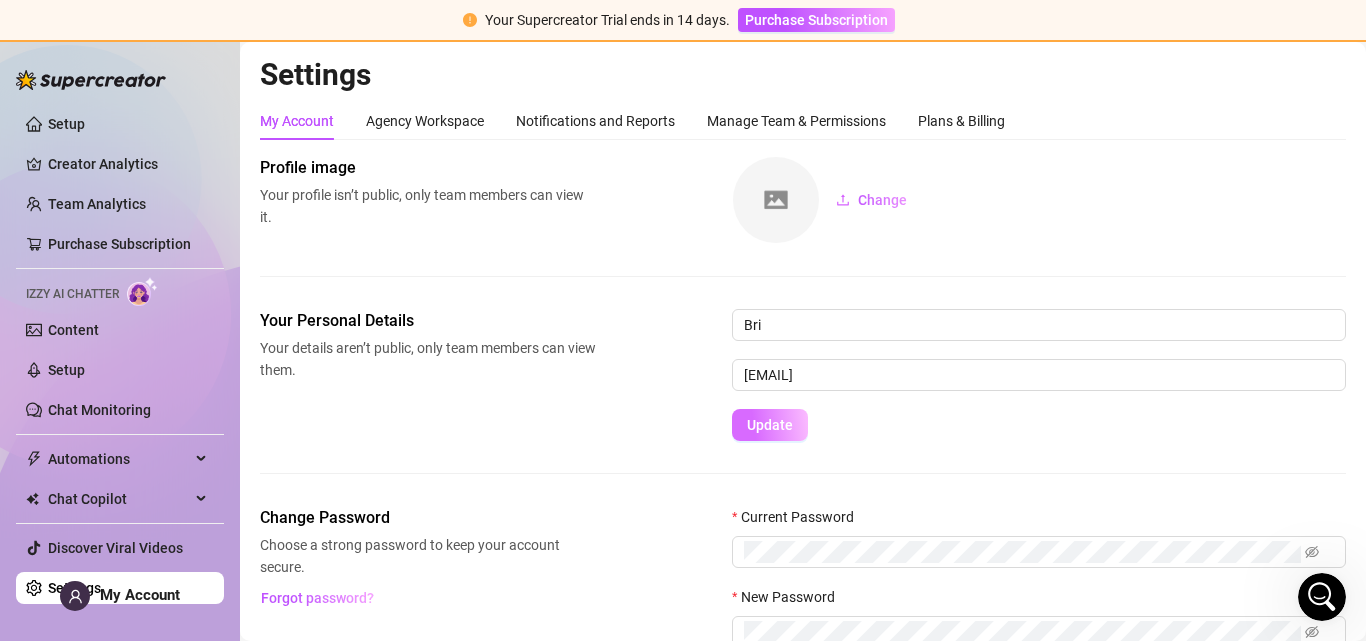 click on "Update" at bounding box center (770, 425) 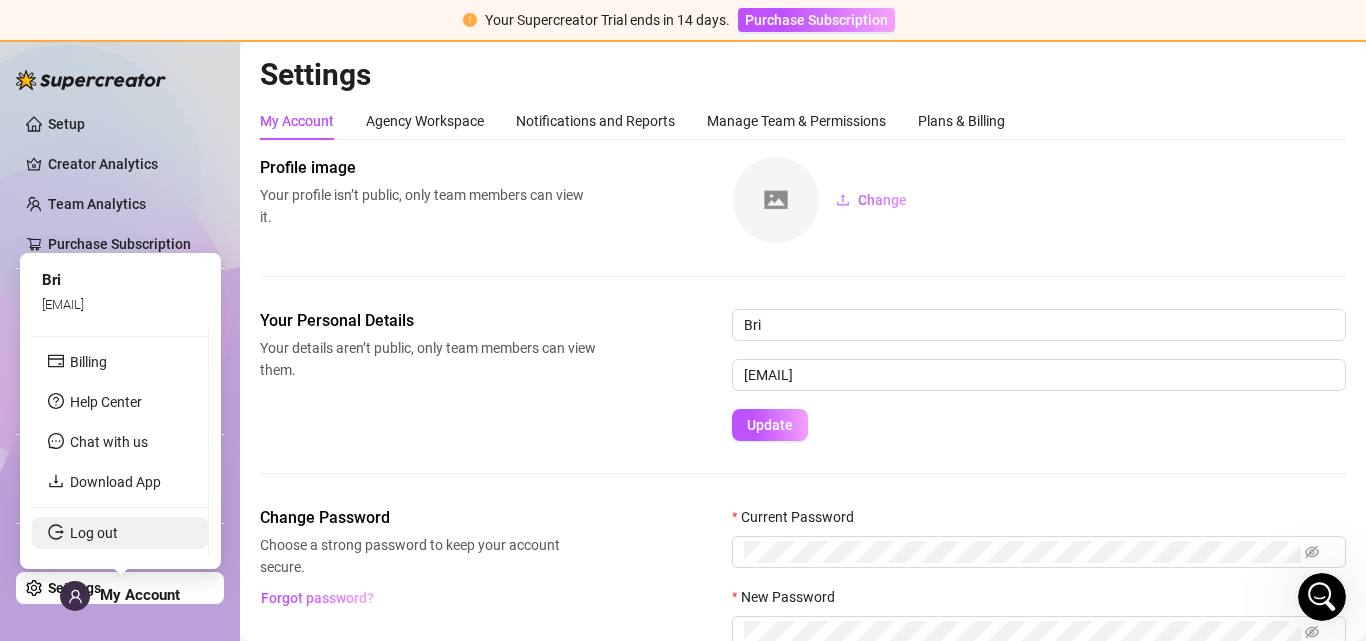 click on "Log out" at bounding box center (94, 533) 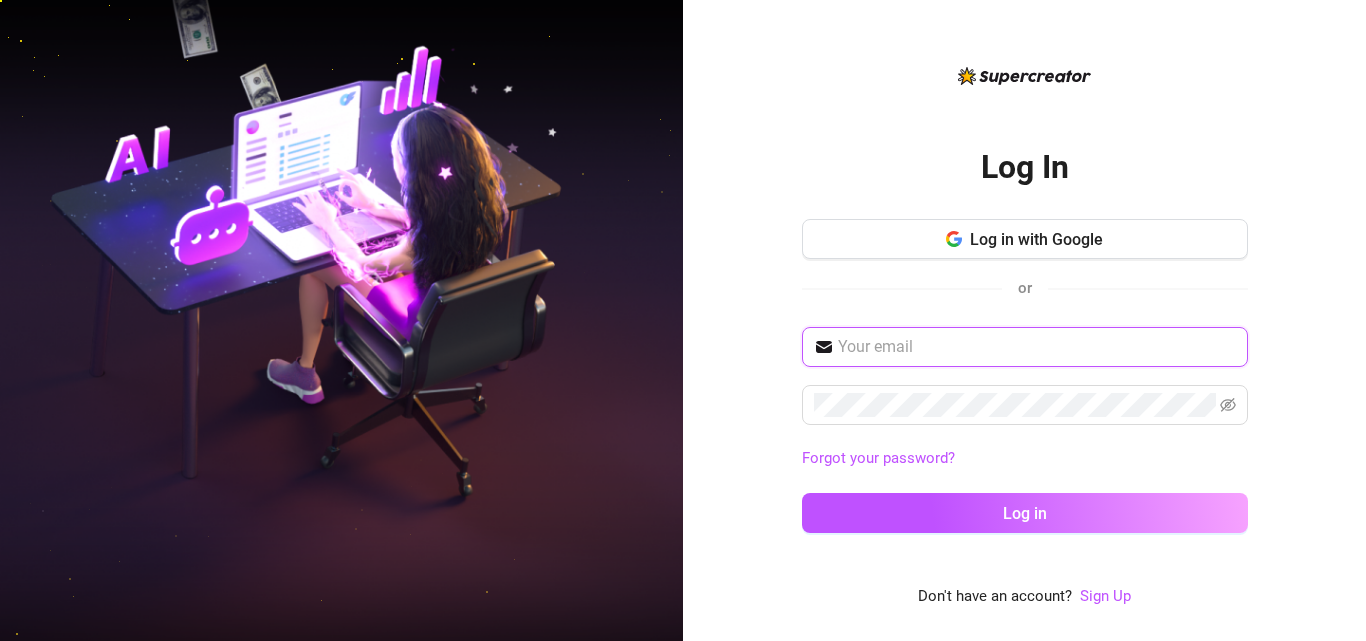 click at bounding box center (1037, 347) 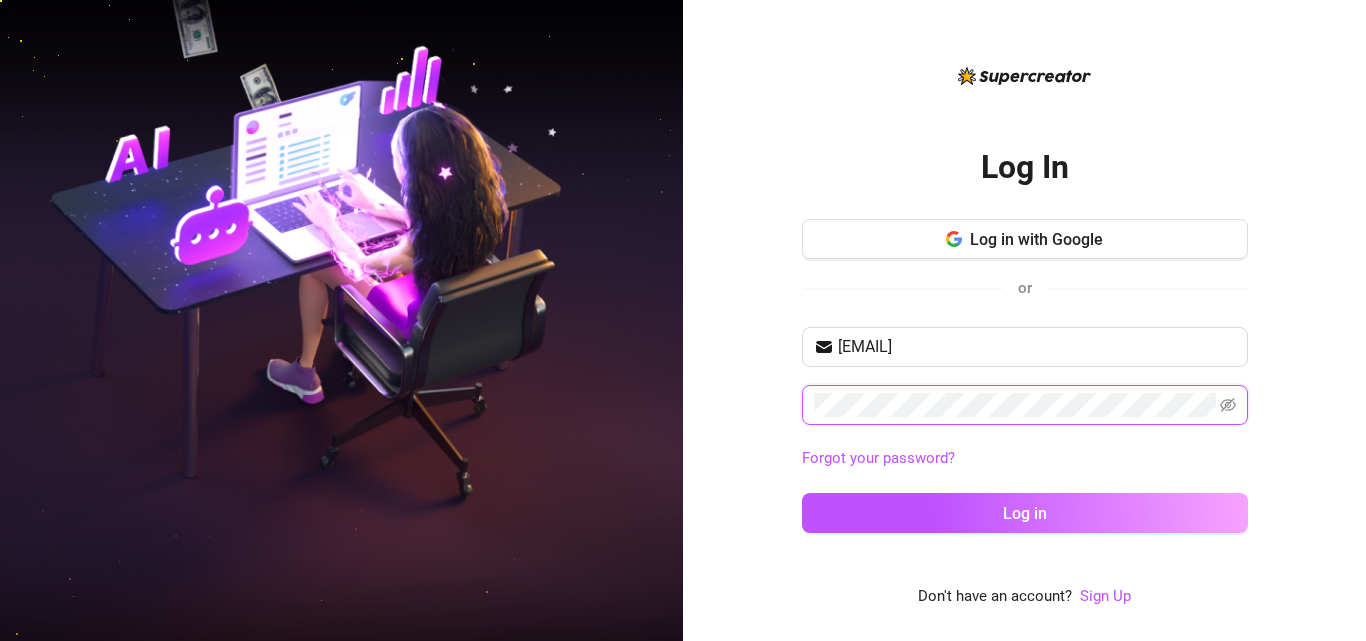 click on "Log in" at bounding box center [1025, 513] 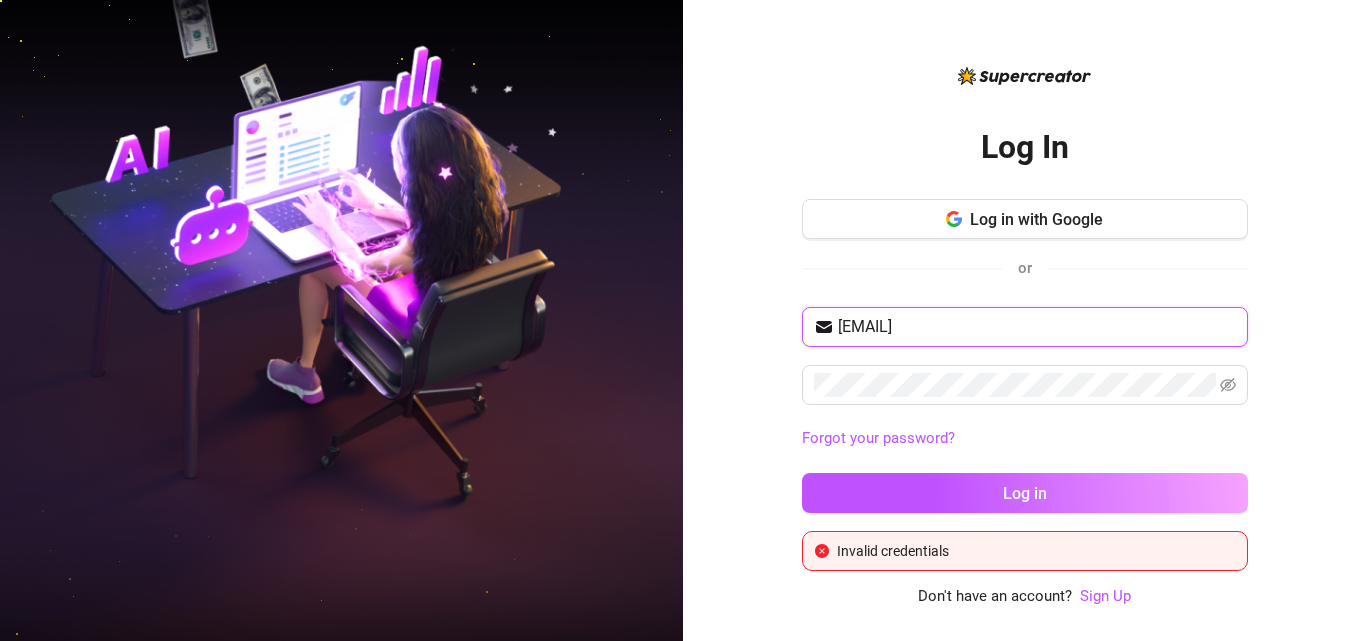 click on "[EMAIL]" at bounding box center [1037, 327] 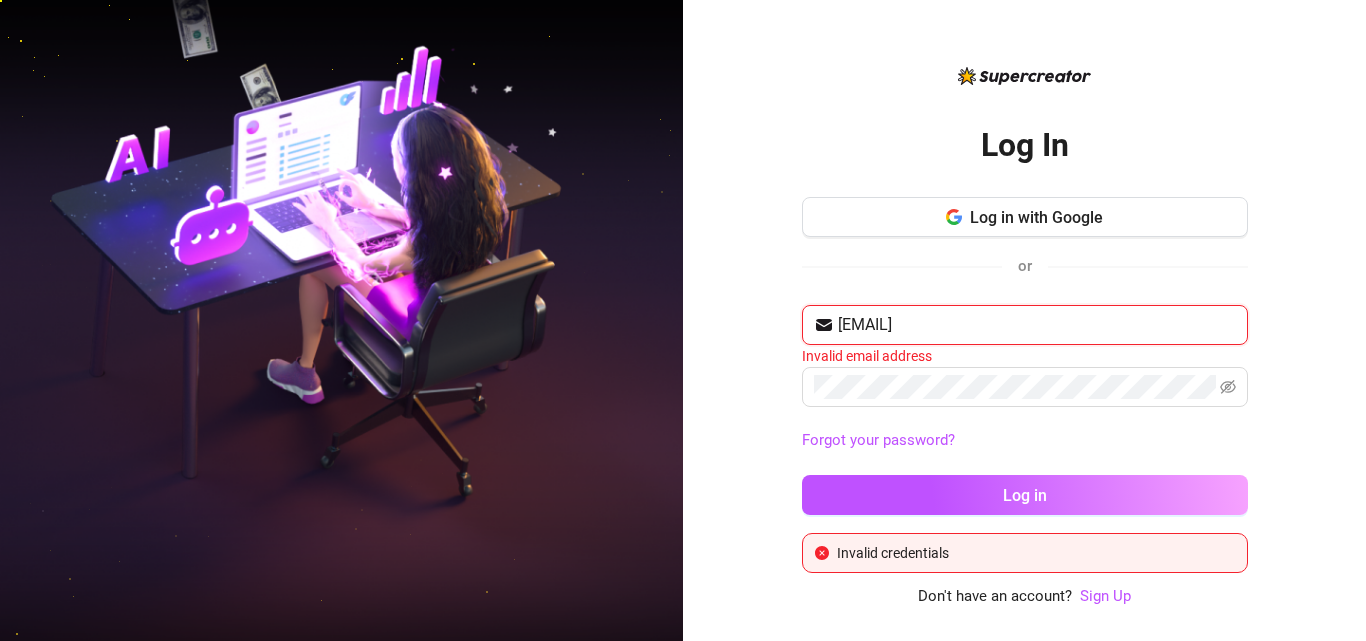 type on "[EMAIL]" 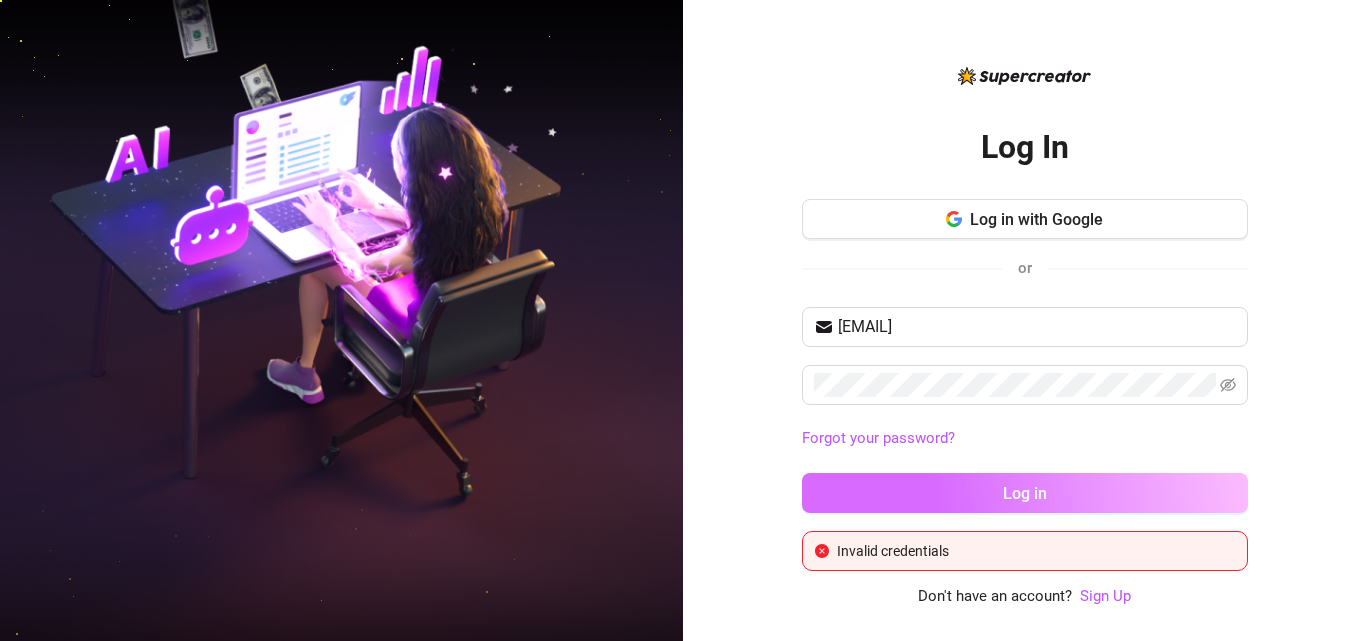 click on "Log in" at bounding box center (1025, 493) 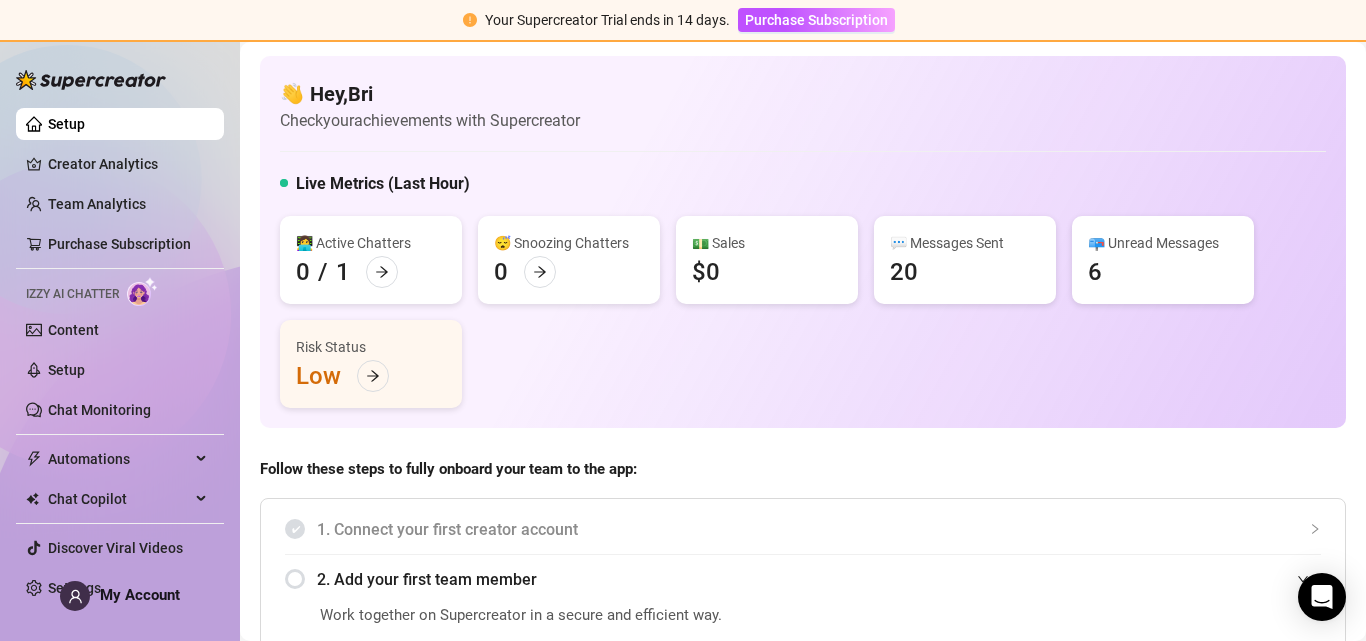 click on "Live Metrics (Last Hour)" at bounding box center (803, 188) 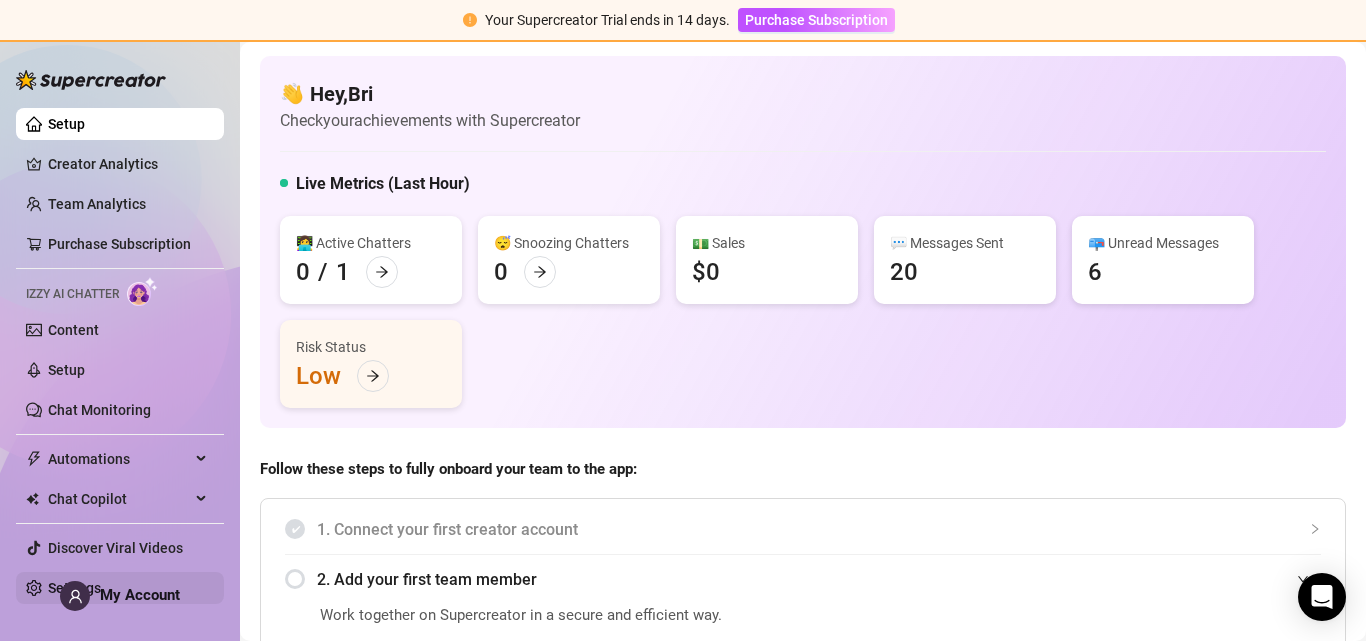 click on "Settings" at bounding box center (74, 588) 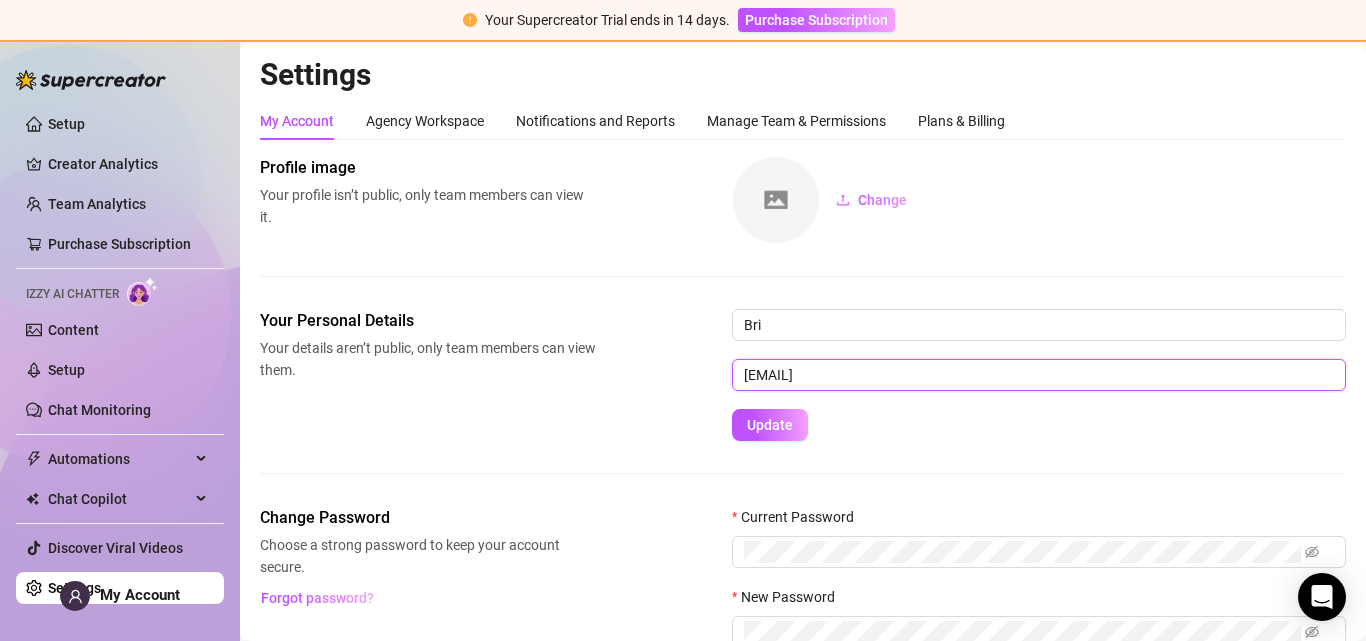 click on "[EMAIL]" at bounding box center (1039, 375) 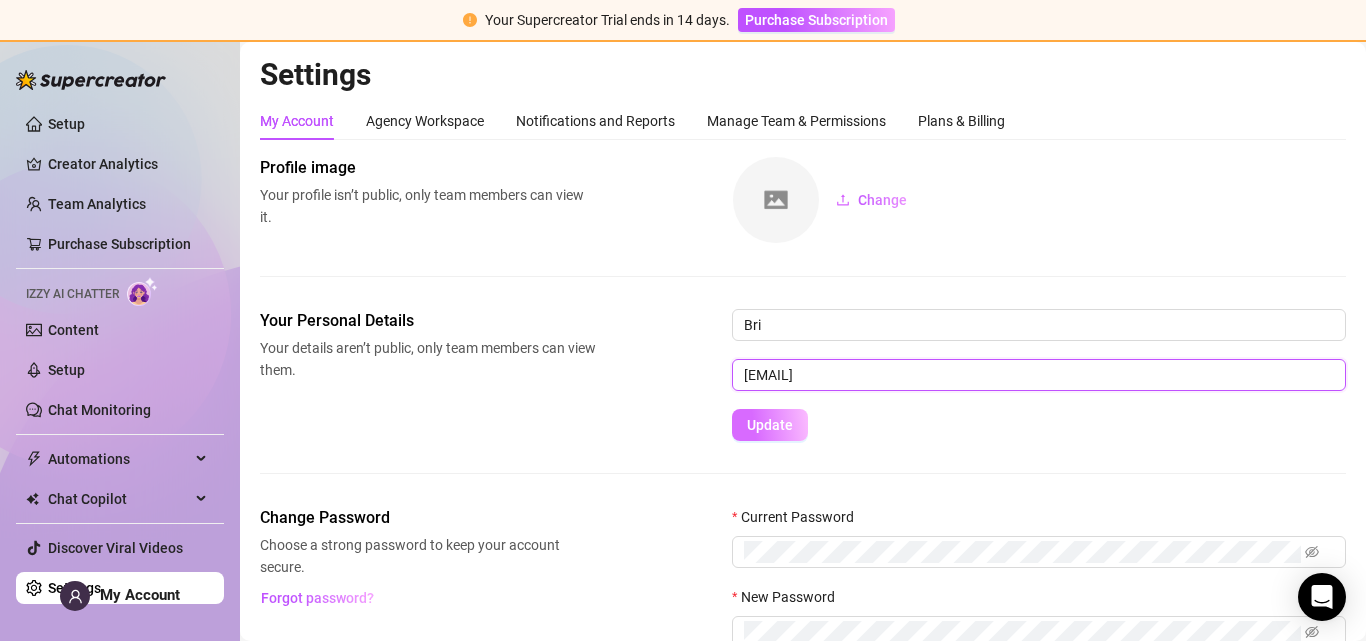 type on "[EMAIL]" 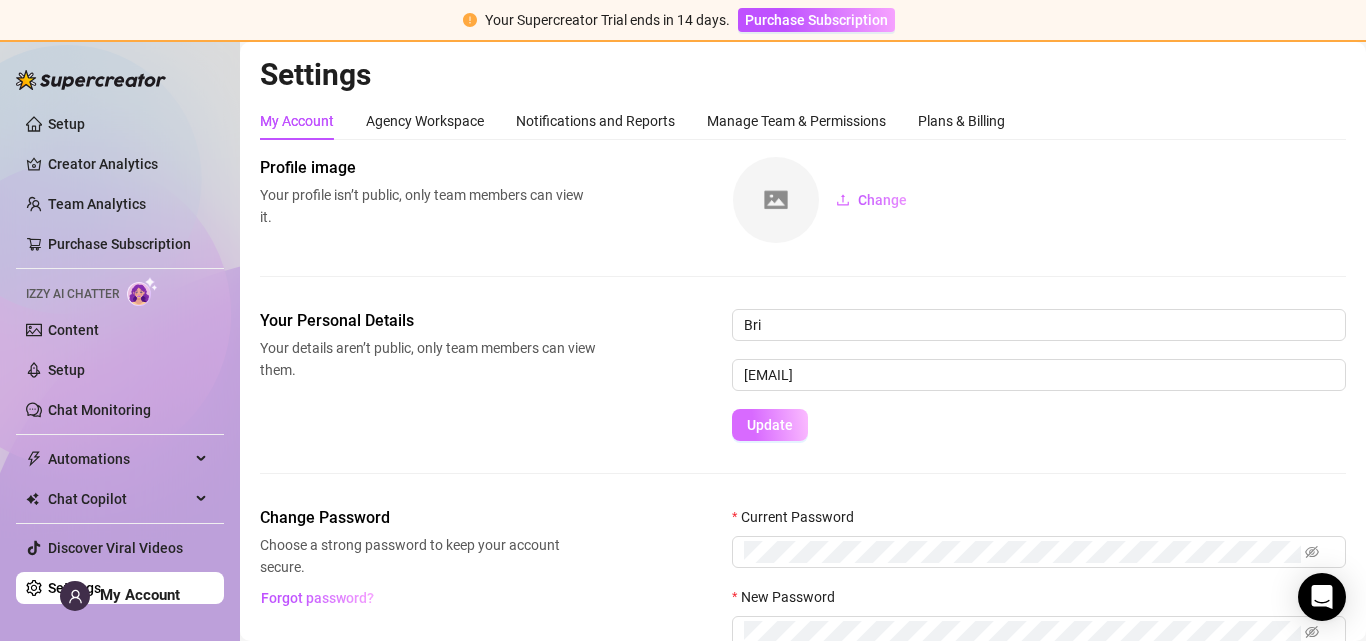 click on "Update" at bounding box center (770, 425) 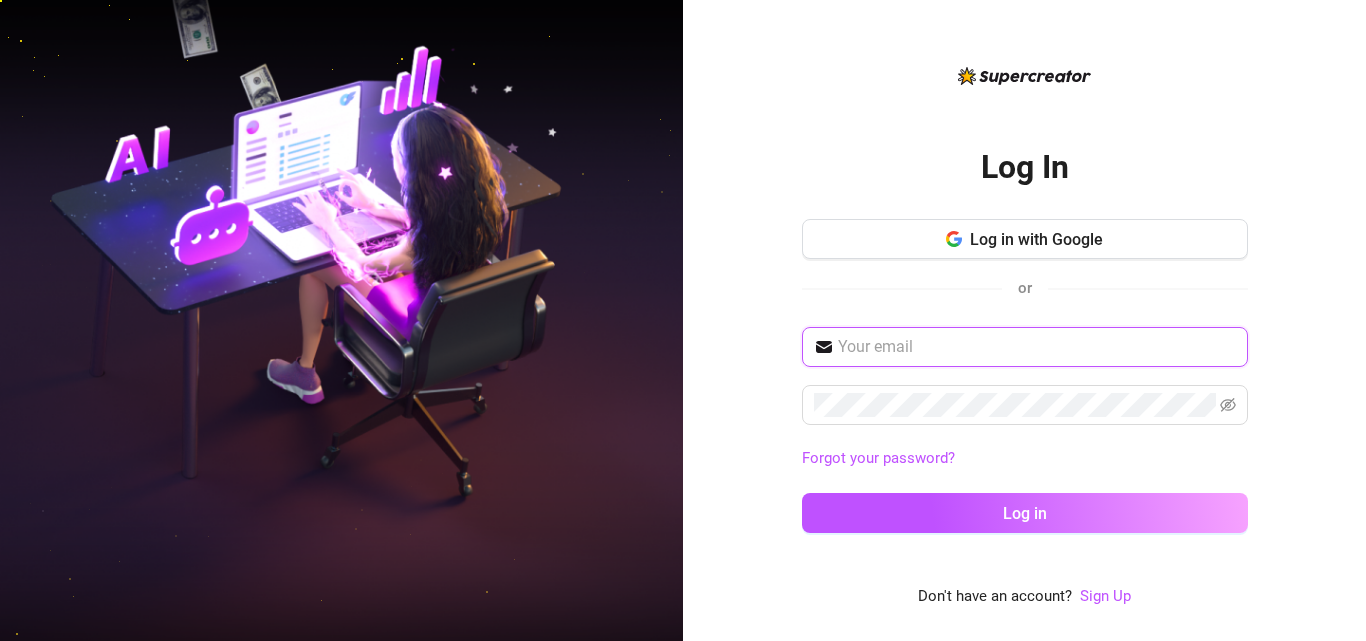 click at bounding box center (1037, 347) 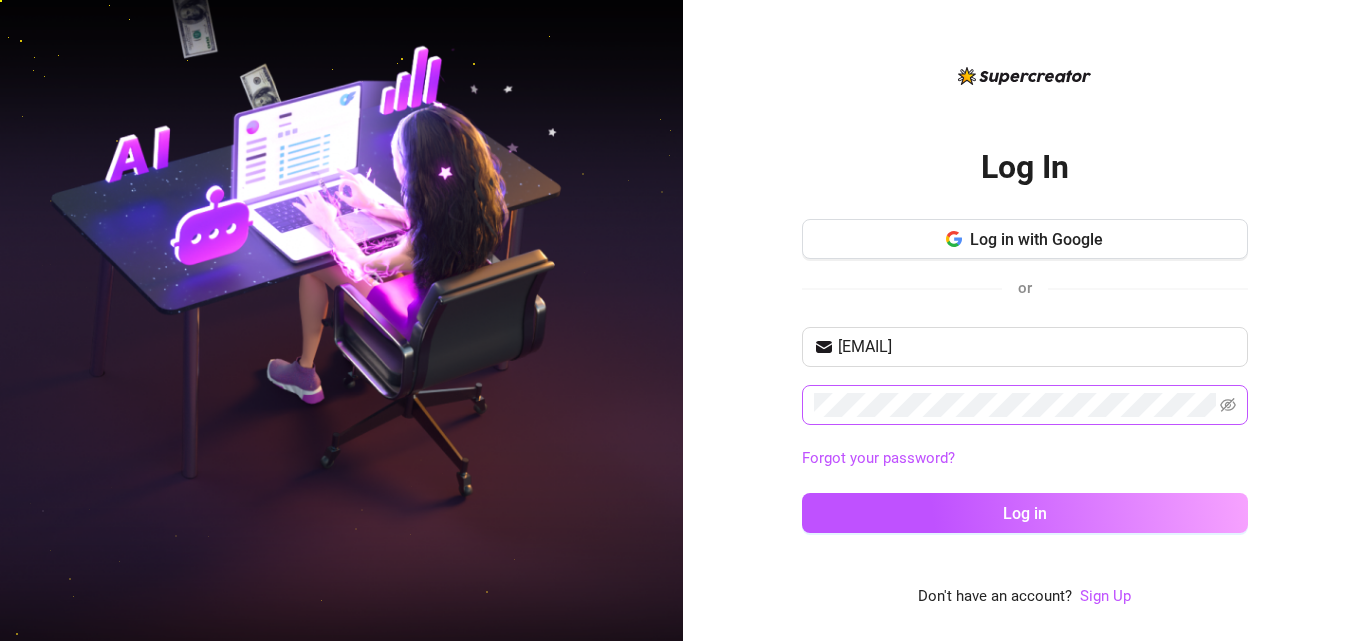 click at bounding box center (1025, 405) 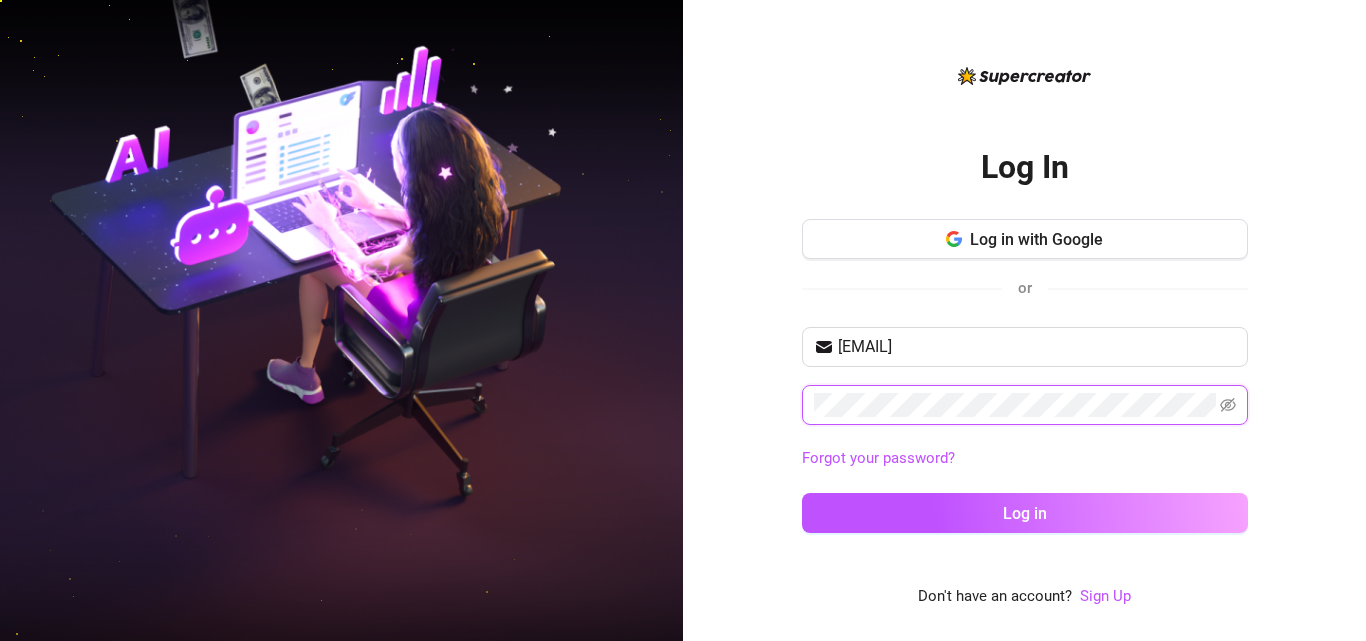 click on "Log in" at bounding box center (1025, 513) 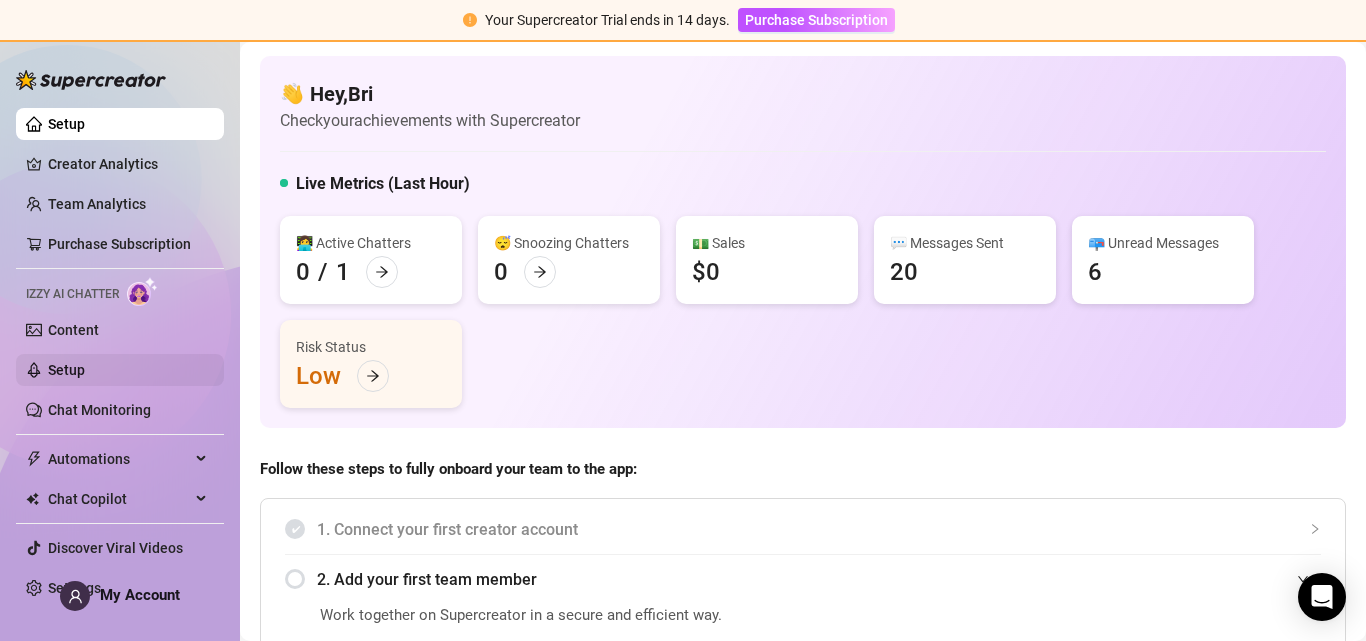 click on "Setup" at bounding box center [66, 370] 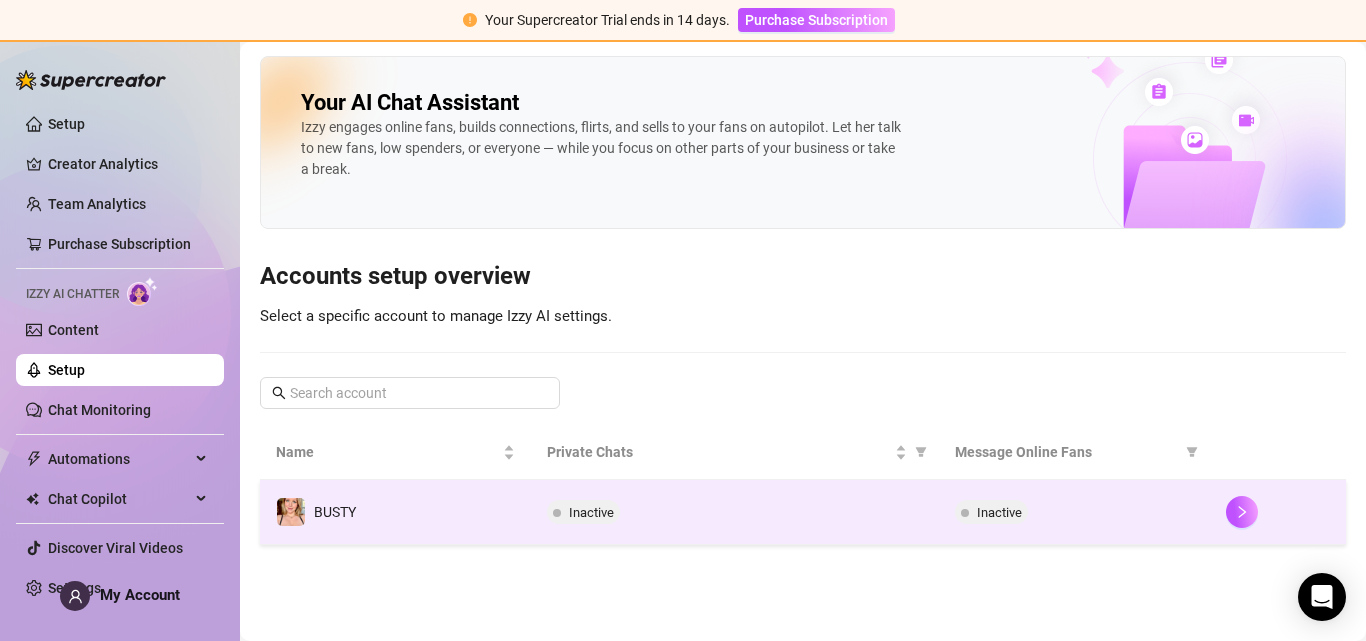 click on "BUSTY" at bounding box center [395, 512] 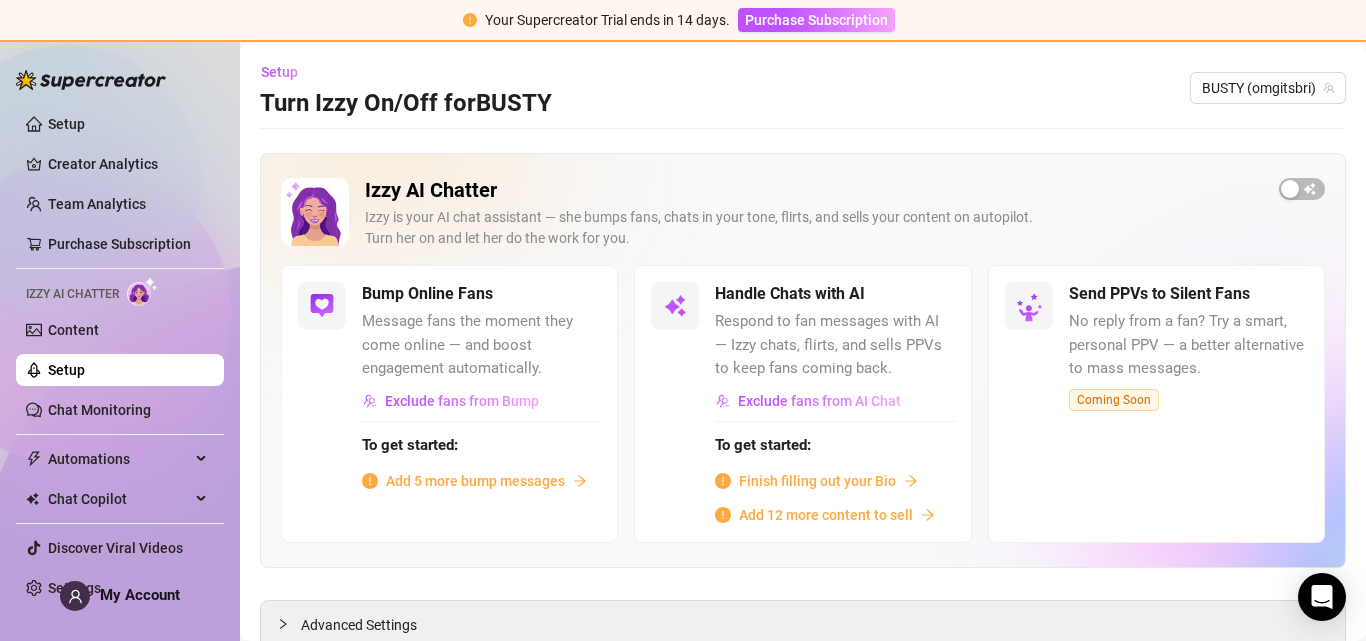 click on "Finish filling out your Bio" at bounding box center [817, 481] 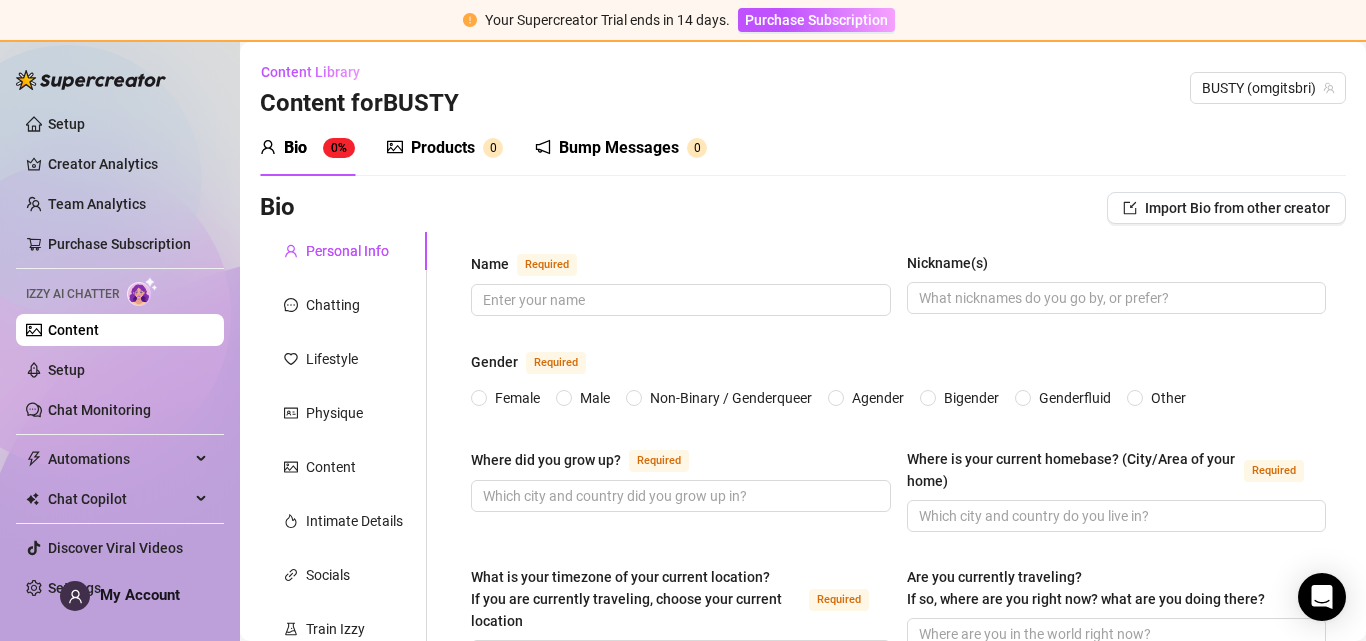 type 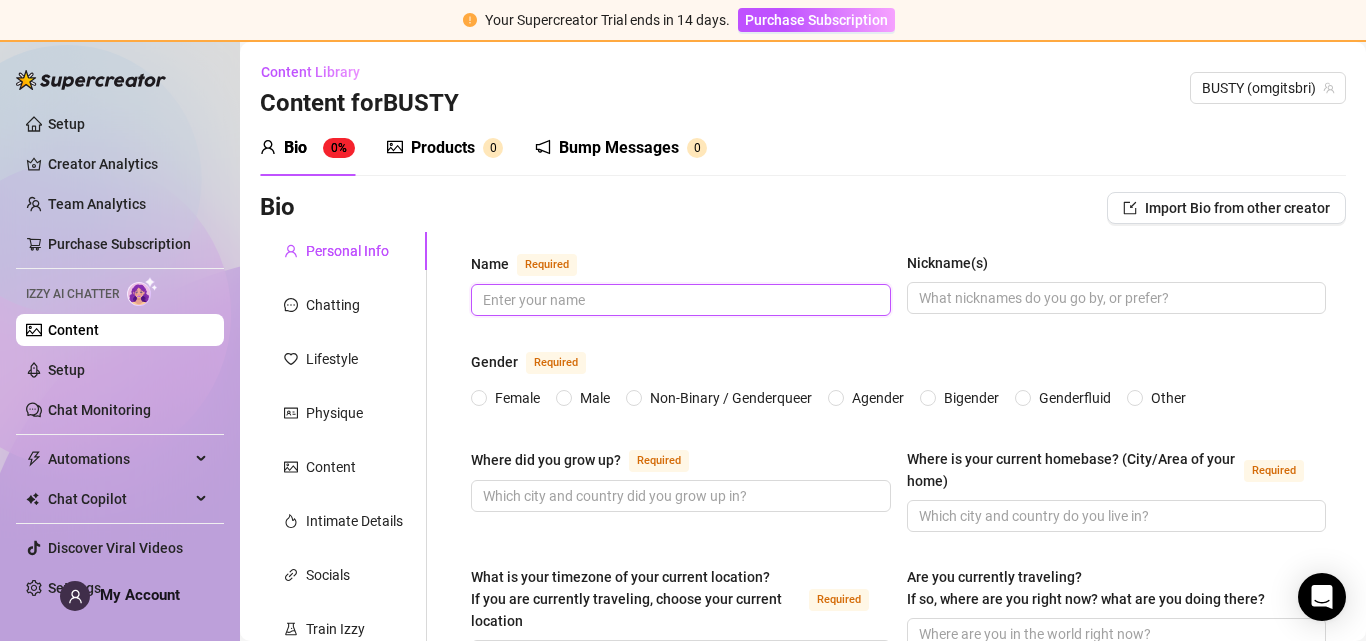click on "Name Required" at bounding box center (679, 300) 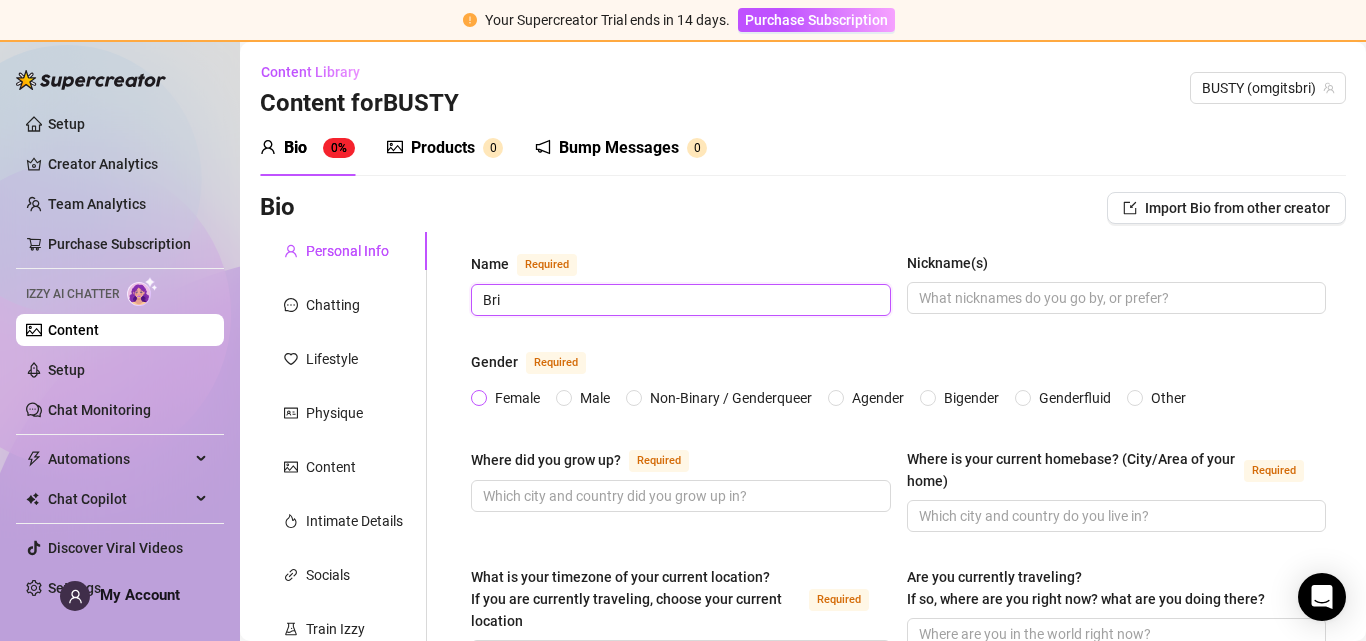 type on "Bri" 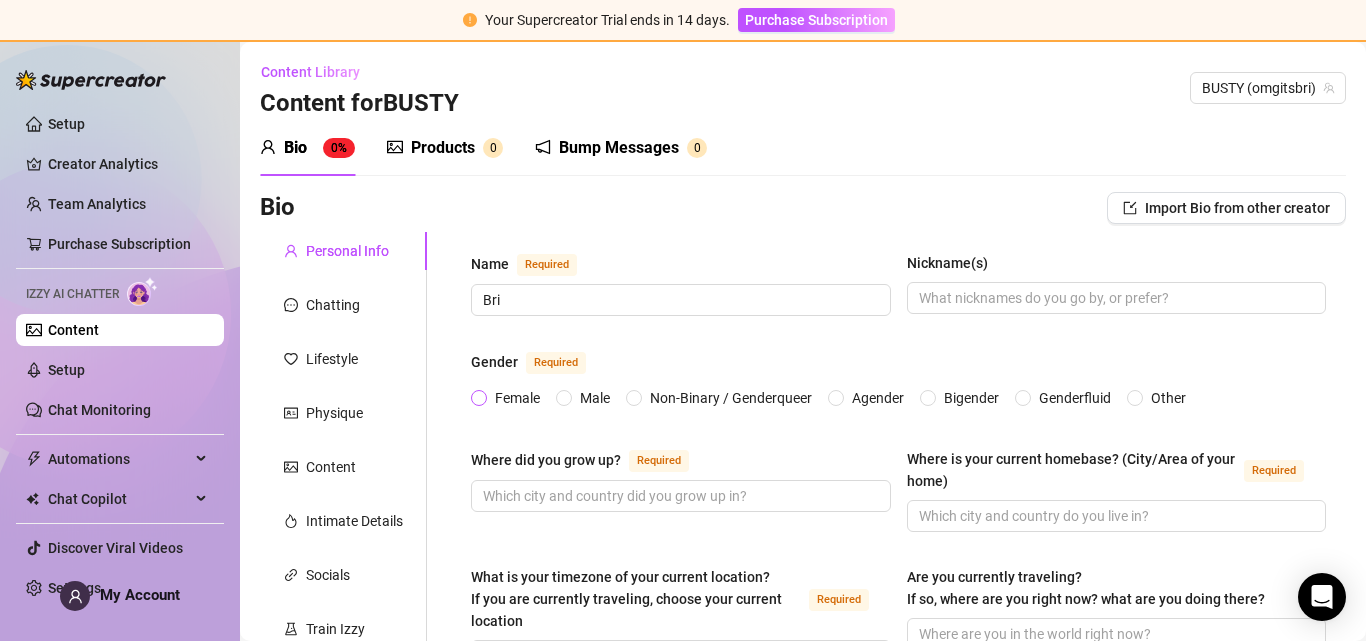 click on "Female" at bounding box center (480, 399) 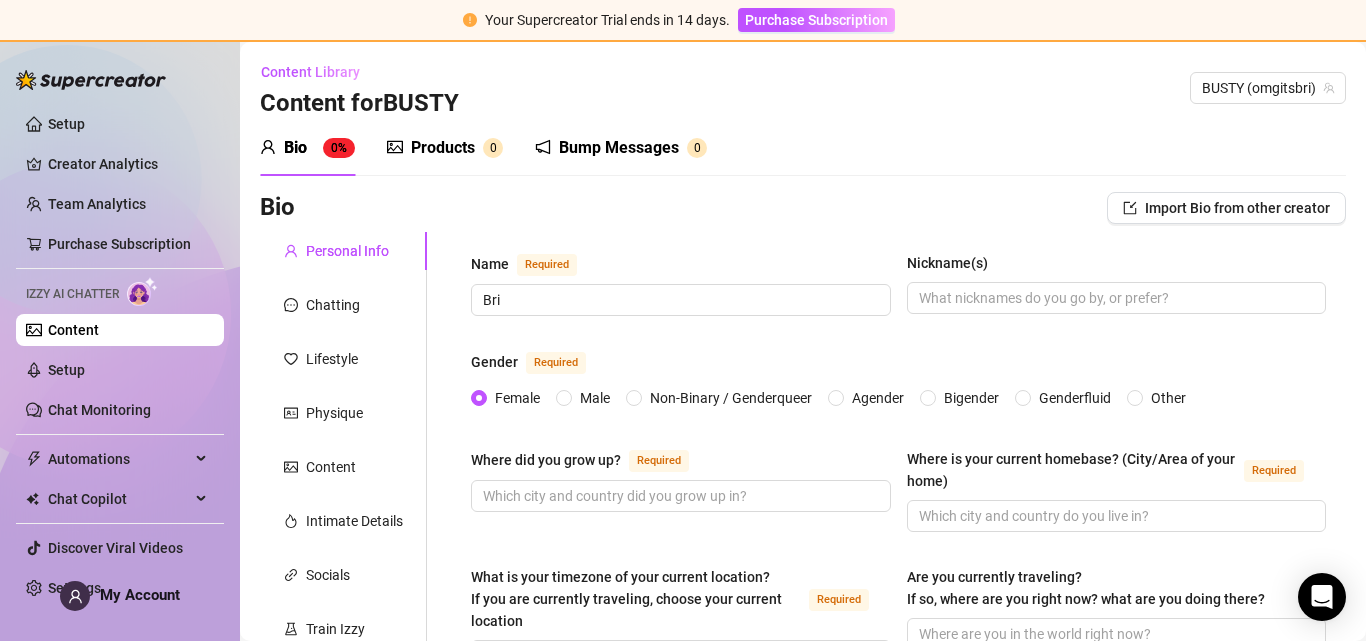 click on "Where did you grow up? Required" at bounding box center (681, 490) 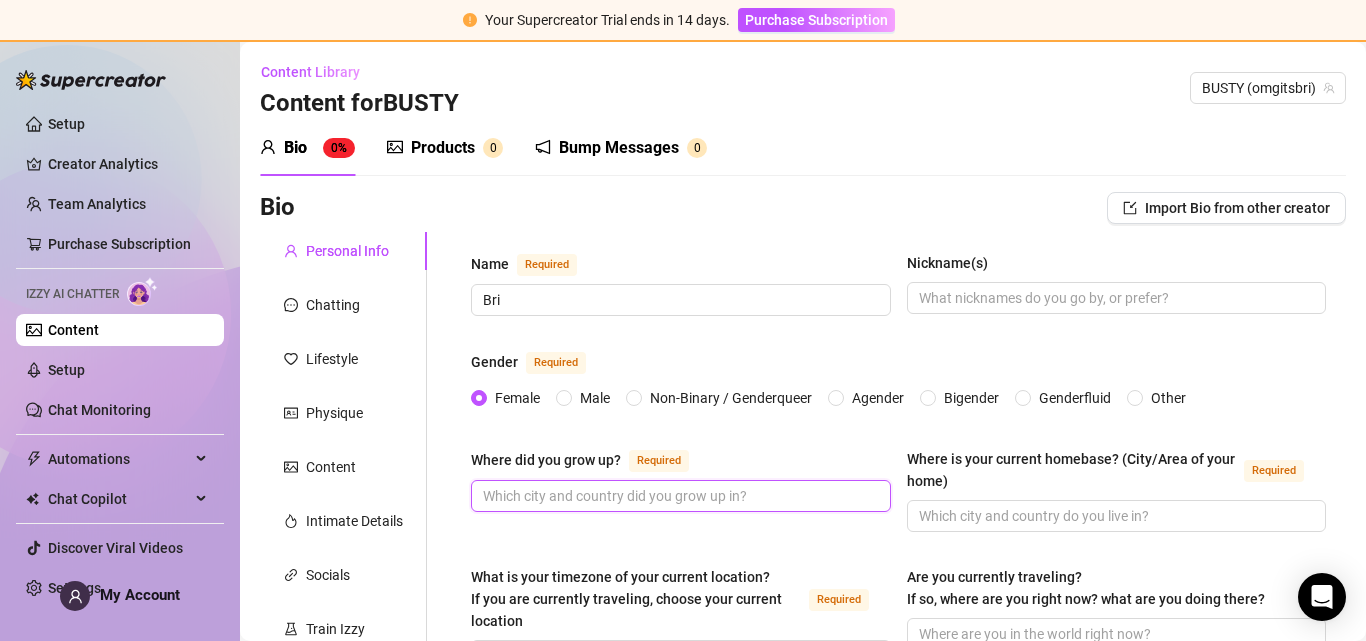 click on "Where did you grow up? Required" at bounding box center [679, 496] 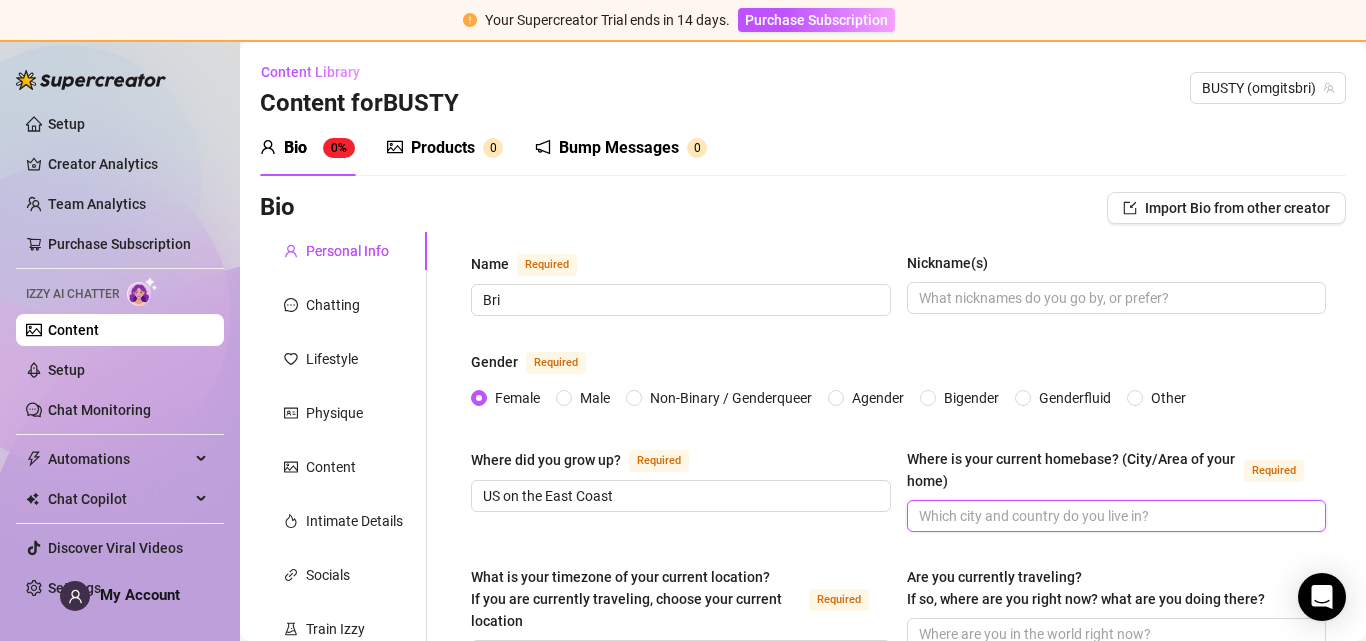 click on "Where is your current homebase? (City/Area of your home) Required" at bounding box center (1115, 516) 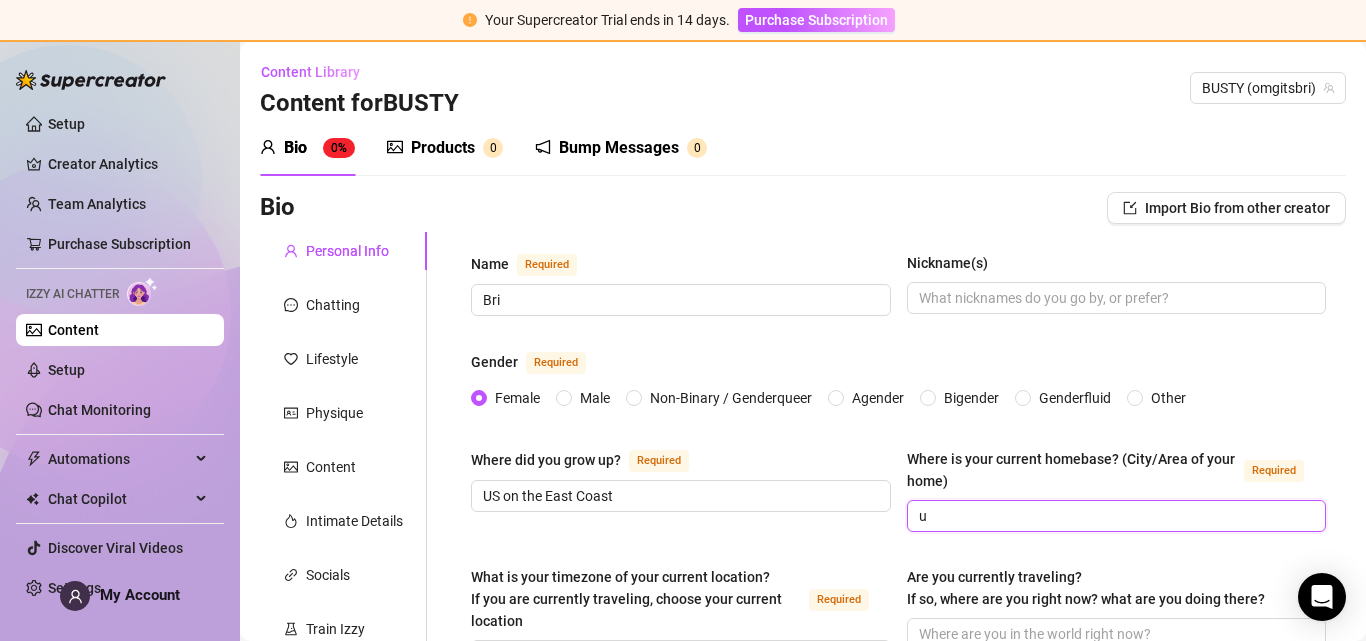 type on "US on the East Coast" 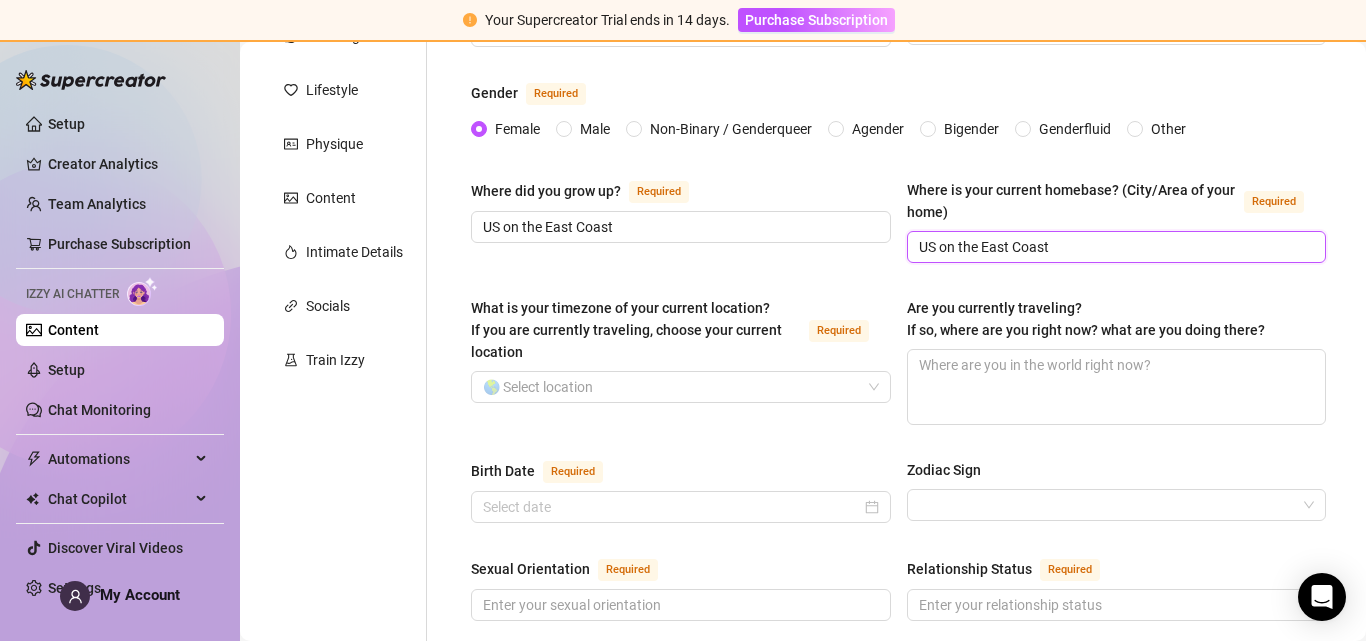 scroll, scrollTop: 283, scrollLeft: 0, axis: vertical 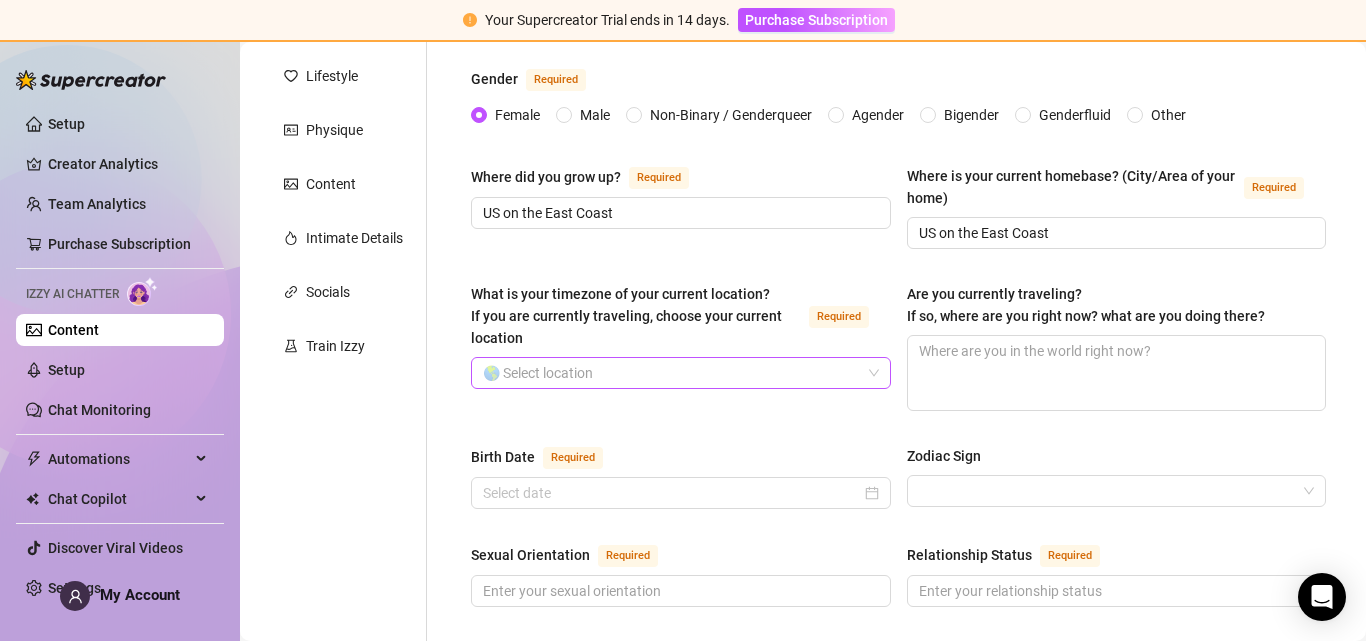 click on "What is your timezone of your current location? If you are currently traveling, choose your current location Required" at bounding box center (672, 373) 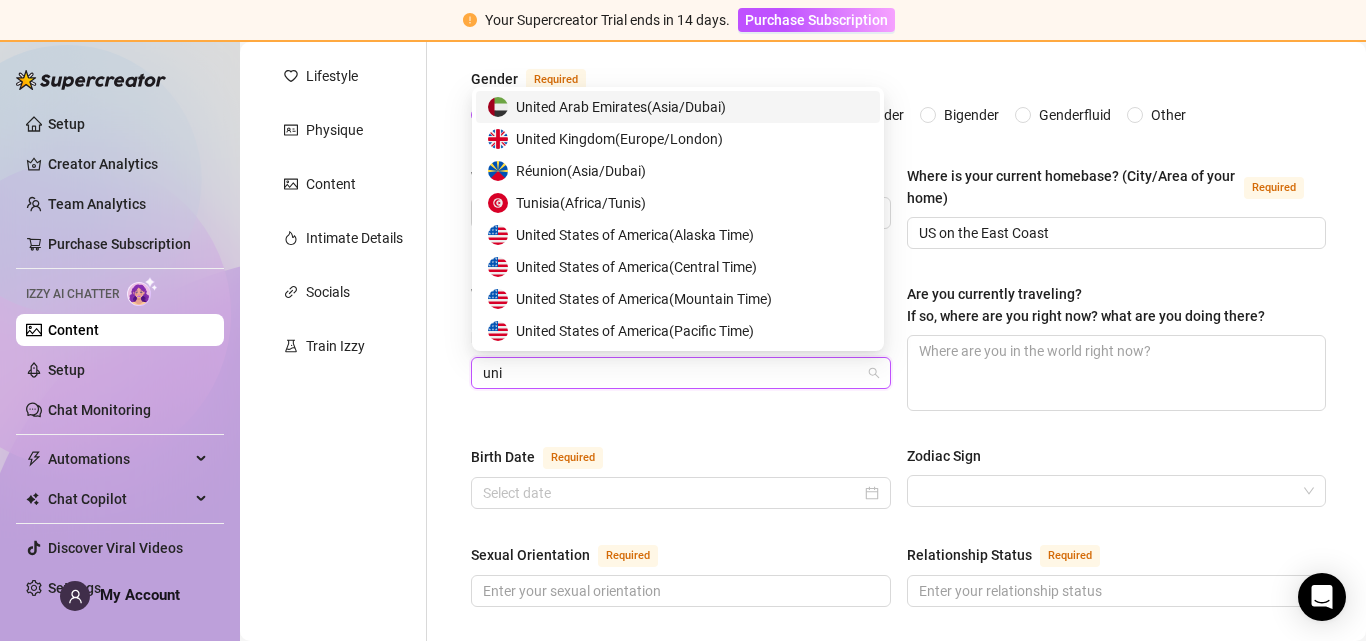 type on "unit" 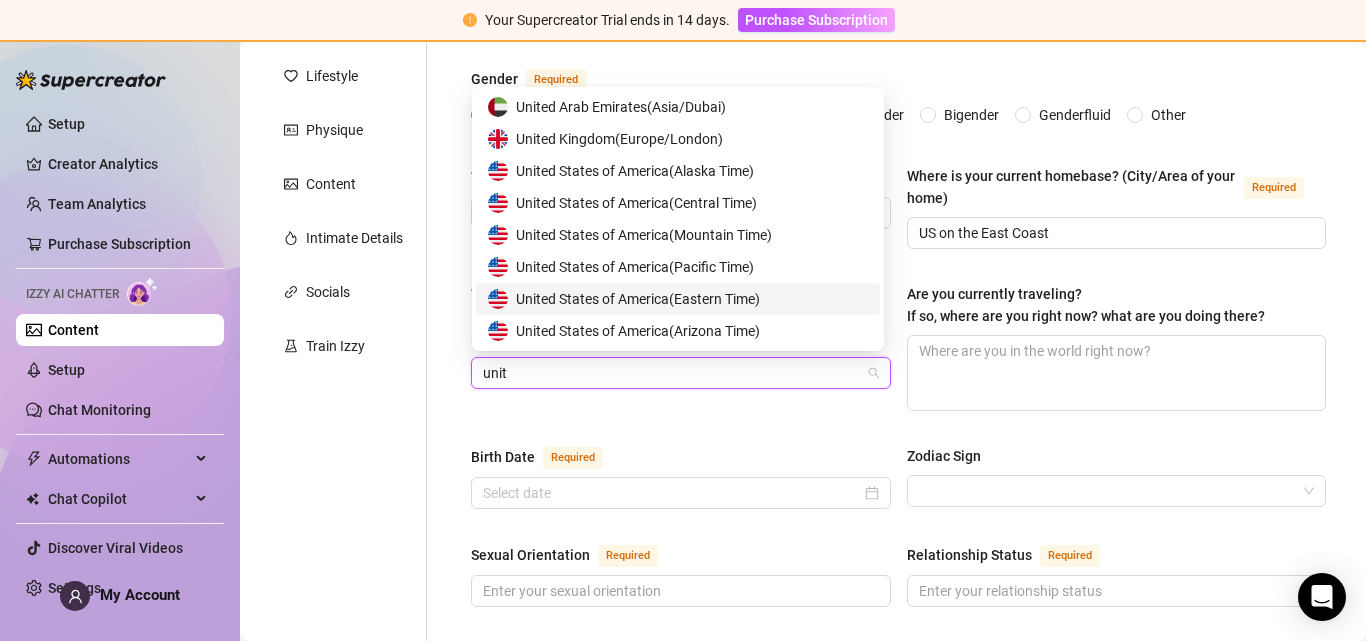 click on "United States of America  ( Eastern Time )" at bounding box center (638, 299) 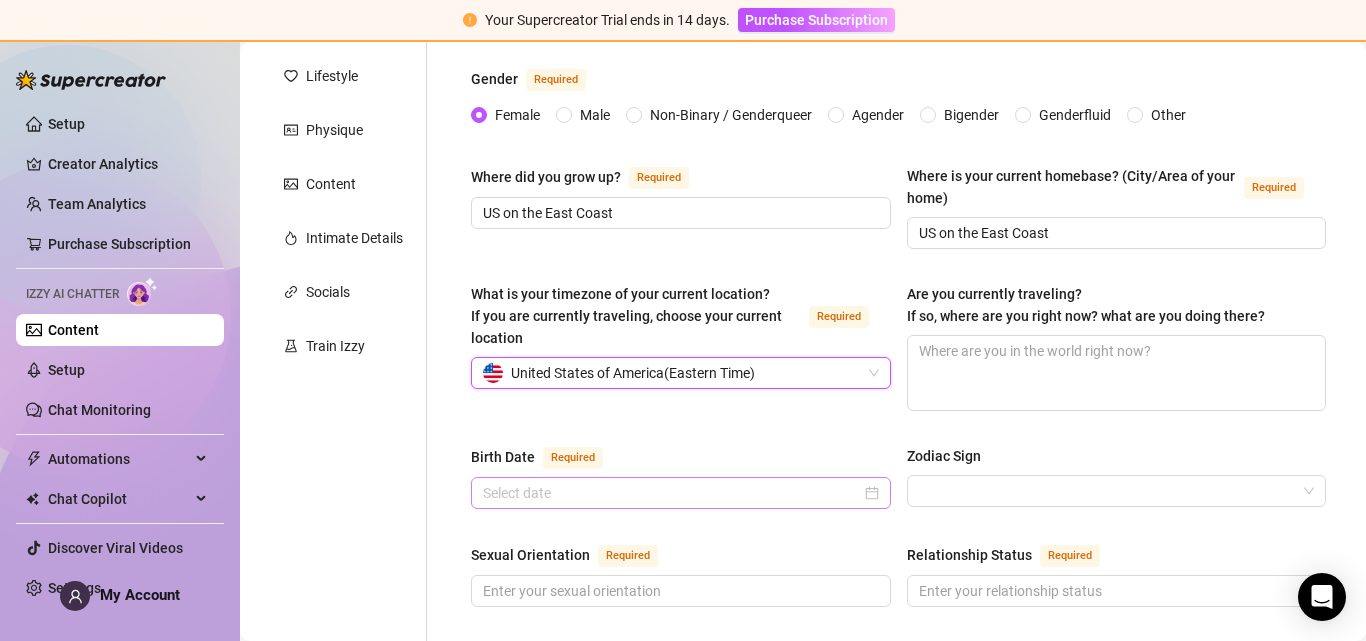 click at bounding box center [681, 493] 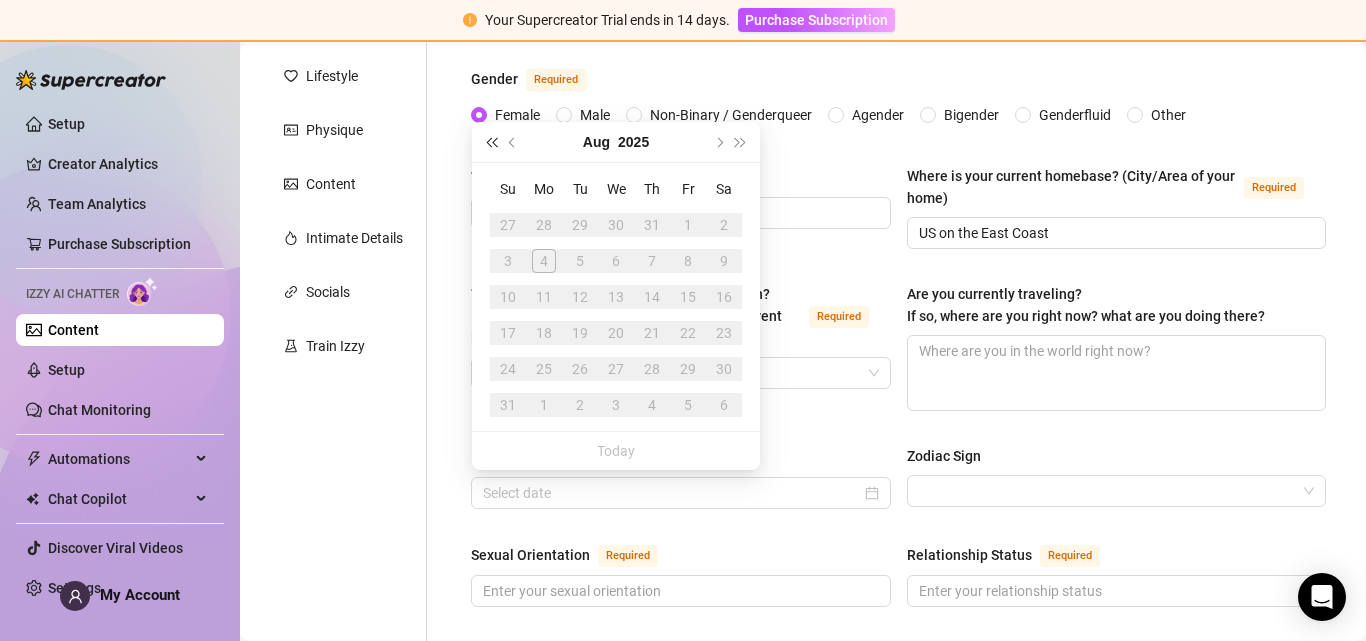click at bounding box center [491, 142] 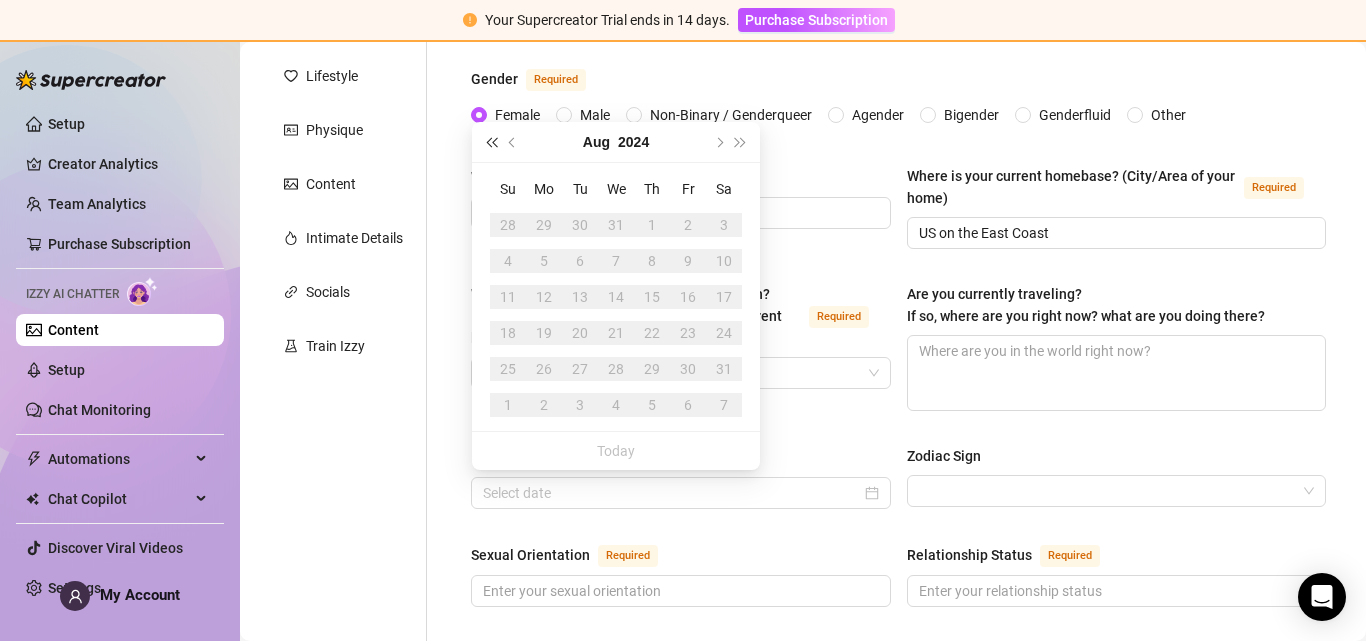 click at bounding box center (491, 142) 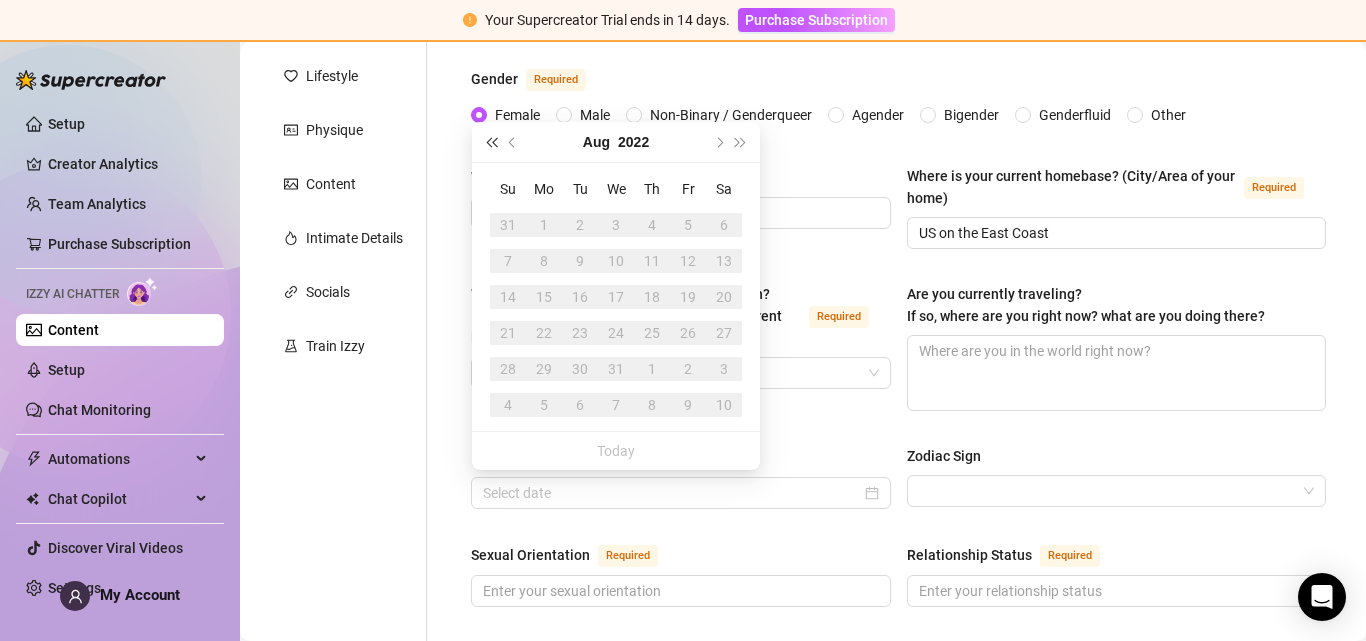 click at bounding box center (491, 142) 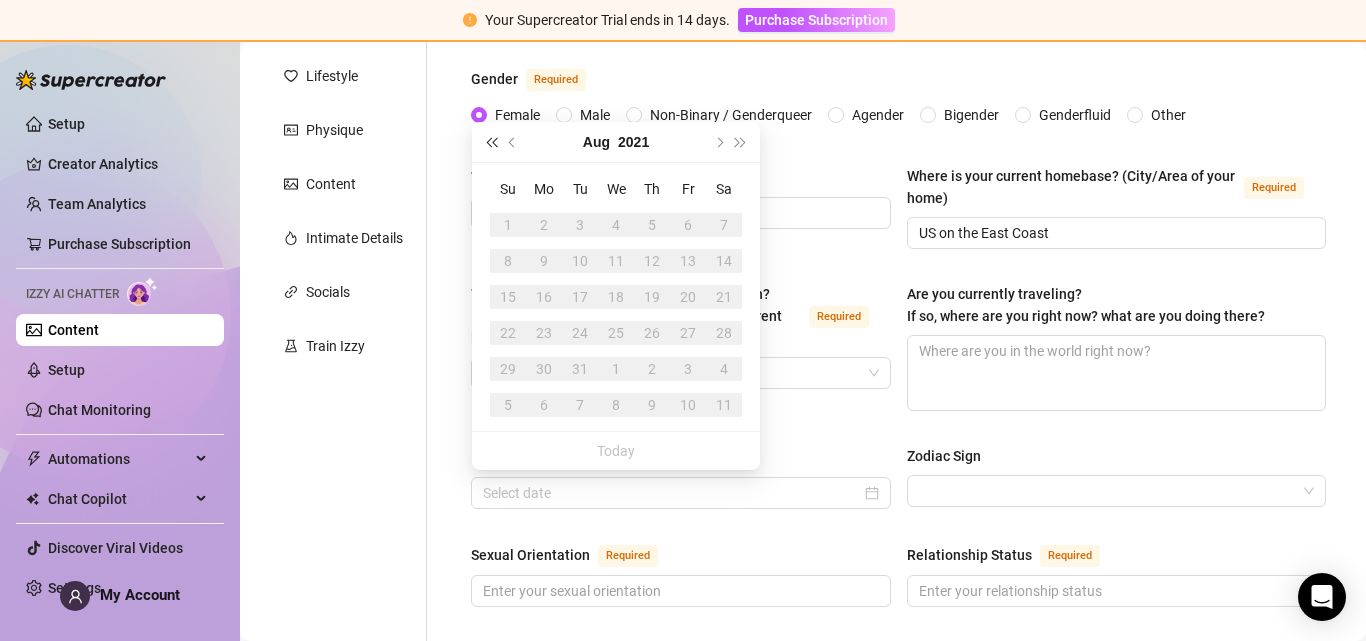 click at bounding box center [491, 142] 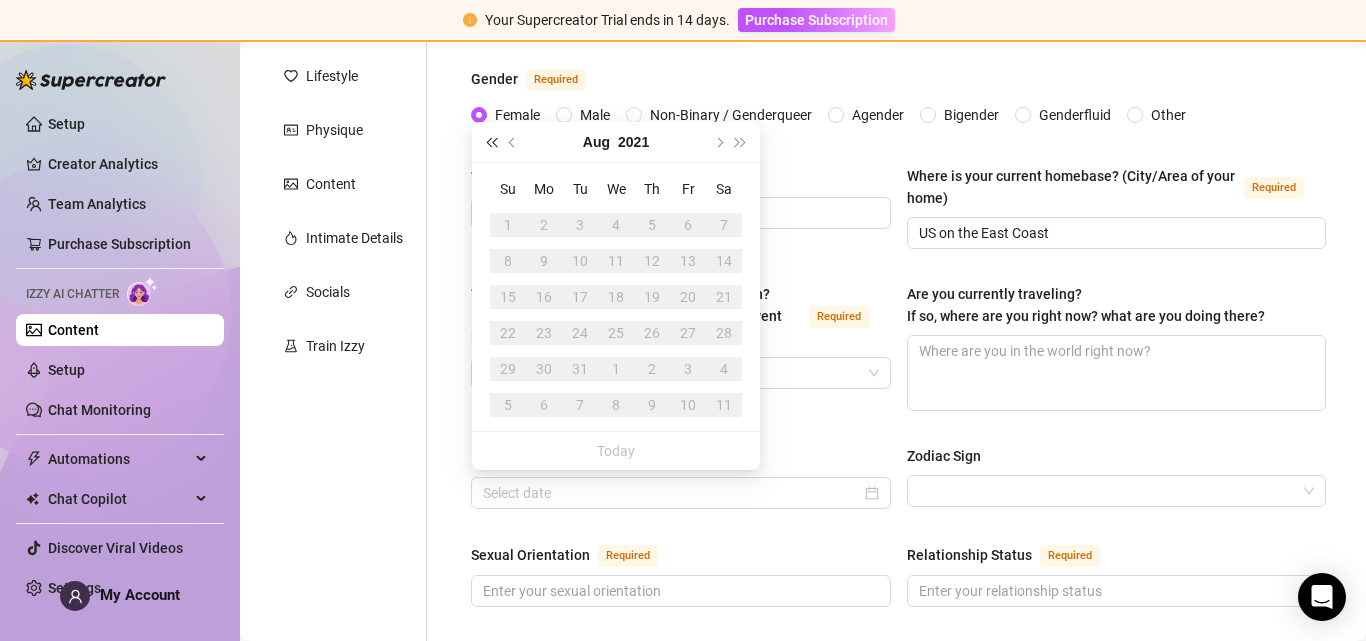 click at bounding box center [491, 142] 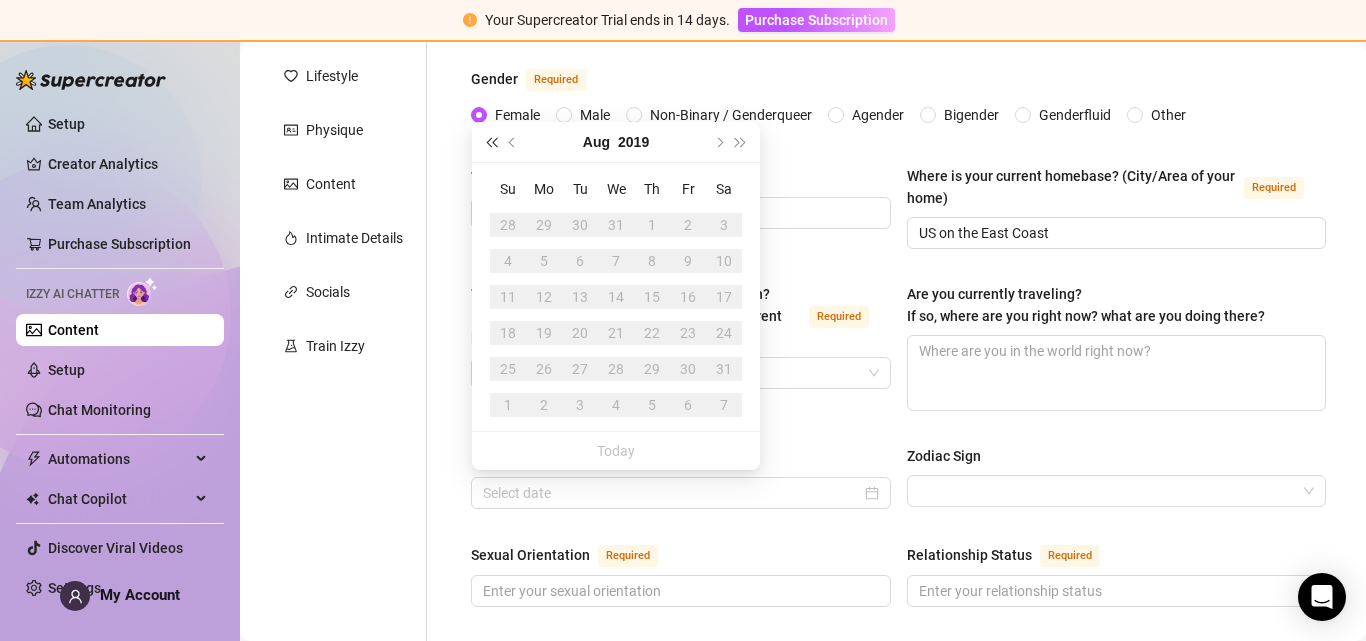 click at bounding box center [491, 142] 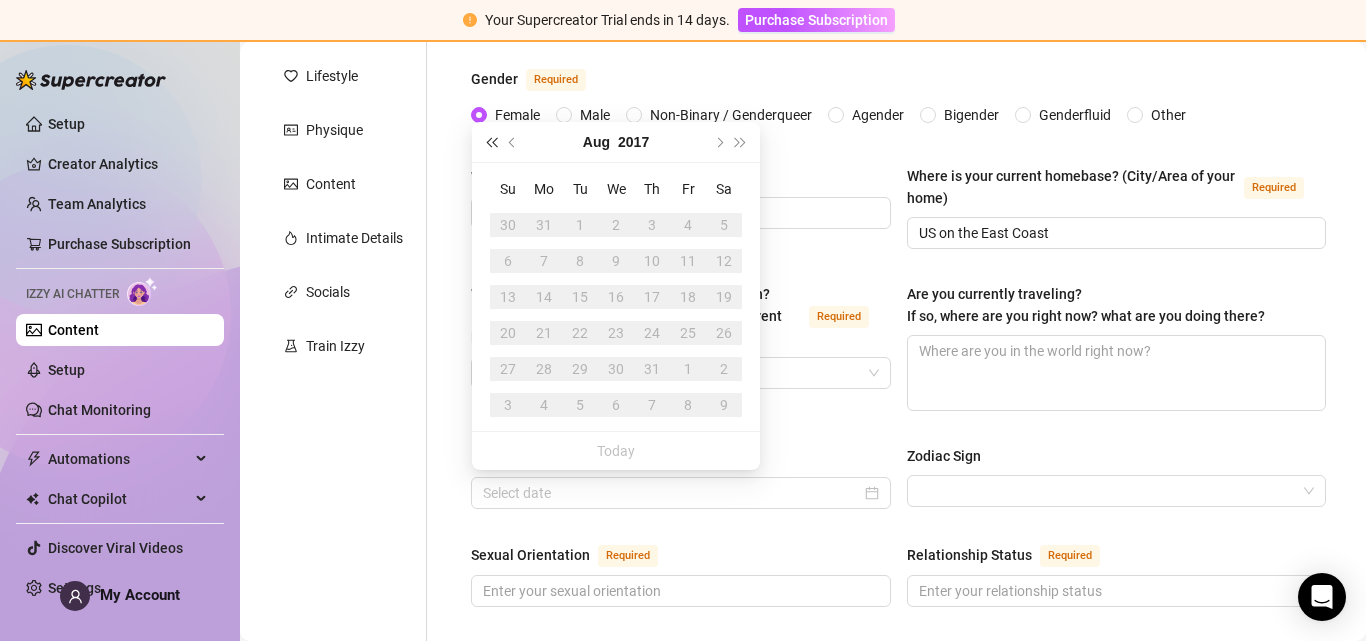 click at bounding box center (491, 142) 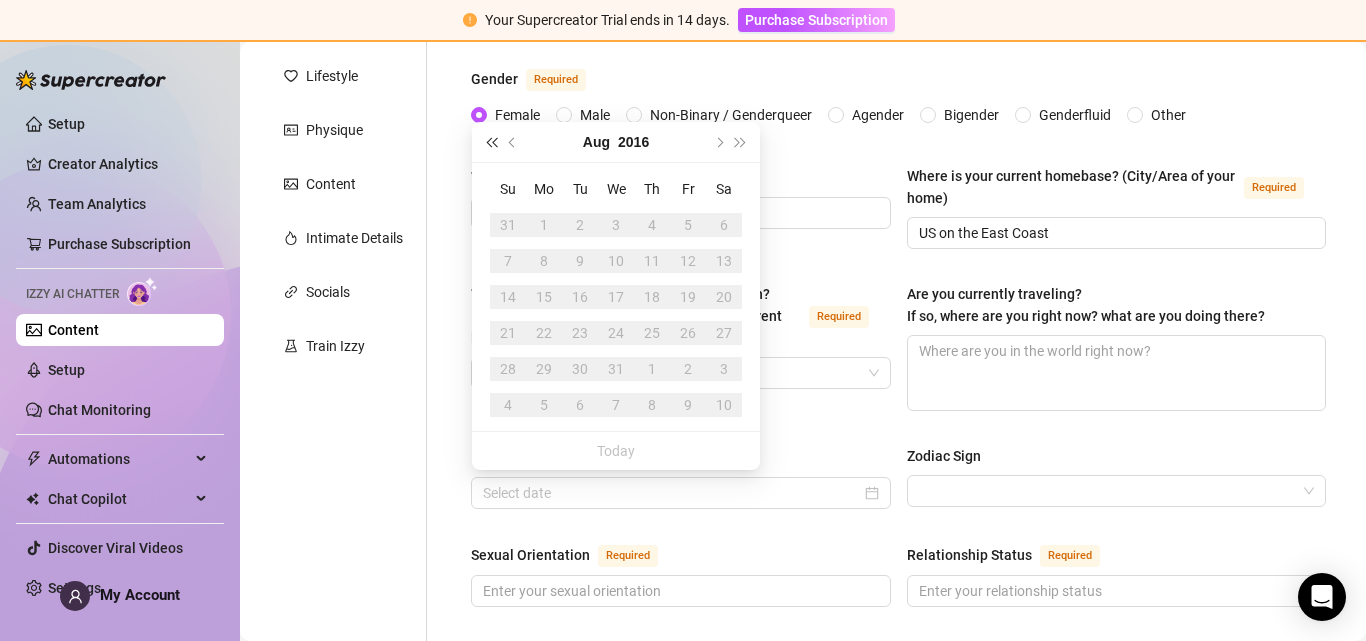 click at bounding box center (491, 142) 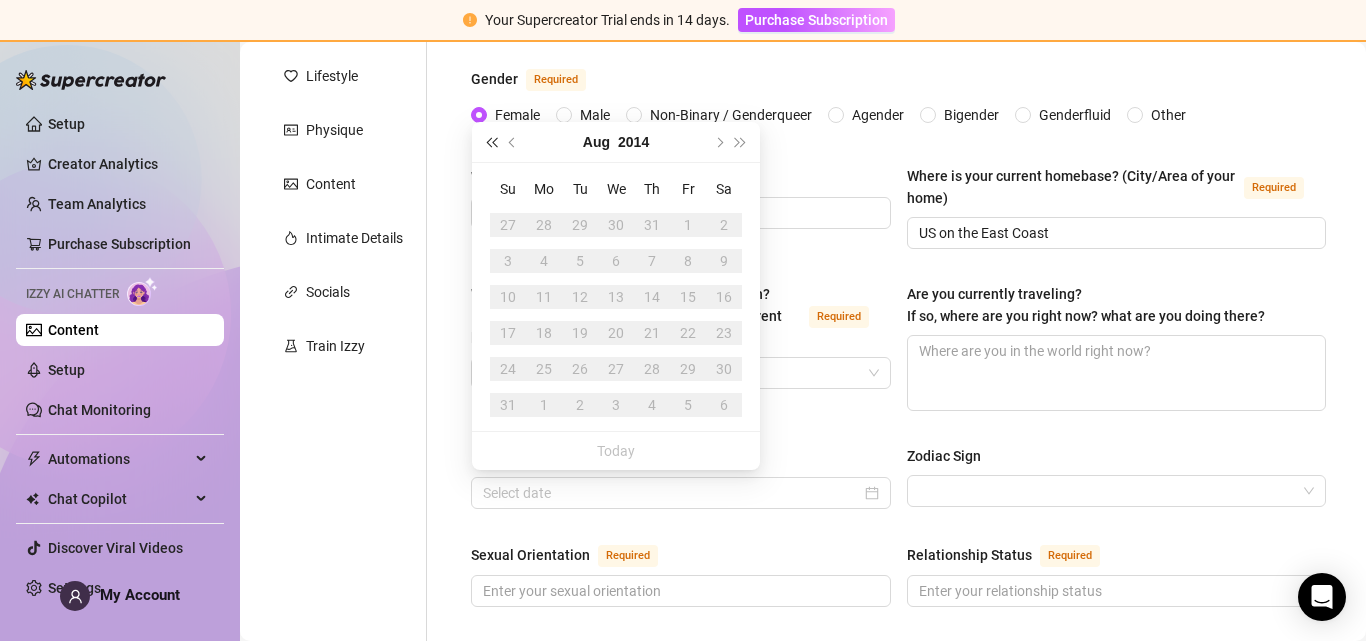click at bounding box center [491, 142] 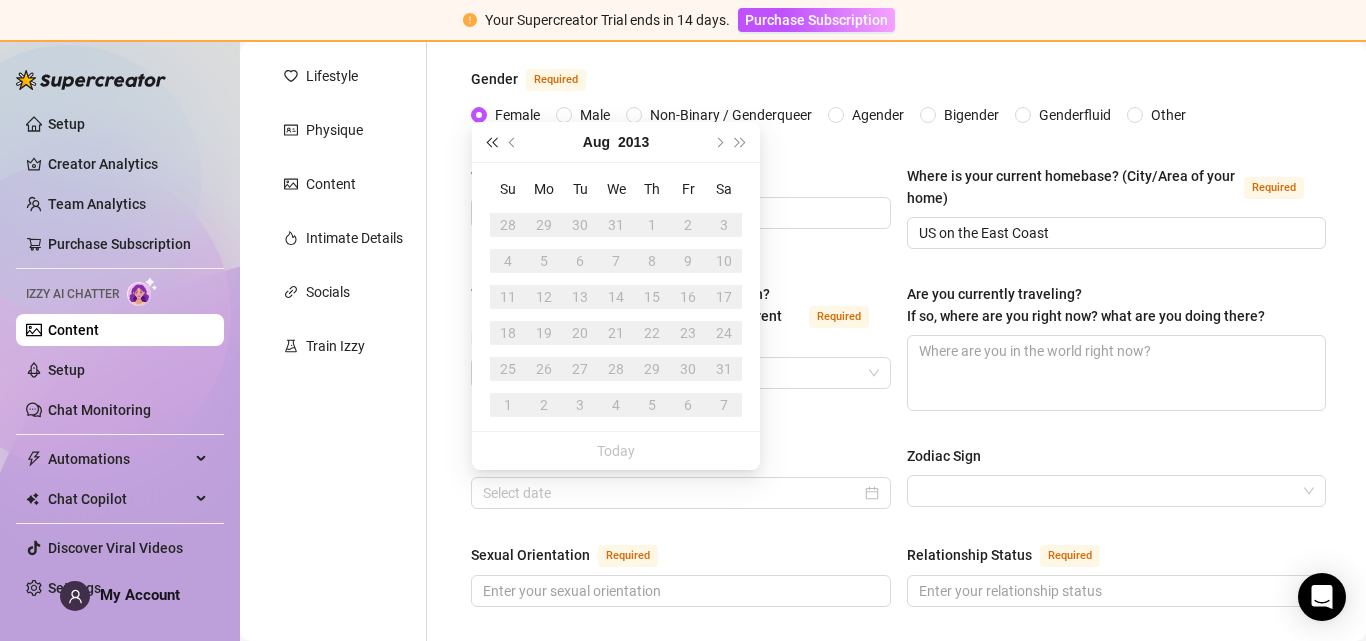click at bounding box center [491, 142] 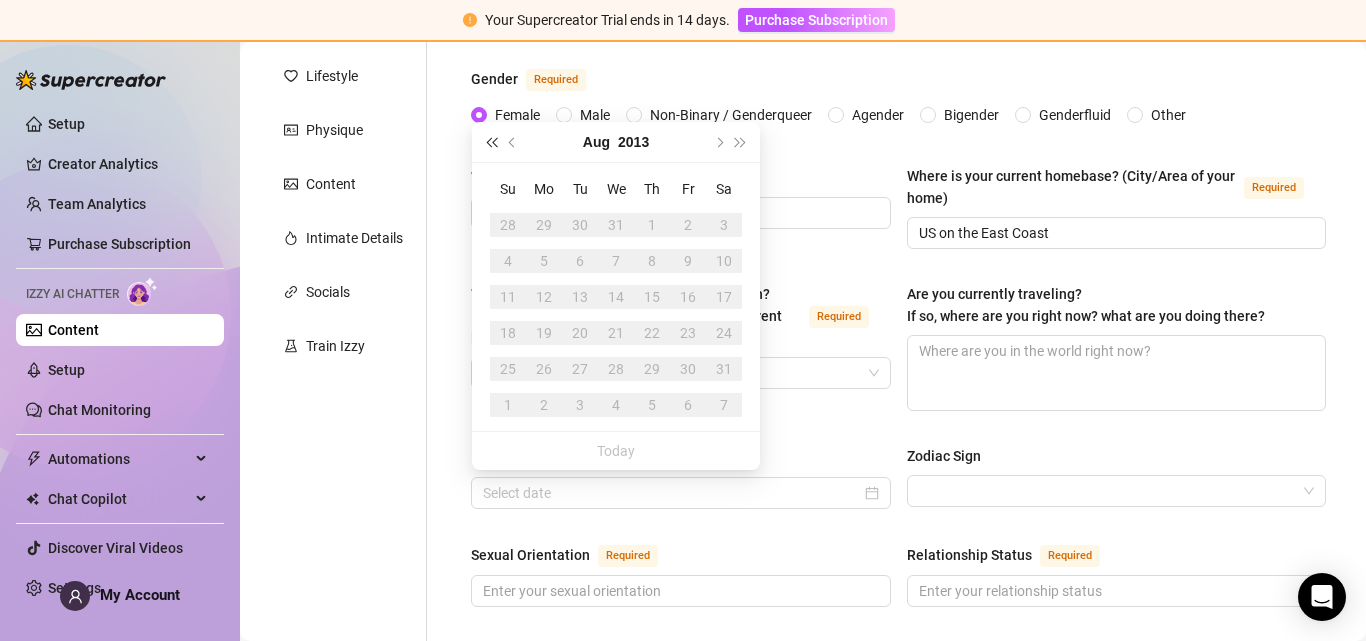 click at bounding box center (491, 142) 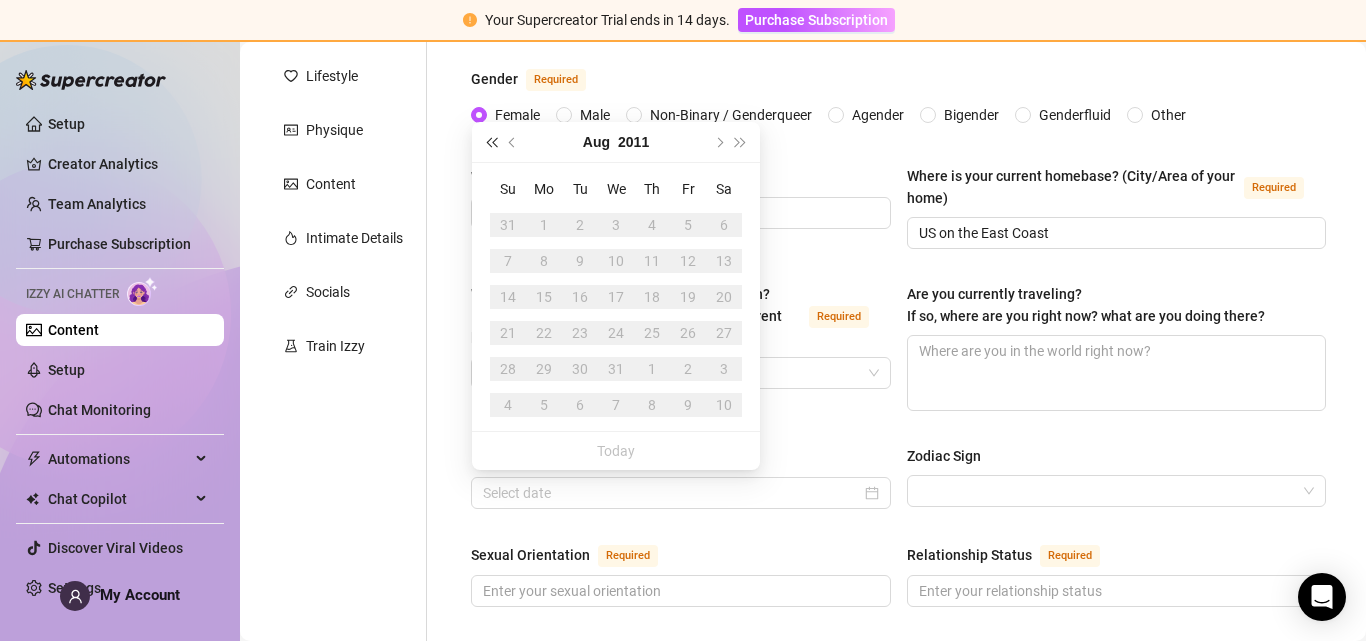 click at bounding box center [491, 142] 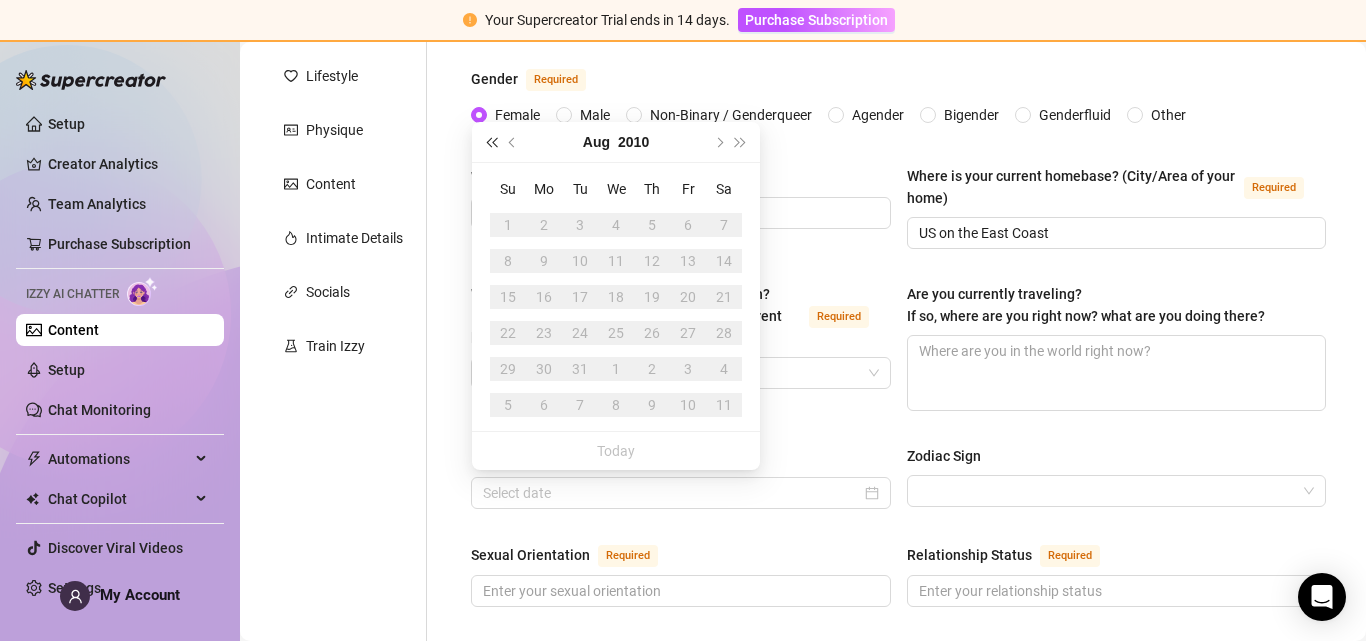 click at bounding box center (491, 142) 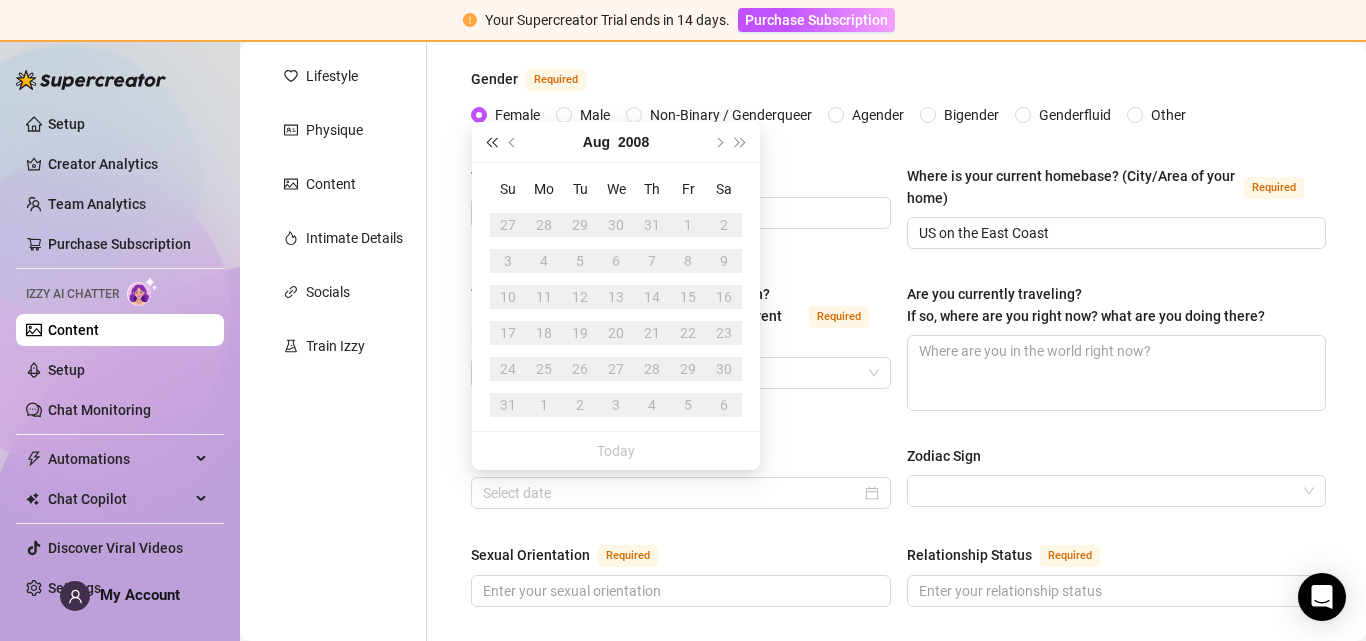 click at bounding box center (491, 142) 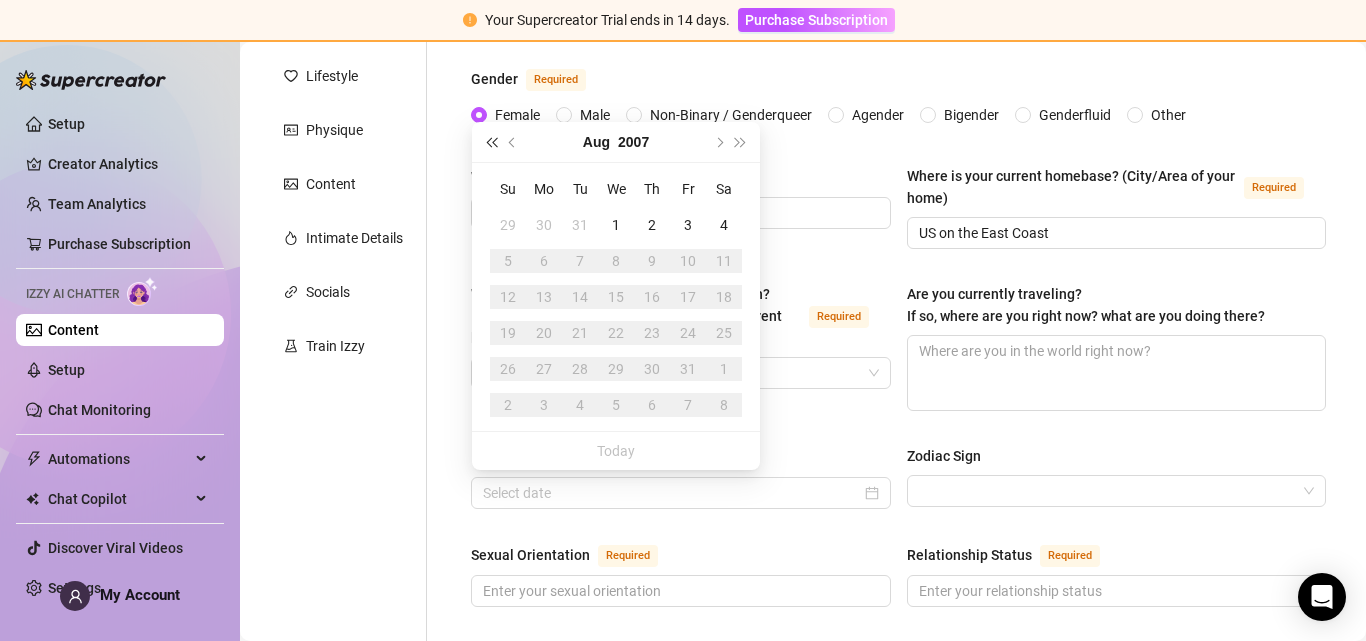 click at bounding box center (491, 142) 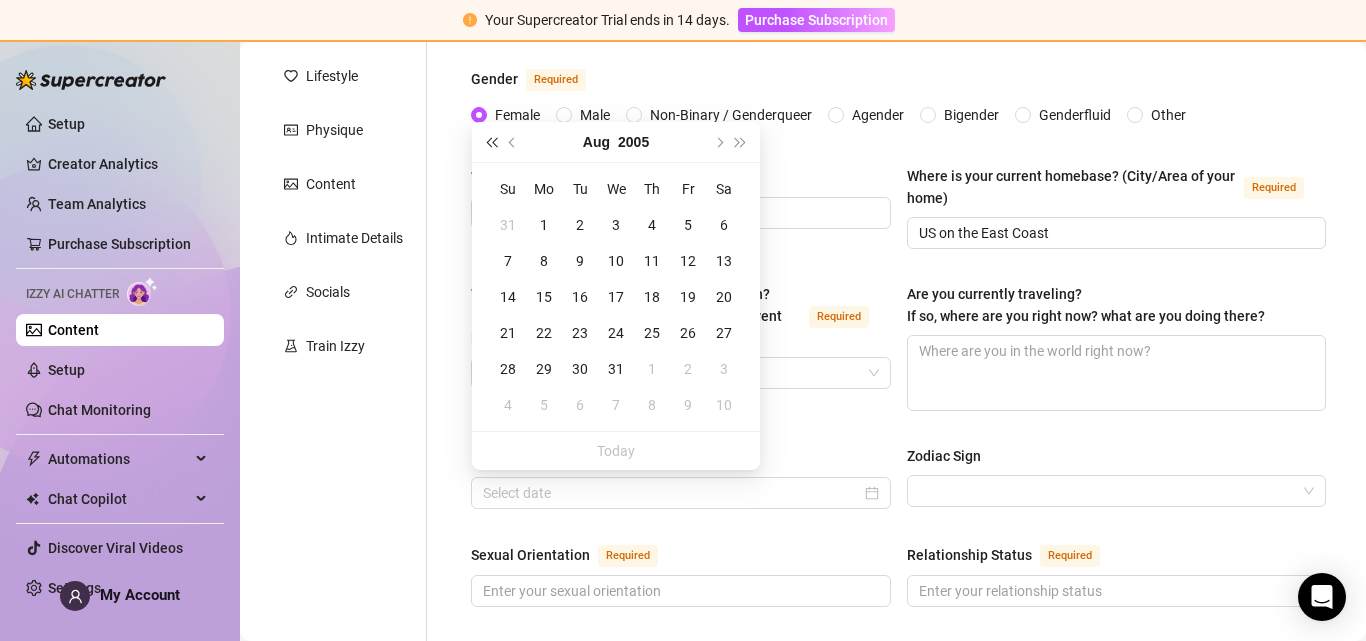 click at bounding box center [491, 142] 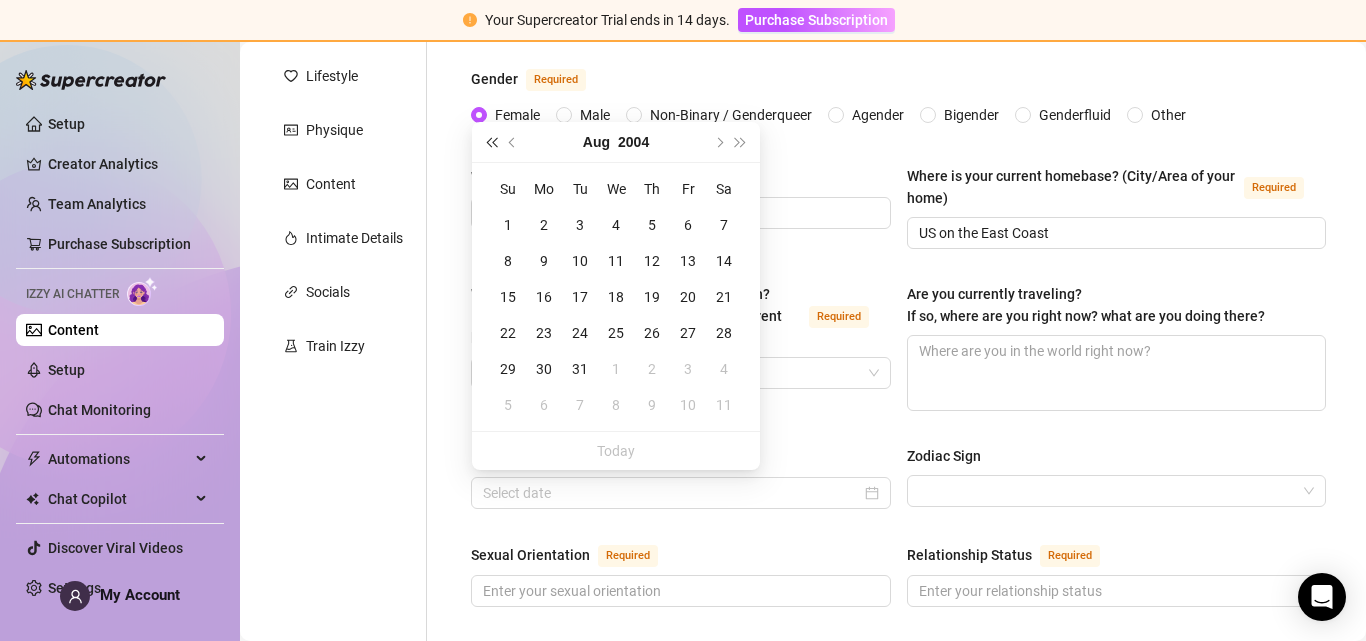 click at bounding box center (491, 142) 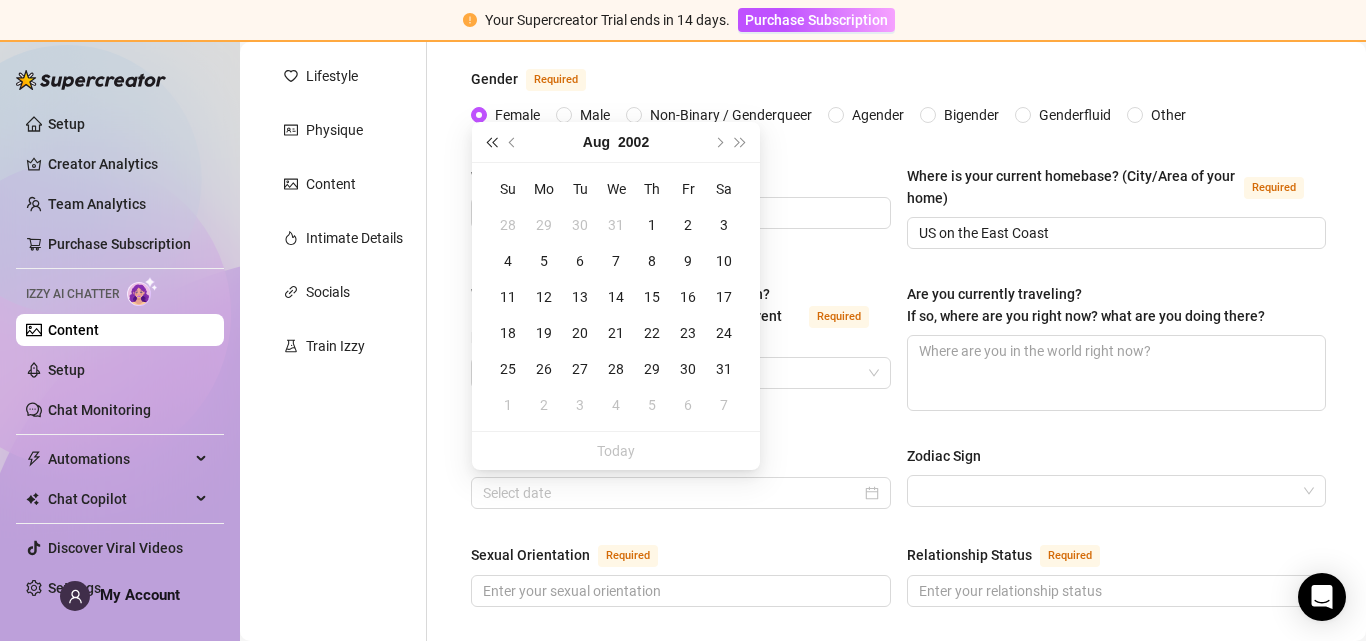 click at bounding box center (491, 142) 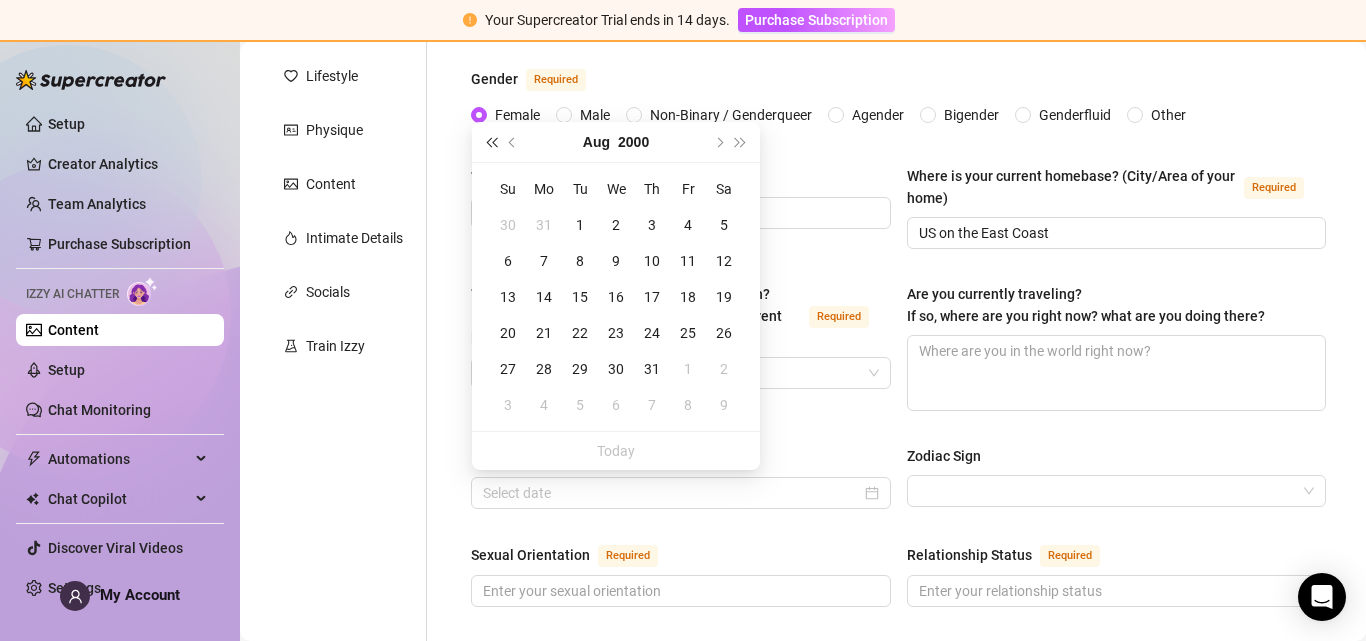 click at bounding box center (491, 142) 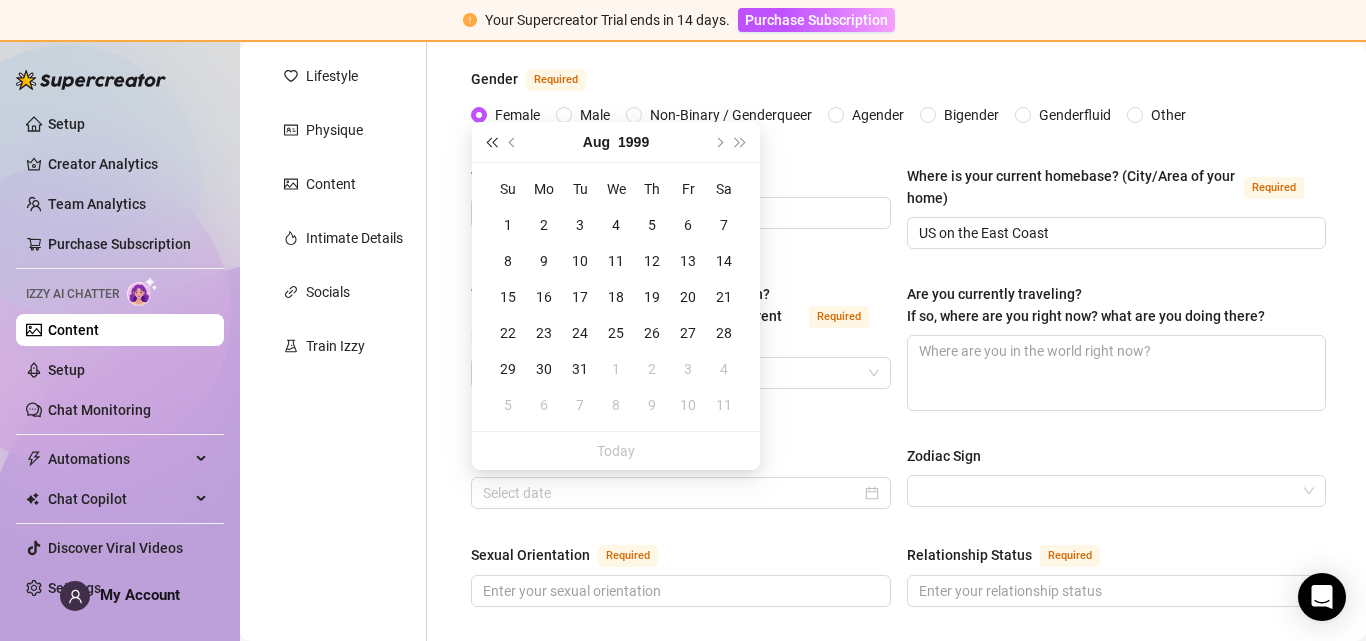 click at bounding box center (491, 142) 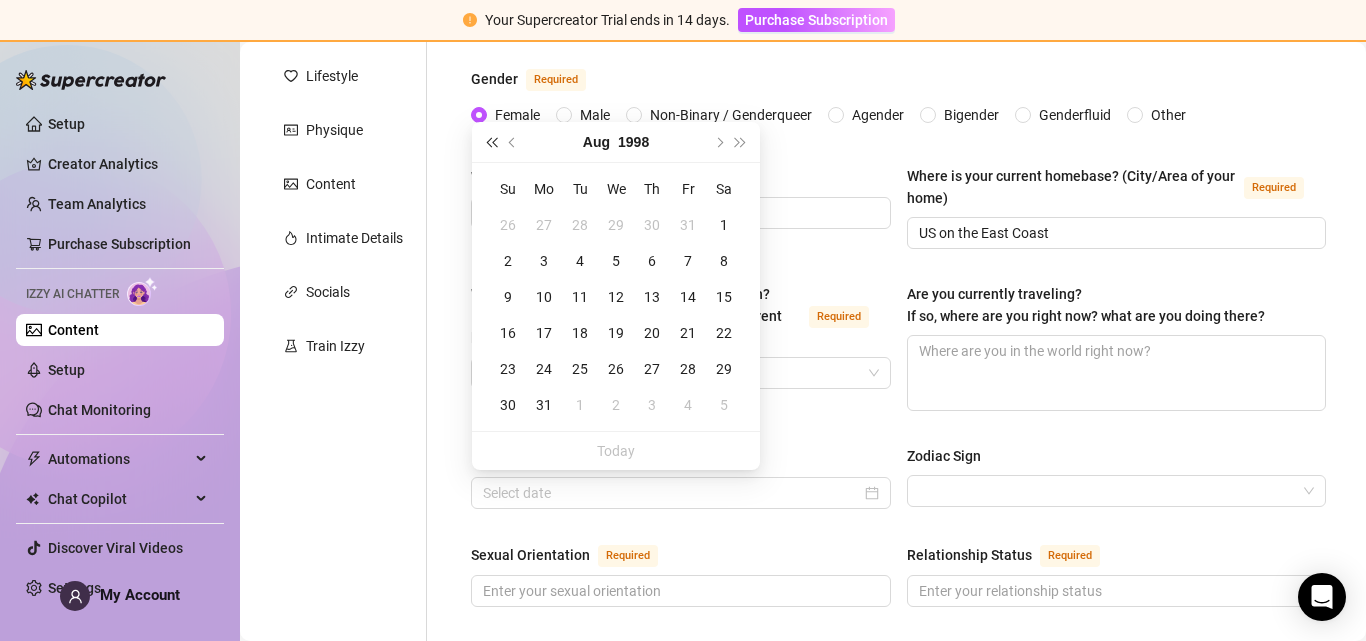 click at bounding box center (491, 142) 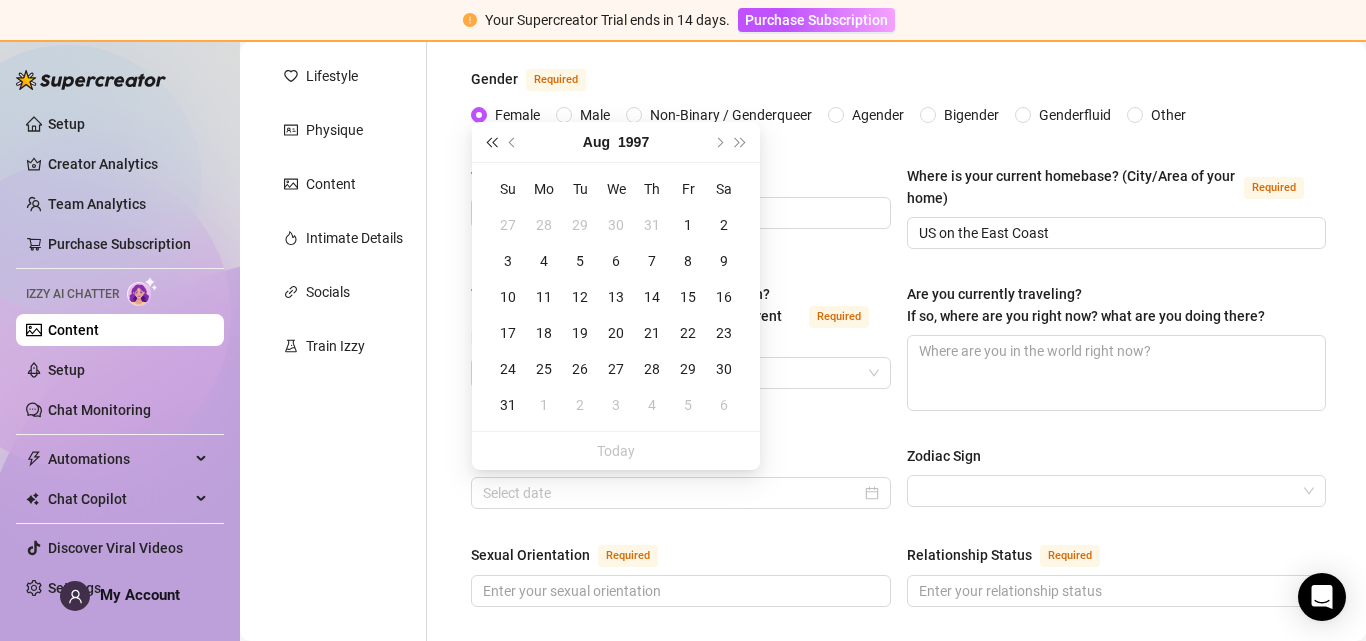 click at bounding box center (491, 142) 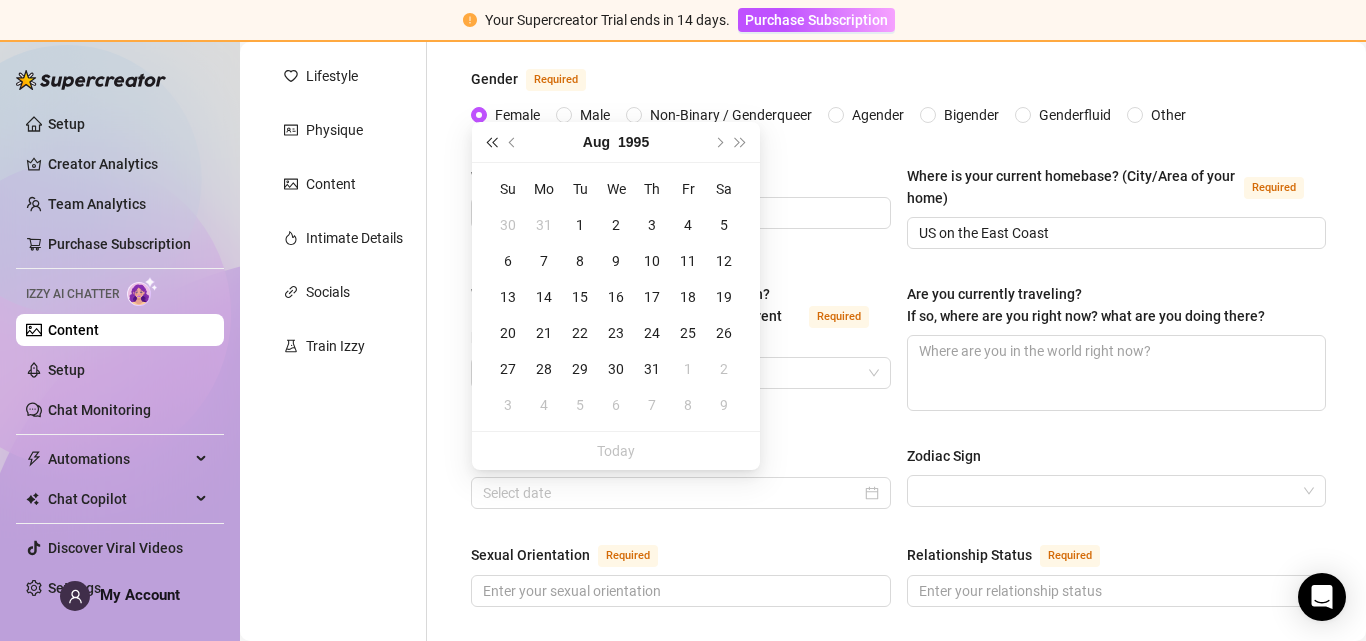 click at bounding box center (491, 142) 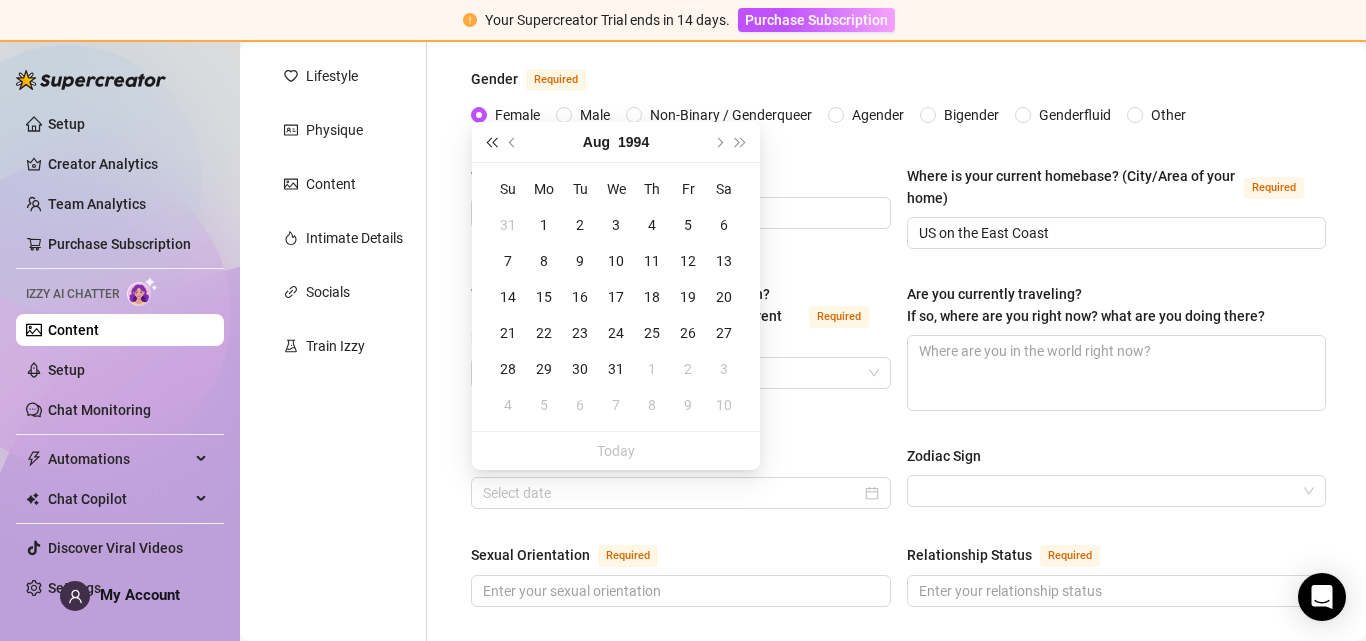 click at bounding box center (491, 142) 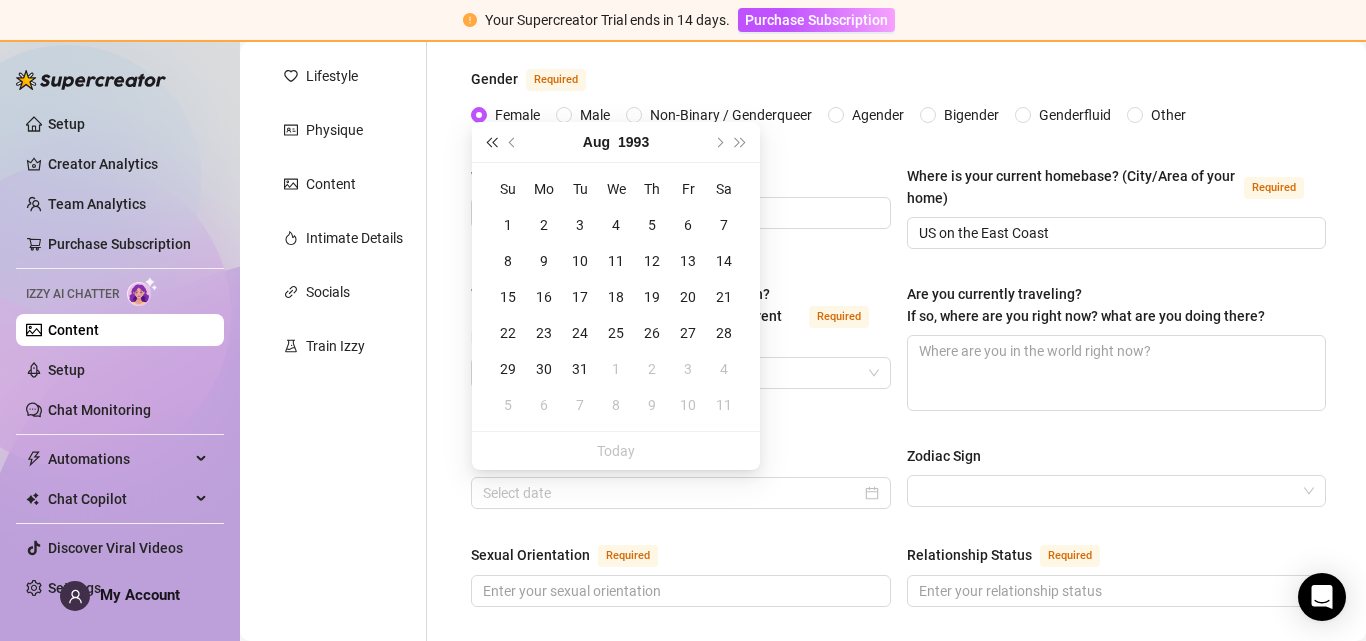 click at bounding box center (491, 142) 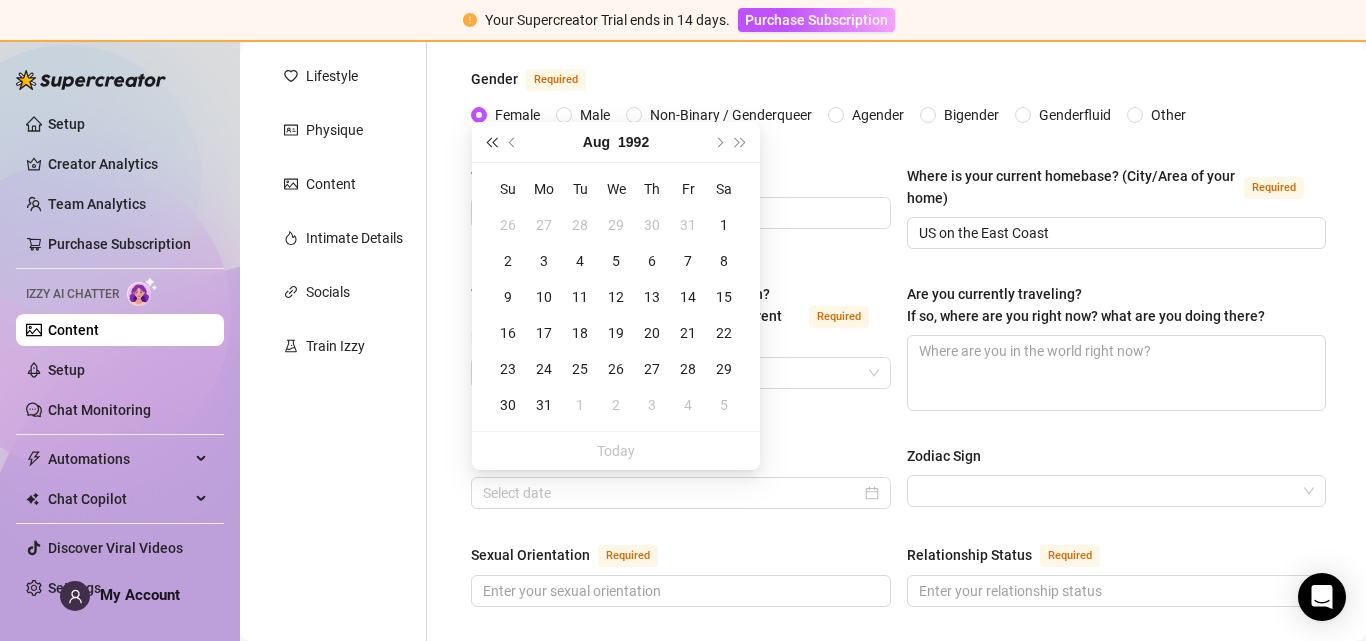 click at bounding box center [491, 142] 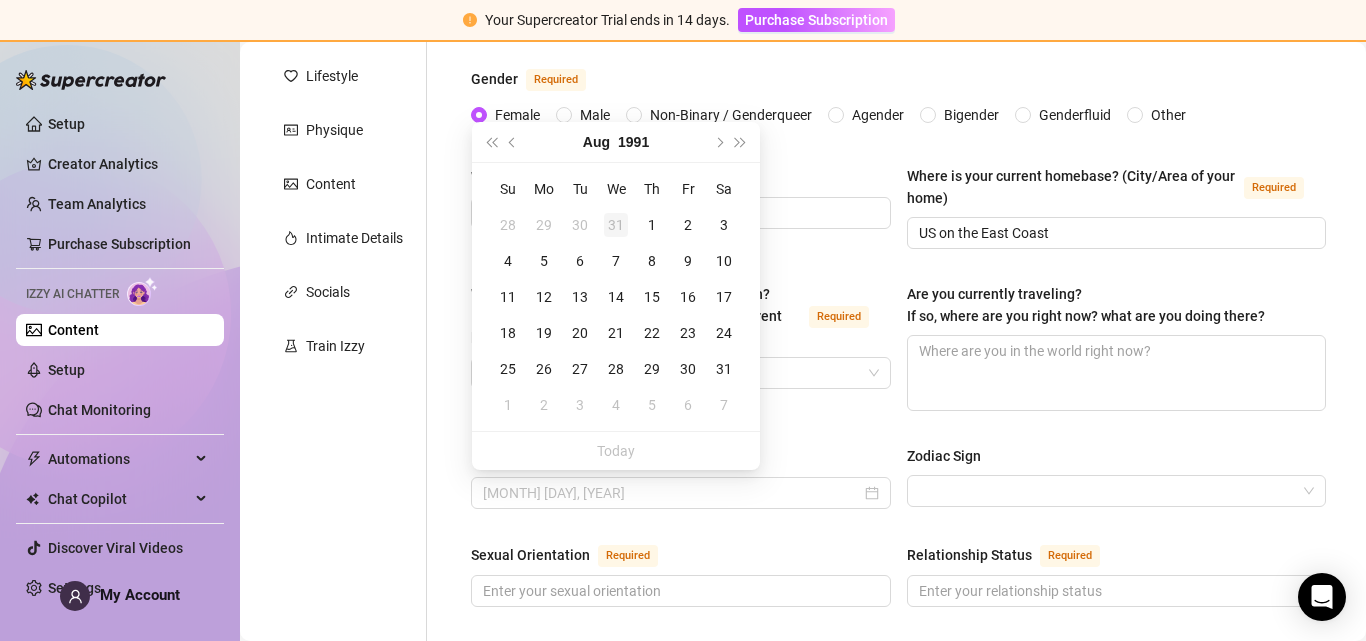 type on "[MONTH] [DAY], [YEAR]" 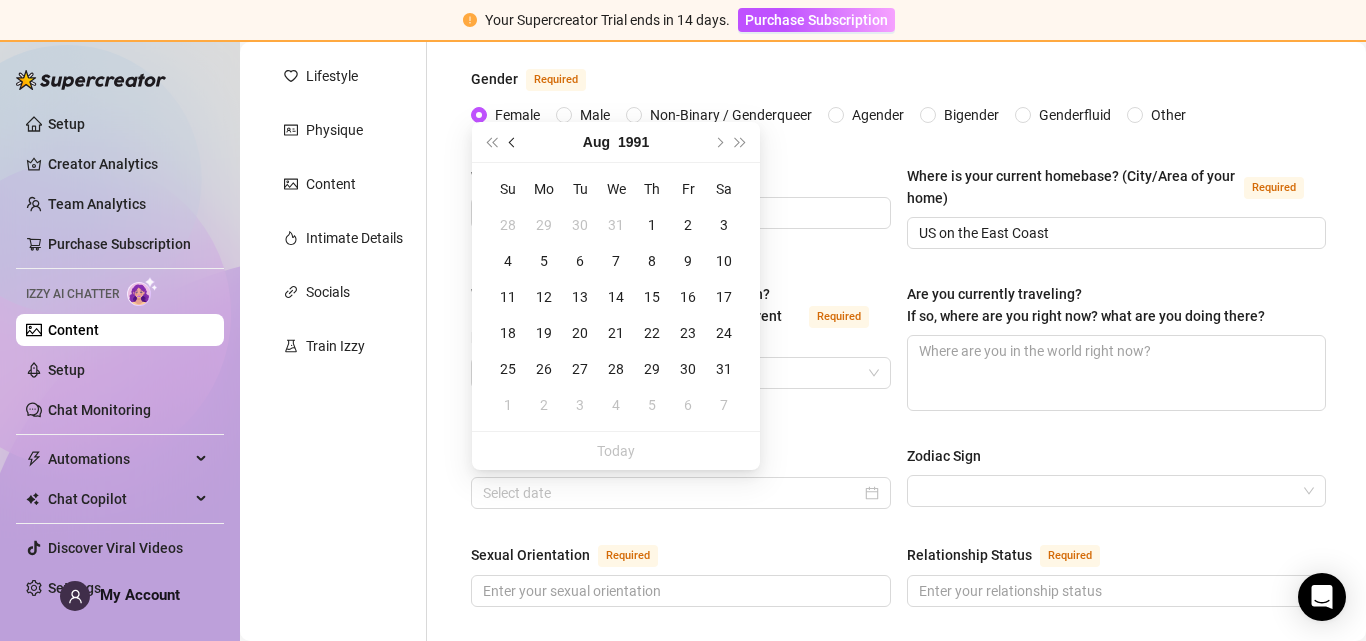 click at bounding box center (514, 142) 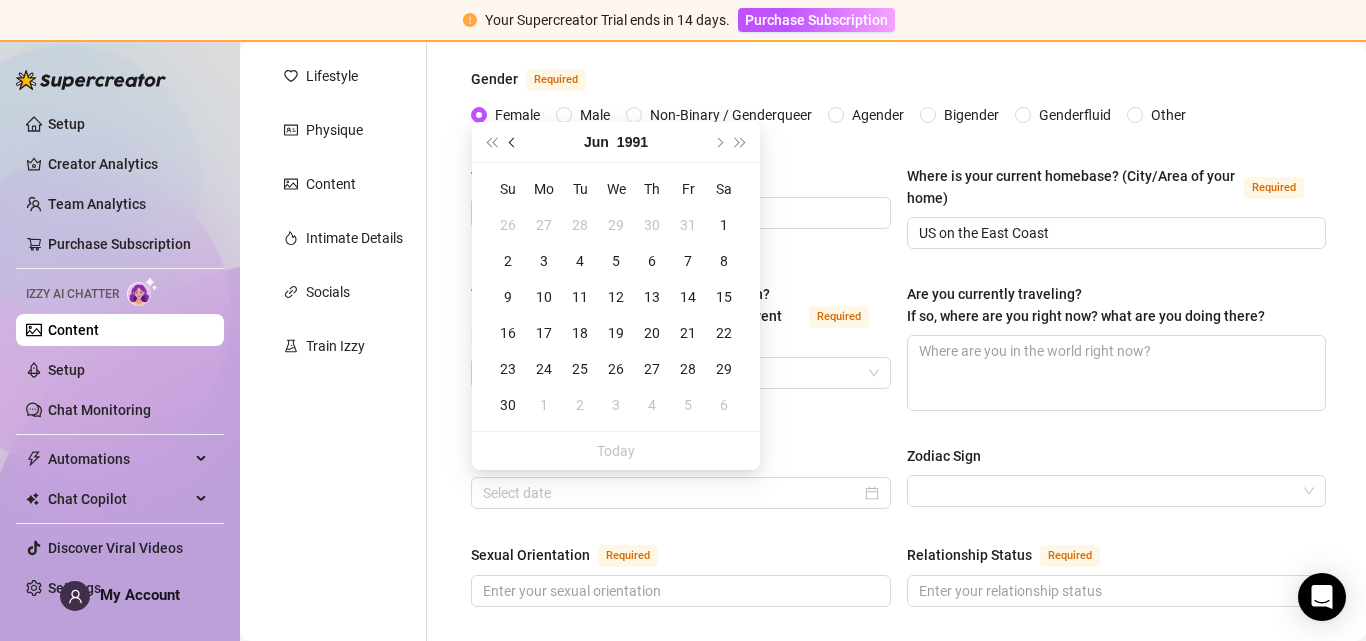 click at bounding box center [514, 142] 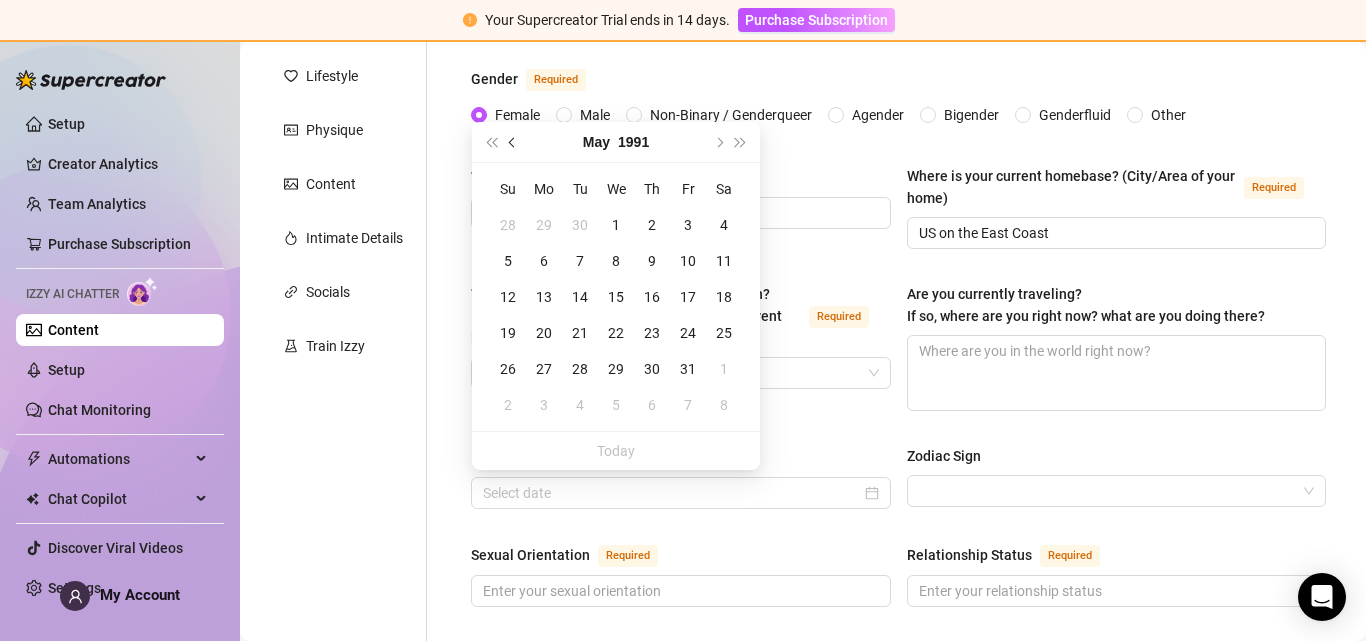 click at bounding box center (514, 142) 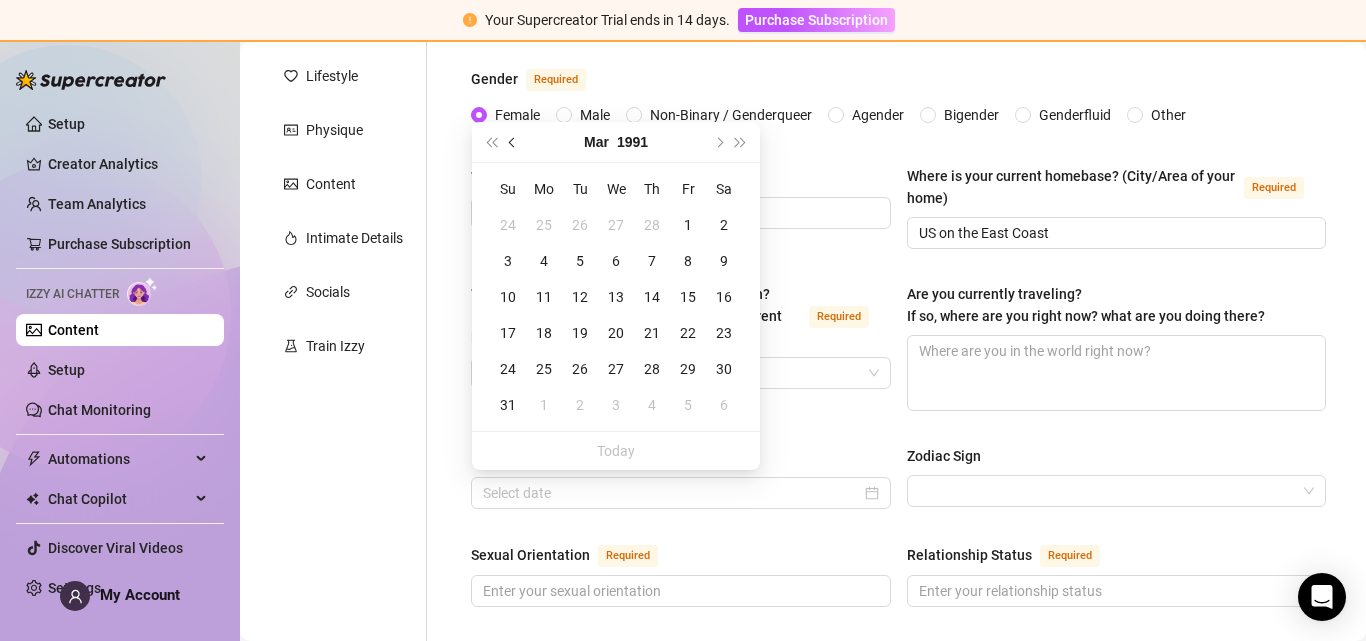 click at bounding box center [514, 142] 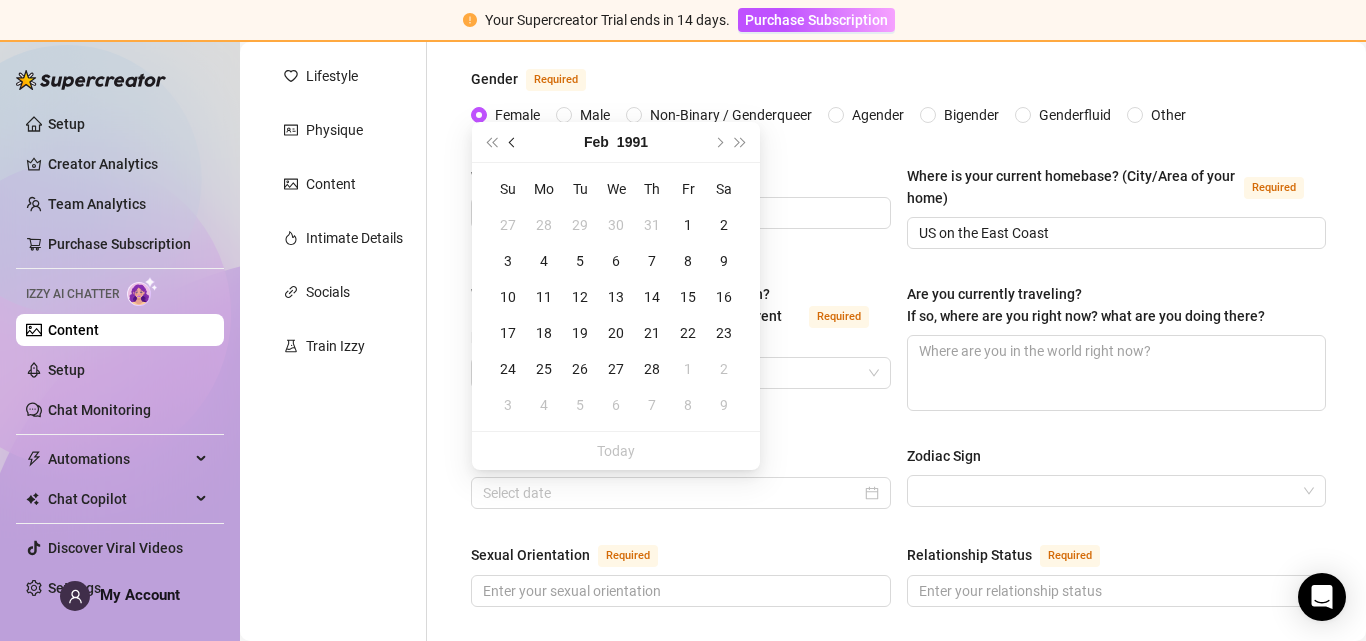 click at bounding box center [514, 142] 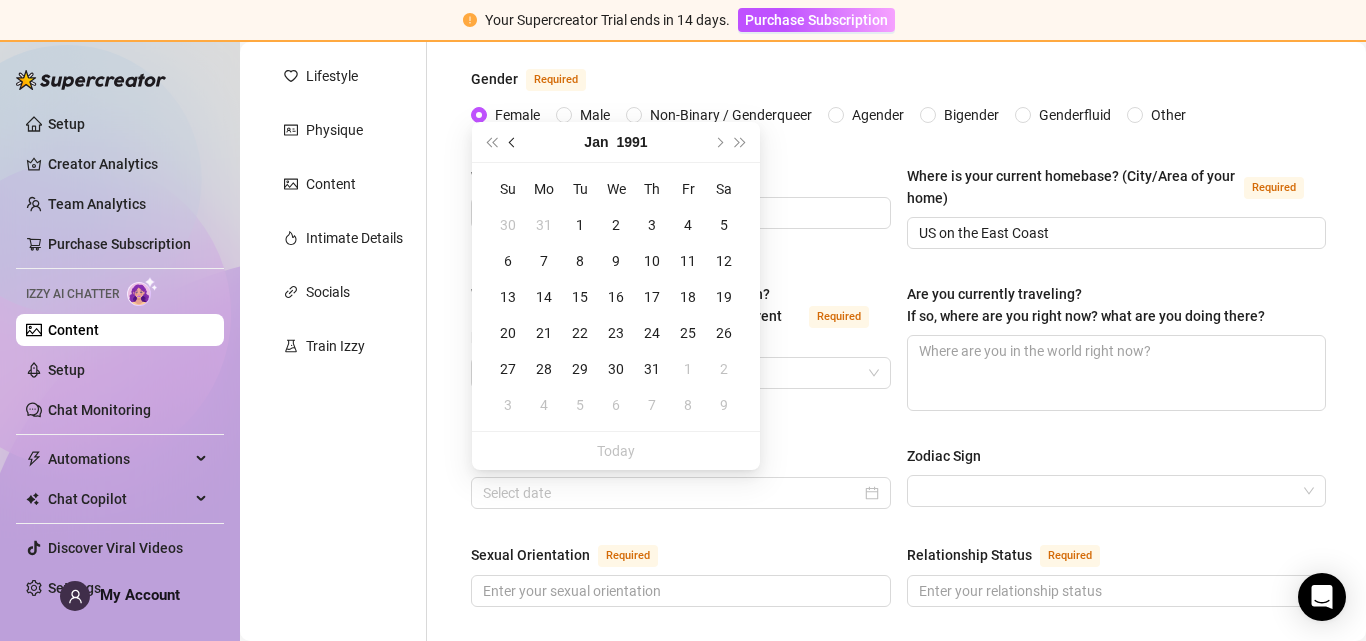 click at bounding box center [514, 142] 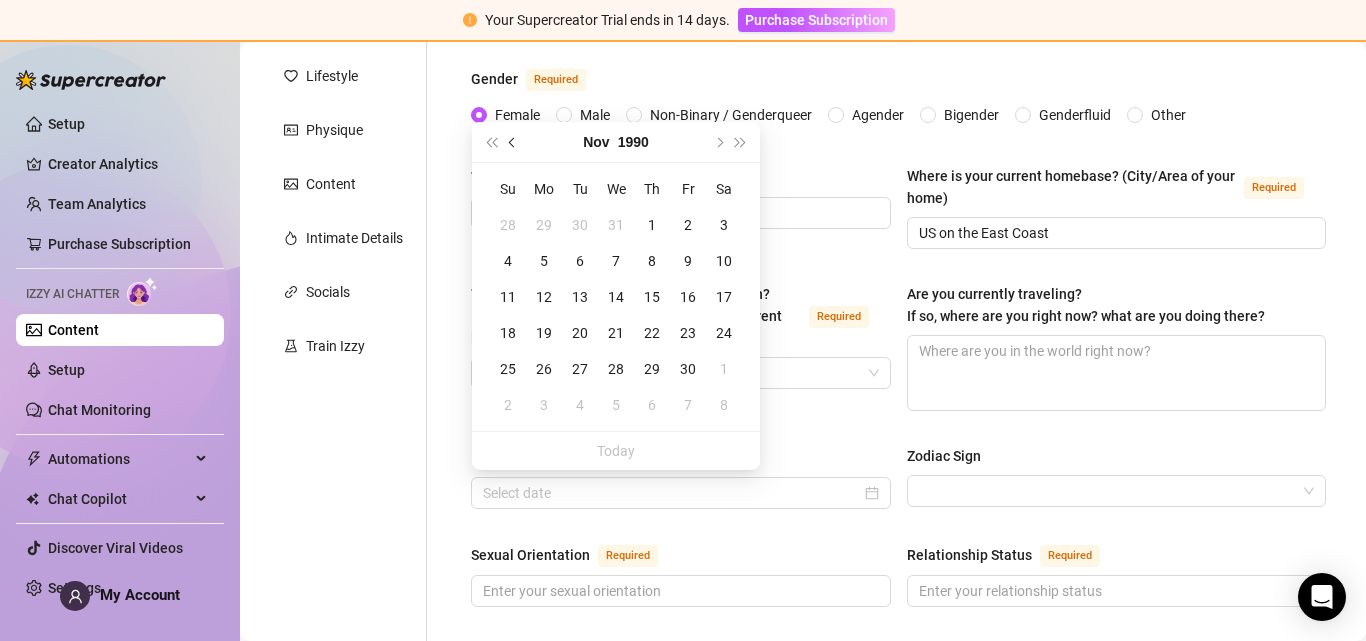 click at bounding box center (514, 142) 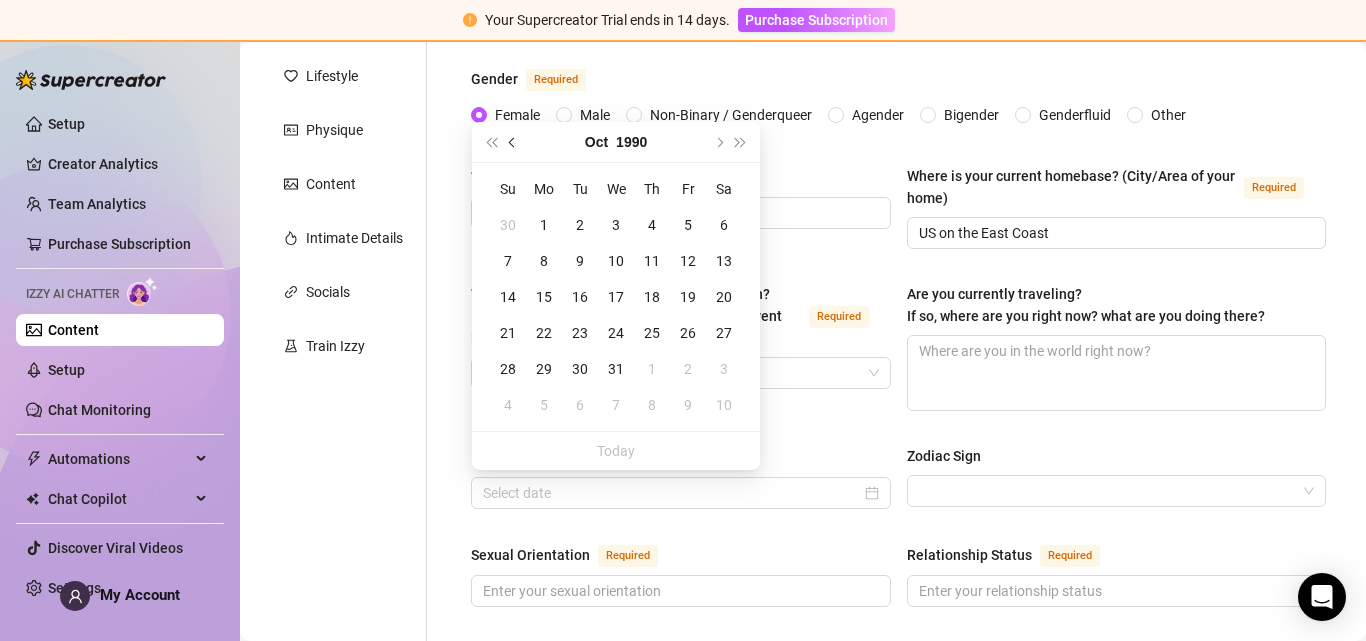 click at bounding box center (514, 142) 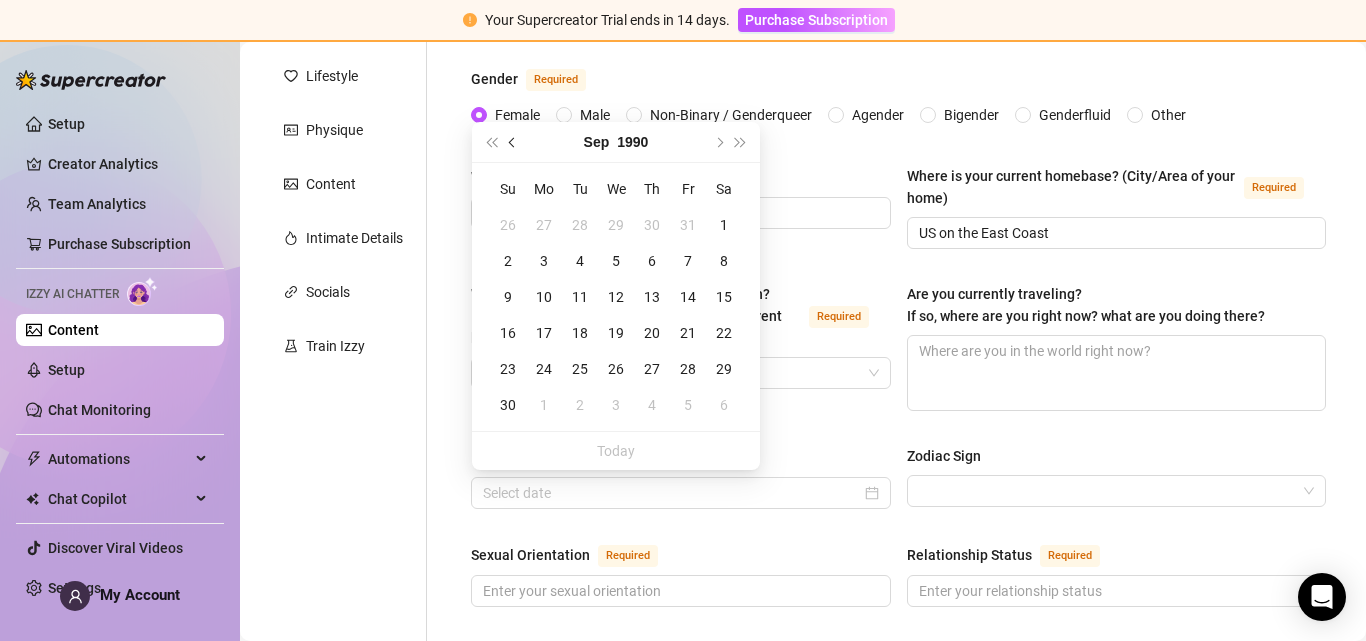 click at bounding box center [514, 142] 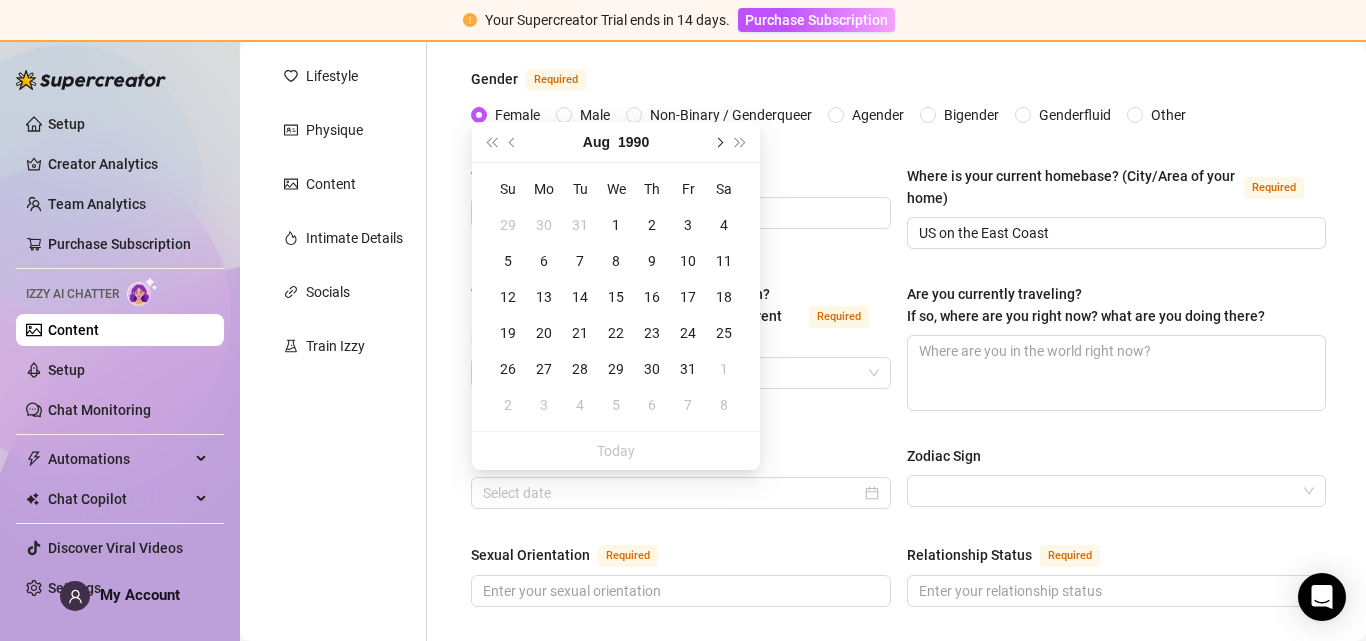click at bounding box center [718, 142] 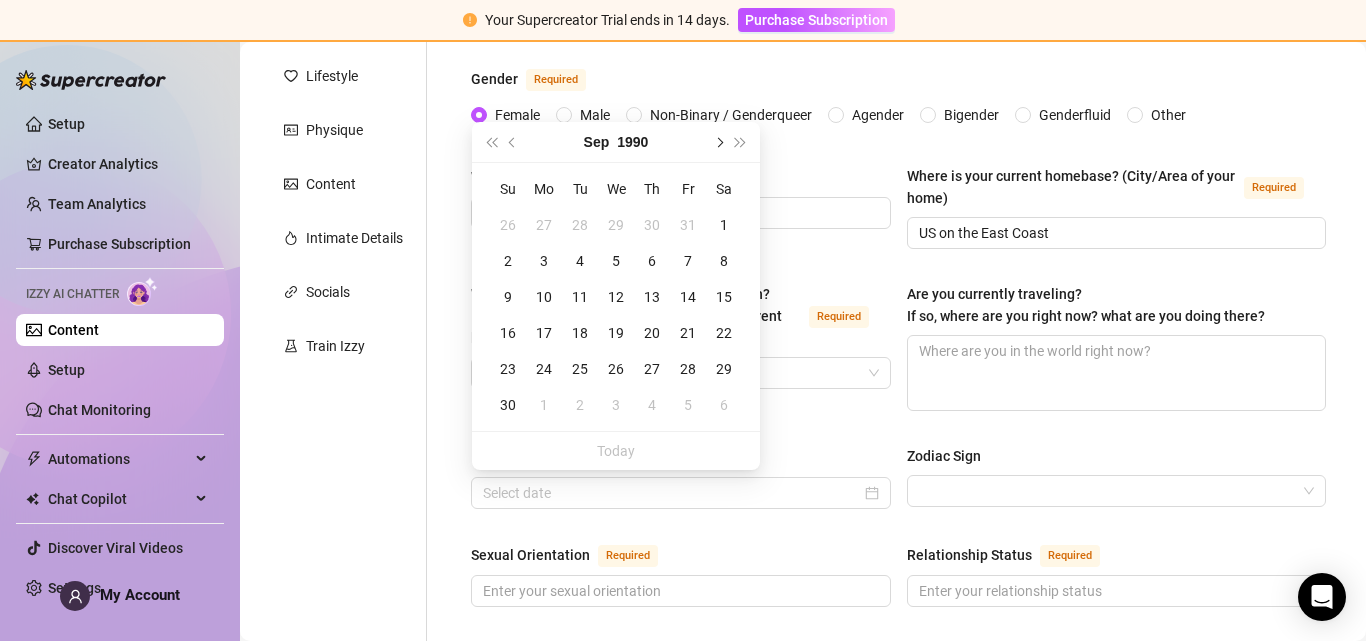 click at bounding box center (718, 142) 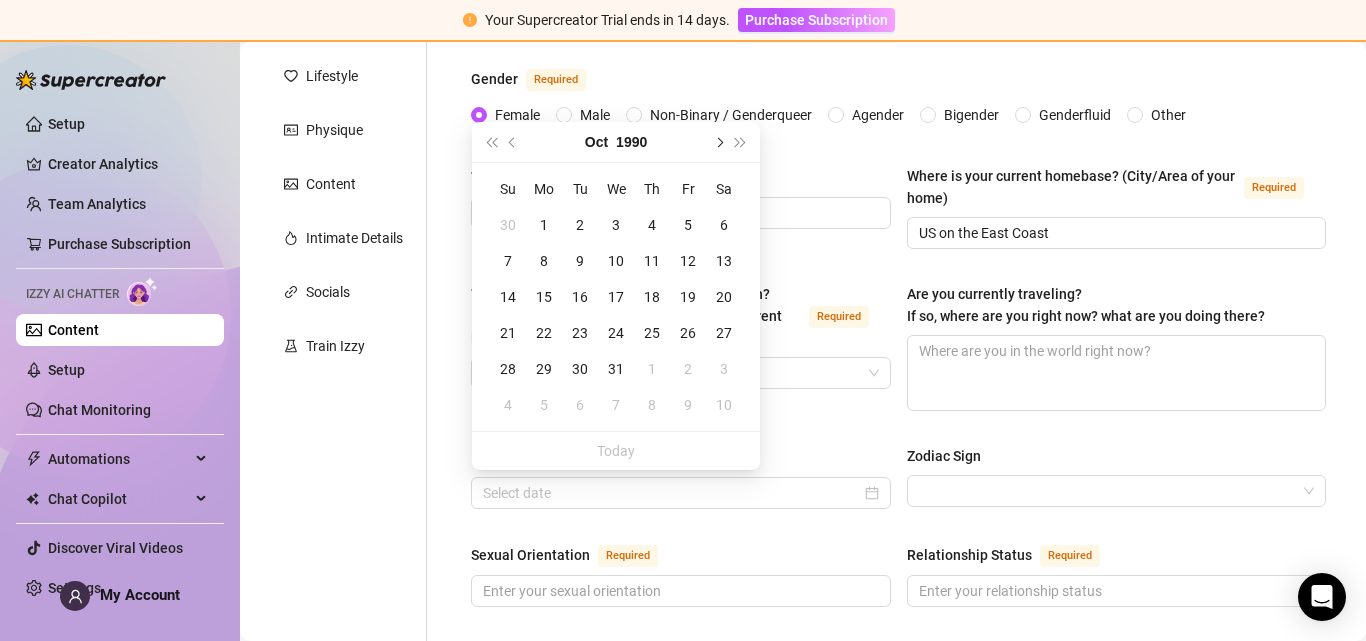 click at bounding box center (718, 142) 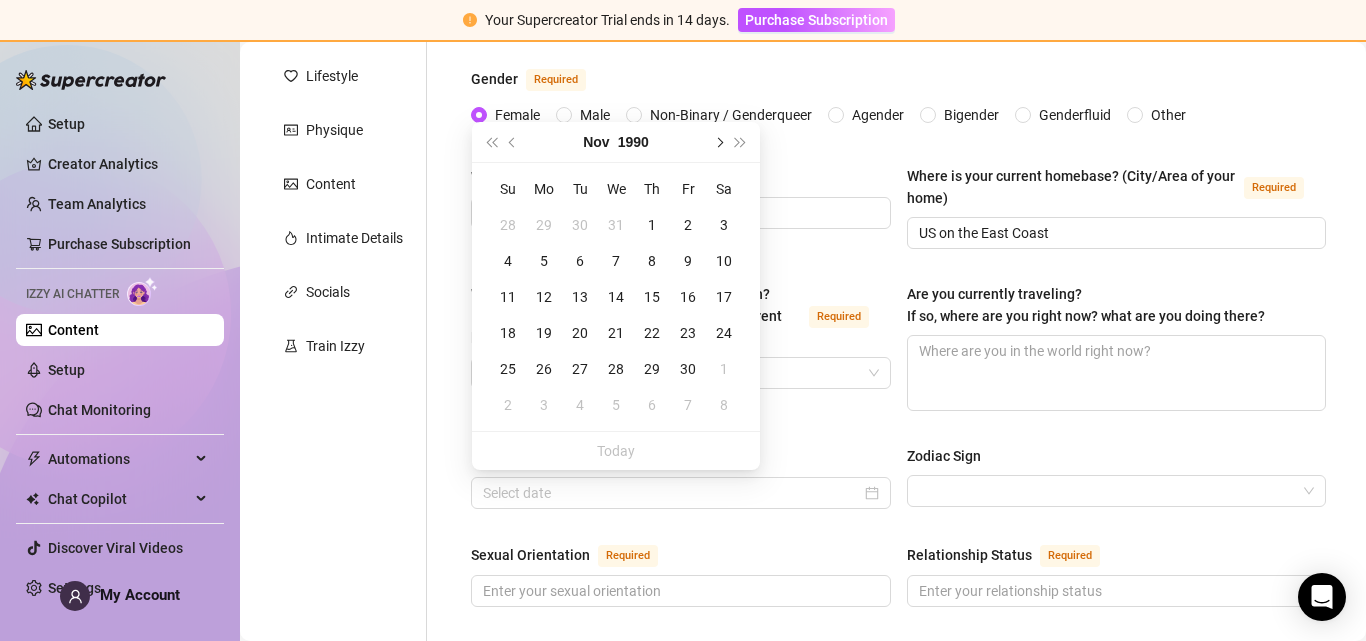 click at bounding box center [718, 142] 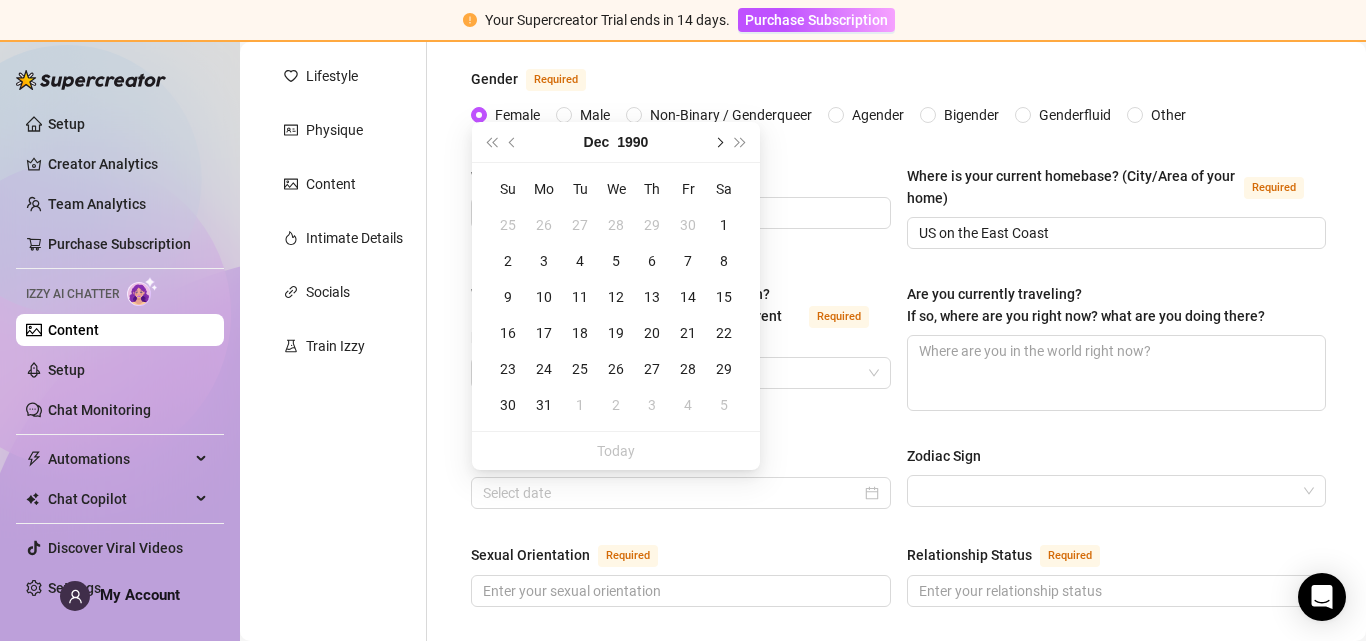 click at bounding box center [718, 142] 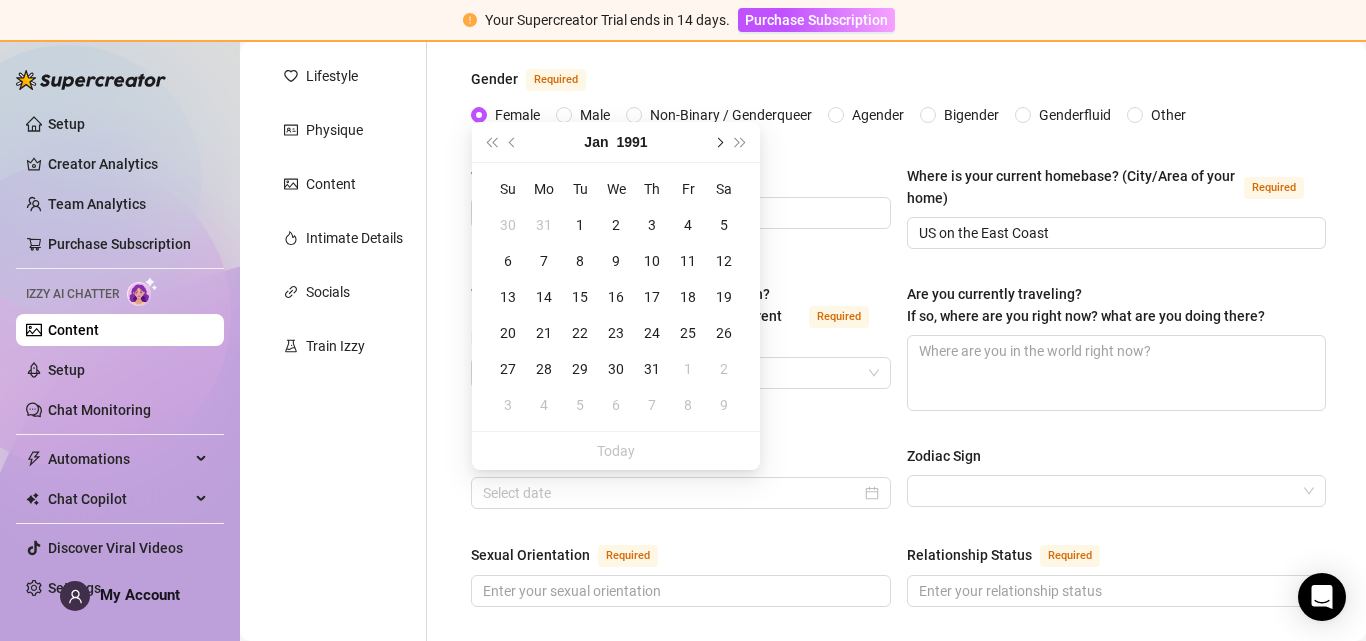 click at bounding box center (718, 142) 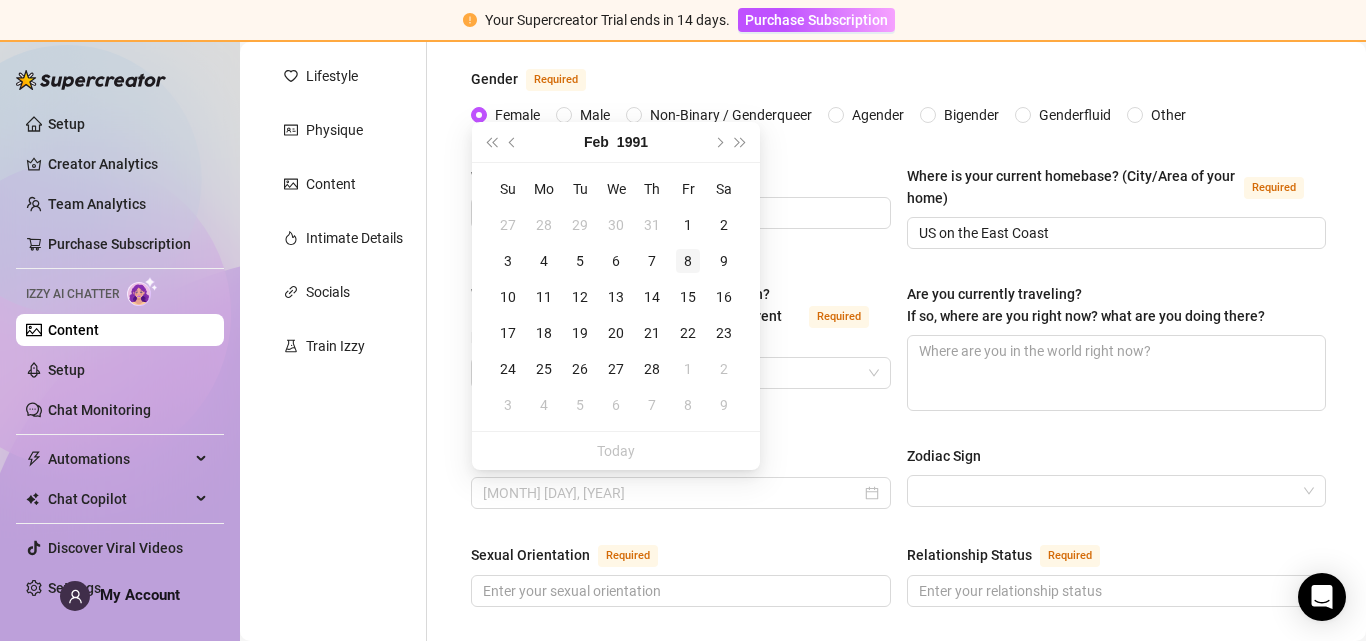 type on "February 8th, 1991" 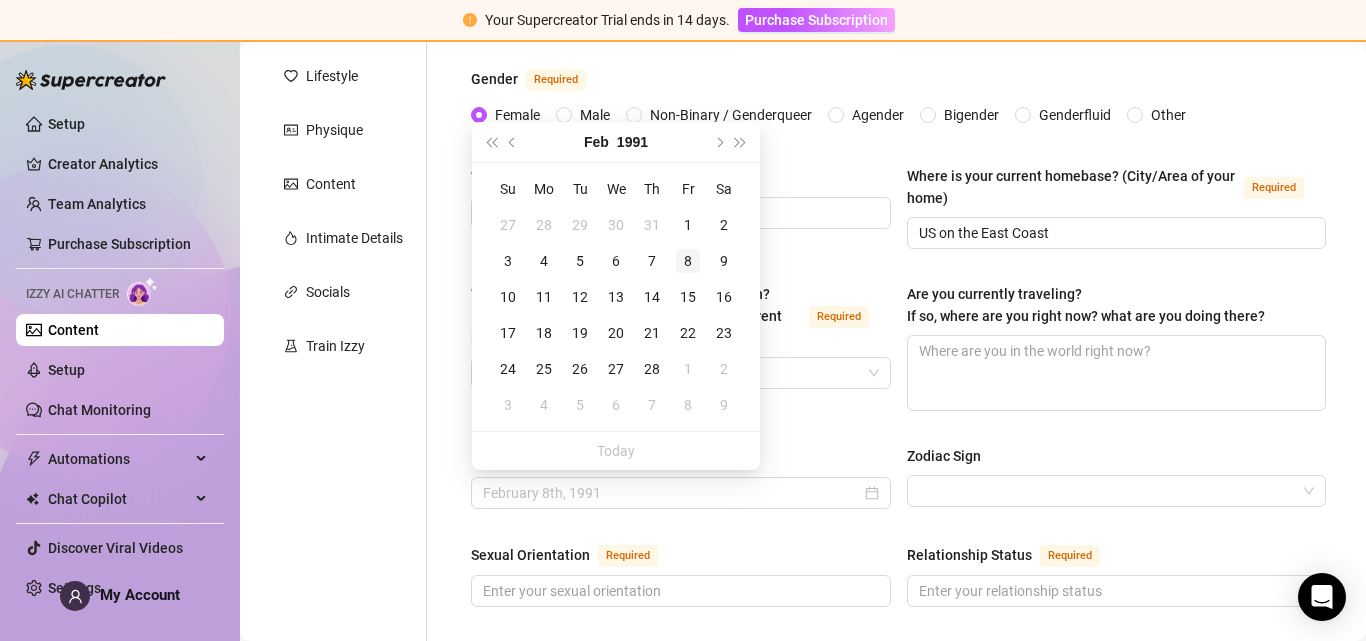 click on "8" at bounding box center [688, 261] 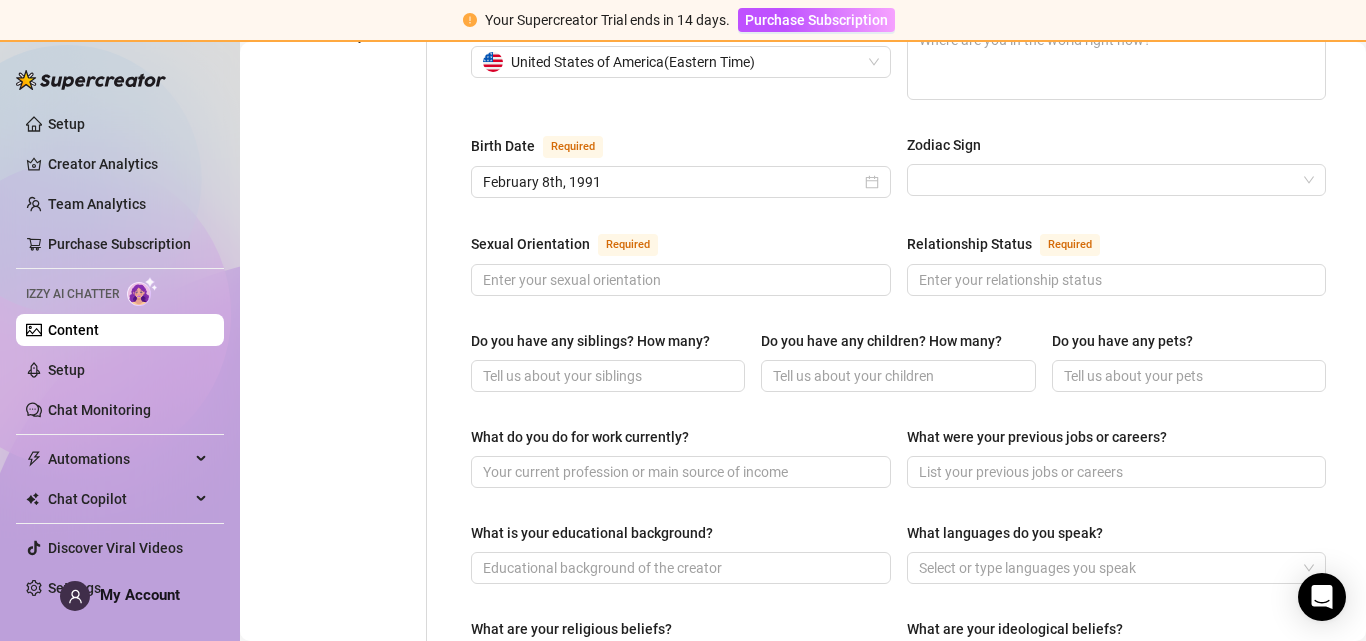 scroll, scrollTop: 598, scrollLeft: 0, axis: vertical 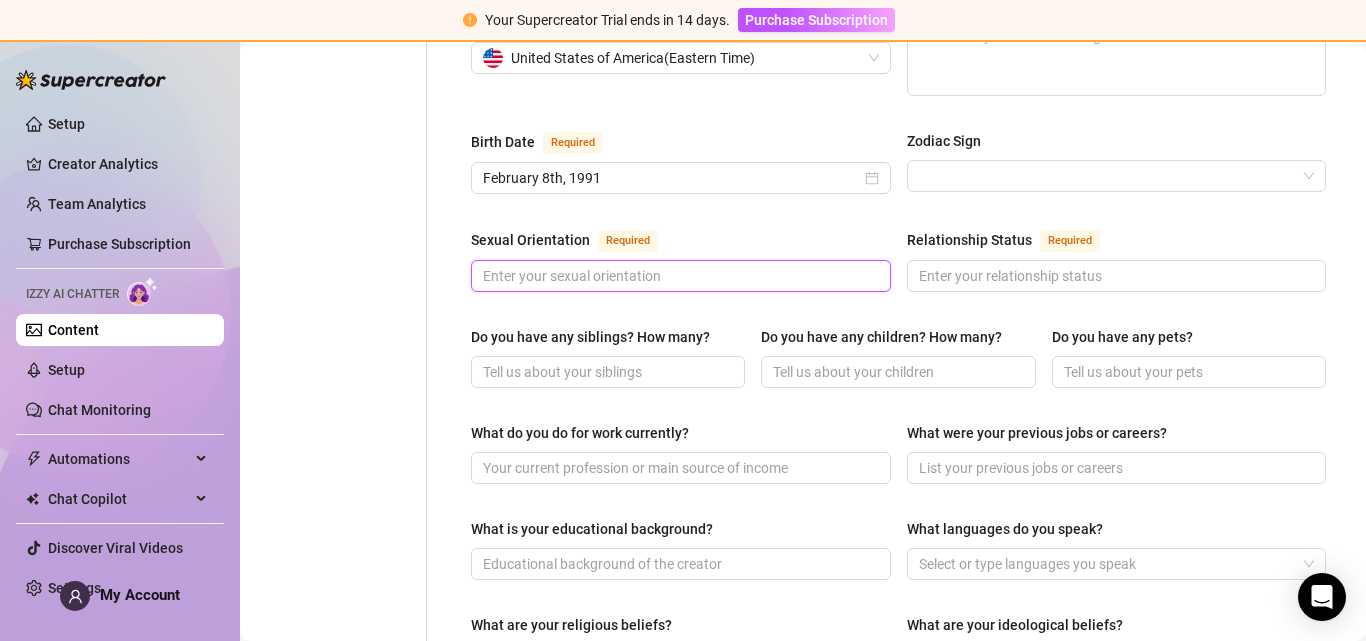 click on "Sexual Orientation Required" at bounding box center [679, 276] 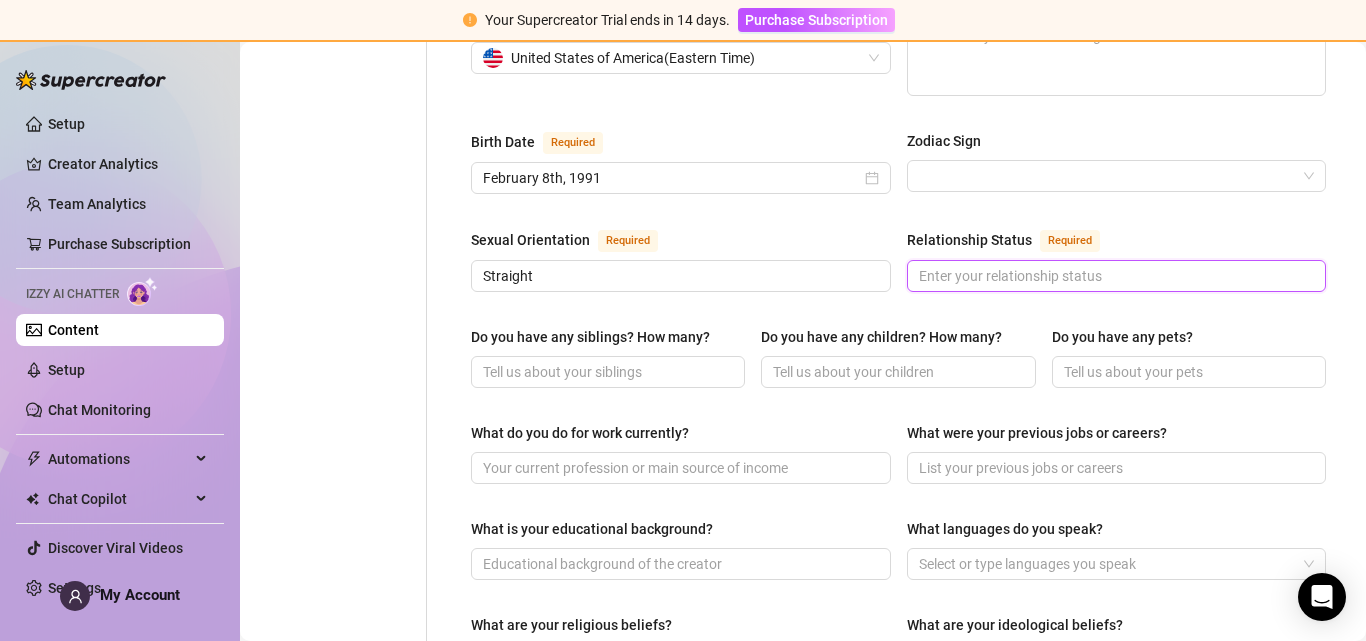 click on "Relationship Status Required" at bounding box center [1115, 276] 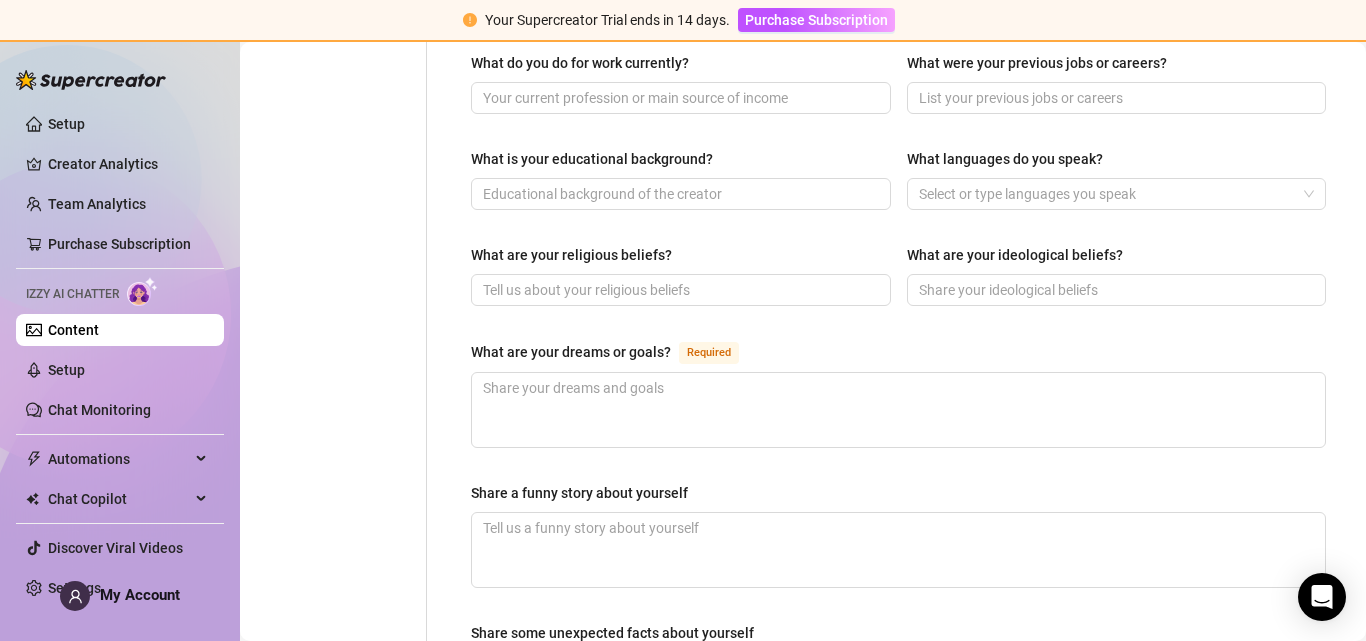 scroll, scrollTop: 986, scrollLeft: 0, axis: vertical 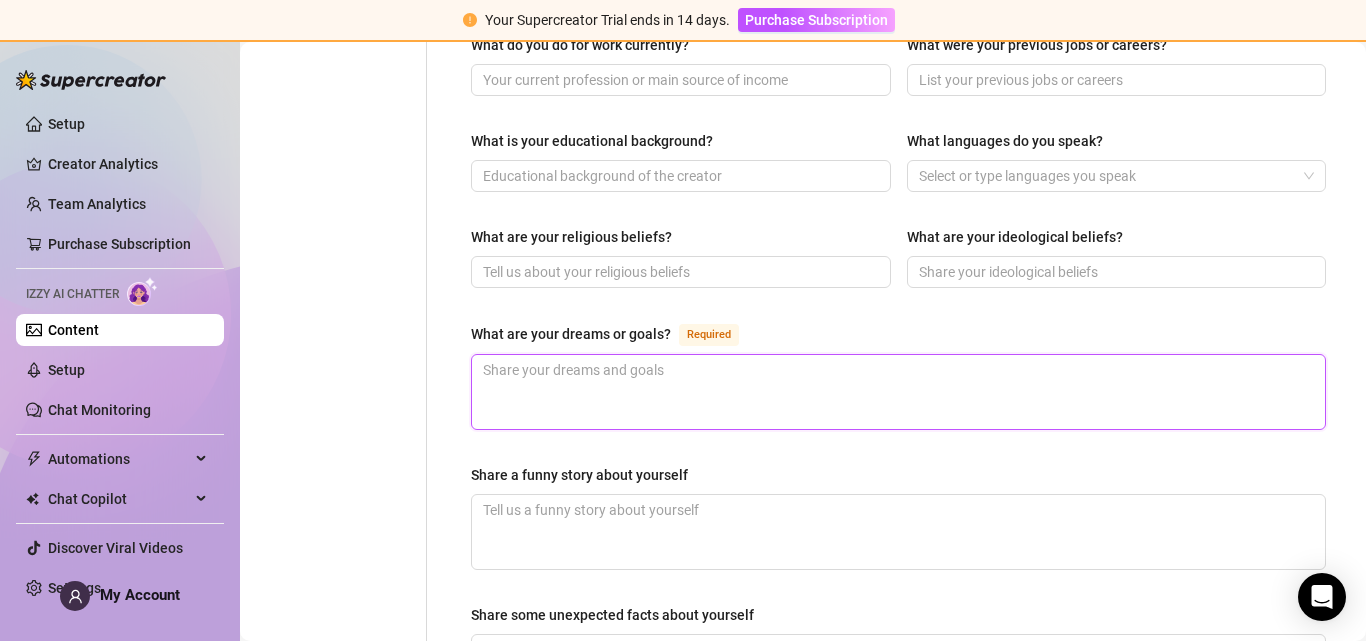 click on "What are your dreams or goals? Required" at bounding box center [898, 392] 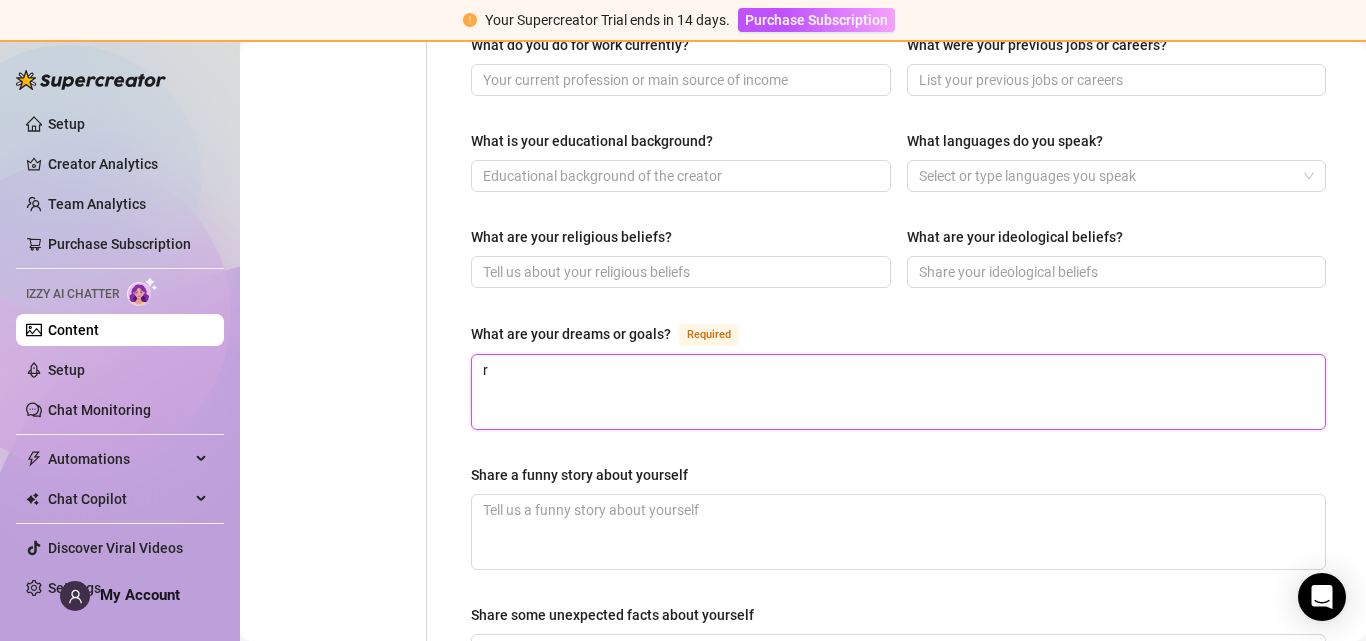 type 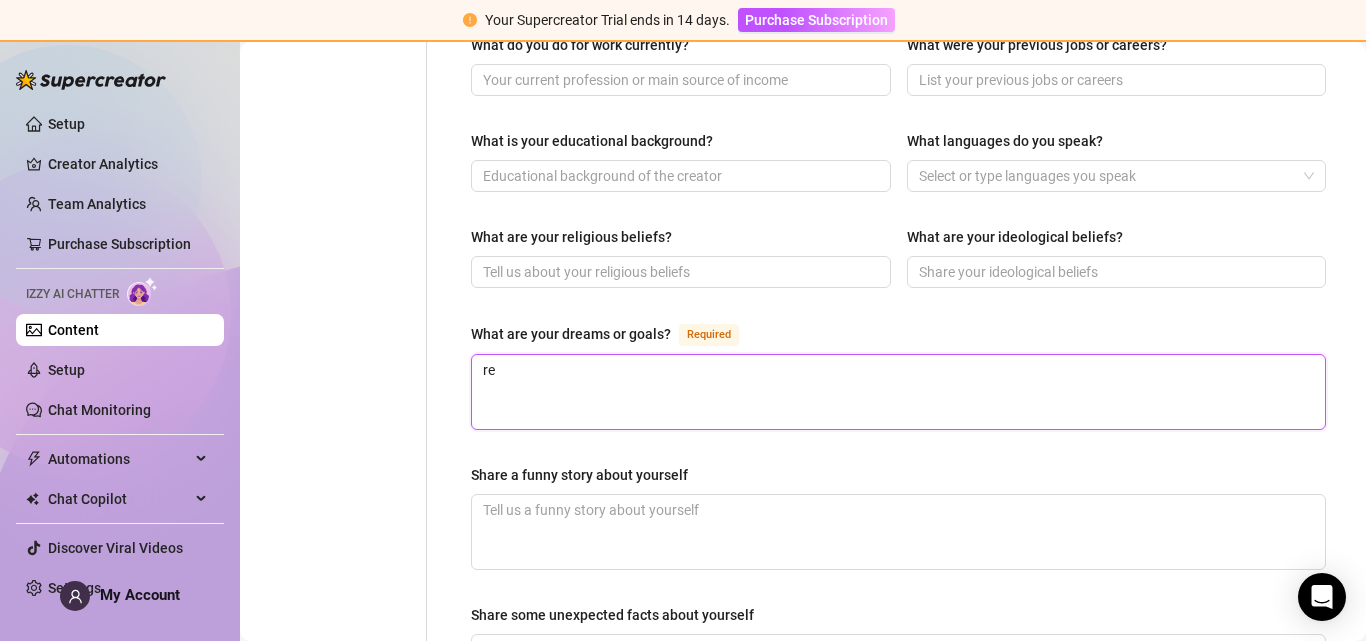 type 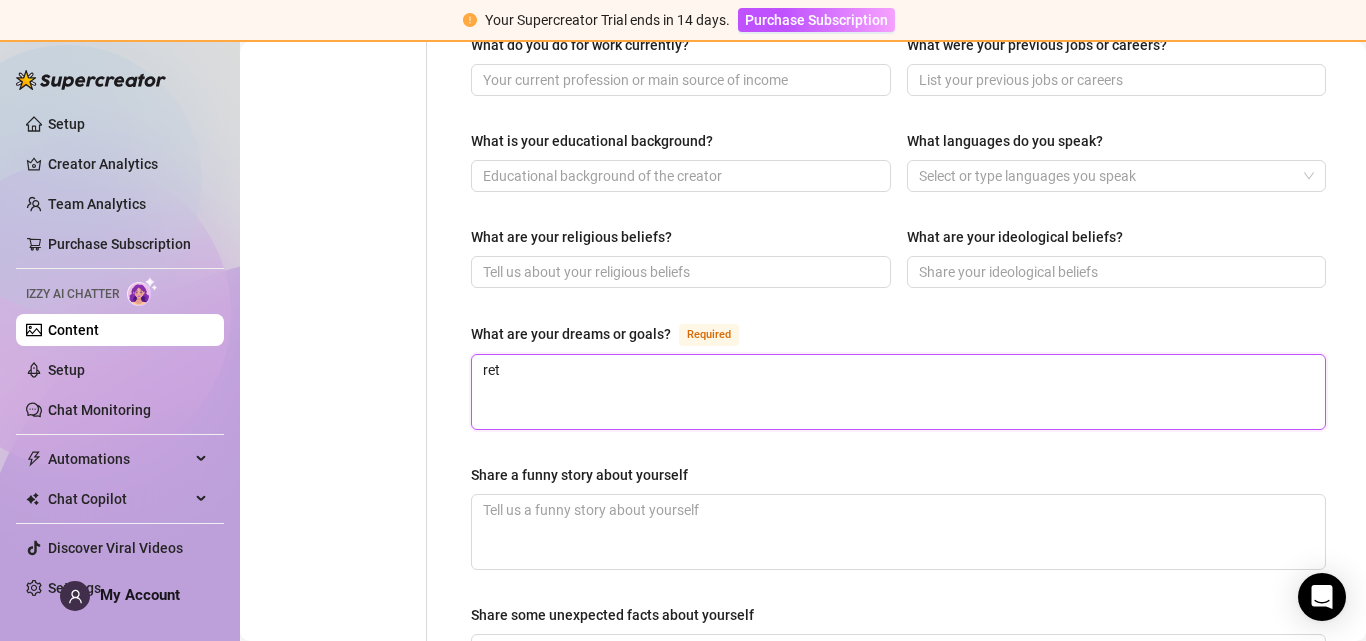 type 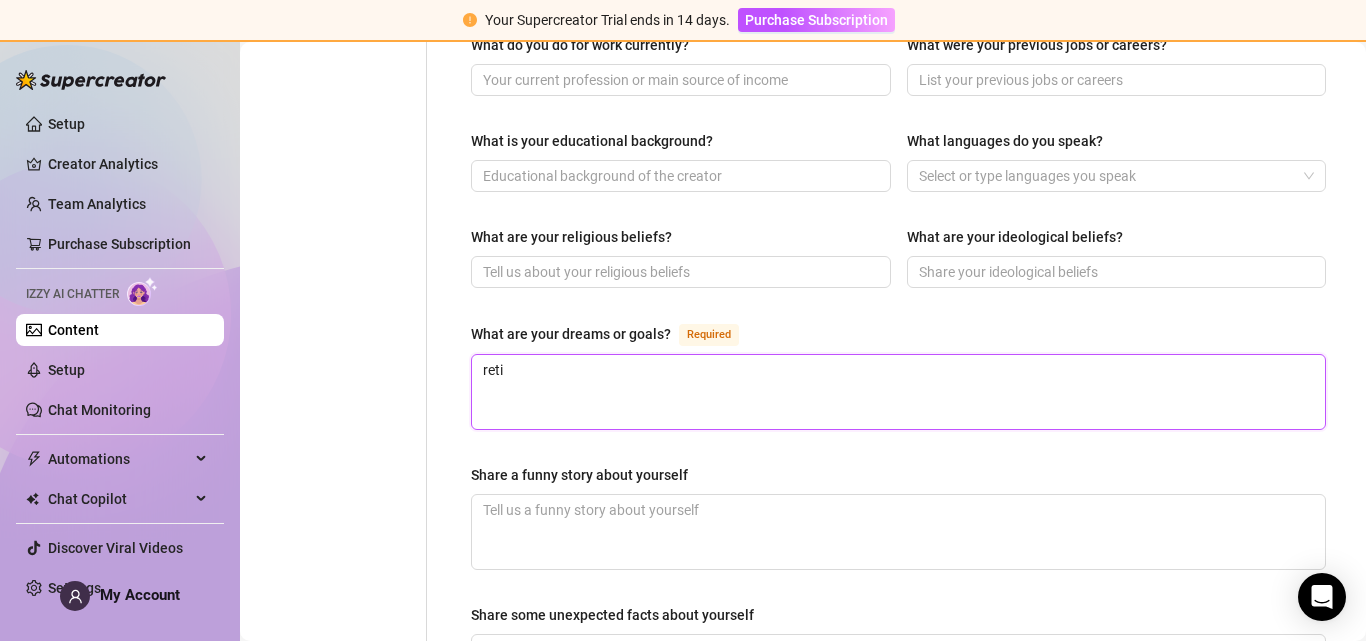 type 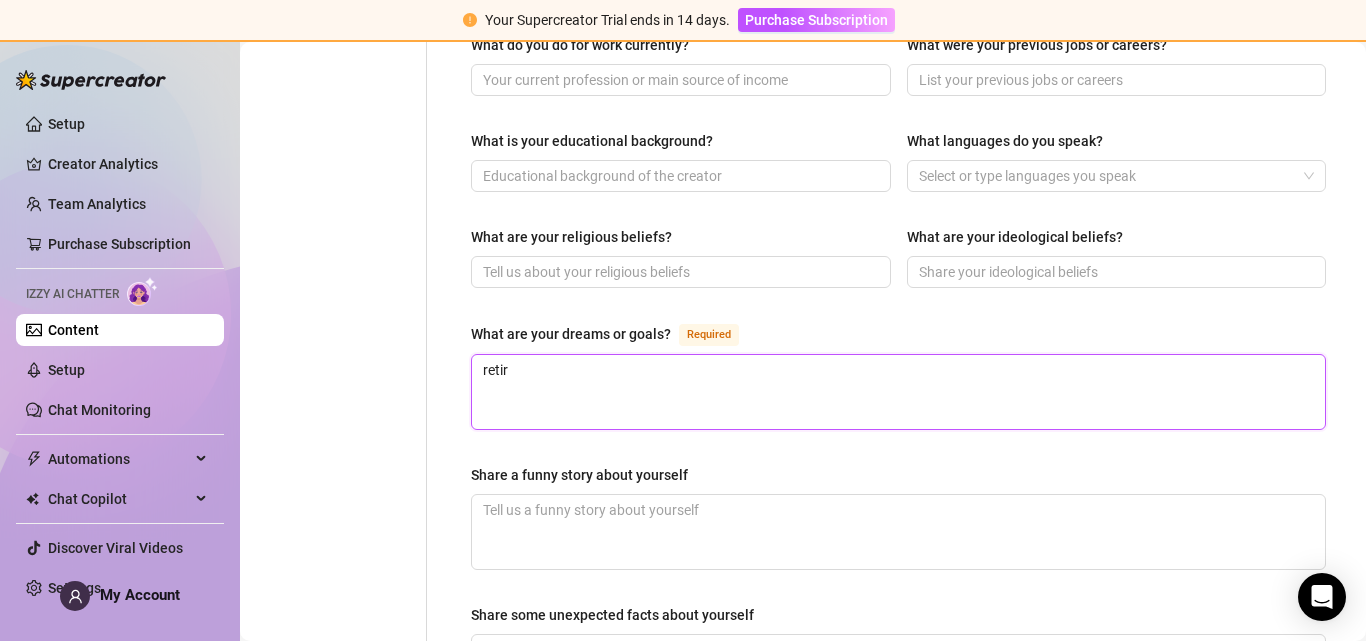 type 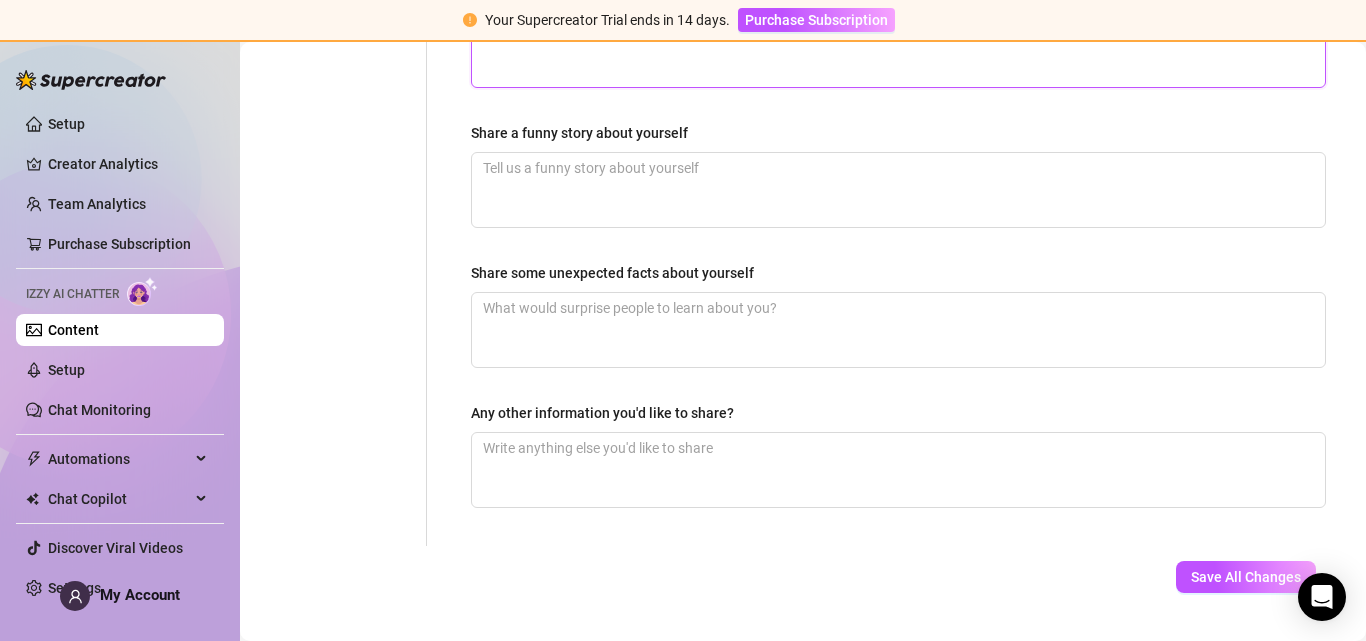 scroll, scrollTop: 1332, scrollLeft: 0, axis: vertical 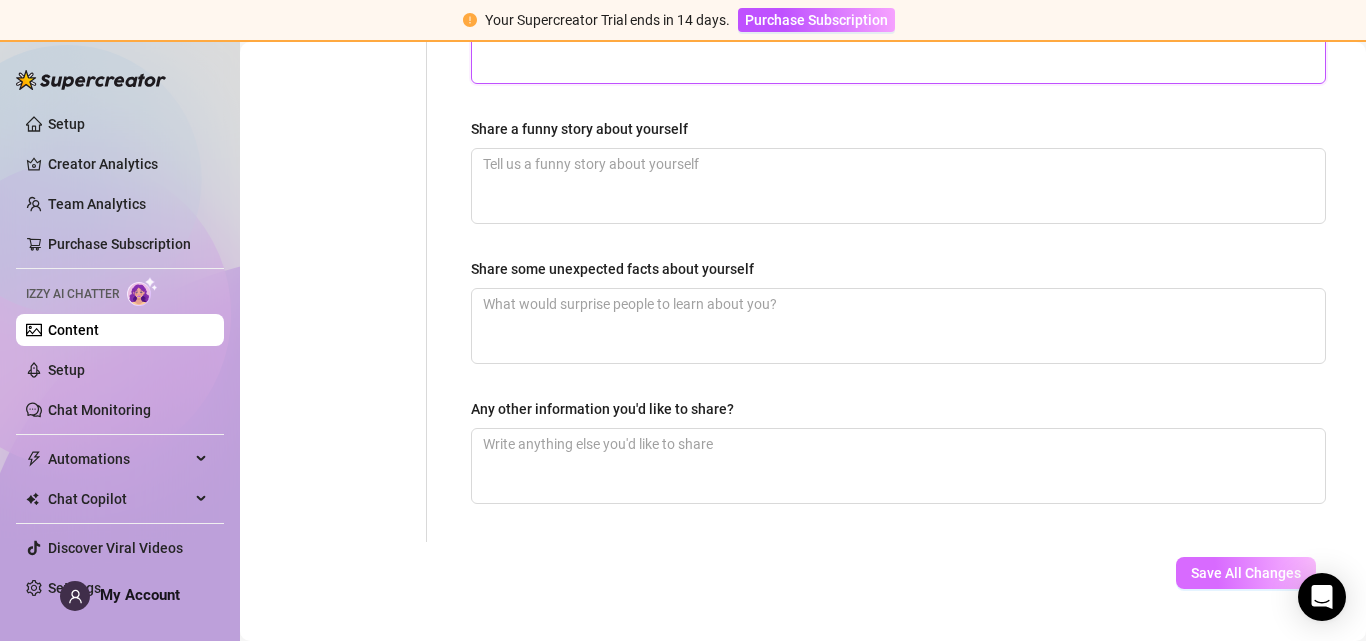 type on "retire" 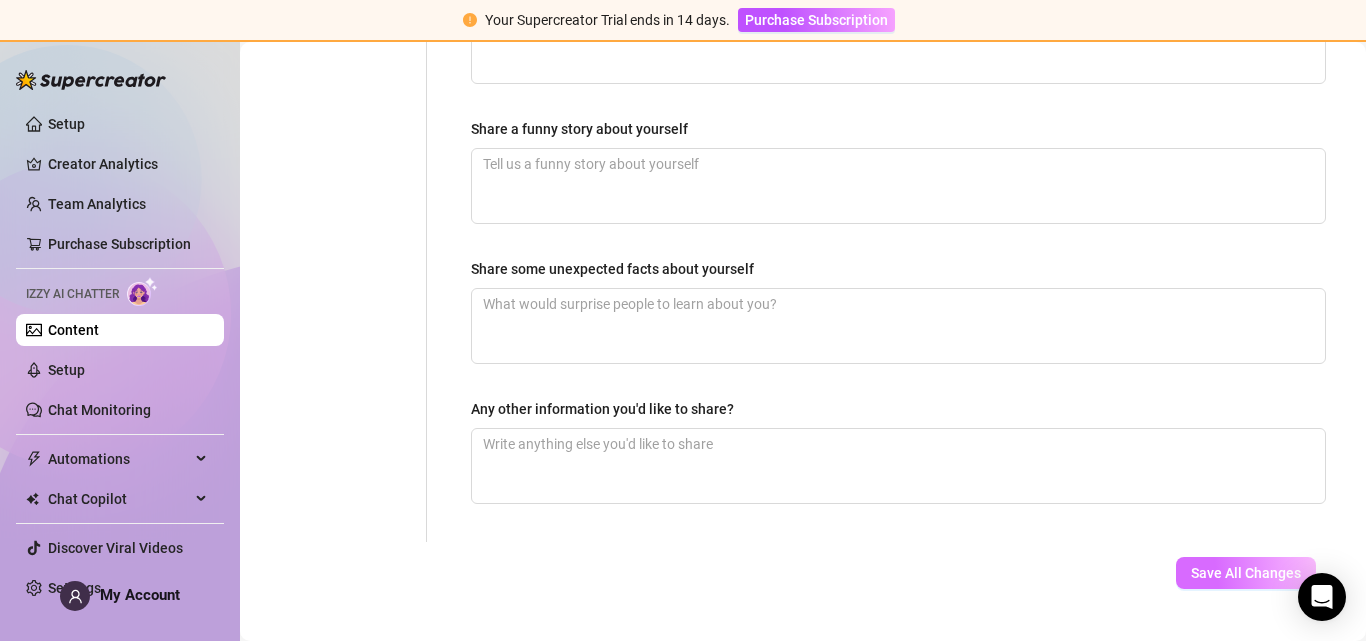 click on "Save All Changes" at bounding box center (1246, 573) 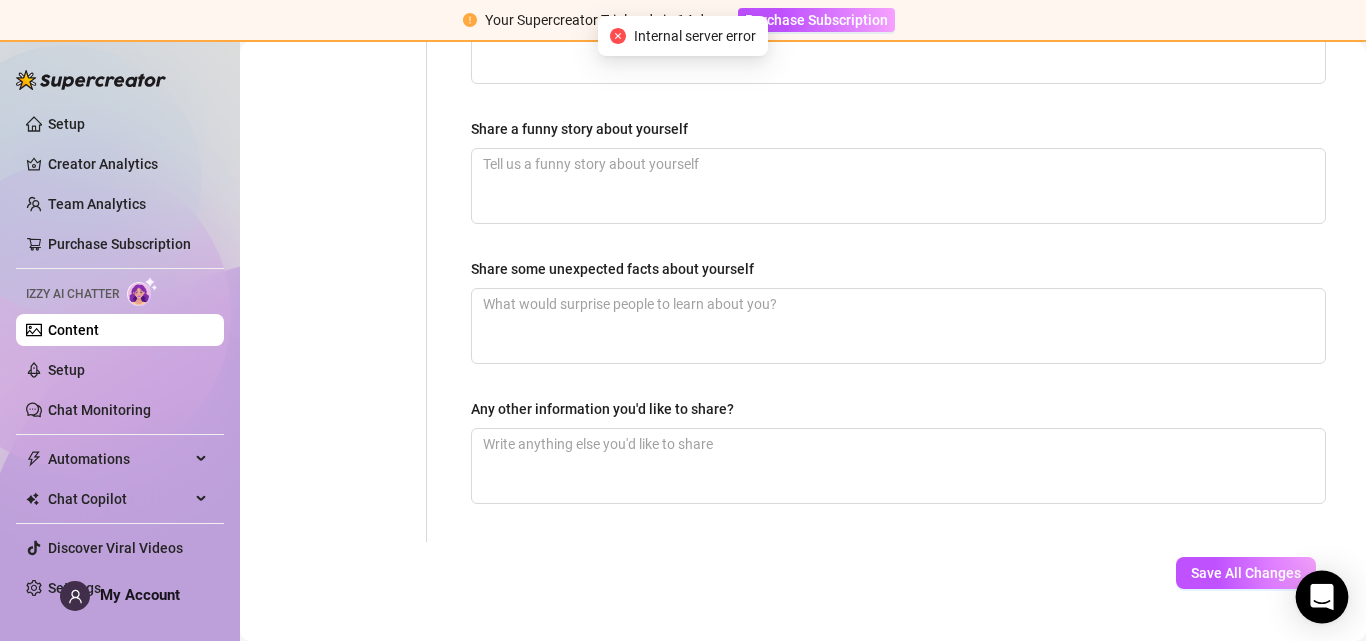 click 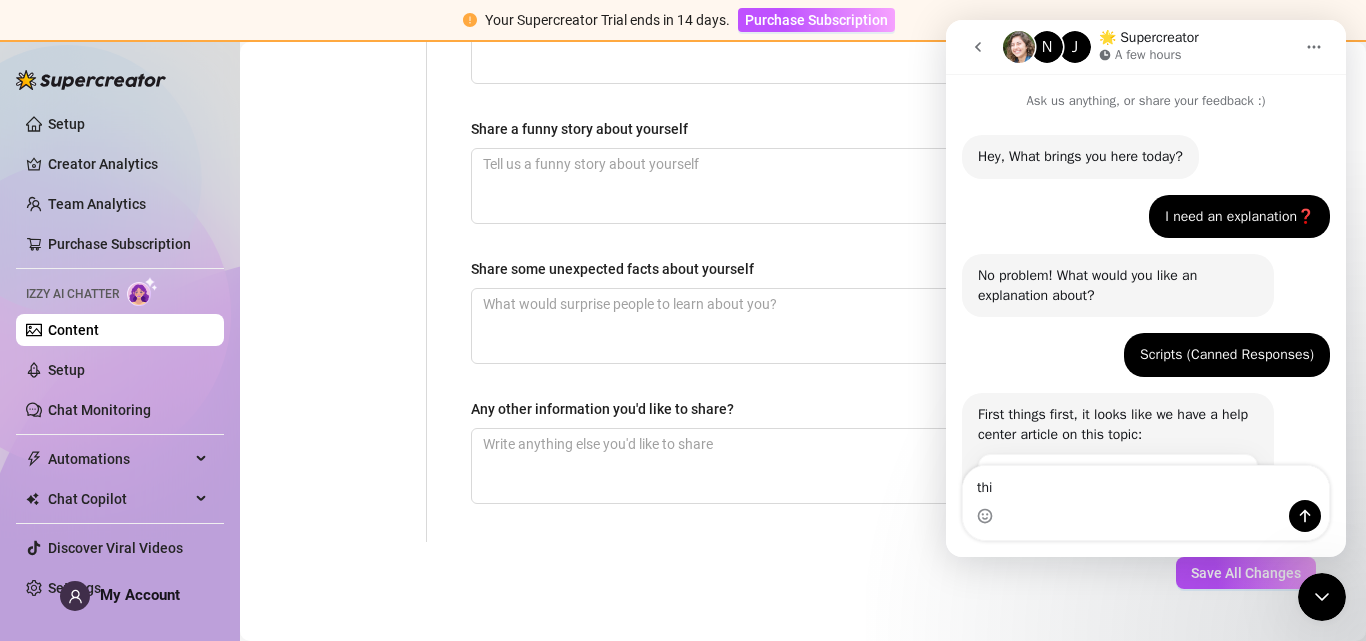 scroll, scrollTop: 0, scrollLeft: 0, axis: both 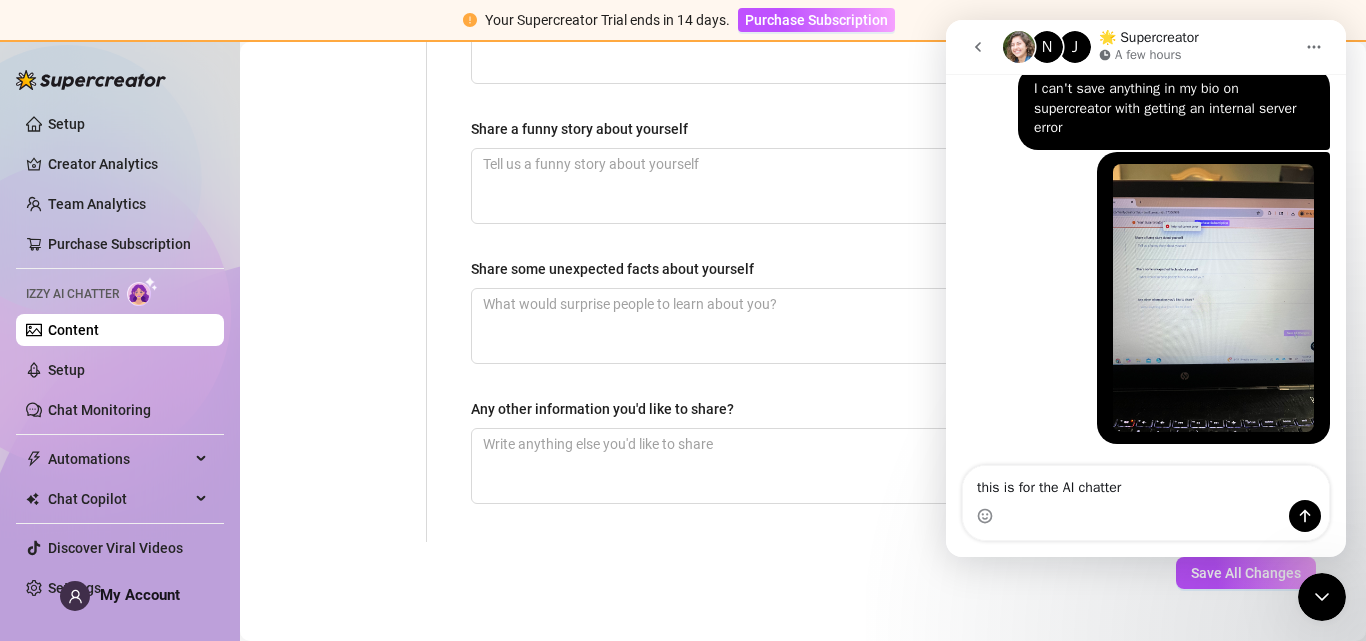 type on "this is for the AI chatter" 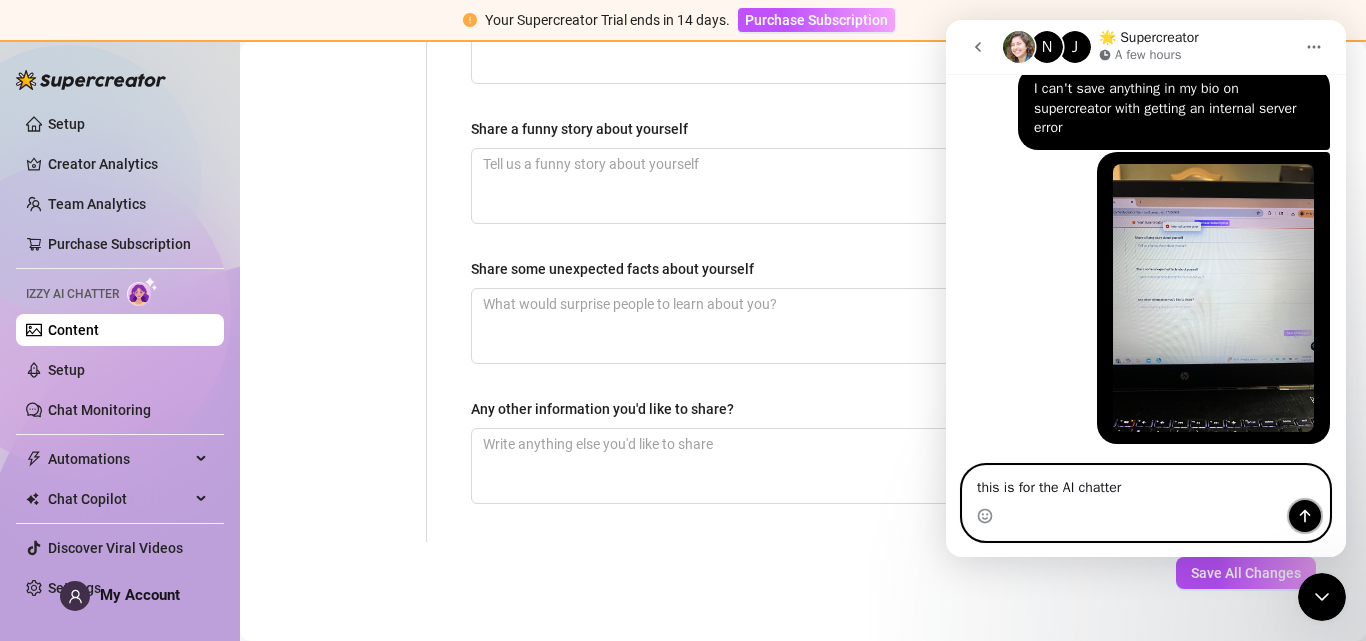 click 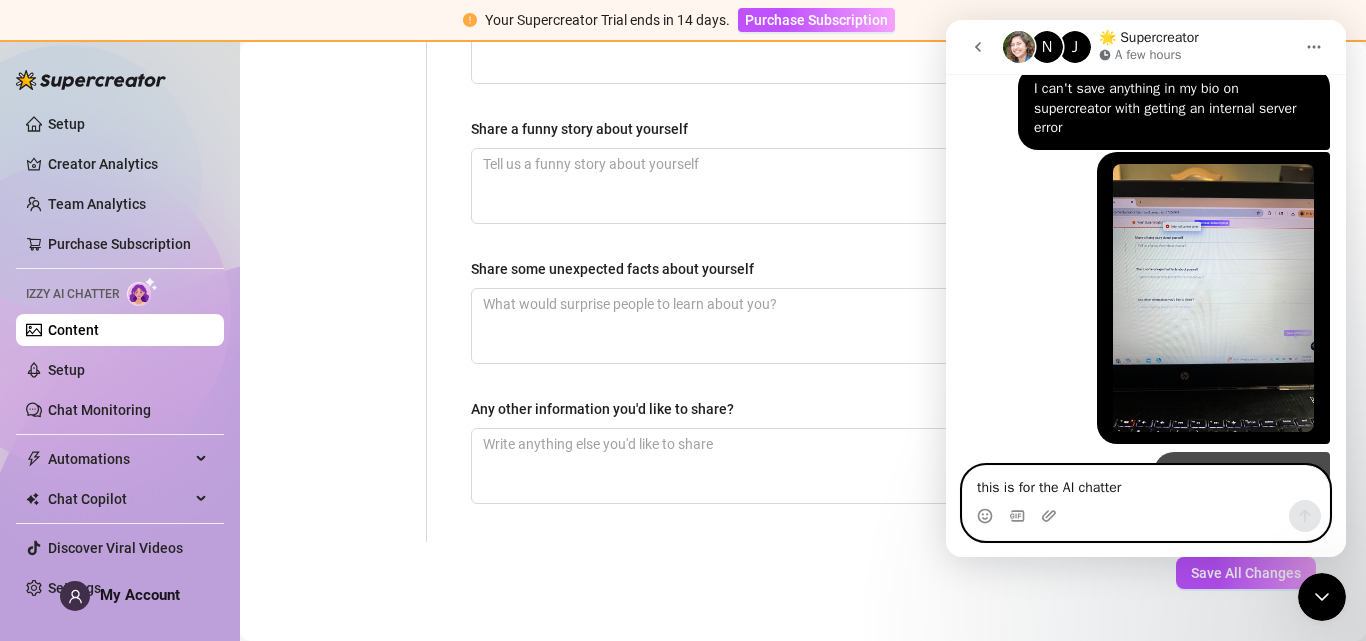 scroll, scrollTop: 1227, scrollLeft: 0, axis: vertical 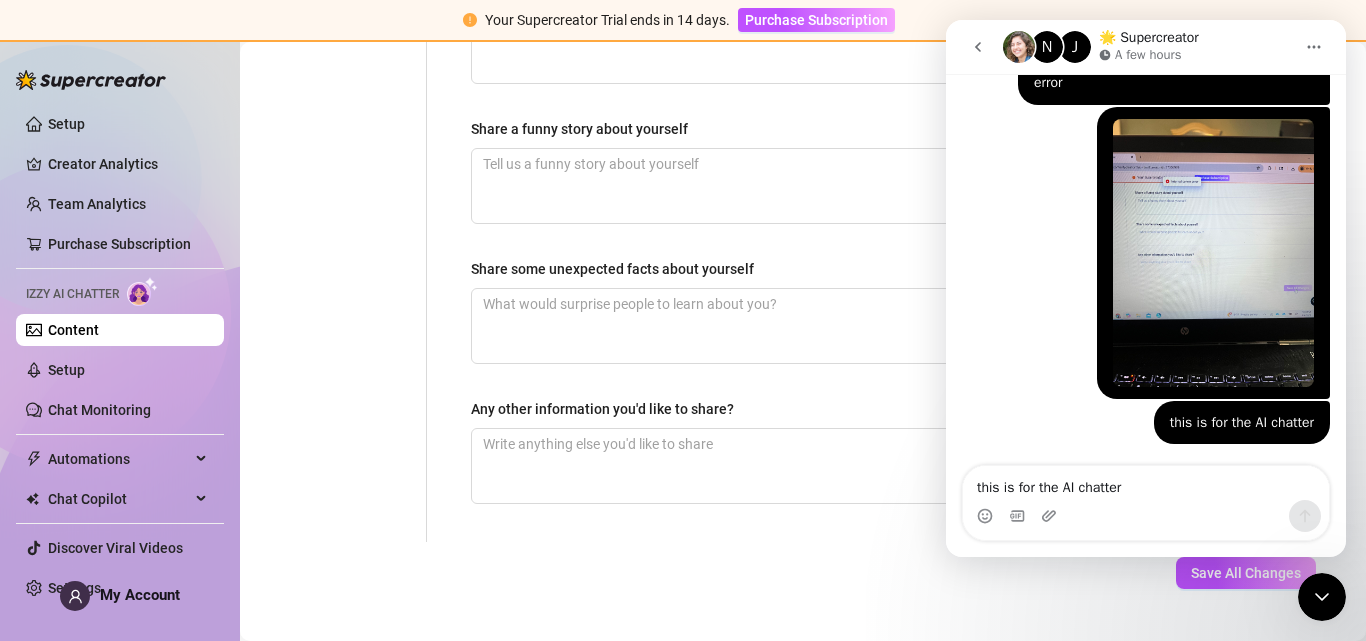click on "Personal Info Chatting Lifestyle Physique Content Intimate Details Socials Train Izzy Name Required Bri Nickname(s) Gender Required Female Male Non-Binary / Genderqueer Agender Bigender Genderfluid Other Where did you grow up? Required [STATE] on the East Coast Where is your current homebase? (City/Area of your home) Required [STATE] on the East Coast What is your timezone of your current location? If you are currently traveling, choose your current location Required United States of America  ( Eastern Time ) Are you currently traveling? If so, where are you right now? what are you doing there? Birth Date Required [MONTH] [DAY], [YEAR] Zodiac Sign Sexual Orientation Required Straight Relationship Status Required Single Do you have any siblings? How many? Do you have any children? How many? Do you have any pets? What do you do for work currently? What were your previous jobs or careers? What is your educational background? What languages do you speak?   Select or type languages you speak What are your religious beliefs?" at bounding box center [803, -238] 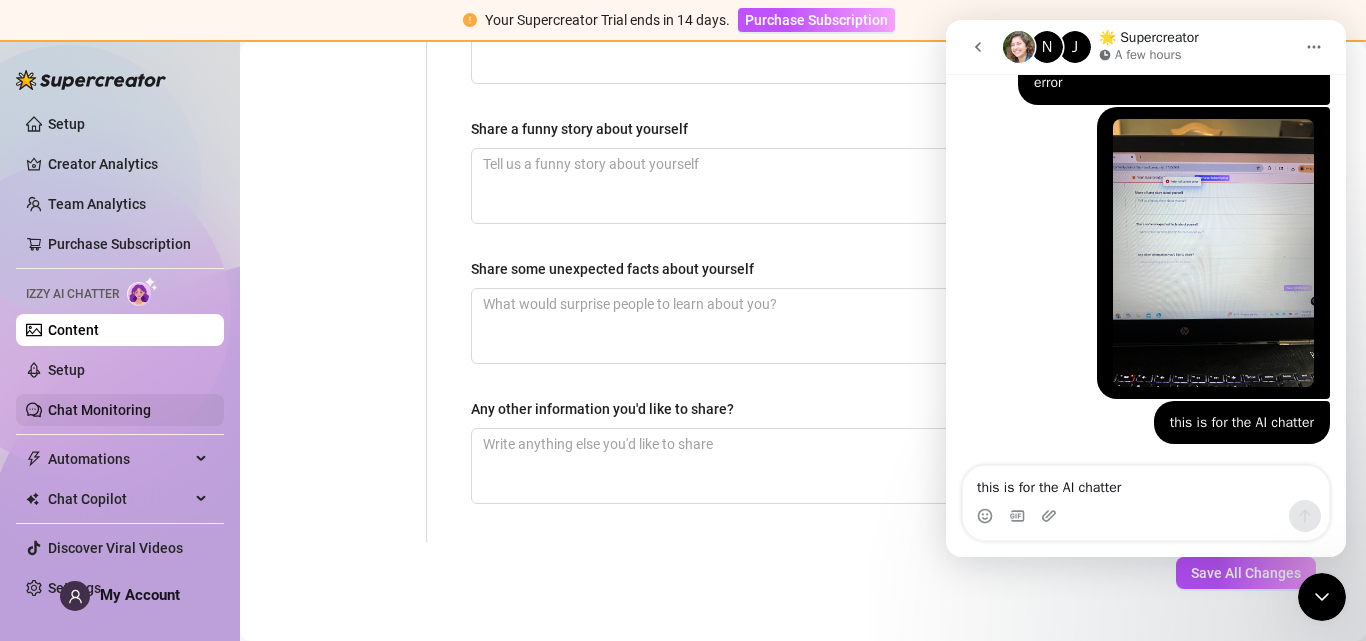 click on "Chat Monitoring" at bounding box center [99, 410] 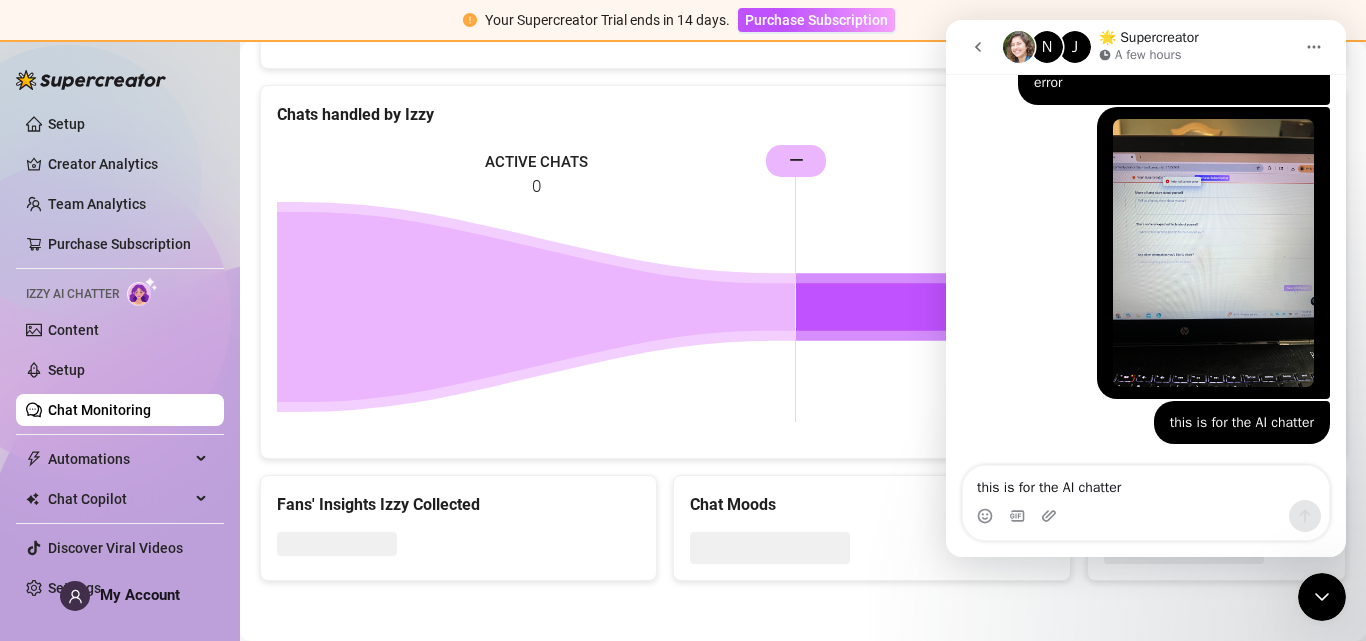 scroll, scrollTop: 1200, scrollLeft: 0, axis: vertical 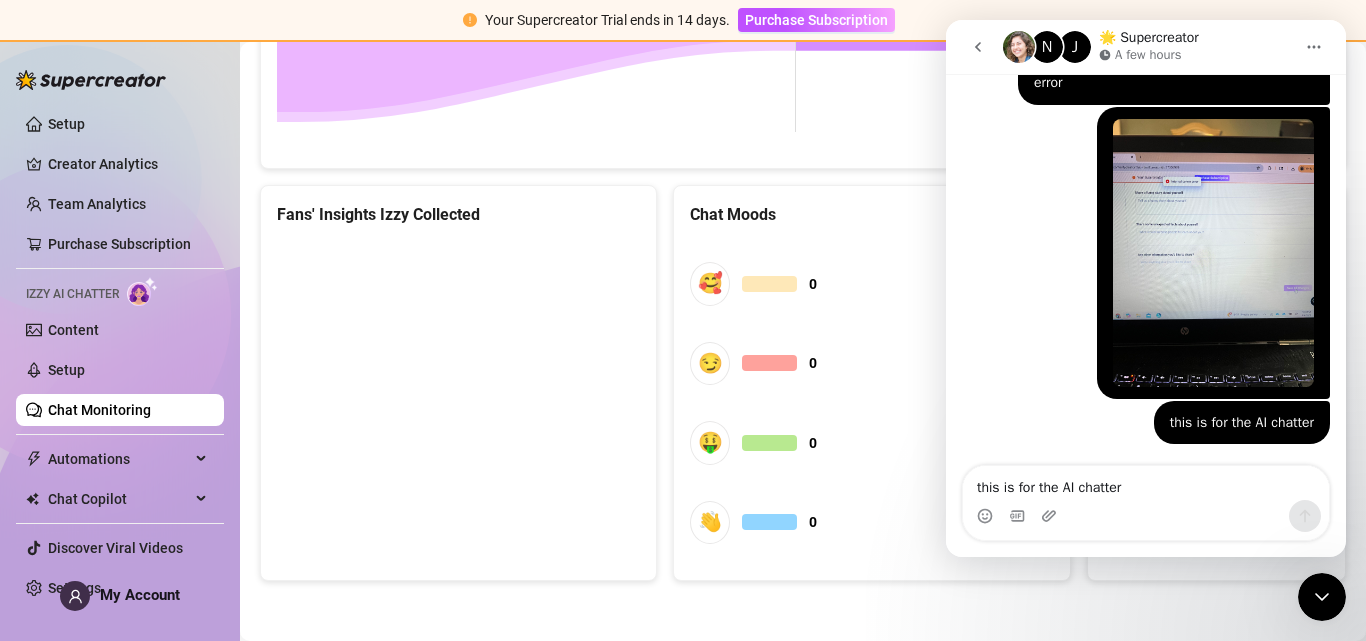click 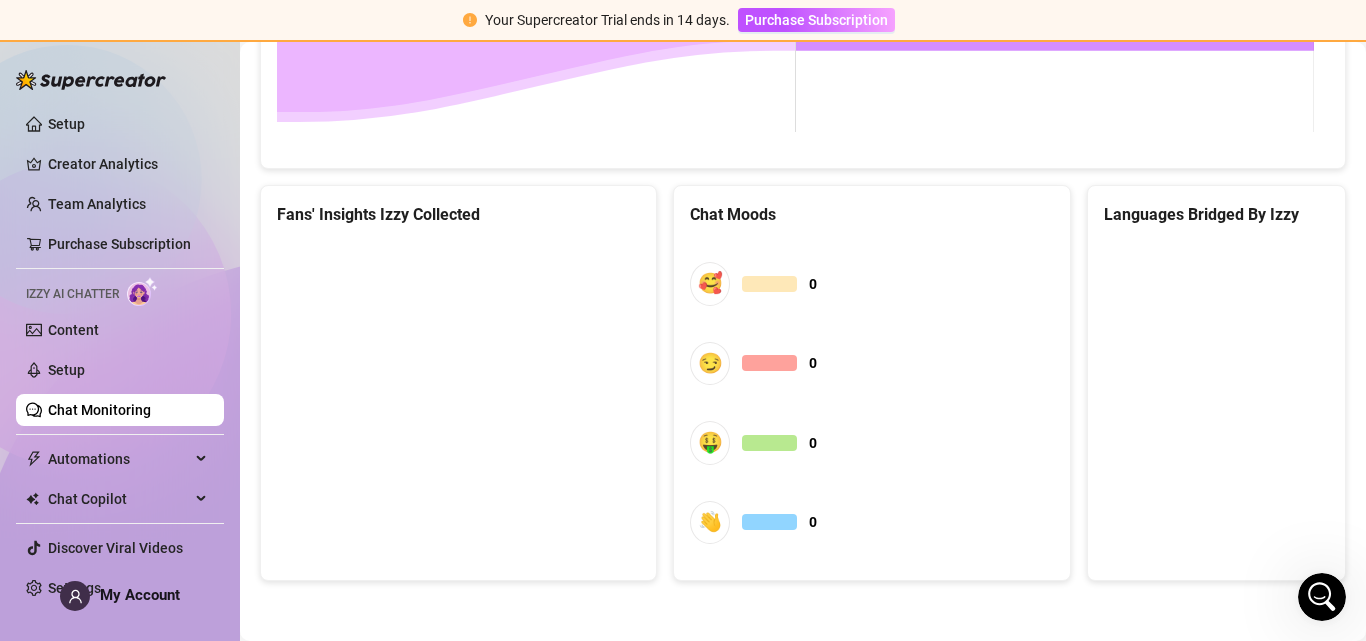 scroll, scrollTop: 0, scrollLeft: 0, axis: both 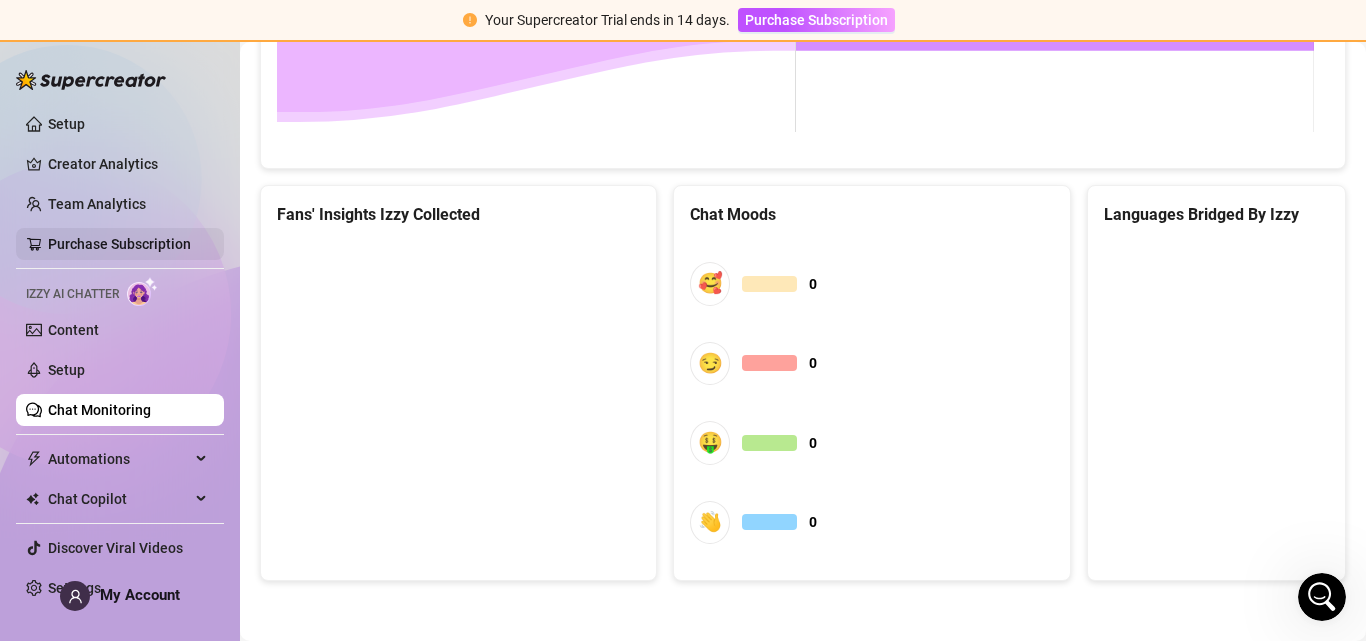 click on "Purchase Subscription" at bounding box center (119, 244) 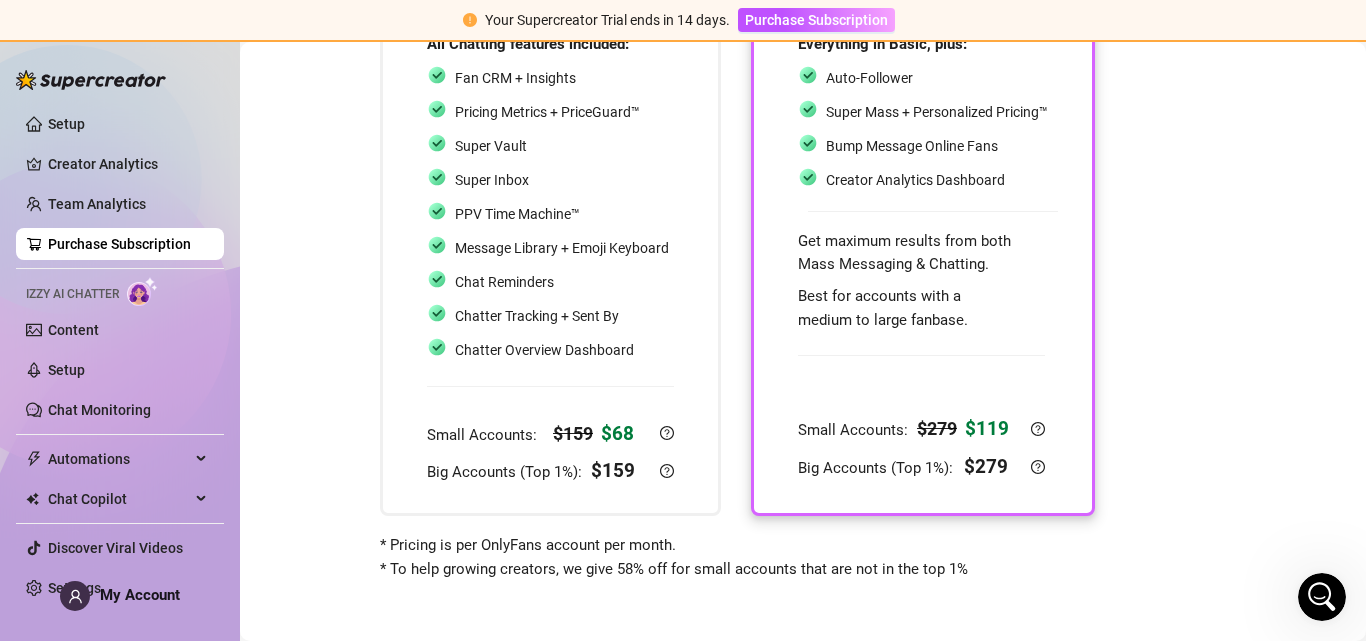 scroll, scrollTop: 238, scrollLeft: 0, axis: vertical 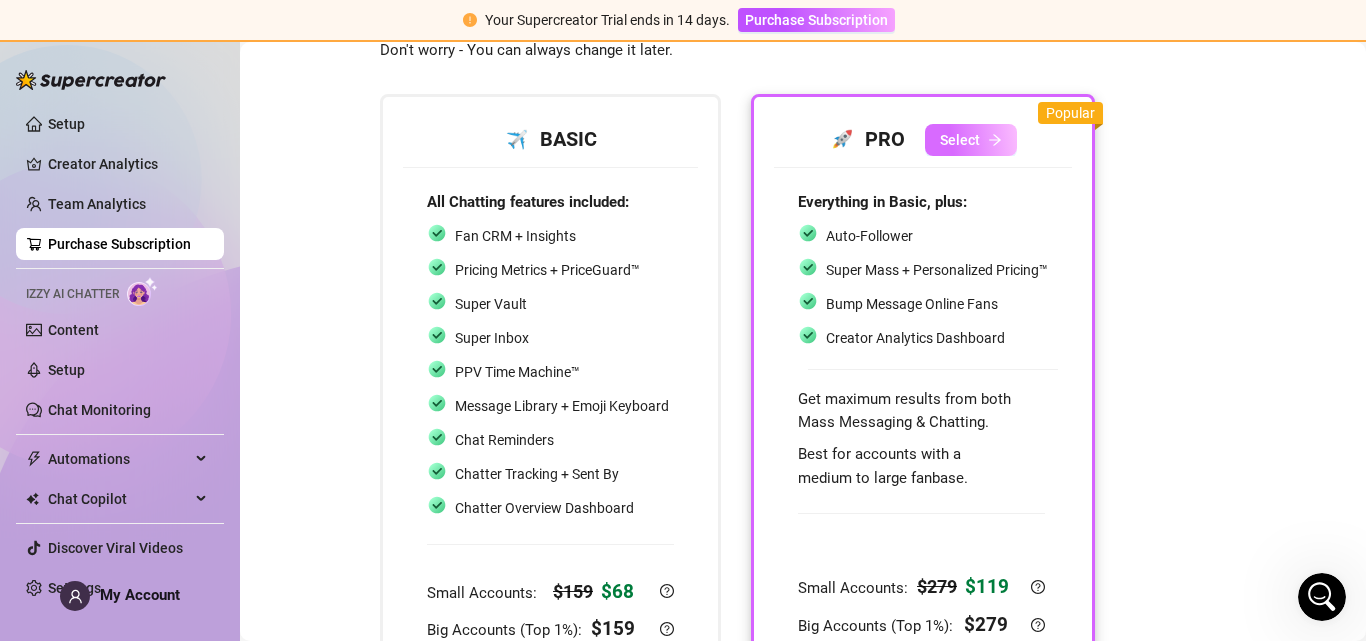 click on "Select" at bounding box center (960, 140) 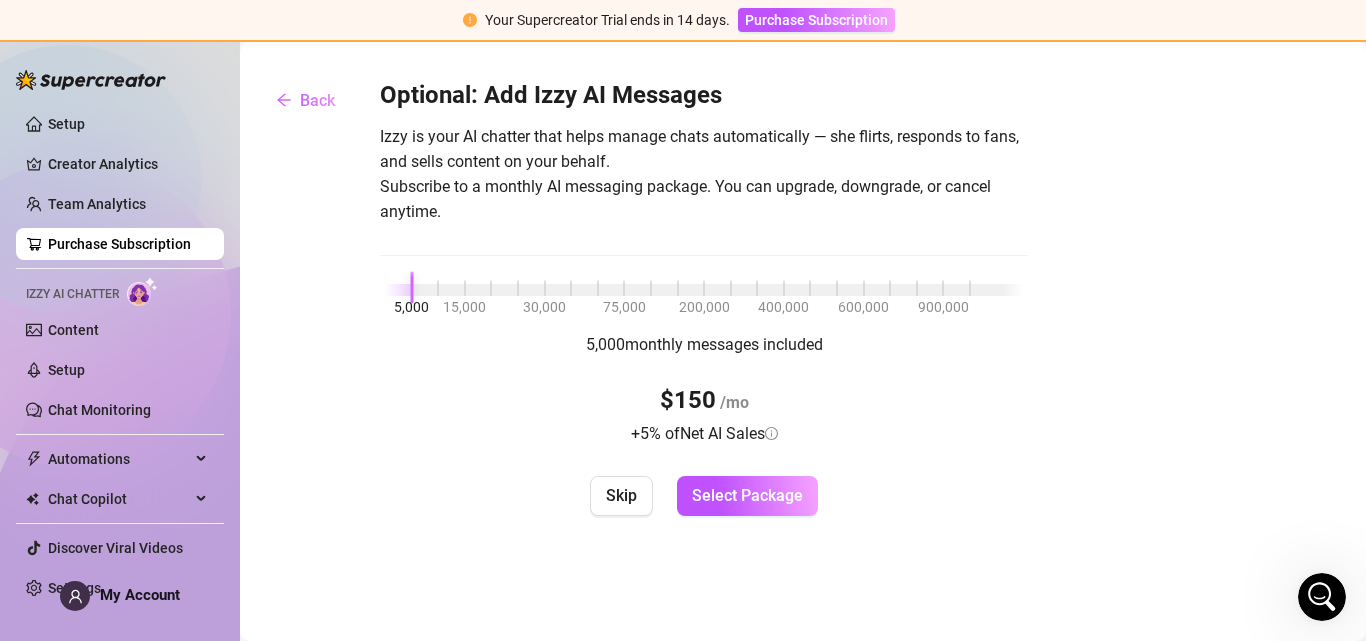 scroll, scrollTop: 0, scrollLeft: 0, axis: both 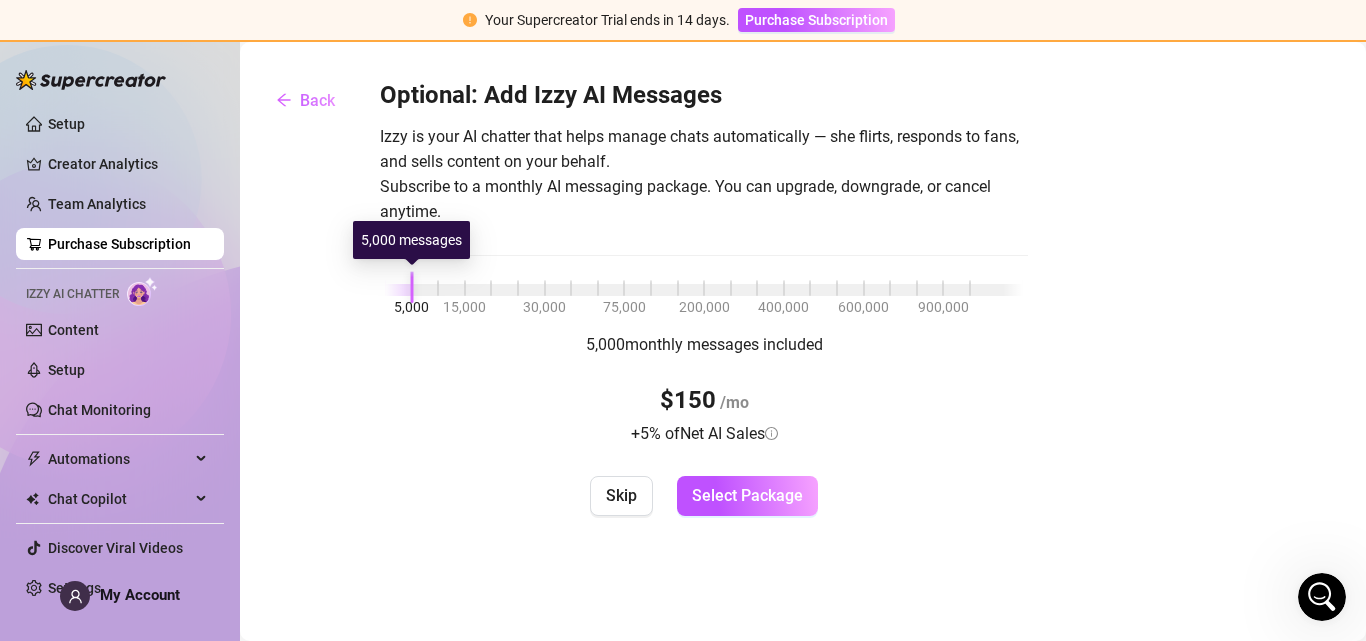 drag, startPoint x: 412, startPoint y: 284, endPoint x: 413, endPoint y: 299, distance: 15.033297 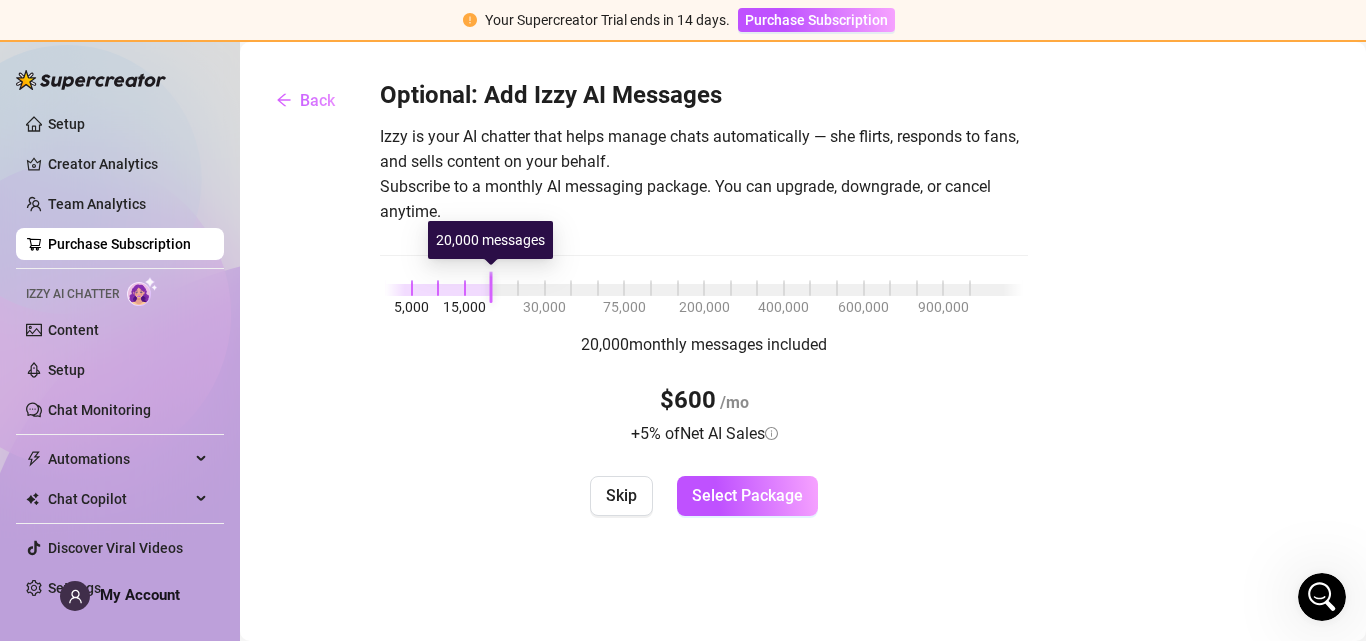 drag, startPoint x: 411, startPoint y: 292, endPoint x: 481, endPoint y: 304, distance: 71.021126 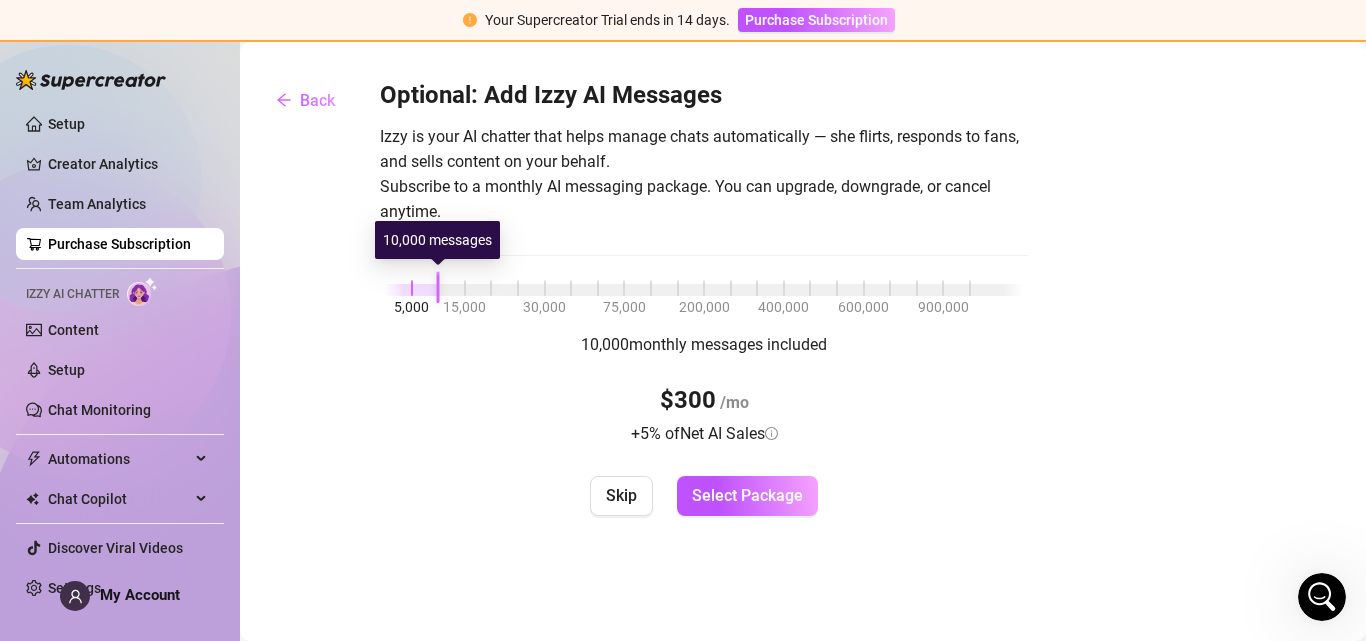 drag, startPoint x: 493, startPoint y: 286, endPoint x: 436, endPoint y: 284, distance: 57.035076 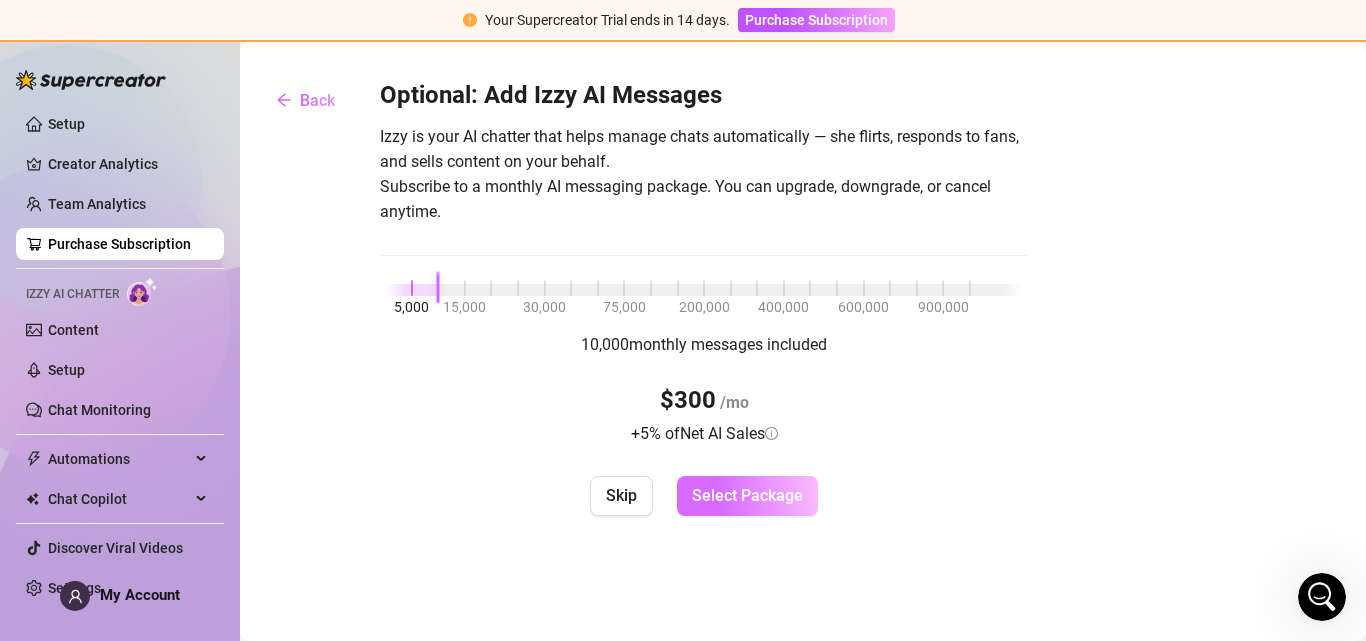 click on "Select Package" at bounding box center [747, 496] 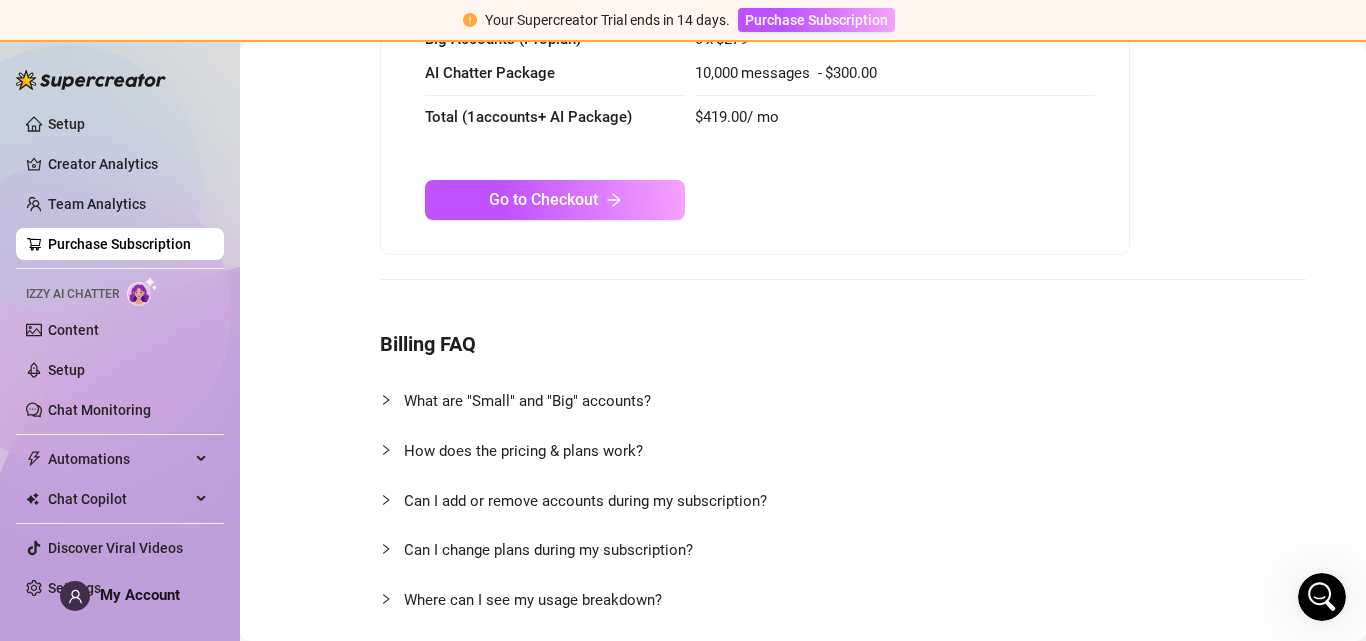 scroll, scrollTop: 241, scrollLeft: 0, axis: vertical 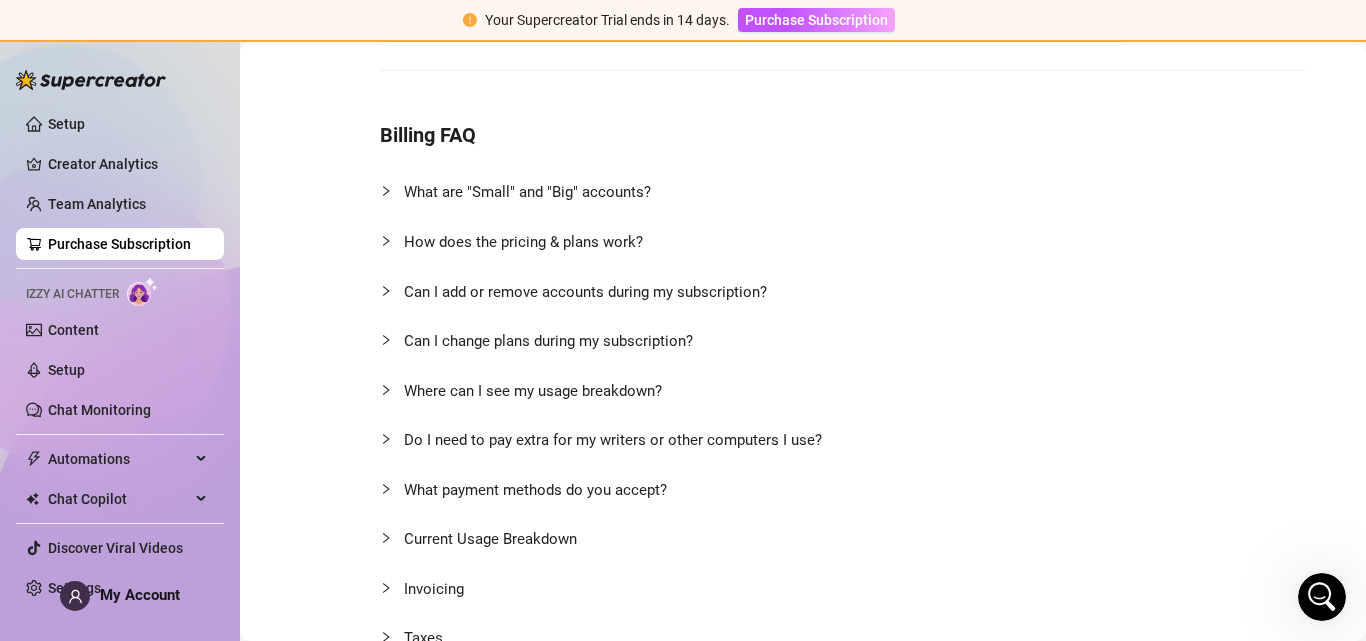 click on "Where can I see my usage breakdown?" at bounding box center [533, 391] 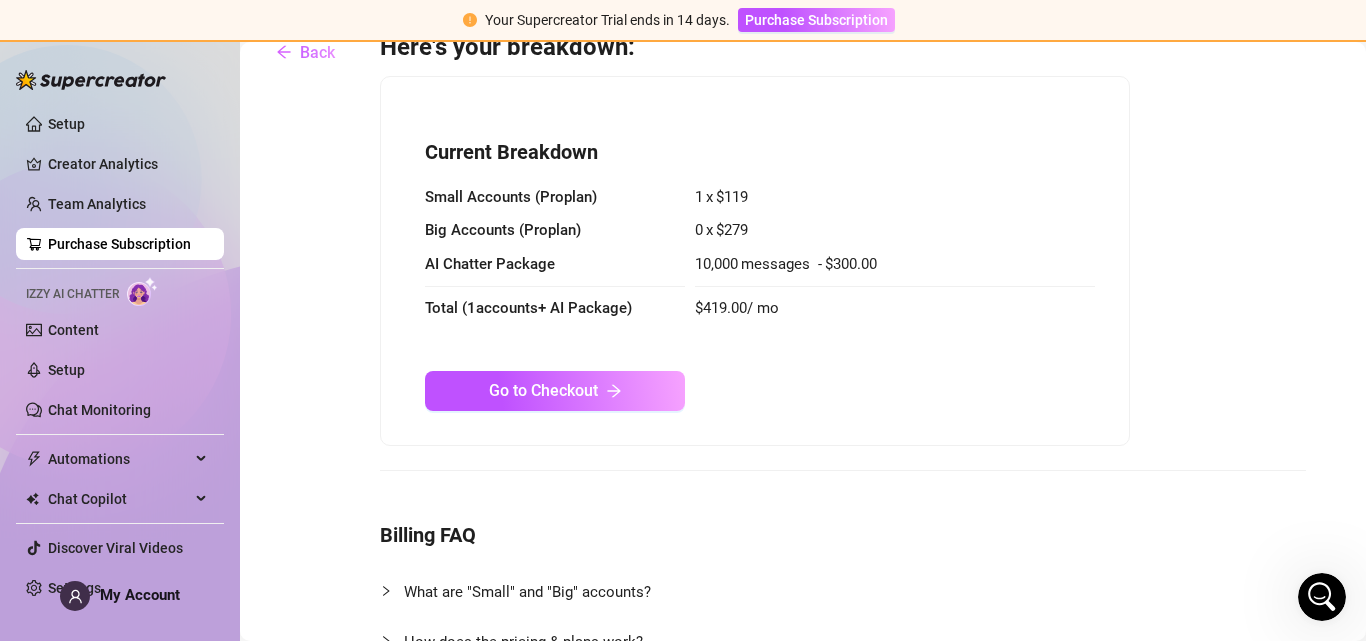 scroll, scrollTop: 0, scrollLeft: 0, axis: both 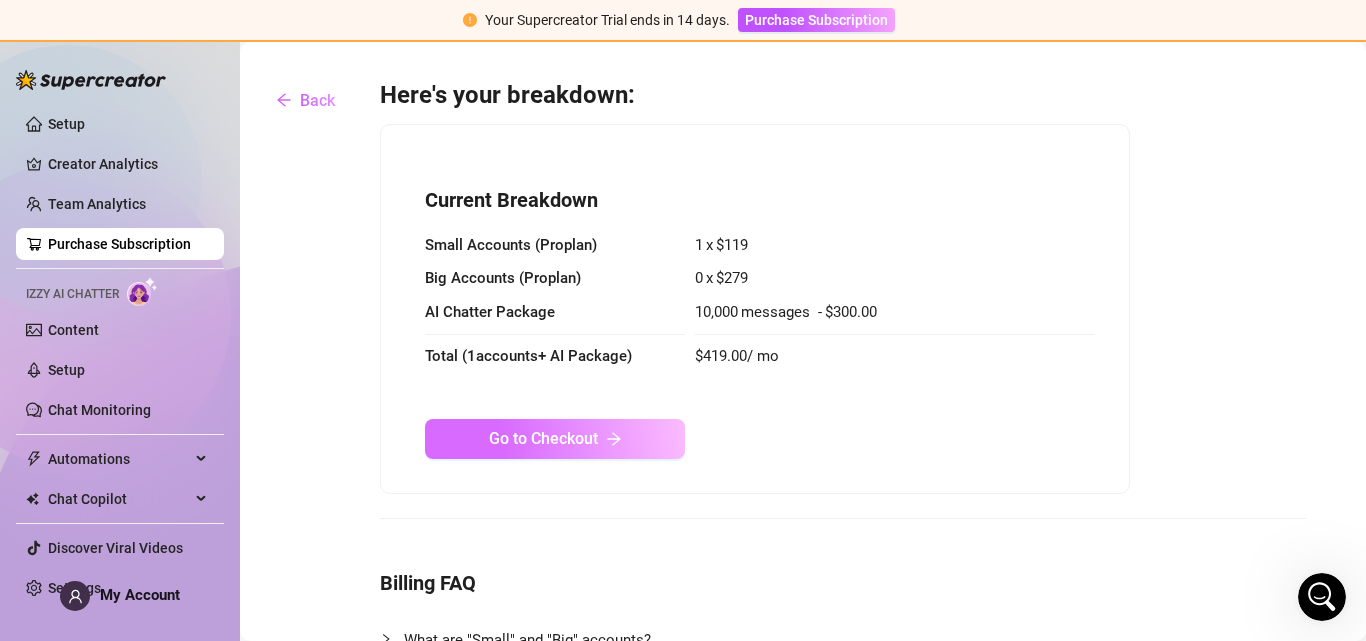 click on "Go to Checkout" at bounding box center [543, 438] 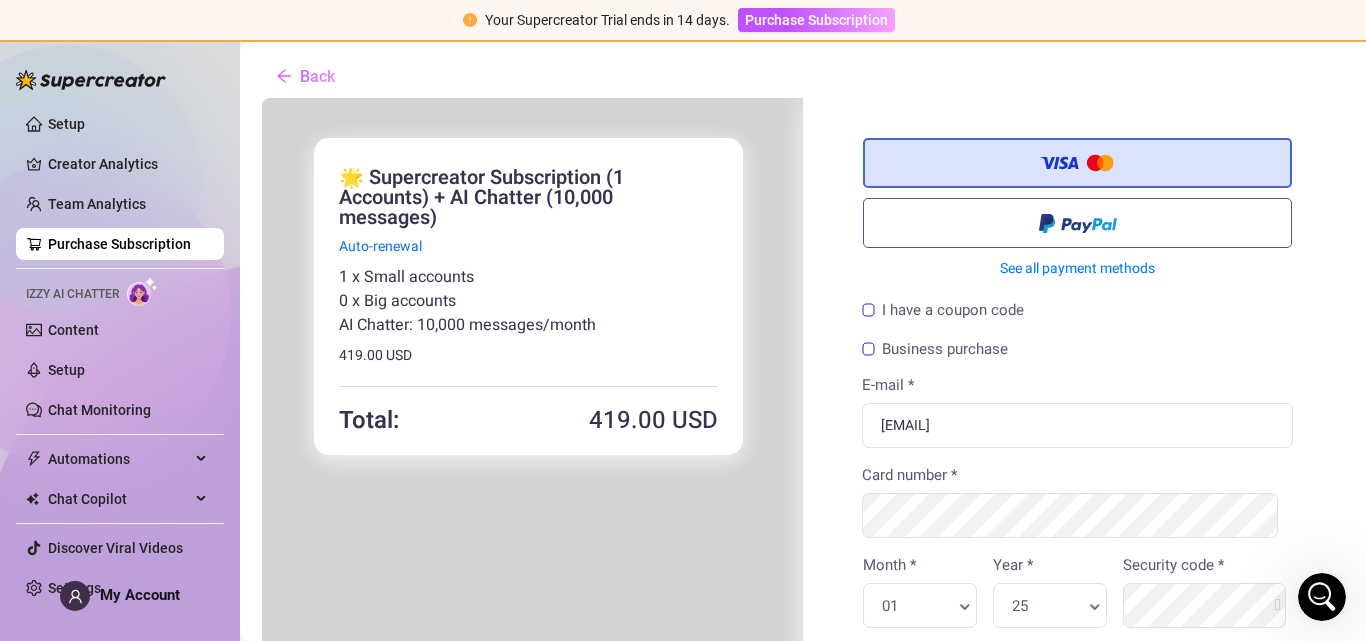 scroll, scrollTop: 0, scrollLeft: 0, axis: both 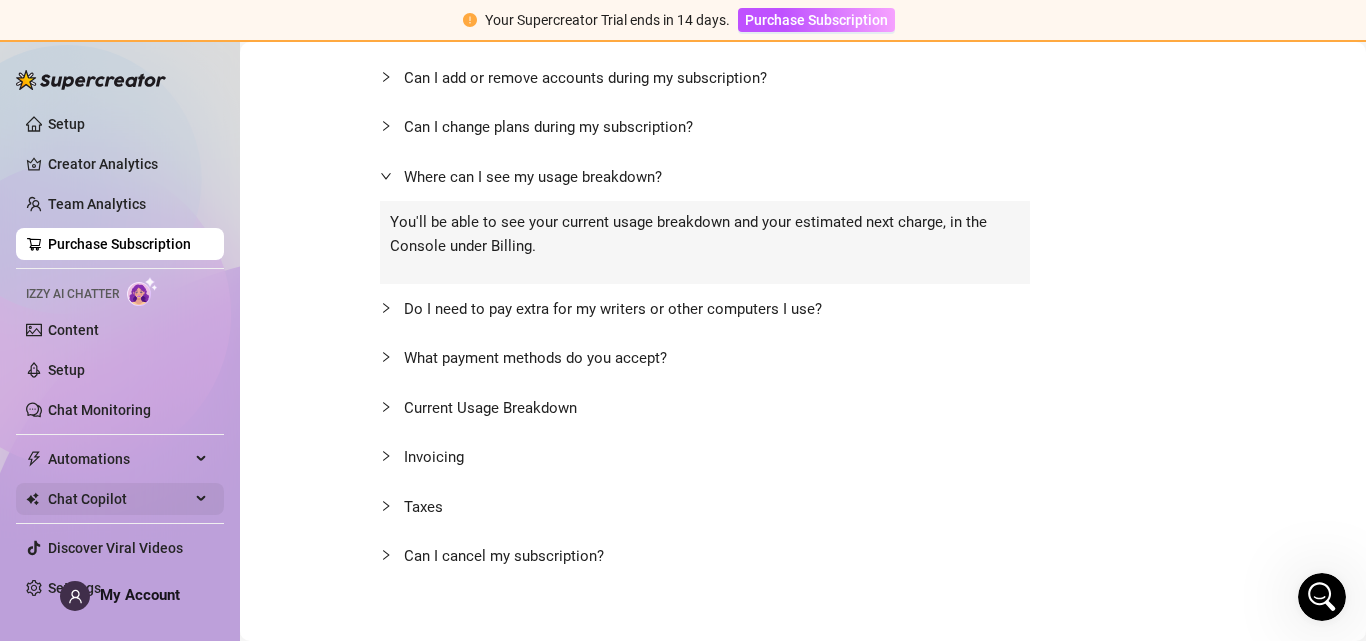 click on "Chat Copilot" at bounding box center (119, 499) 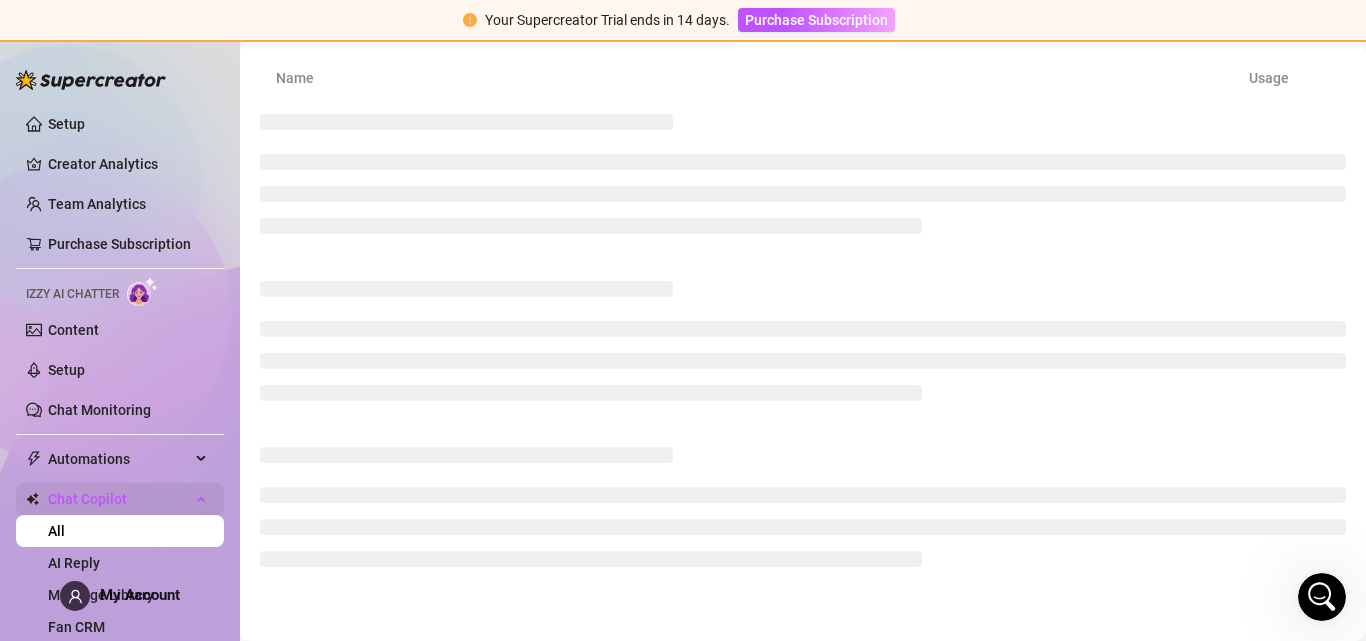 scroll, scrollTop: 98, scrollLeft: 0, axis: vertical 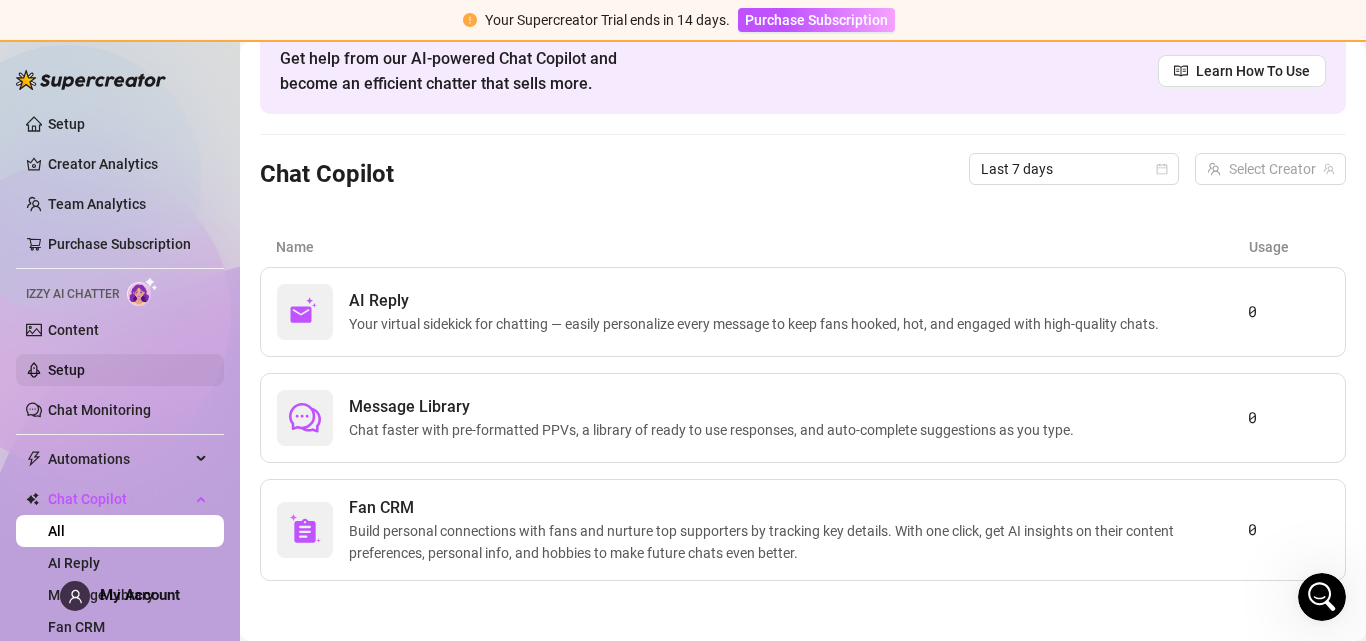 click on "Setup" at bounding box center (66, 370) 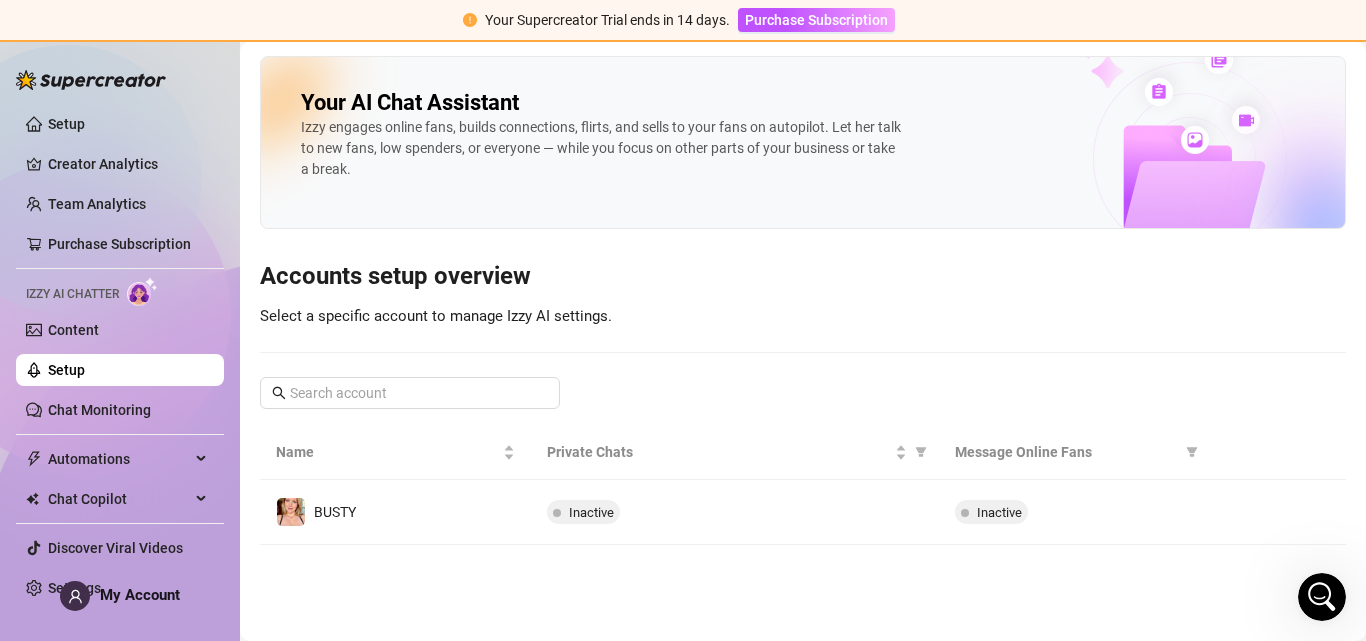 scroll, scrollTop: 0, scrollLeft: 0, axis: both 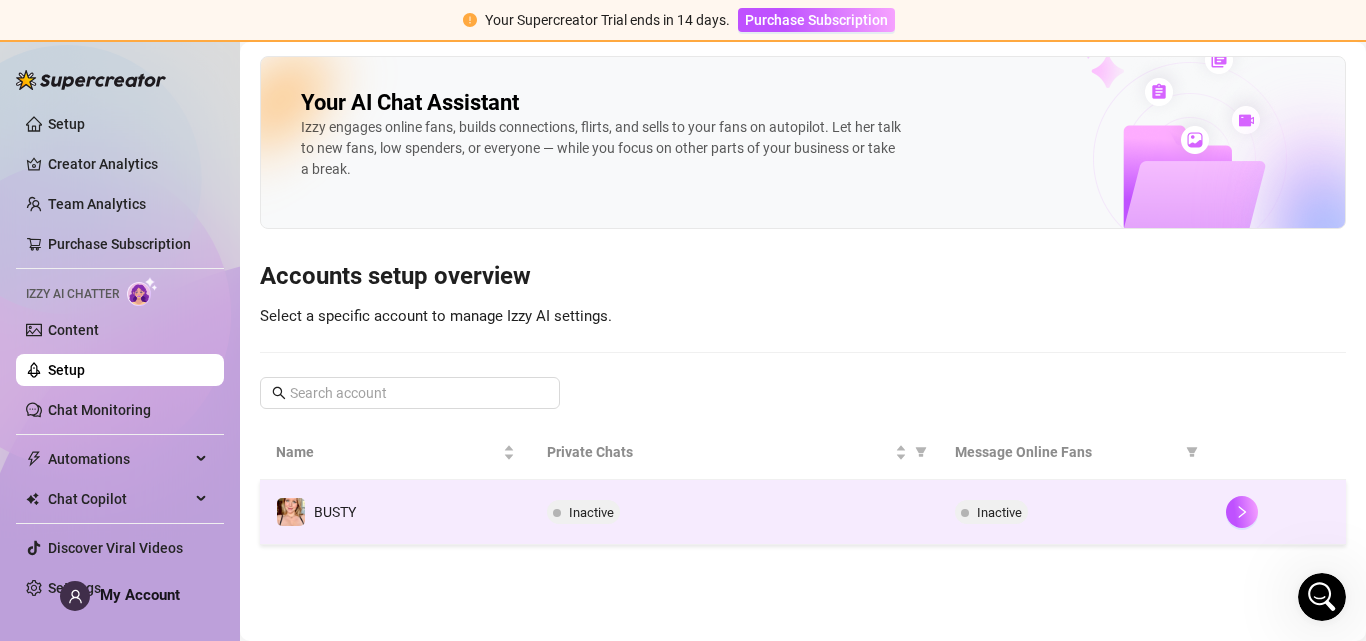 click on "BUSTY" at bounding box center [395, 512] 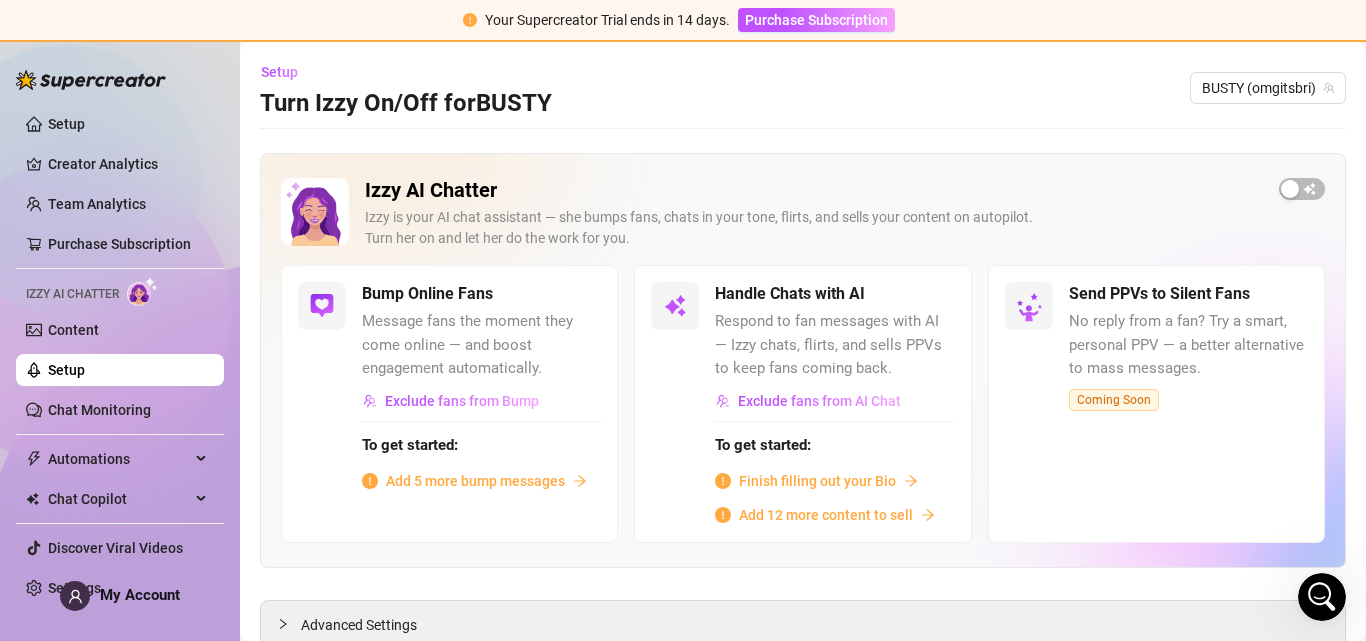 scroll, scrollTop: 1587, scrollLeft: 0, axis: vertical 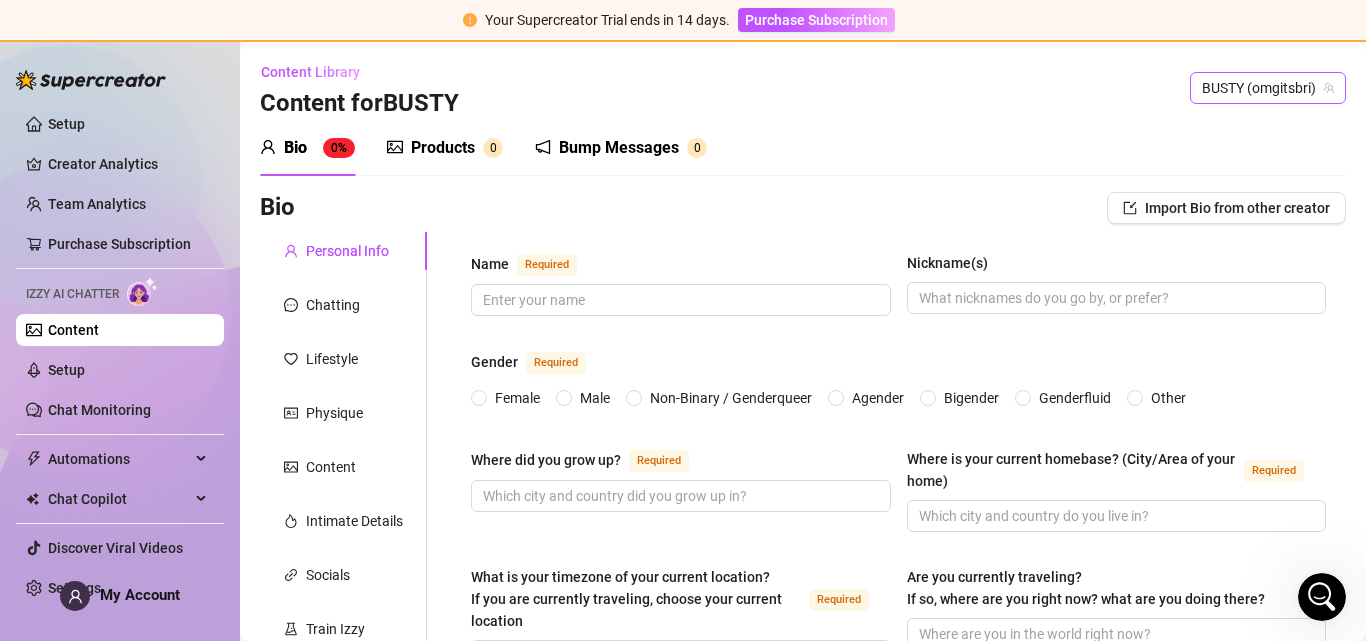 click on "BUSTY (omgitsbri)" at bounding box center (1268, 88) 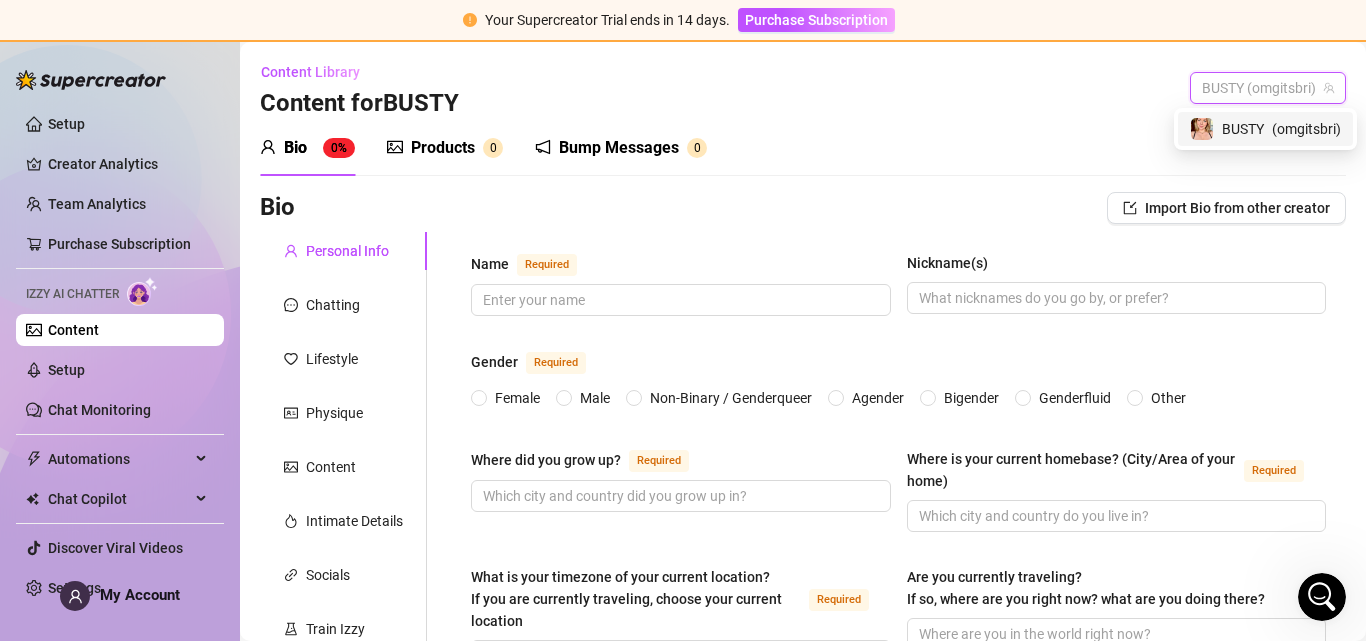 click on "BUSTY" at bounding box center (1243, 129) 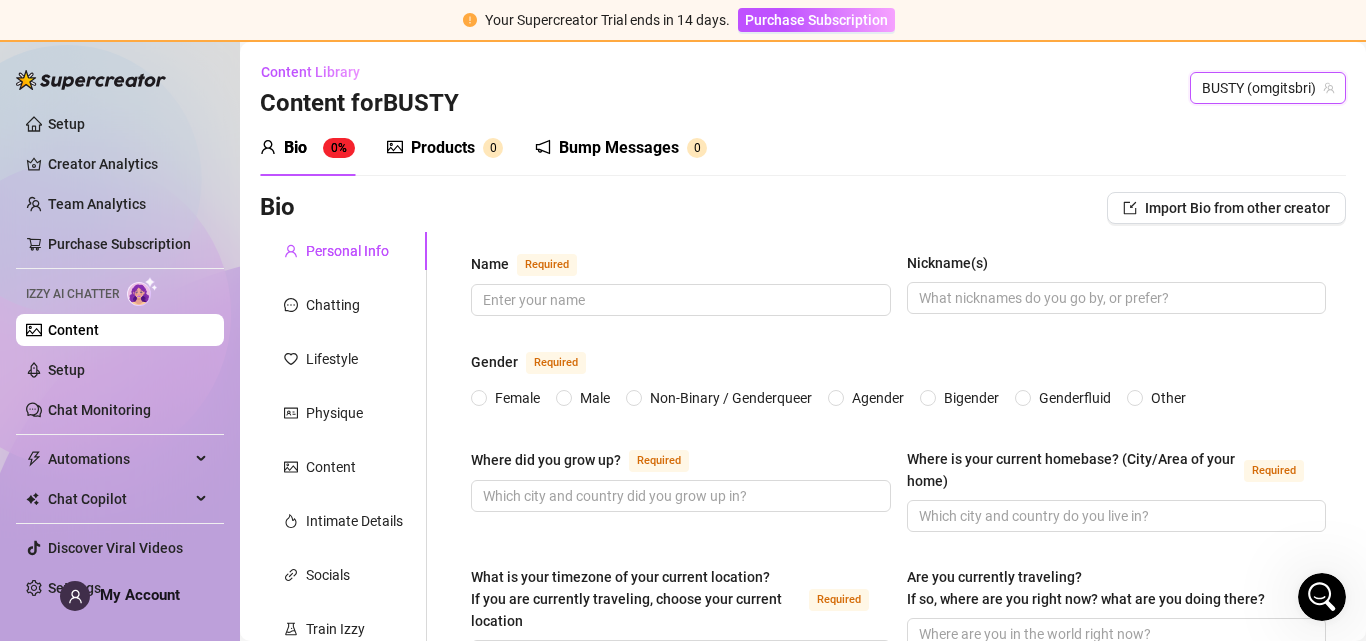 click on "Bump Messages" at bounding box center (619, 148) 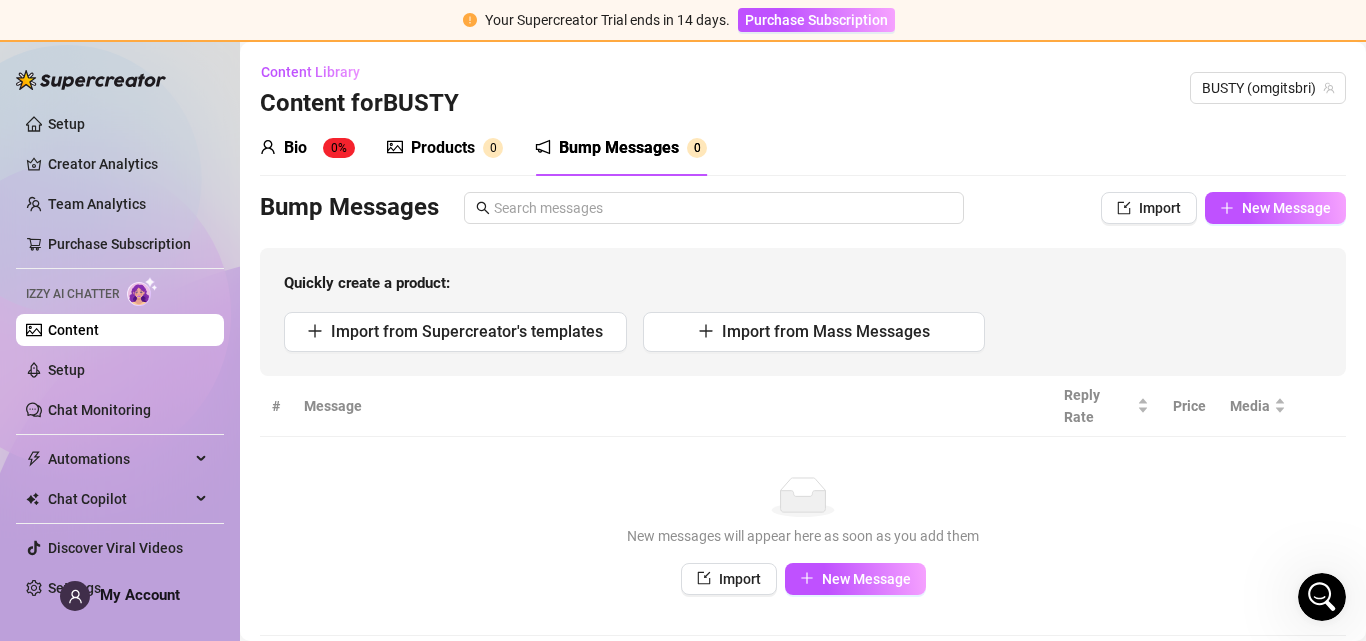 click on "Products" at bounding box center [443, 148] 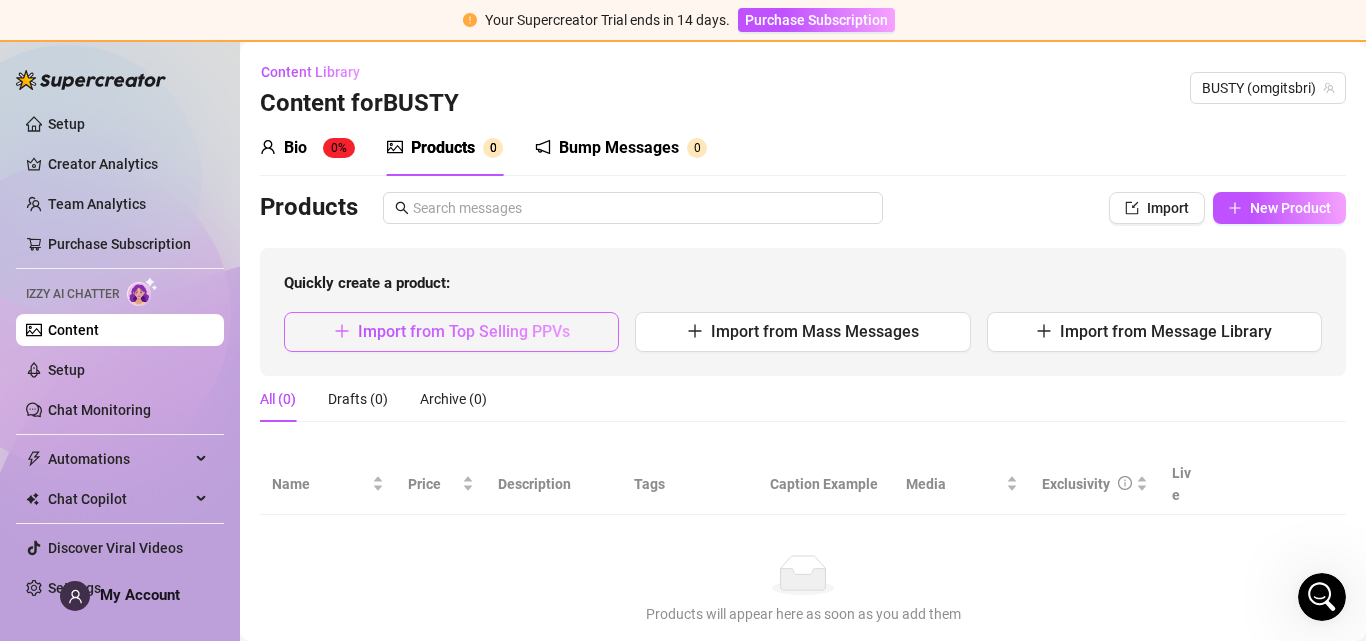click on "Import from Top Selling PPVs" at bounding box center [451, 332] 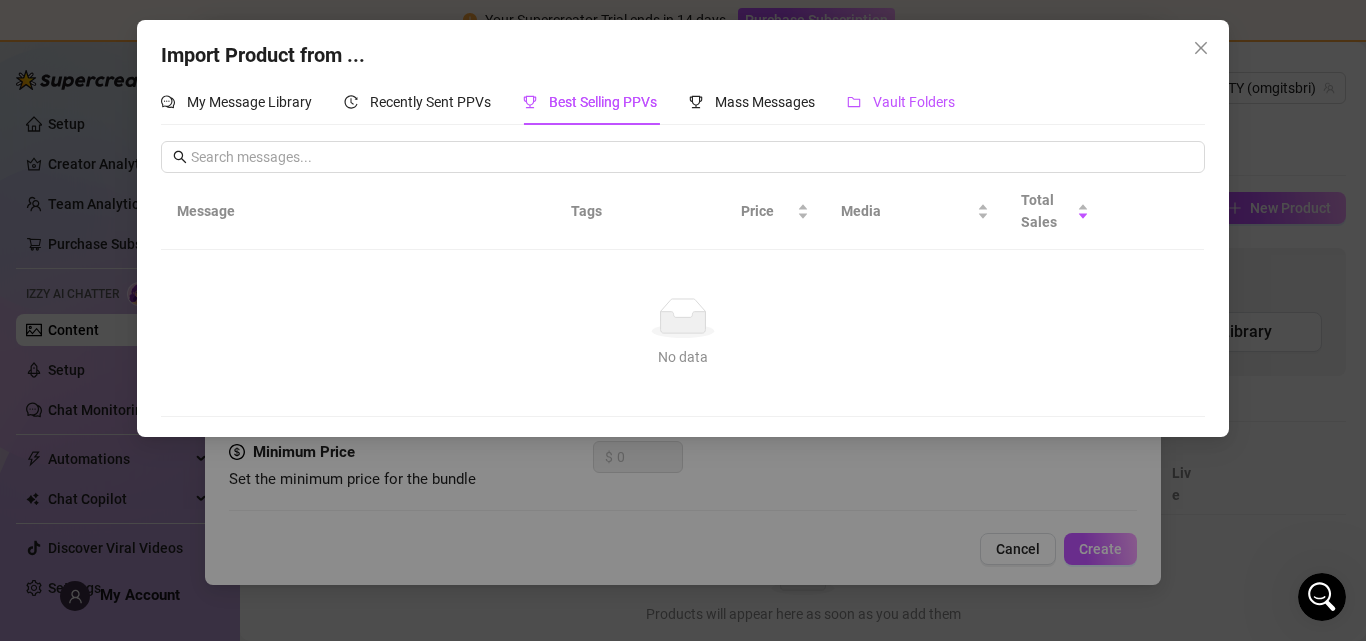click on "Vault Folders" at bounding box center [914, 102] 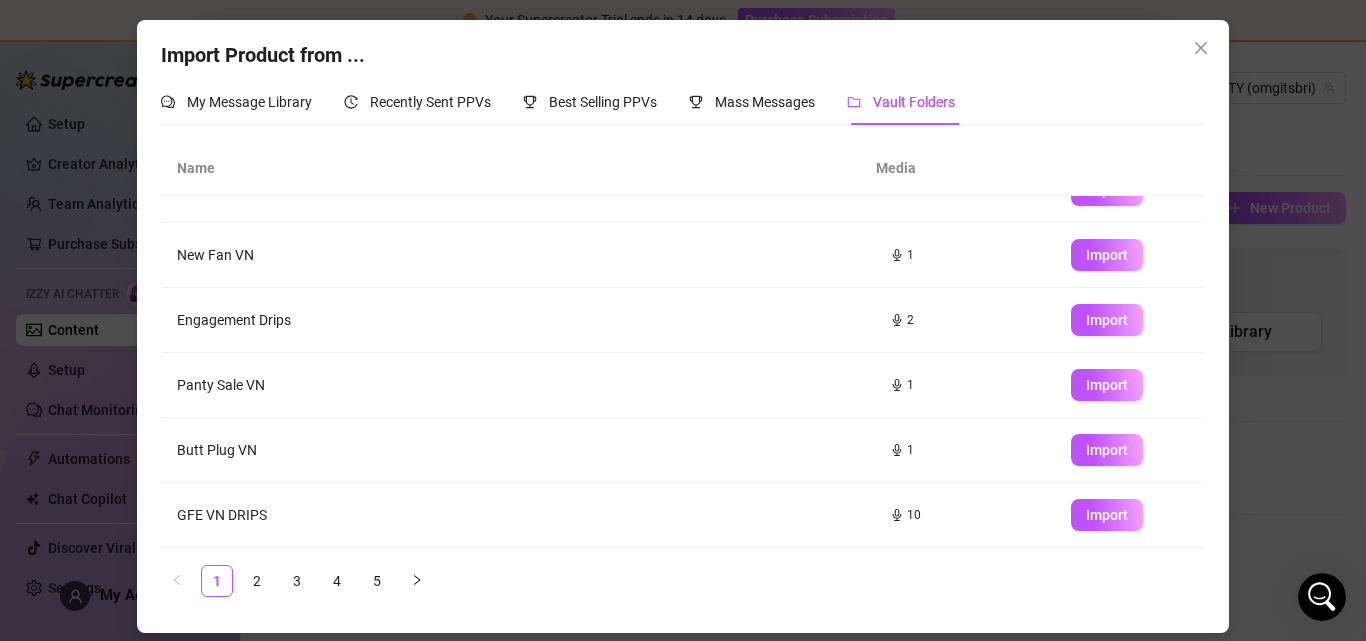 scroll, scrollTop: 297, scrollLeft: 0, axis: vertical 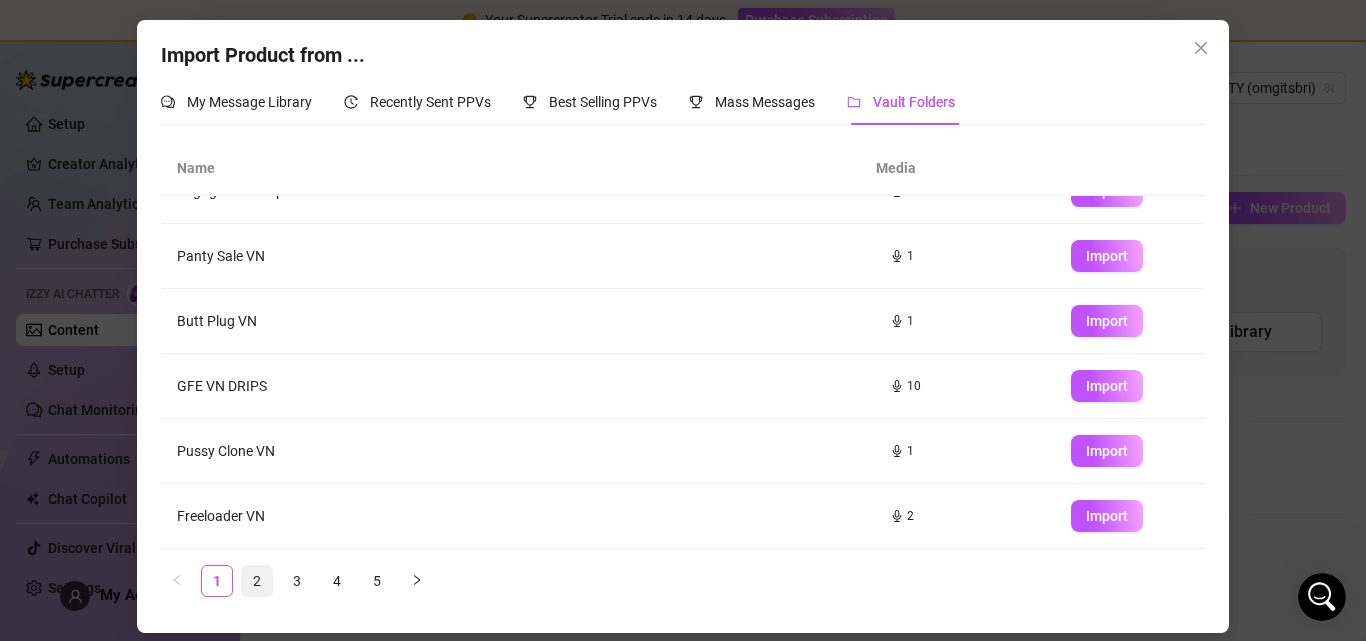click on "2" at bounding box center (257, 581) 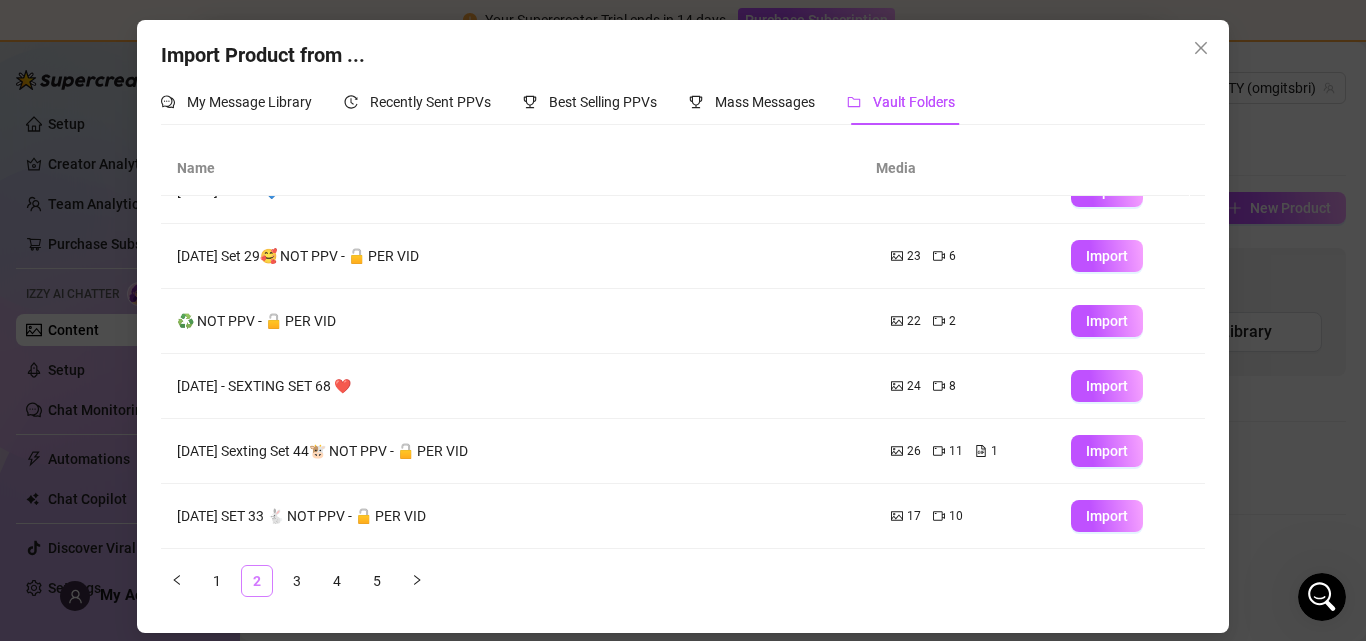 scroll, scrollTop: 0, scrollLeft: 0, axis: both 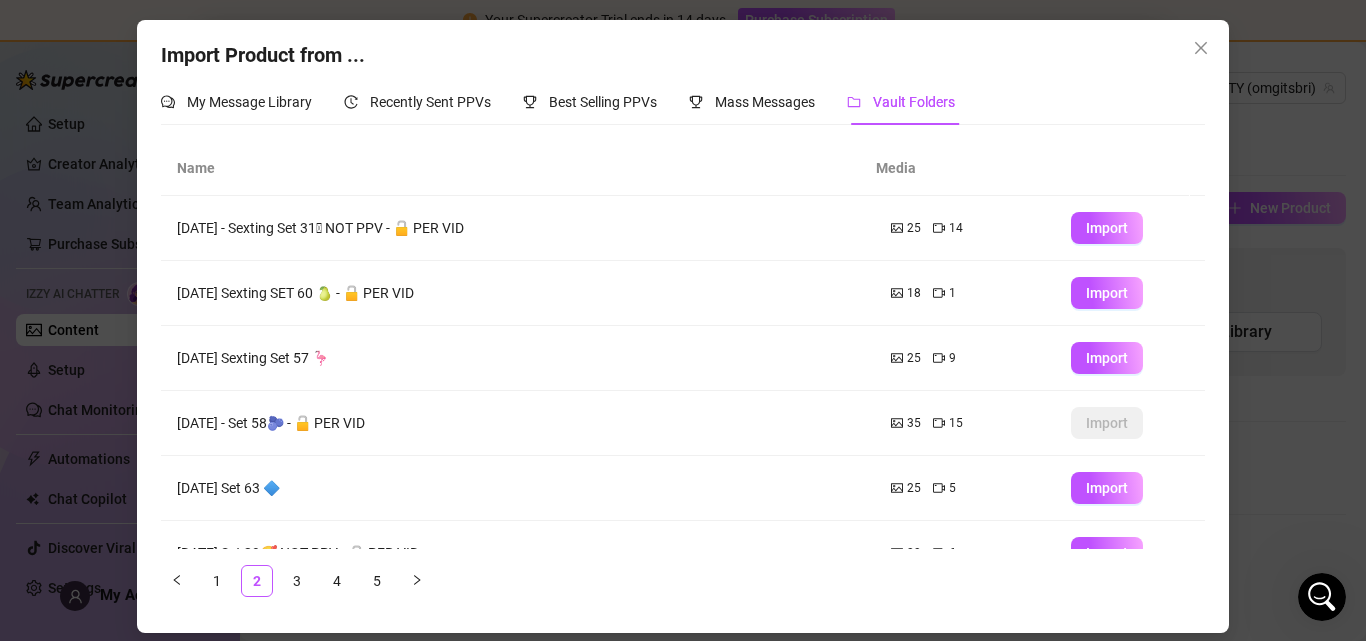 click on "[DATE] - Set 58🫐 - 🔓 PER VID" at bounding box center (518, 423) 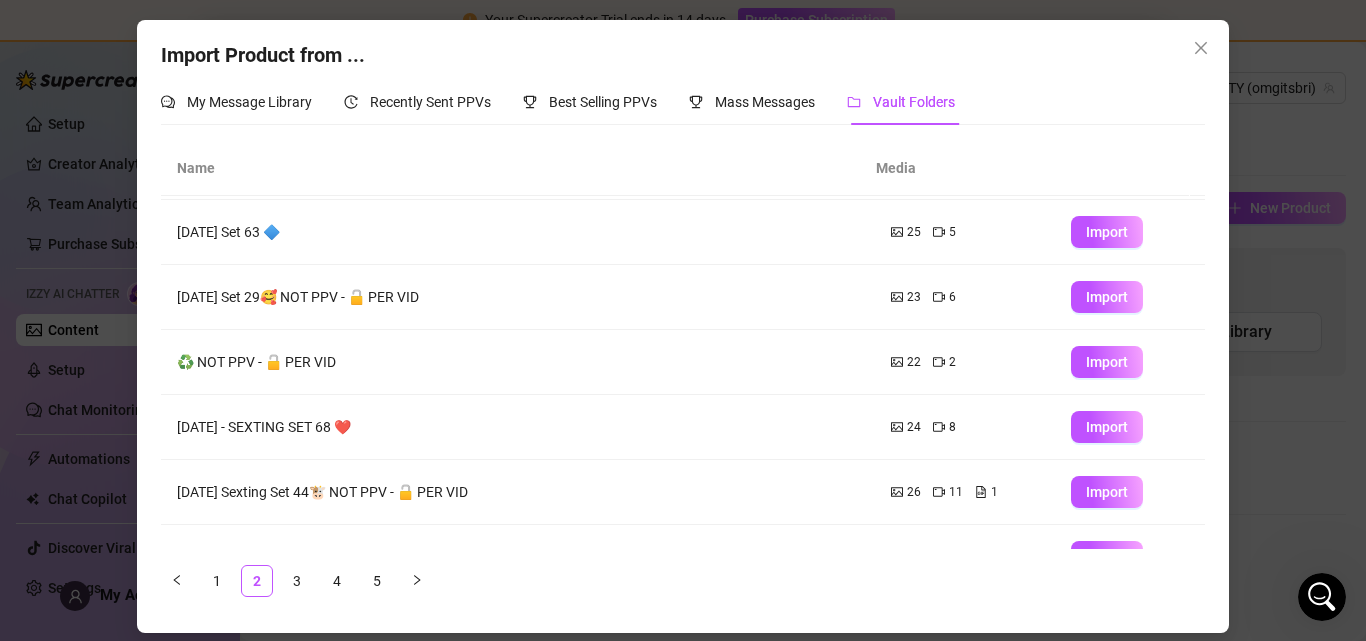scroll, scrollTop: 297, scrollLeft: 0, axis: vertical 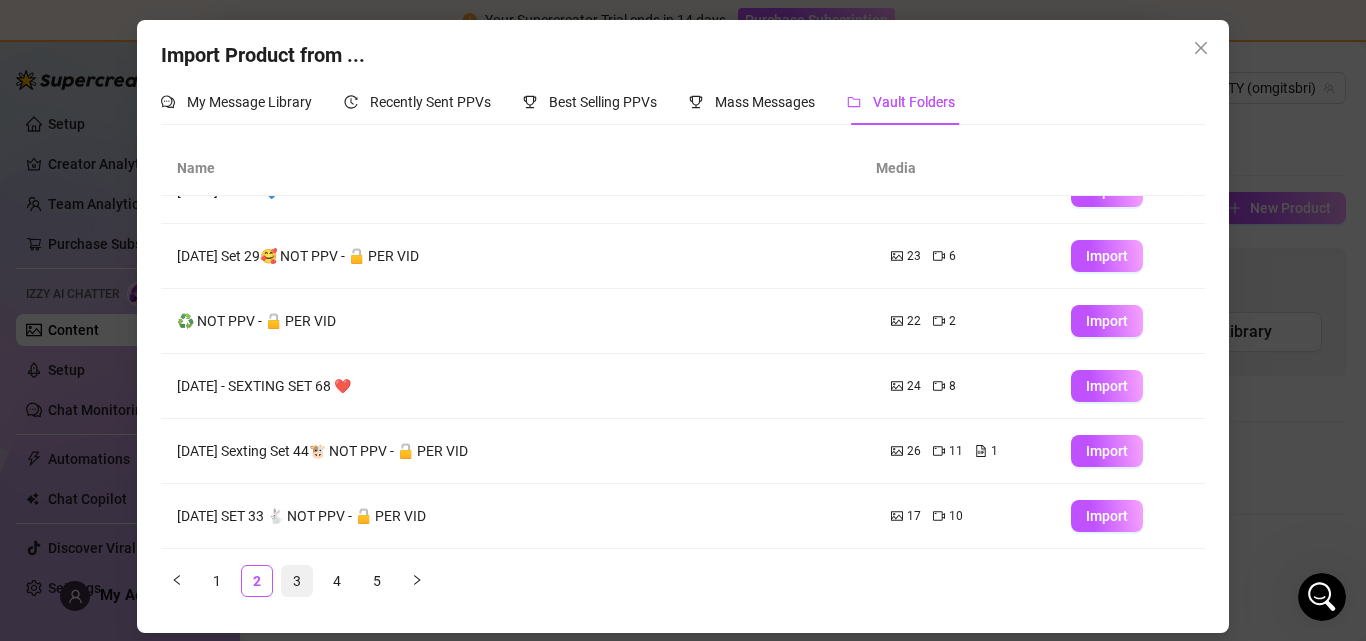 click on "3" at bounding box center (297, 581) 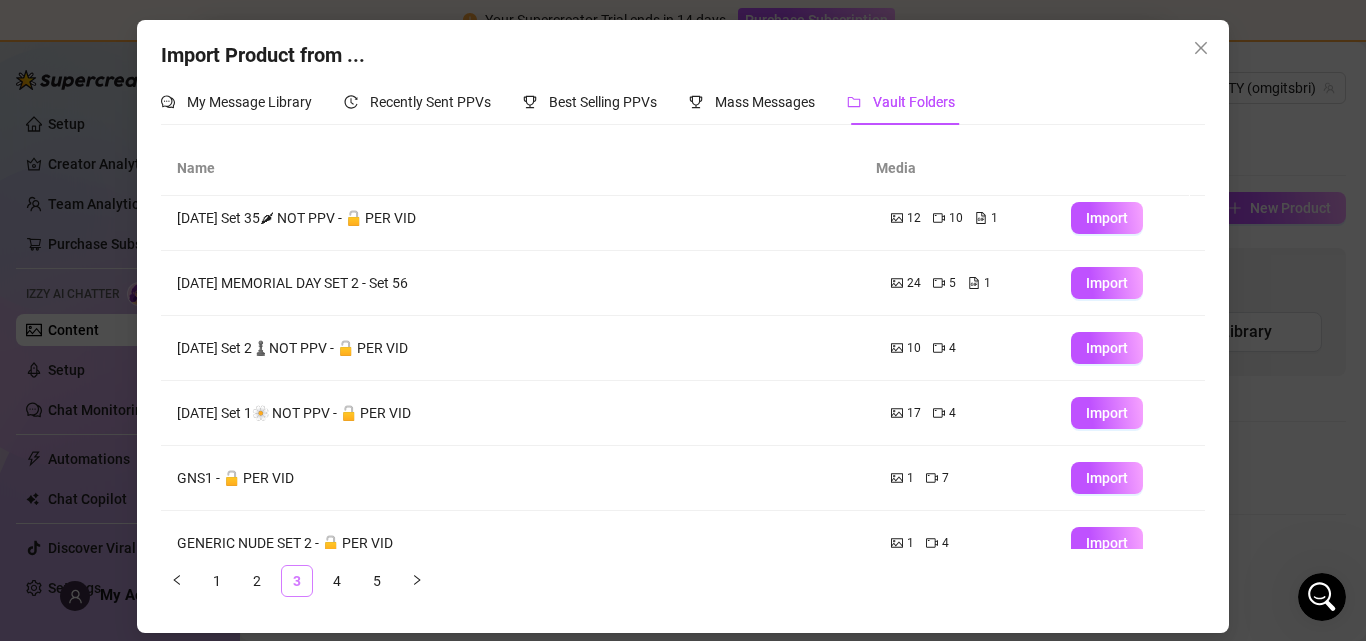 scroll, scrollTop: 0, scrollLeft: 0, axis: both 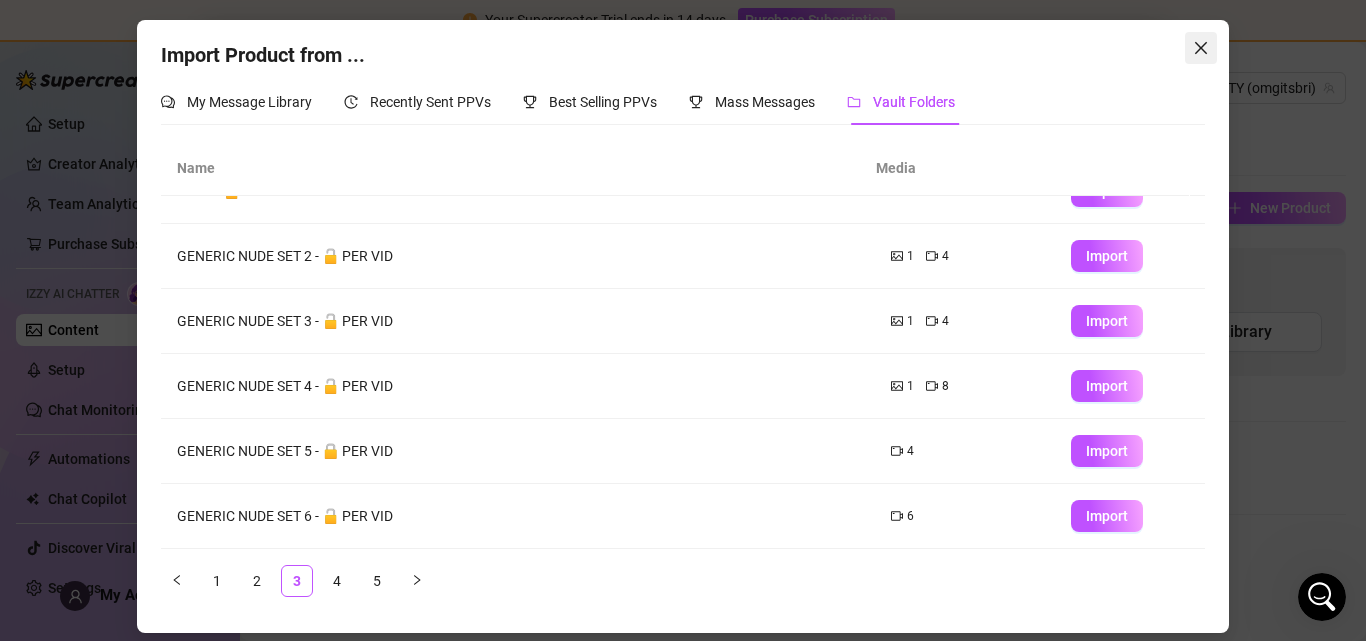 click 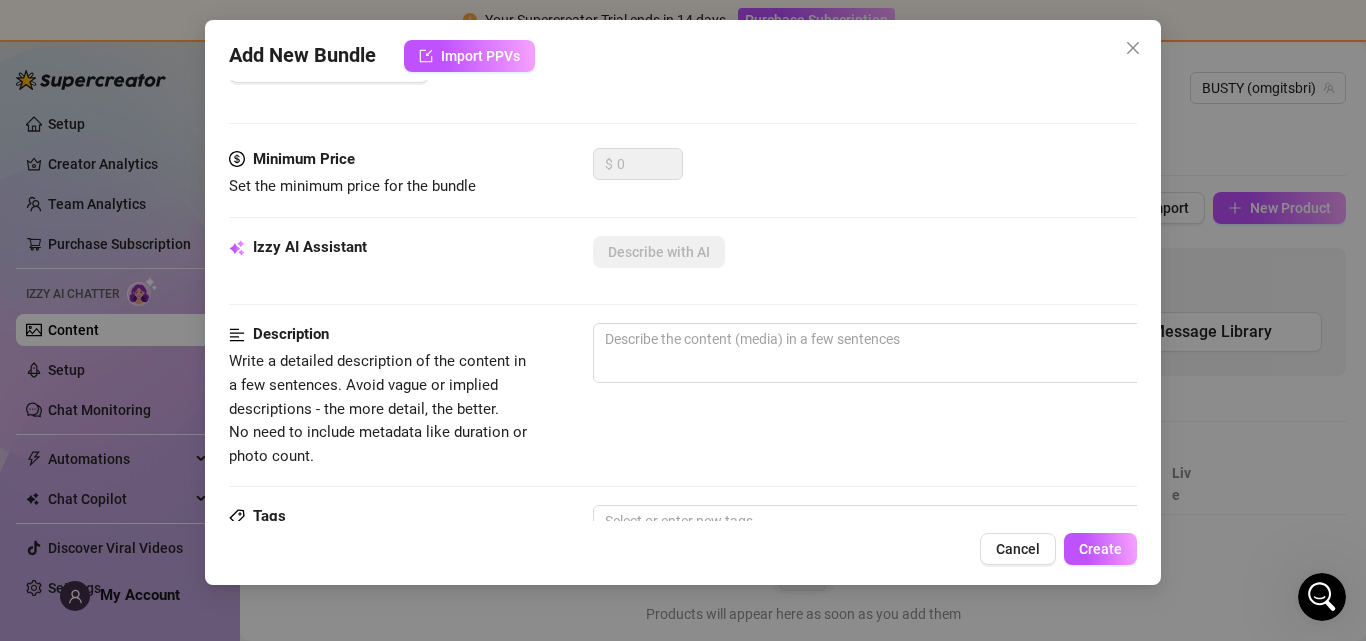 scroll, scrollTop: 0, scrollLeft: 0, axis: both 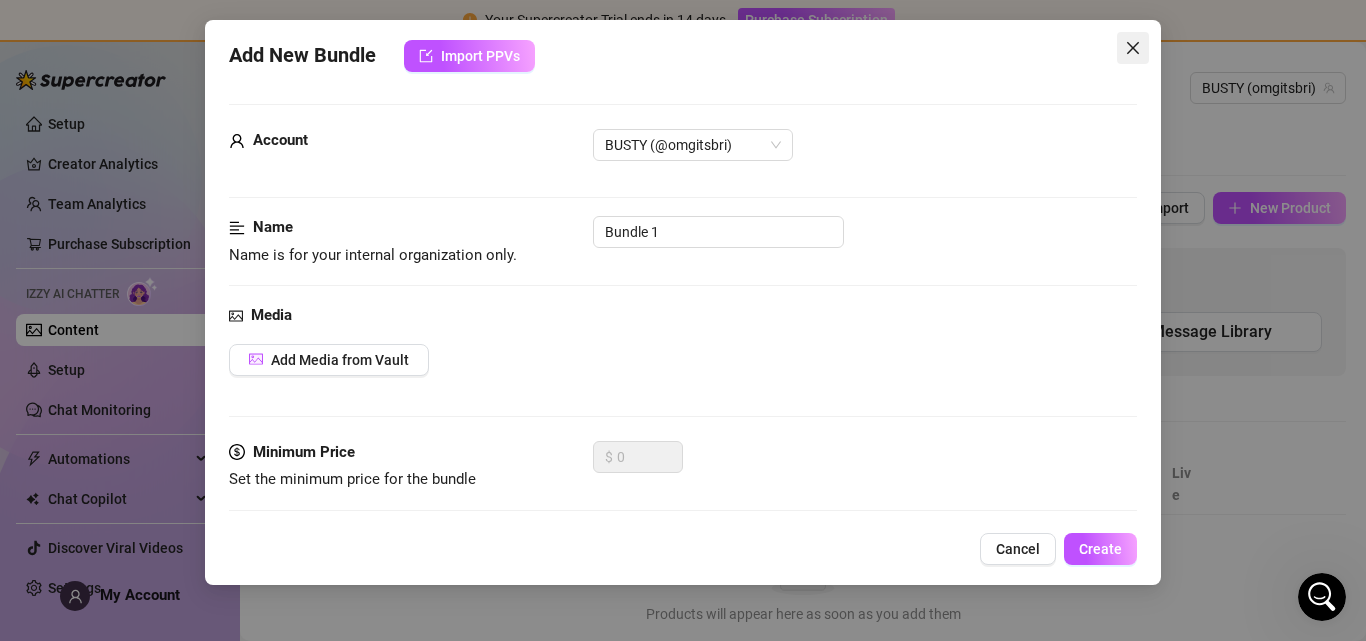 click 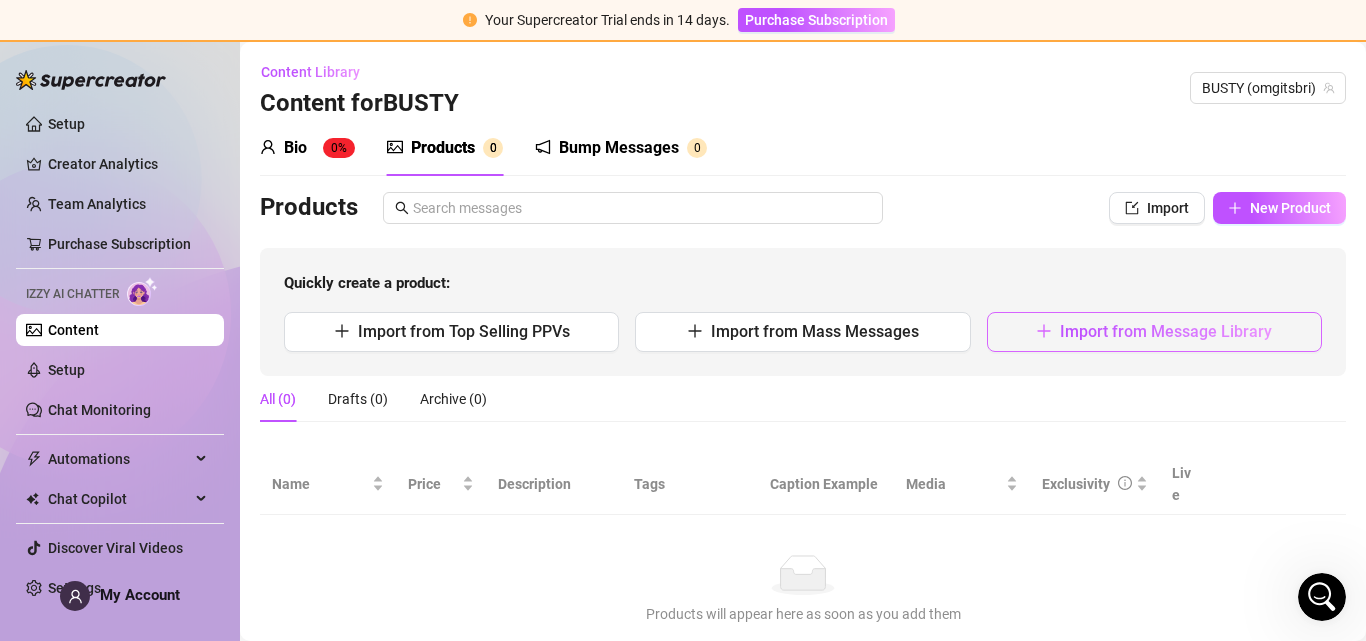 click on "Import from Message Library" at bounding box center (1154, 332) 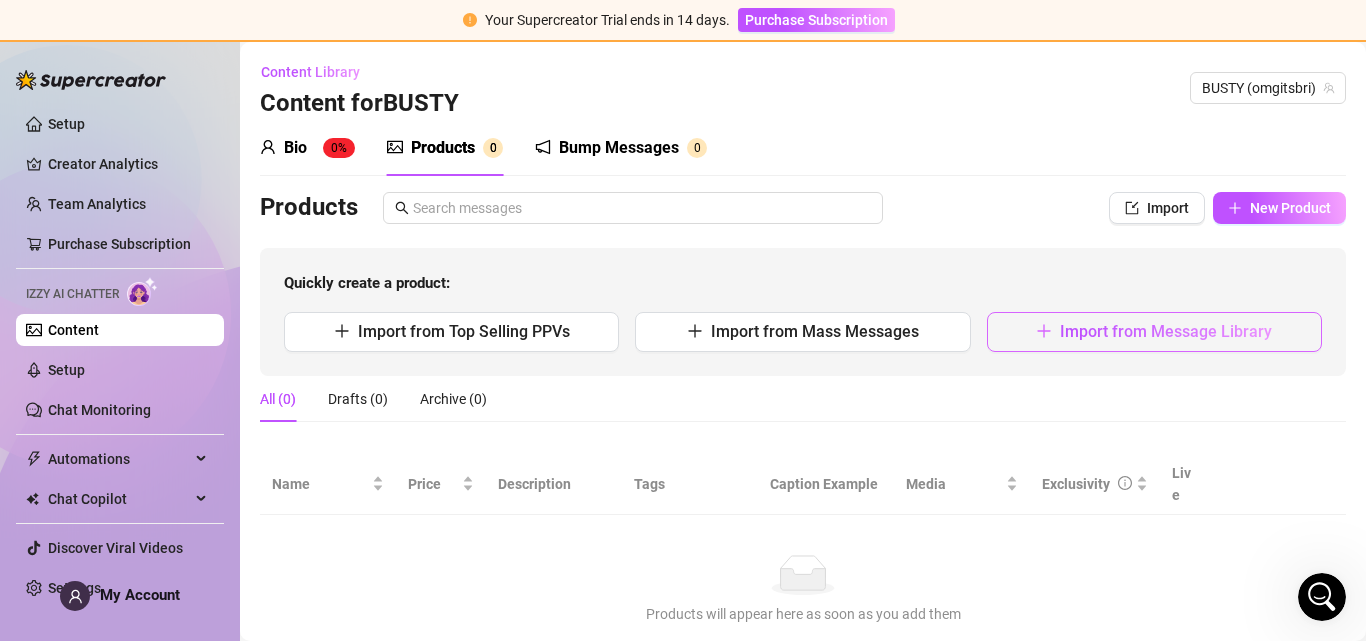 type on "Type your message here..." 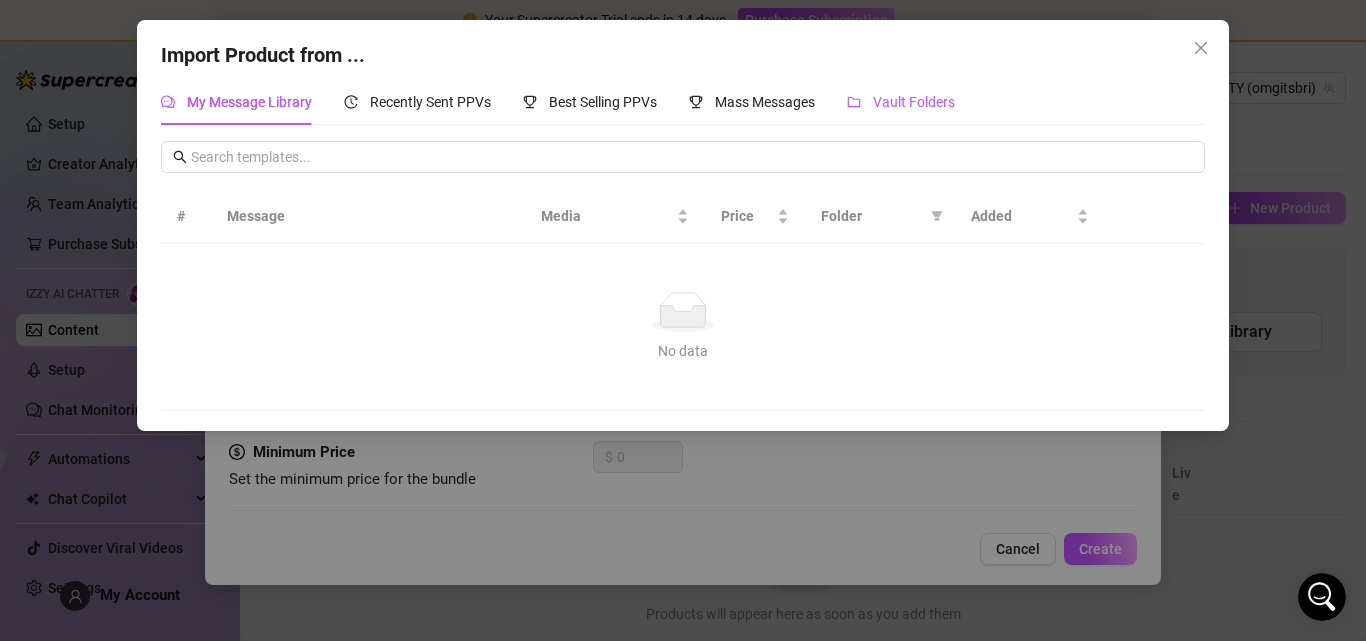 click on "Vault Folders" at bounding box center [914, 102] 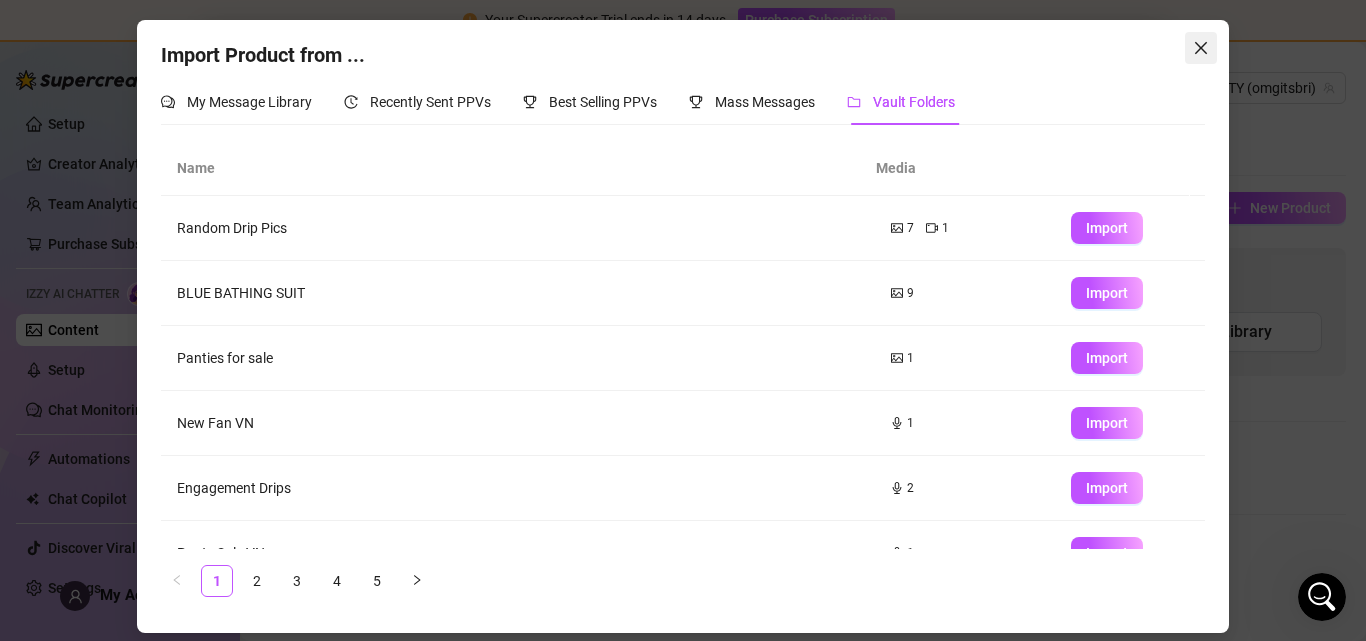 click 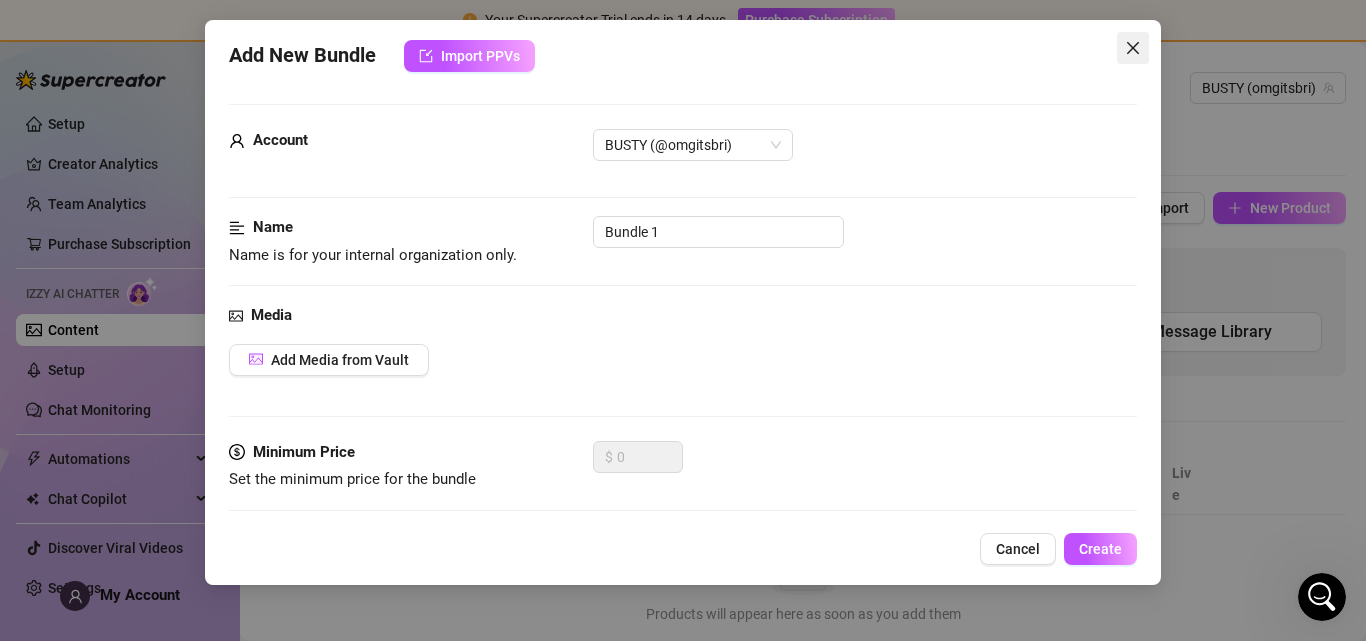click 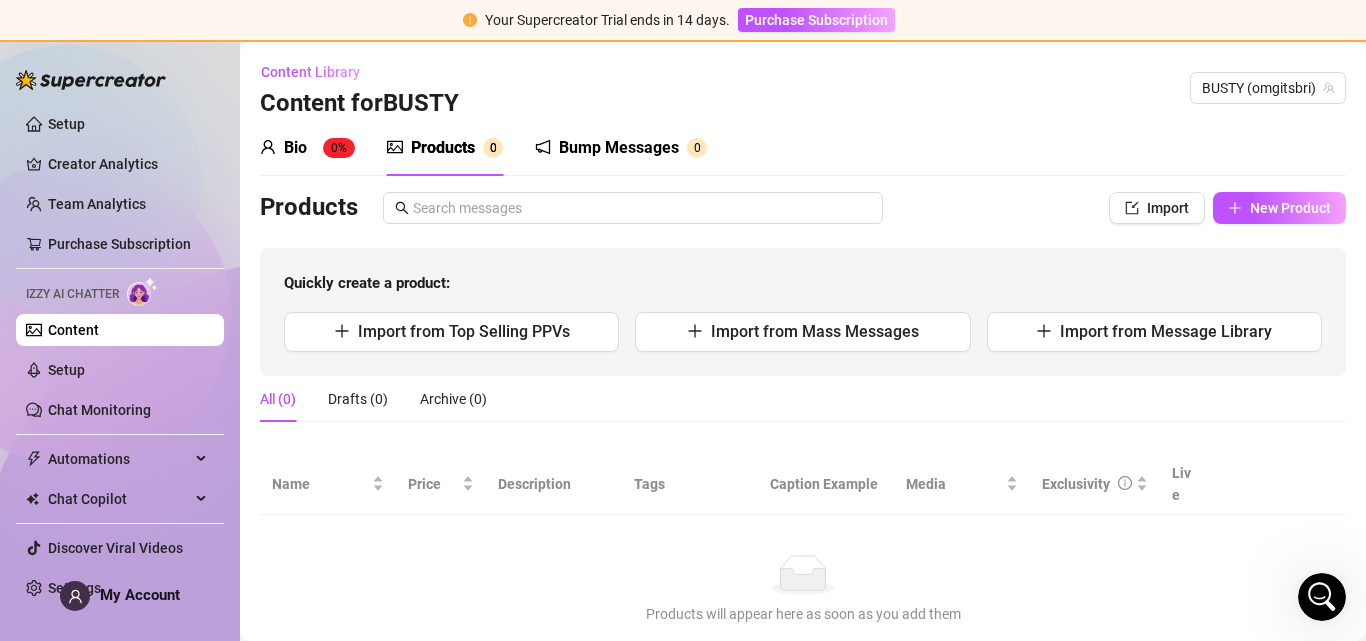 click on "Bio   0%" at bounding box center [307, 148] 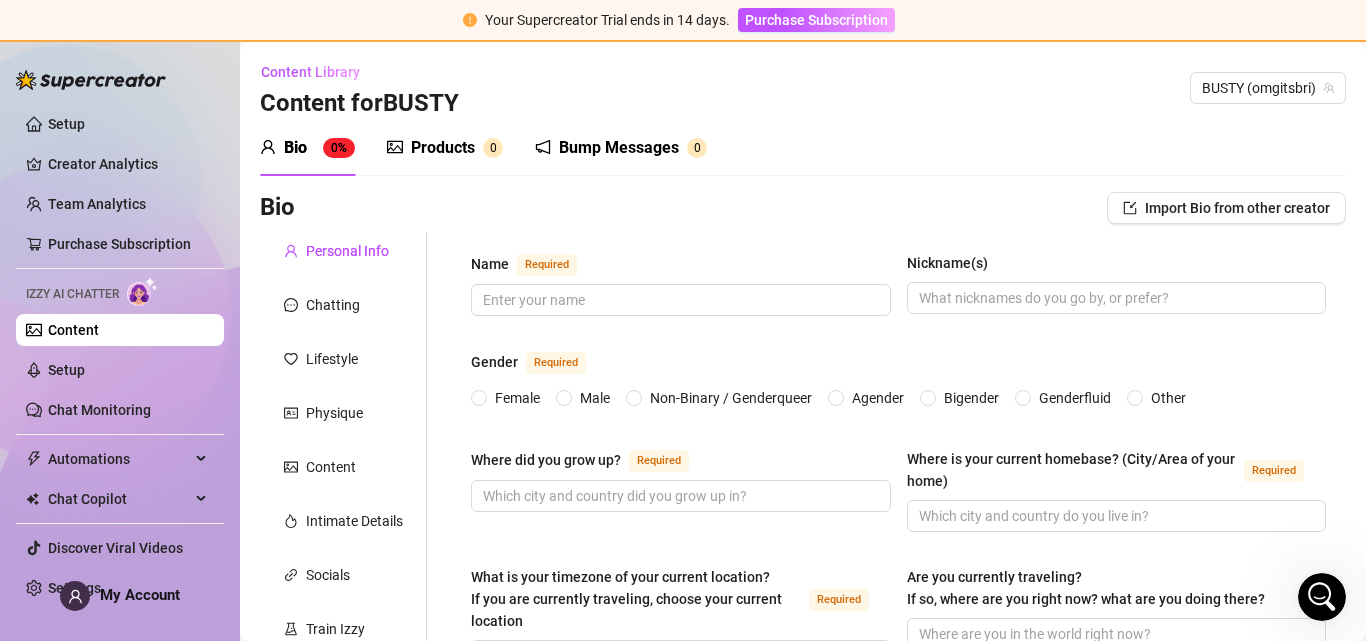 type 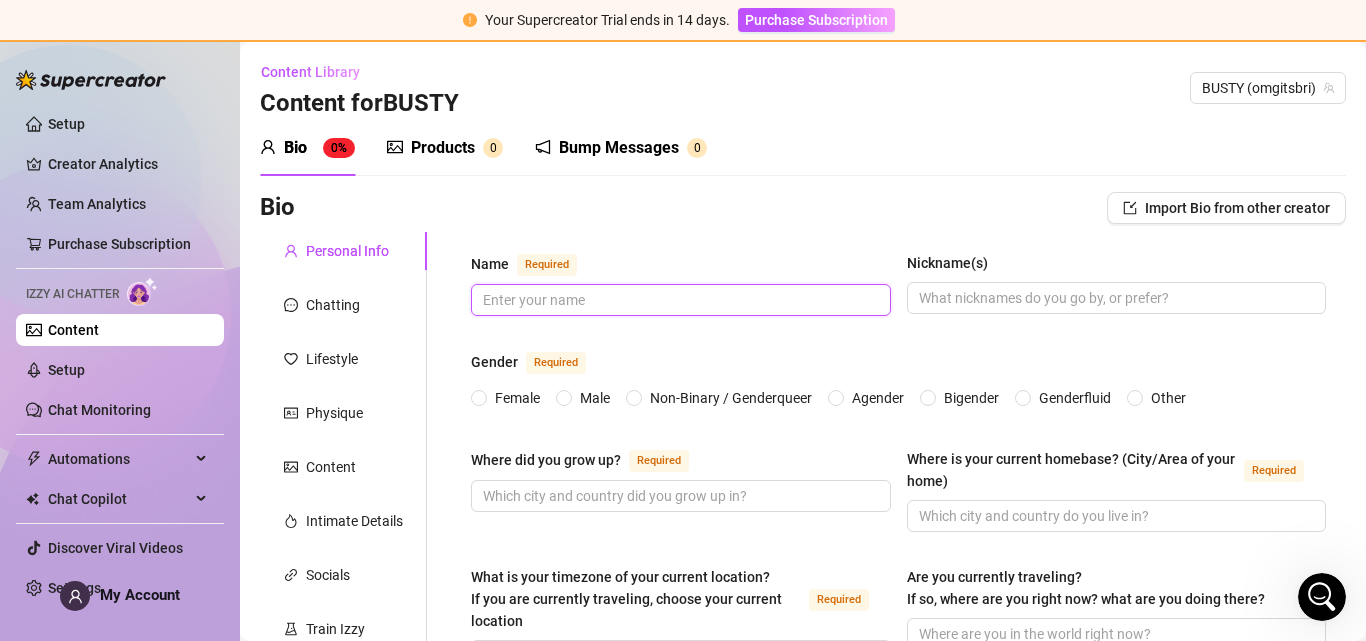 click on "Name Required" at bounding box center [679, 300] 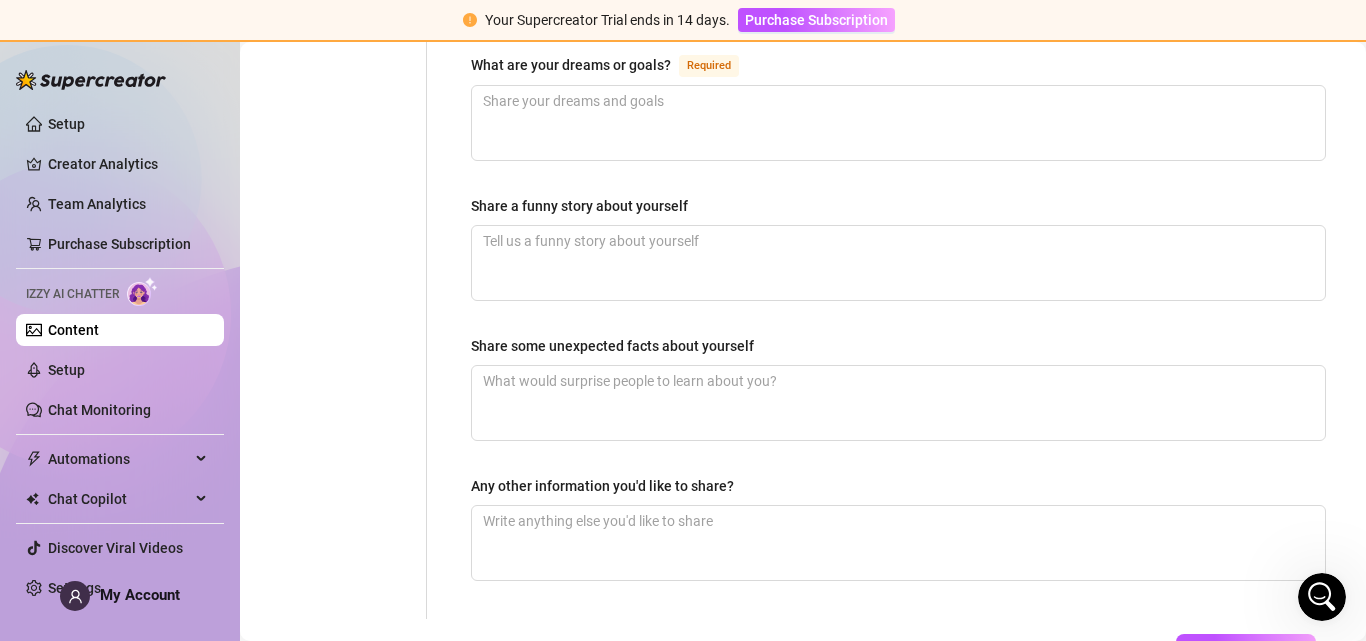 scroll, scrollTop: 1370, scrollLeft: 0, axis: vertical 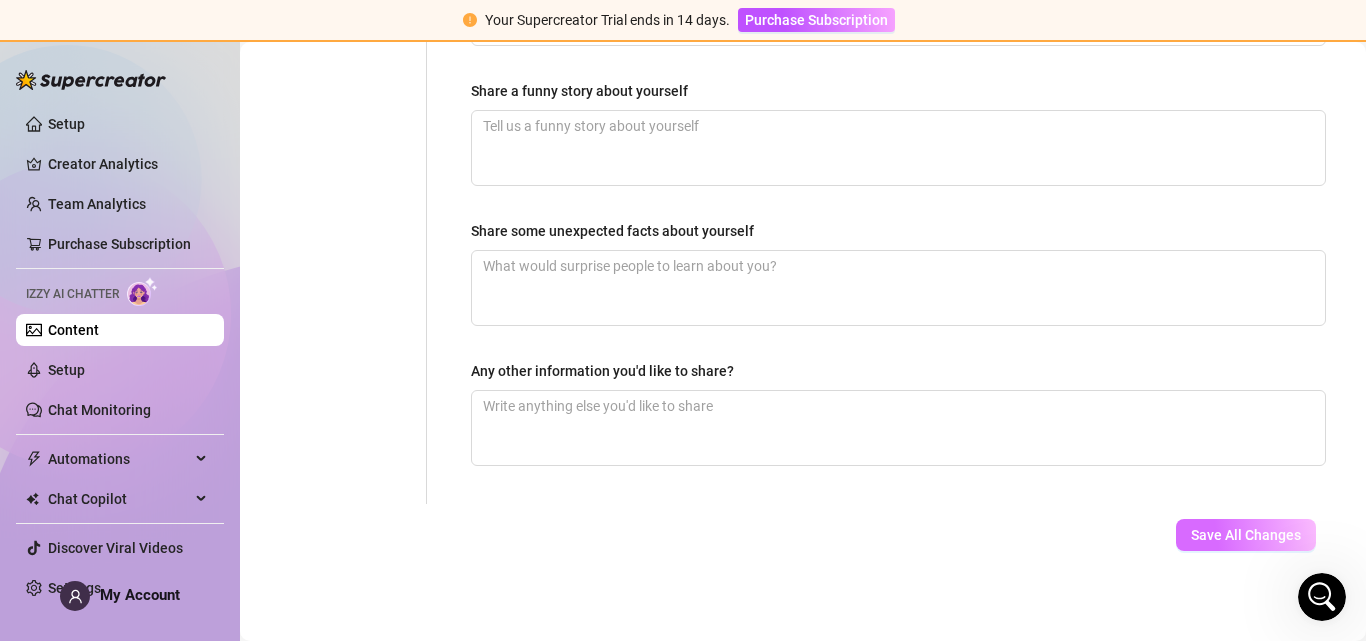 type on "Bri" 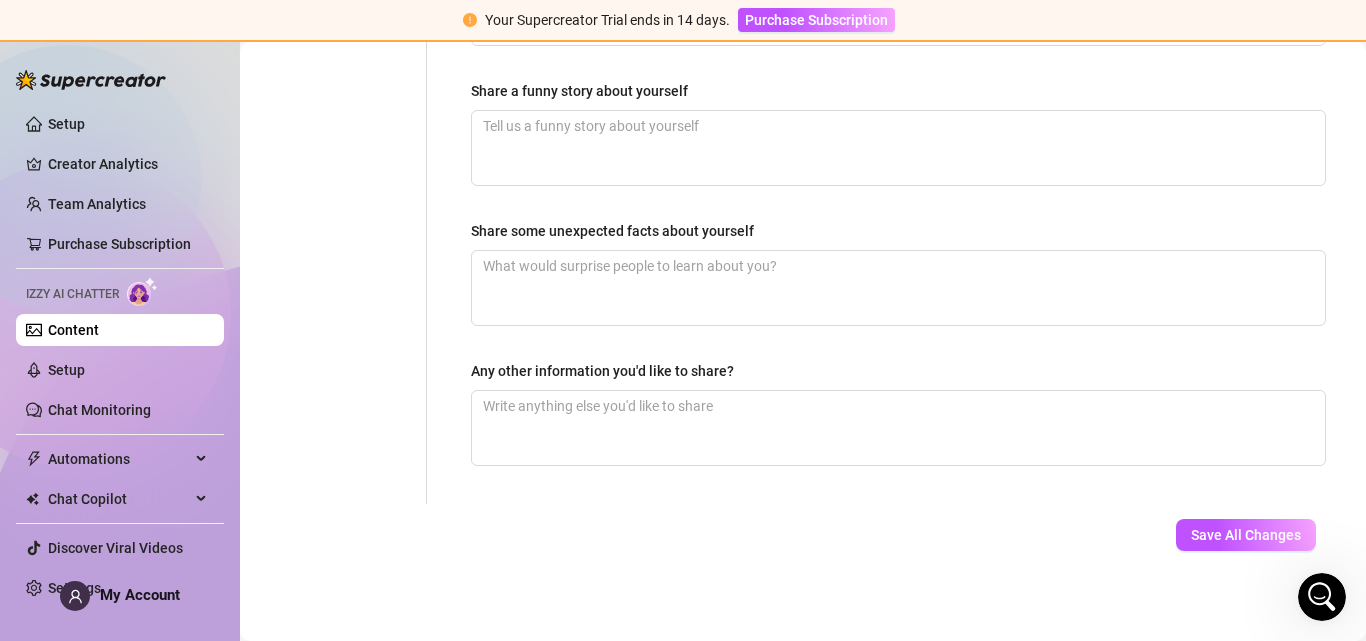 click 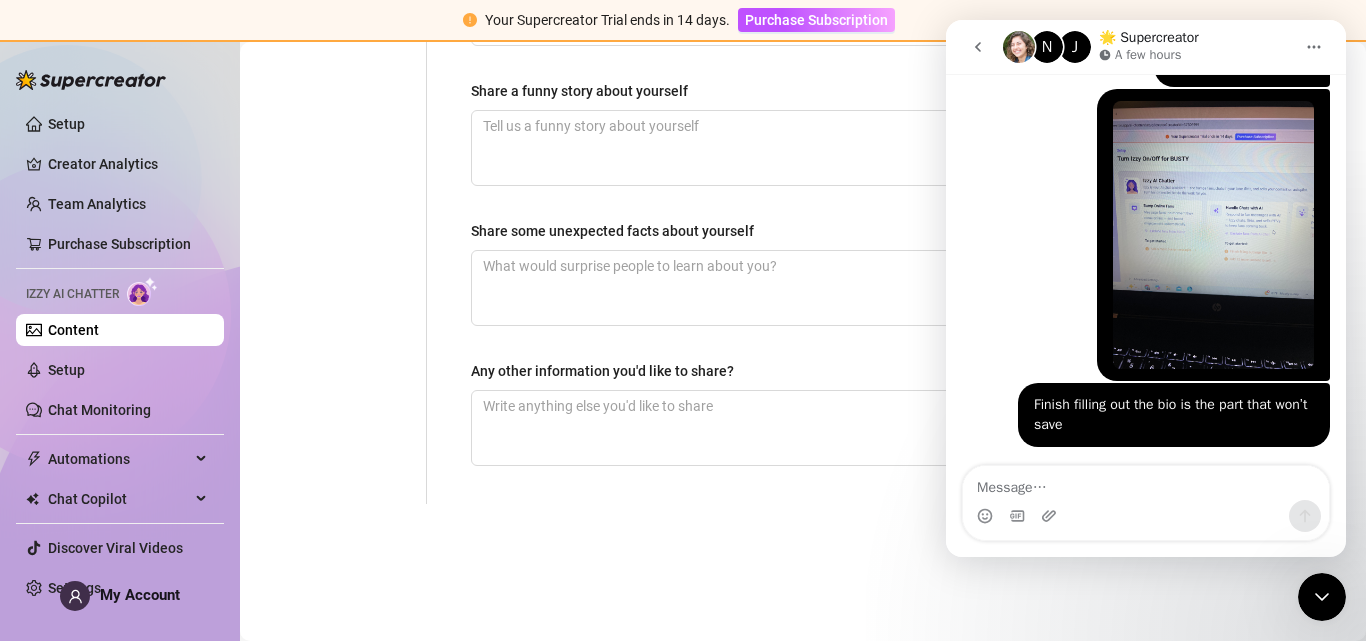 scroll, scrollTop: 1587, scrollLeft: 0, axis: vertical 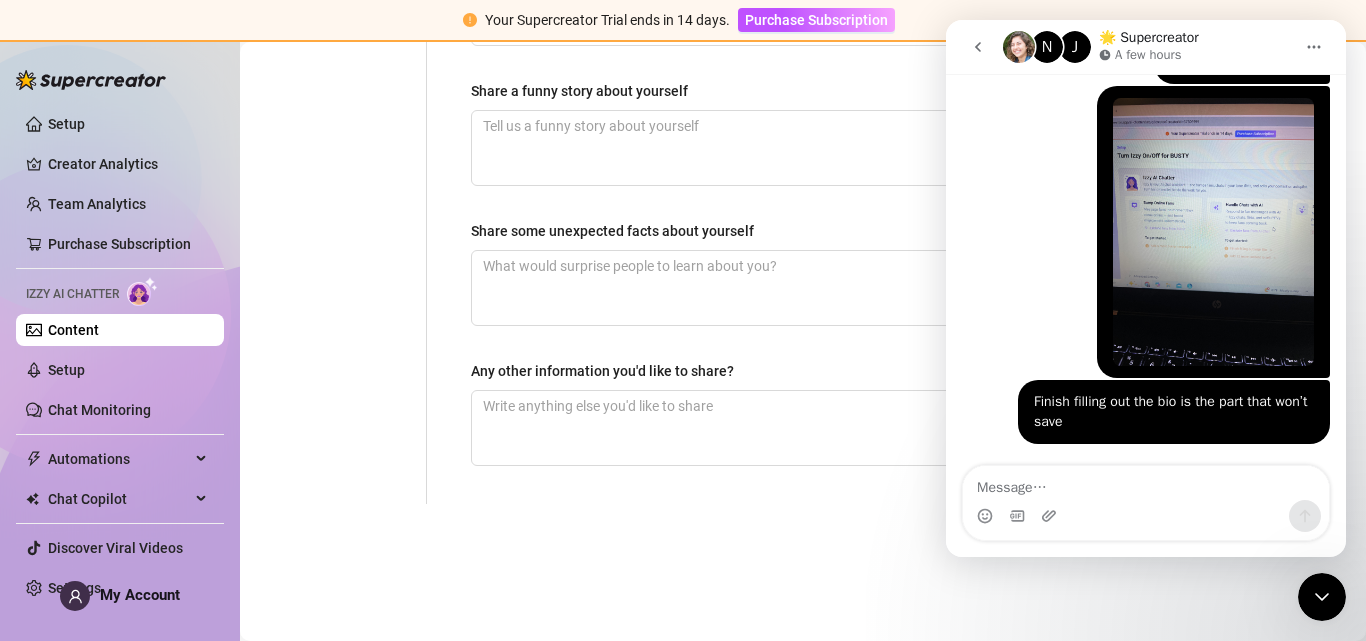click on "Personal Info Chatting Lifestyle Physique Content Intimate Details Socials Train Izzy" at bounding box center [343, -317] 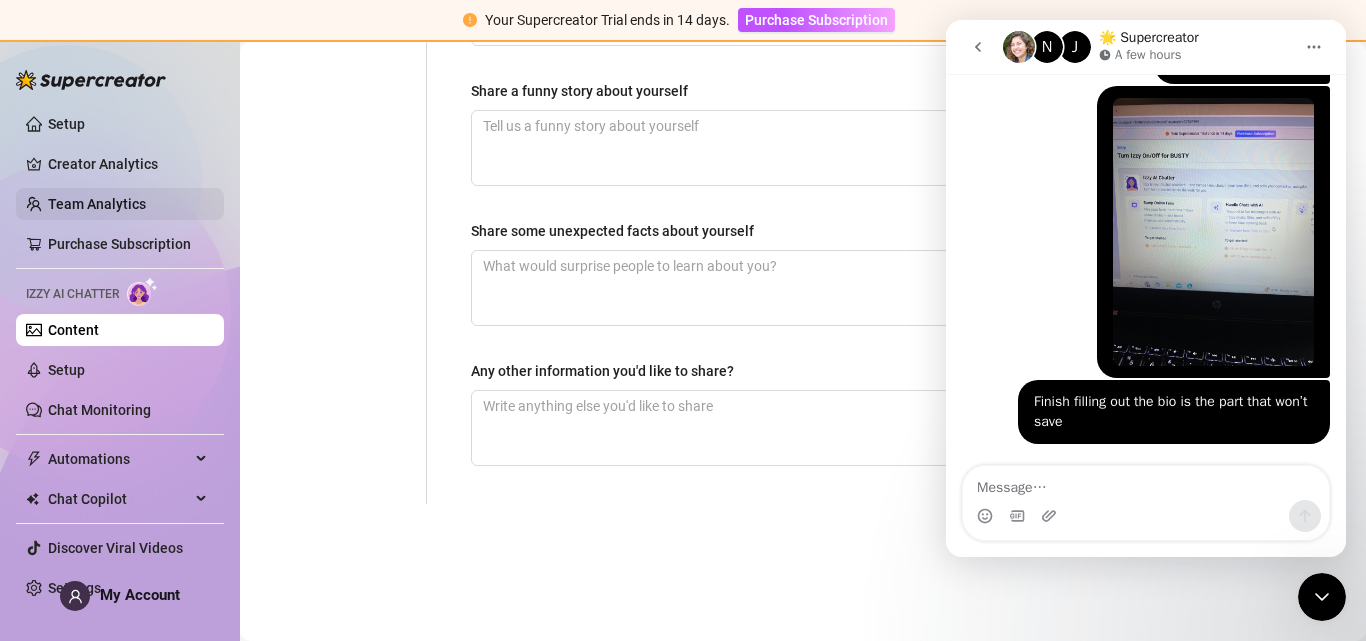 click on "Team Analytics" at bounding box center [97, 204] 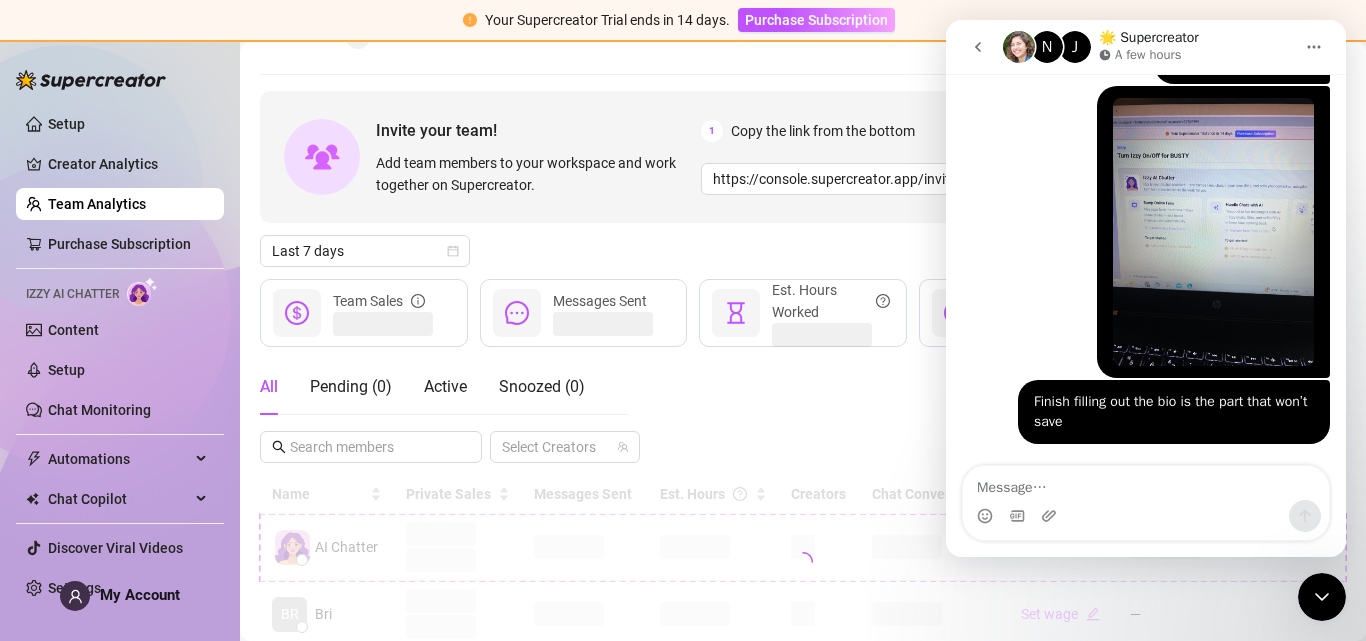 scroll, scrollTop: 102, scrollLeft: 0, axis: vertical 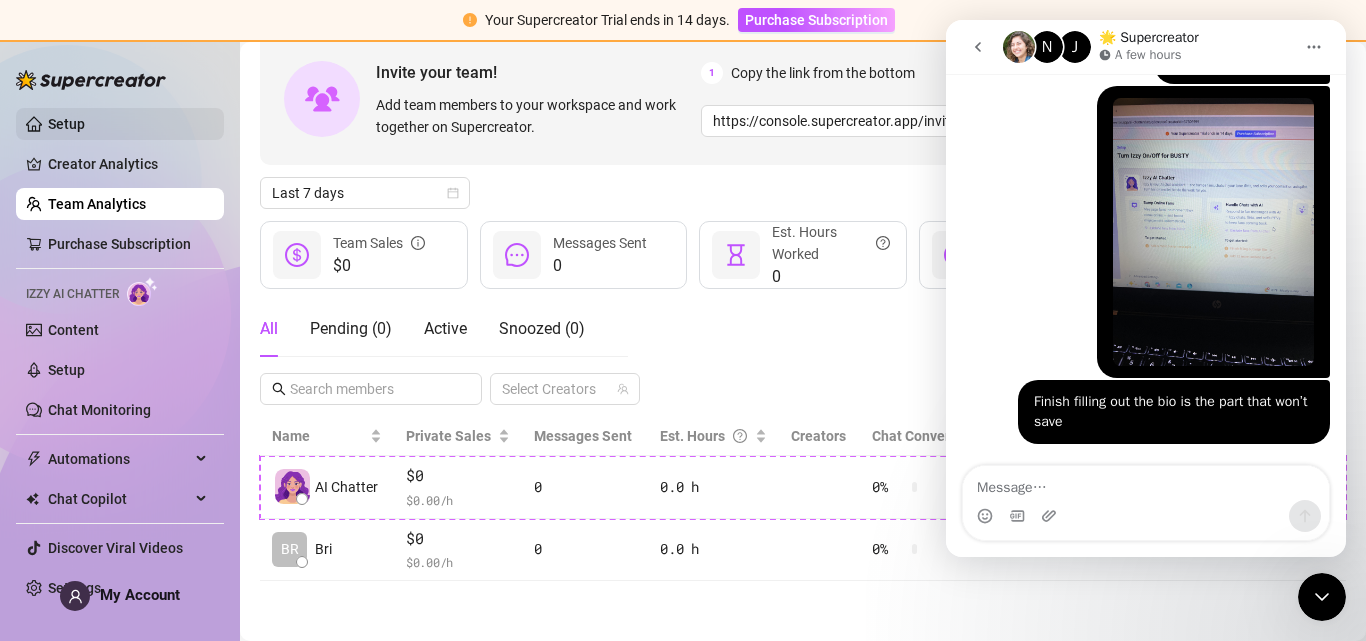 click on "Setup" at bounding box center [66, 124] 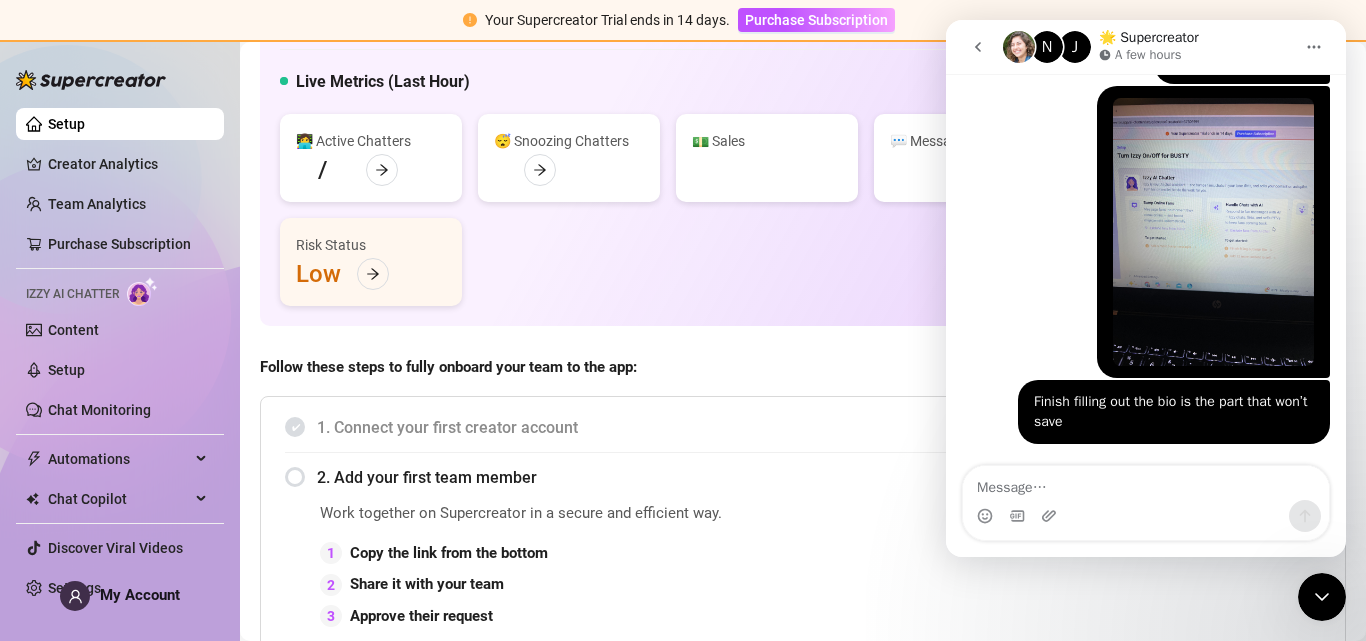 scroll, scrollTop: 1370, scrollLeft: 0, axis: vertical 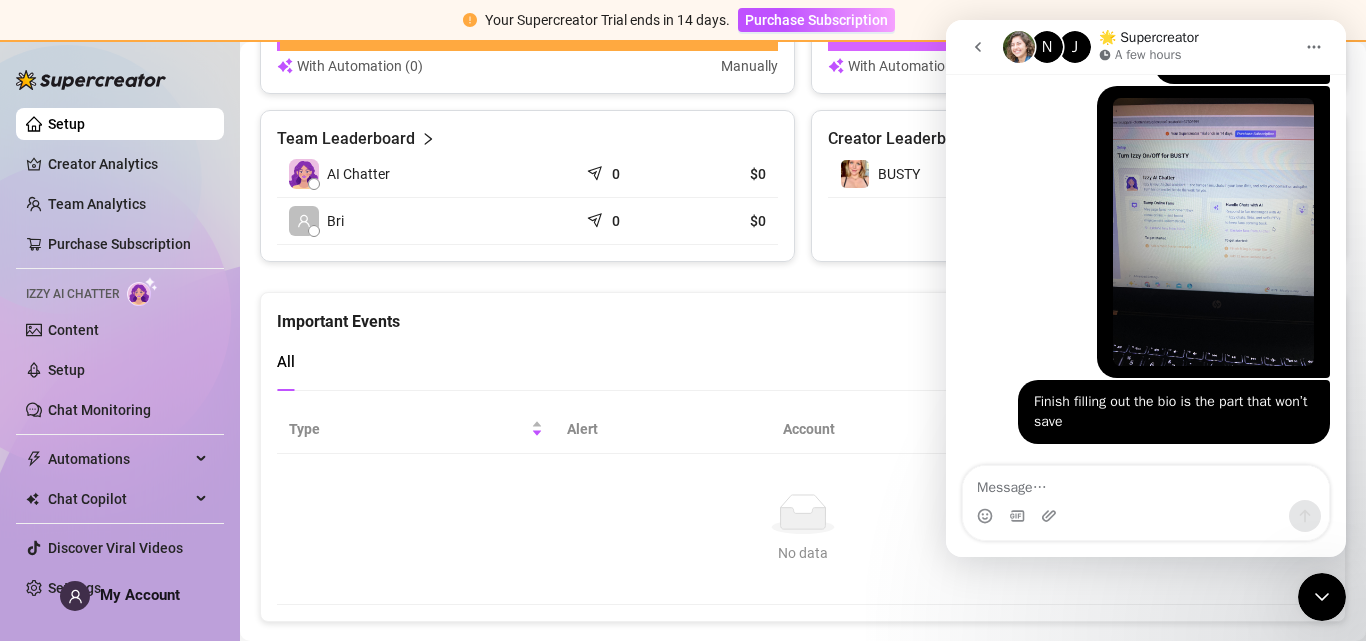 click on "Important Events" at bounding box center [803, 313] 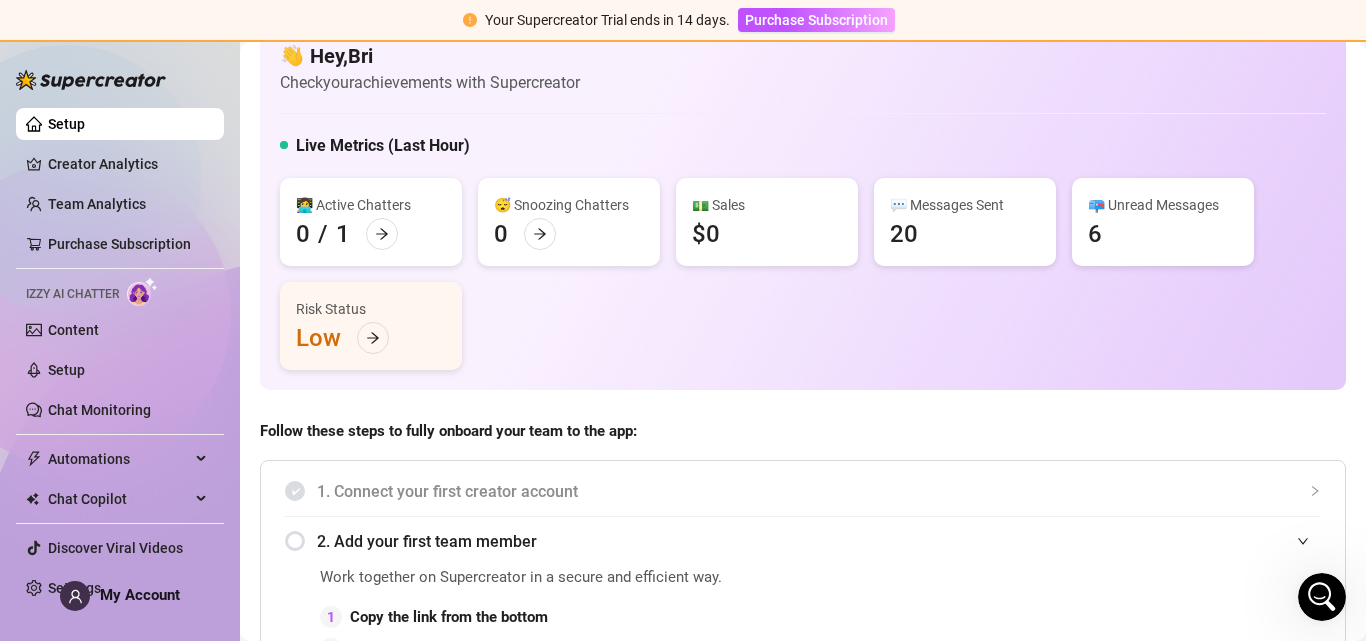 scroll, scrollTop: 16, scrollLeft: 0, axis: vertical 